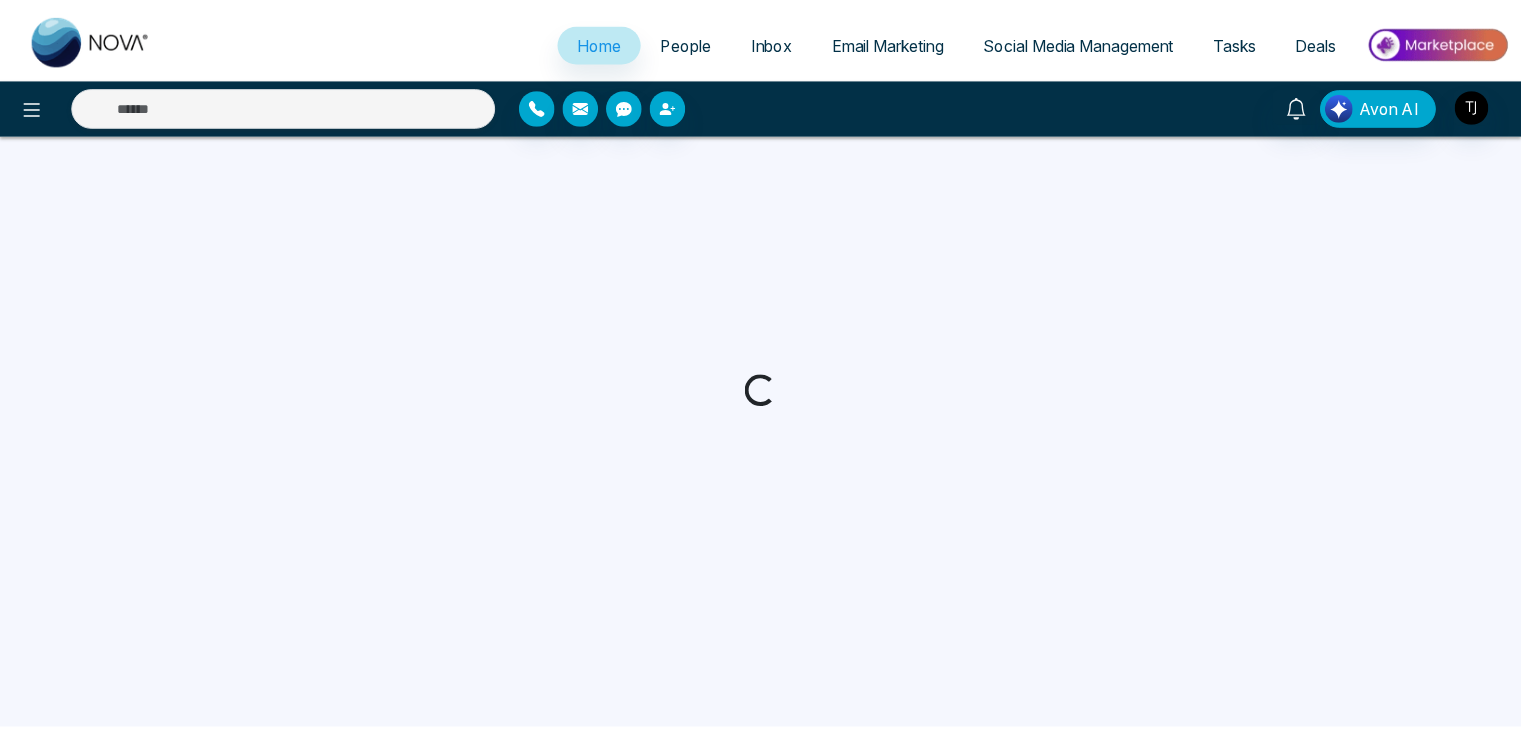 scroll, scrollTop: 0, scrollLeft: 0, axis: both 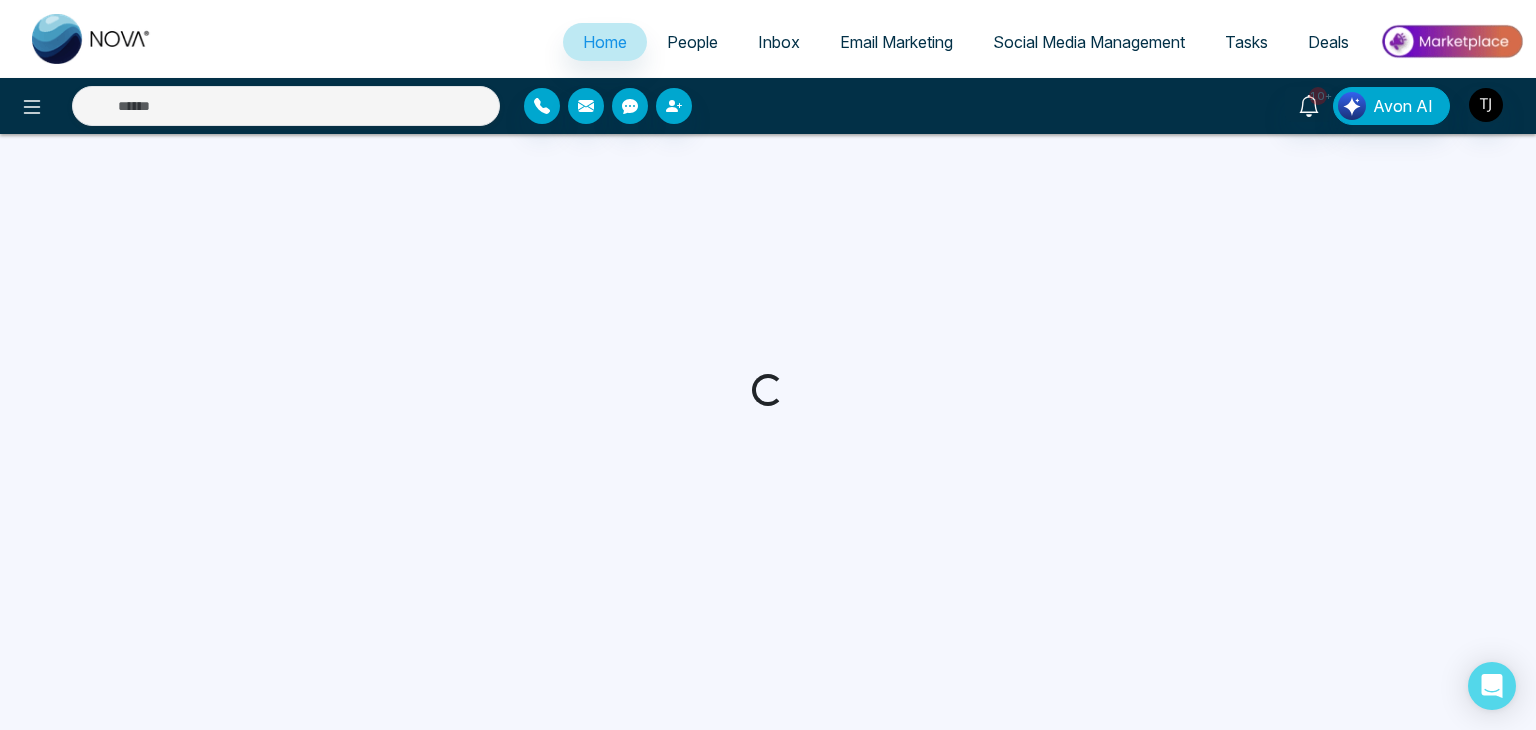select on "*" 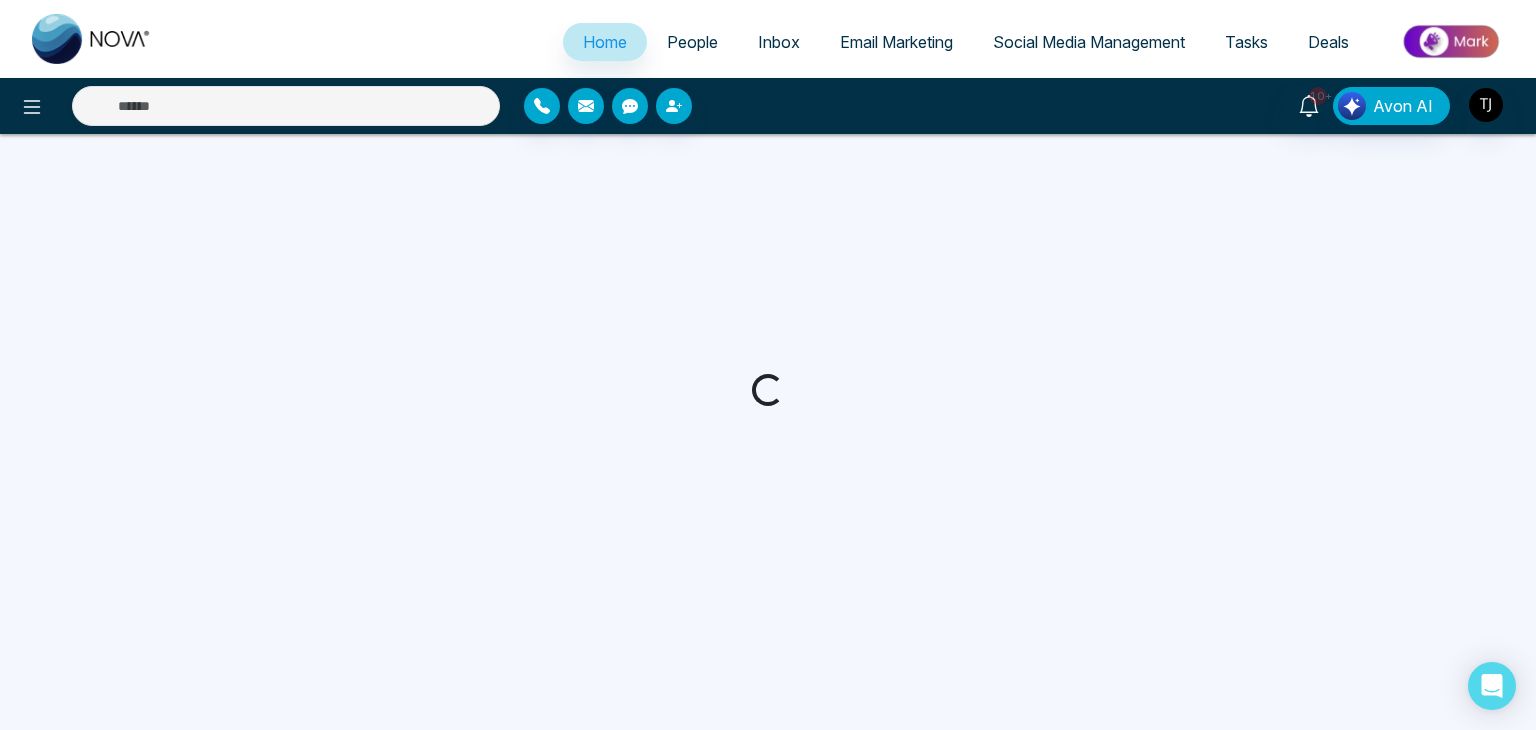 select on "*" 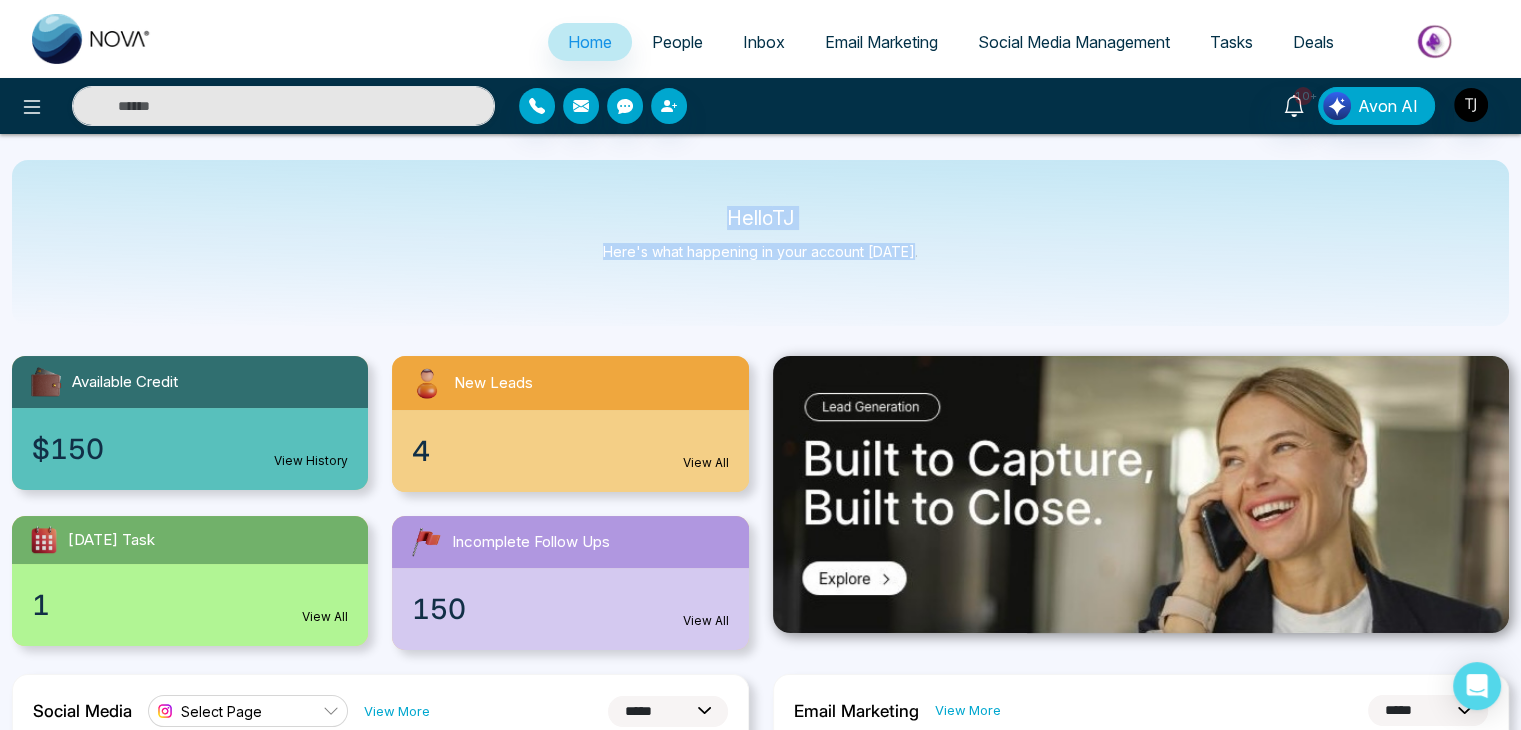 drag, startPoint x: 712, startPoint y: 222, endPoint x: 956, endPoint y: 259, distance: 246.78938 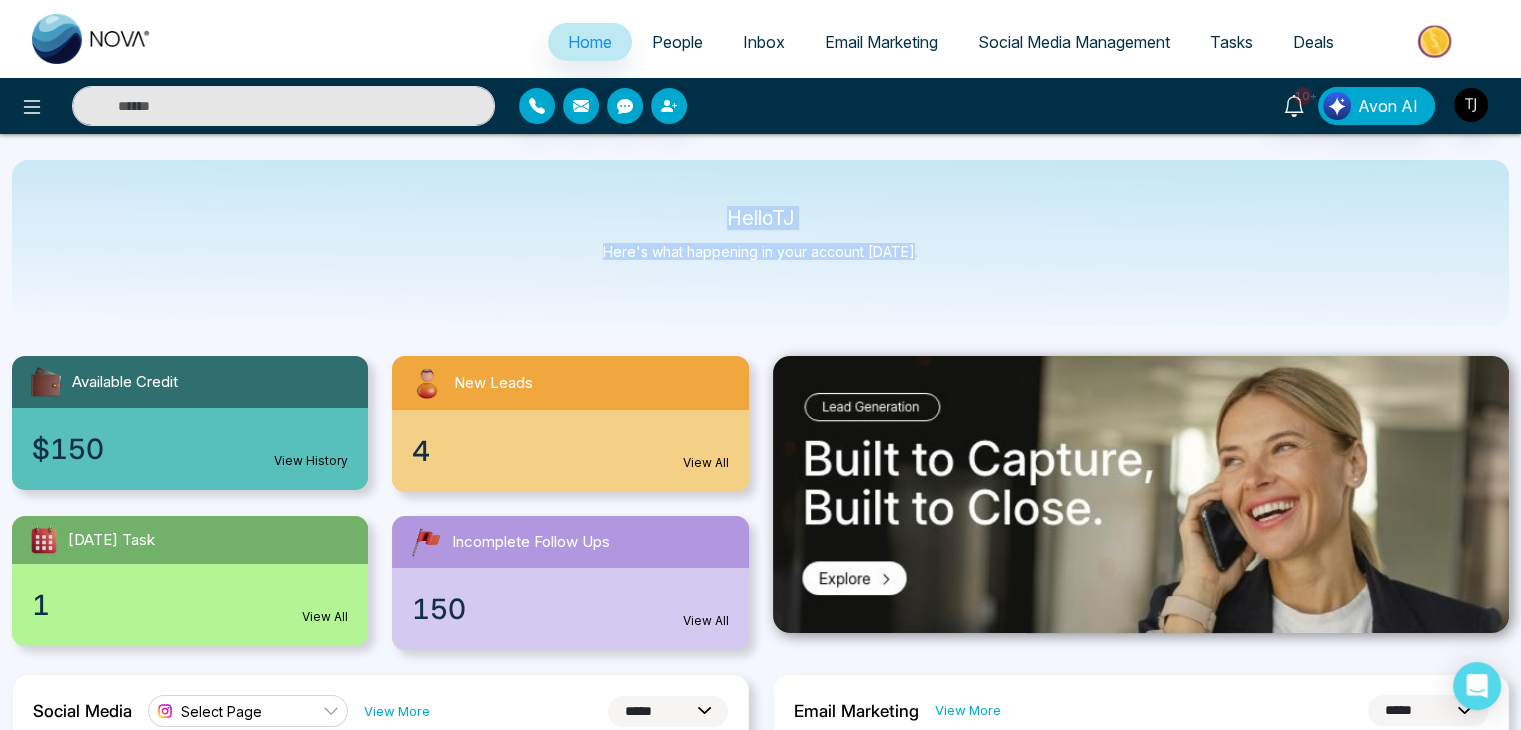 click on "Hello  [PERSON_NAME] Here's what happening in your account [DATE]." at bounding box center [760, 243] 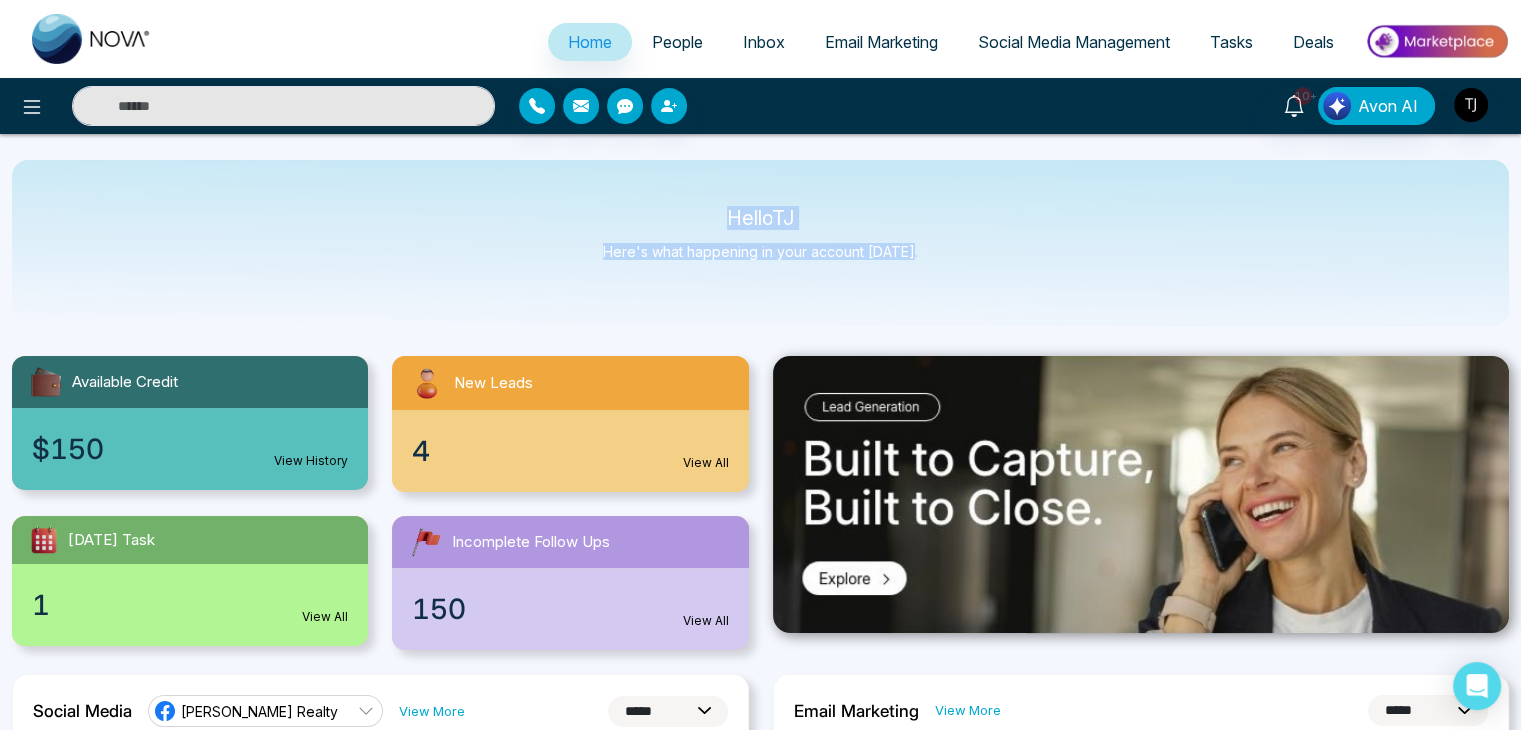 click on "Hello  [PERSON_NAME] Here's what happening in your account [DATE]." at bounding box center [760, 243] 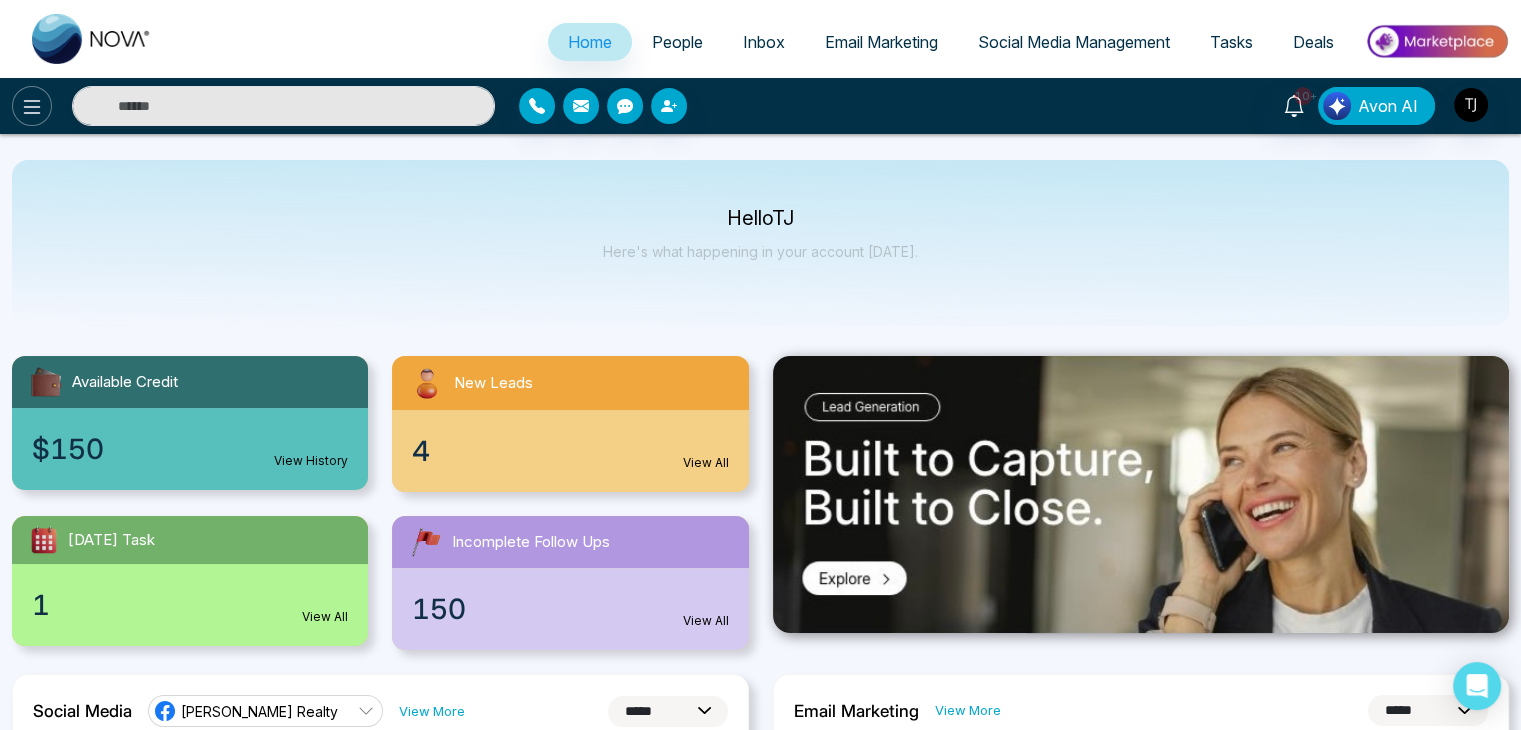 click 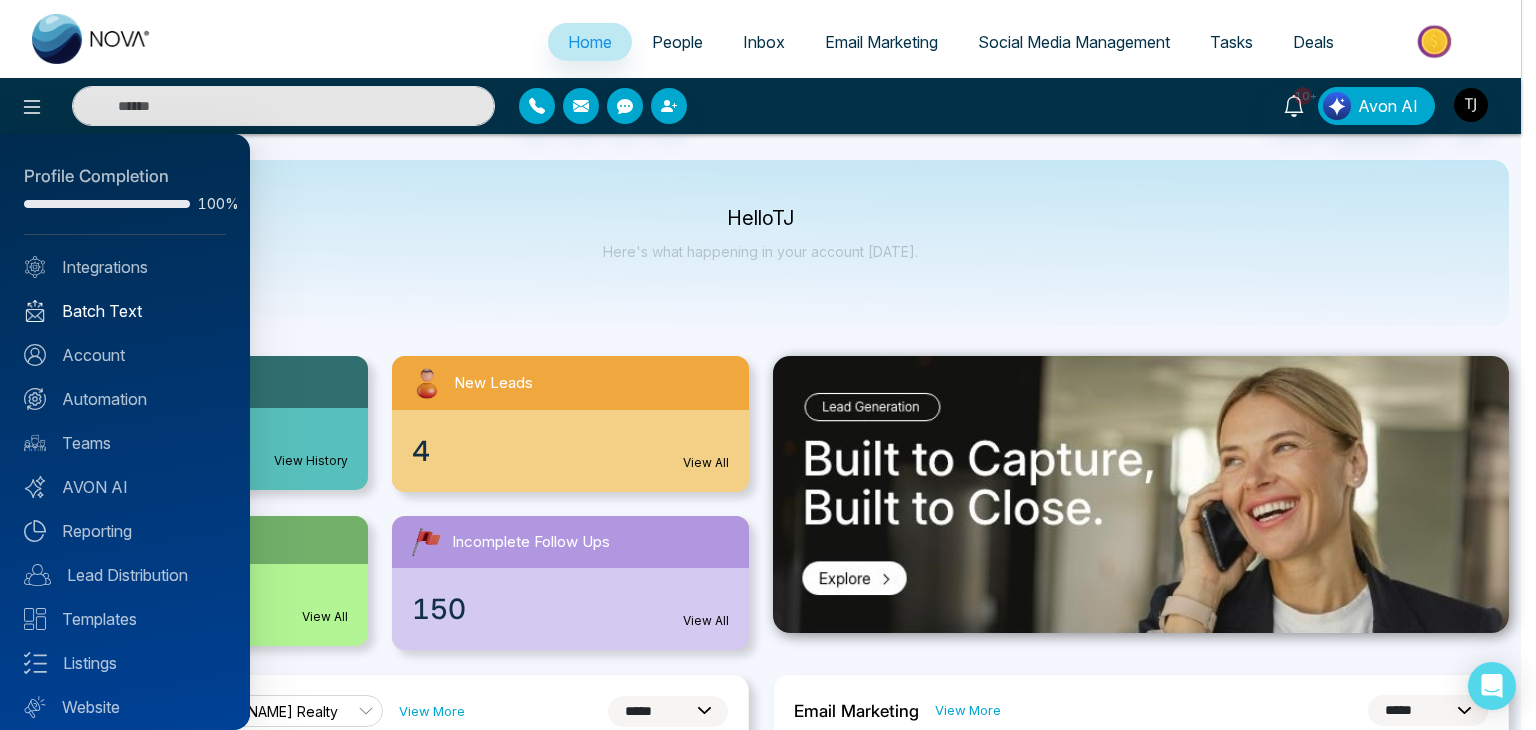 click on "Batch Text" at bounding box center (125, 311) 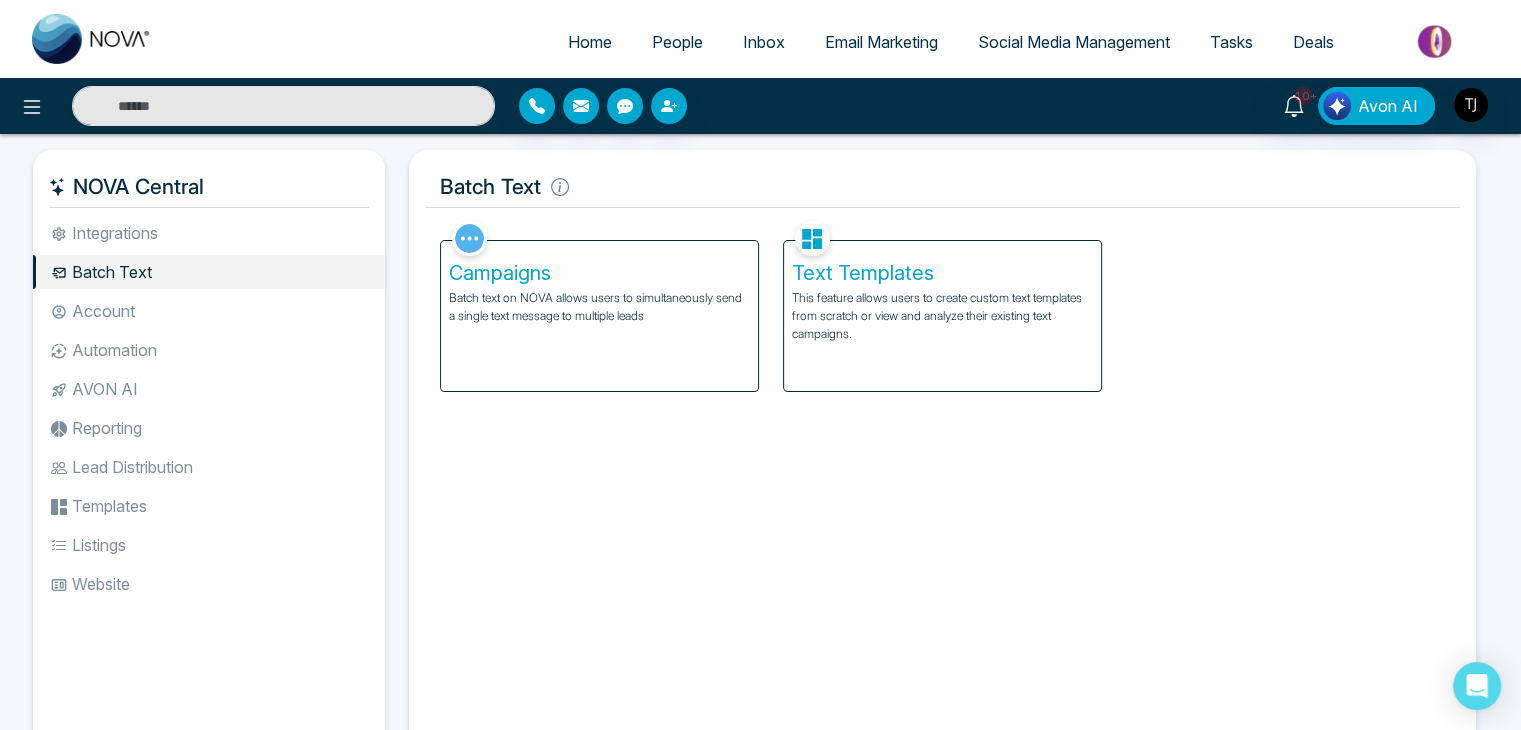 click on "This feature allows users to create custom text templates from scratch or view and analyze their existing text campaigns." at bounding box center [942, 316] 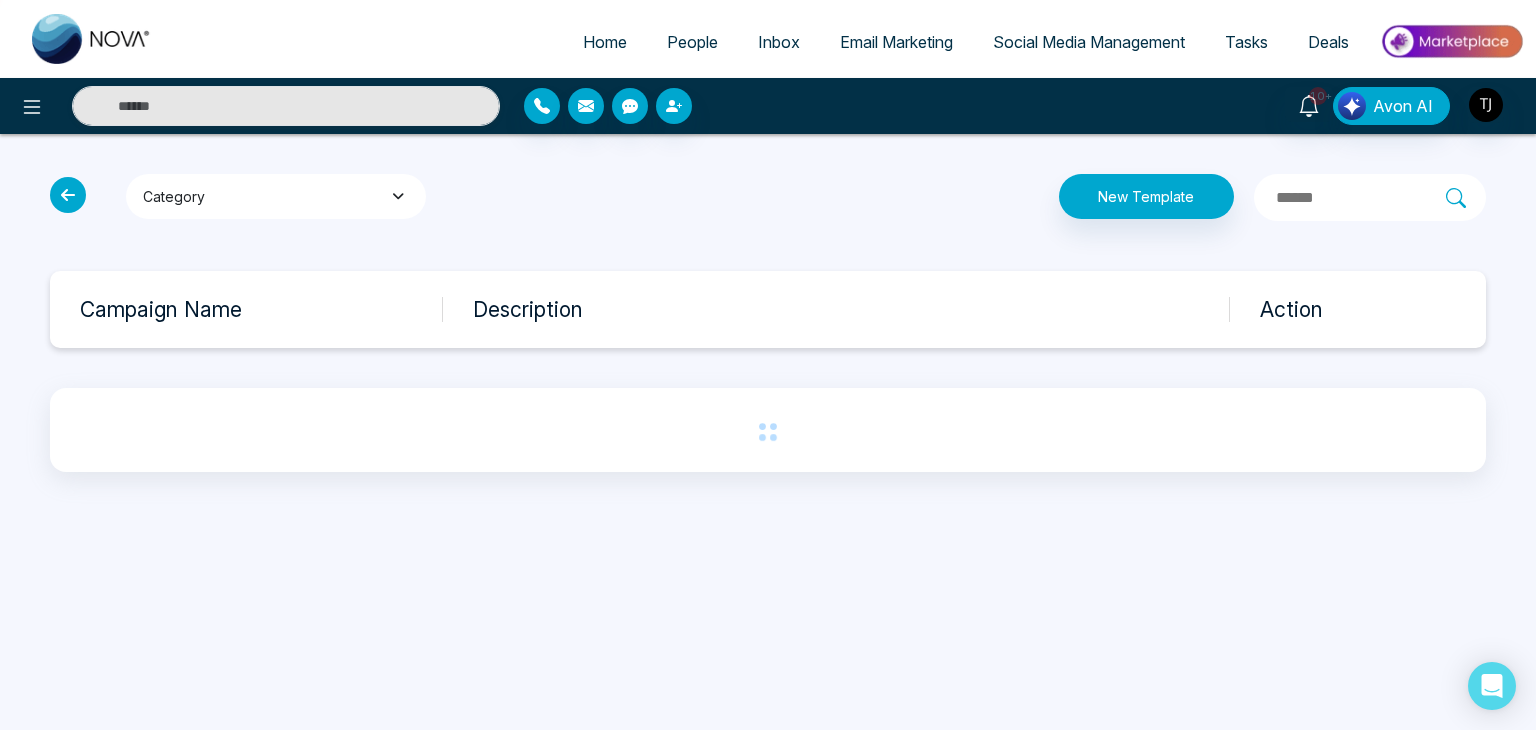 click on "Category" at bounding box center [276, 196] 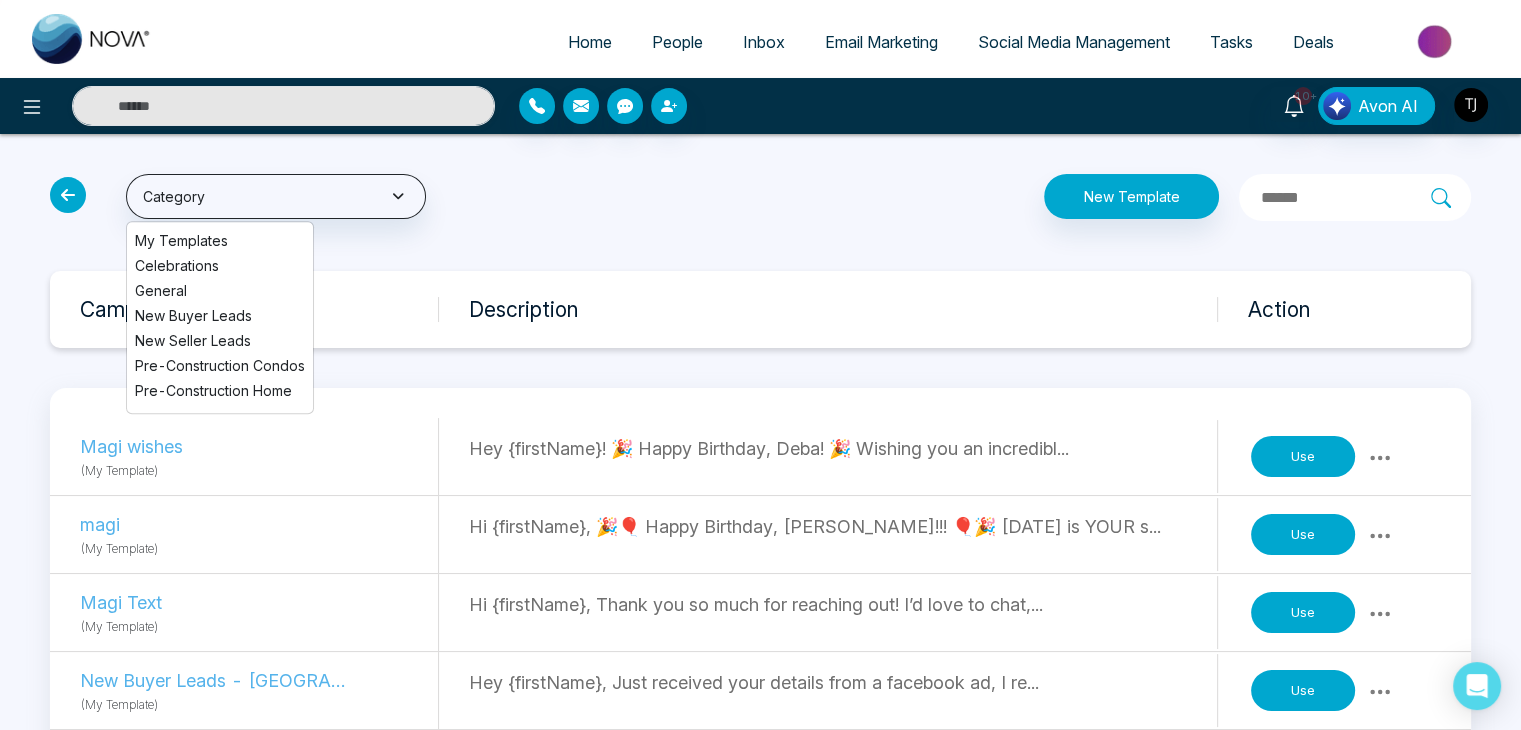 click on "New Buyer Leads" at bounding box center [220, 315] 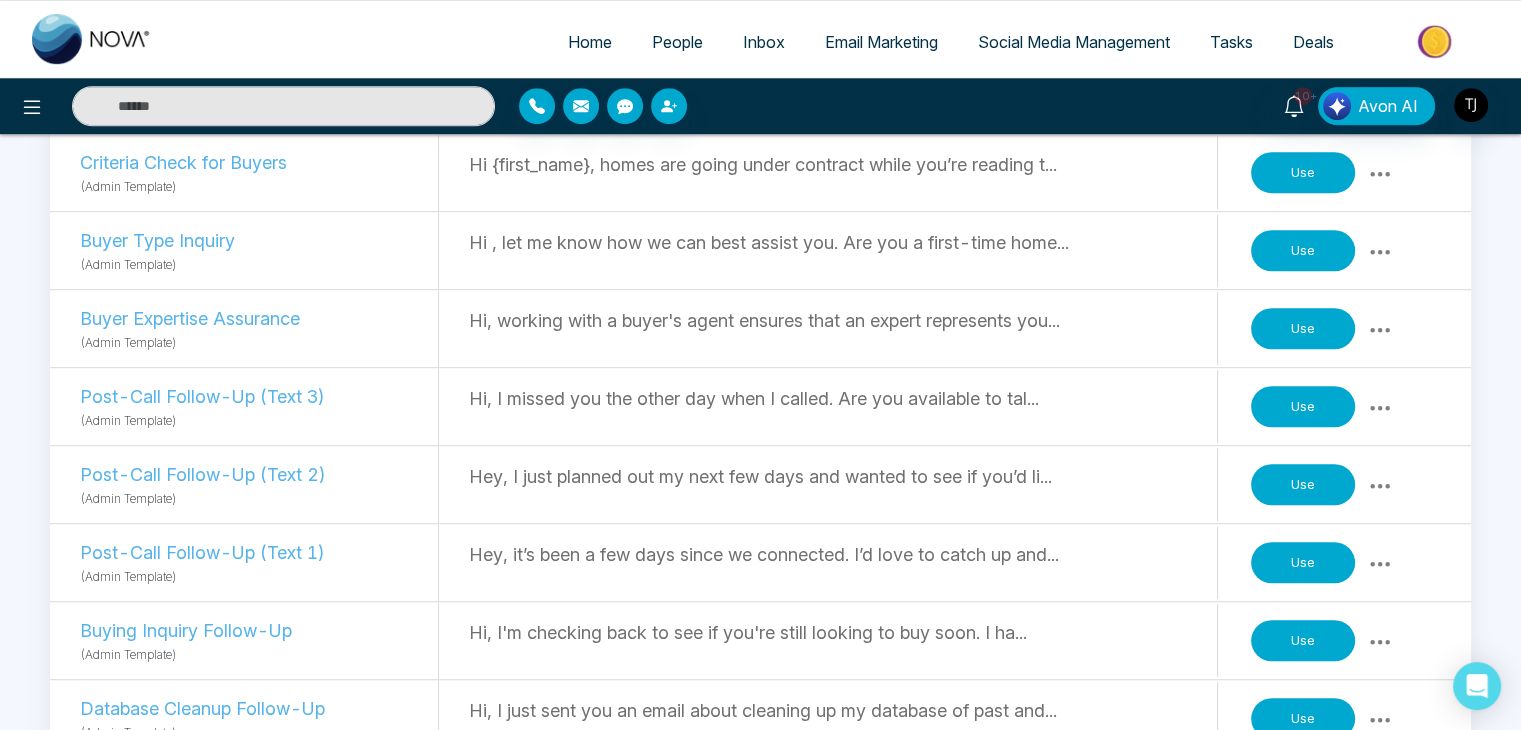 scroll, scrollTop: 1152, scrollLeft: 0, axis: vertical 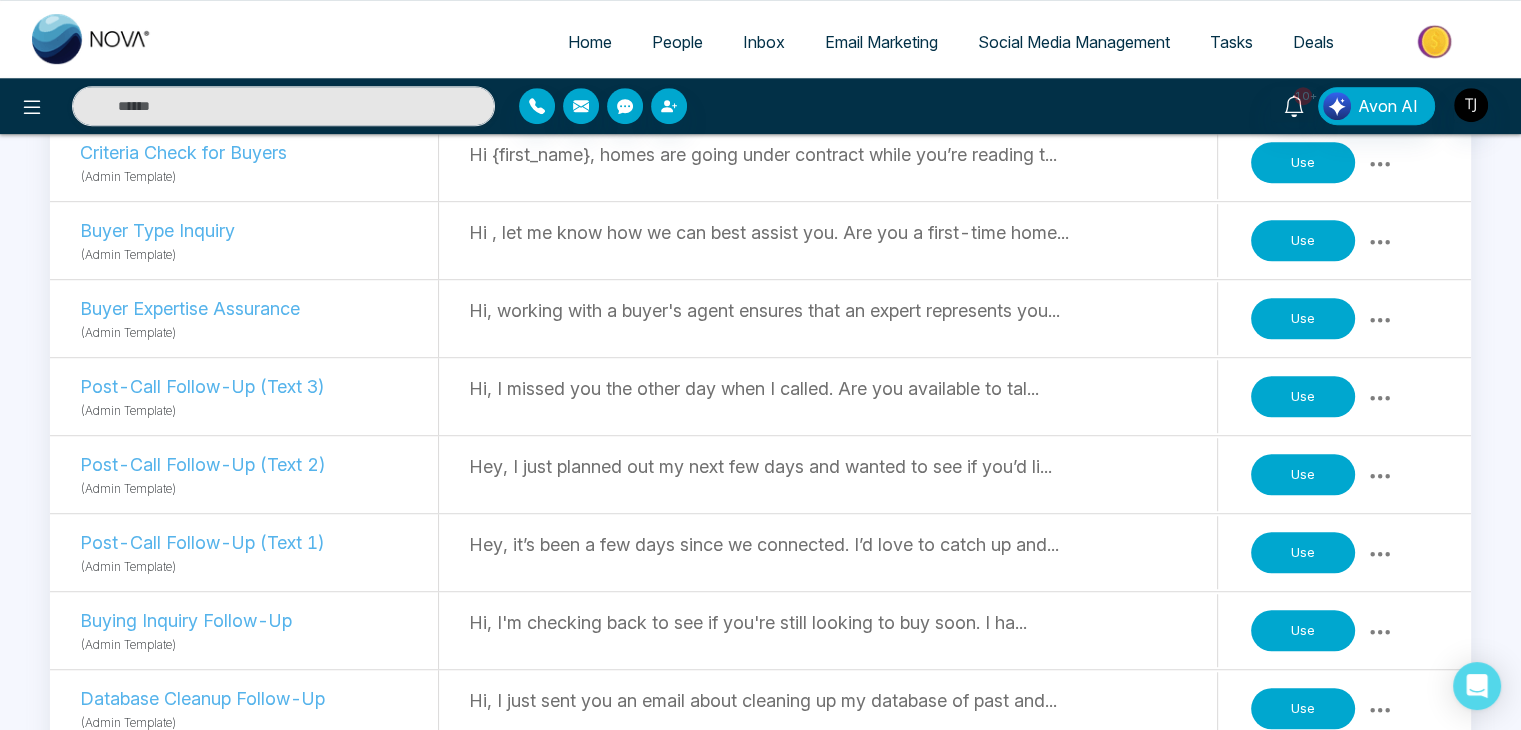 click on "Use" at bounding box center [1303, 241] 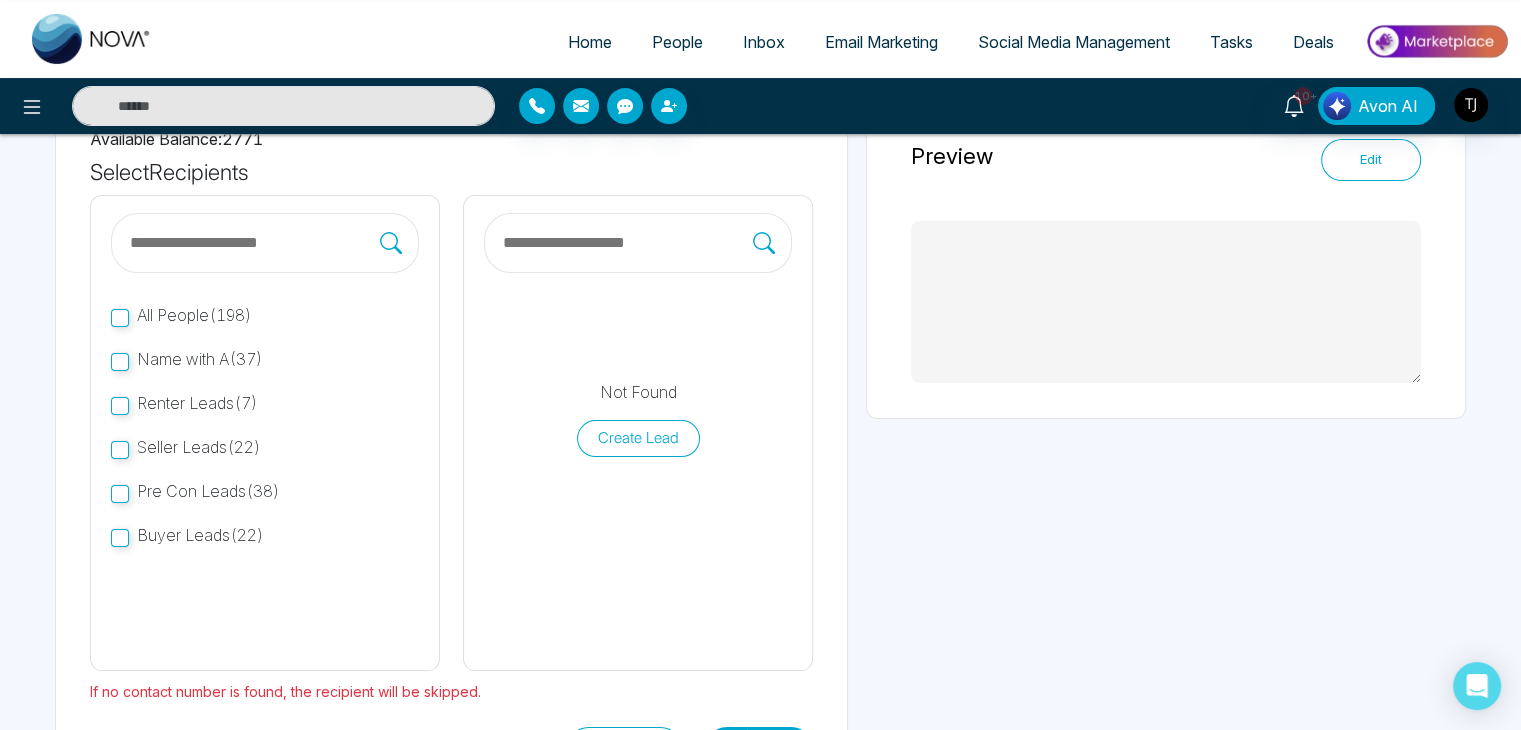 scroll, scrollTop: 158, scrollLeft: 0, axis: vertical 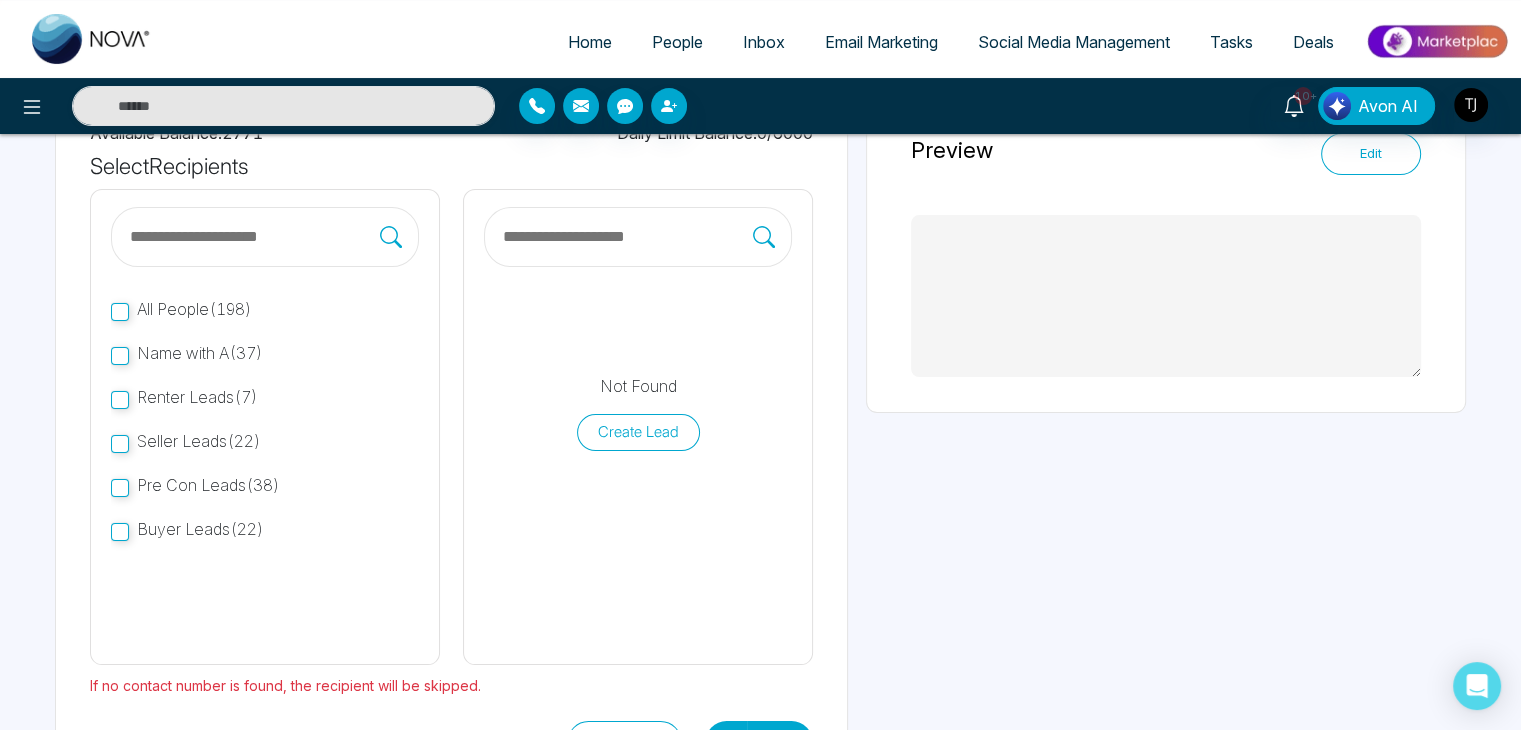 type on "**********" 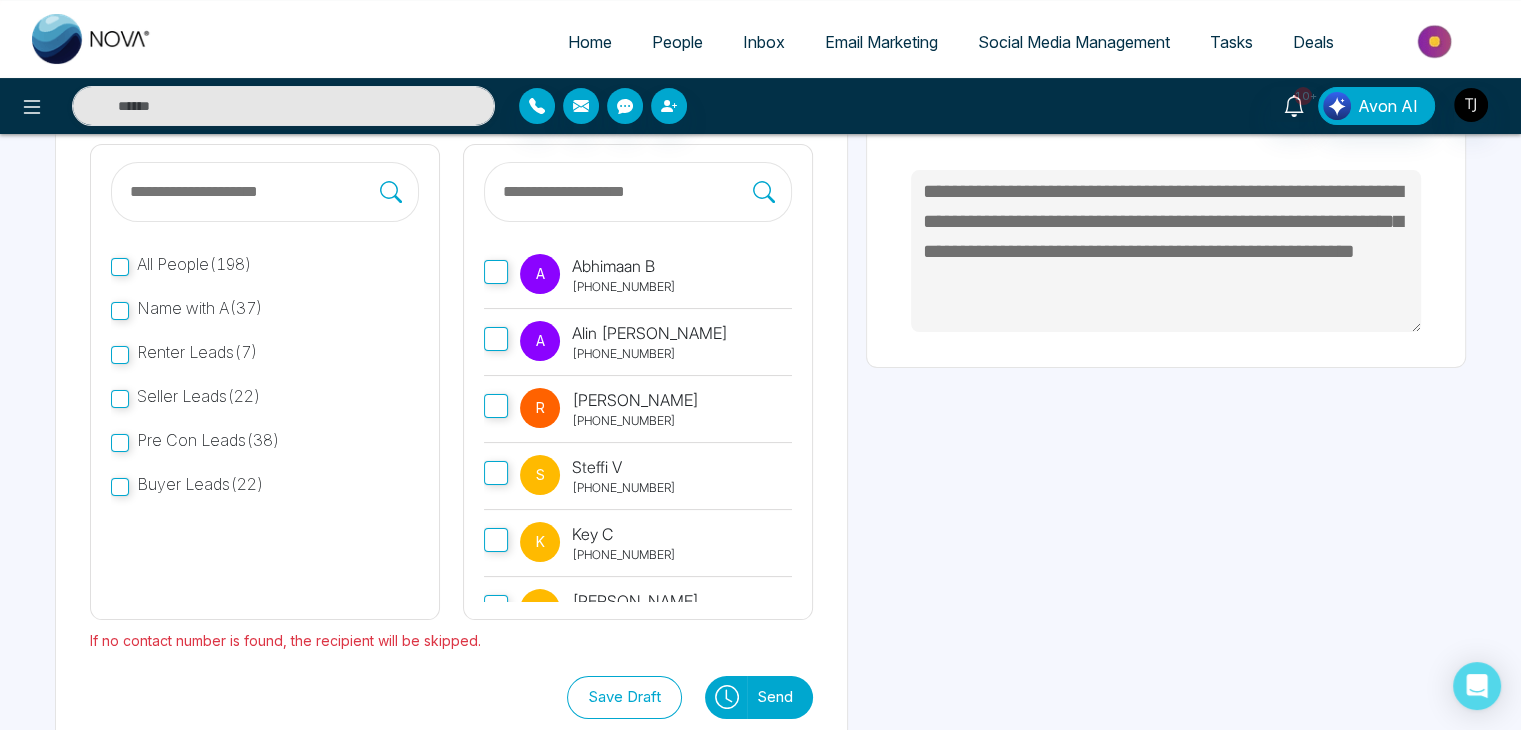 scroll, scrollTop: 240, scrollLeft: 0, axis: vertical 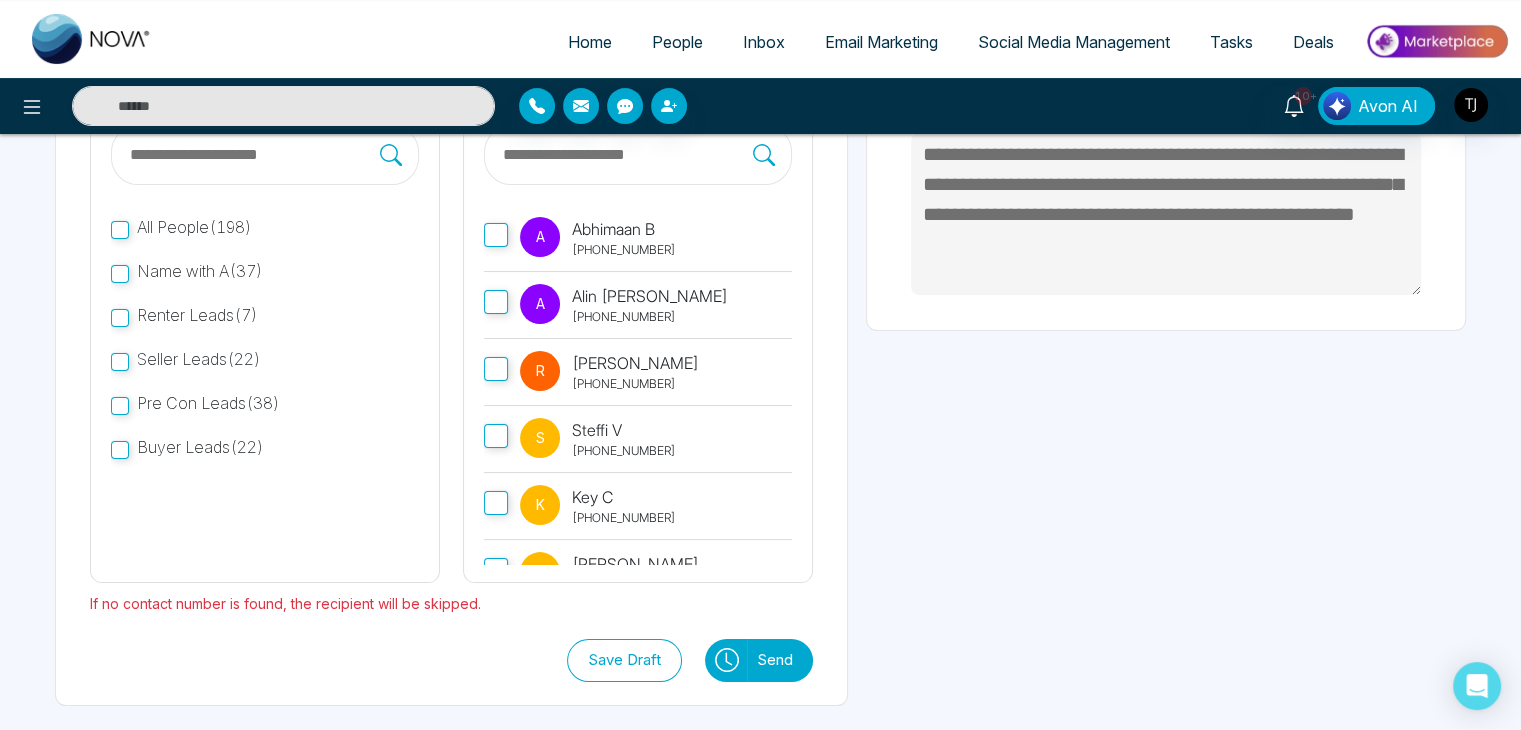 click on "A Abhimaan   B [PHONE_NUMBER]" at bounding box center (638, 238) 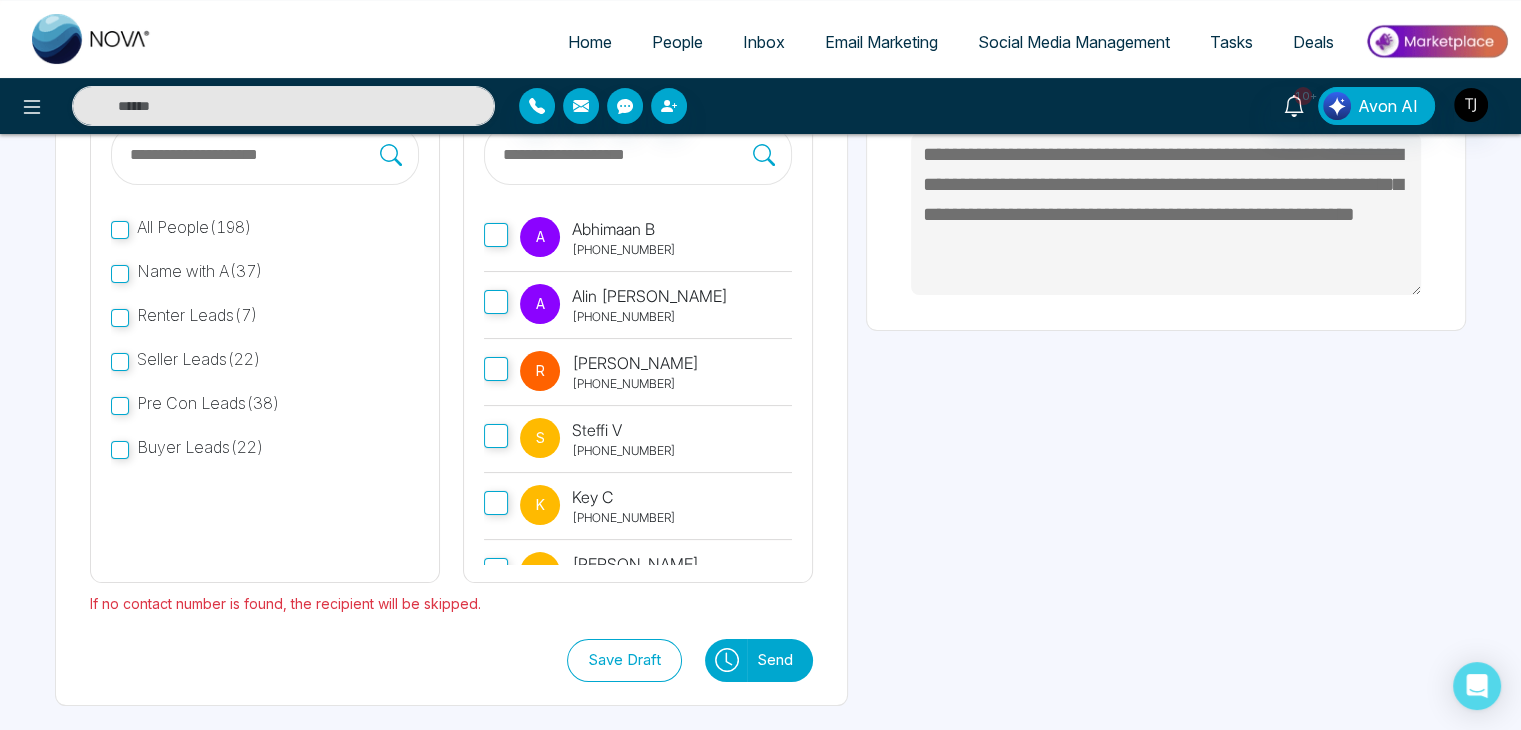 click on "Send" at bounding box center (780, 660) 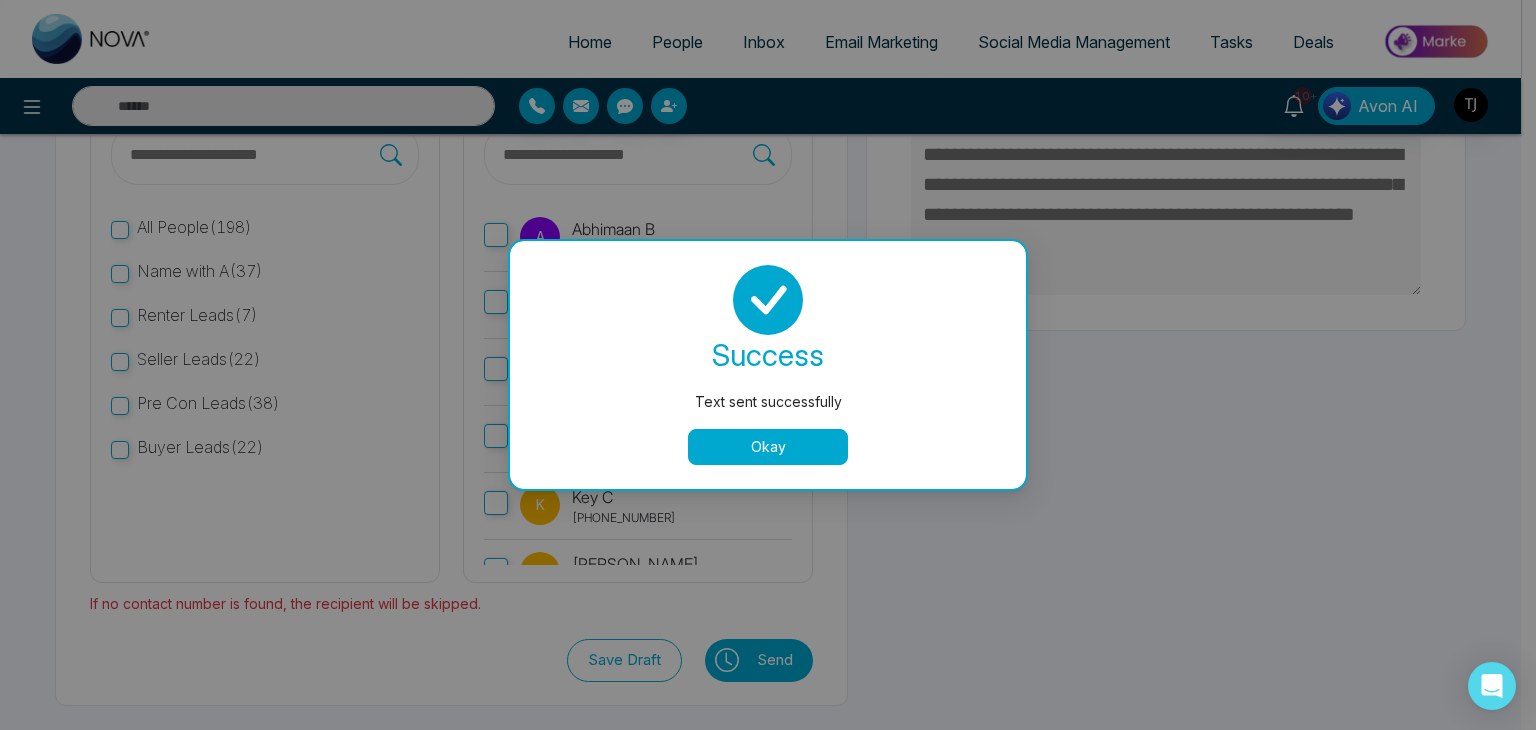 click on "Okay" at bounding box center (768, 447) 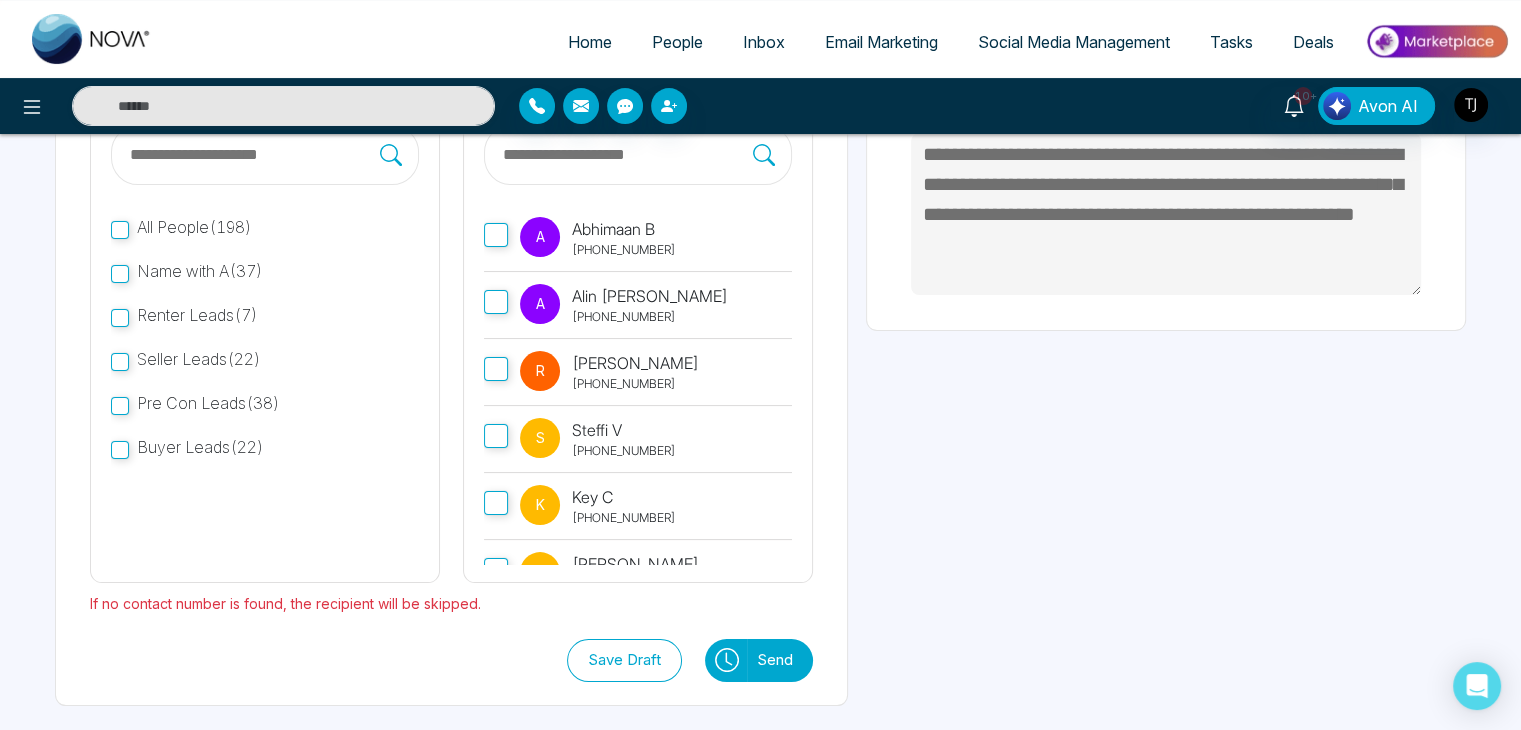 scroll, scrollTop: 0, scrollLeft: 0, axis: both 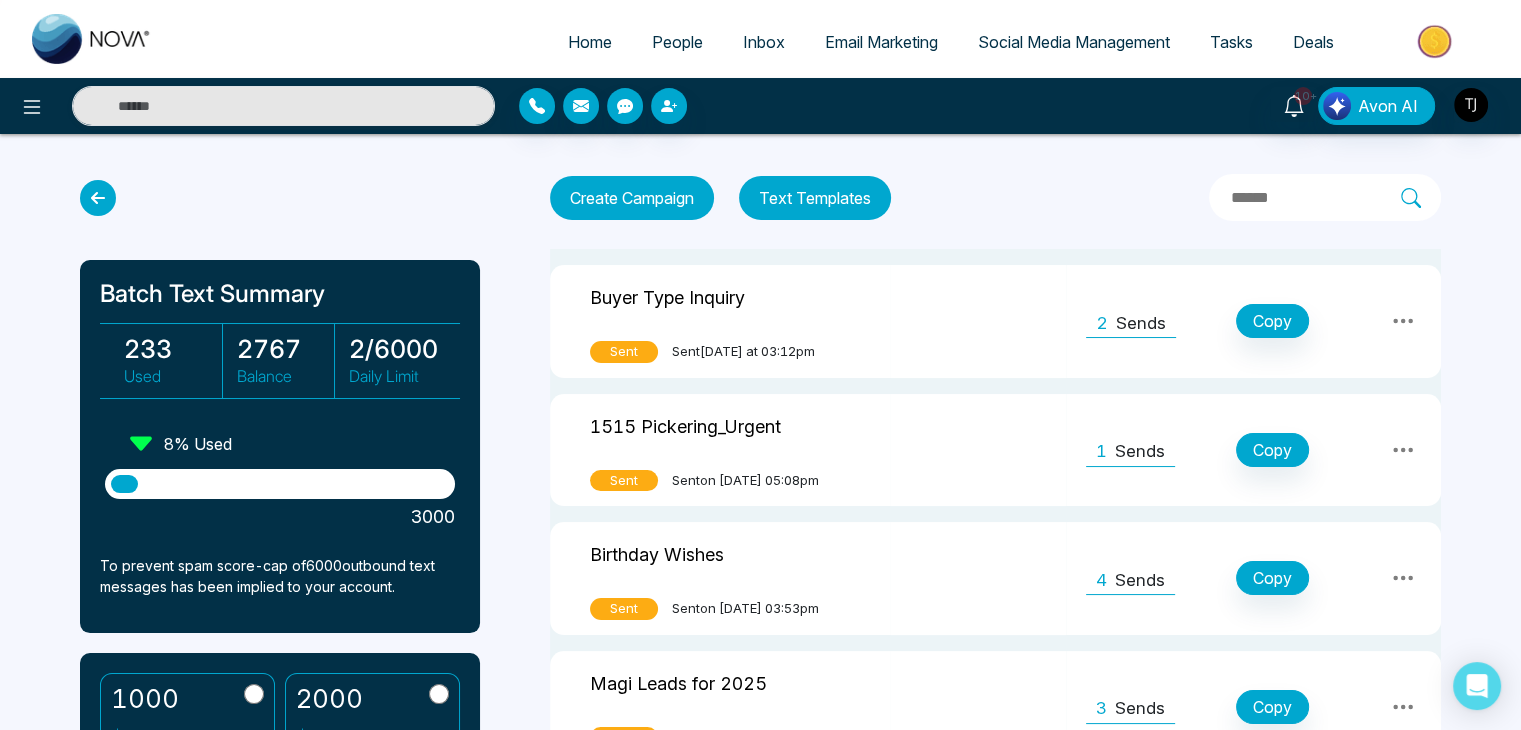 click on "Create Campaign" at bounding box center [632, 198] 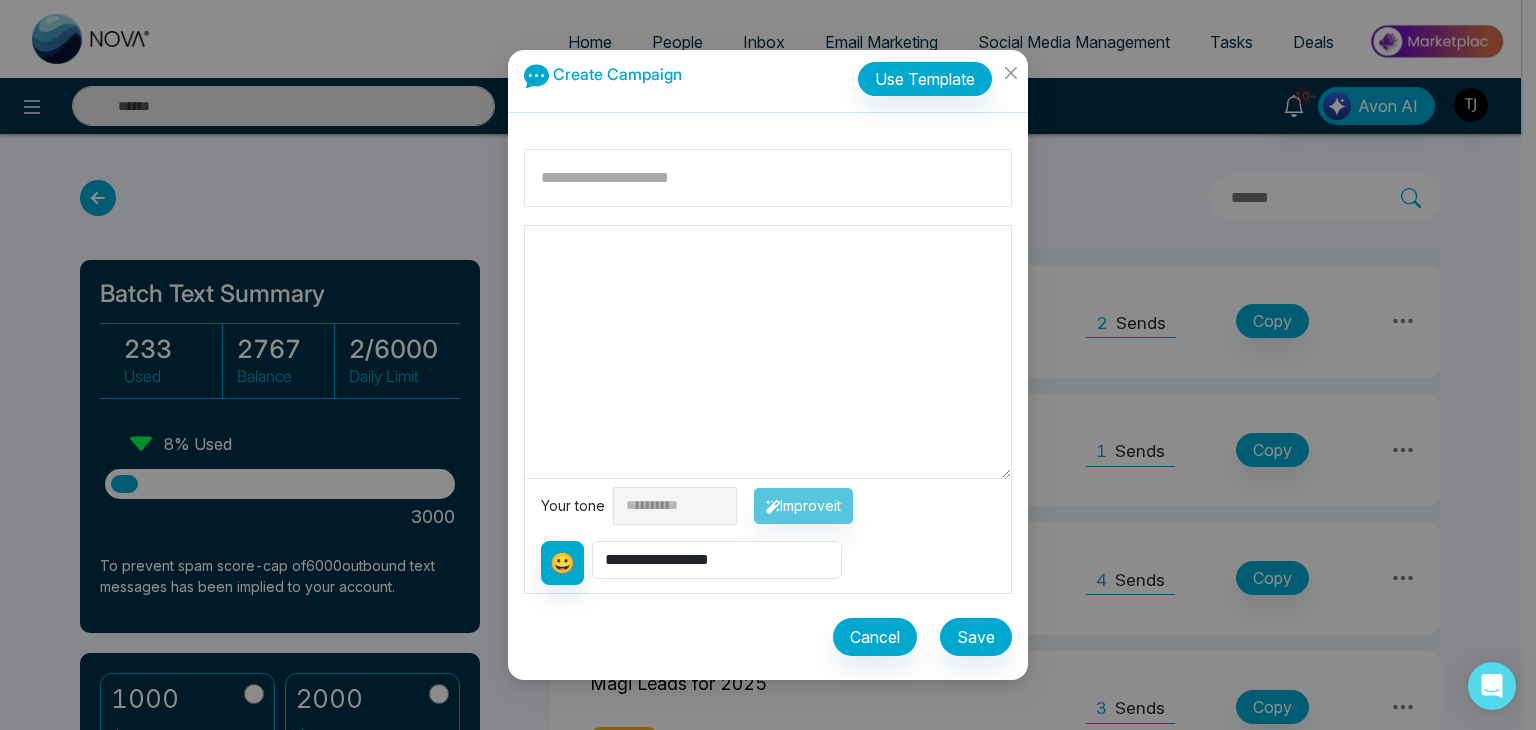 click at bounding box center [768, 178] 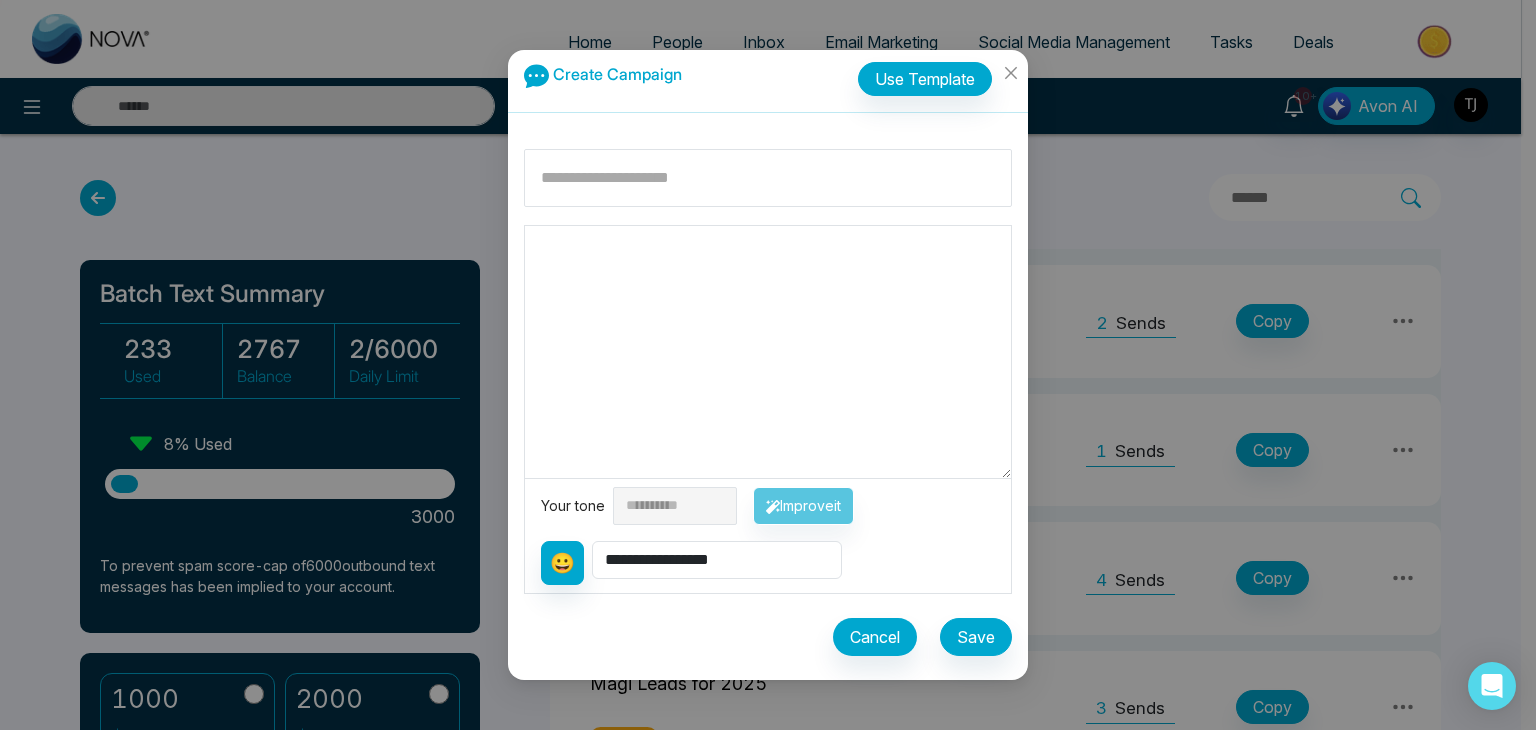 click at bounding box center [768, 352] 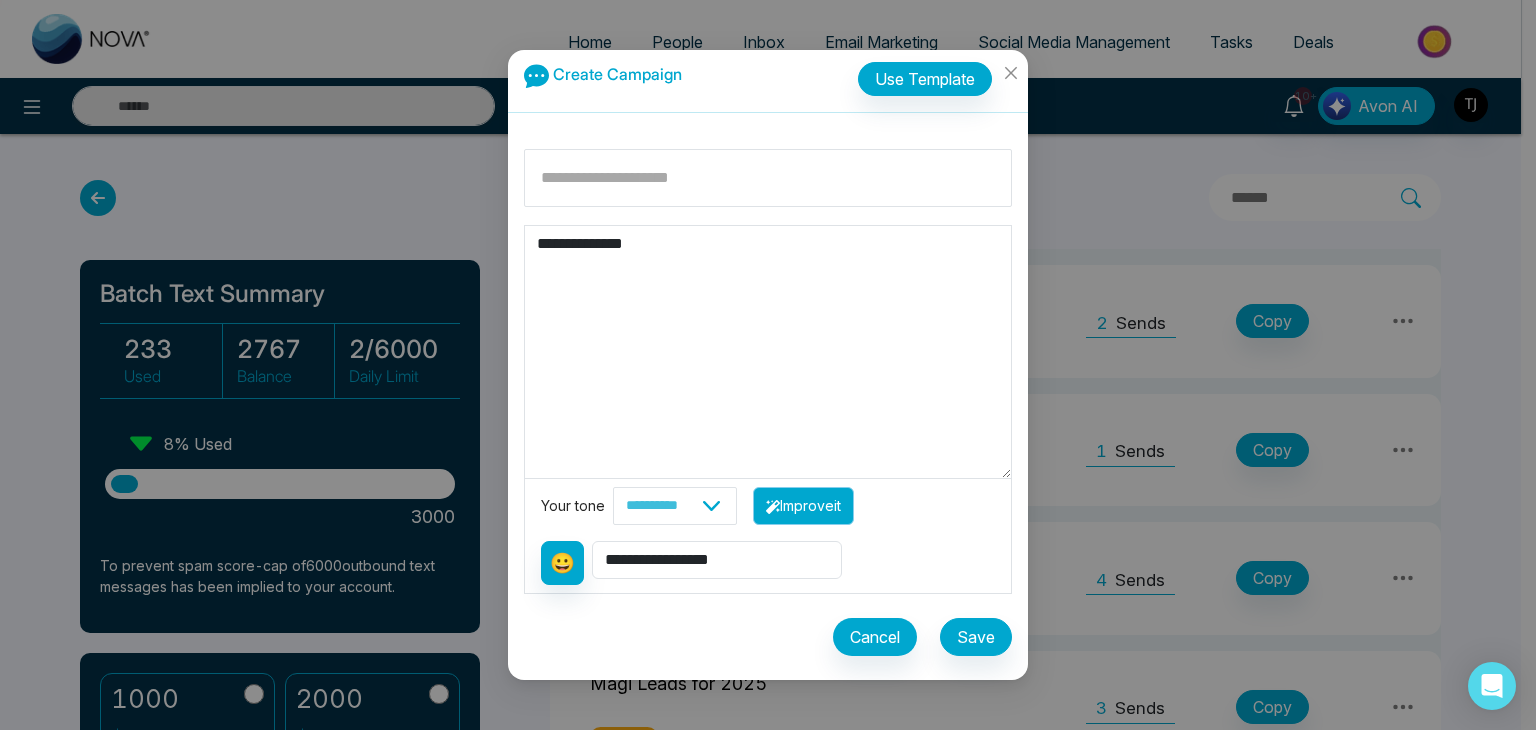 click on "Improve  it" at bounding box center [803, 506] 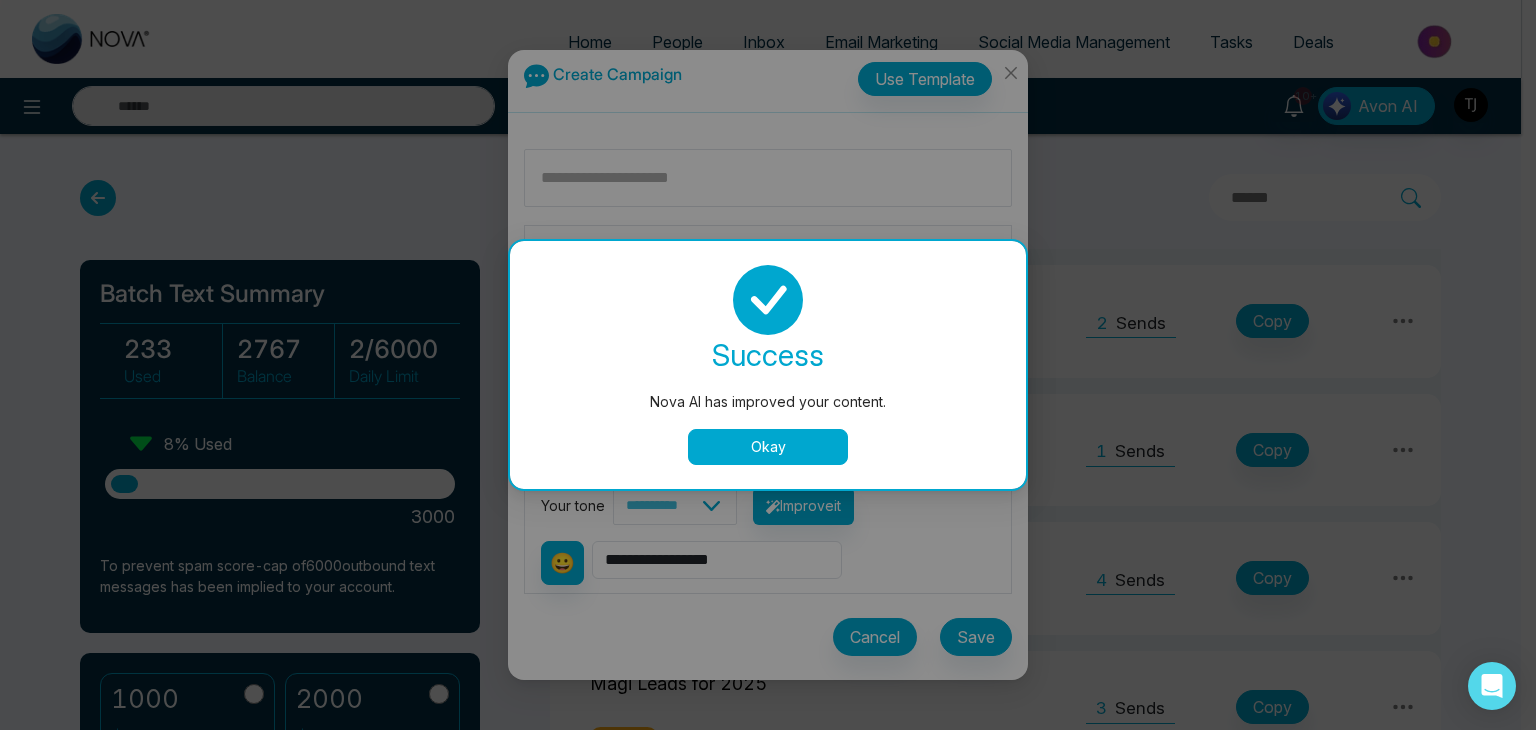 click on "Okay" at bounding box center (768, 447) 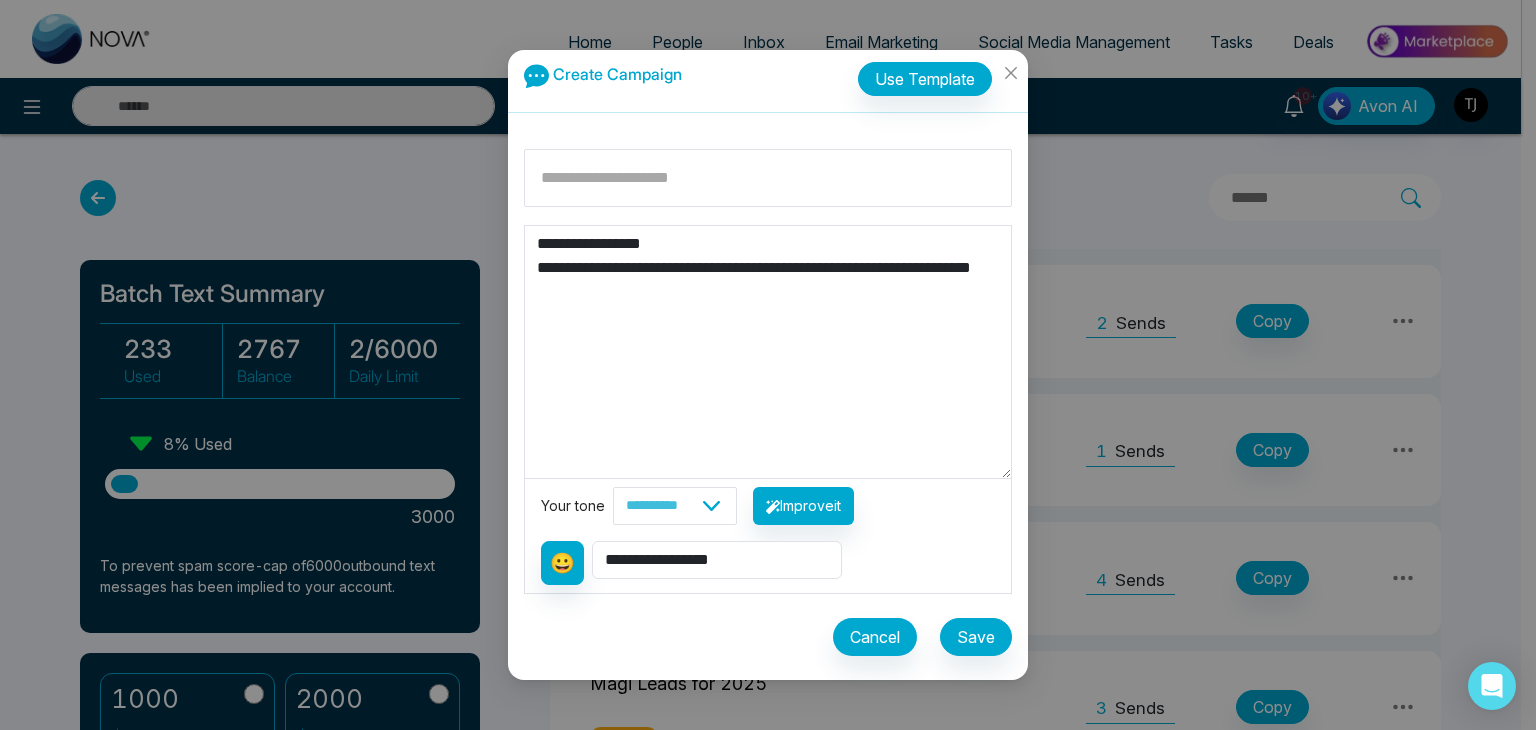 drag, startPoint x: 663, startPoint y: 225, endPoint x: 528, endPoint y: 214, distance: 135.4474 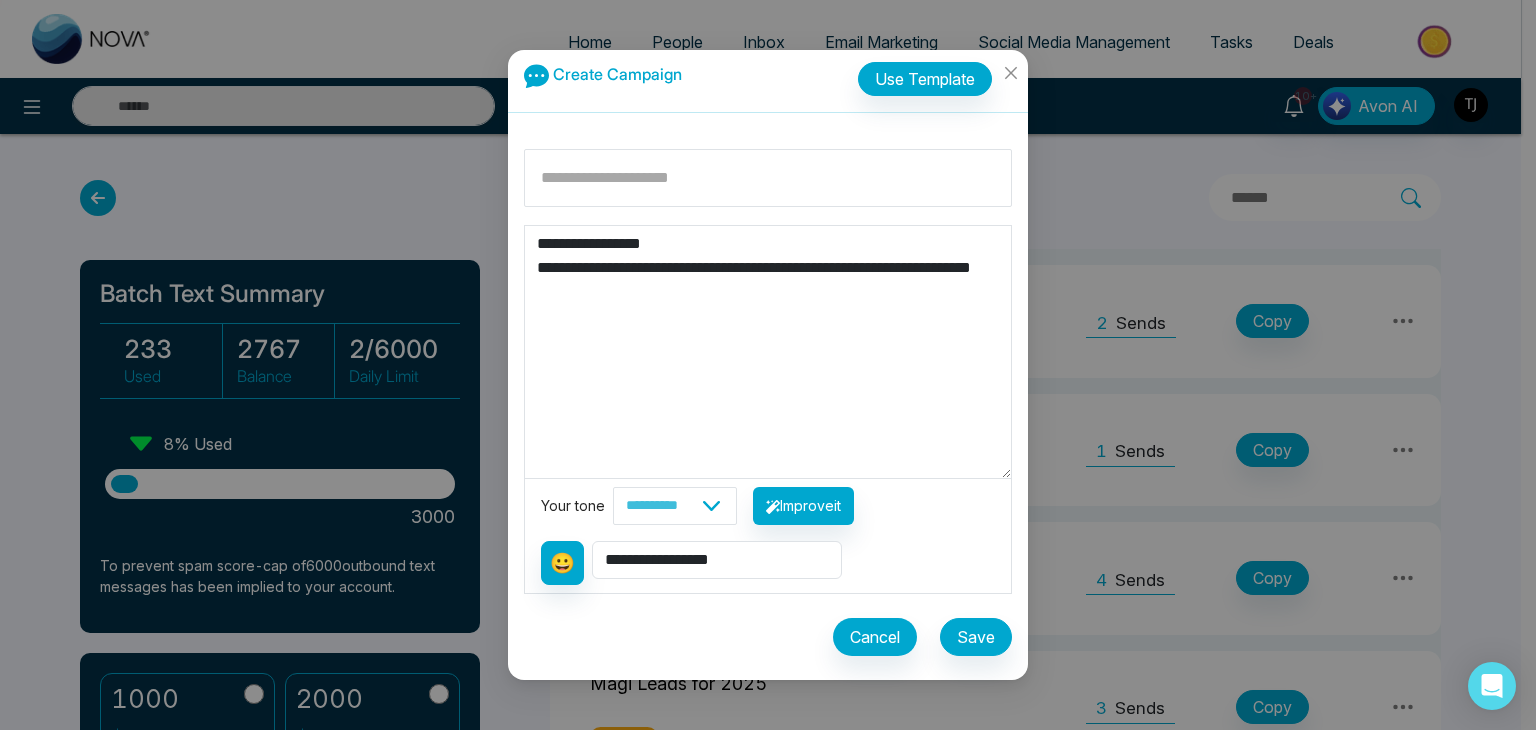 click on "**********" at bounding box center [768, 406] 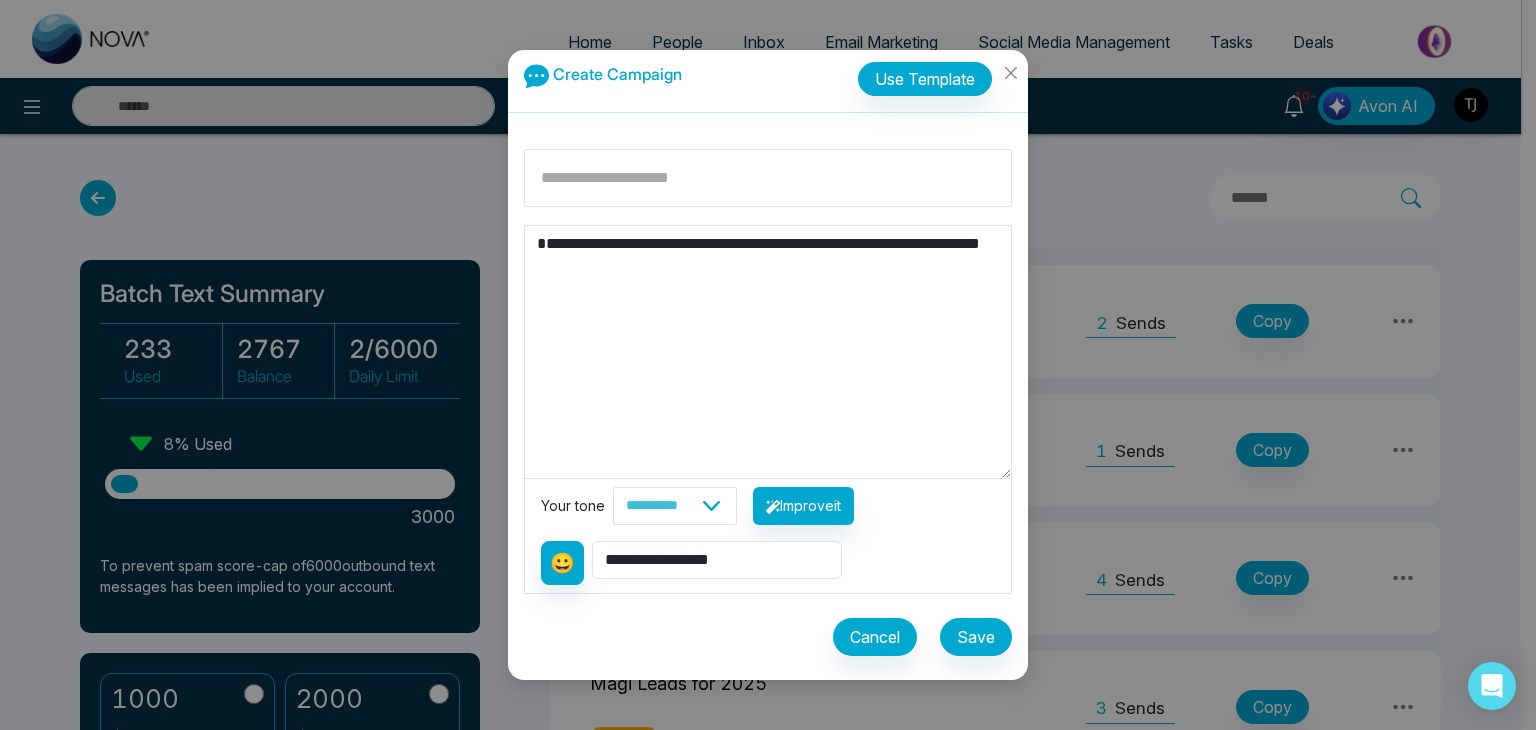 type on "**********" 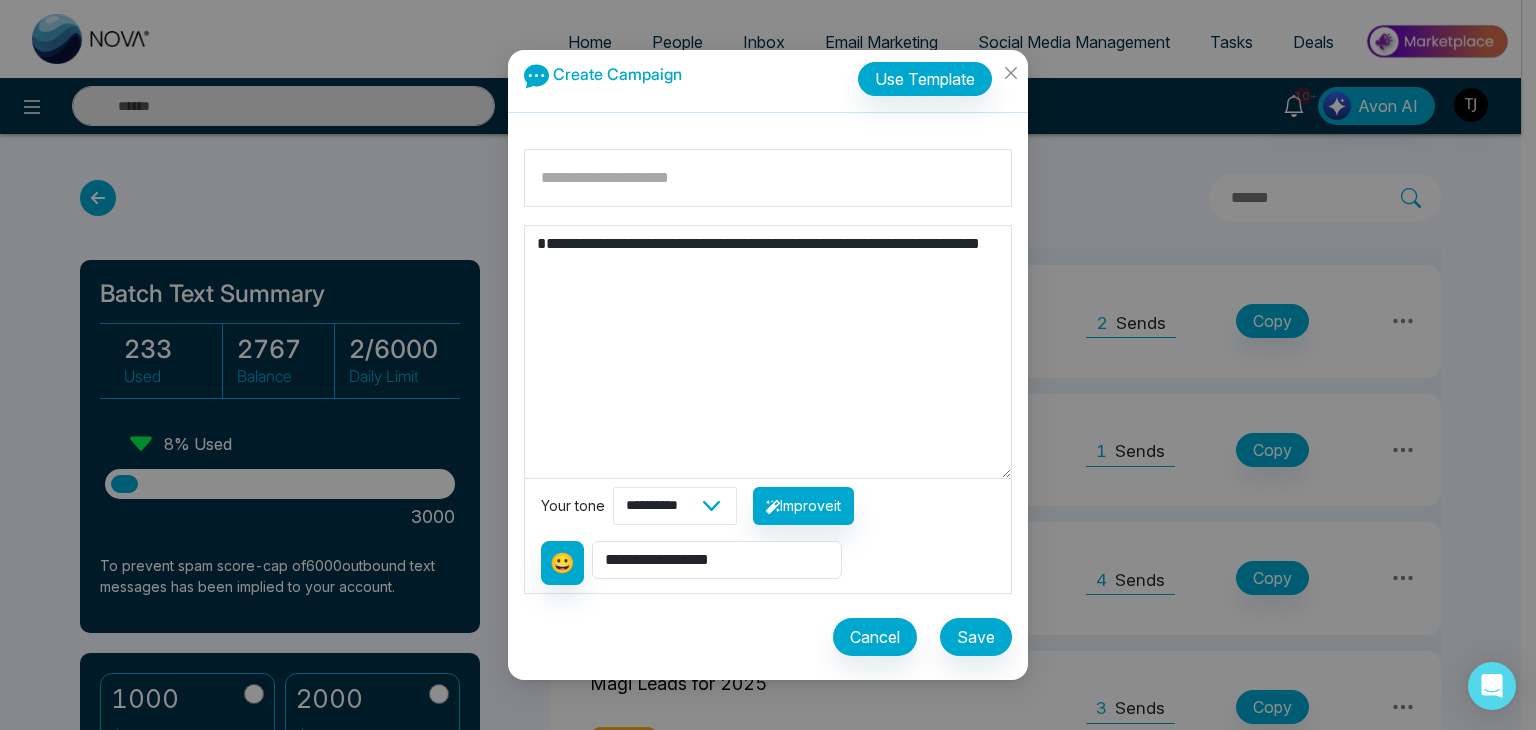 click on "**********" at bounding box center (675, 506) 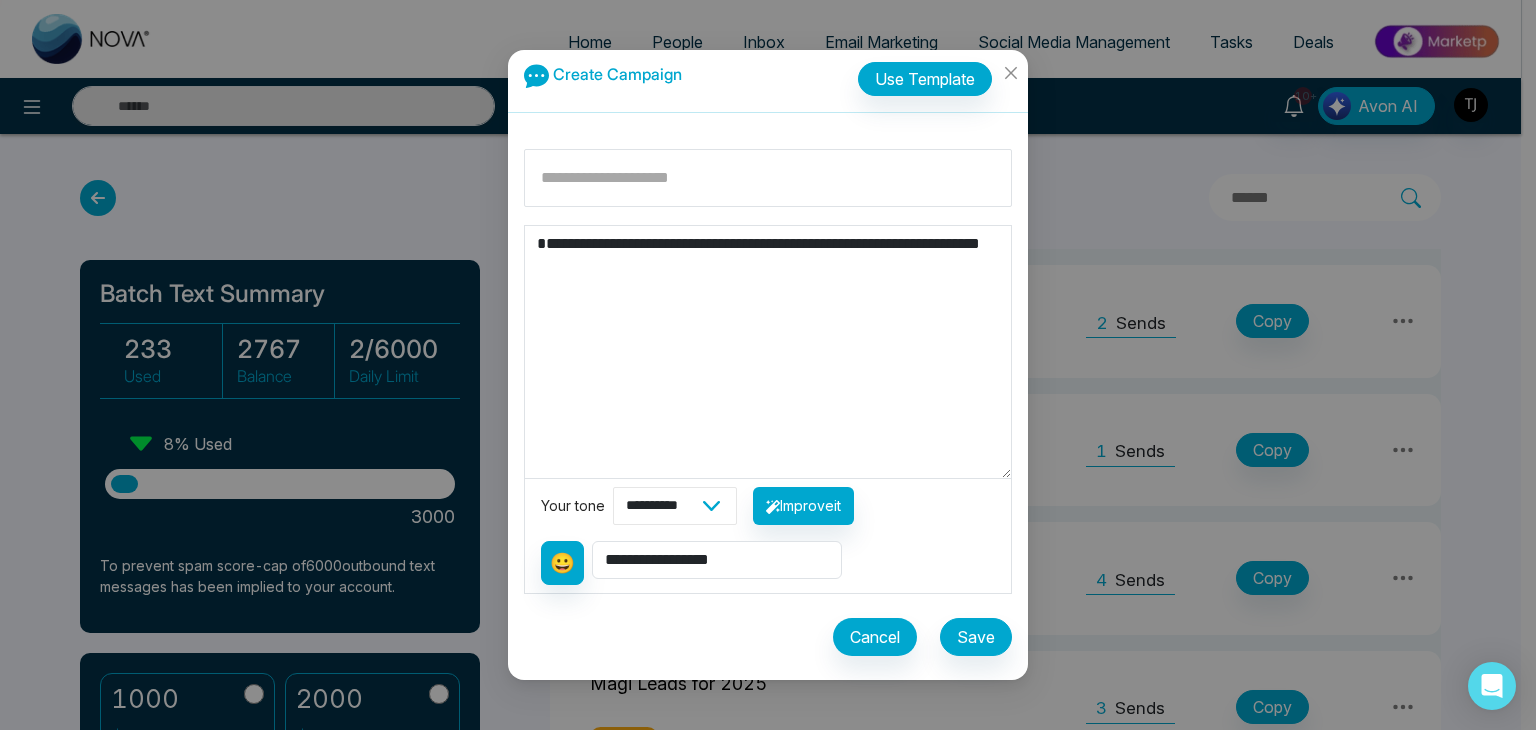select on "*******" 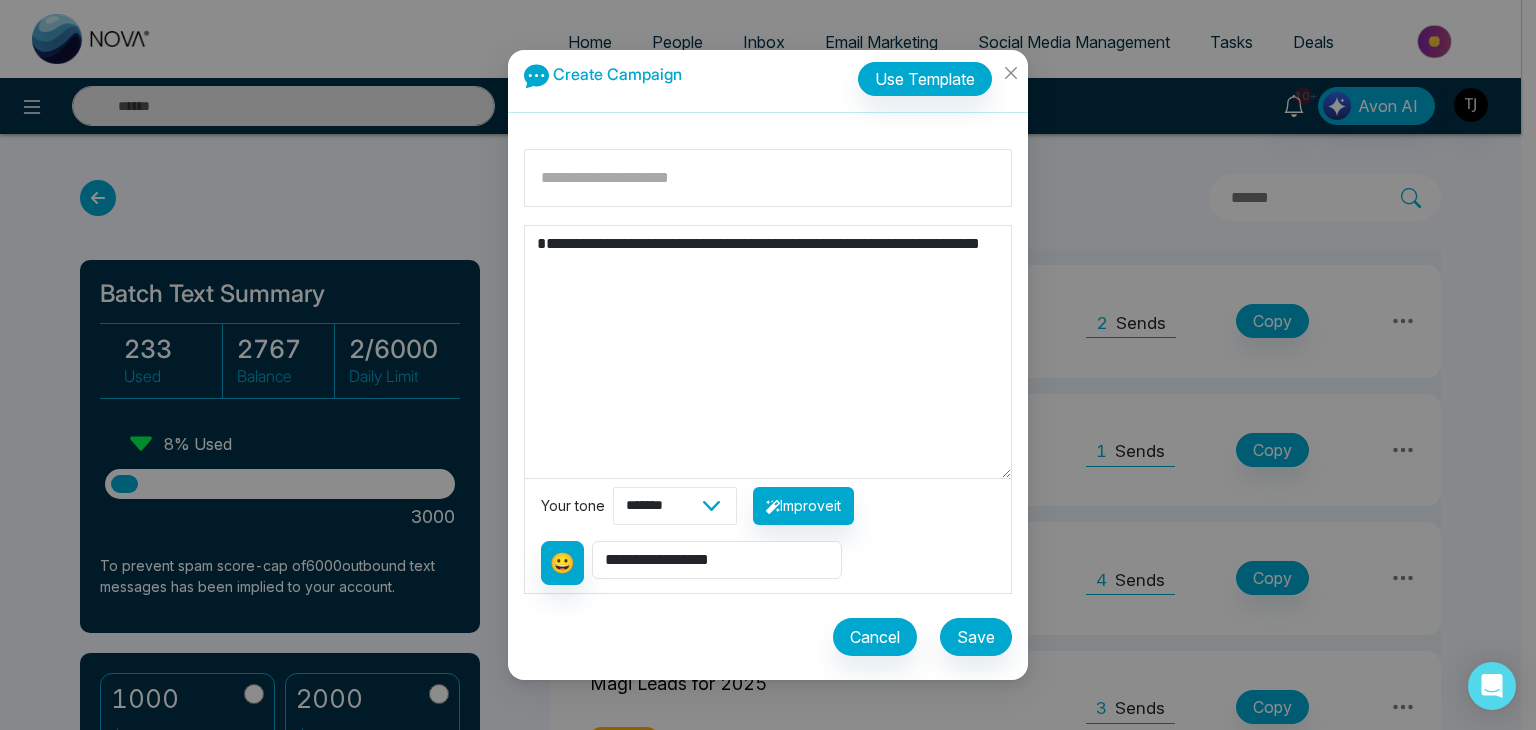 click on "**********" at bounding box center (675, 506) 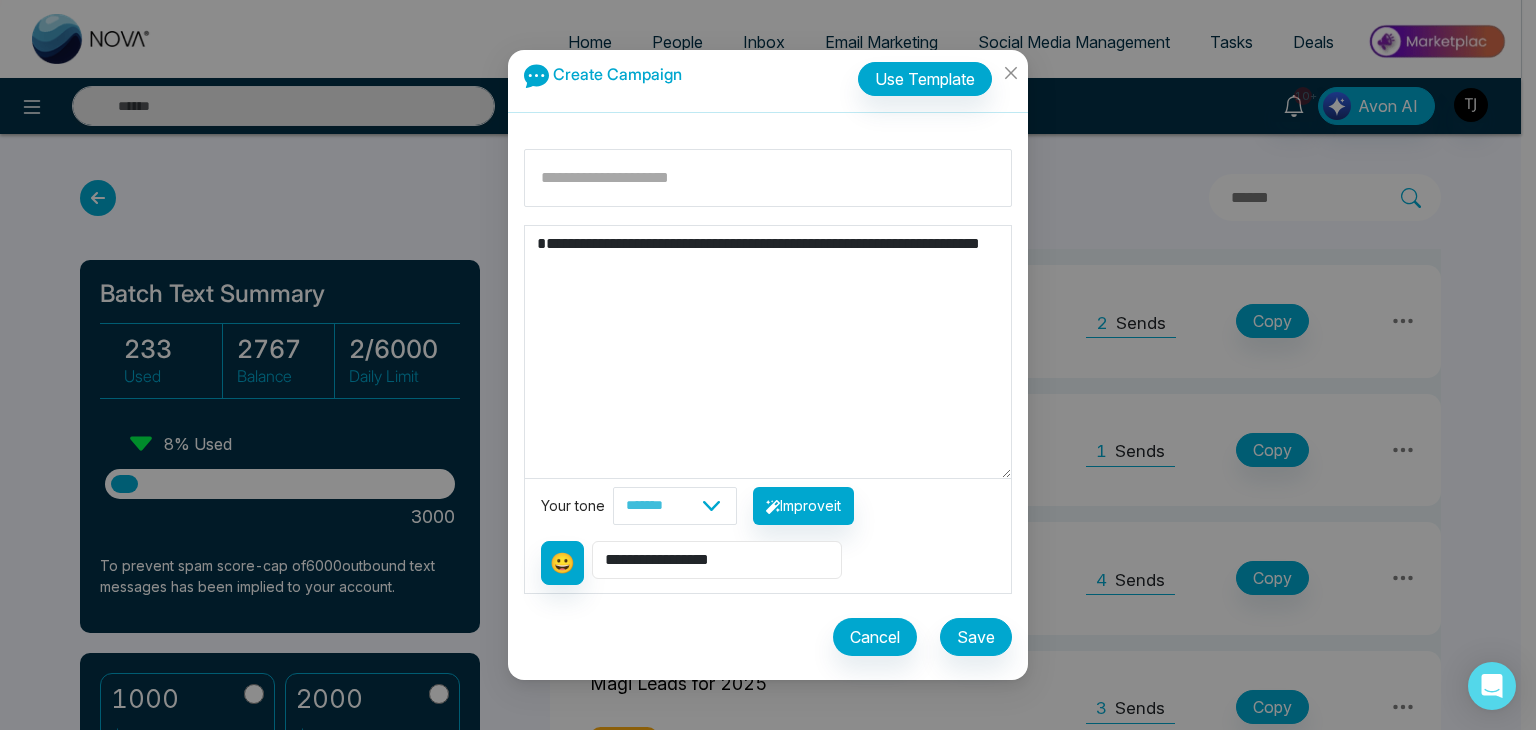 click on "**********" at bounding box center (717, 560) 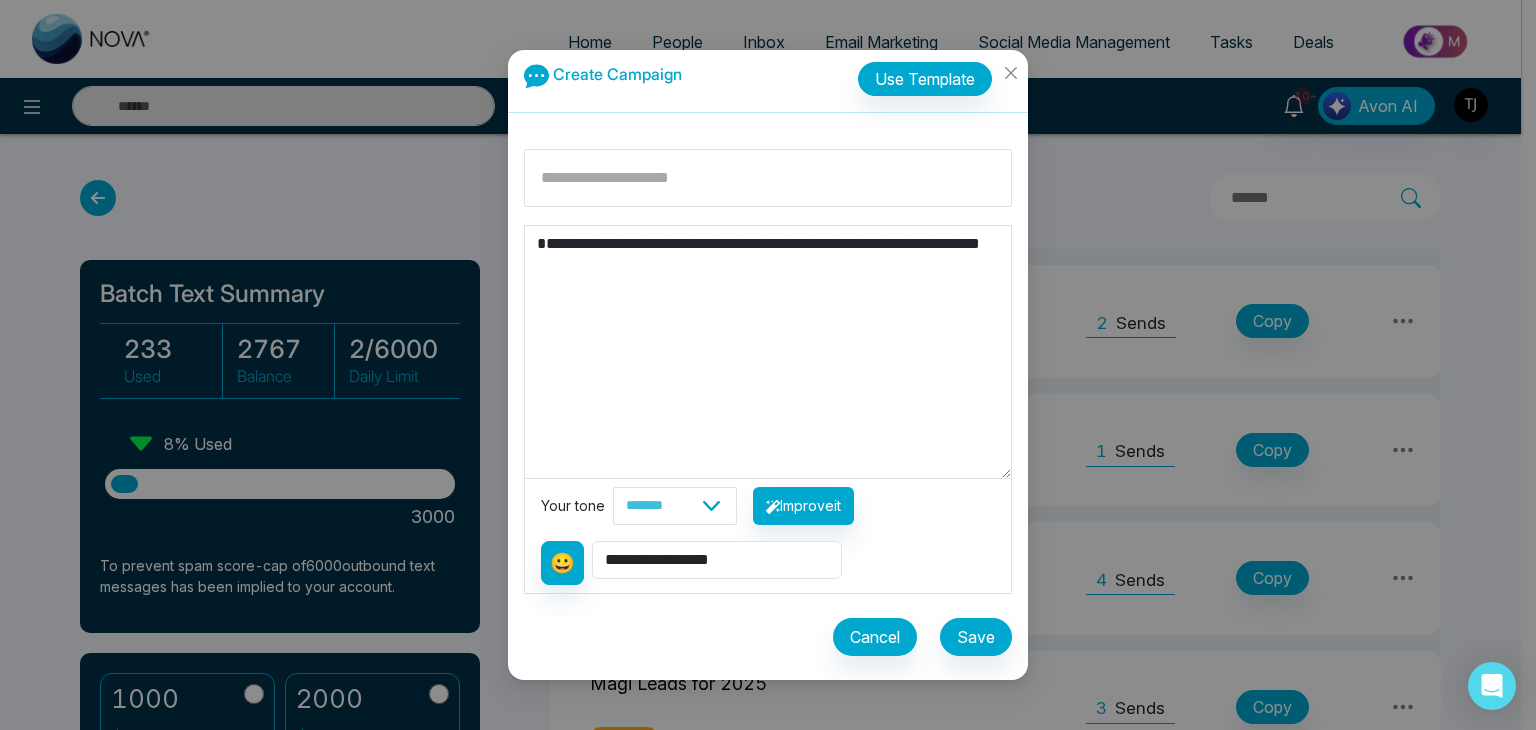 click on "**********" at bounding box center (768, 352) 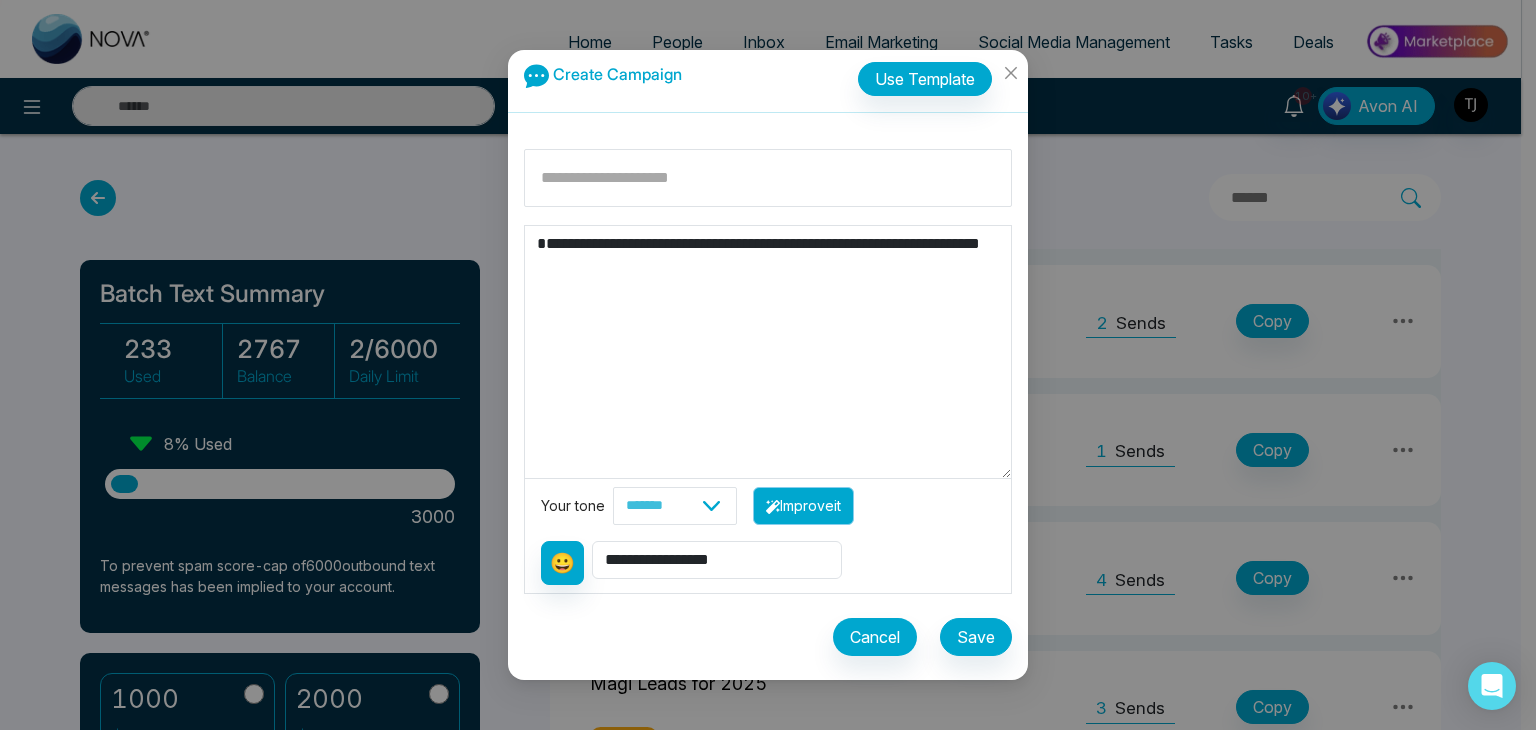 click on "Improve  it" at bounding box center (803, 506) 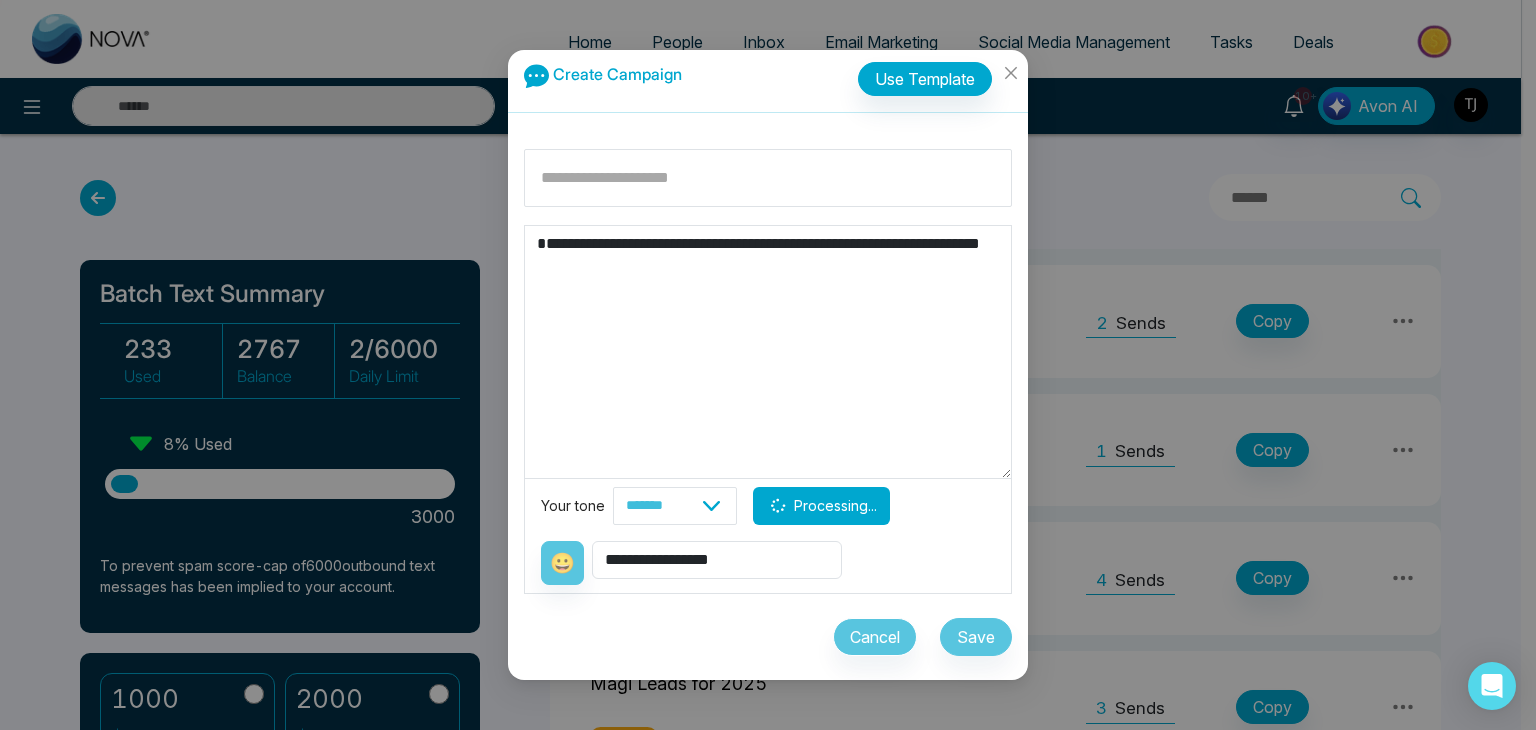 type on "**********" 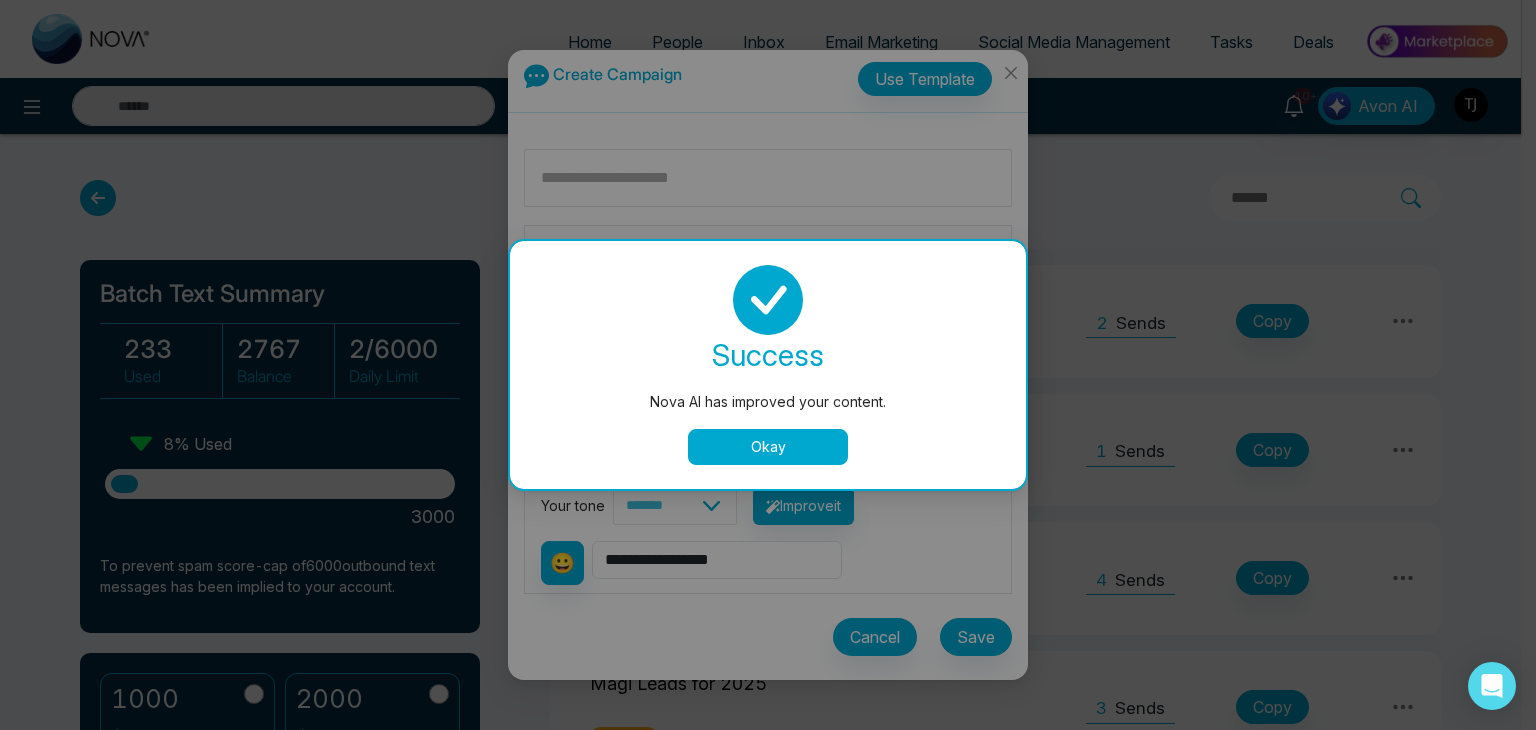 click on "Okay" at bounding box center [768, 447] 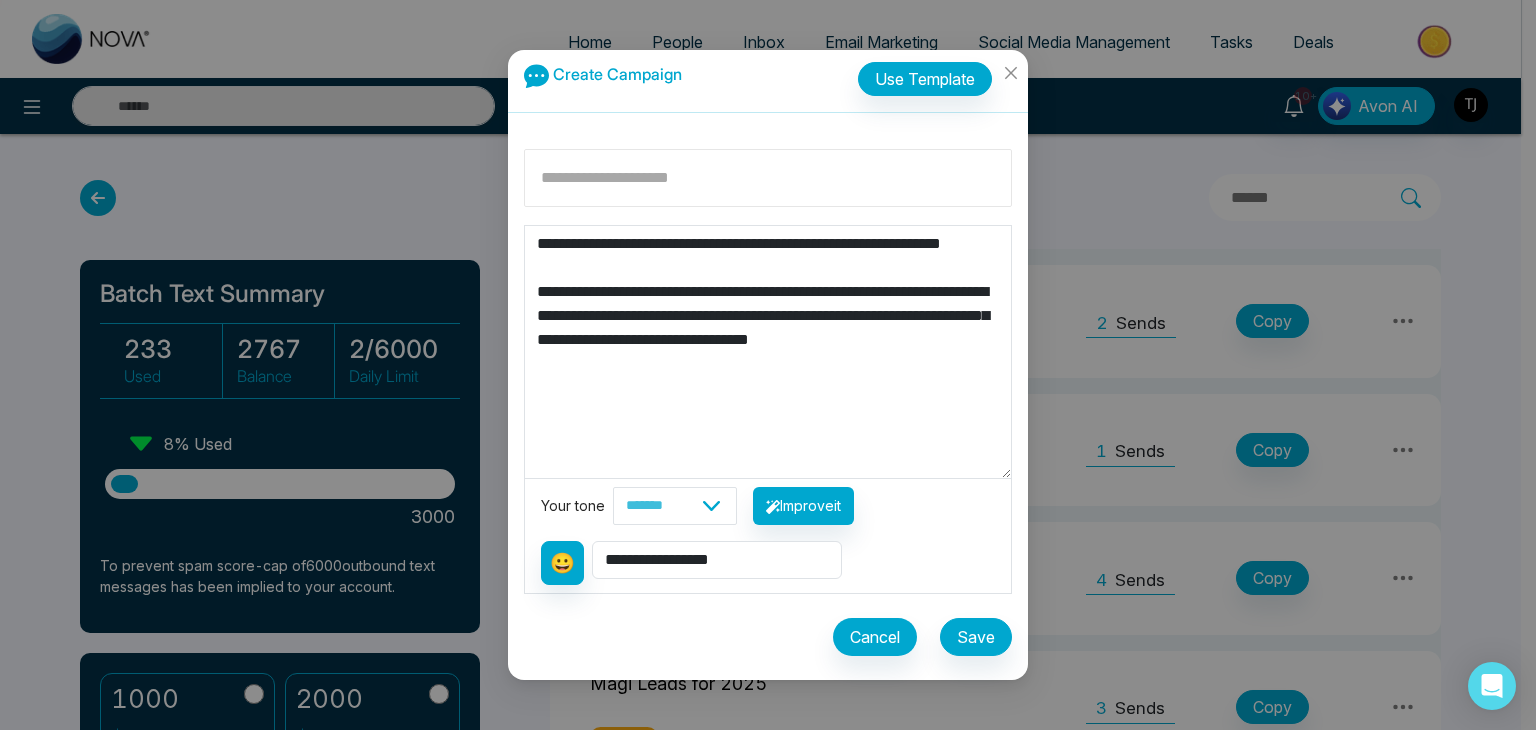 click at bounding box center [768, 178] 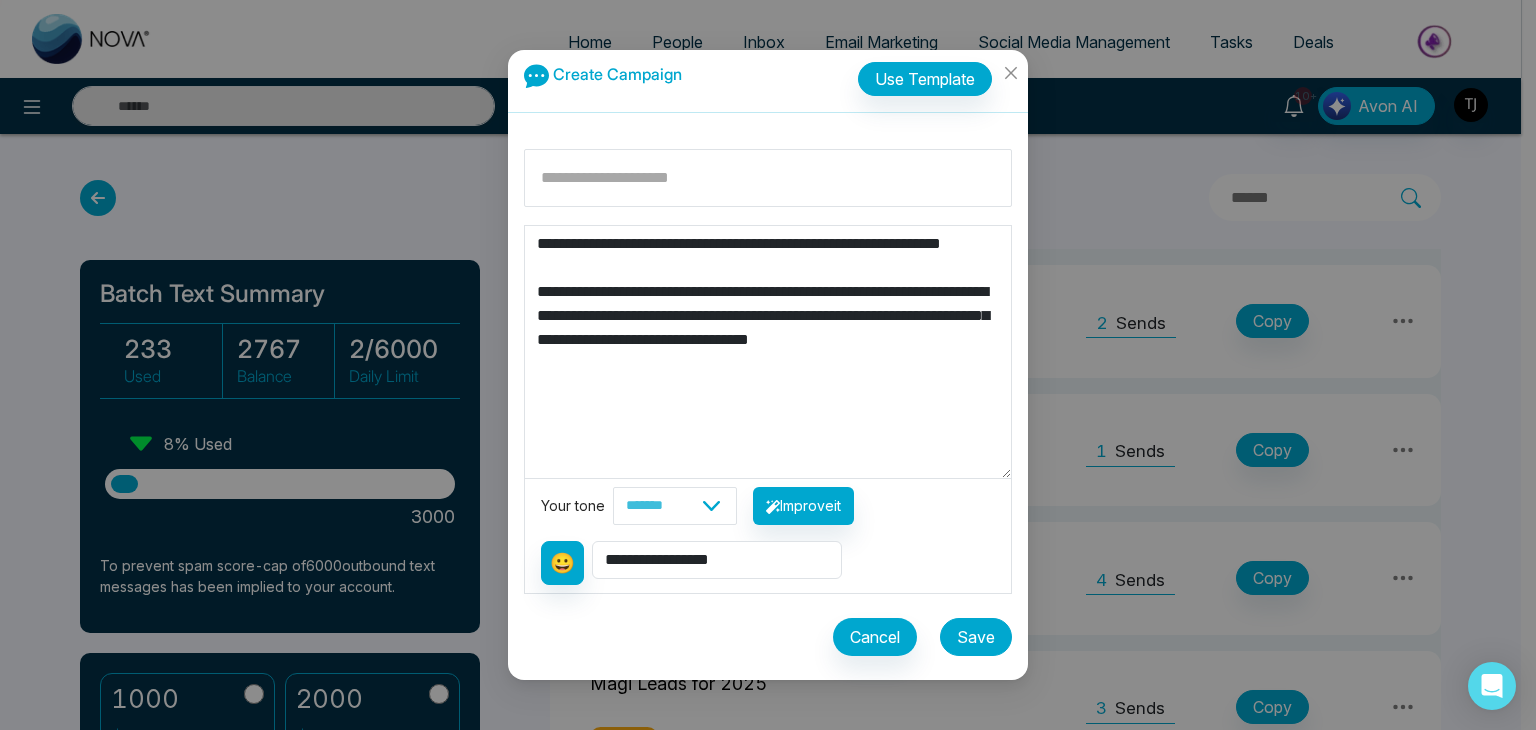 click on "Save" at bounding box center (976, 637) 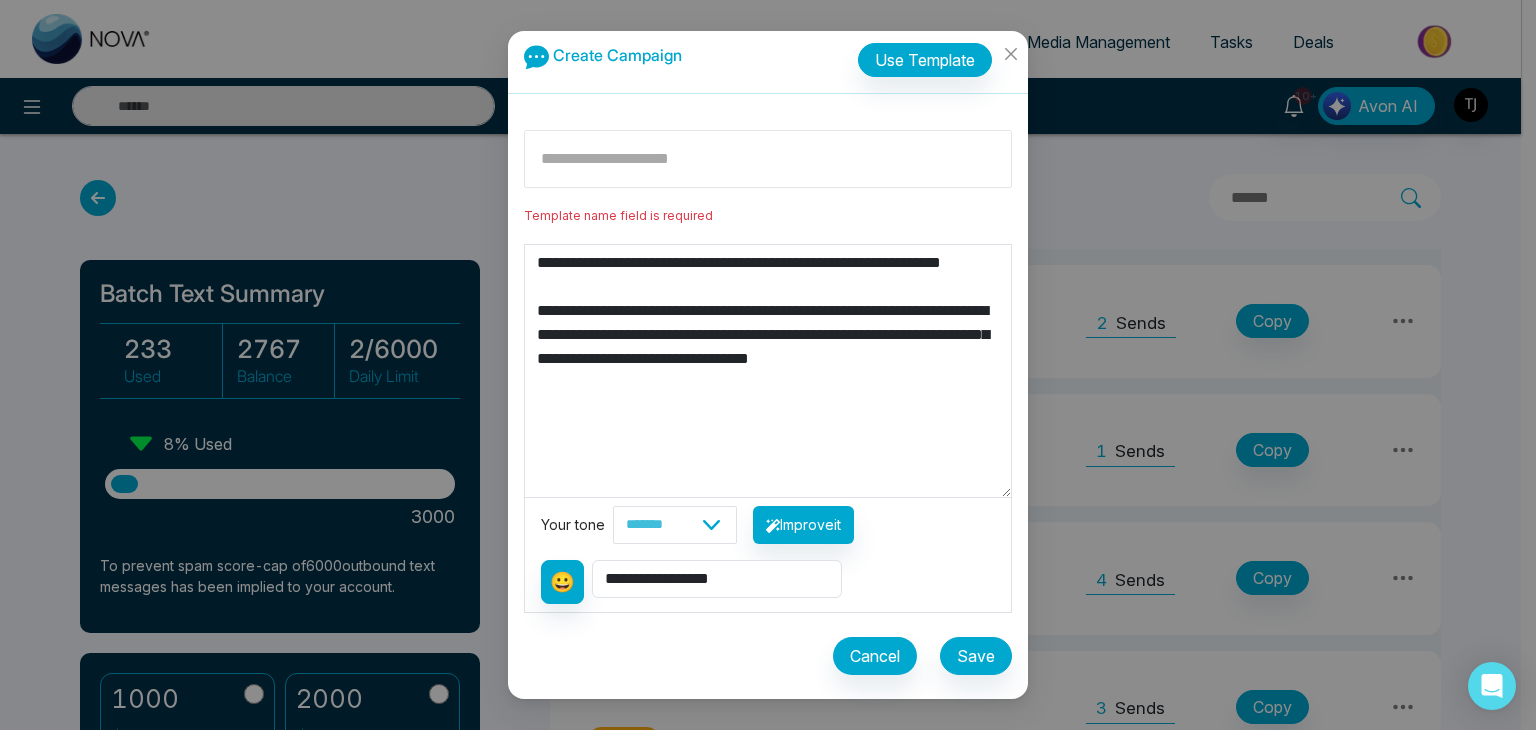 click at bounding box center [768, 159] 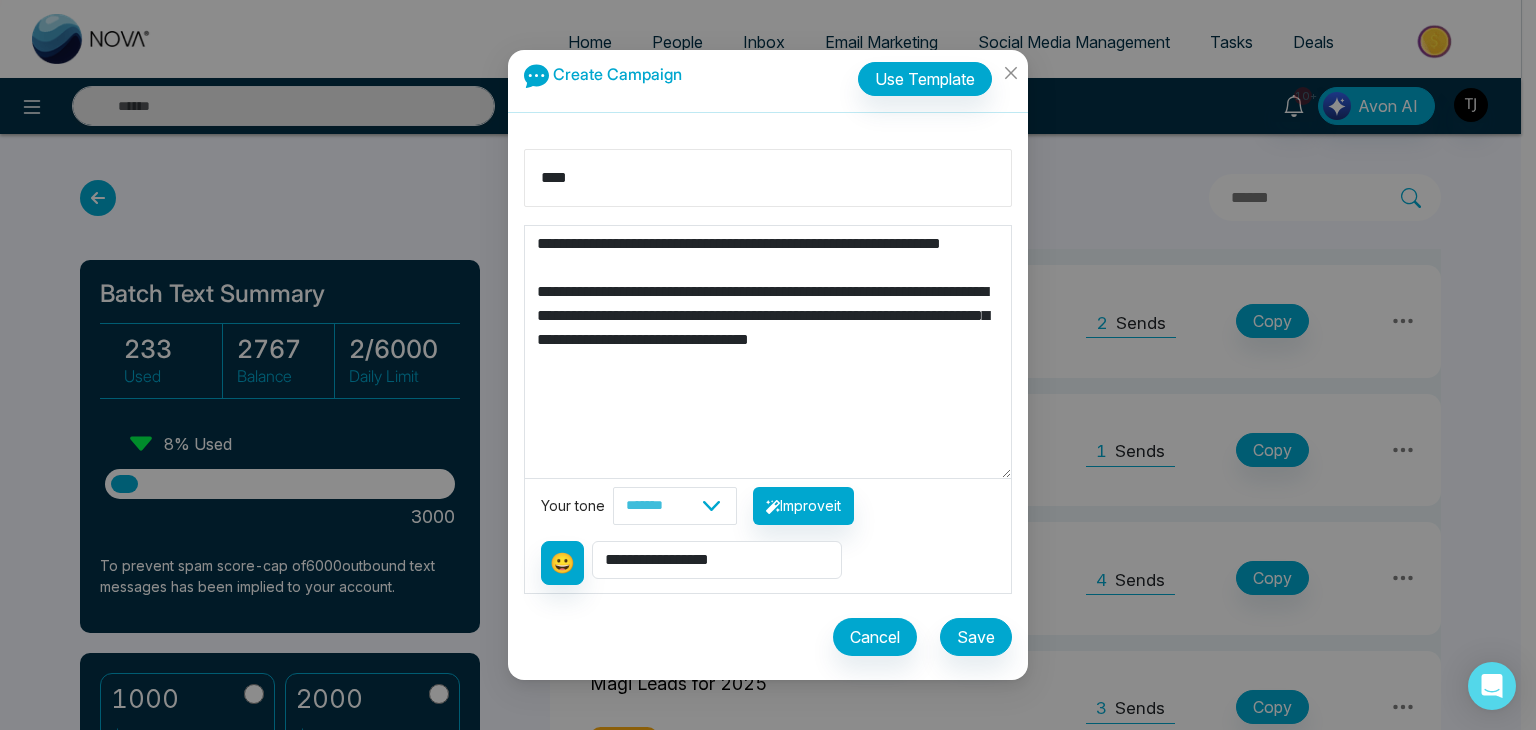 type on "***" 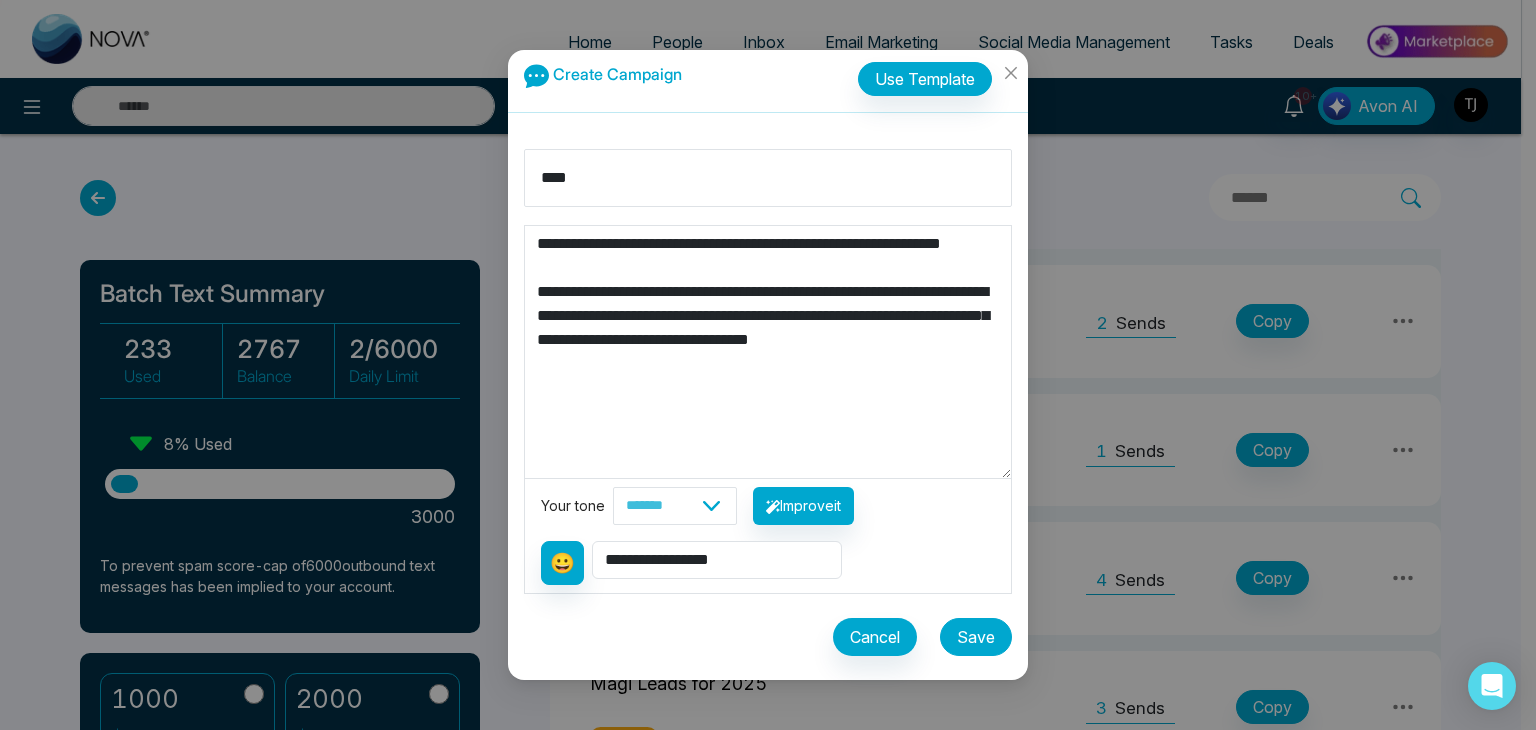 click on "Save" at bounding box center [976, 637] 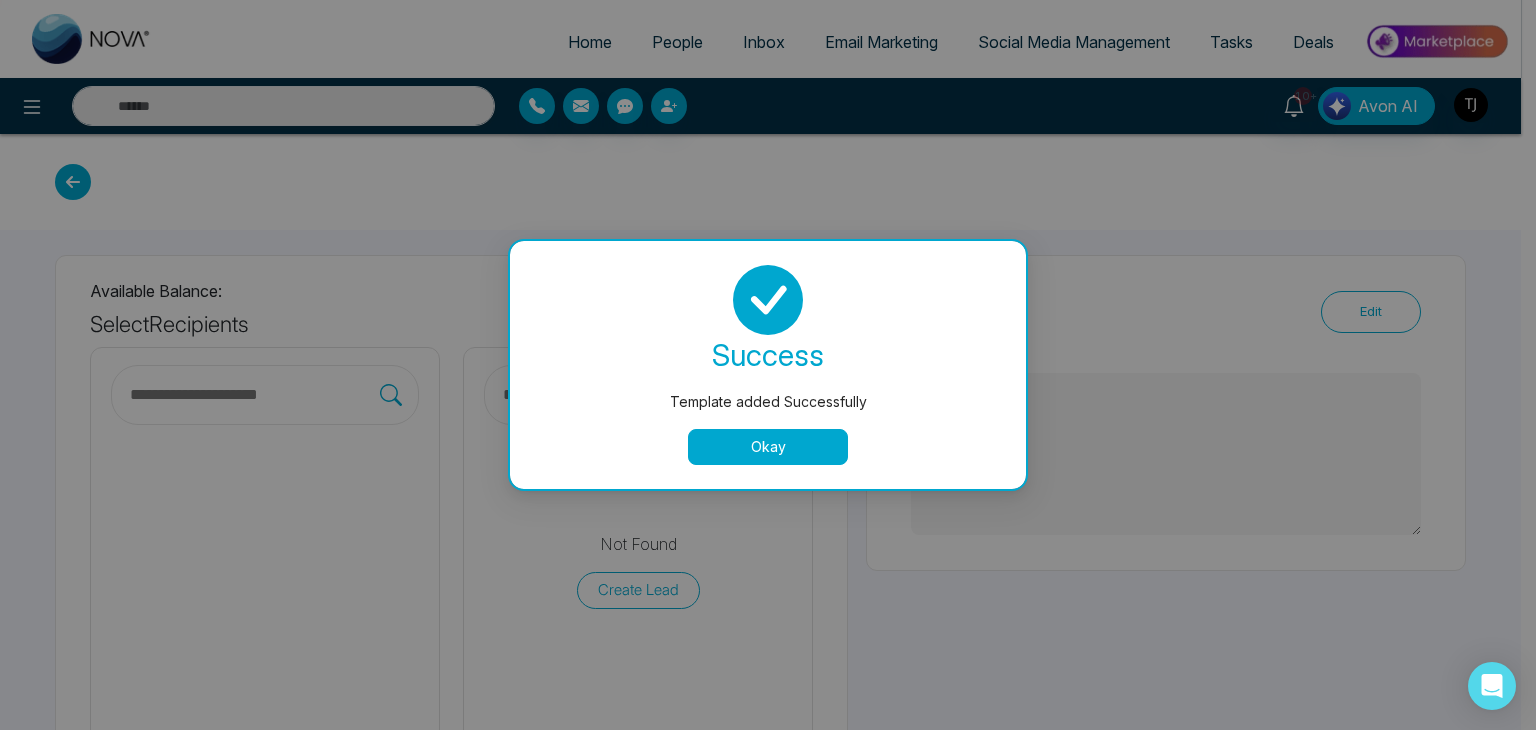 click on "Okay" at bounding box center (768, 447) 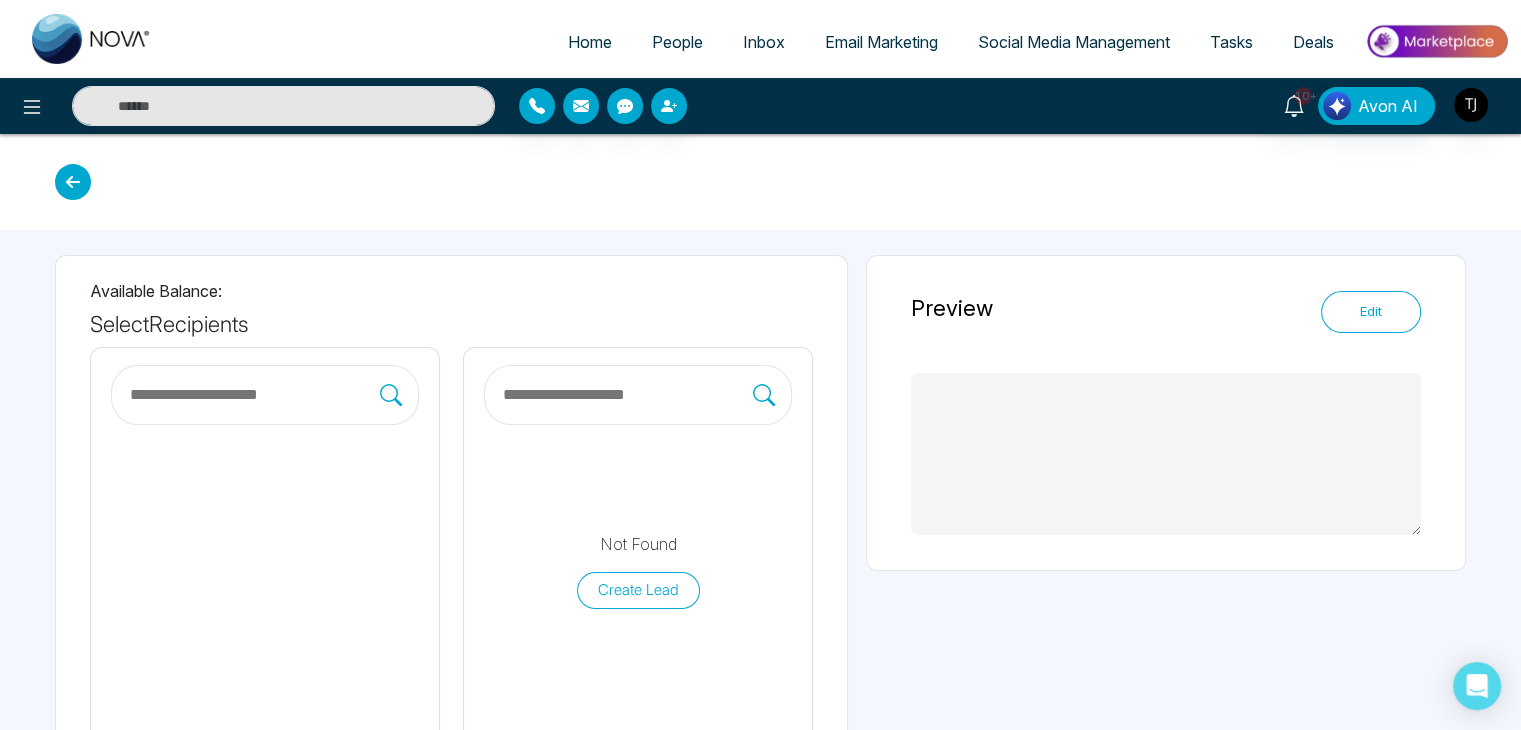 type on "**********" 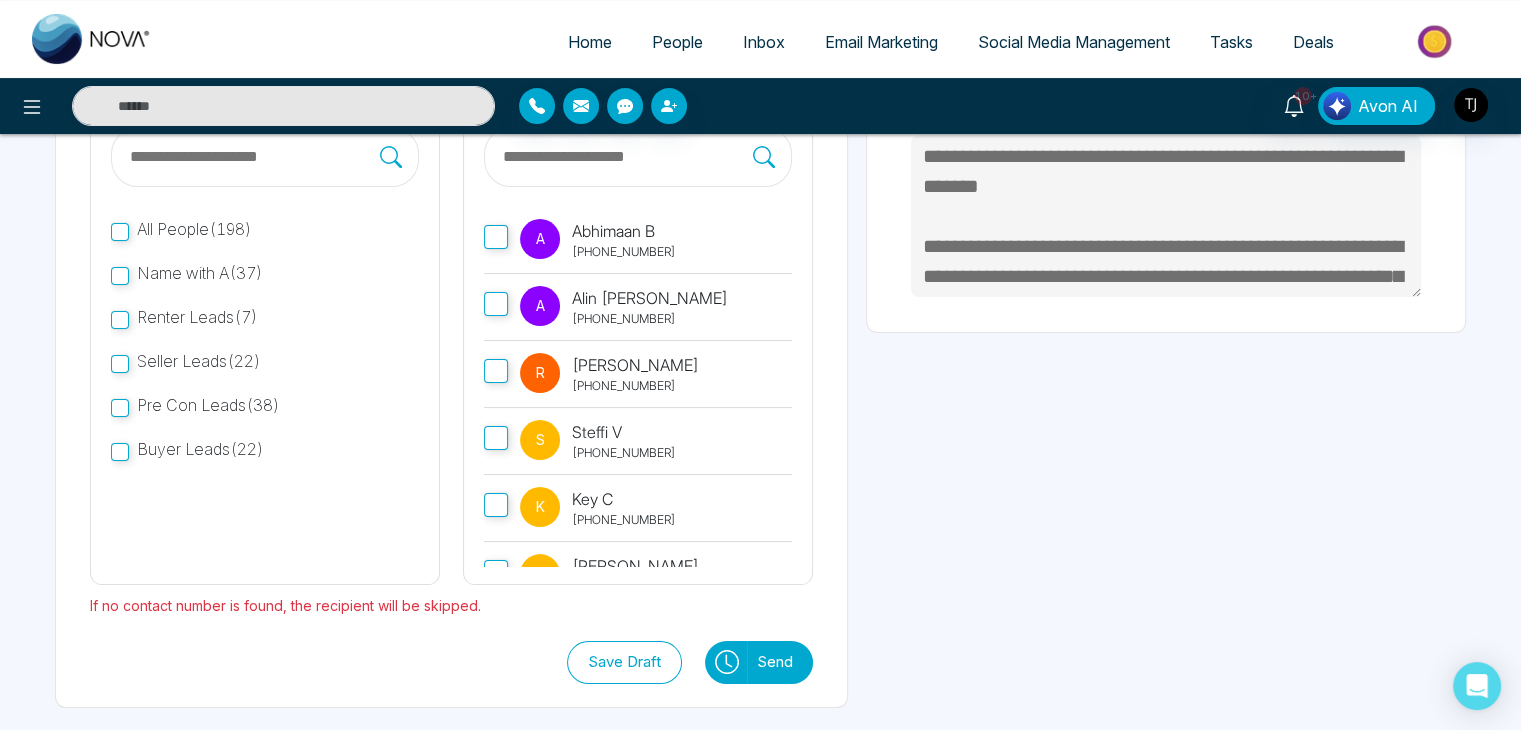 scroll, scrollTop: 240, scrollLeft: 0, axis: vertical 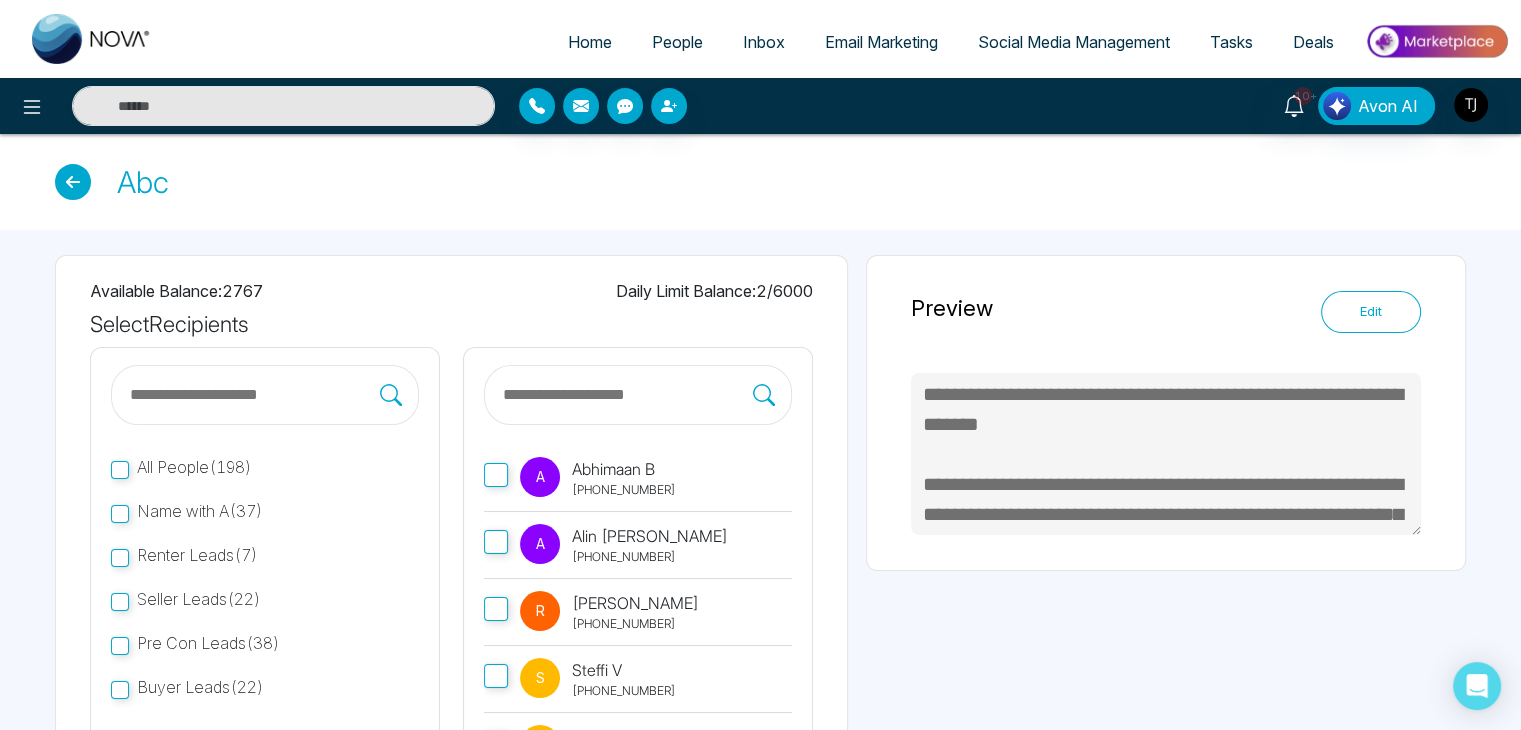 click on "Abc" at bounding box center (760, 182) 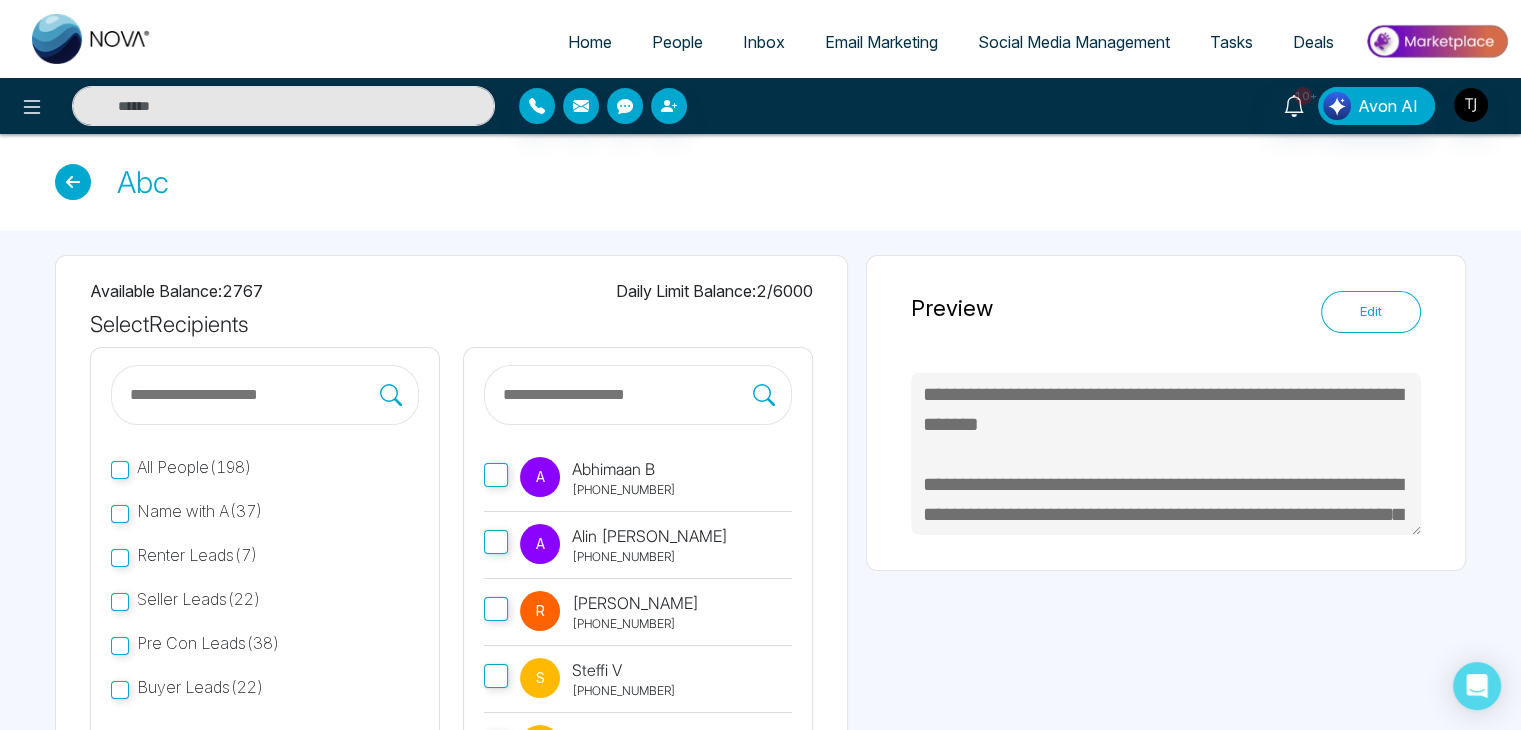 click at bounding box center [73, 182] 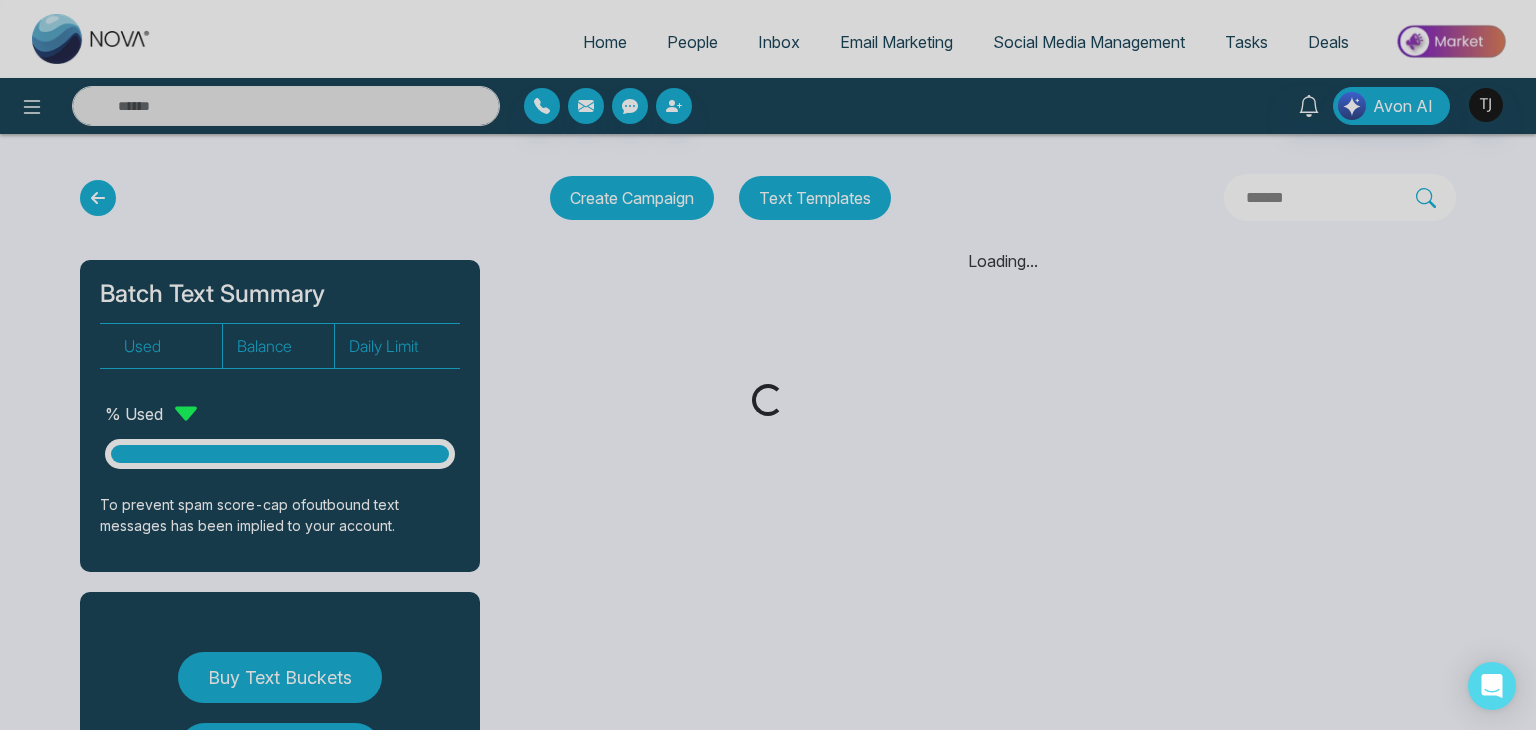 click on "Loading..." at bounding box center [768, 365] 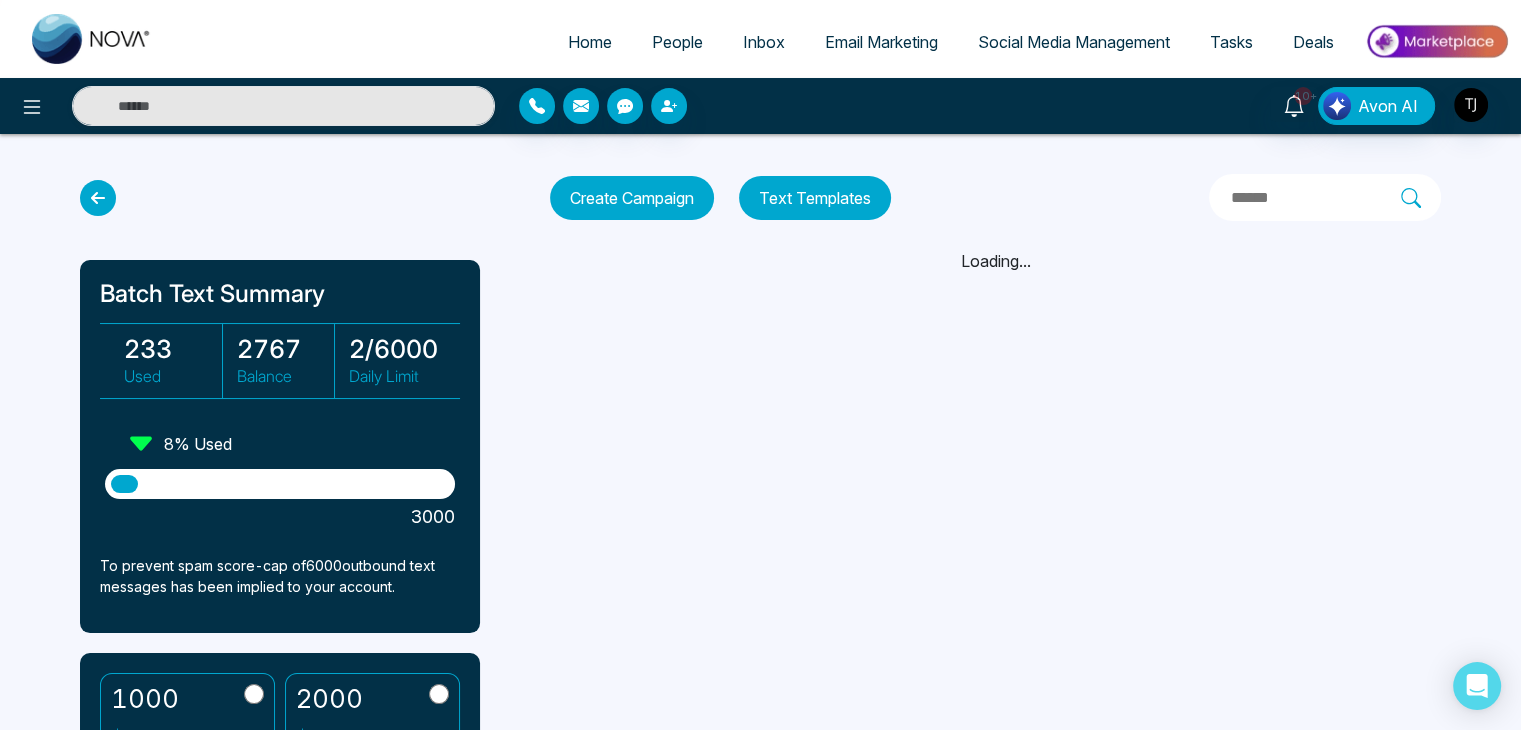 click at bounding box center (98, 198) 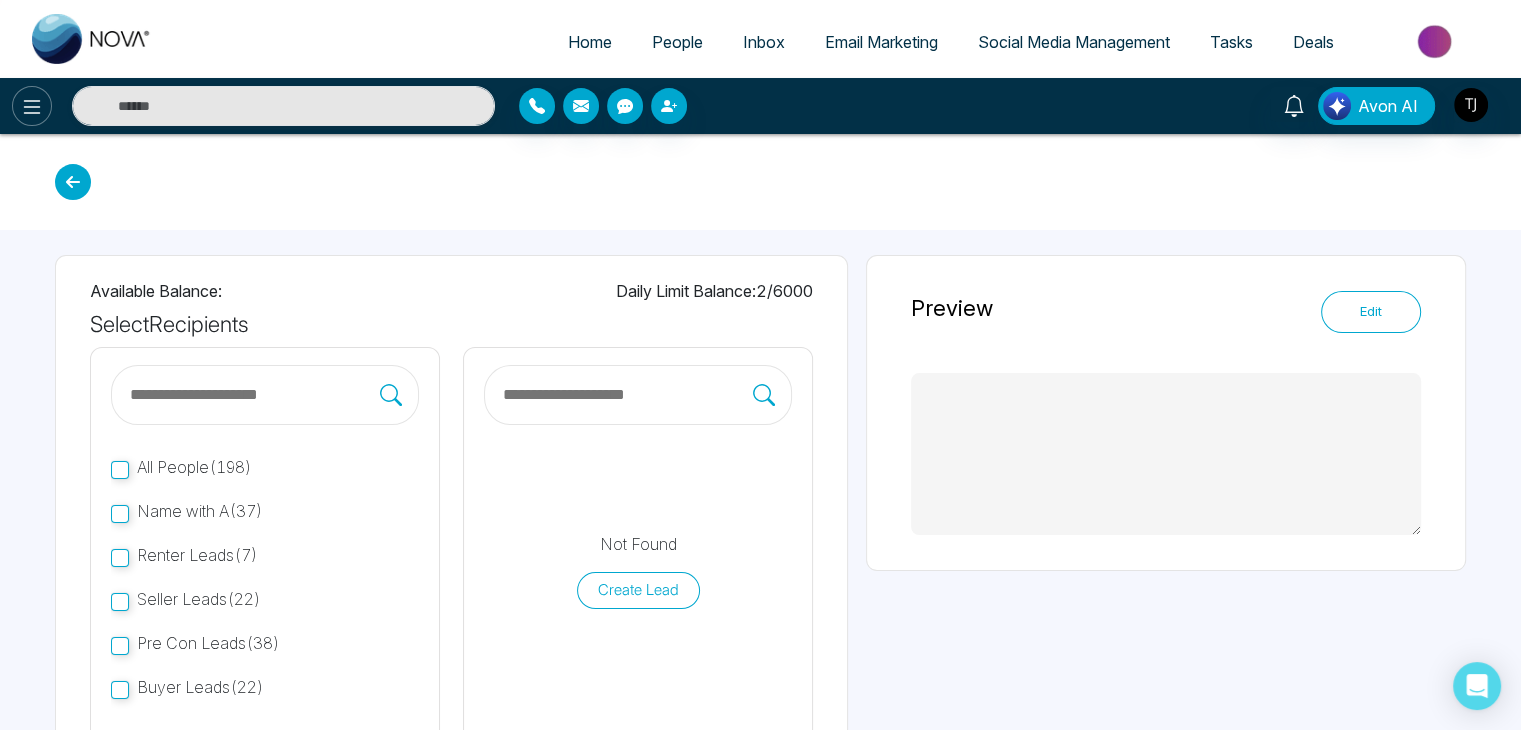 type on "**********" 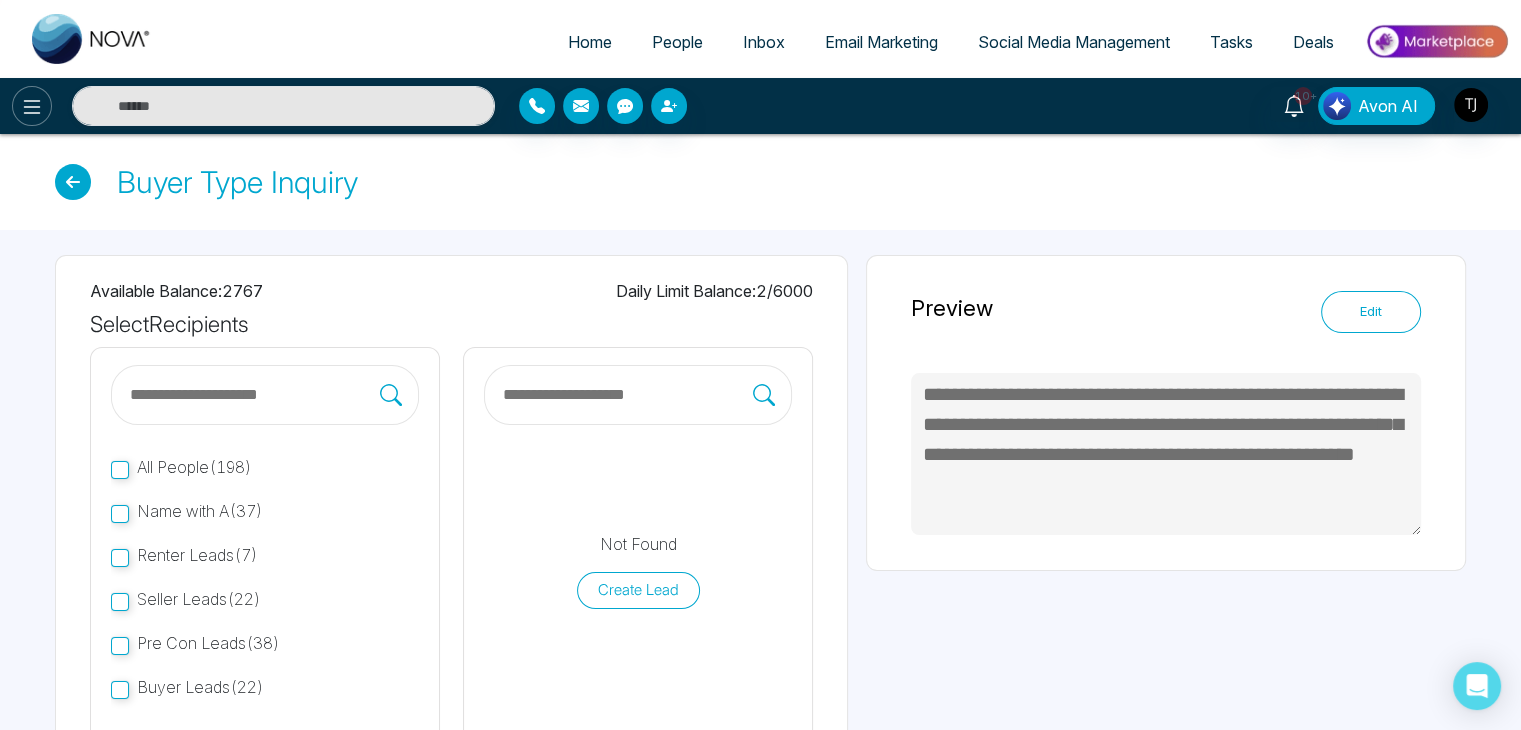 click 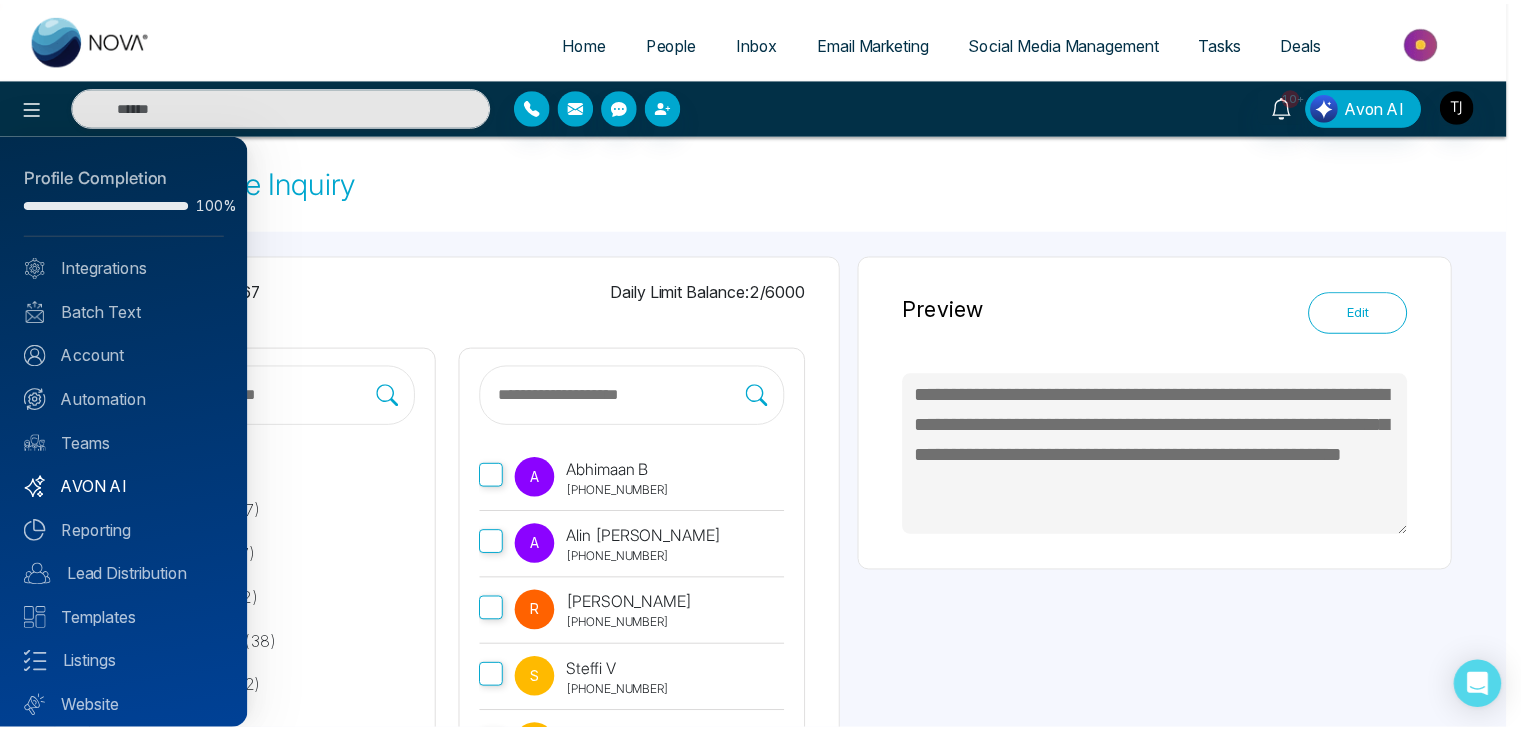 scroll, scrollTop: 56, scrollLeft: 0, axis: vertical 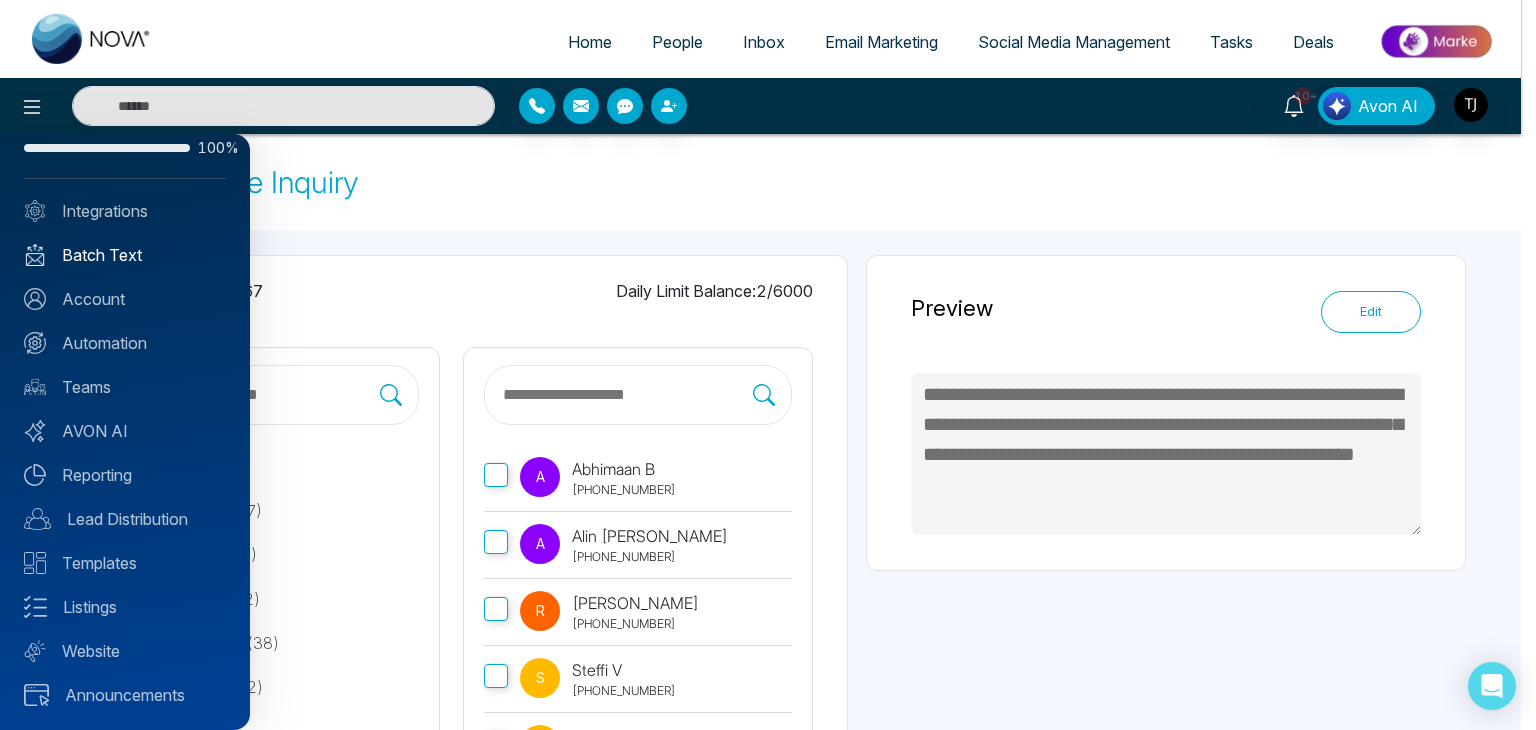 click on "Batch Text" at bounding box center [125, 255] 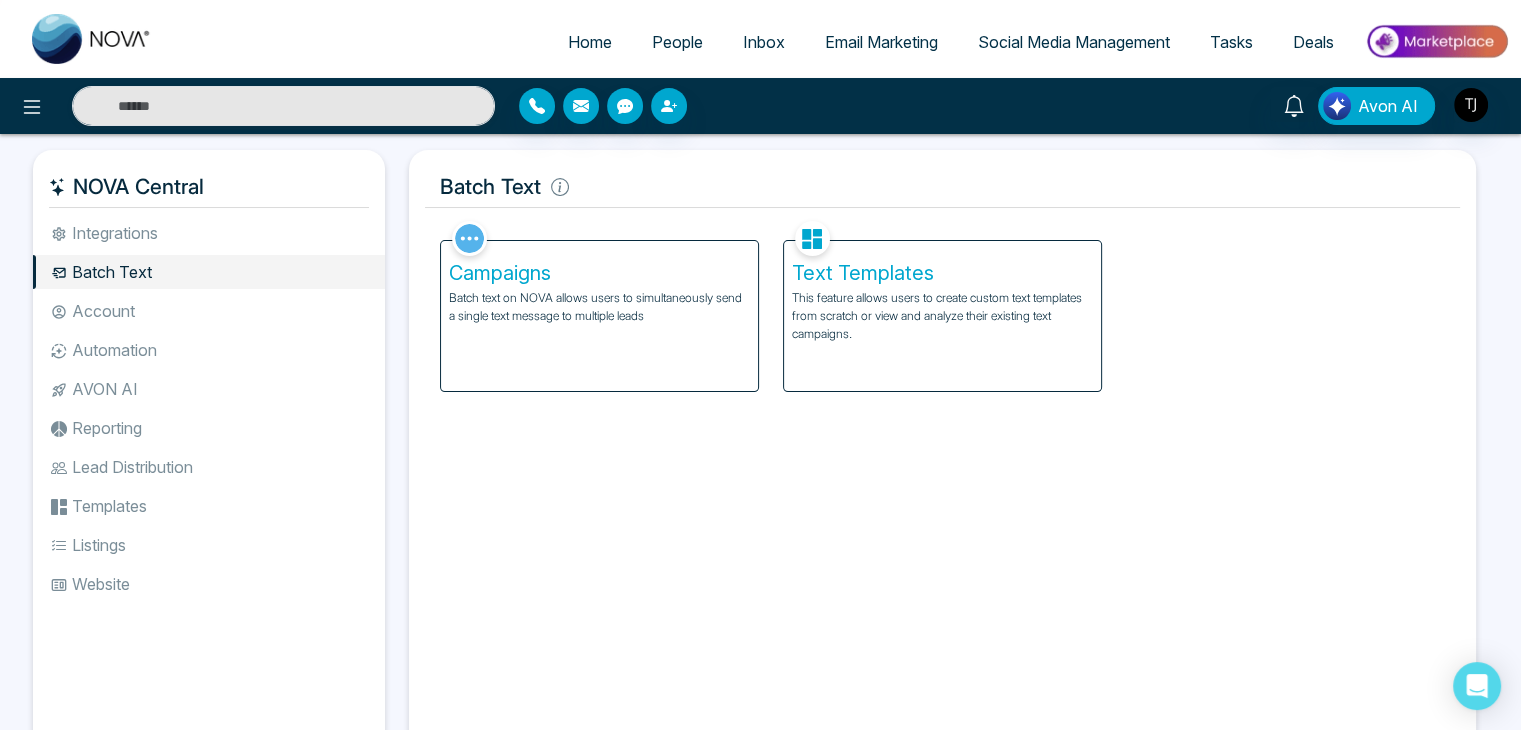 scroll, scrollTop: 83, scrollLeft: 0, axis: vertical 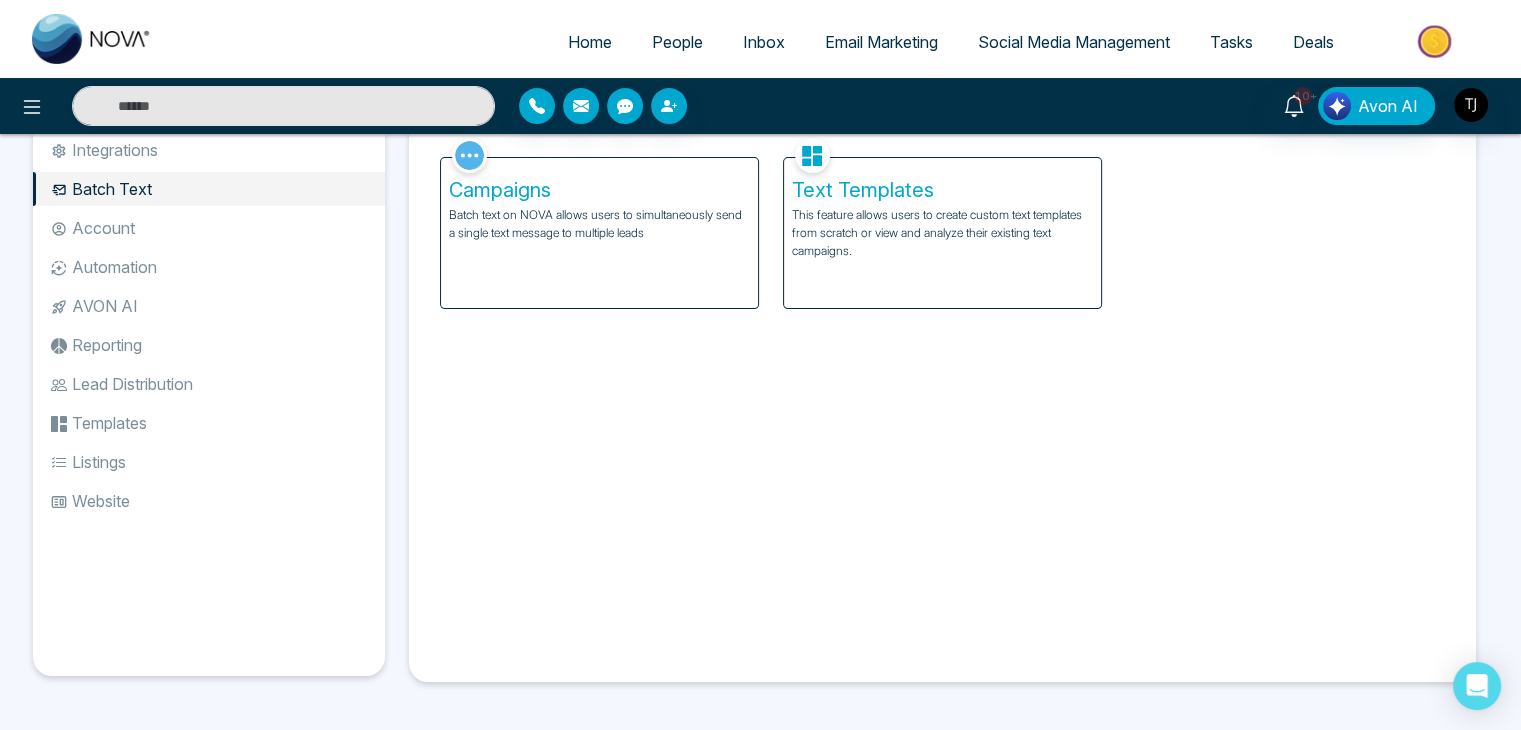 click on "Account" at bounding box center [209, 228] 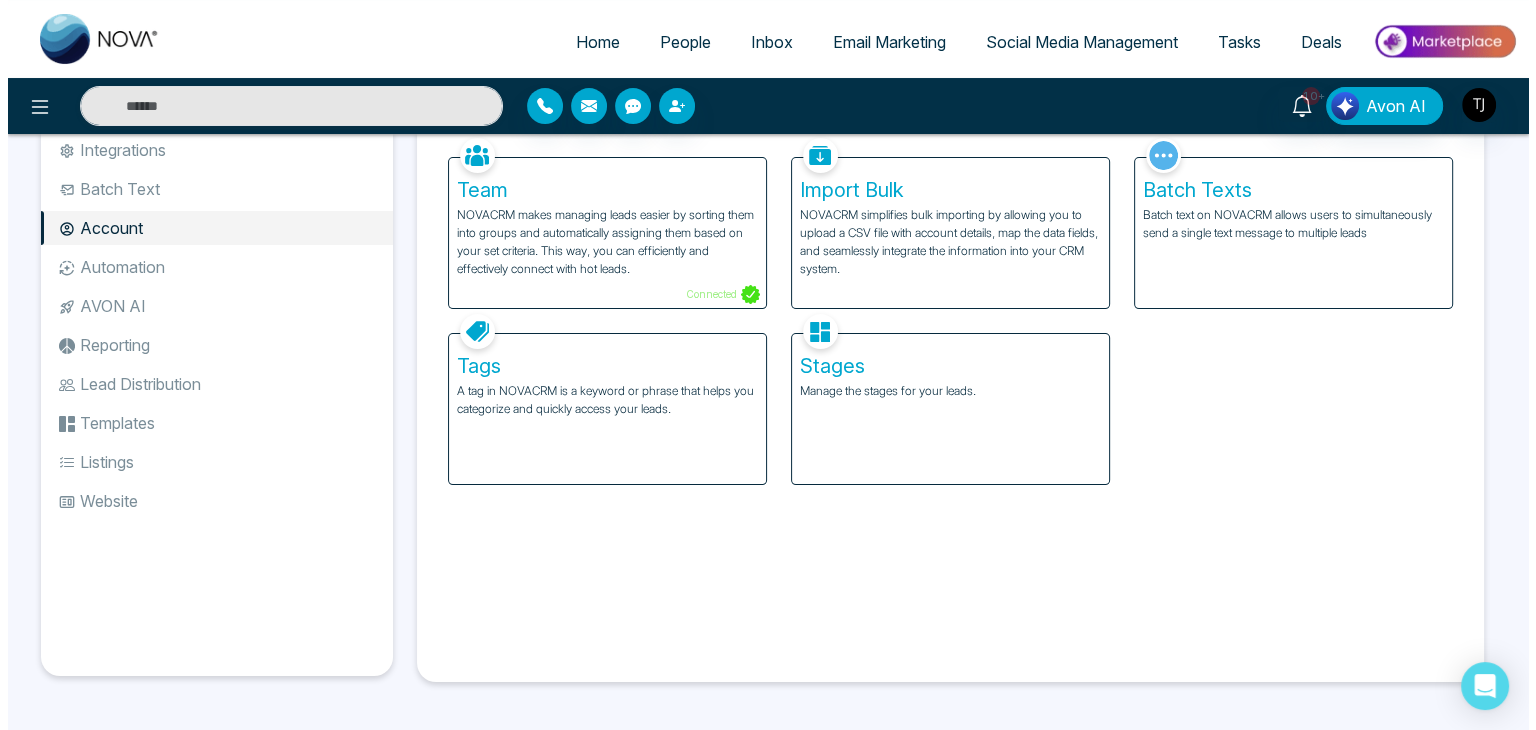 scroll, scrollTop: 0, scrollLeft: 0, axis: both 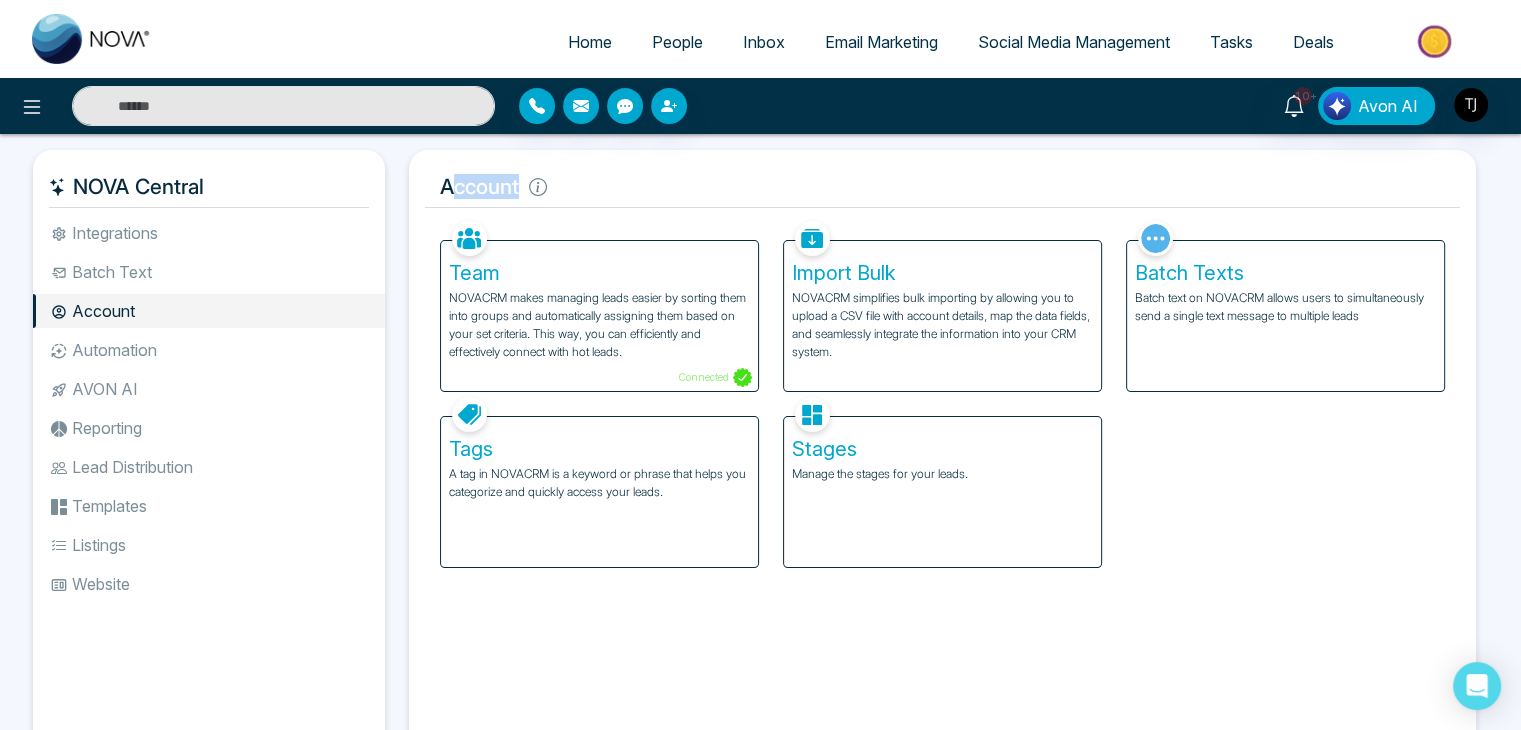 drag, startPoint x: 447, startPoint y: 181, endPoint x: 564, endPoint y: 169, distance: 117.61378 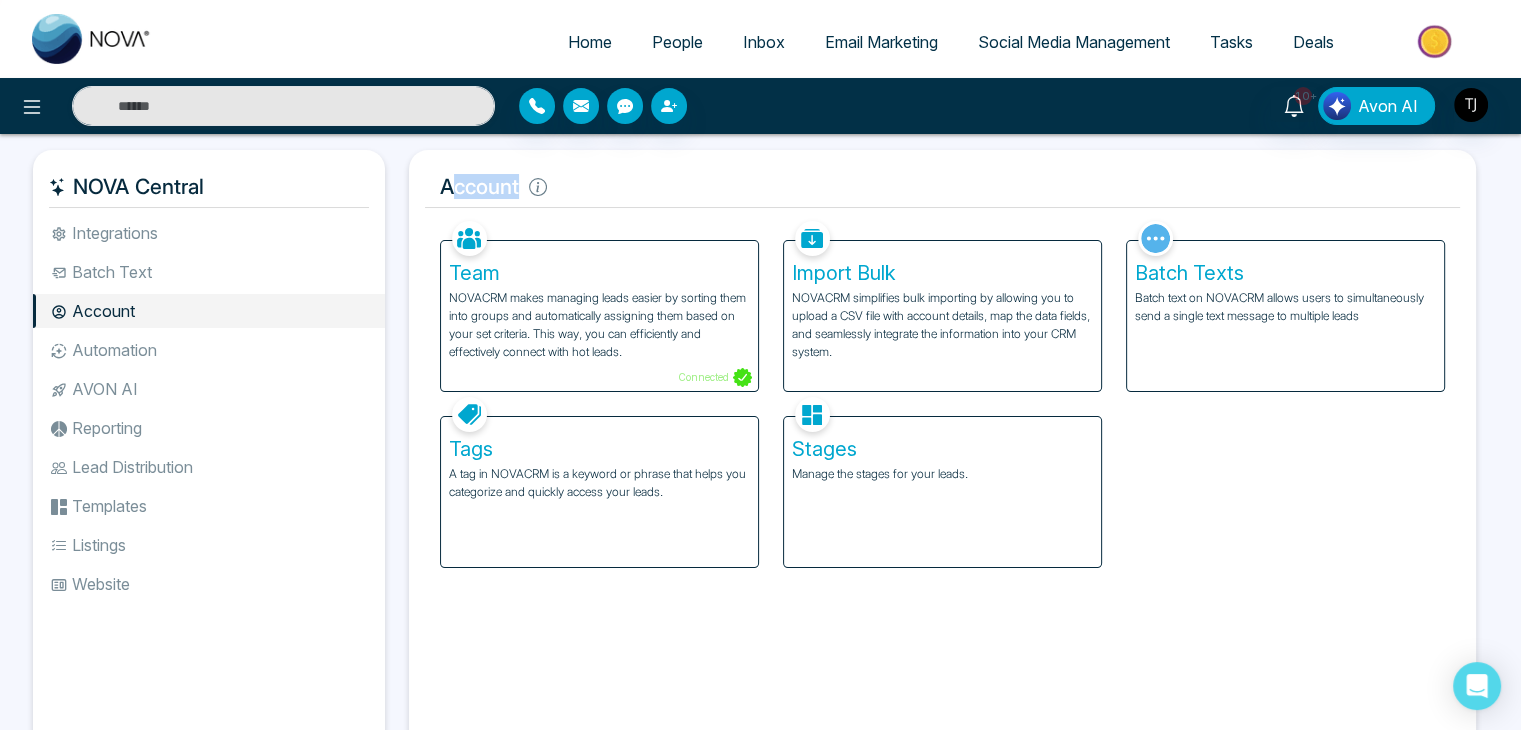 click on "Account" at bounding box center [942, 187] 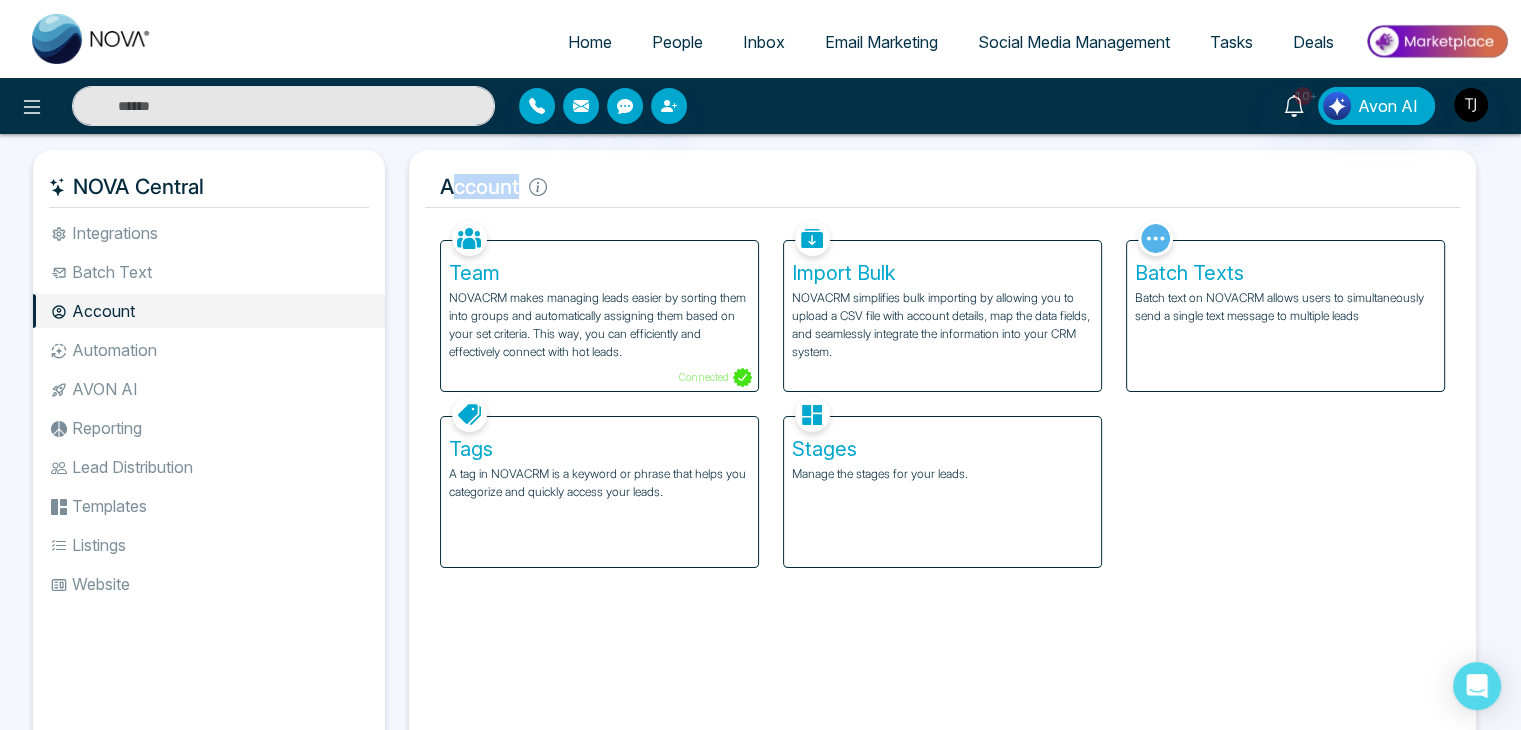 click on "Account" at bounding box center (942, 187) 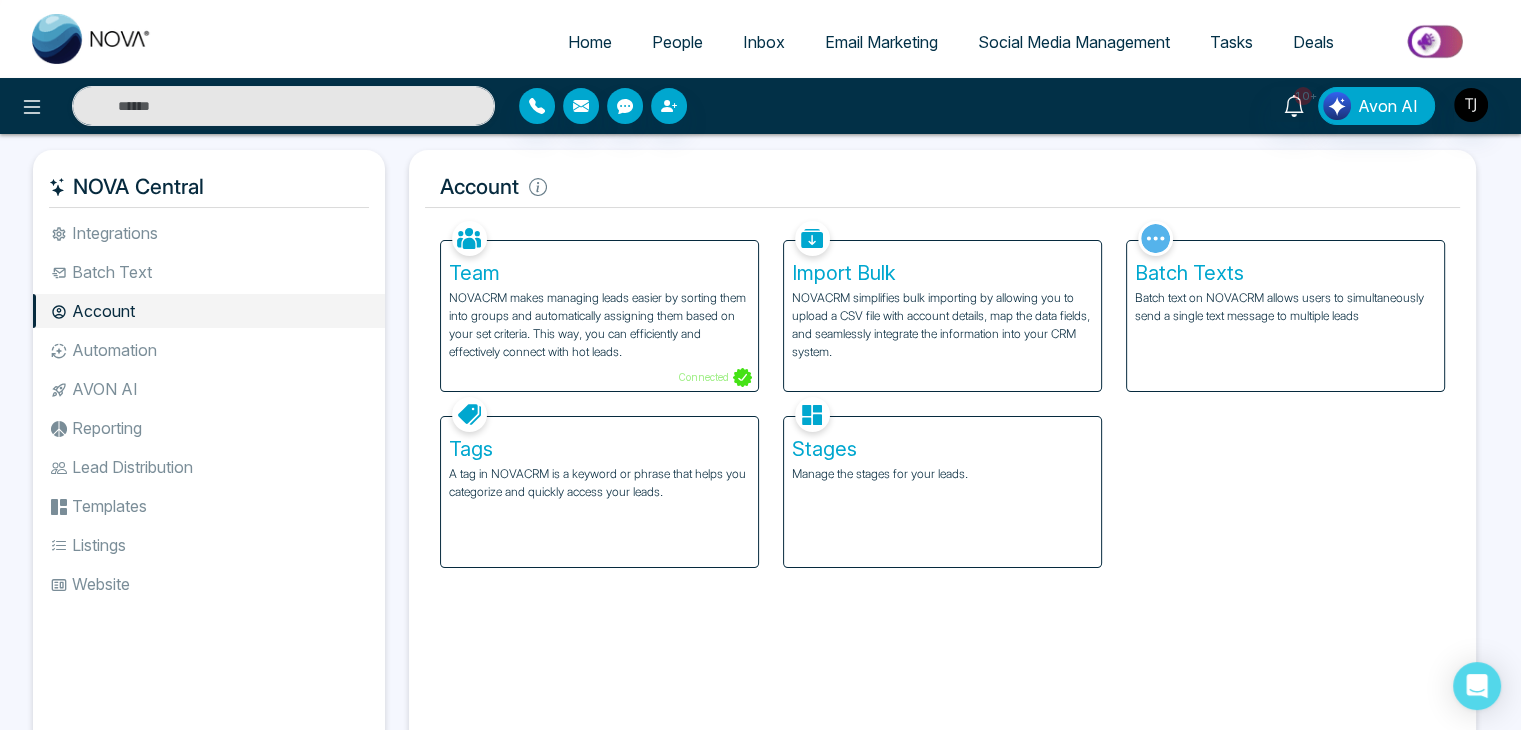 click on "Batch Text" at bounding box center [209, 272] 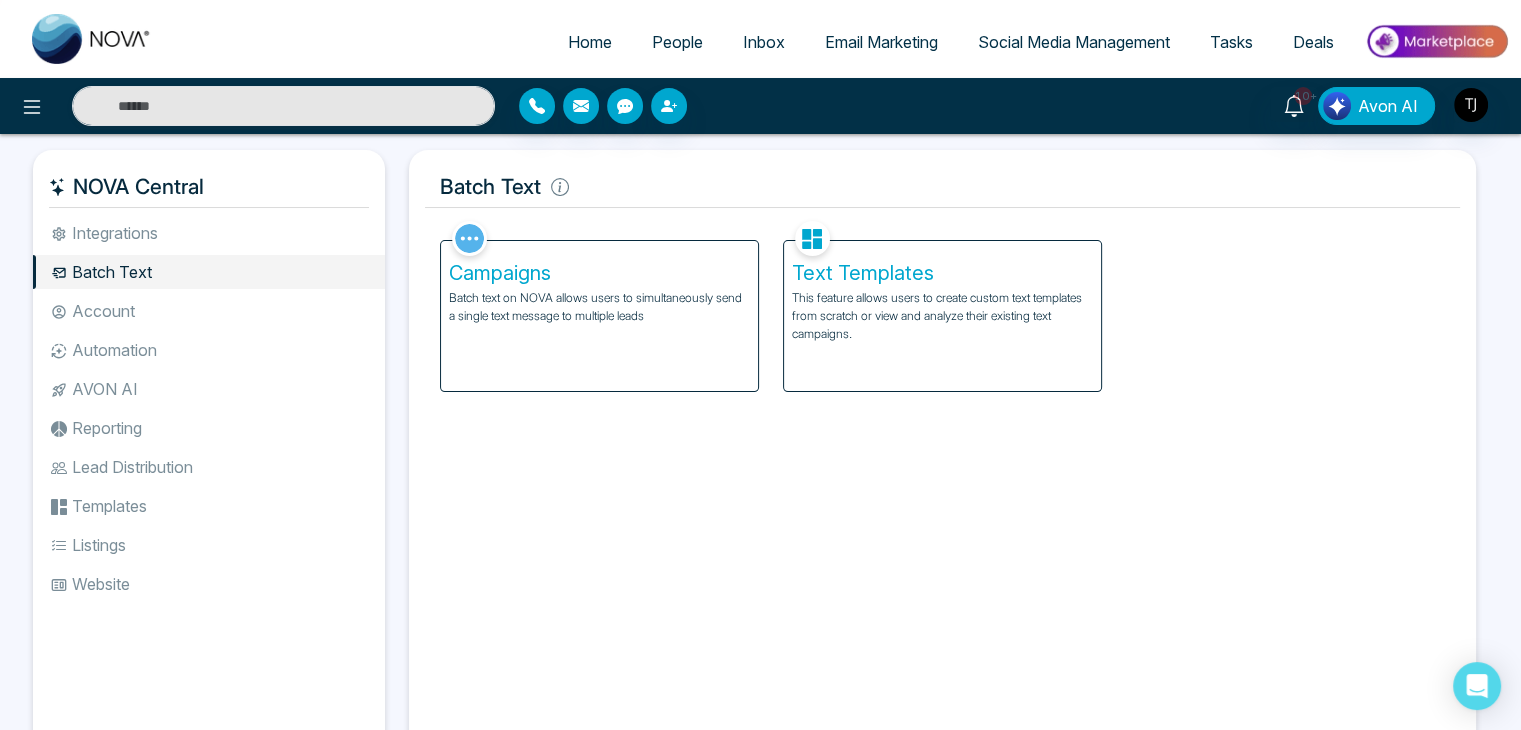 click on "Account" at bounding box center [209, 311] 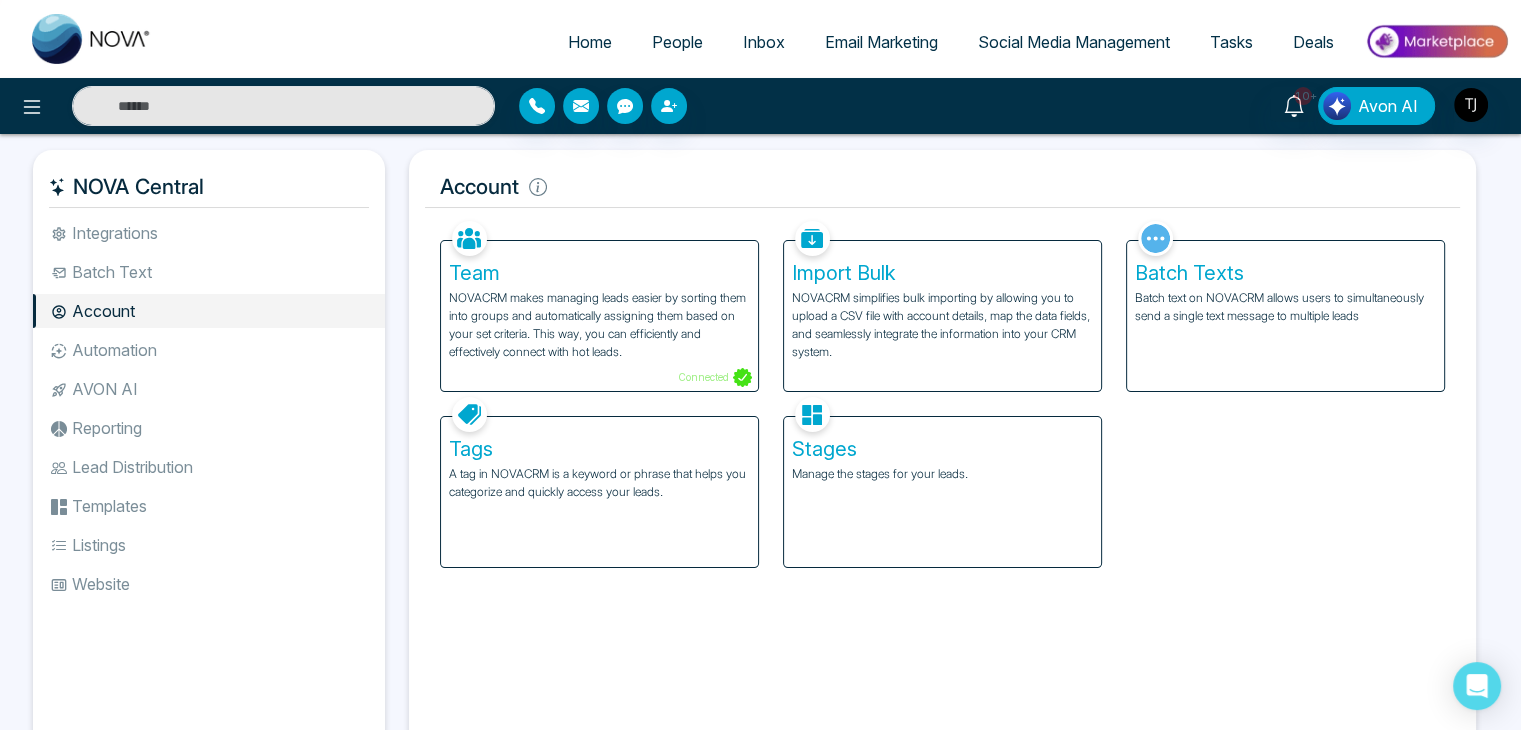click on "Batch Text" at bounding box center [209, 272] 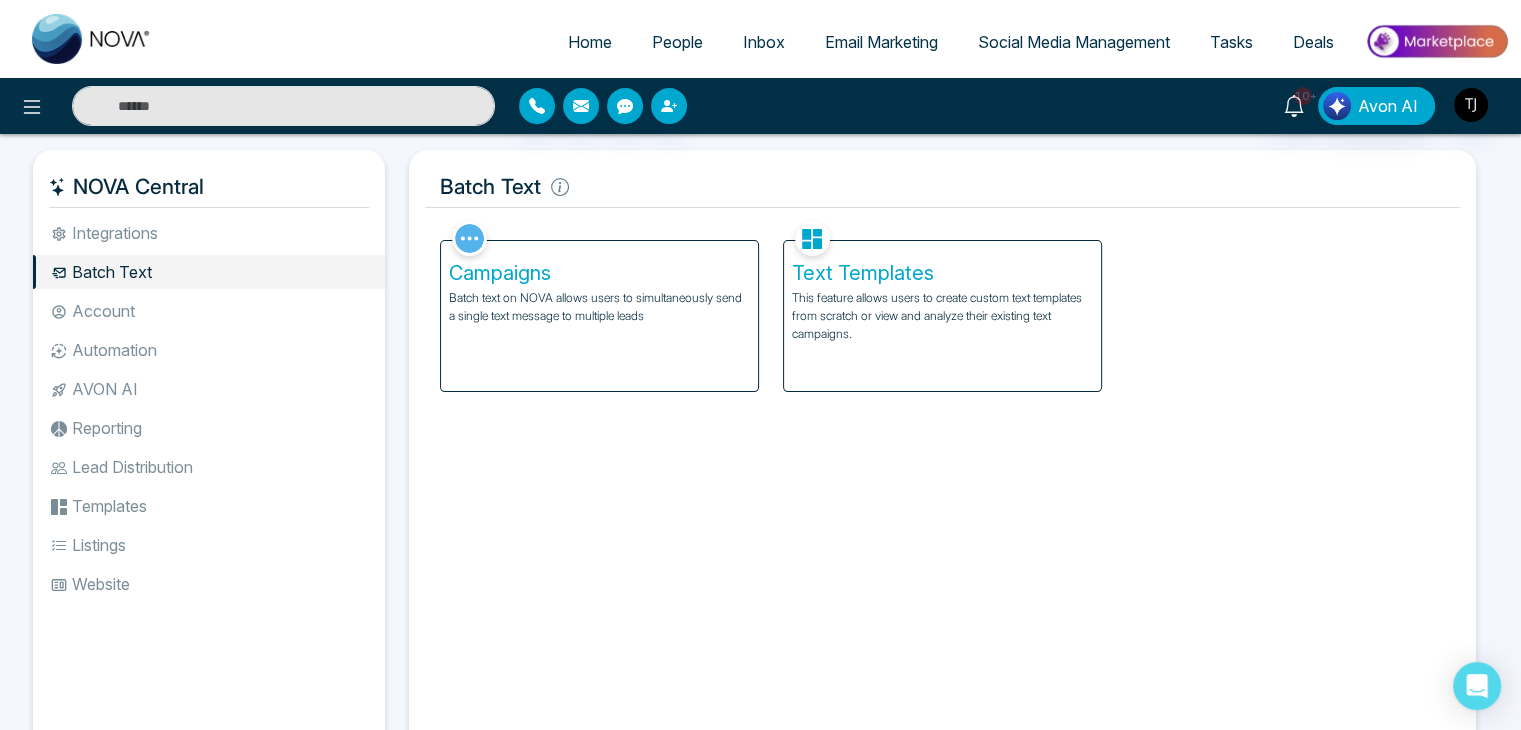 click on "Account" at bounding box center (209, 311) 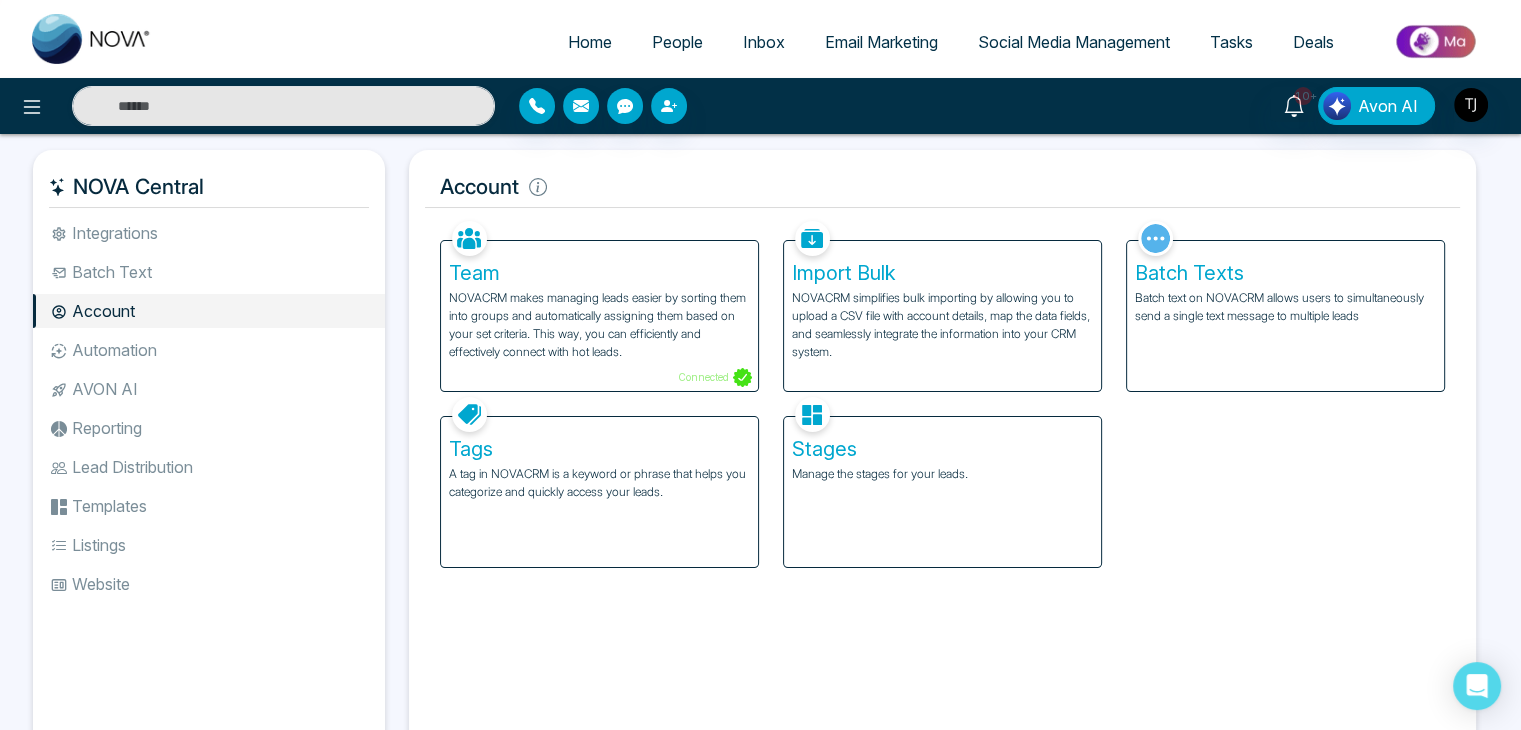 click on "Team" at bounding box center [599, 273] 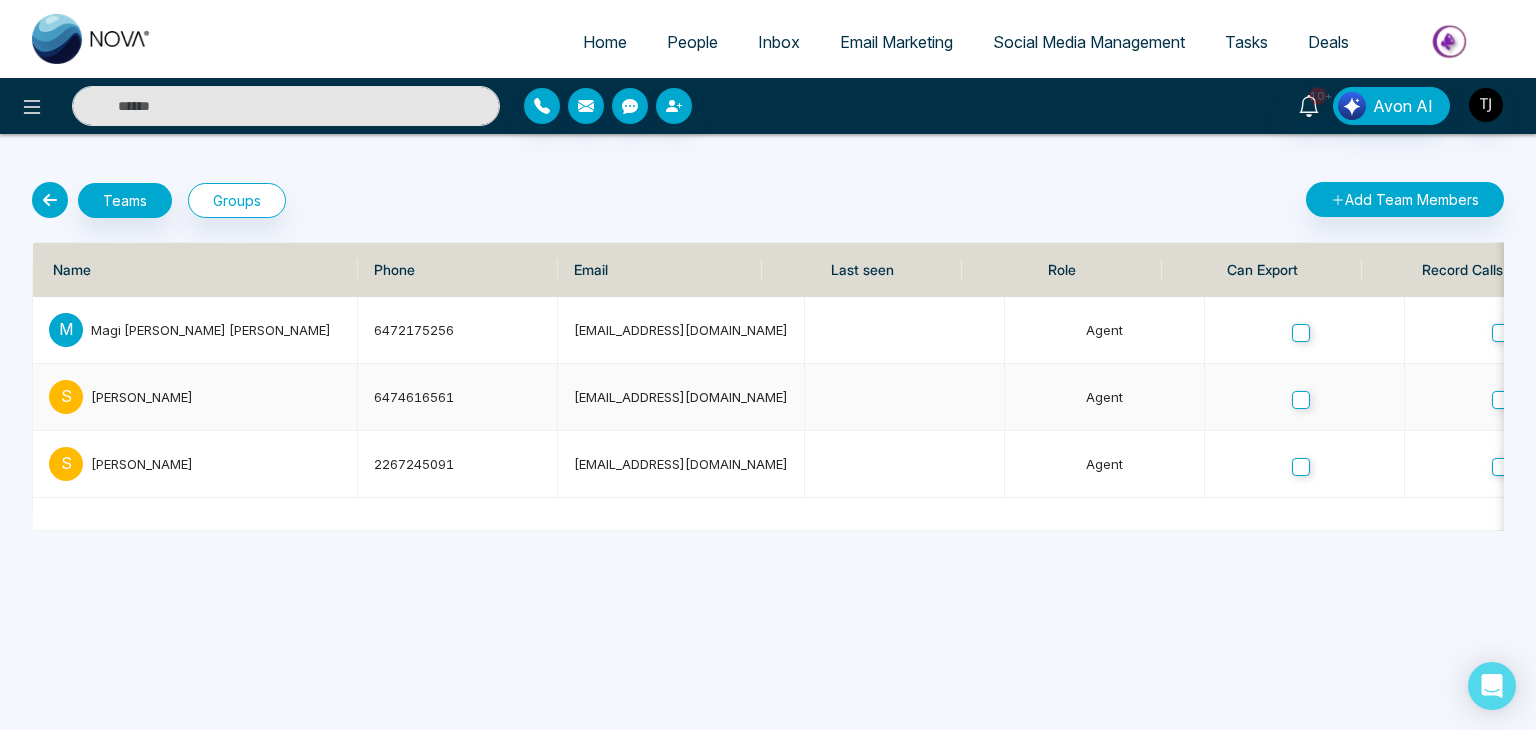 scroll, scrollTop: 0, scrollLeft: 406, axis: horizontal 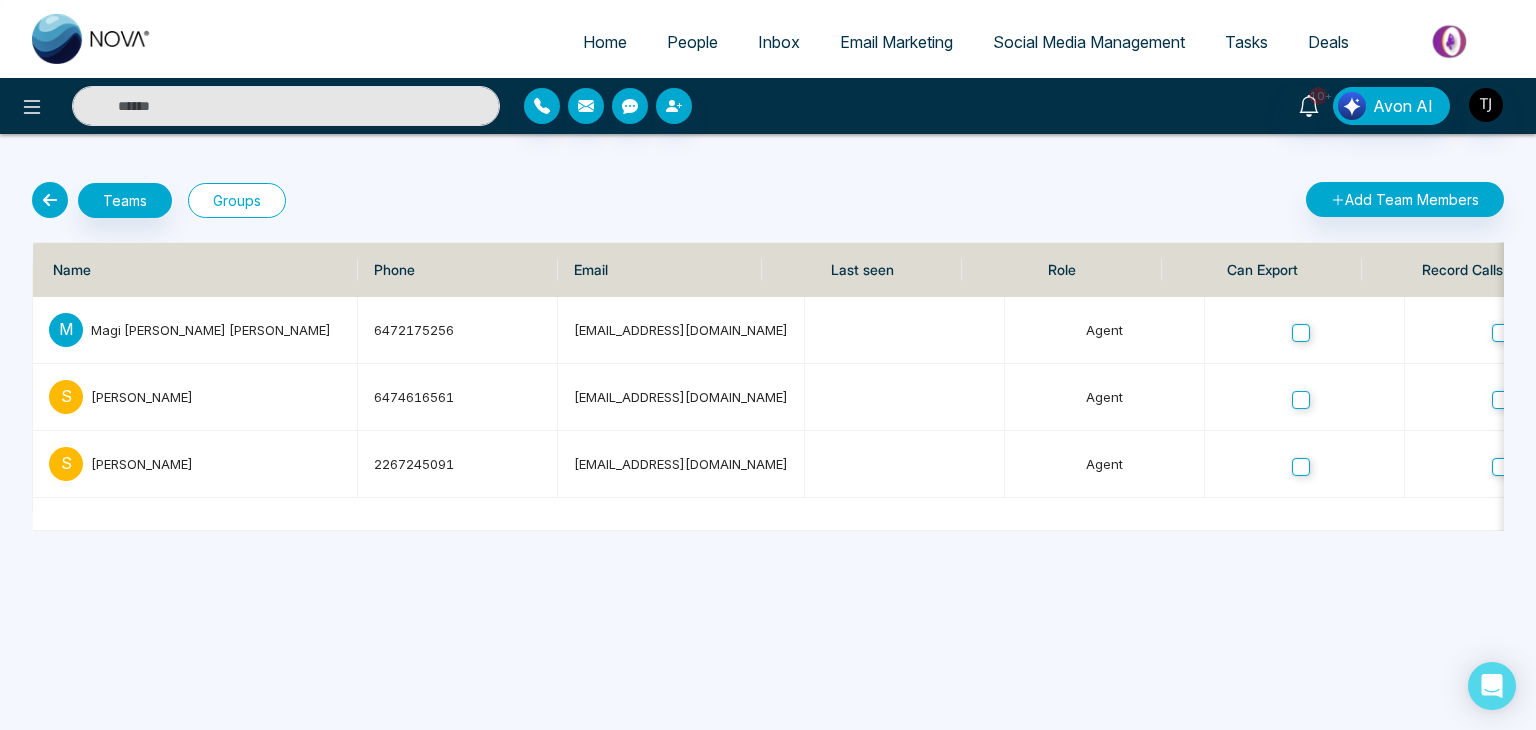 click on "Groups" at bounding box center [237, 200] 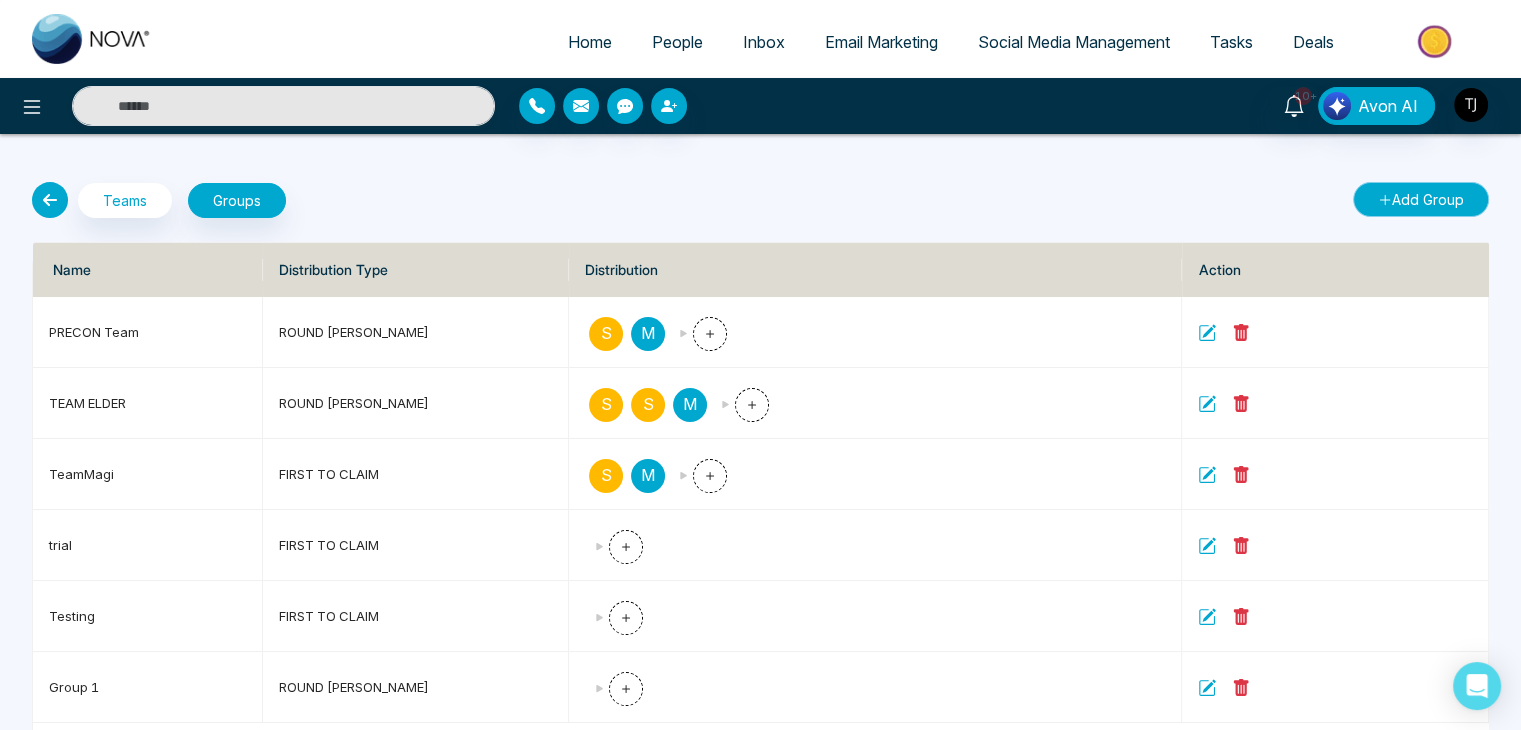 click on "Add Group" at bounding box center (1421, 199) 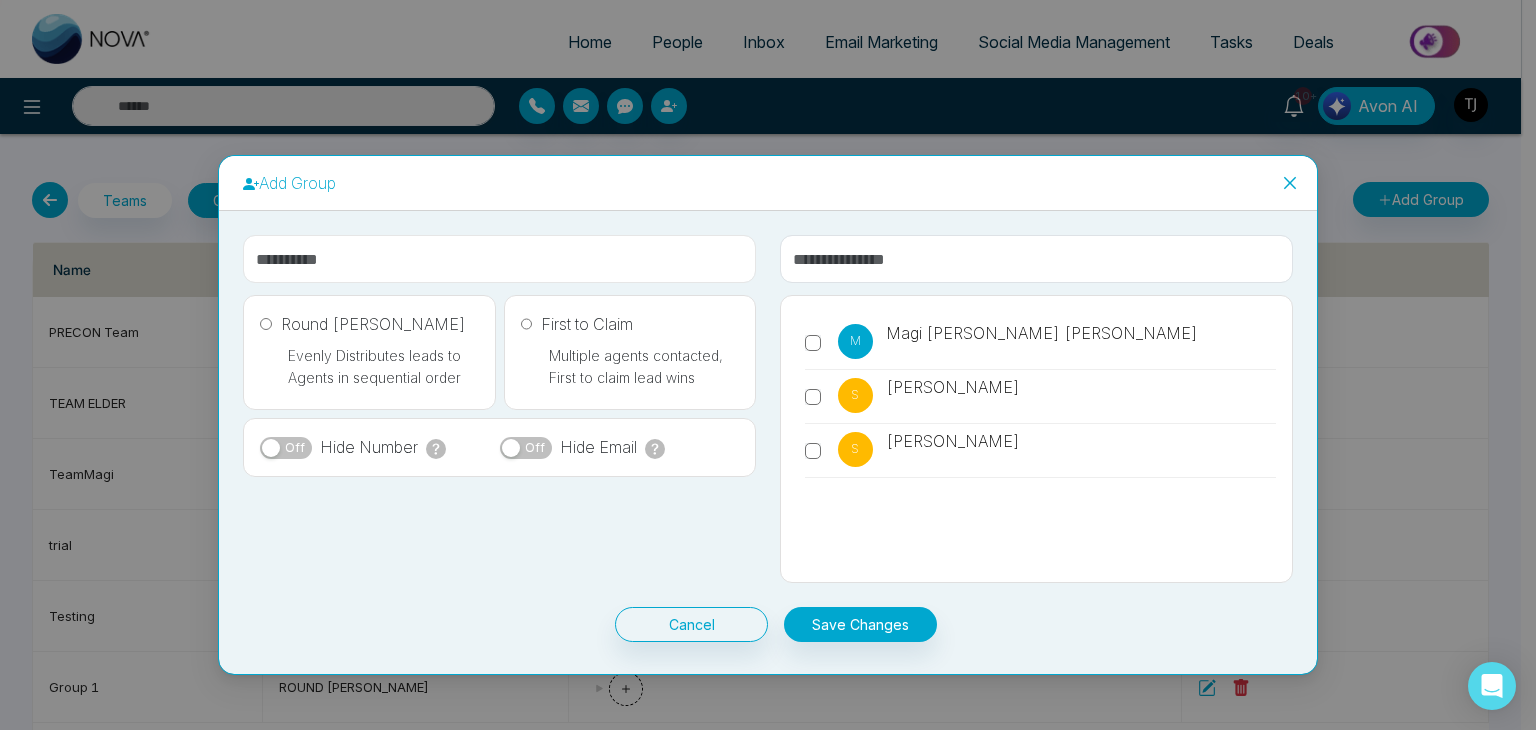 click at bounding box center [499, 259] 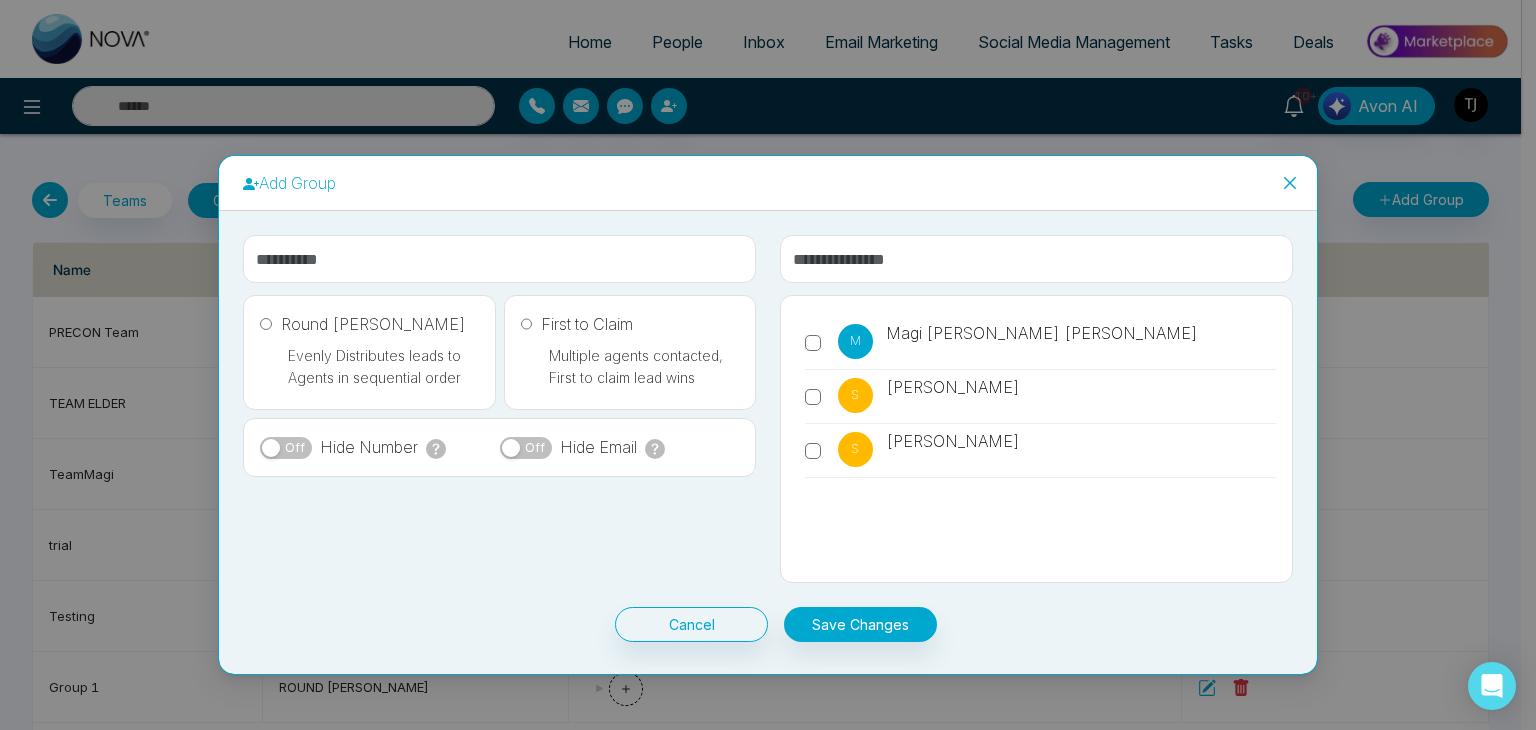 click on "First to Claim" at bounding box center (577, 324) 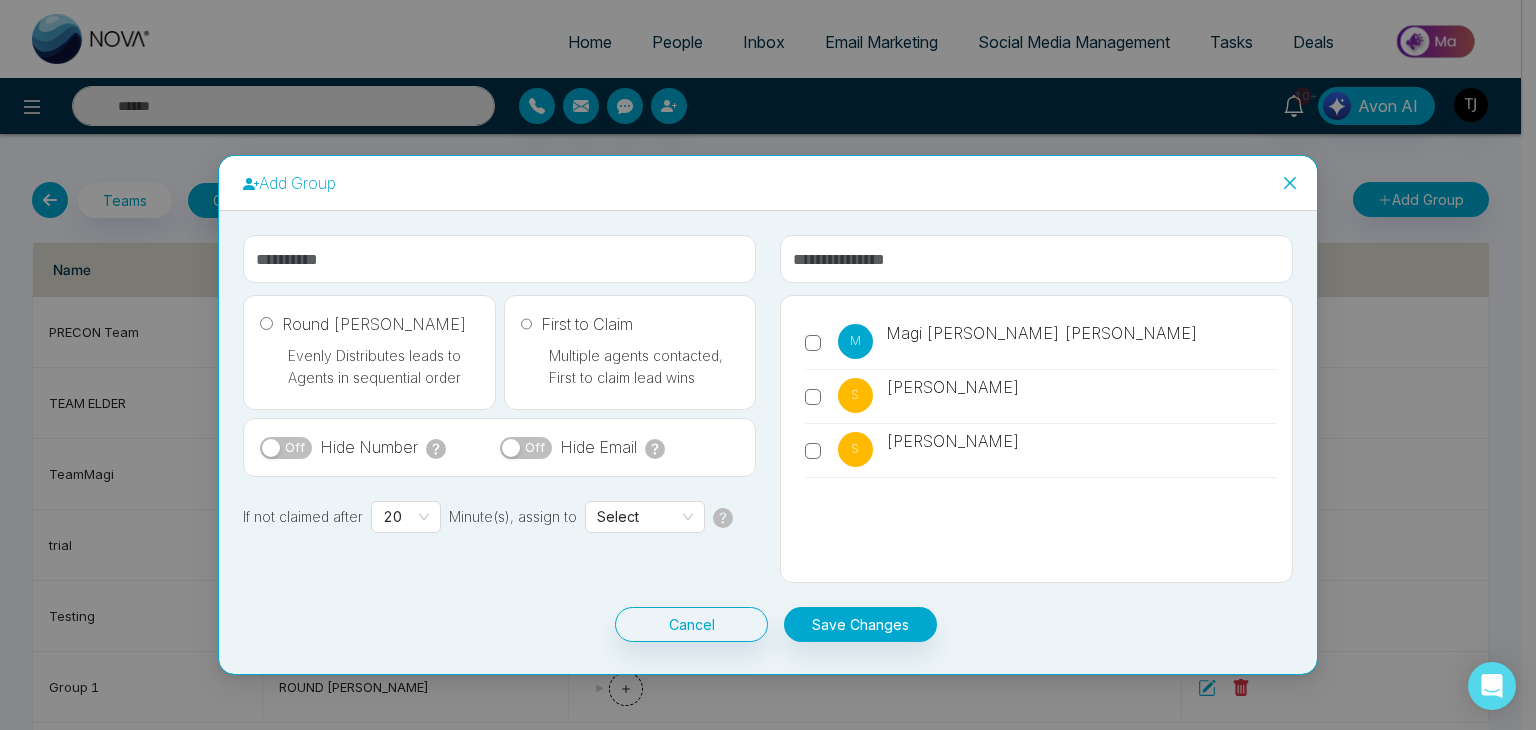 click on "Round [PERSON_NAME] Evenly Distributes leads to Agents in sequential order" at bounding box center [369, 352] 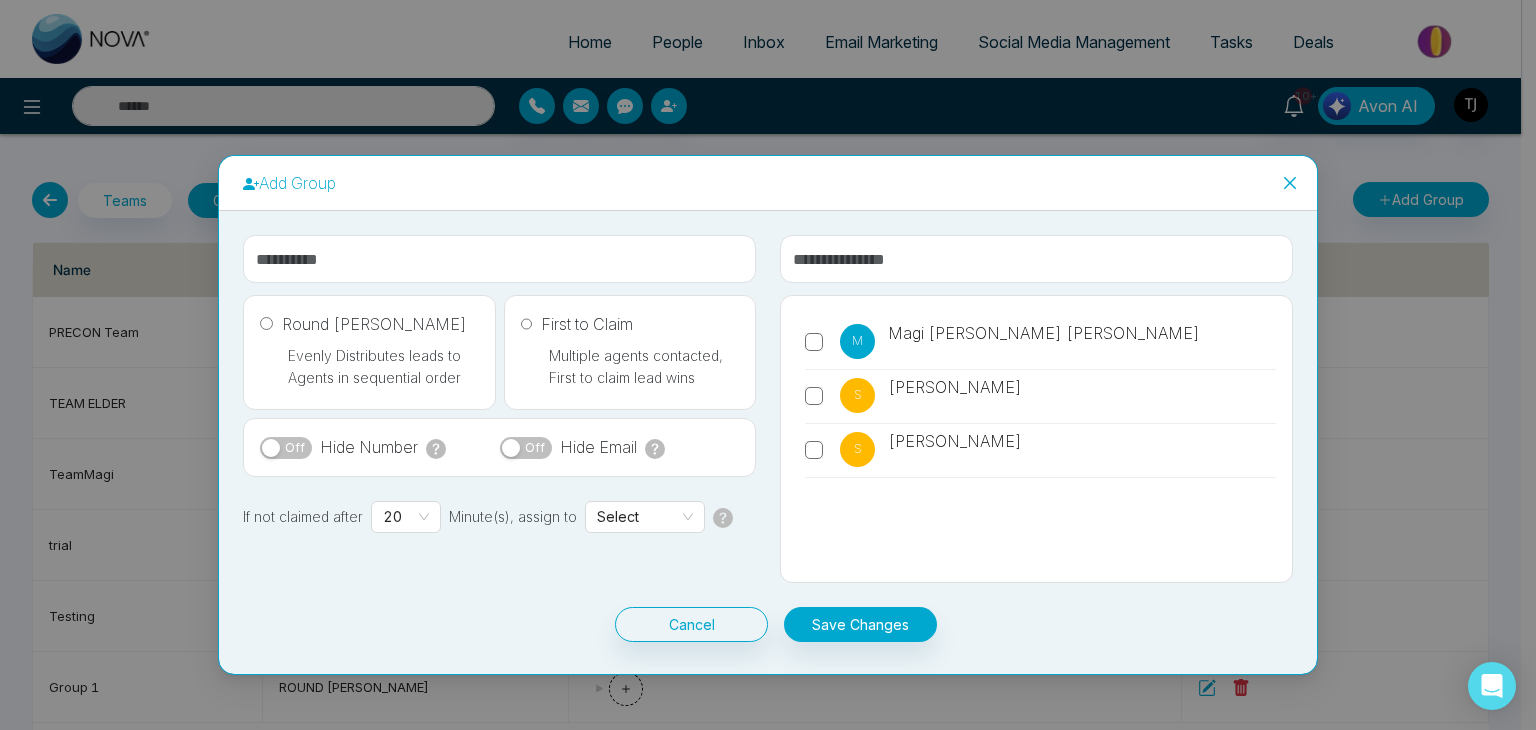 click on "Evenly Distributes leads to Agents in sequential order" at bounding box center (371, 363) 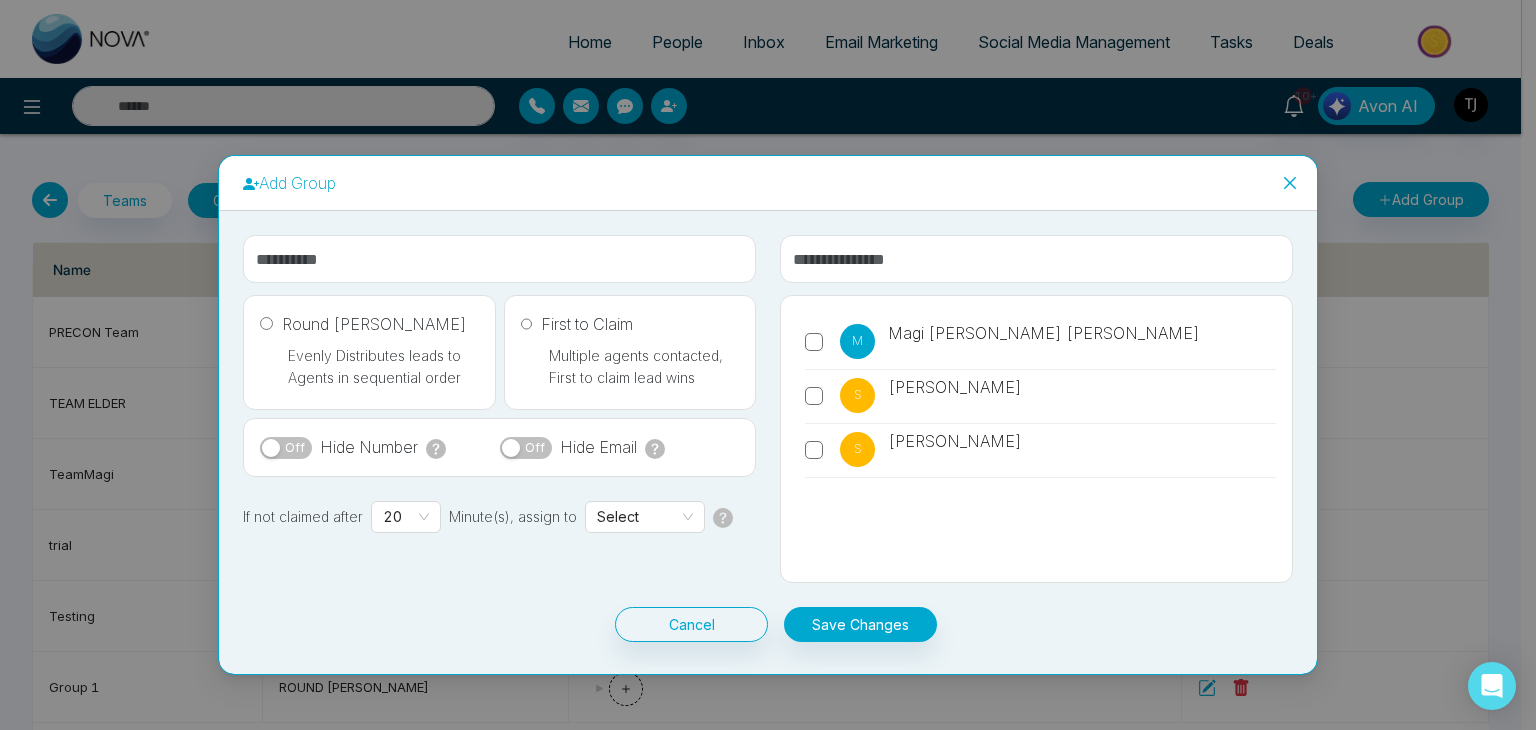 click on "Evenly Distributes leads to Agents in sequential order" at bounding box center [371, 363] 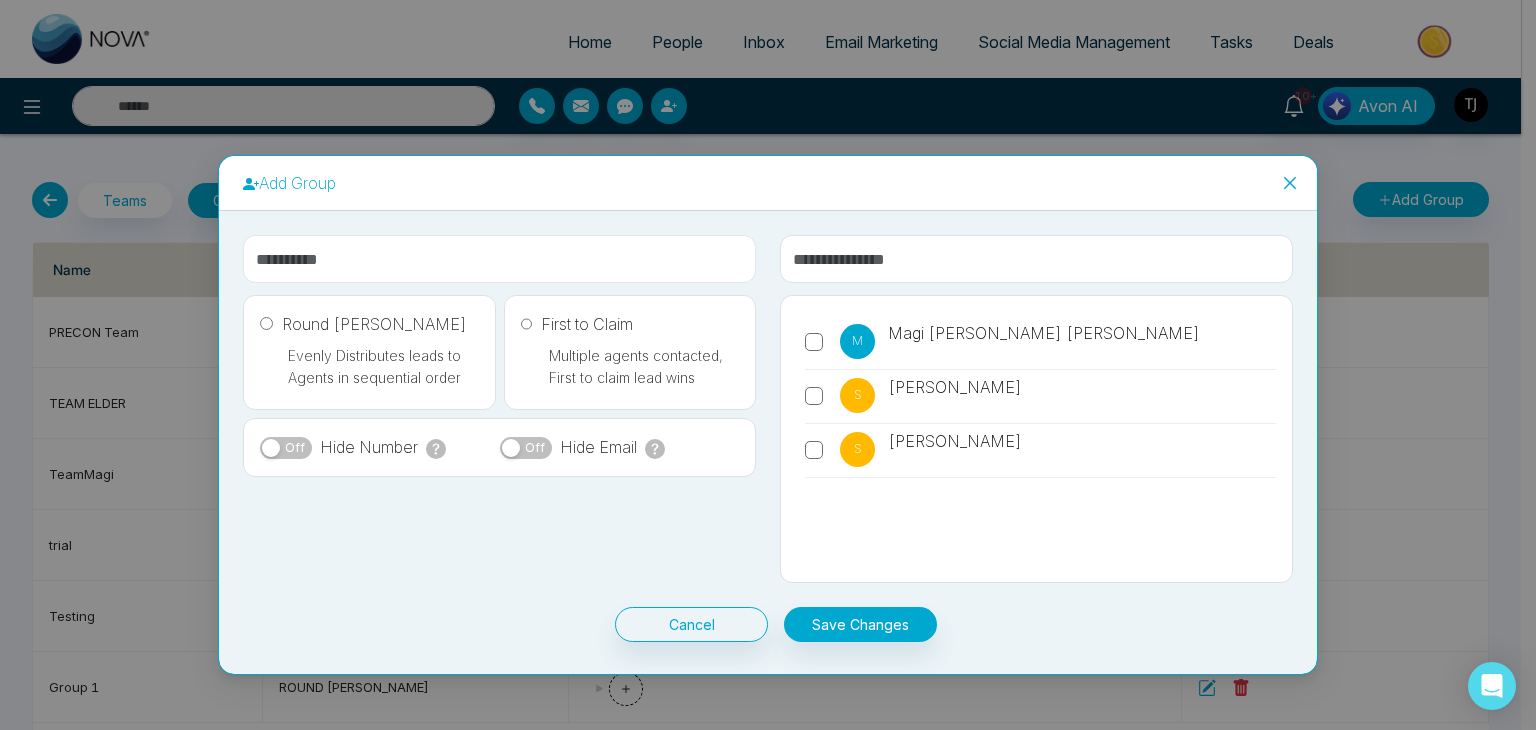 click at bounding box center (499, 259) 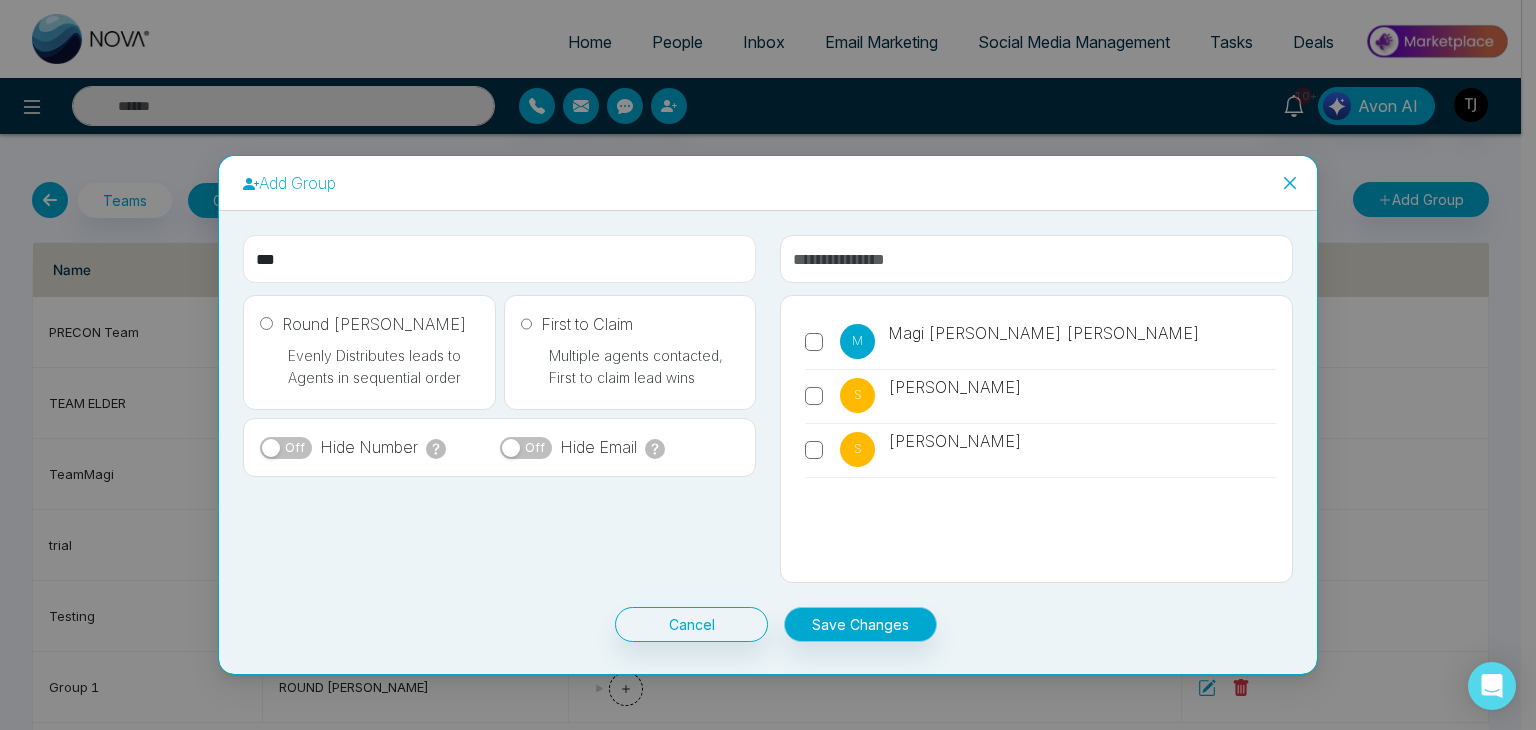 type on "***" 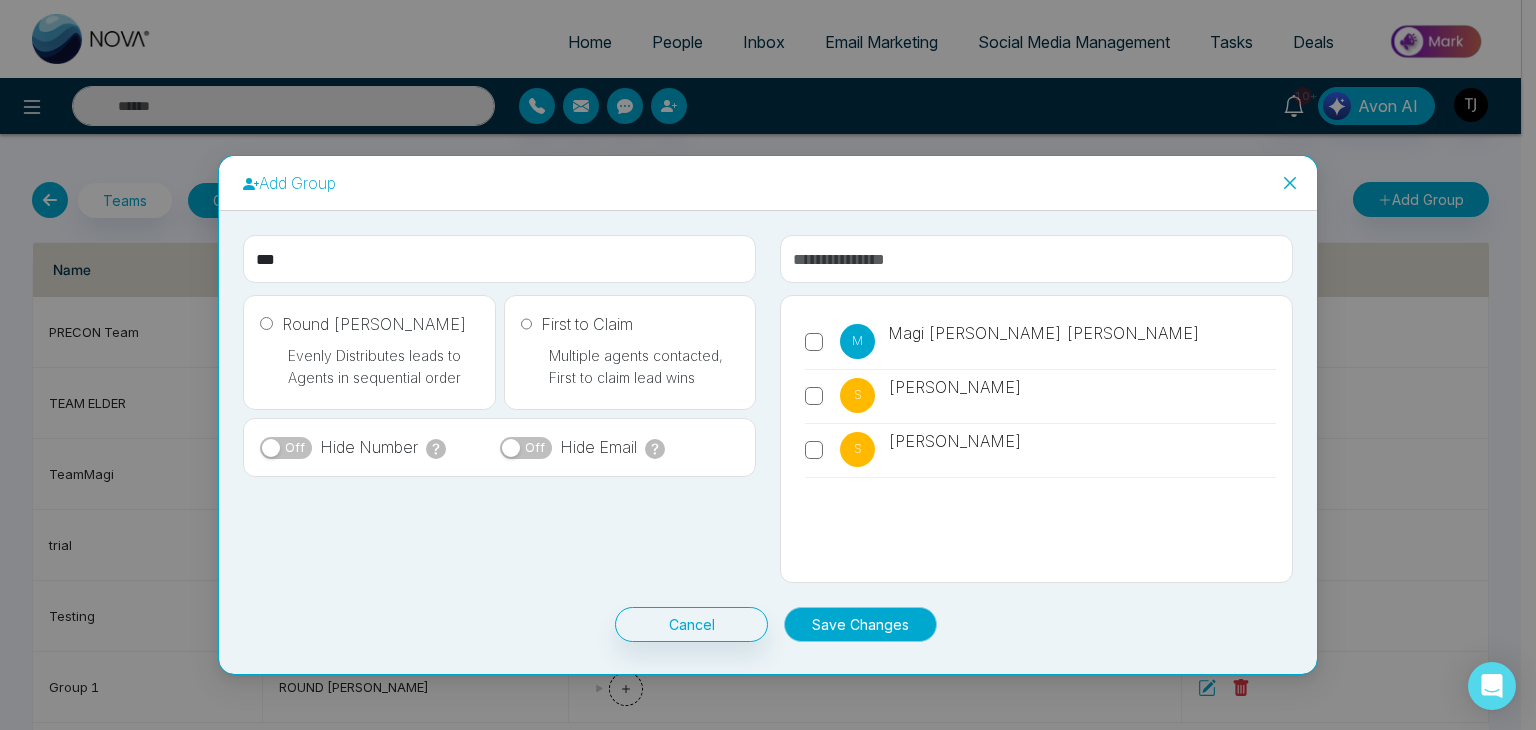 click on "Save Changes" at bounding box center [860, 624] 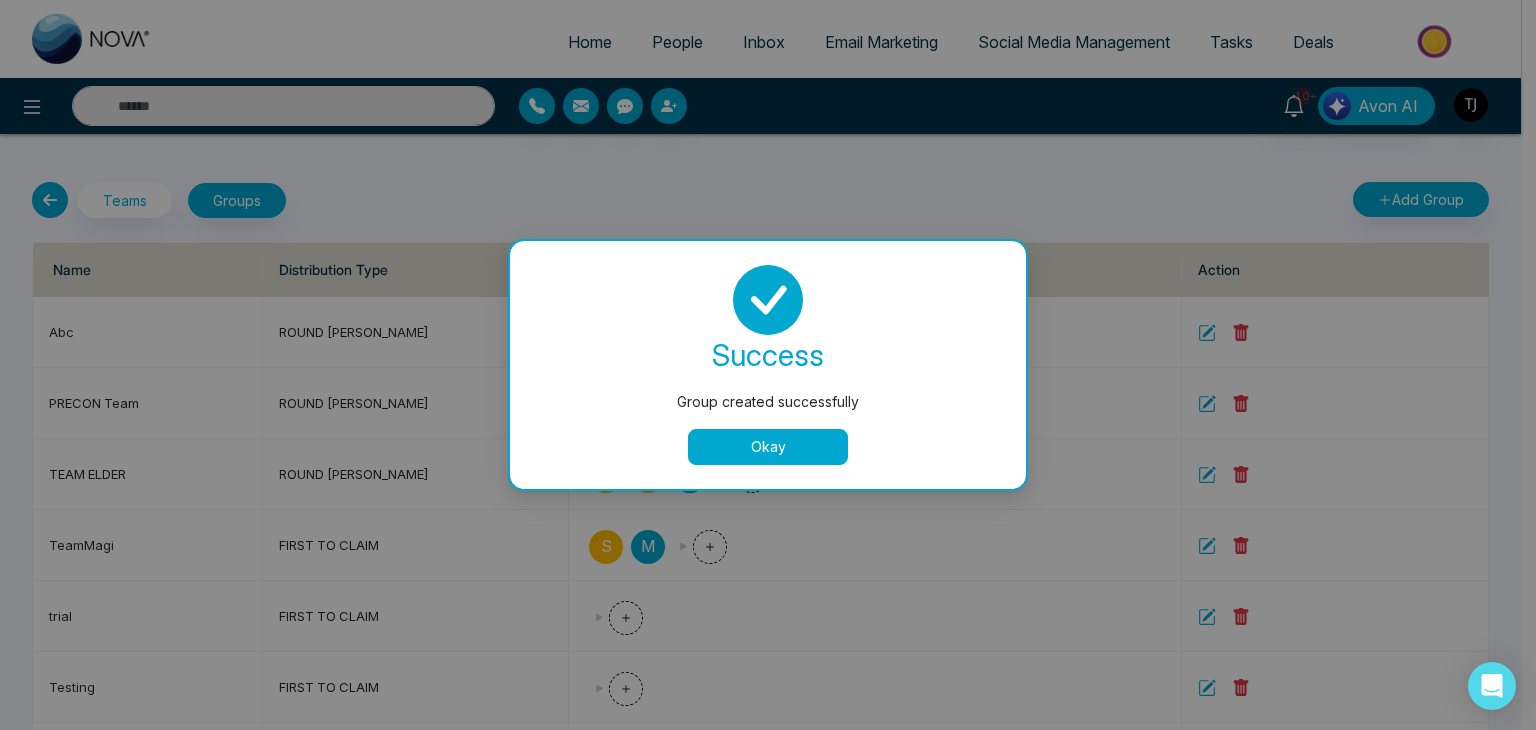 click on "Okay" at bounding box center [768, 447] 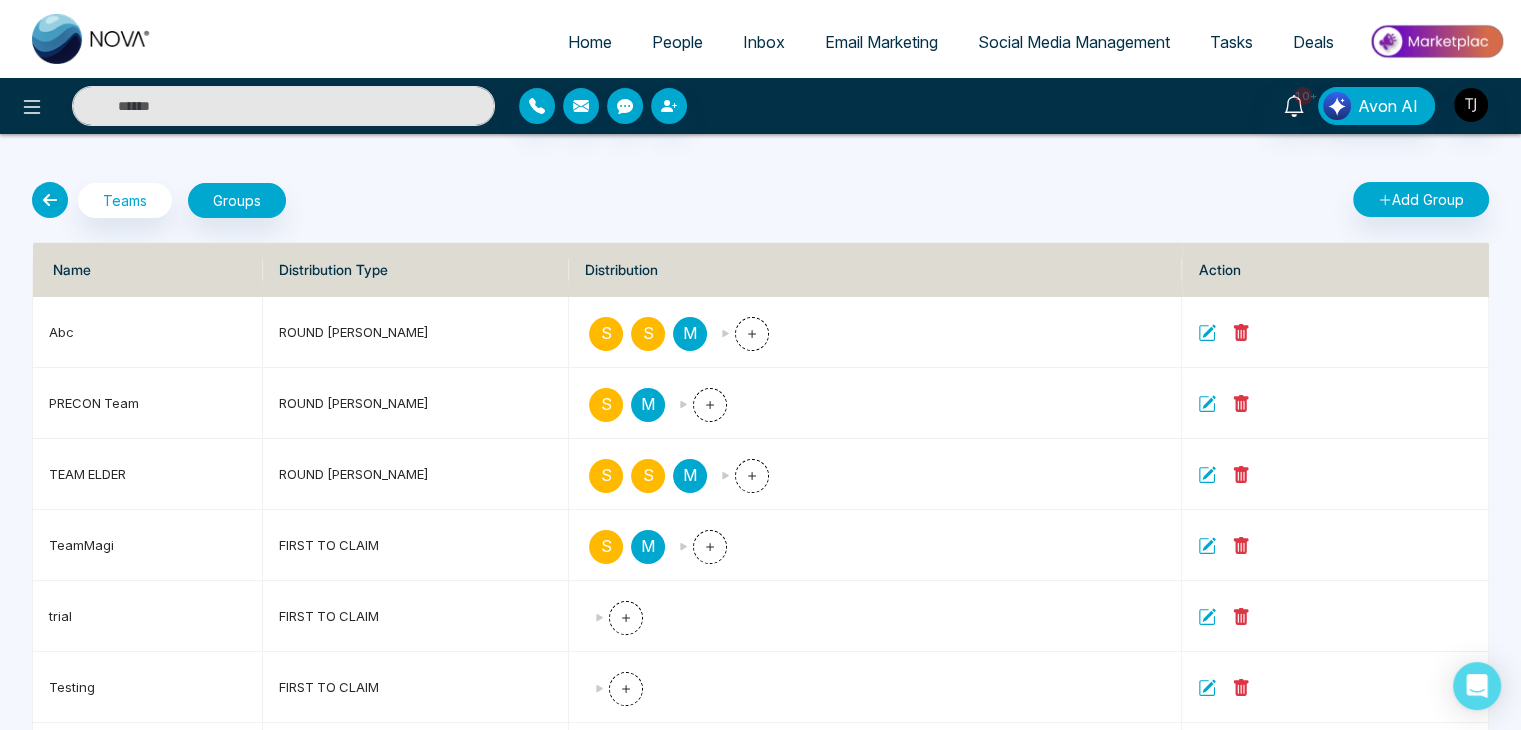 click at bounding box center [50, 200] 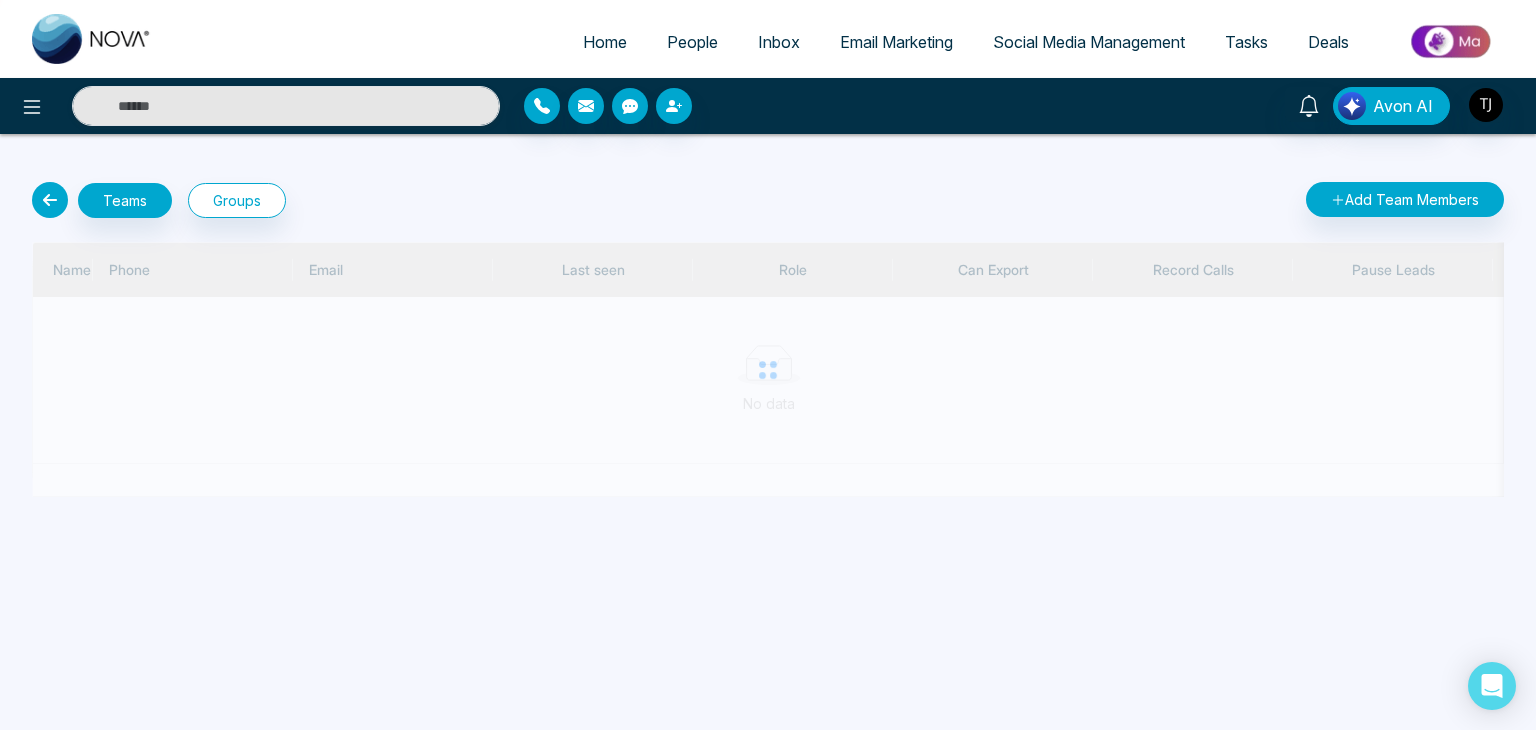 click at bounding box center (50, 200) 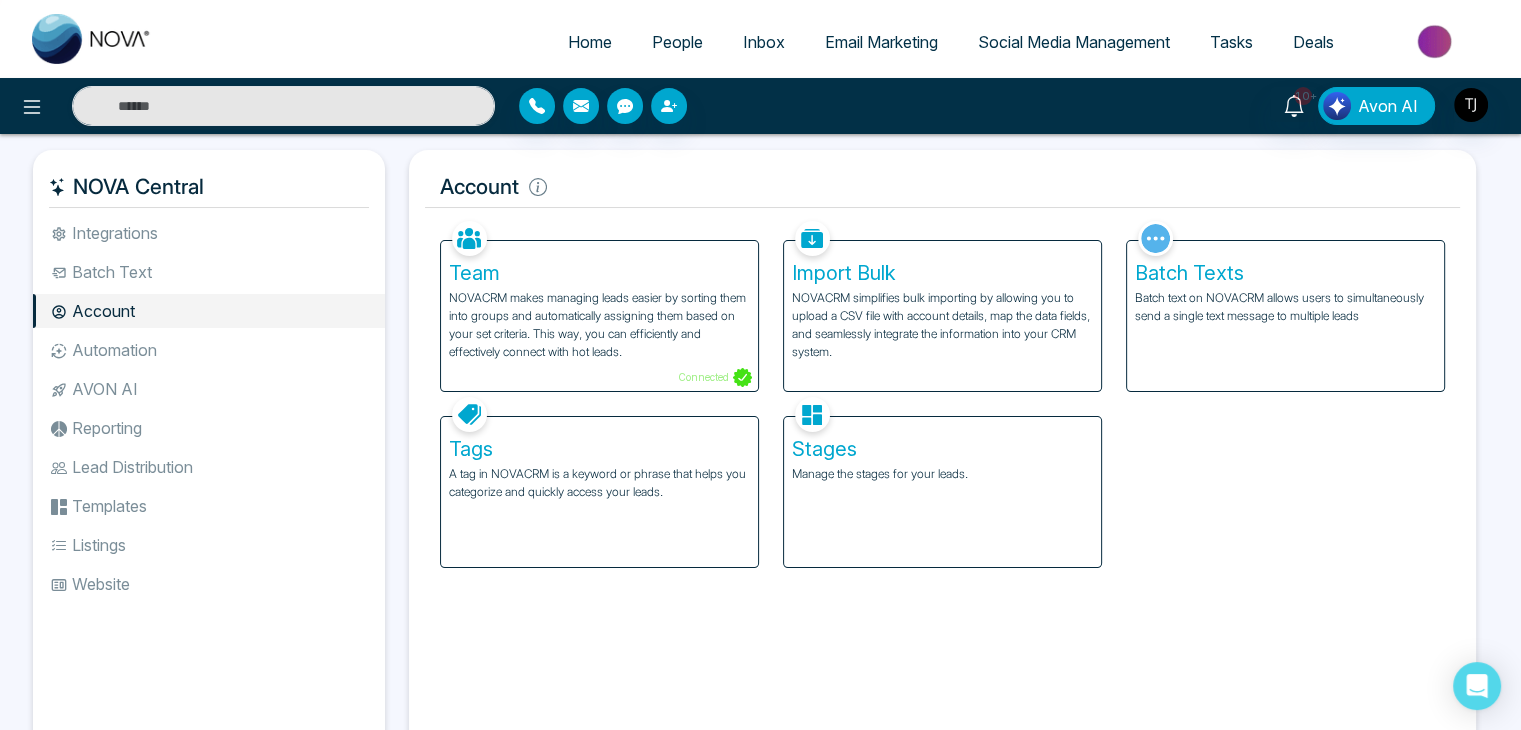click on "A tag in NOVACRM is a keyword or phrase that helps you categorize and quickly access your leads." at bounding box center (599, 483) 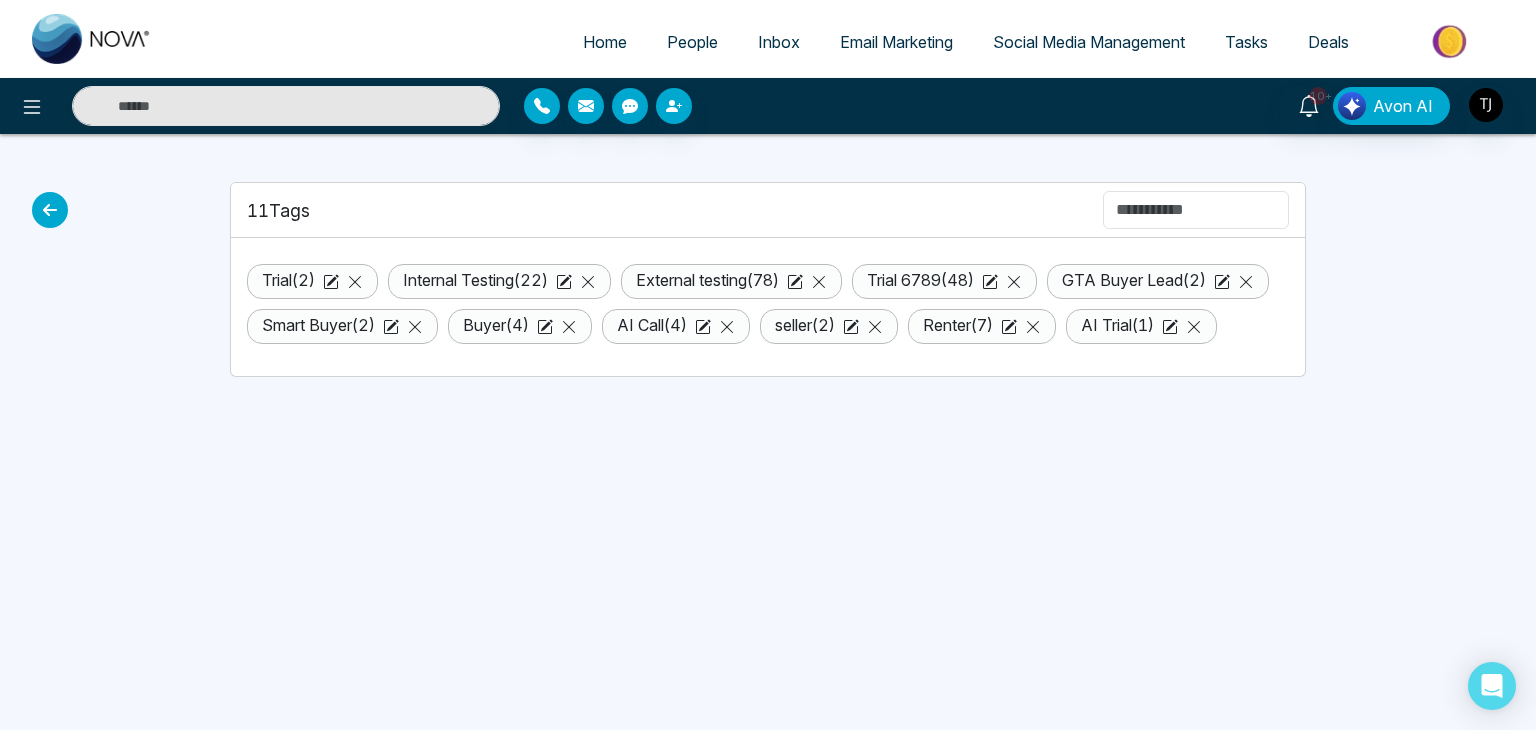click at bounding box center (50, 210) 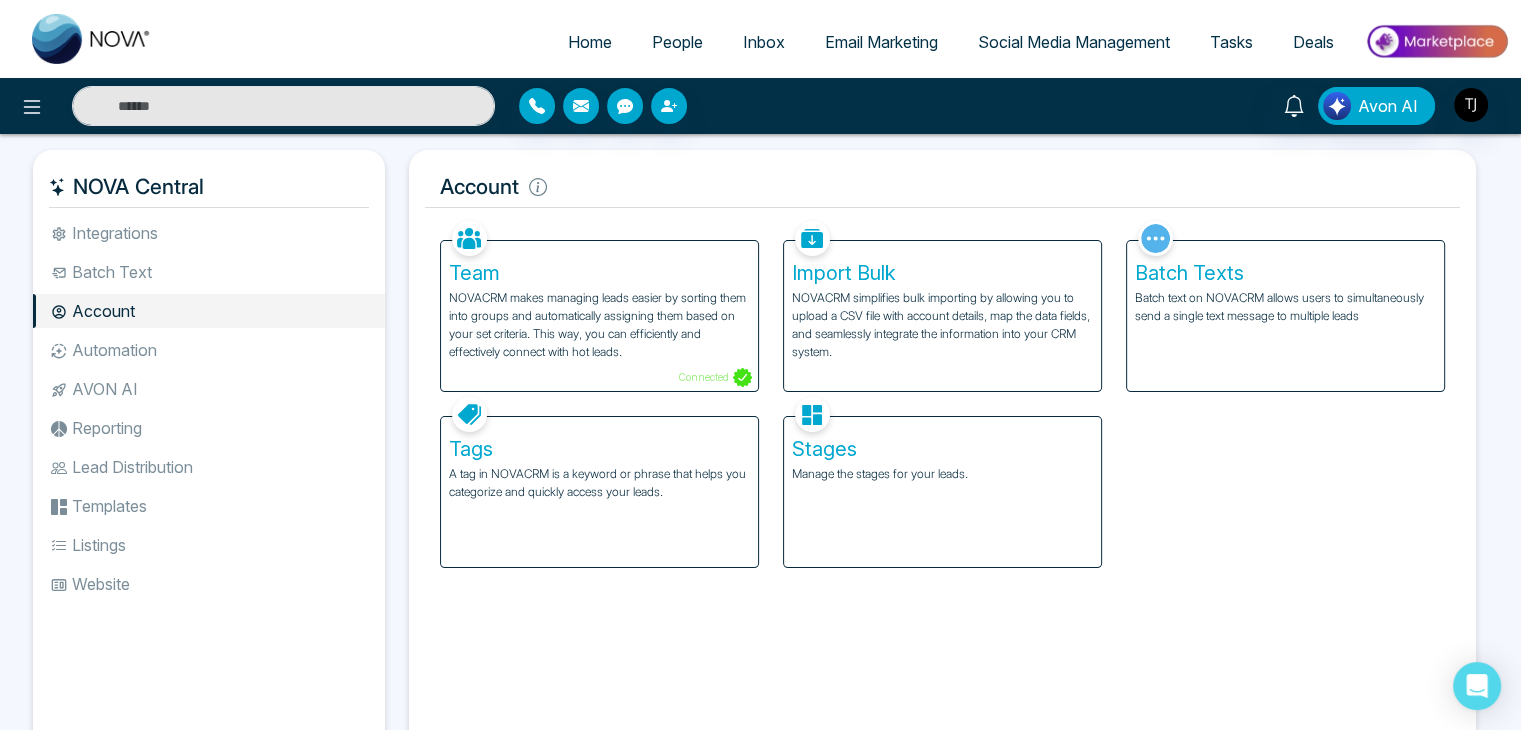 click on "Stages Manage the stages for your leads." at bounding box center (942, 492) 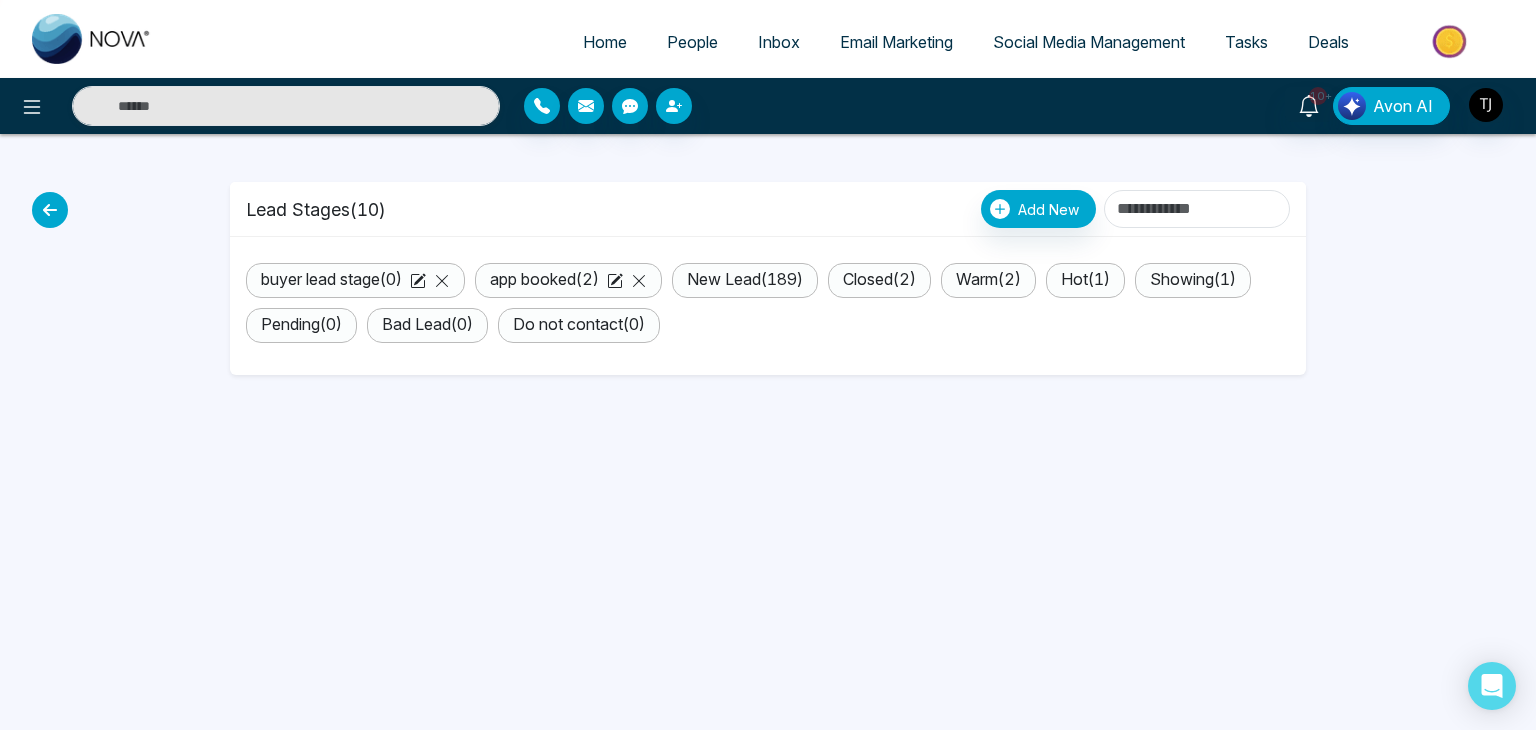 click at bounding box center (50, 210) 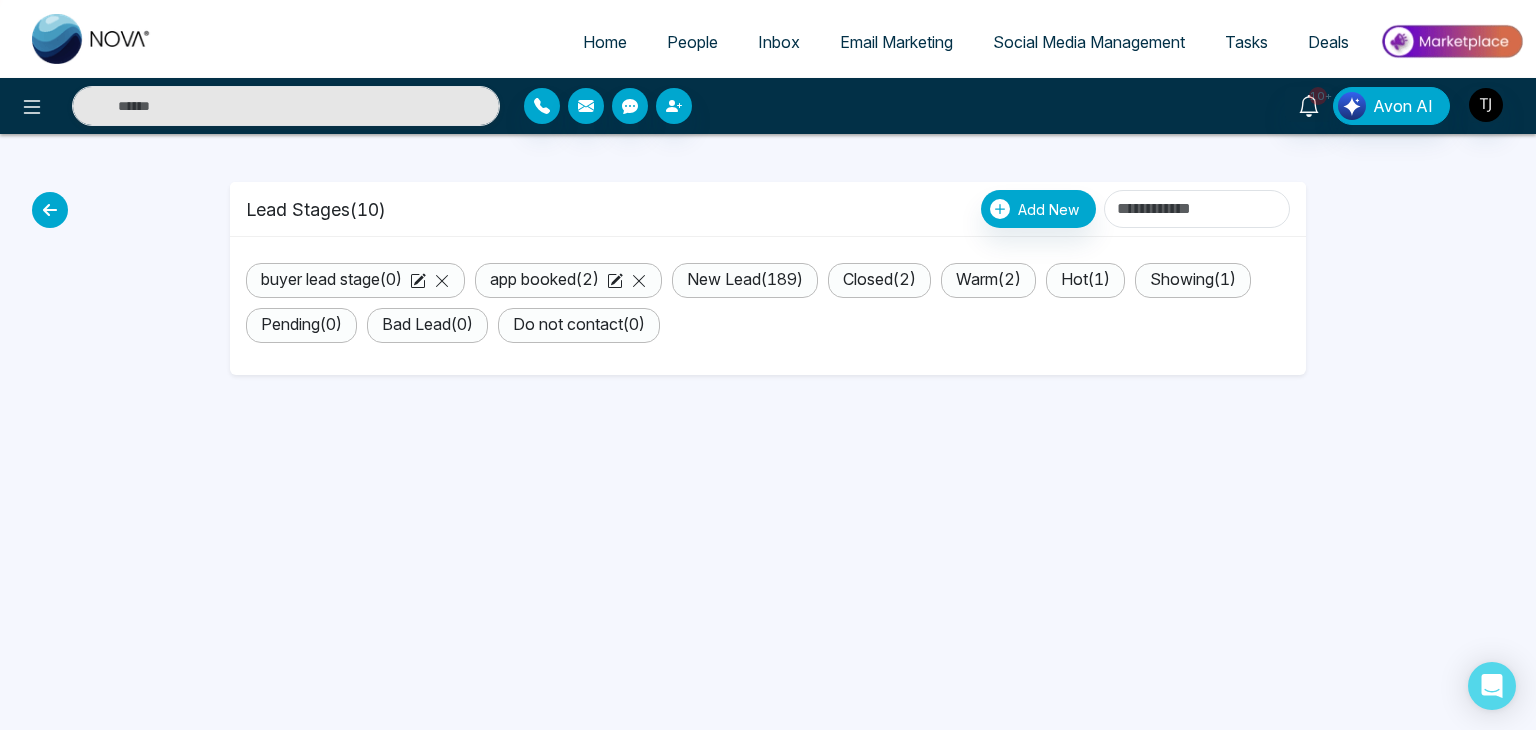 click at bounding box center [50, 210] 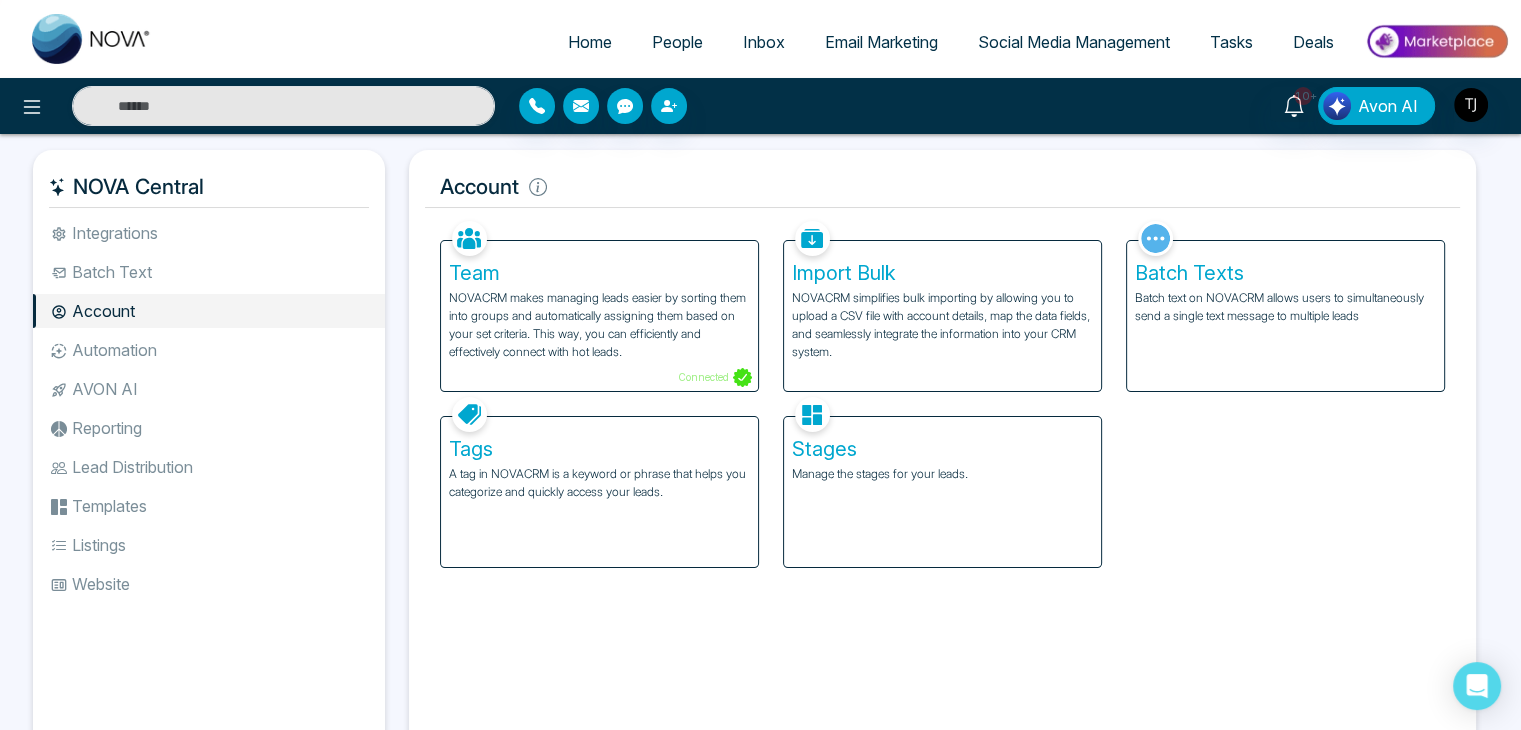 click on "Automation" at bounding box center [209, 350] 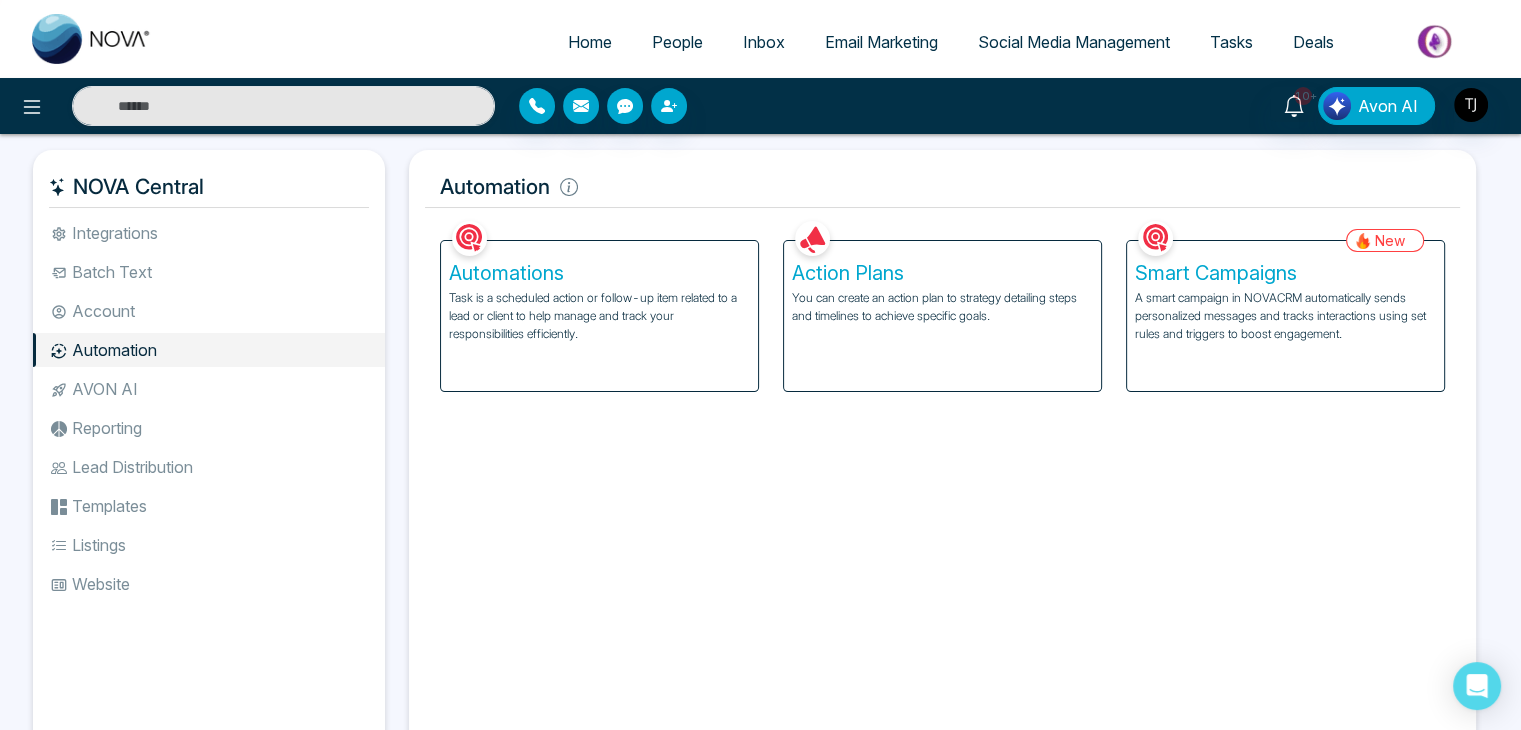 click on "You can create an action plan to strategy detailing steps and timelines to achieve specific goals." at bounding box center [942, 307] 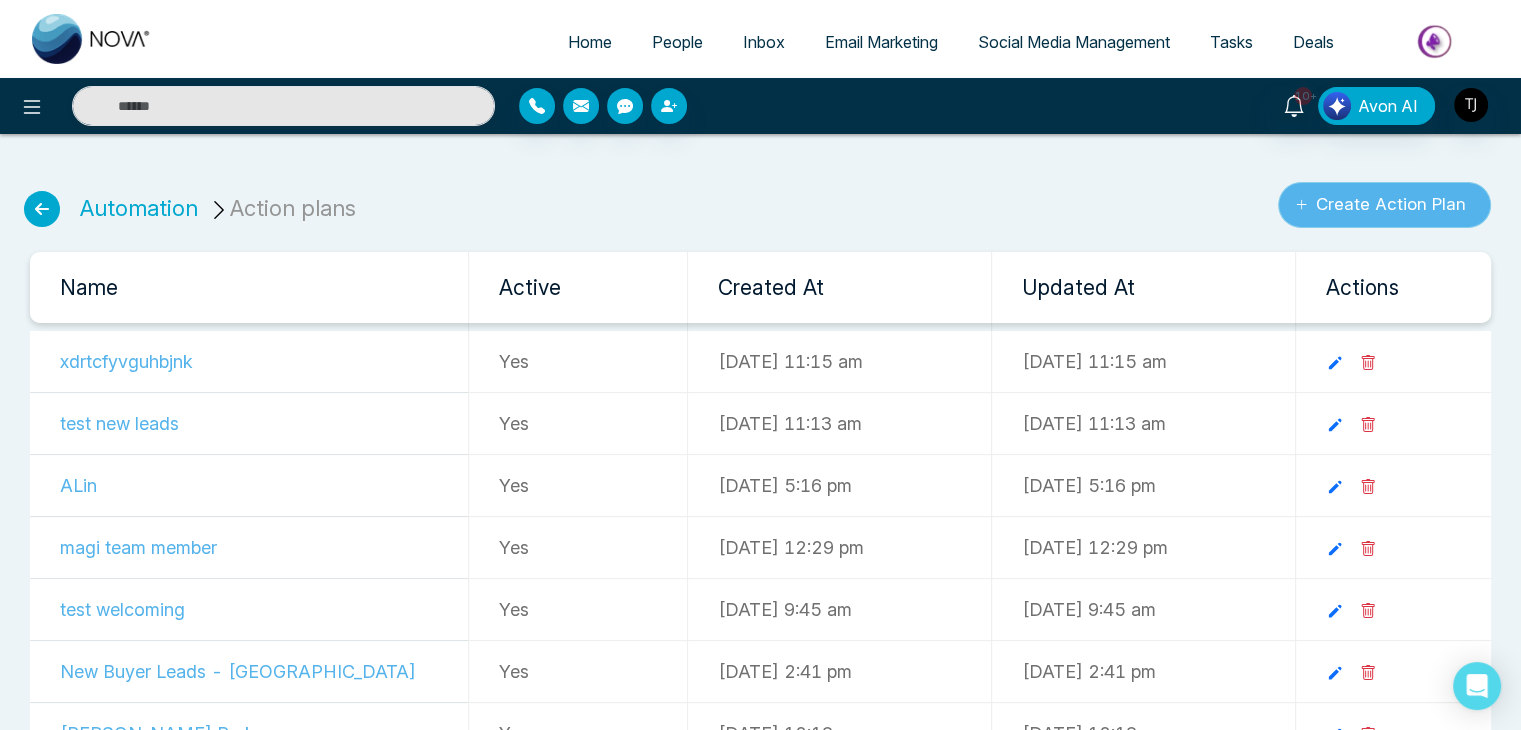click on "Create Action Plan" at bounding box center (1384, 205) 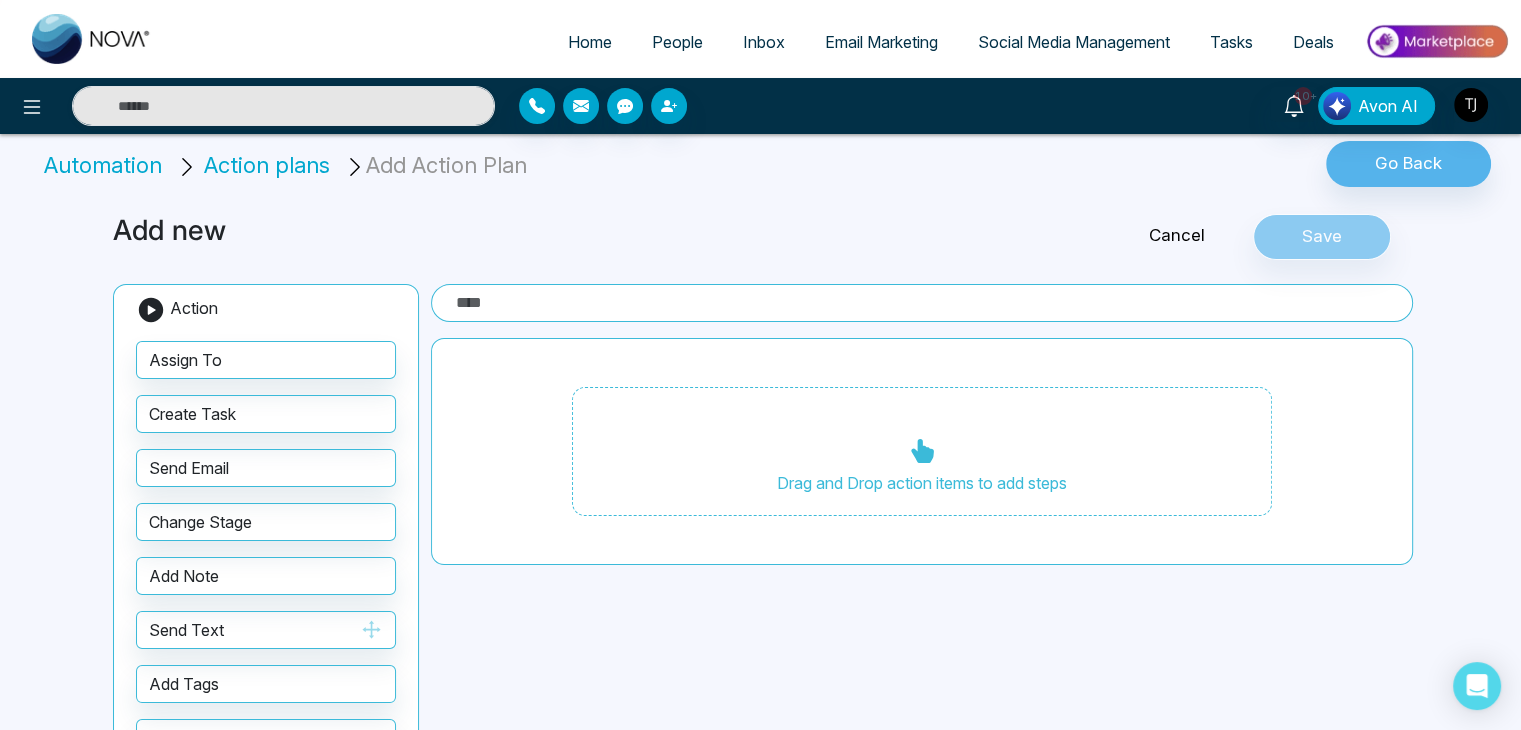 scroll, scrollTop: 4, scrollLeft: 0, axis: vertical 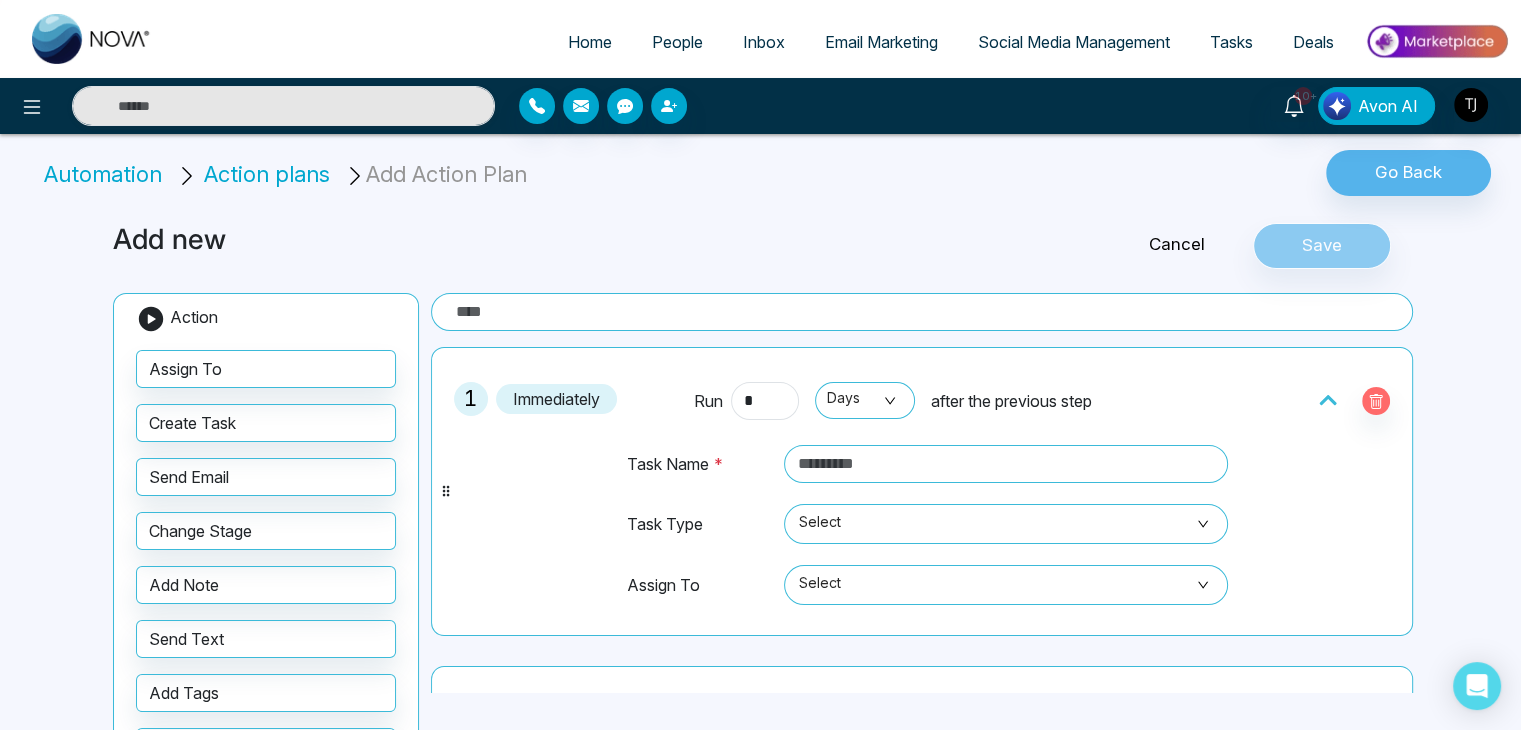 click at bounding box center [922, 312] 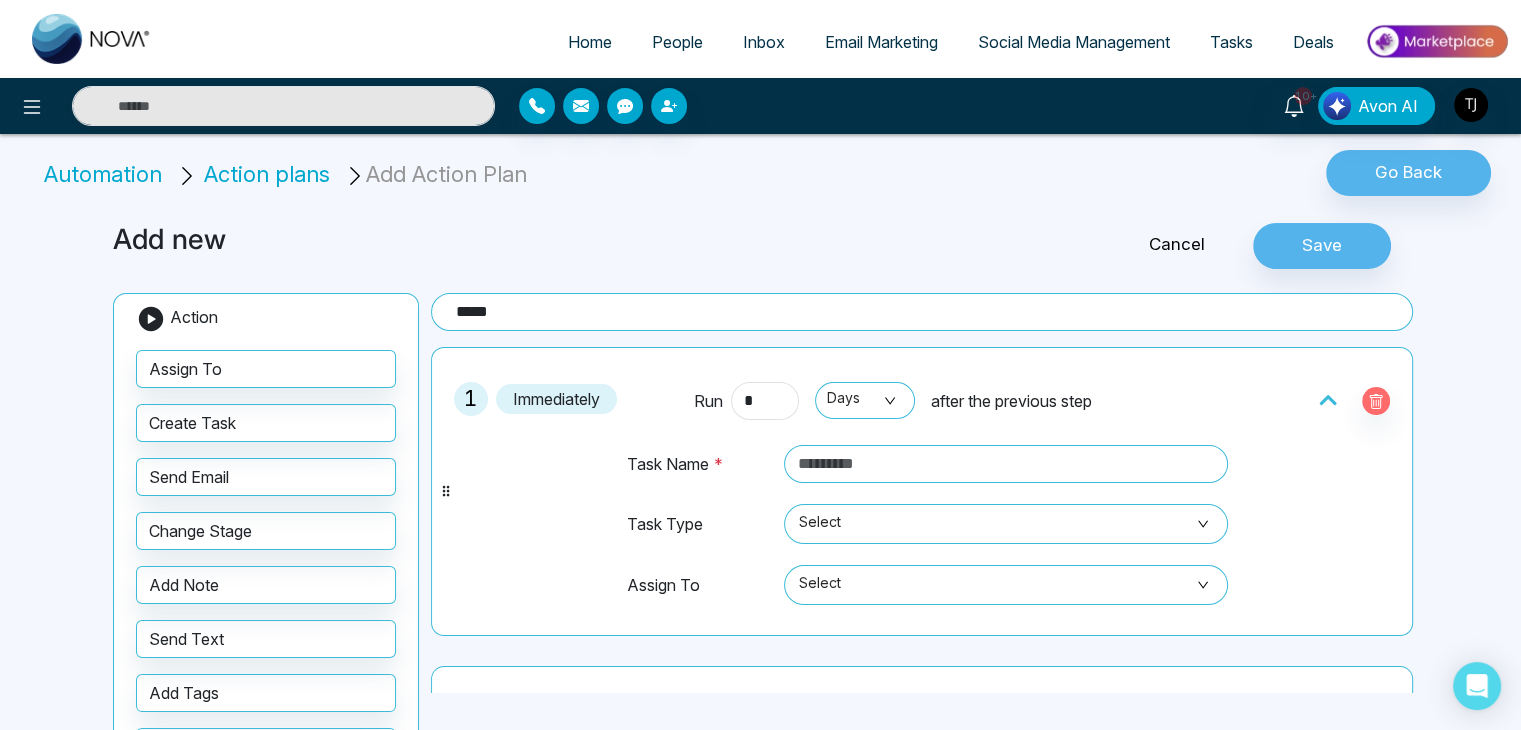 scroll, scrollTop: 48, scrollLeft: 0, axis: vertical 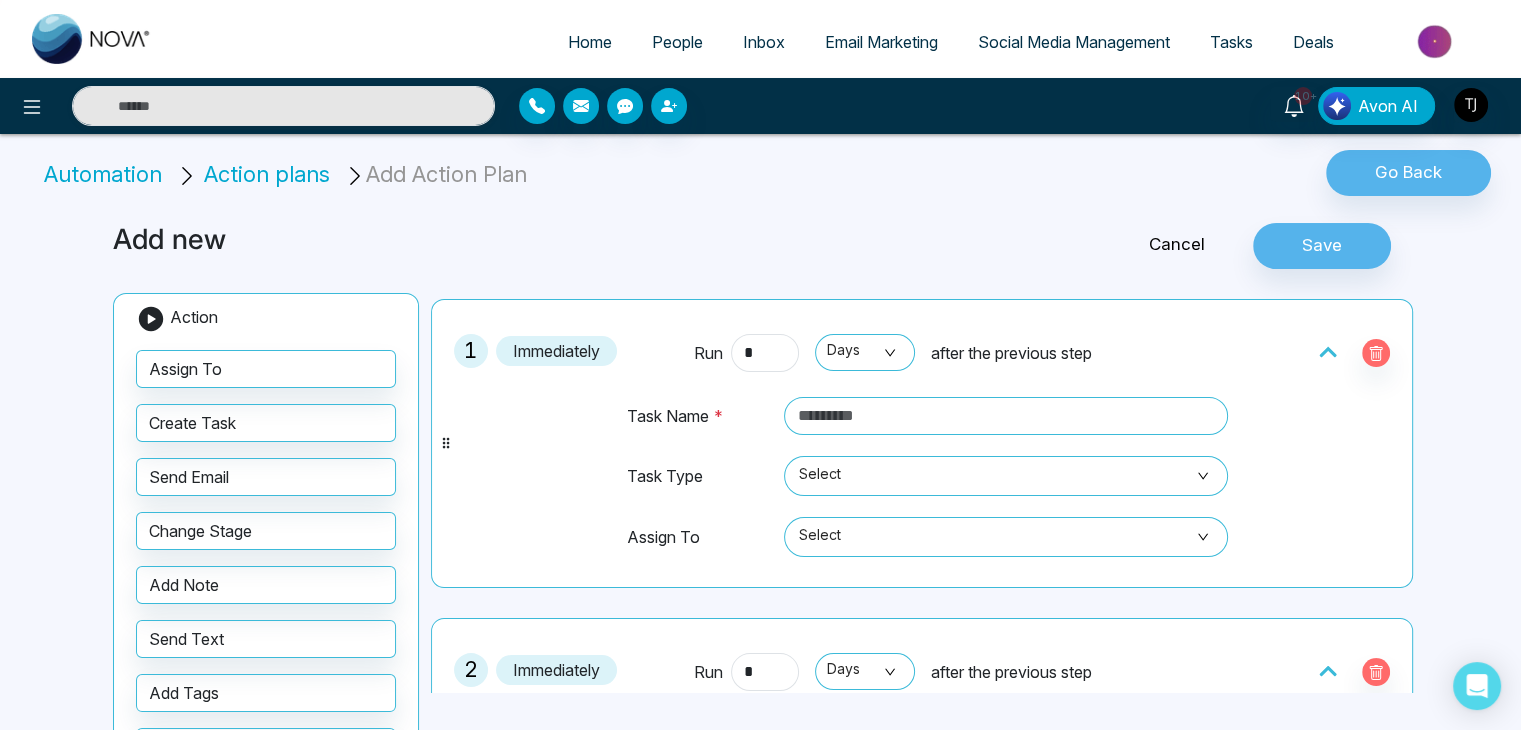 type on "****" 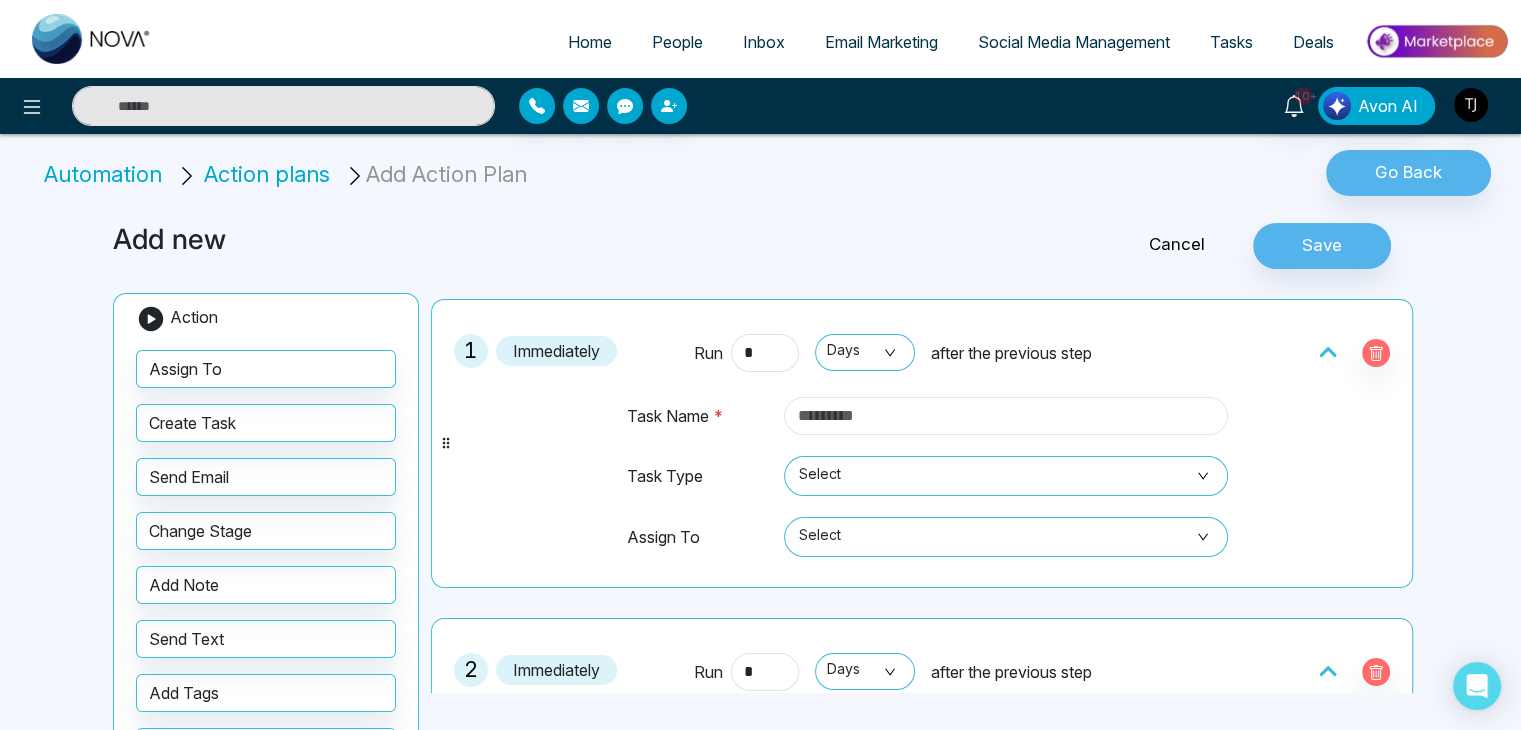 click at bounding box center (1006, 416) 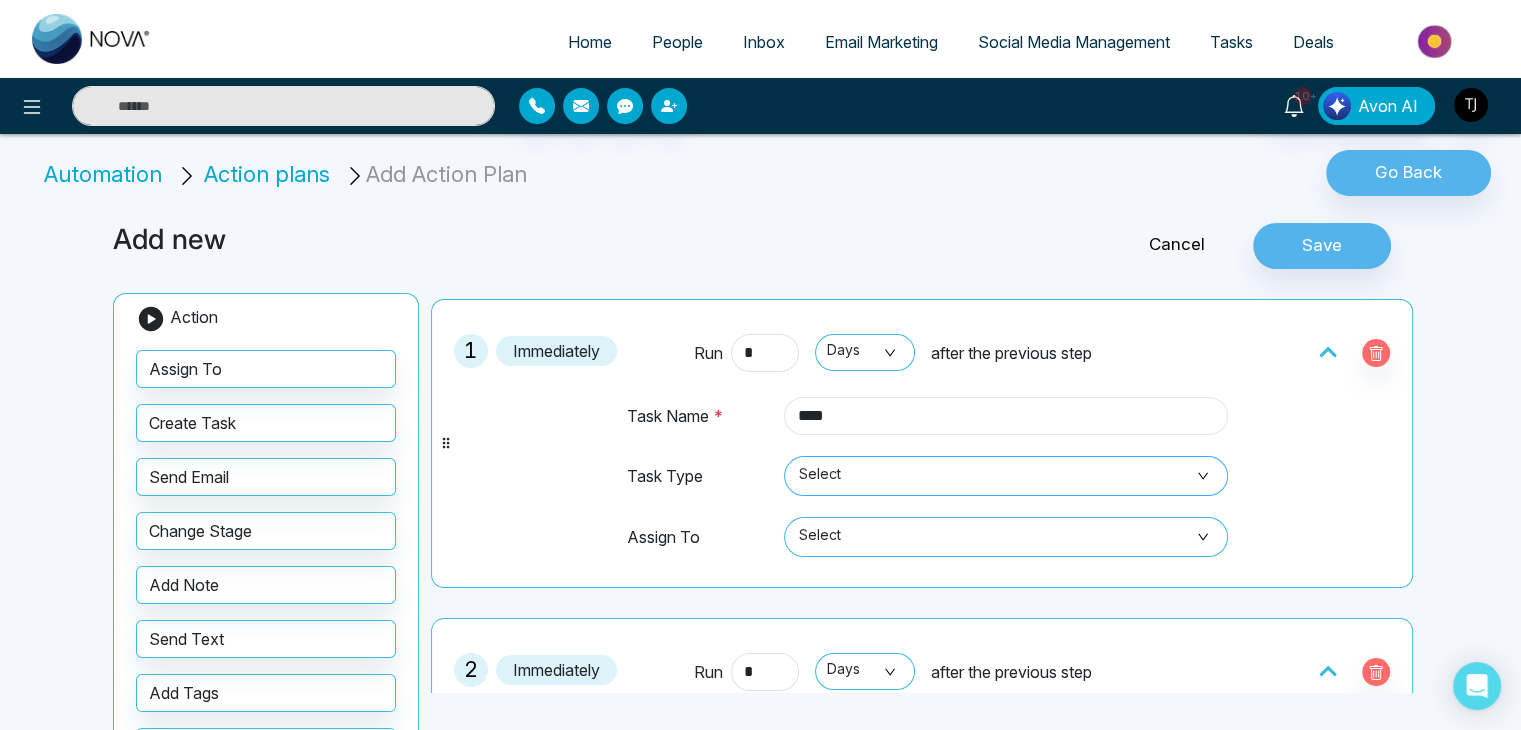 click on "Select" at bounding box center (1006, 476) 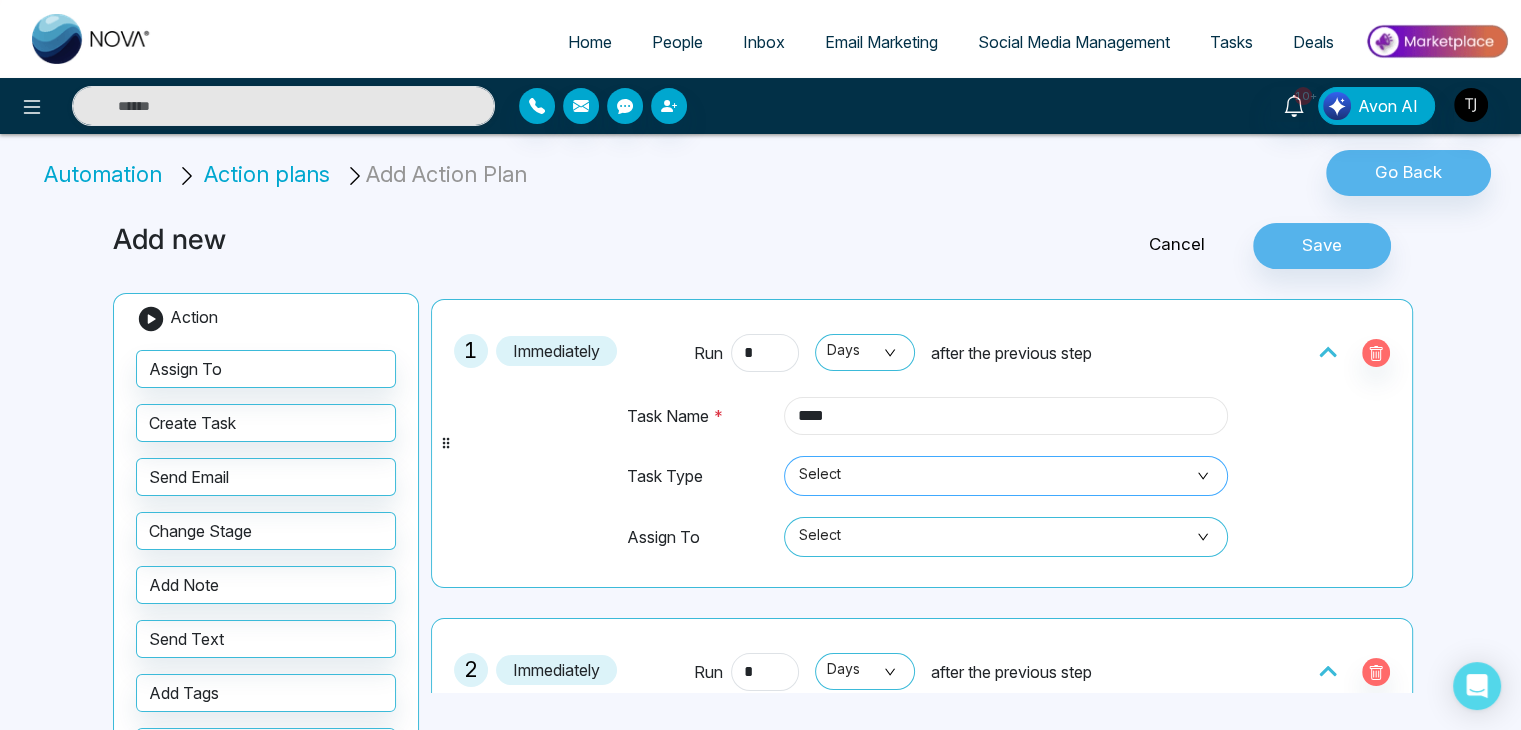 type on "****" 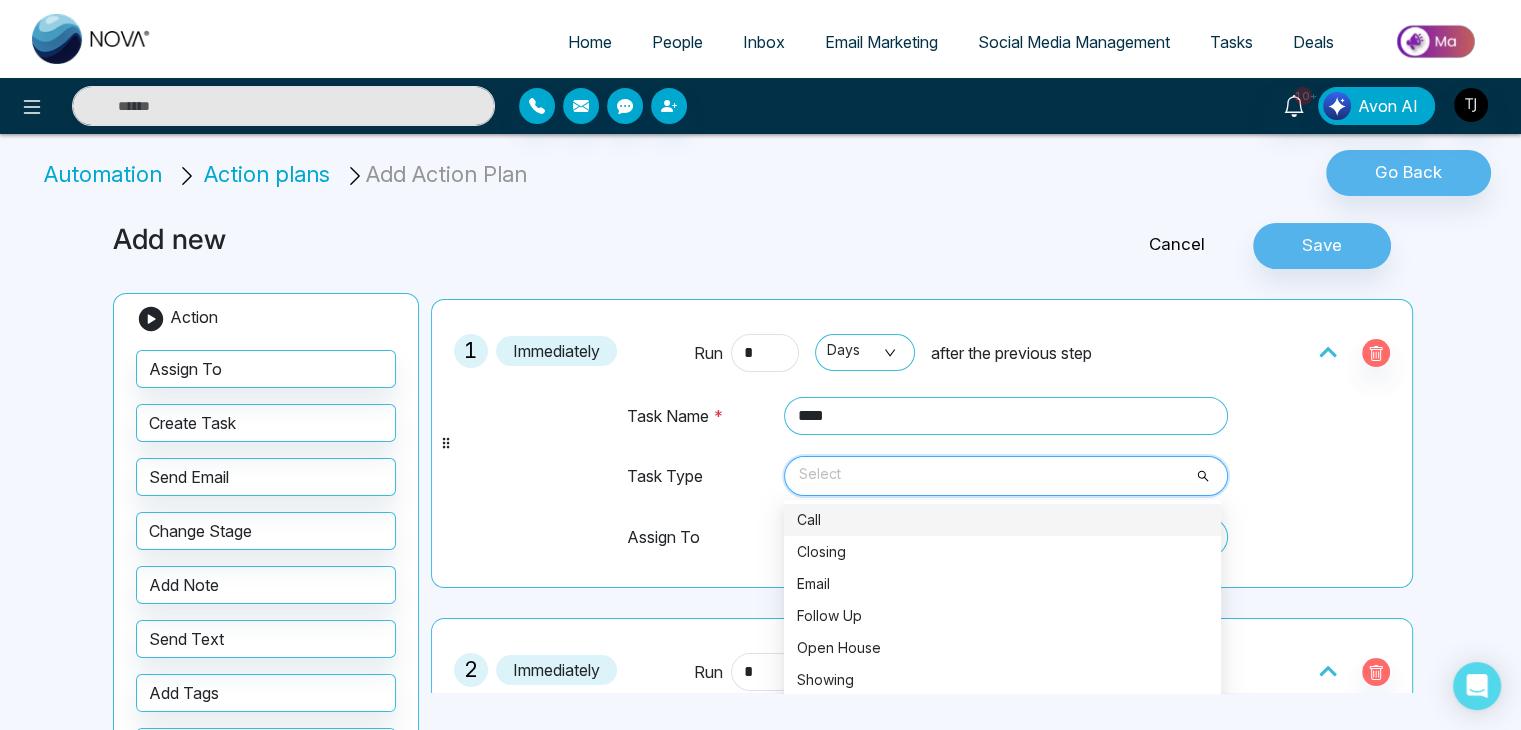 click on "Call" at bounding box center (1002, 520) 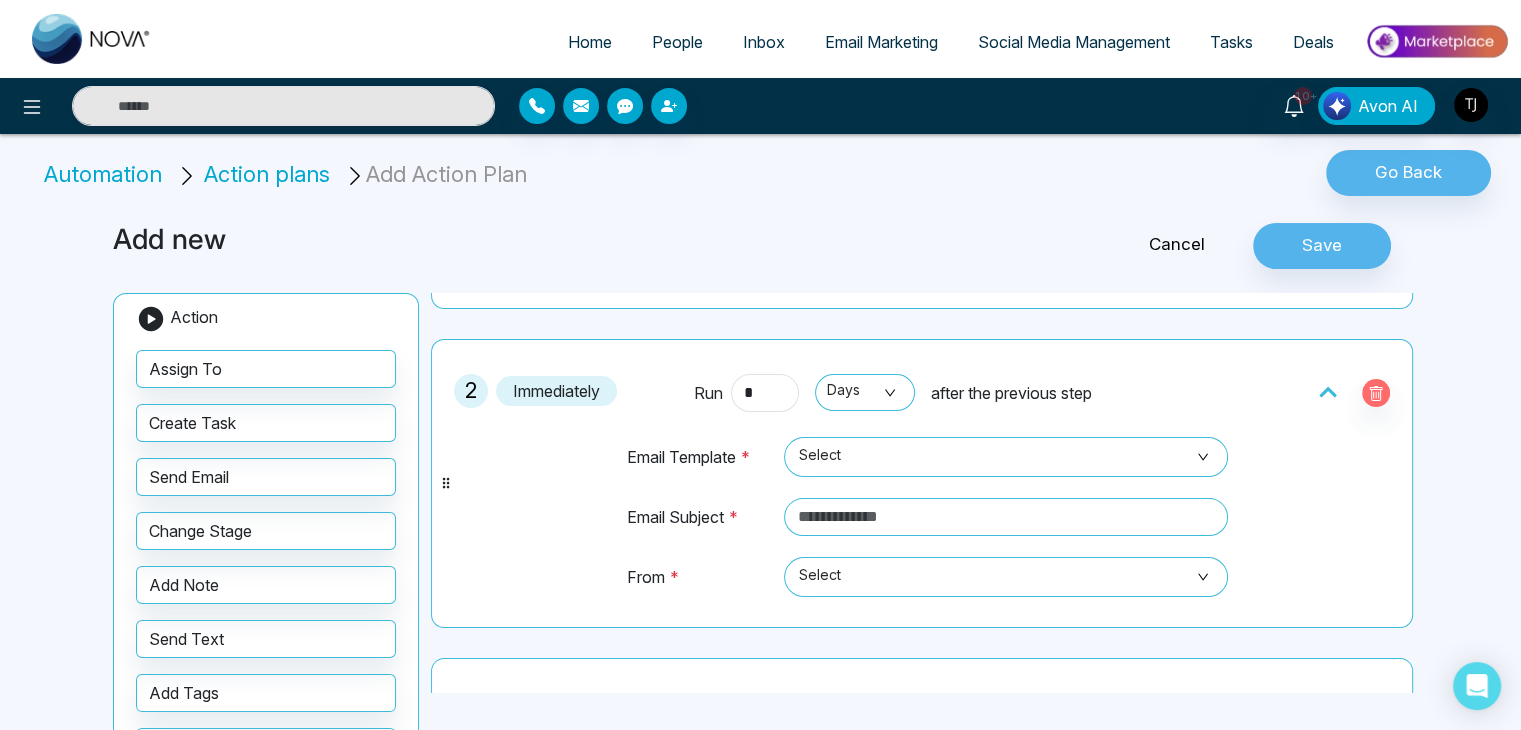 scroll, scrollTop: 328, scrollLeft: 0, axis: vertical 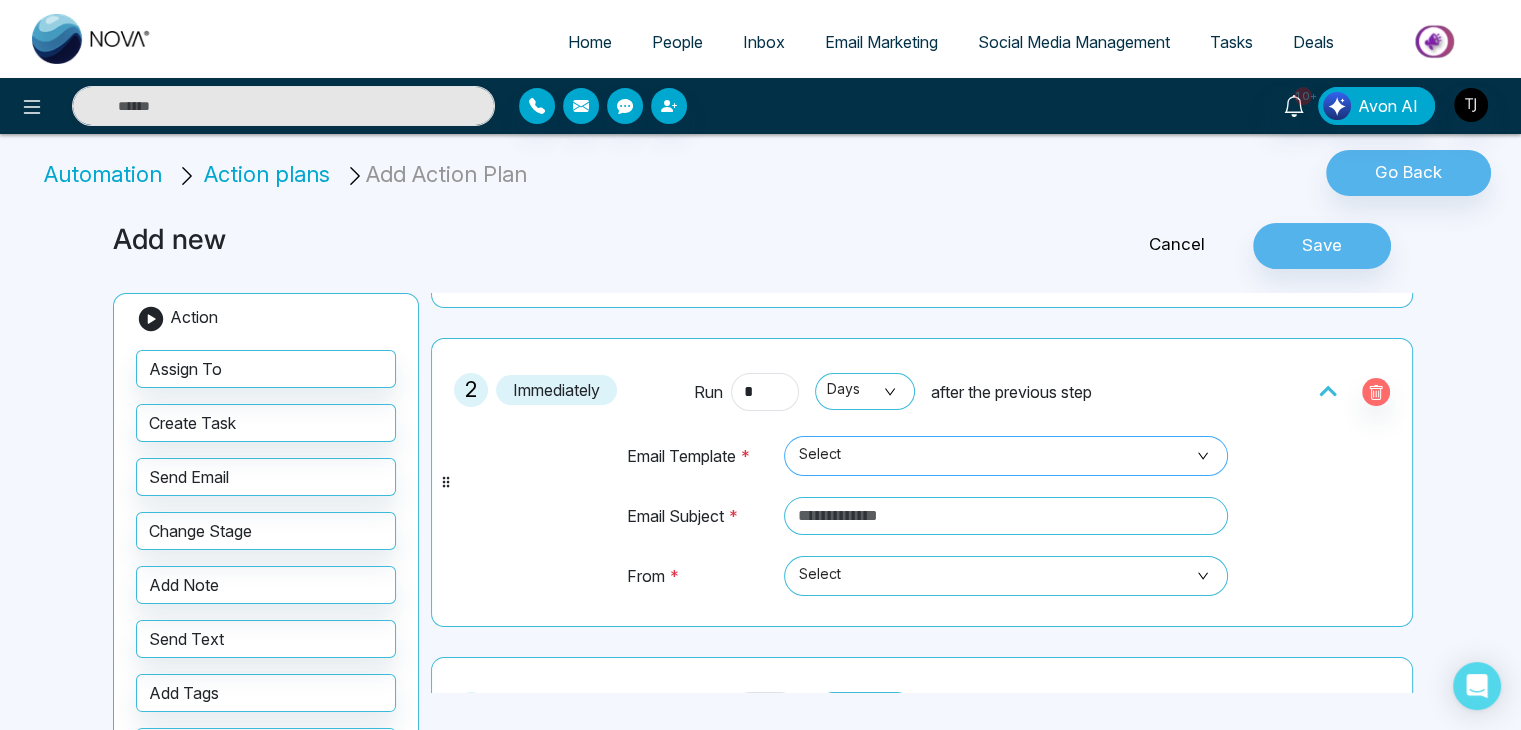 click on "Select" at bounding box center [1006, 456] 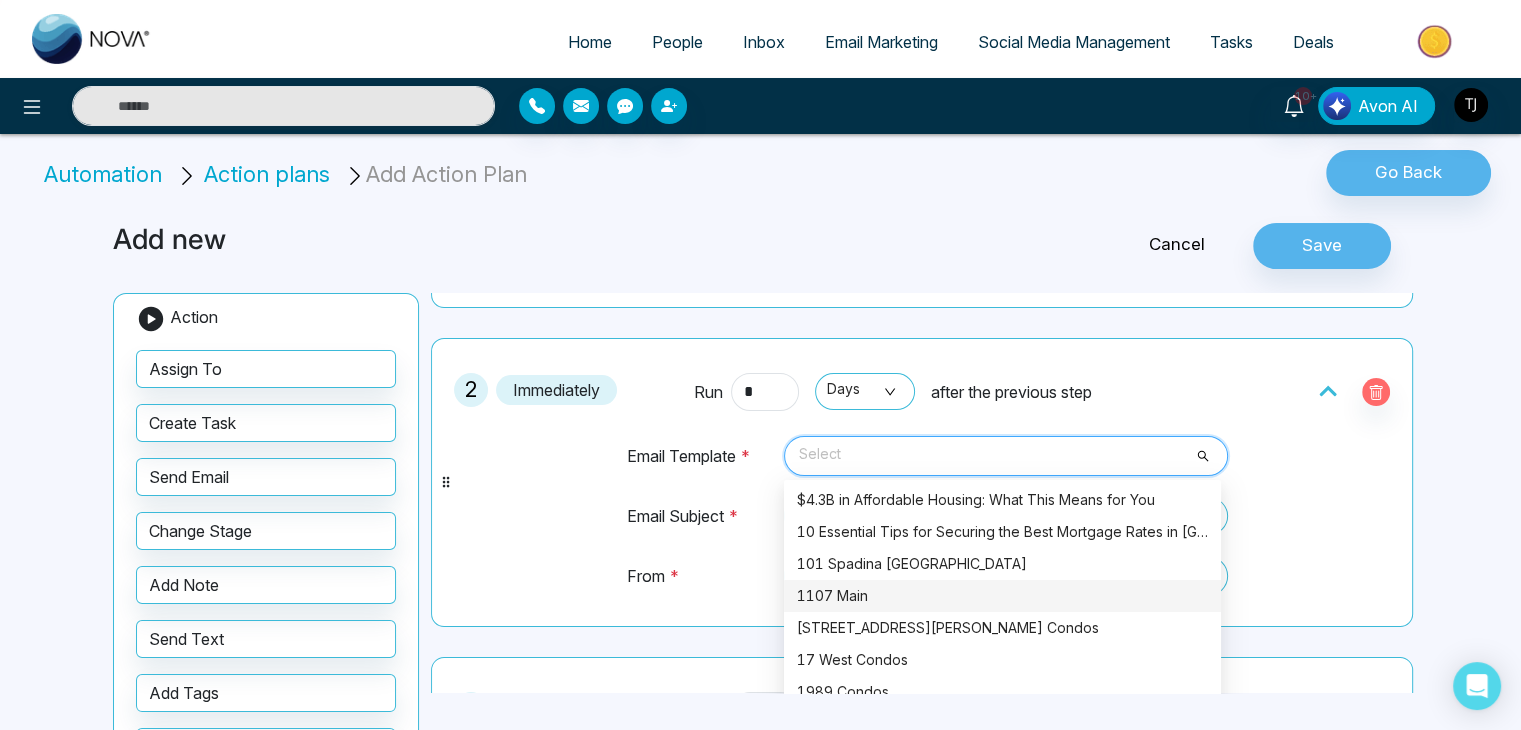 click on "Email Subject   *" at bounding box center [700, 525] 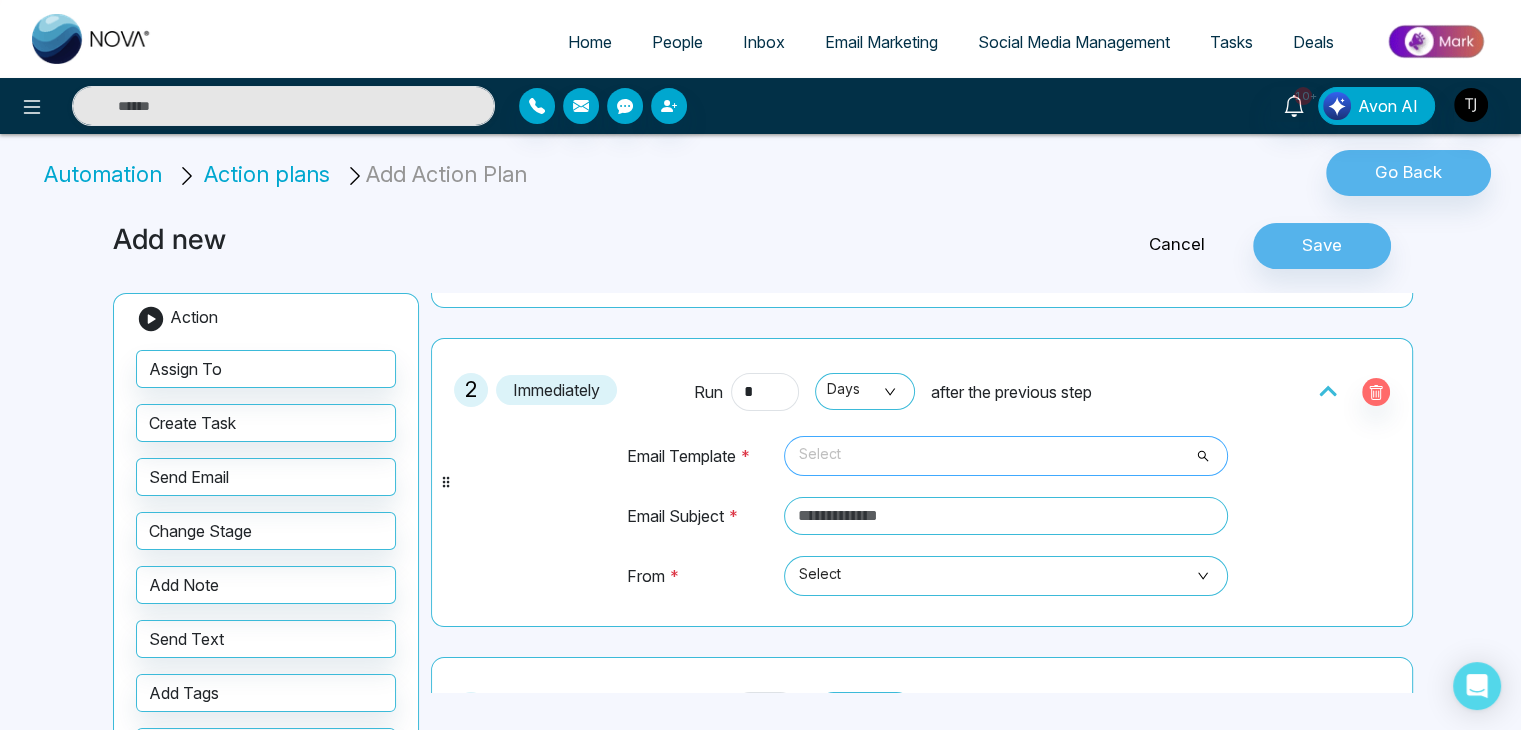 click on "Select" at bounding box center (1006, 456) 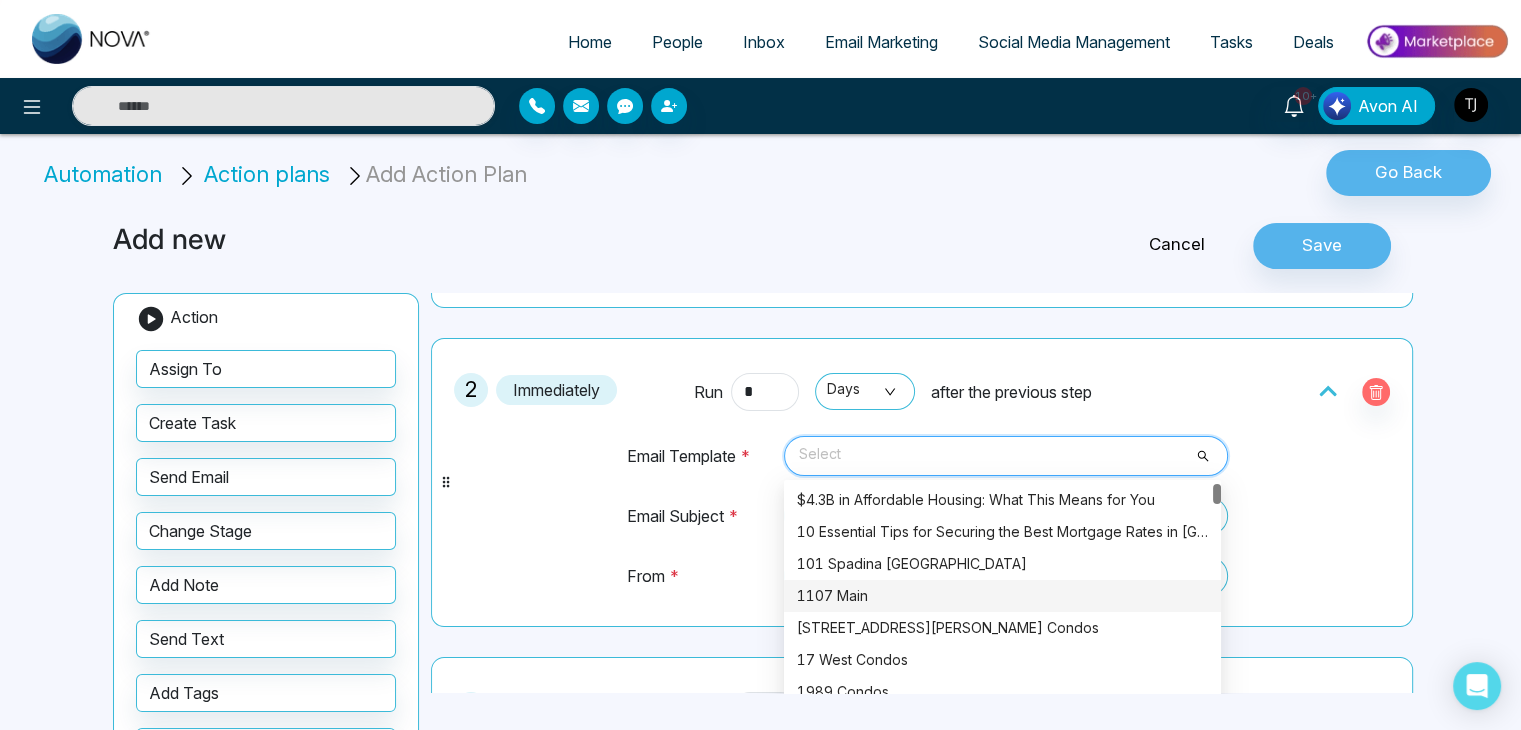 click on "Select" at bounding box center [1006, 456] 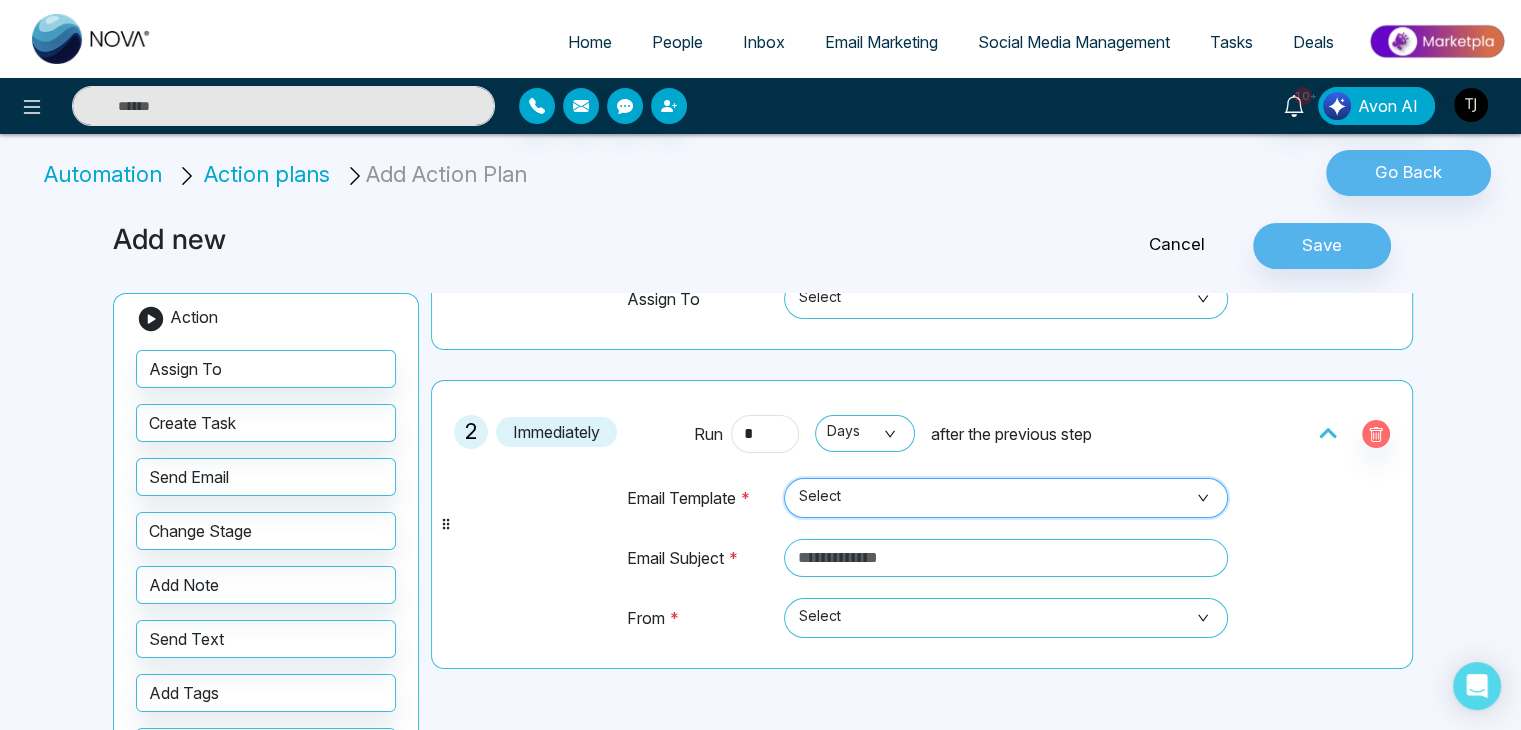 scroll, scrollTop: 351, scrollLeft: 0, axis: vertical 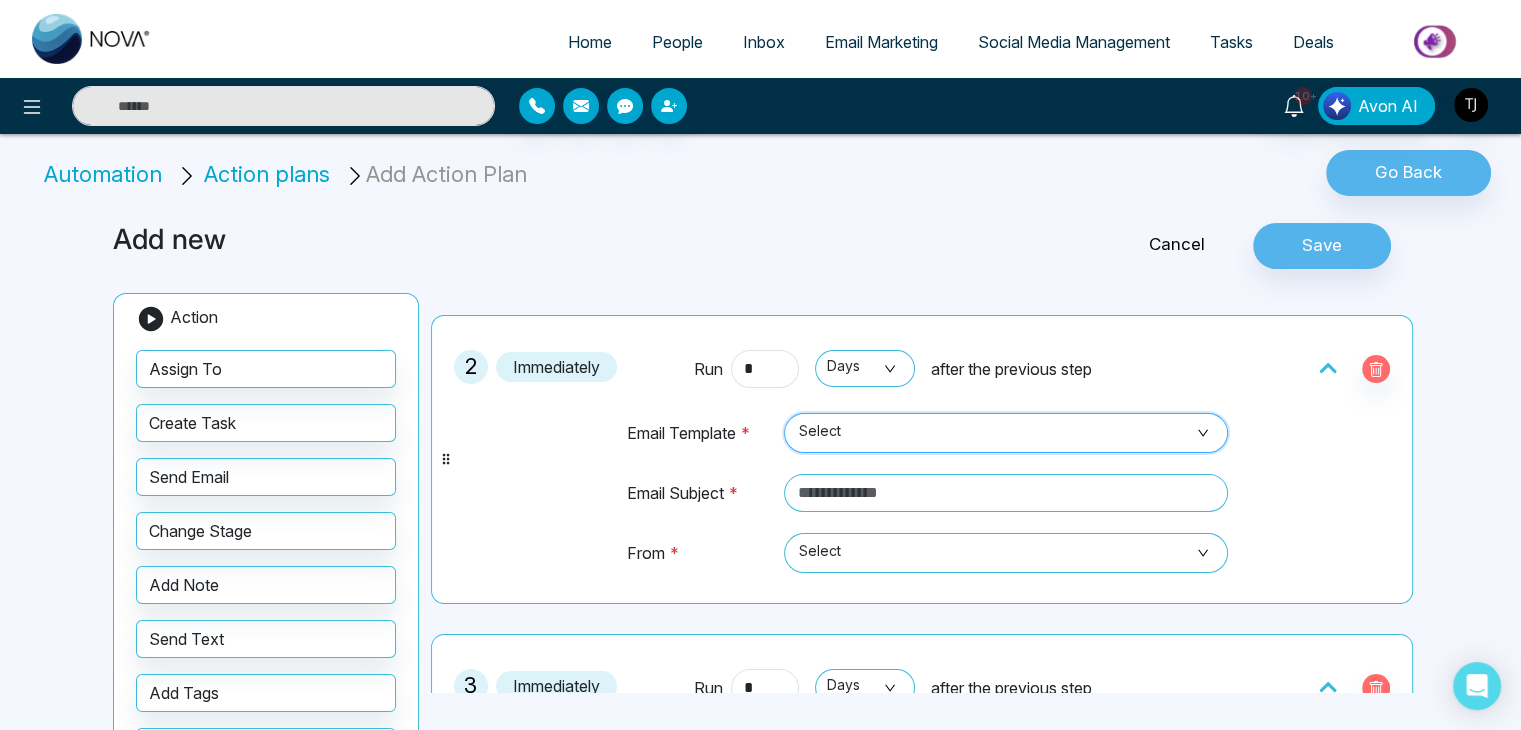 click on "Select" at bounding box center (1006, 433) 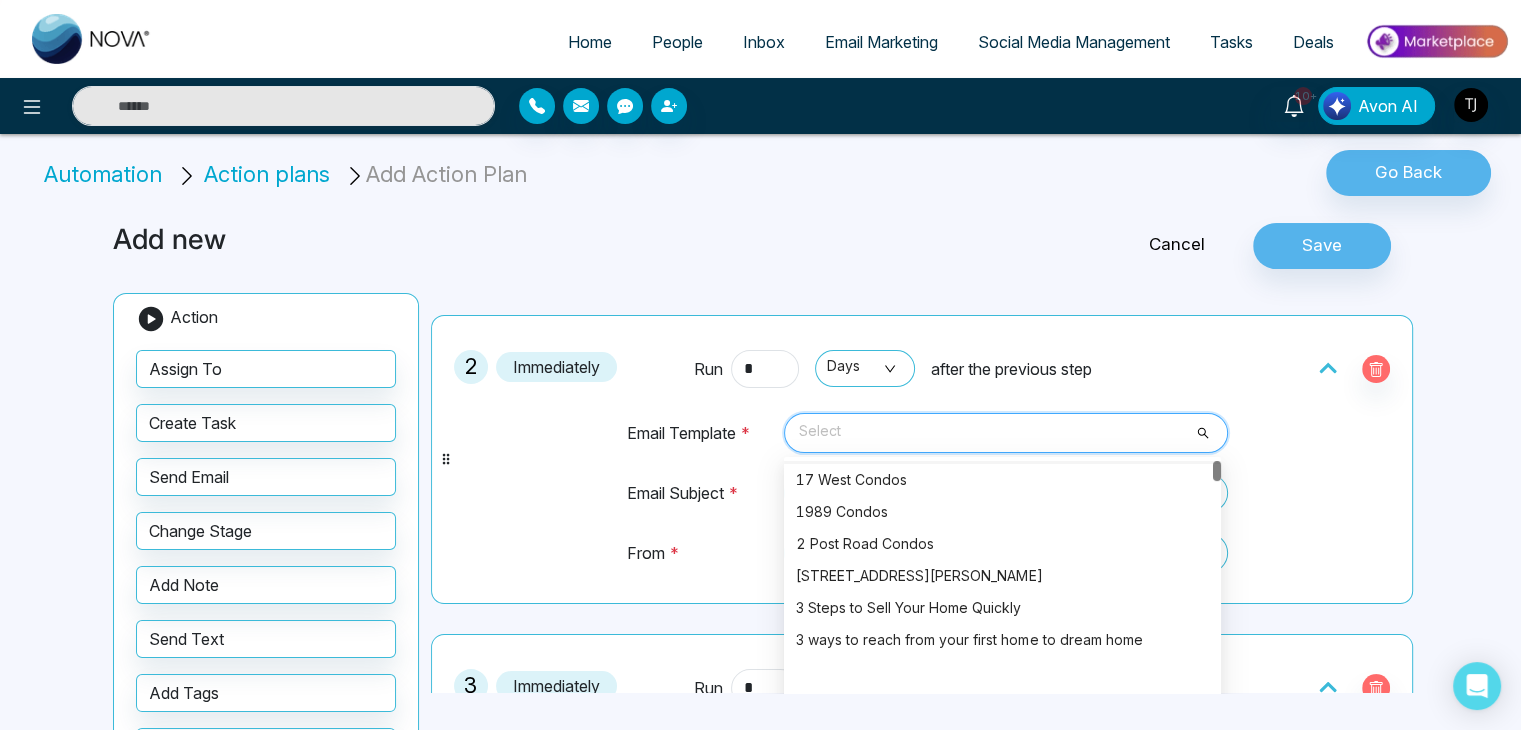 scroll, scrollTop: 0, scrollLeft: 0, axis: both 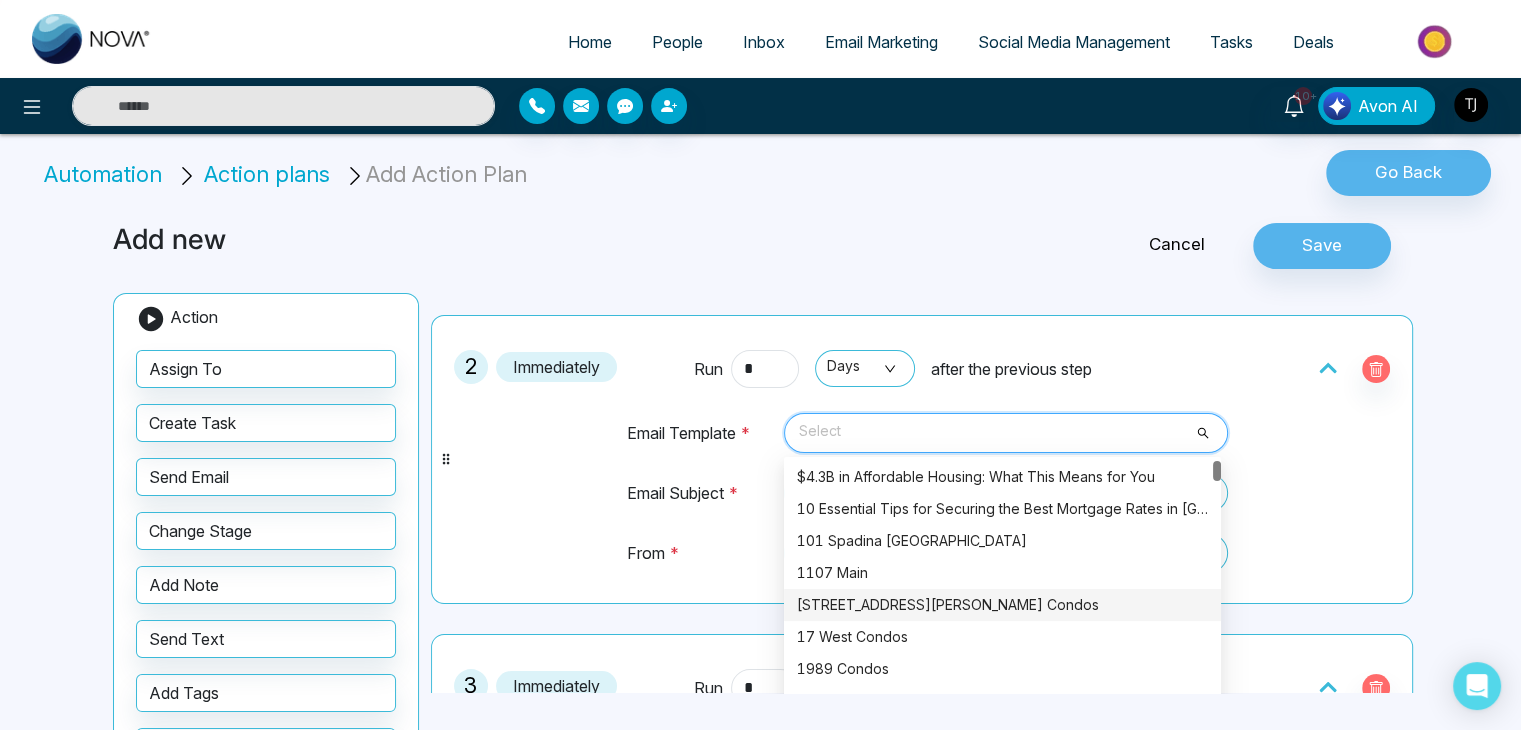 click on "[STREET_ADDRESS][PERSON_NAME] Condos" at bounding box center (1002, 605) 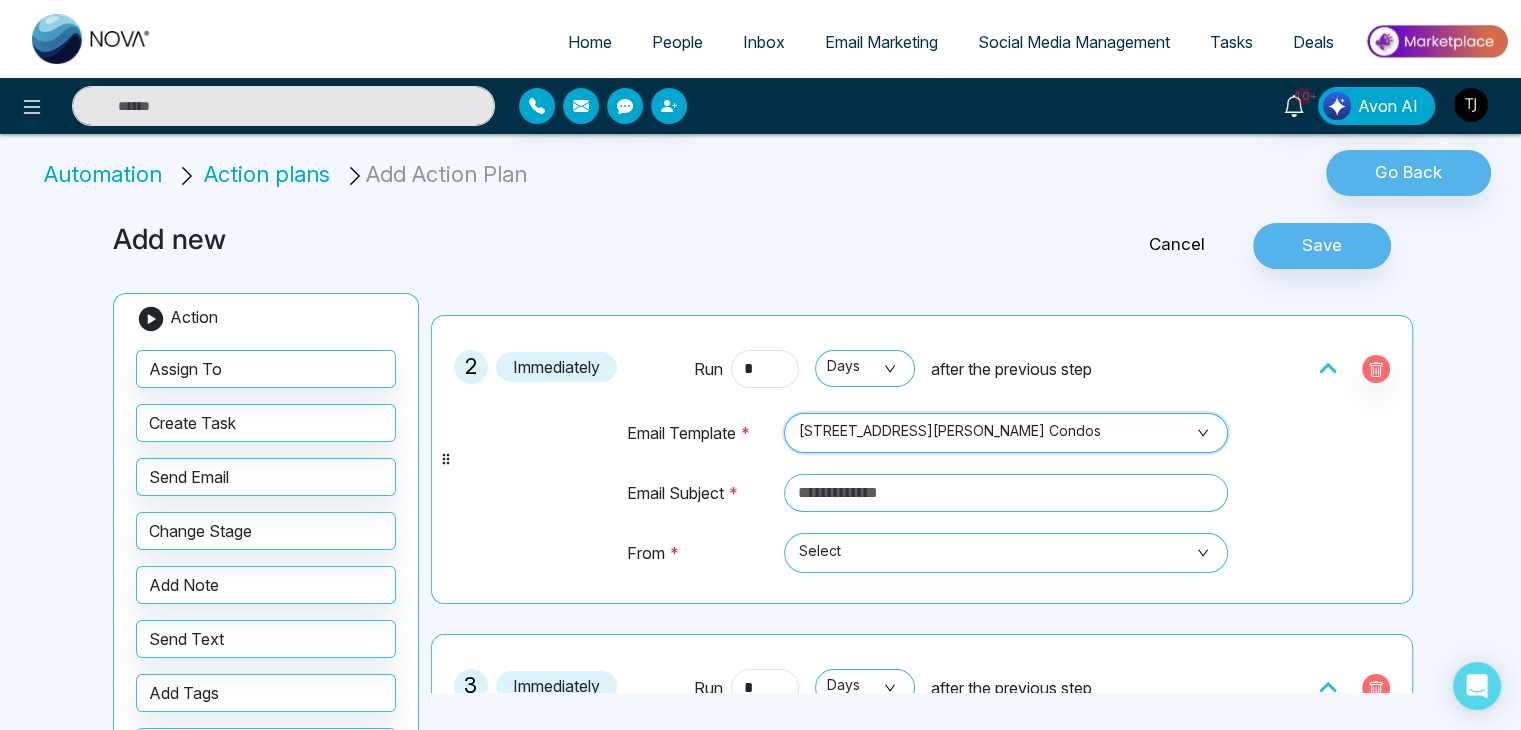 click on "2 Immediately Run * Days after the previous step Email Template   * [GEOGRAPHIC_DATA][PERSON_NAME] Condos [STREET_ADDRESS][GEOGRAPHIC_DATA][PERSON_NAME] 717 2334 5371 $4.3B in Affordable Housing: What This Means for You 10 Essential Tips for Securing the Best Mortgage Rates in [GEOGRAPHIC_DATA] 101 Spadina [GEOGRAPHIC_DATA] [STREET_ADDRESS] [GEOGRAPHIC_DATA][PERSON_NAME] Condos [GEOGRAPHIC_DATA] 1989 Condos 2 Post Road Condos [STREET_ADDRESS][PERSON_NAME] 3 Steps to Sell Your Home Quickly Email Subject   * From   * Select" at bounding box center (922, 459) 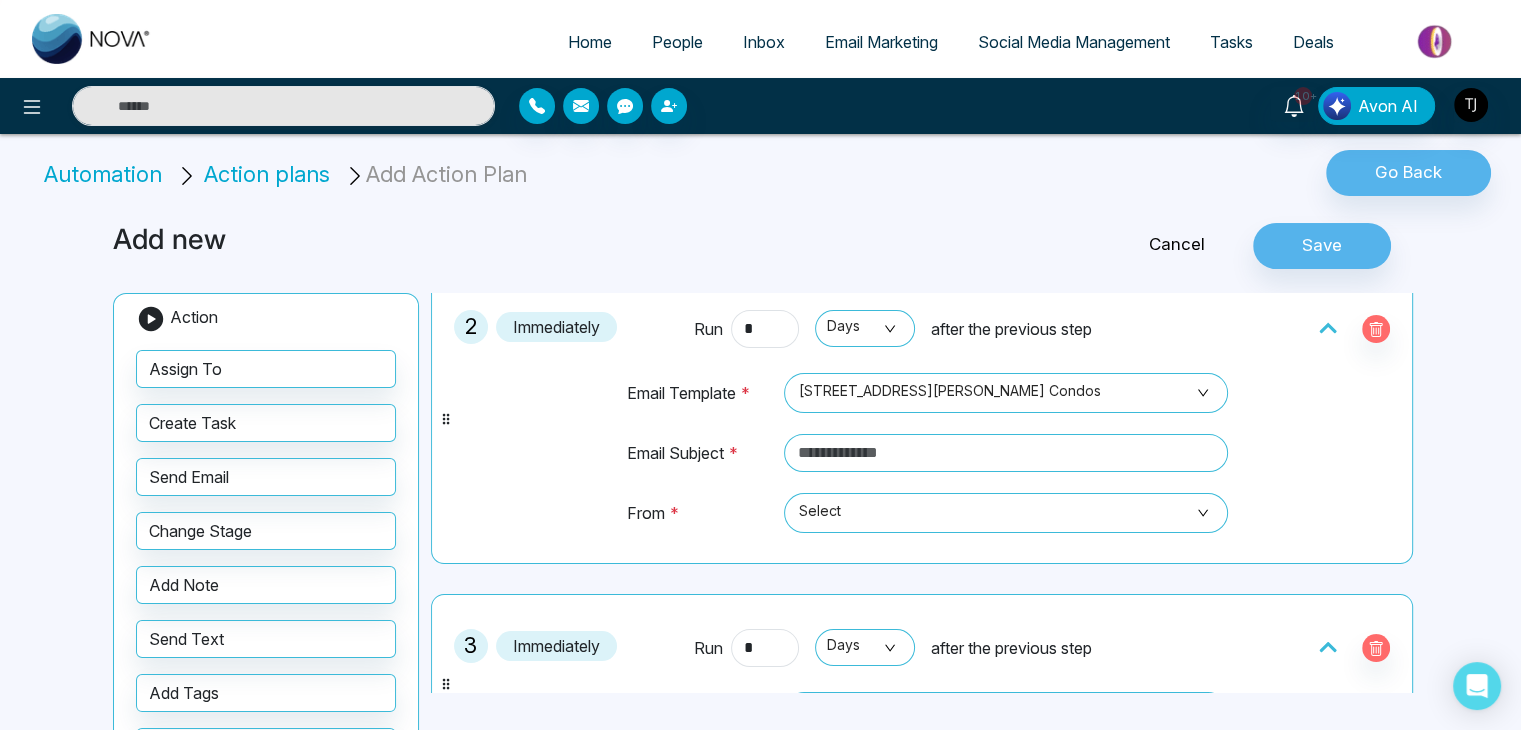 scroll, scrollTop: 383, scrollLeft: 0, axis: vertical 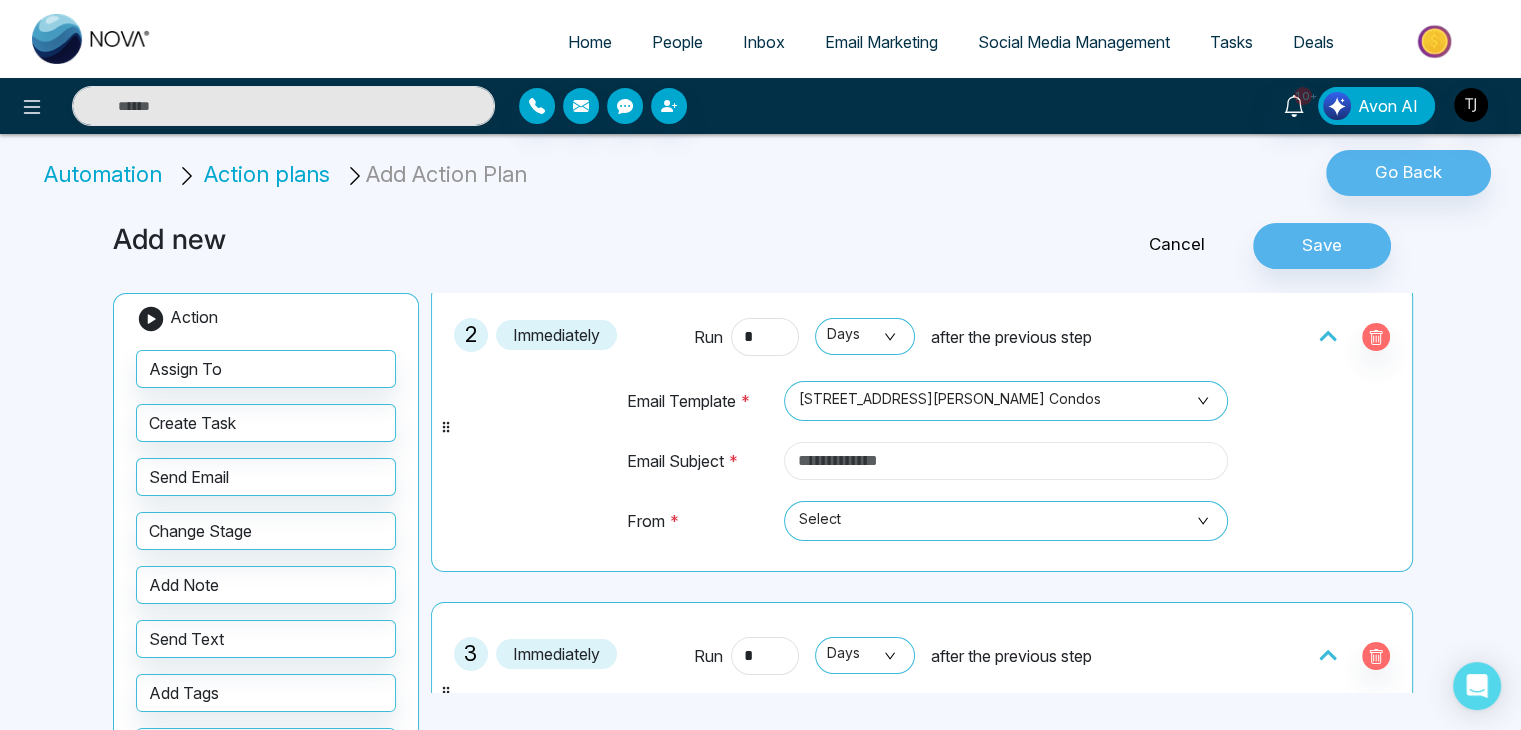 click at bounding box center [1006, 461] 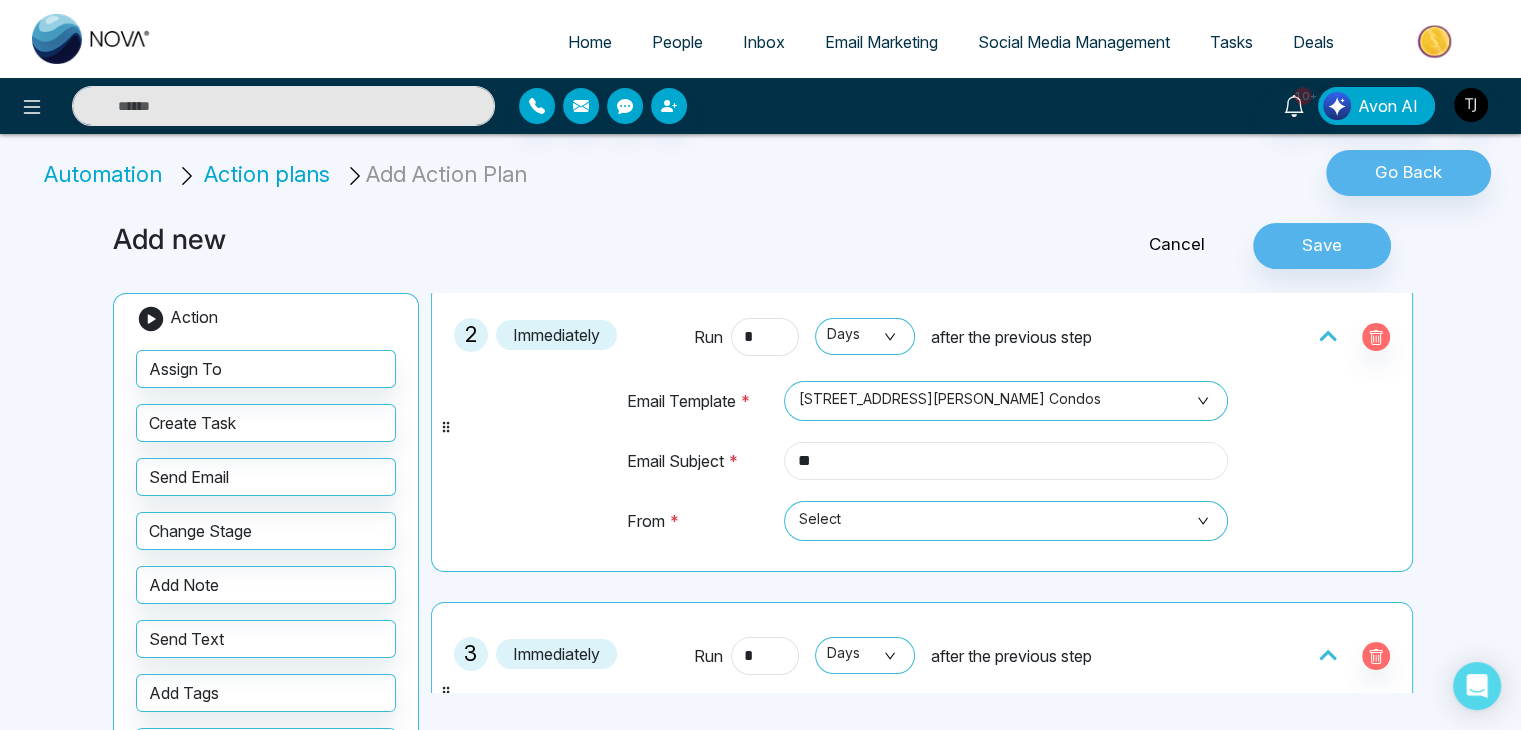 type on "*" 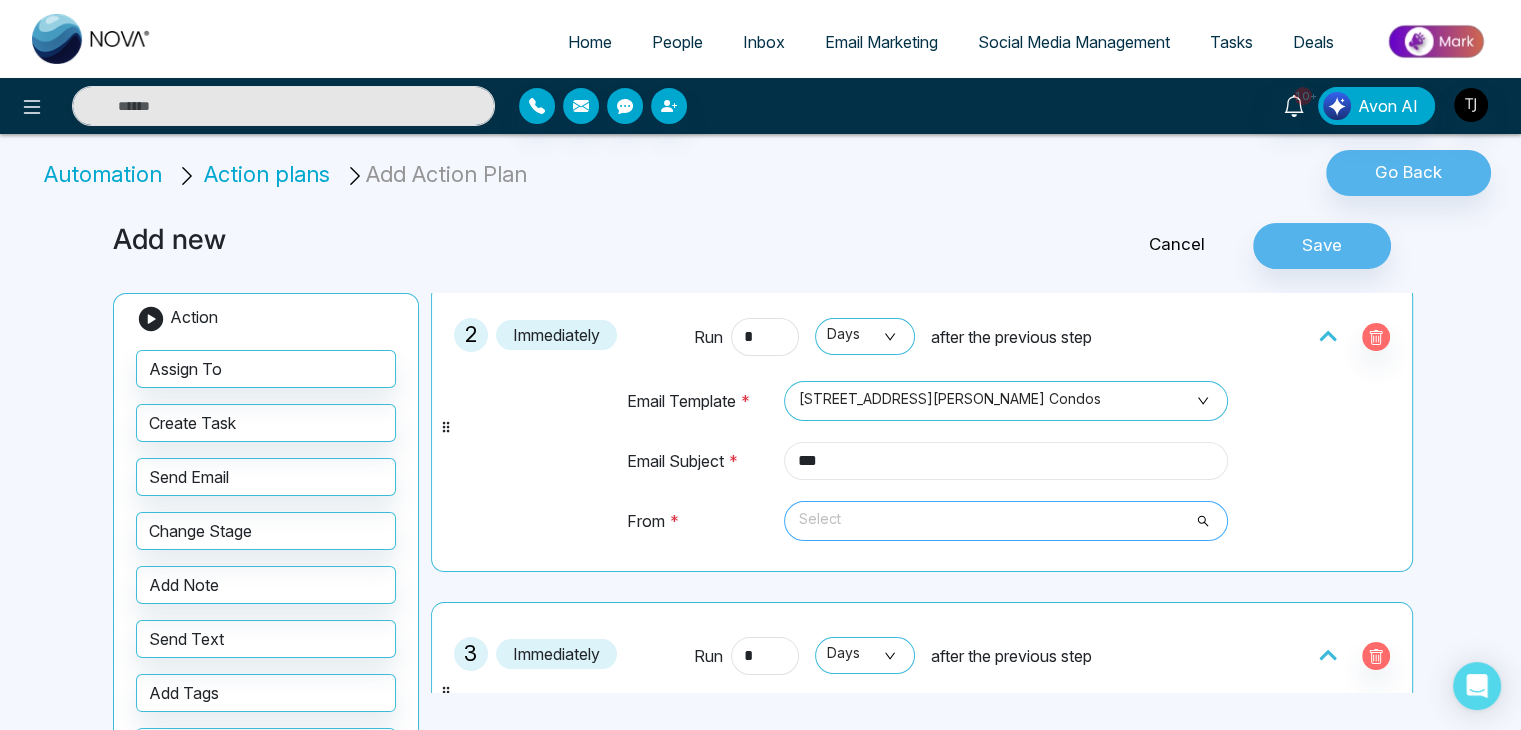 click on "Select" at bounding box center (1006, 521) 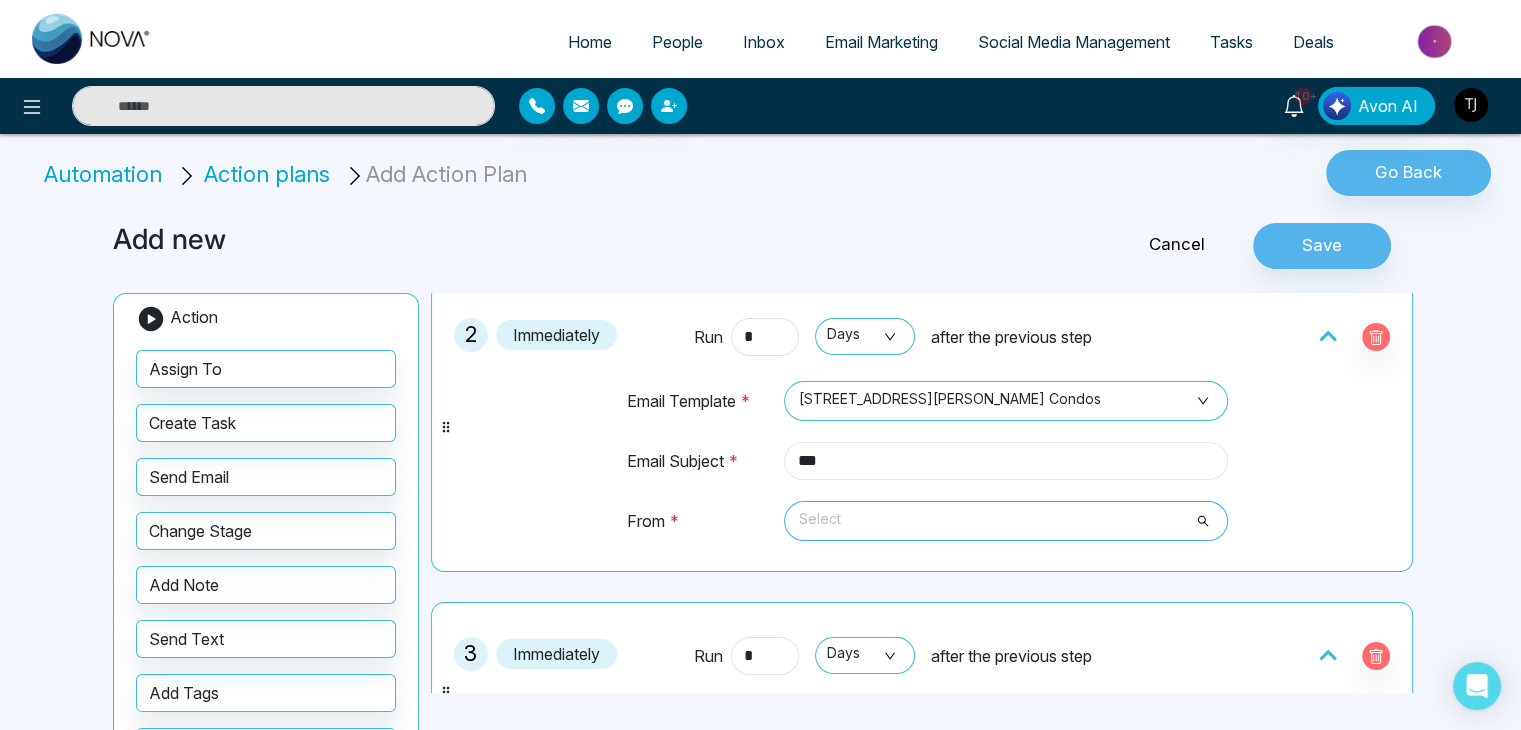 type on "***" 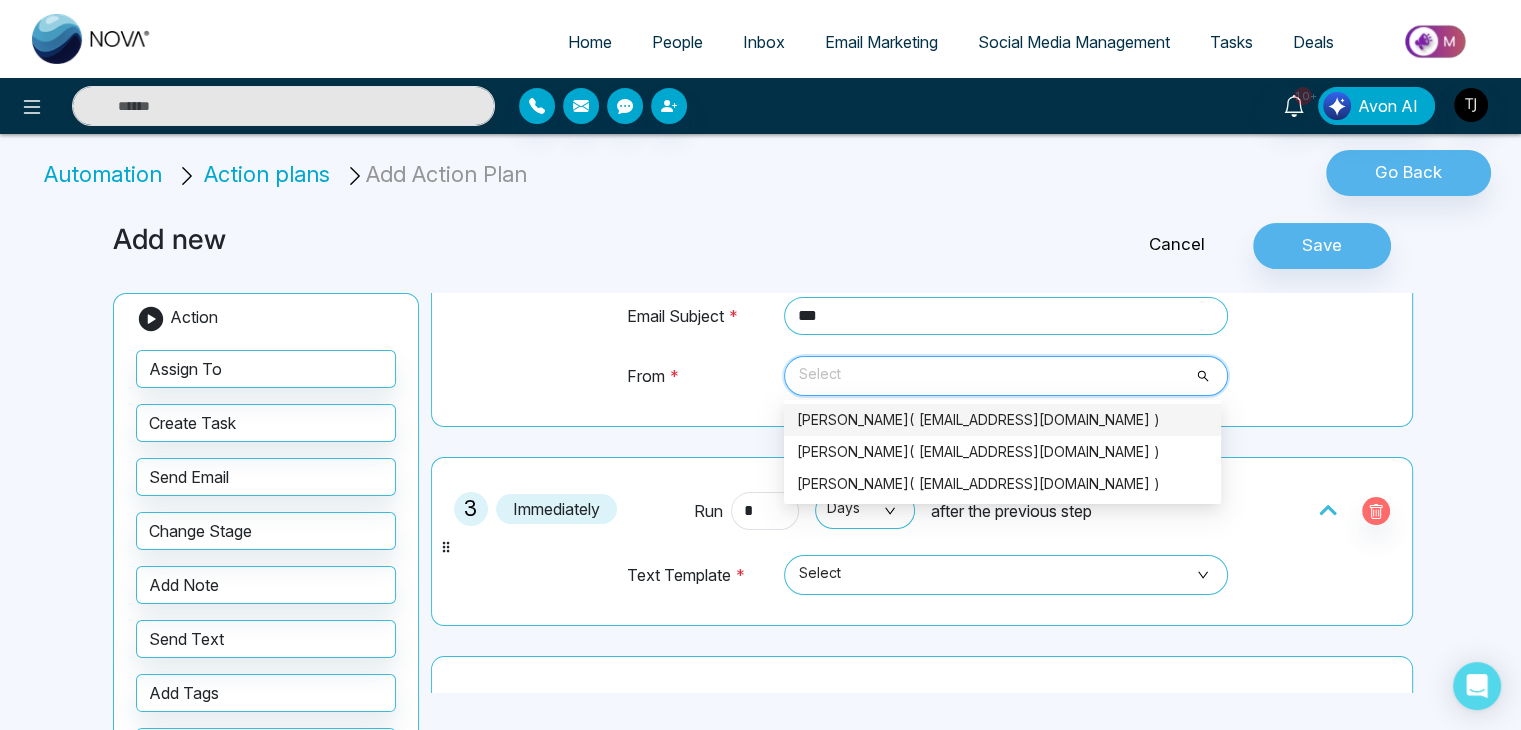 scroll, scrollTop: 530, scrollLeft: 0, axis: vertical 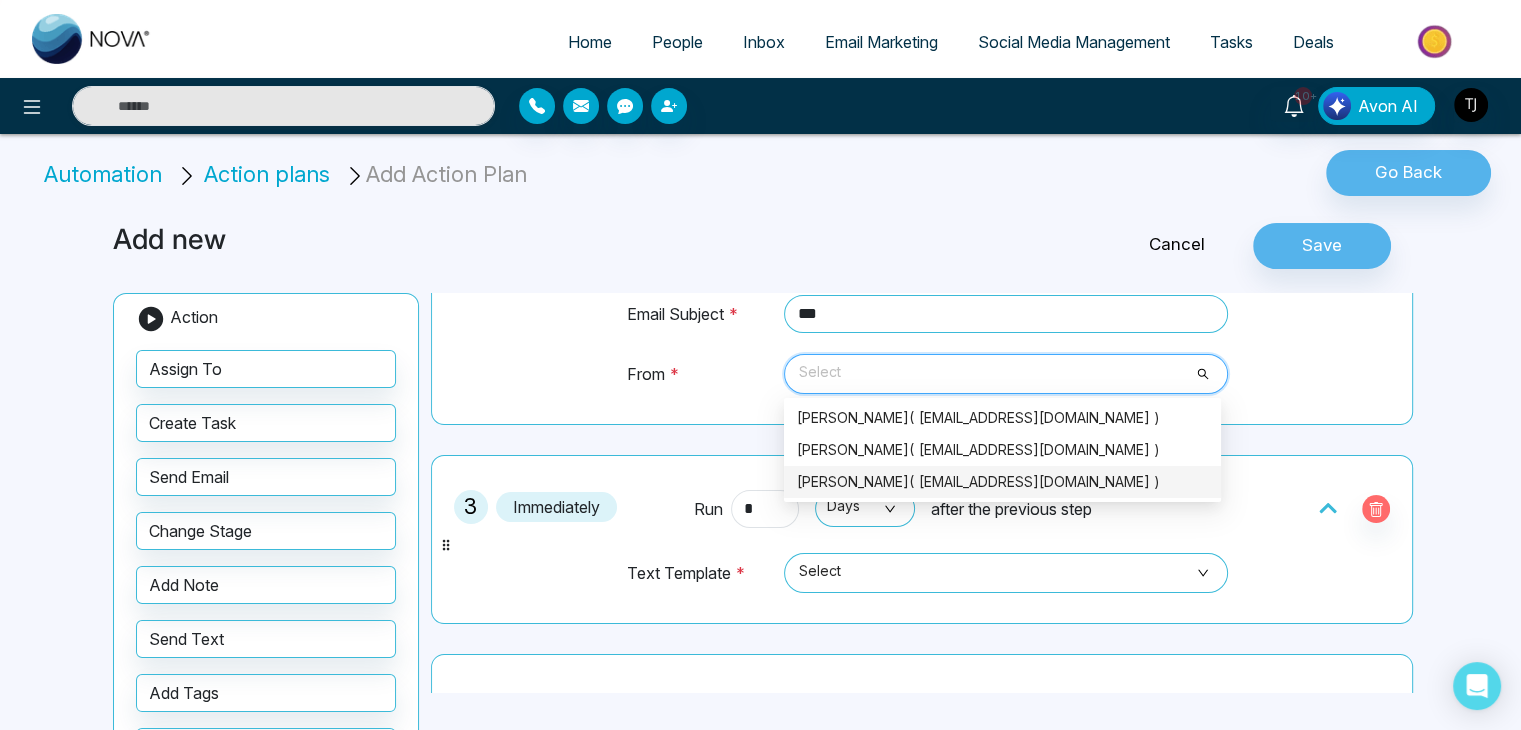 click on "[PERSON_NAME]( [EMAIL_ADDRESS][DOMAIN_NAME] )" at bounding box center [1002, 482] 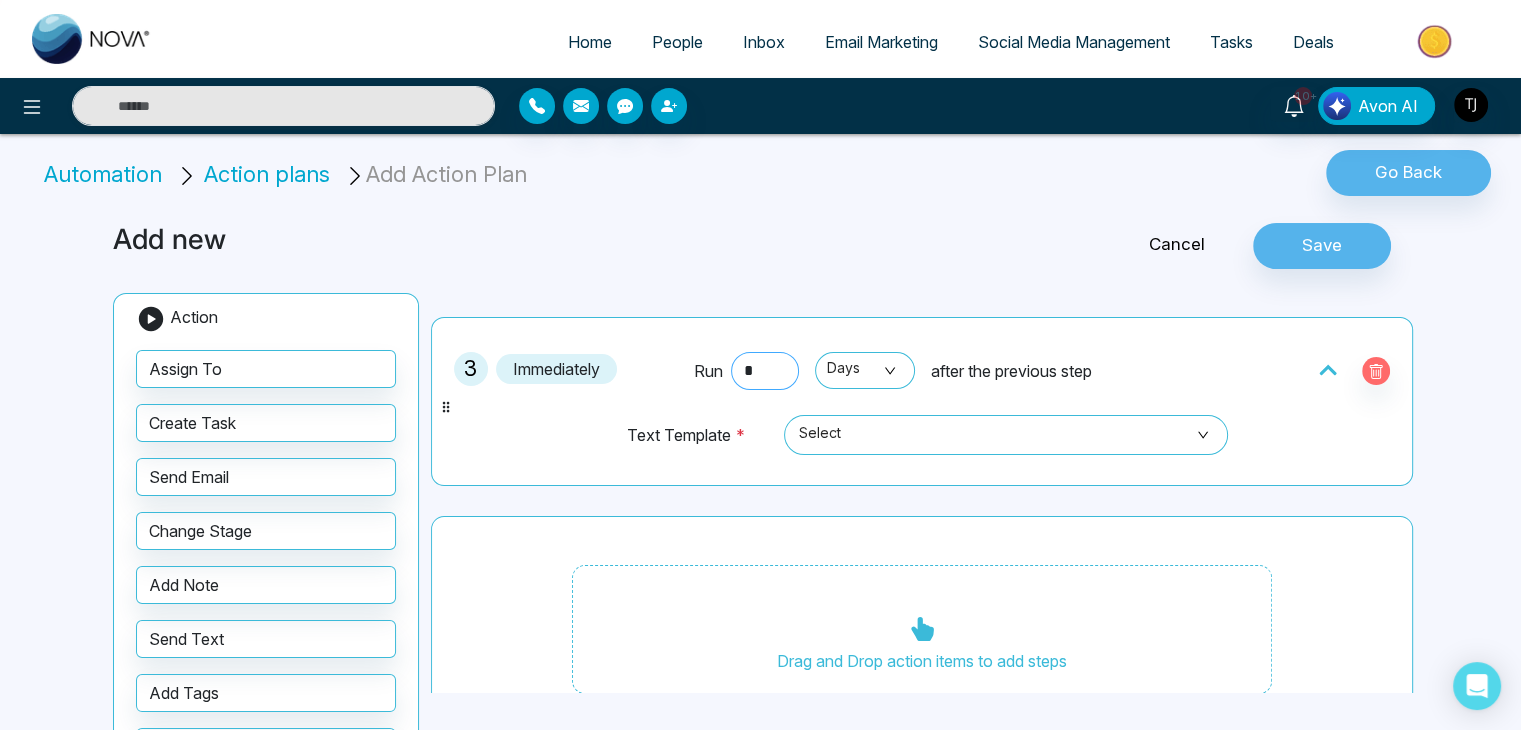 scroll, scrollTop: 668, scrollLeft: 0, axis: vertical 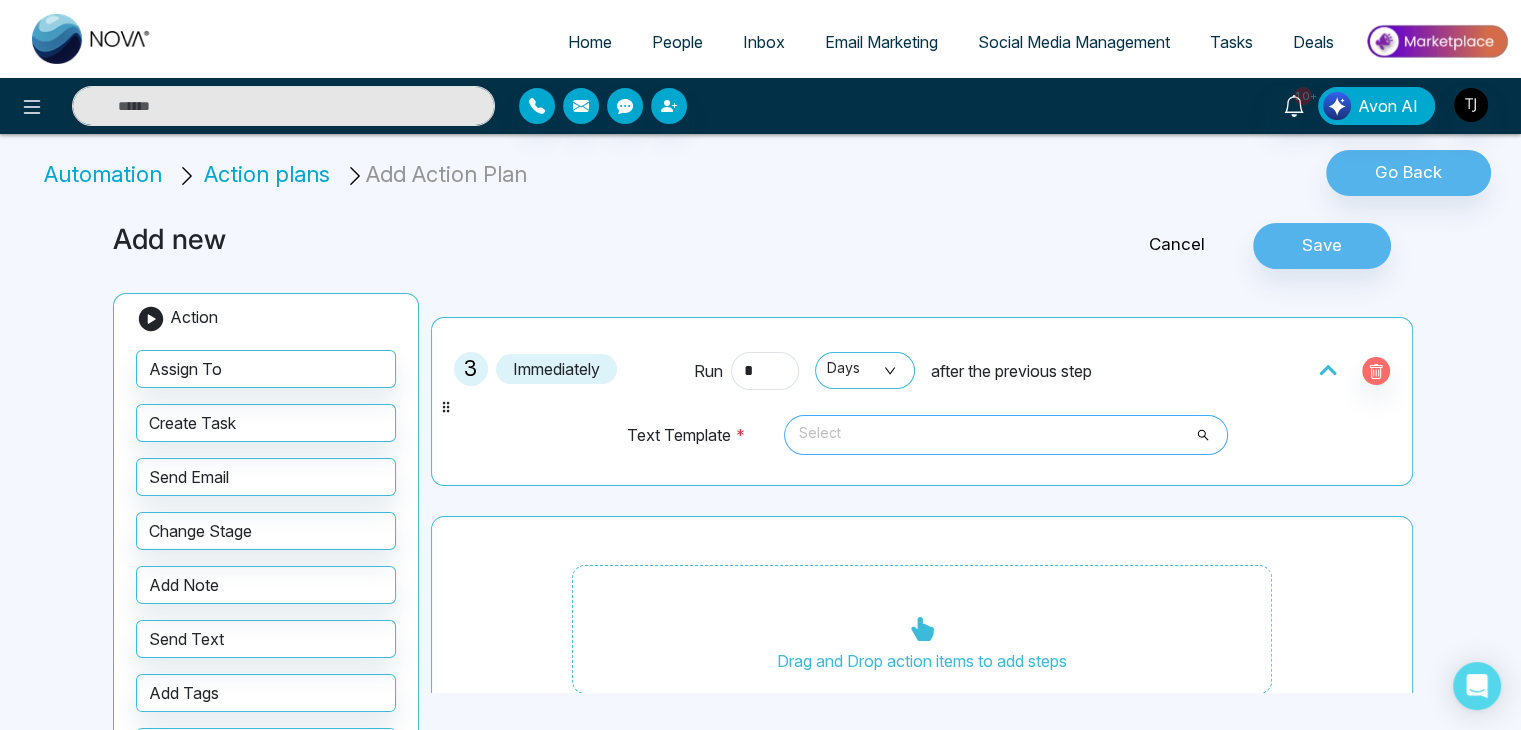 click on "Select" at bounding box center [1006, 435] 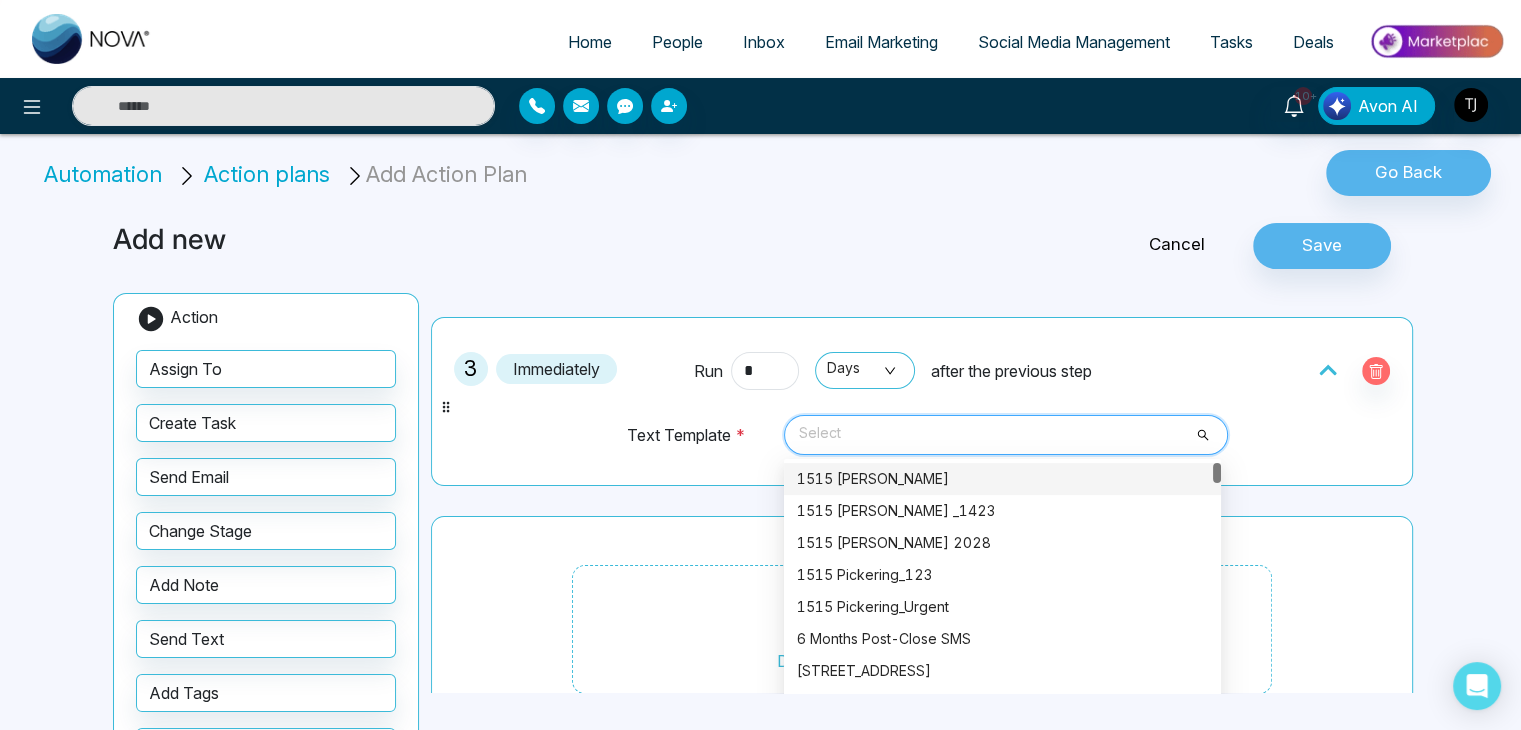 click on "1515 [PERSON_NAME]" at bounding box center [1002, 479] 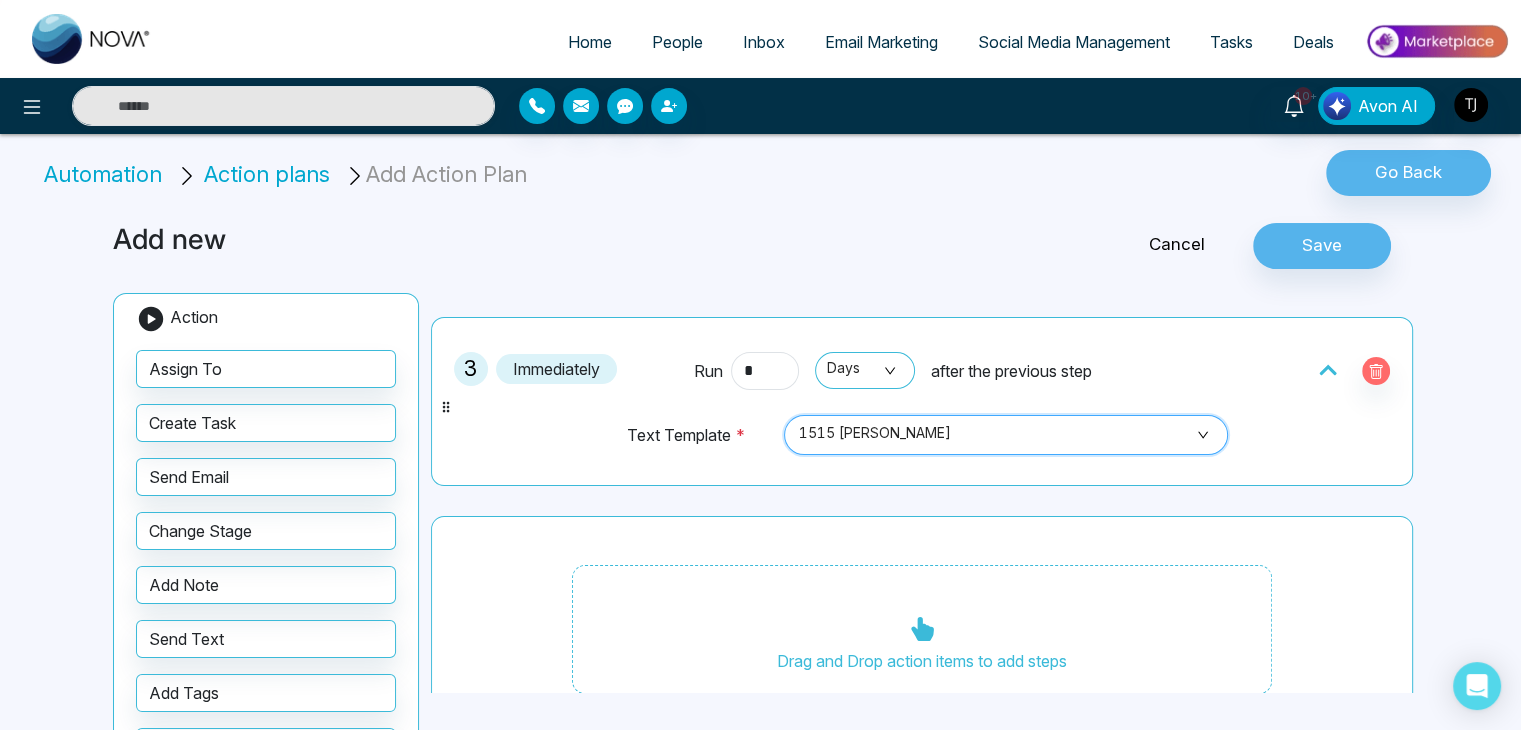 scroll, scrollTop: 713, scrollLeft: 0, axis: vertical 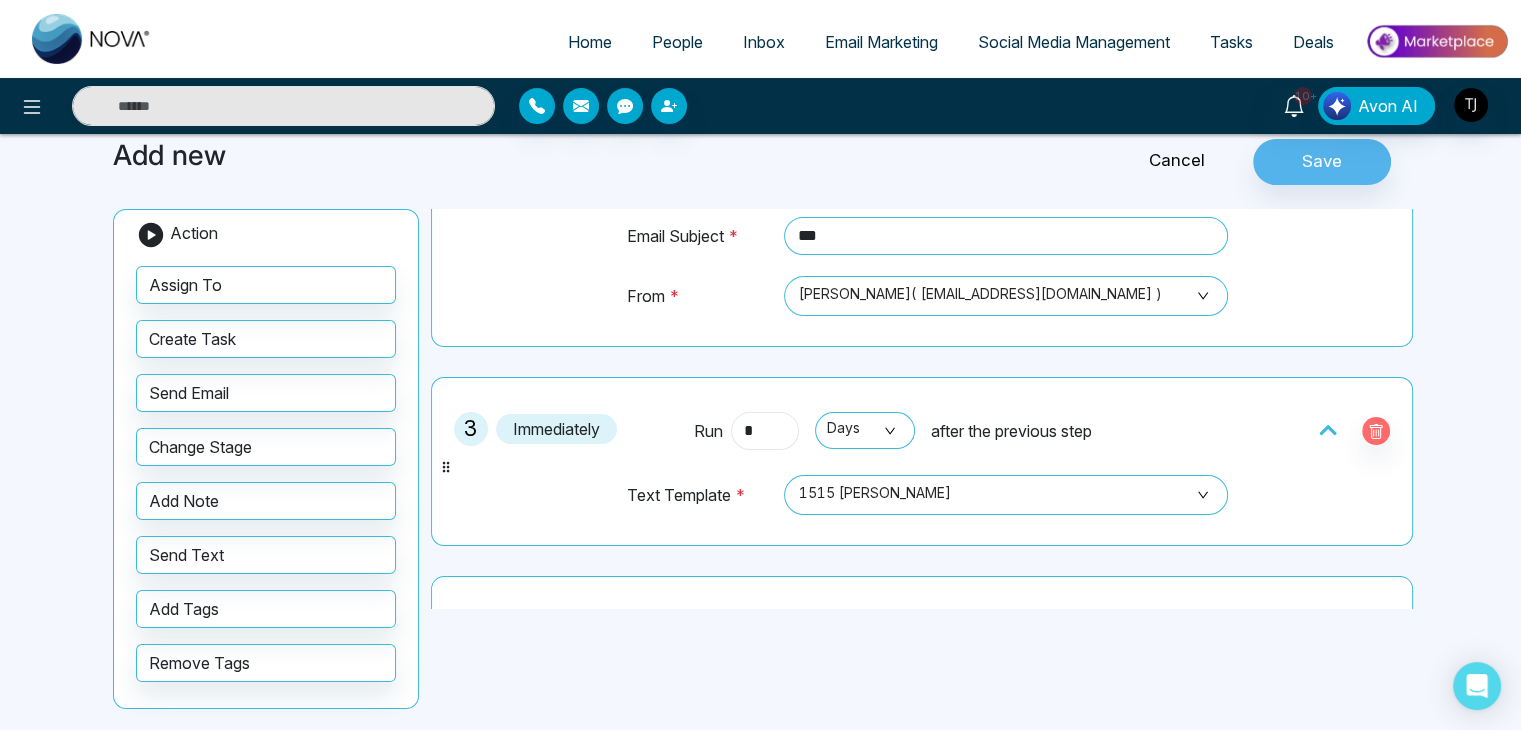 click on "*" at bounding box center [765, 431] 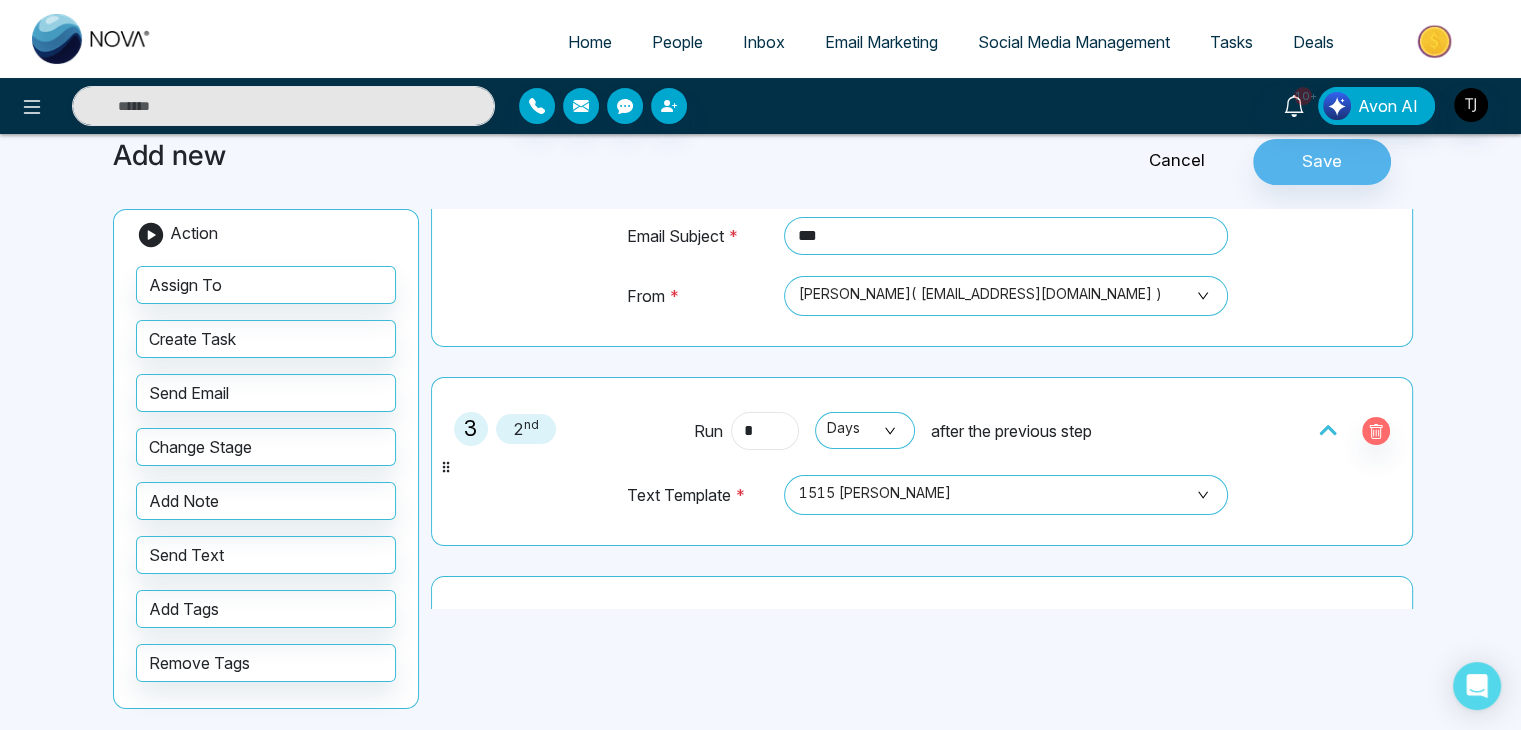 type on "*" 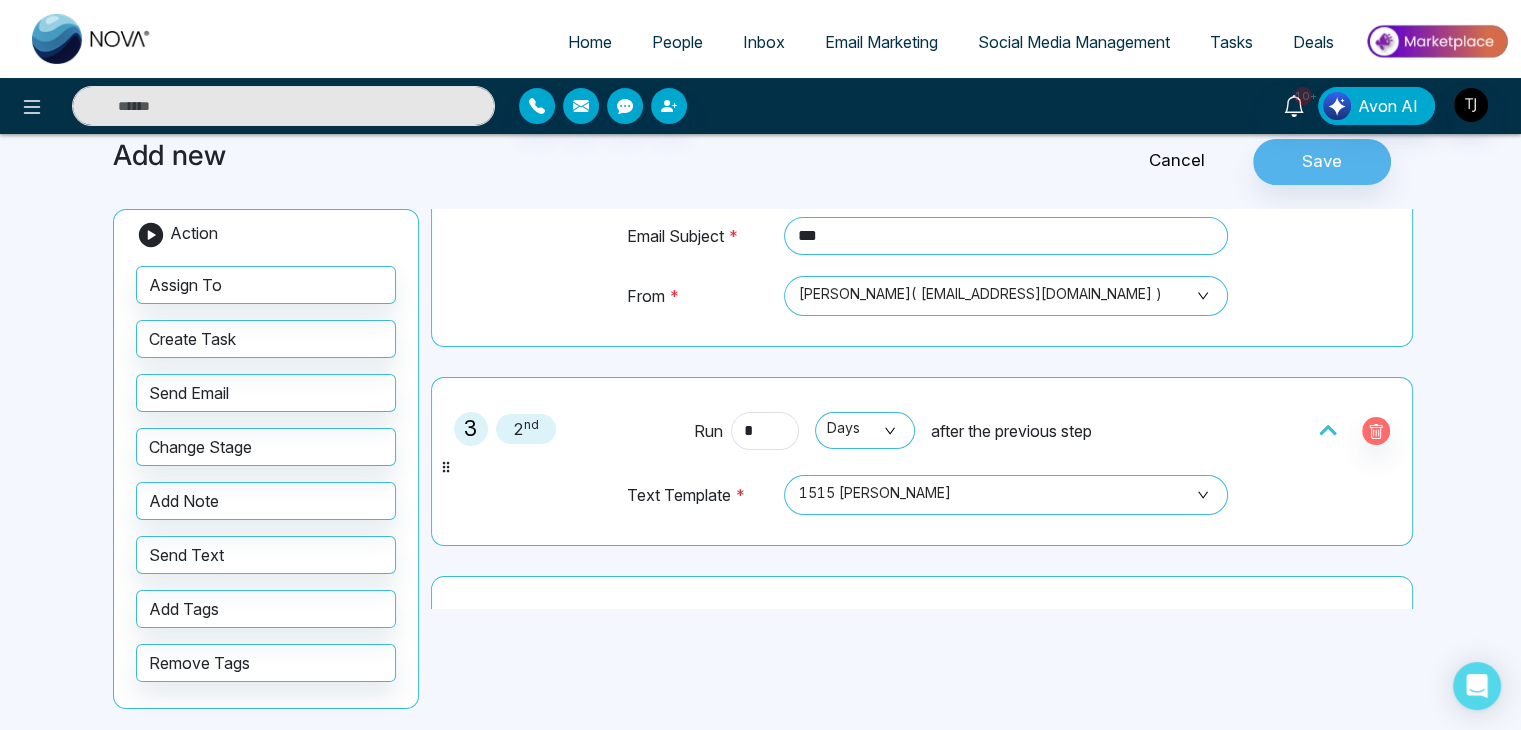 click on "3 2 nd" at bounding box center [562, 431] 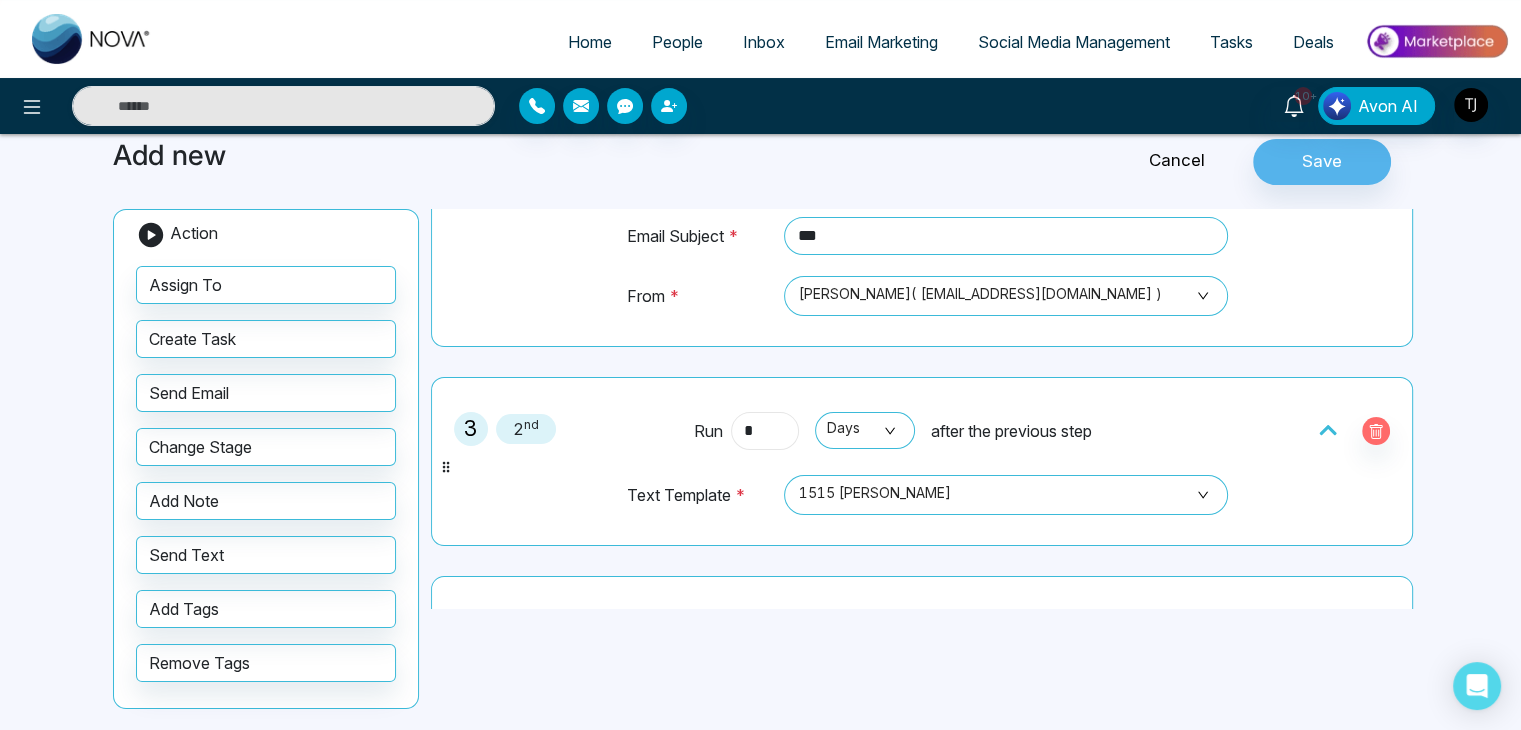 click on "*" at bounding box center (765, 431) 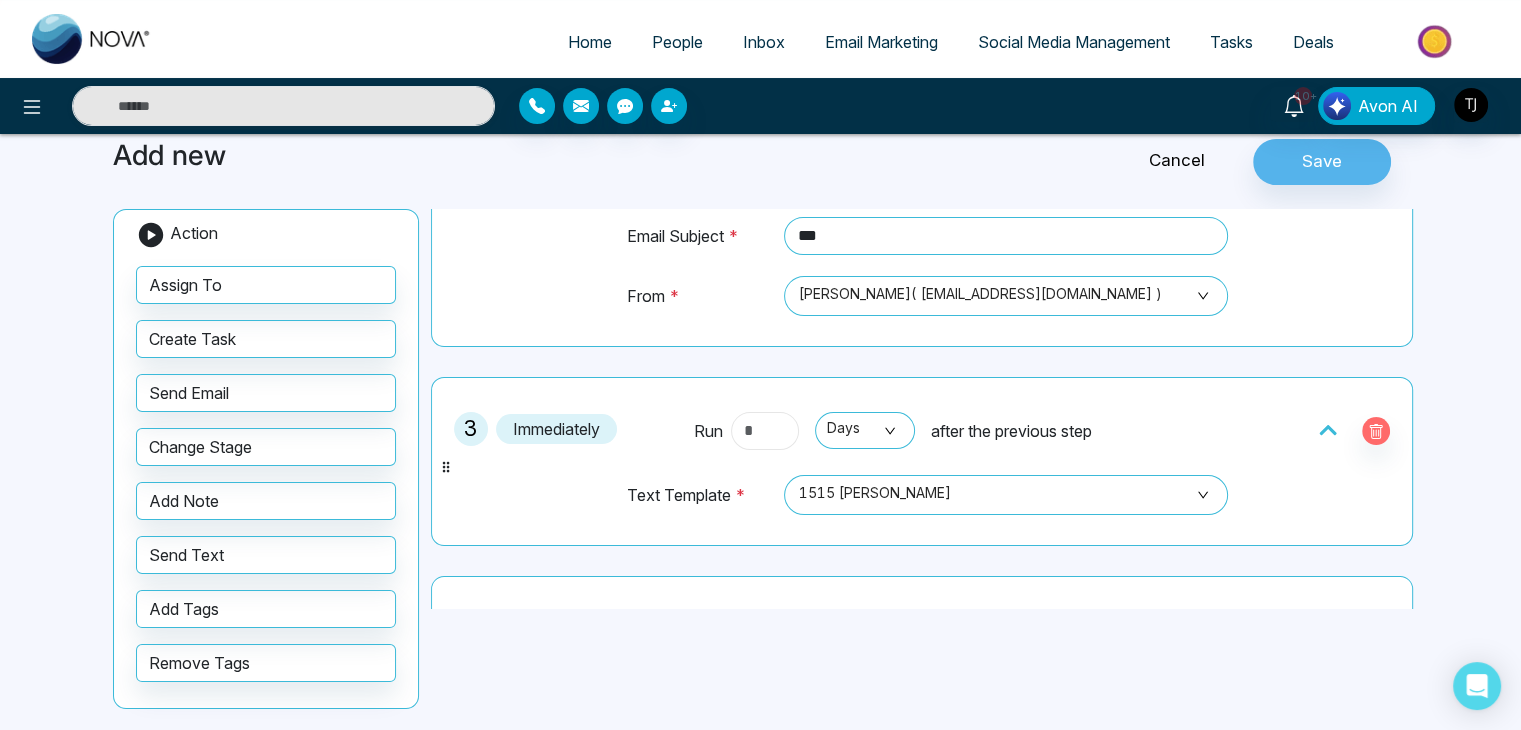 type on "*" 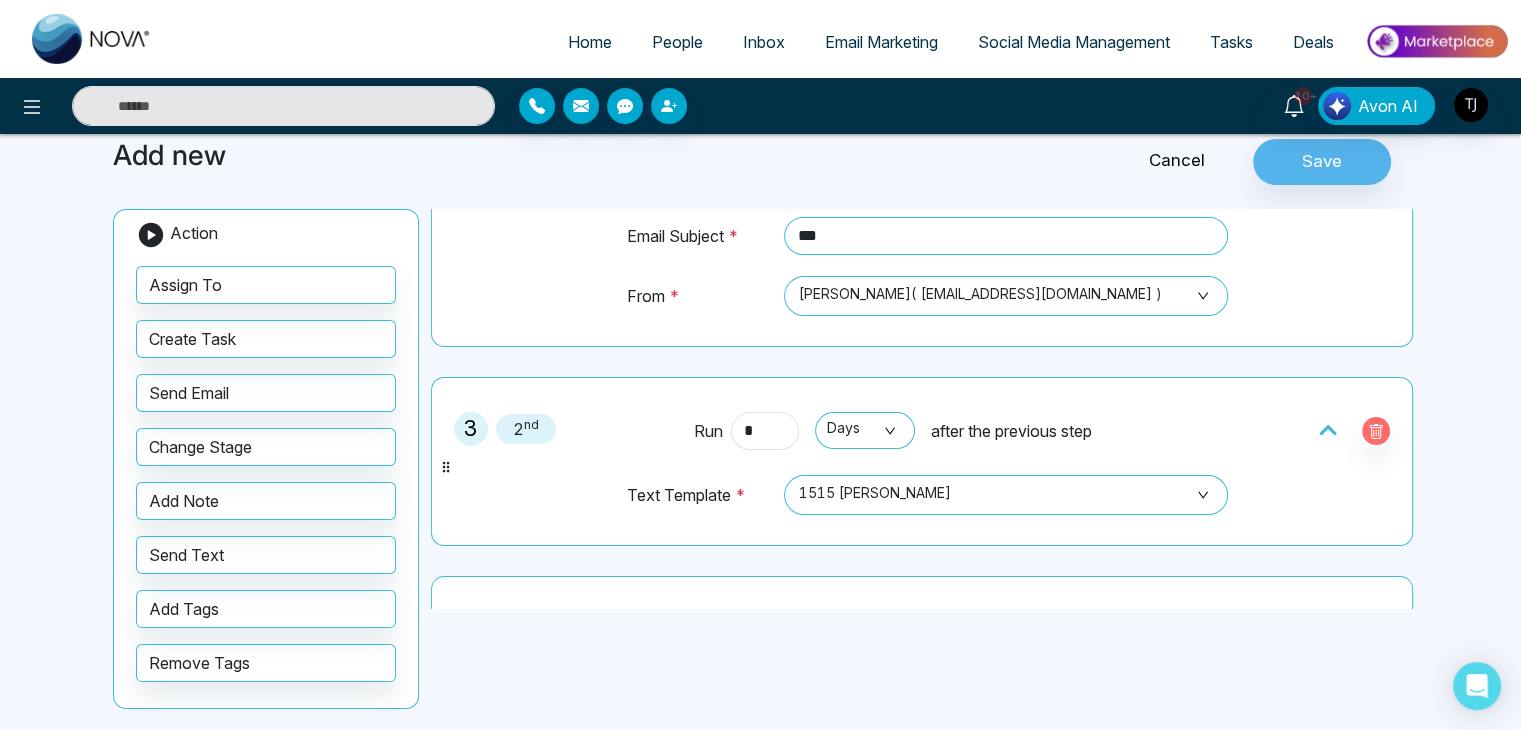 click on "3 2 nd Run * Days after the previous step Text Template   * 1515 [PERSON_NAME] [PHONE_NUMBER] [PERSON_NAME] 1515 [PERSON_NAME] _1423 1515 [PERSON_NAME] 2028 1515 Pickering_123 1515 Pickering_Urgent 6 Months Post-Close SMS [STREET_ADDRESS] - Campaign Abc Agent Recruitment [GEOGRAPHIC_DATA]" at bounding box center [922, 461] 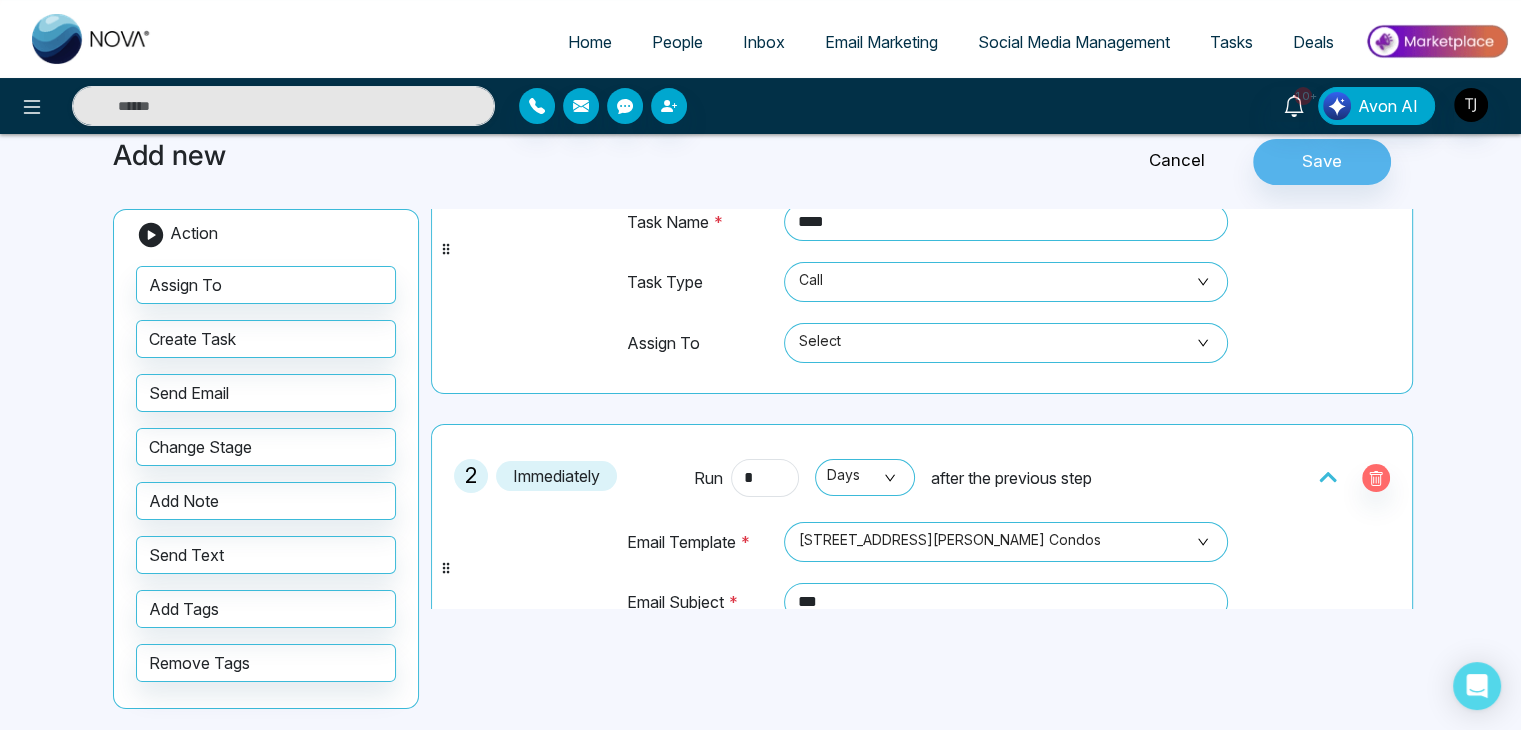 scroll, scrollTop: 0, scrollLeft: 0, axis: both 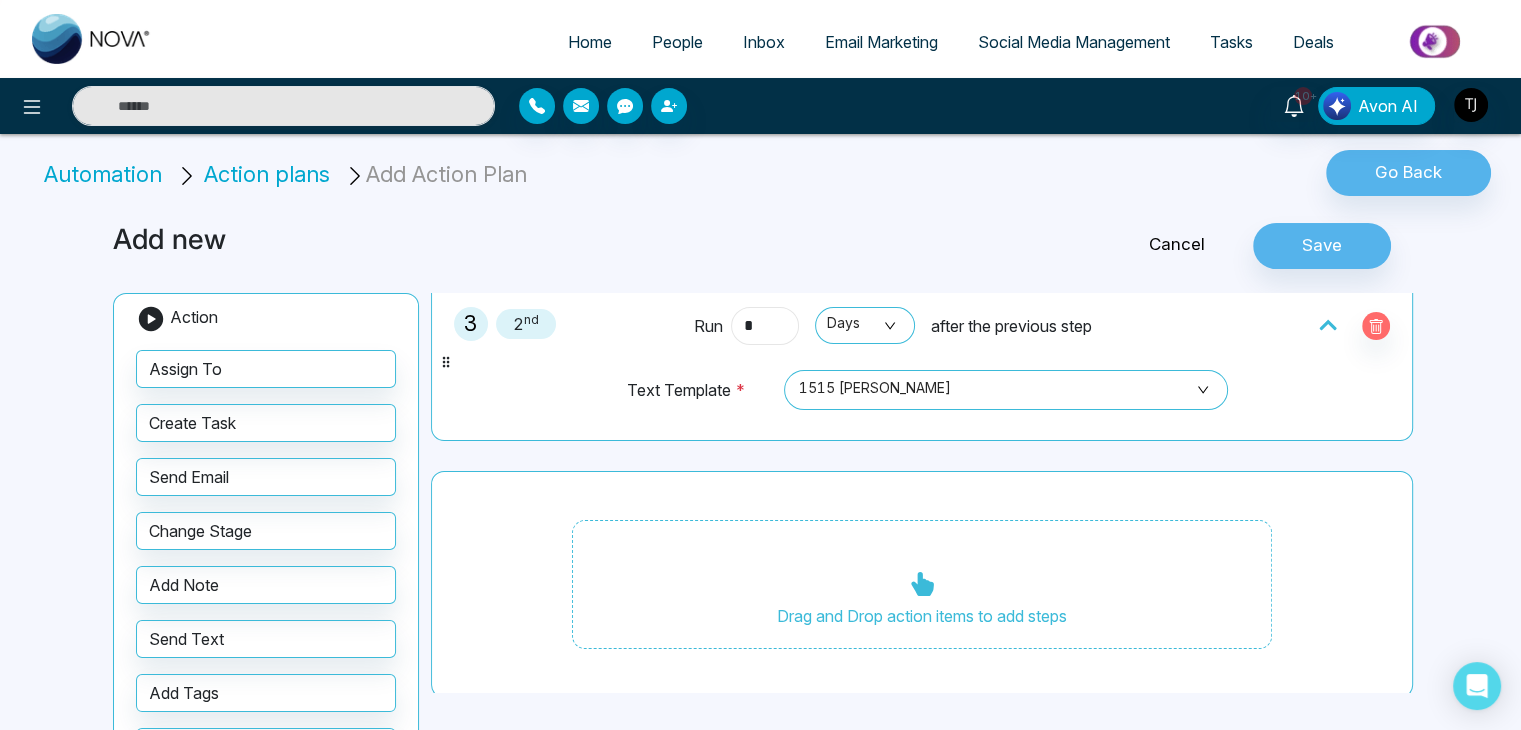 click on "*" at bounding box center [765, 326] 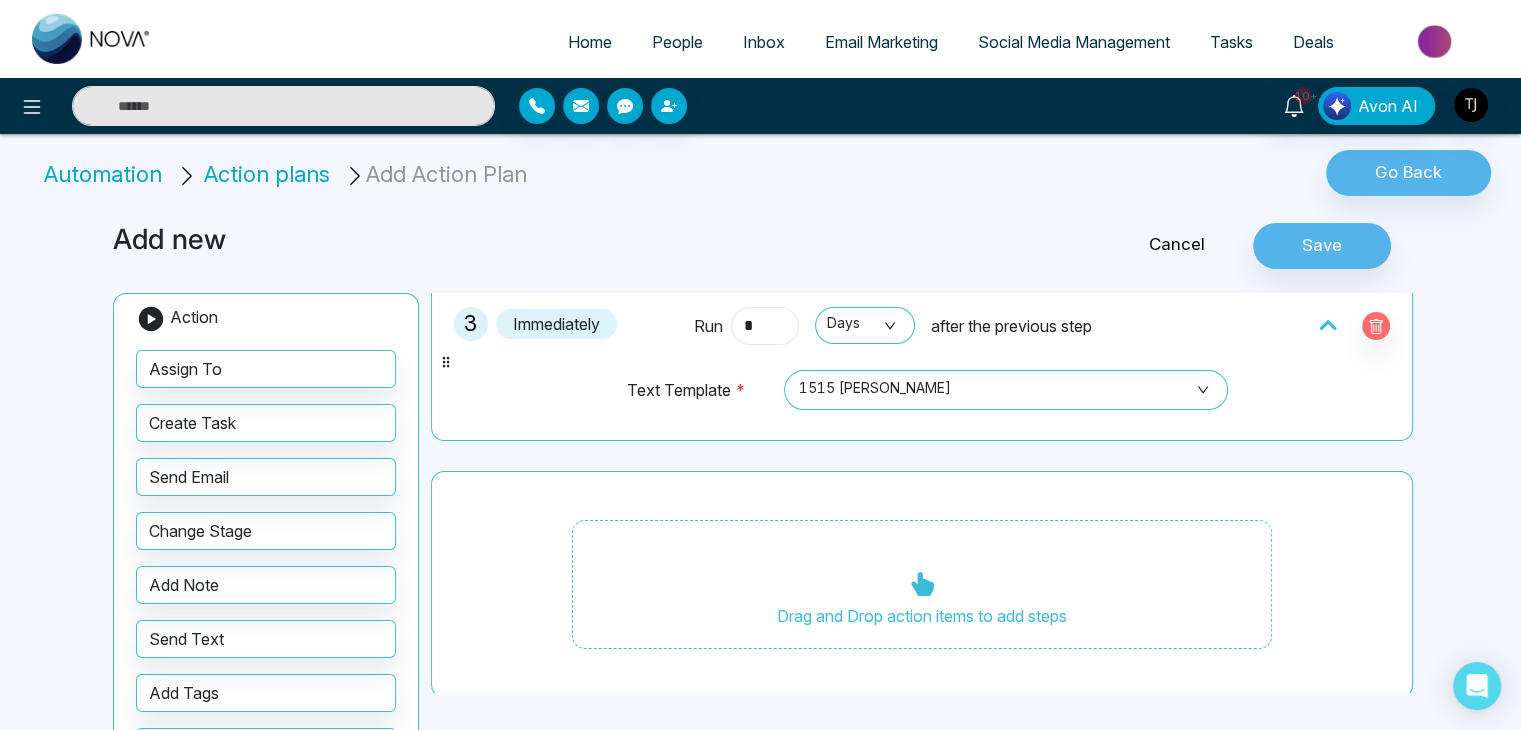 scroll, scrollTop: 0, scrollLeft: 0, axis: both 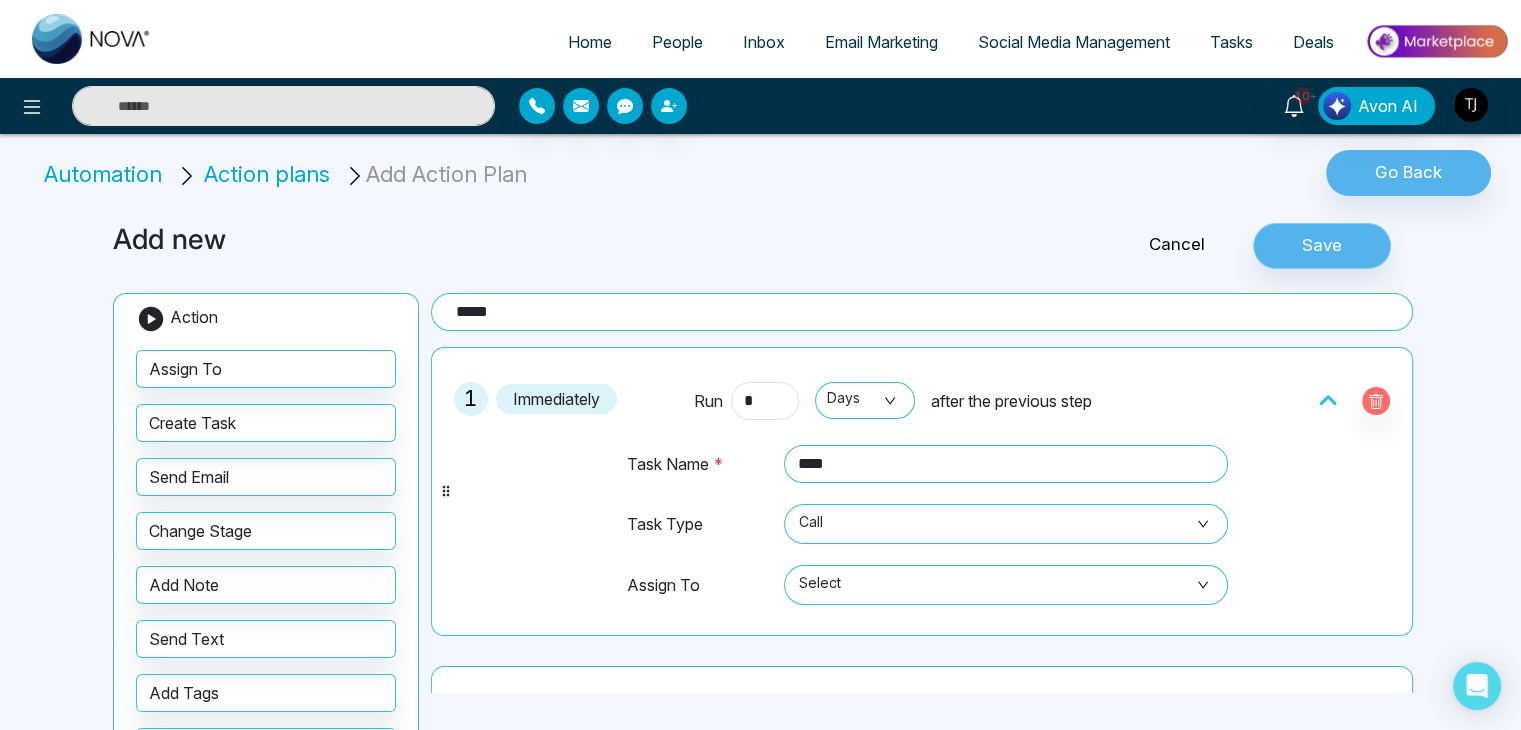 type on "*" 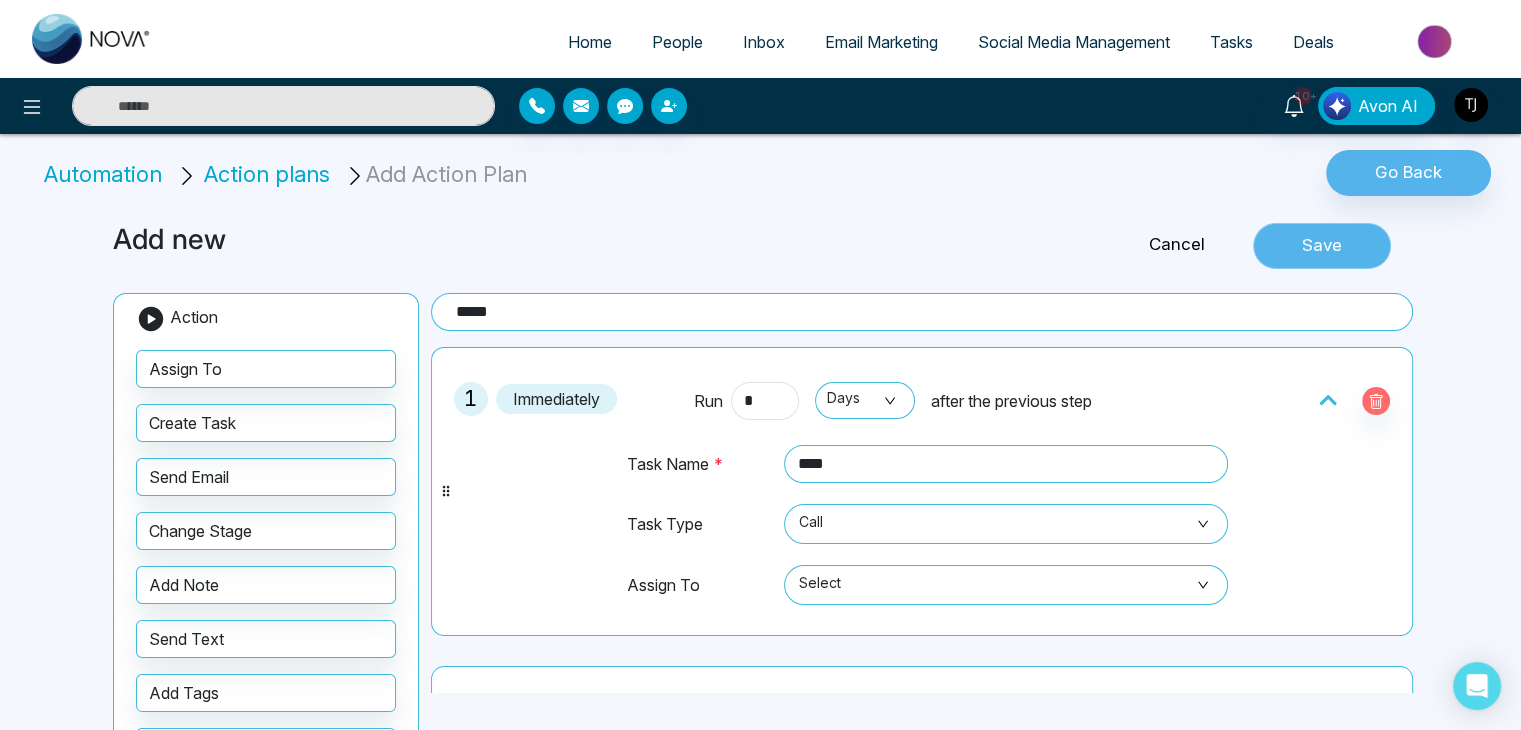 click on "Save" at bounding box center (1322, 246) 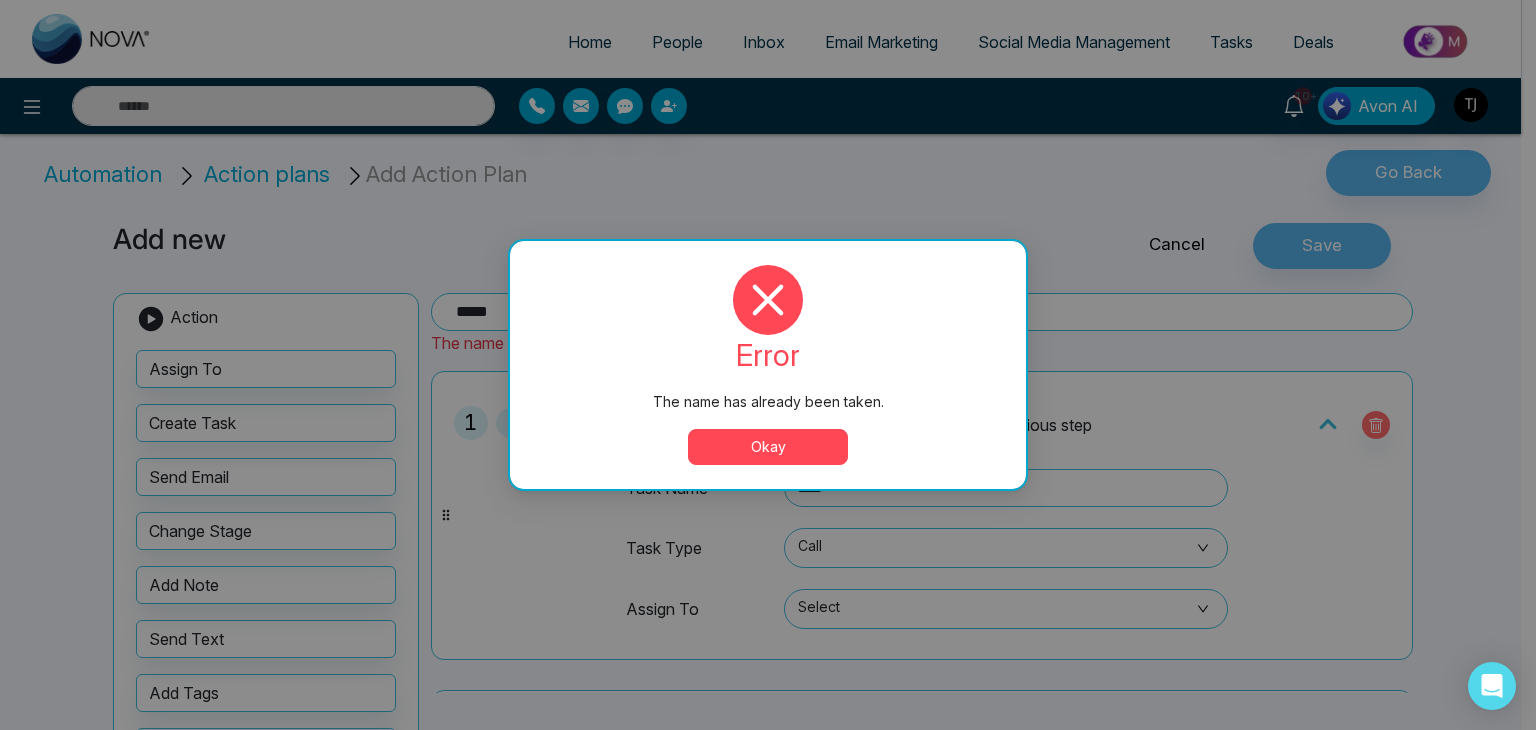 click on "Okay" at bounding box center (768, 447) 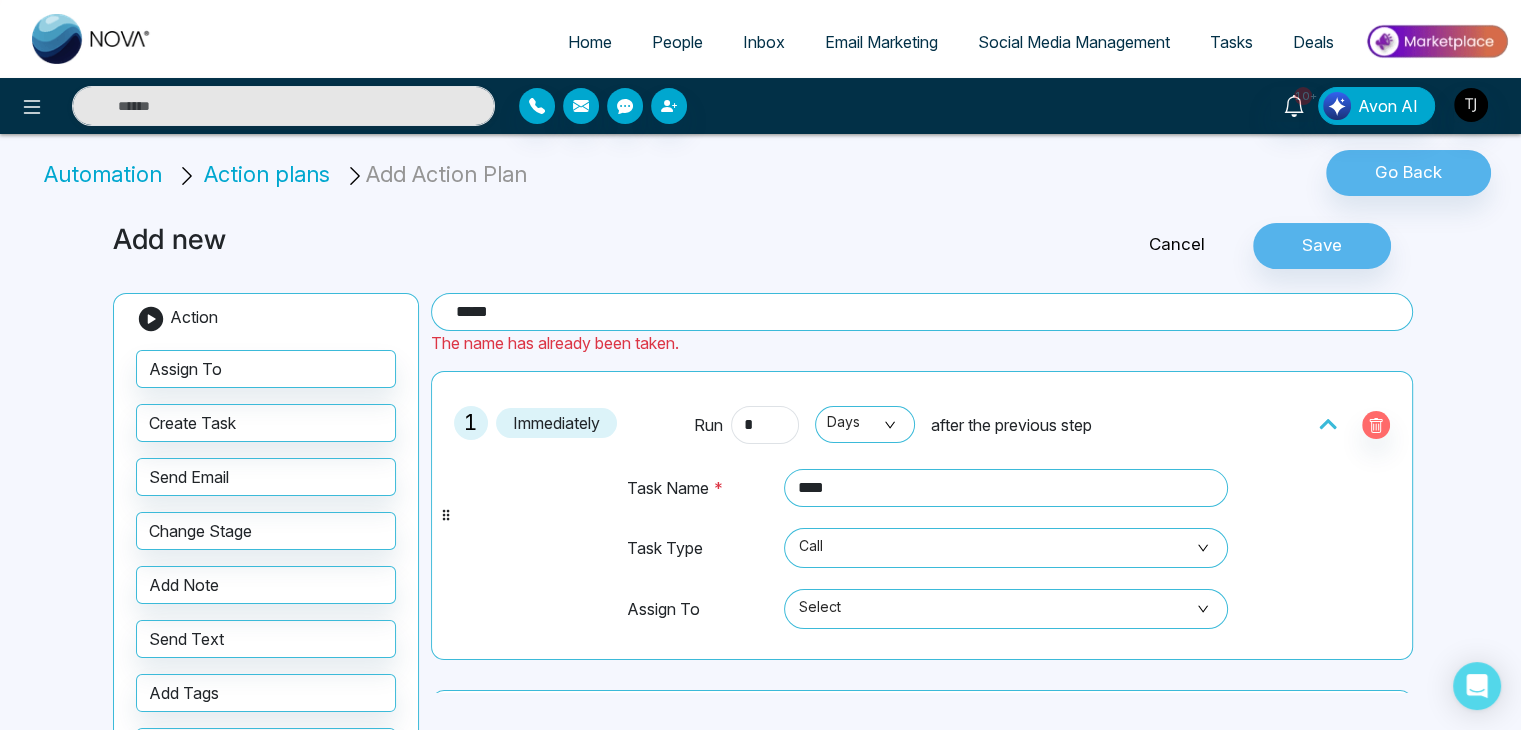 click on "****" at bounding box center (922, 312) 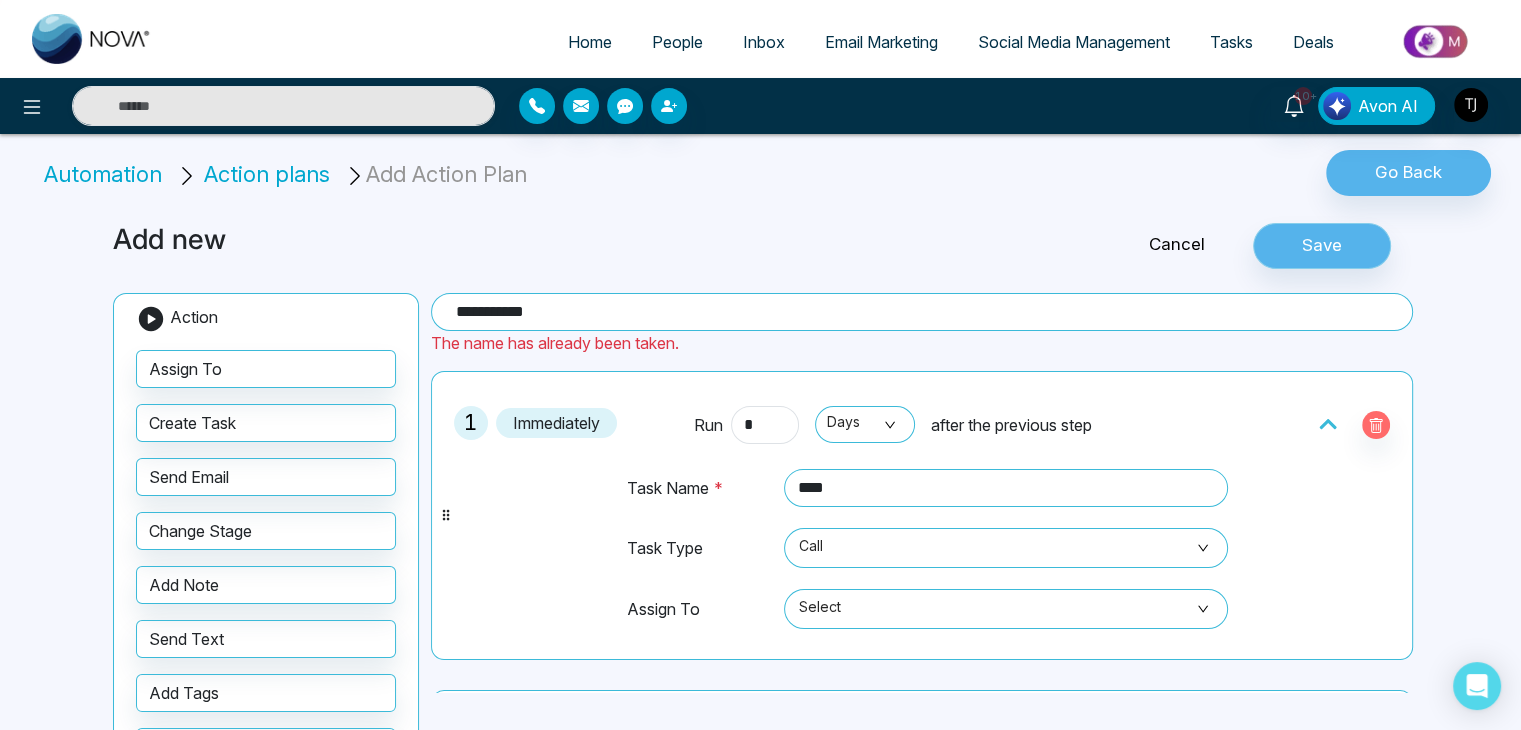 type on "**********" 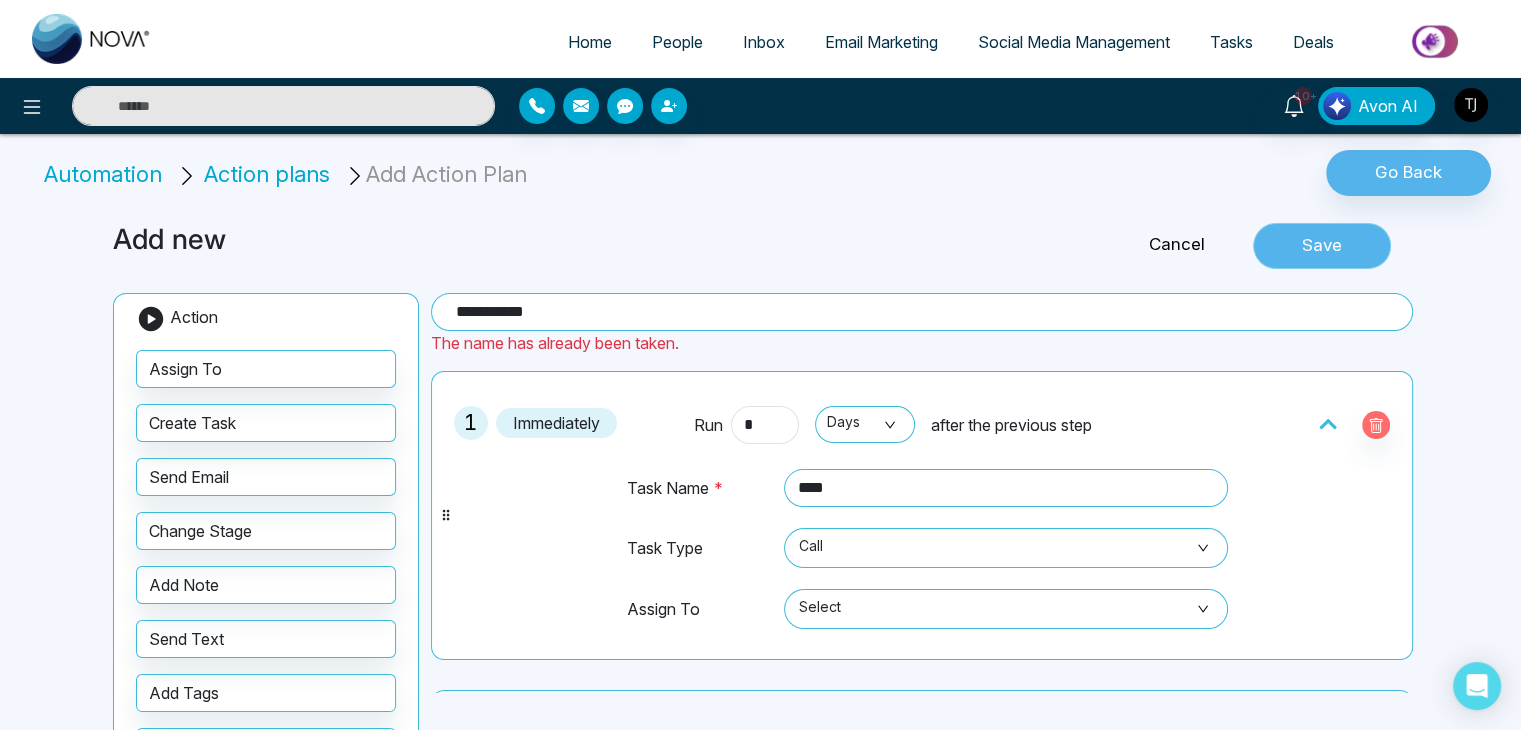 click on "Save" at bounding box center (1322, 246) 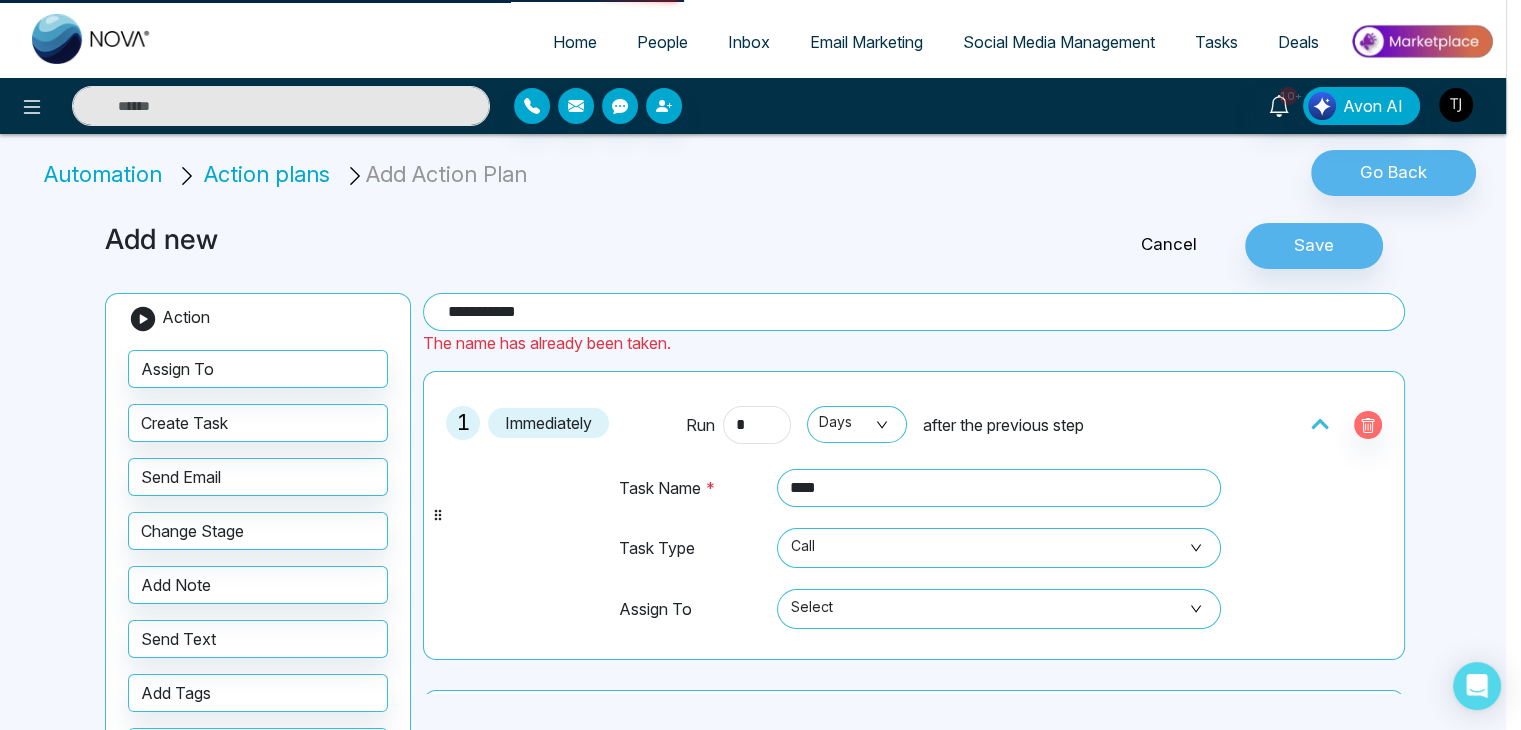 scroll, scrollTop: 0, scrollLeft: 0, axis: both 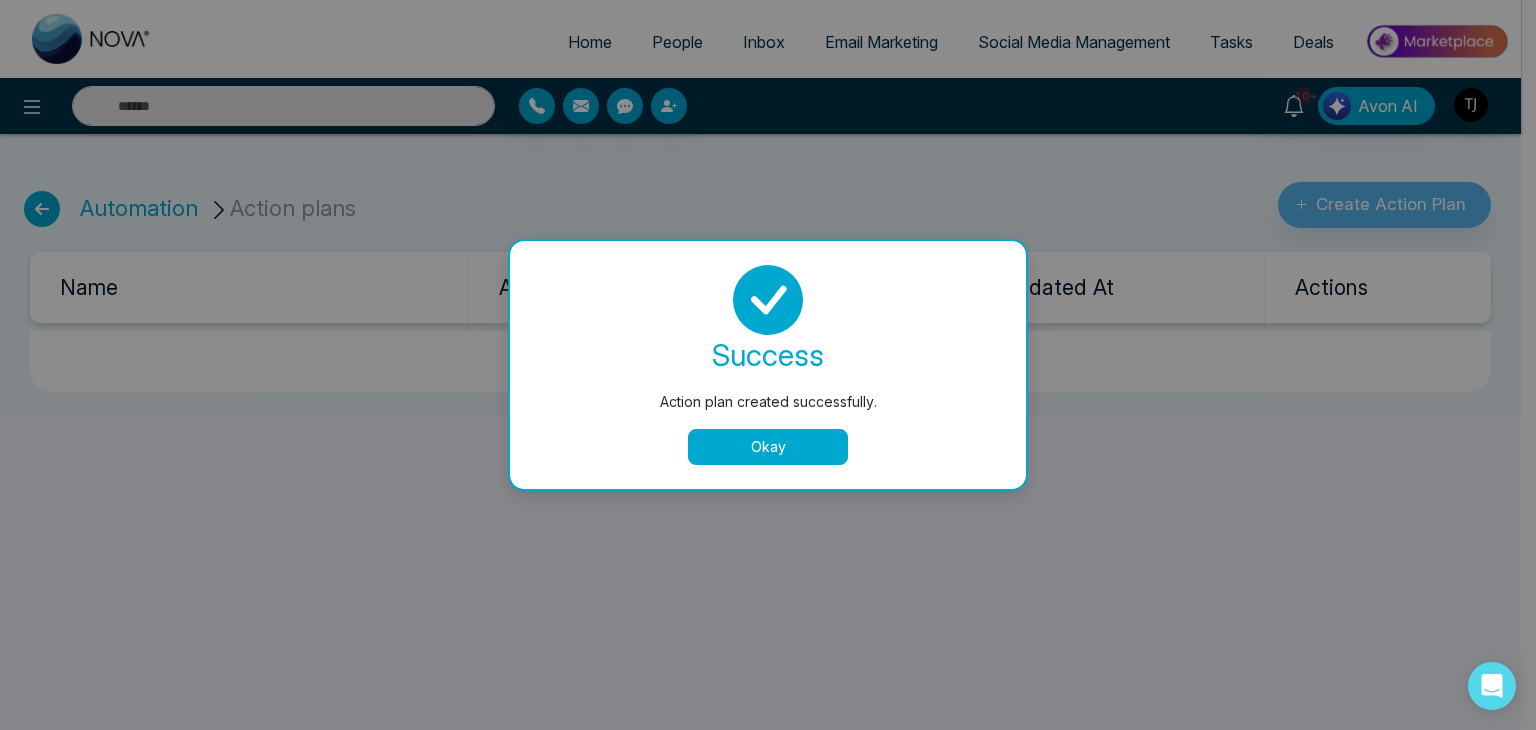 click on "Okay" at bounding box center (768, 447) 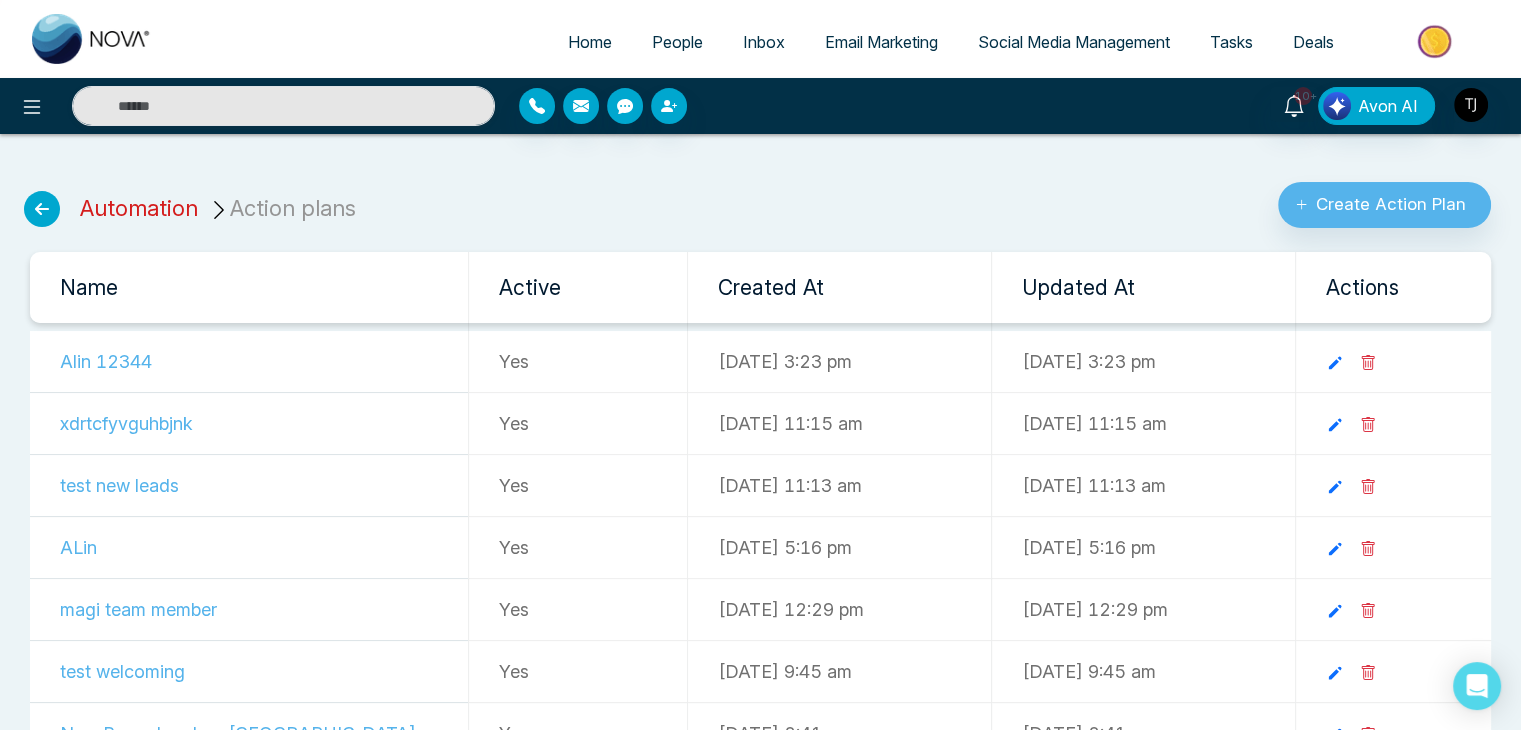 click on "Automation" at bounding box center (139, 208) 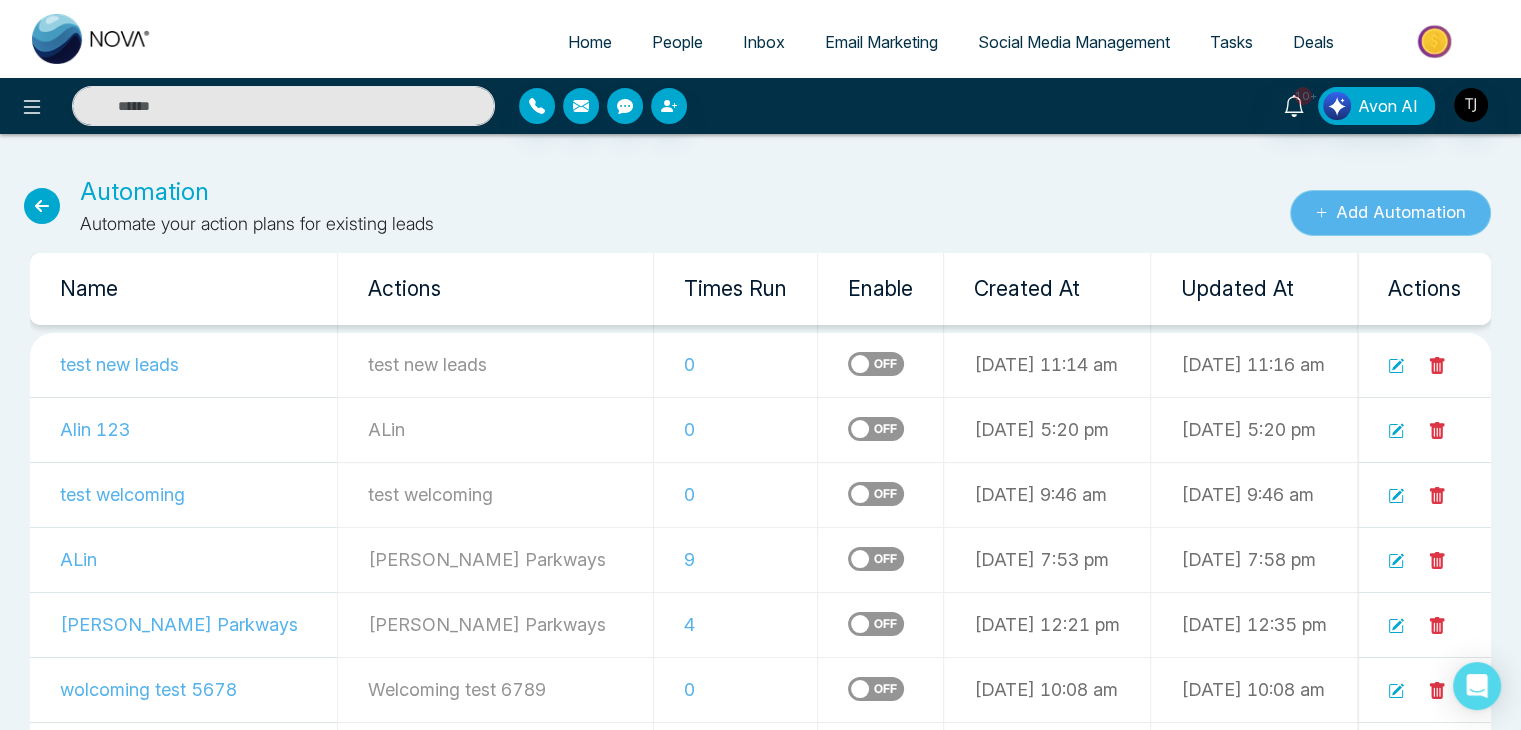 click on "Add Automation" at bounding box center [1390, 213] 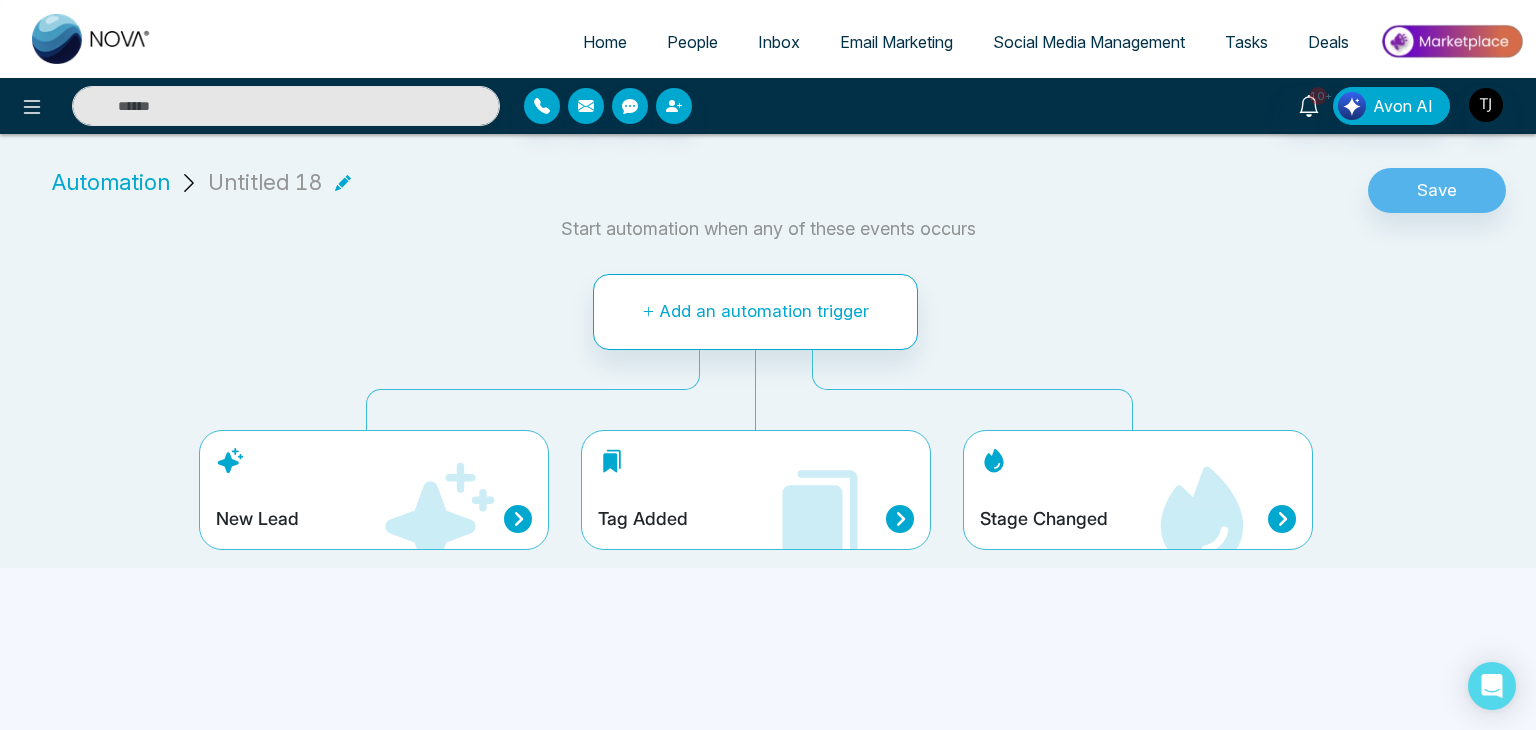 click 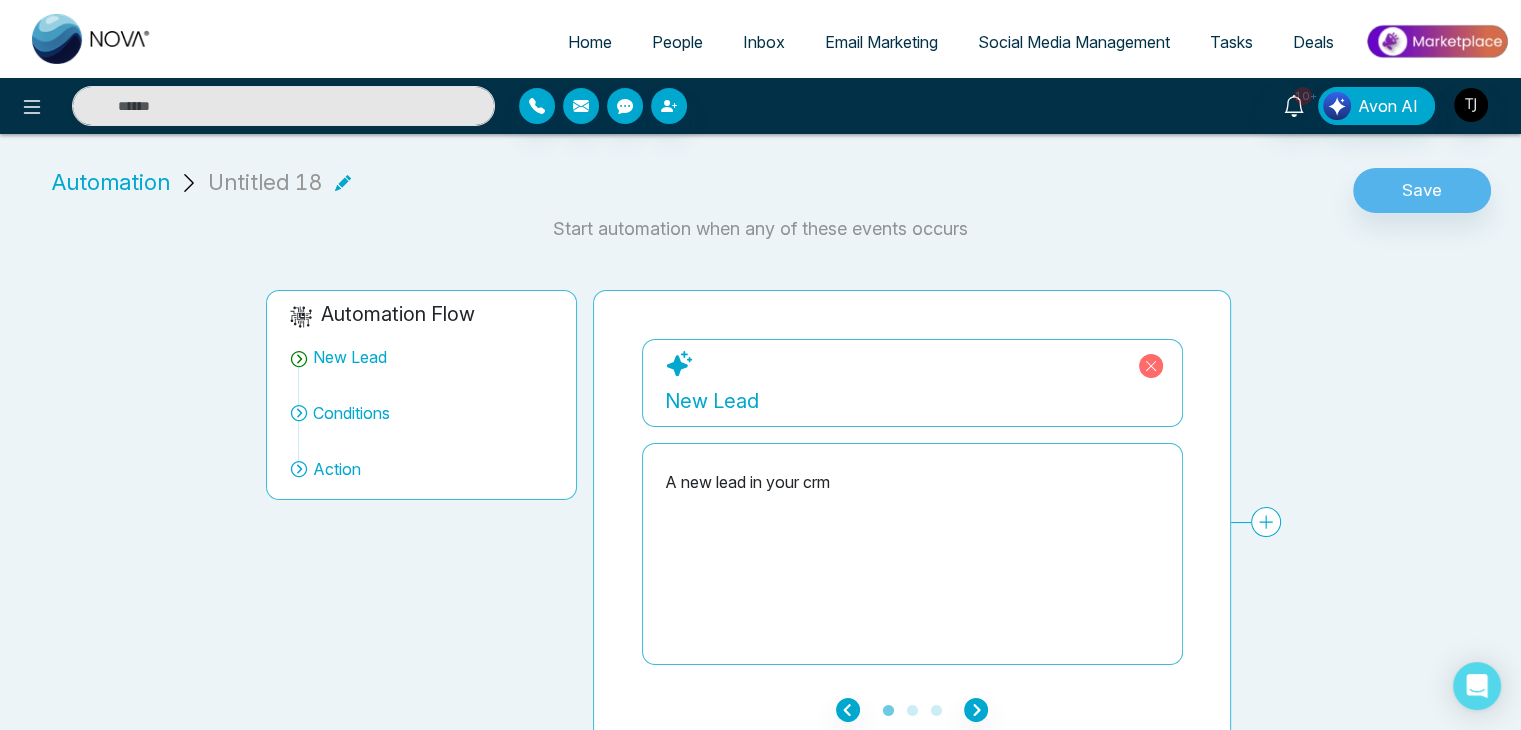 scroll, scrollTop: 23, scrollLeft: 0, axis: vertical 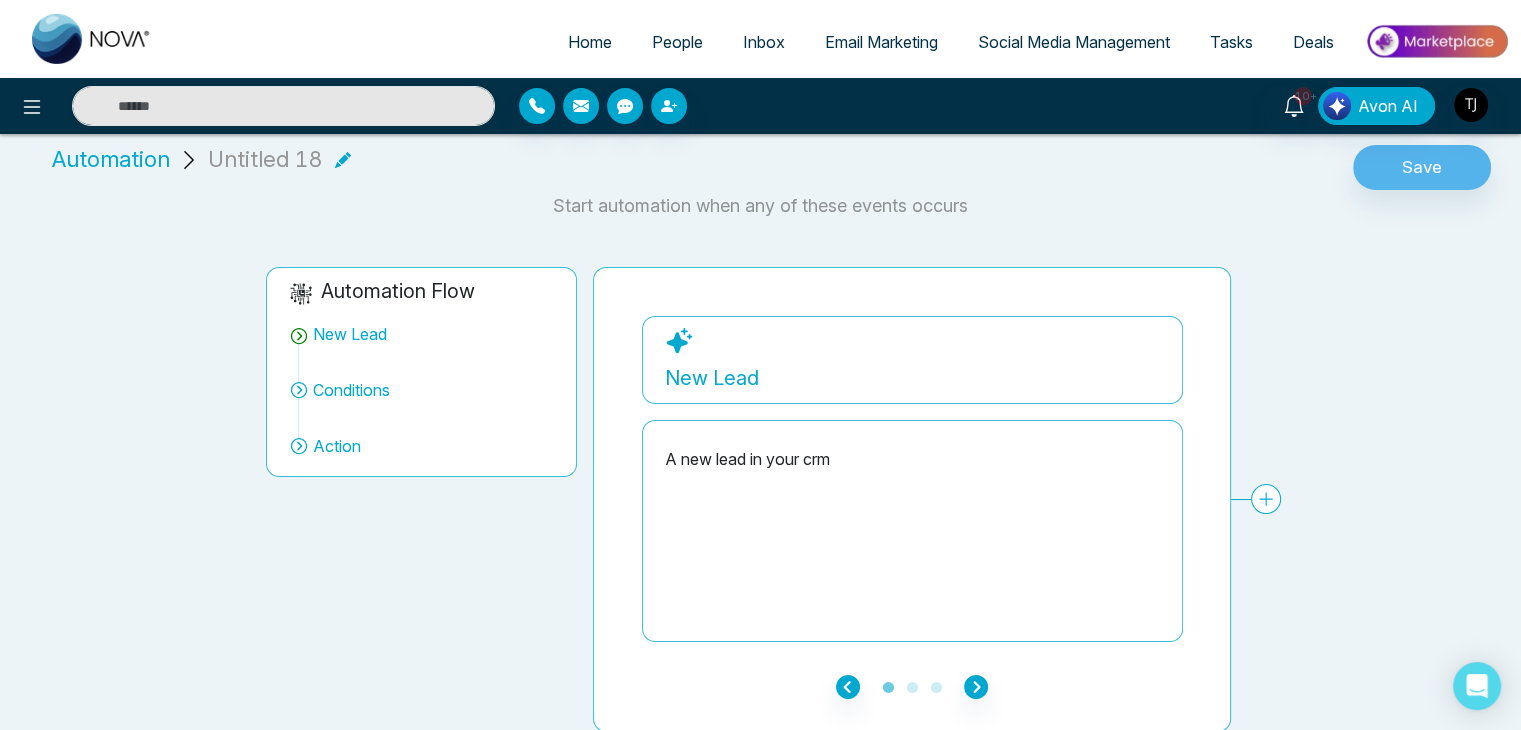 click 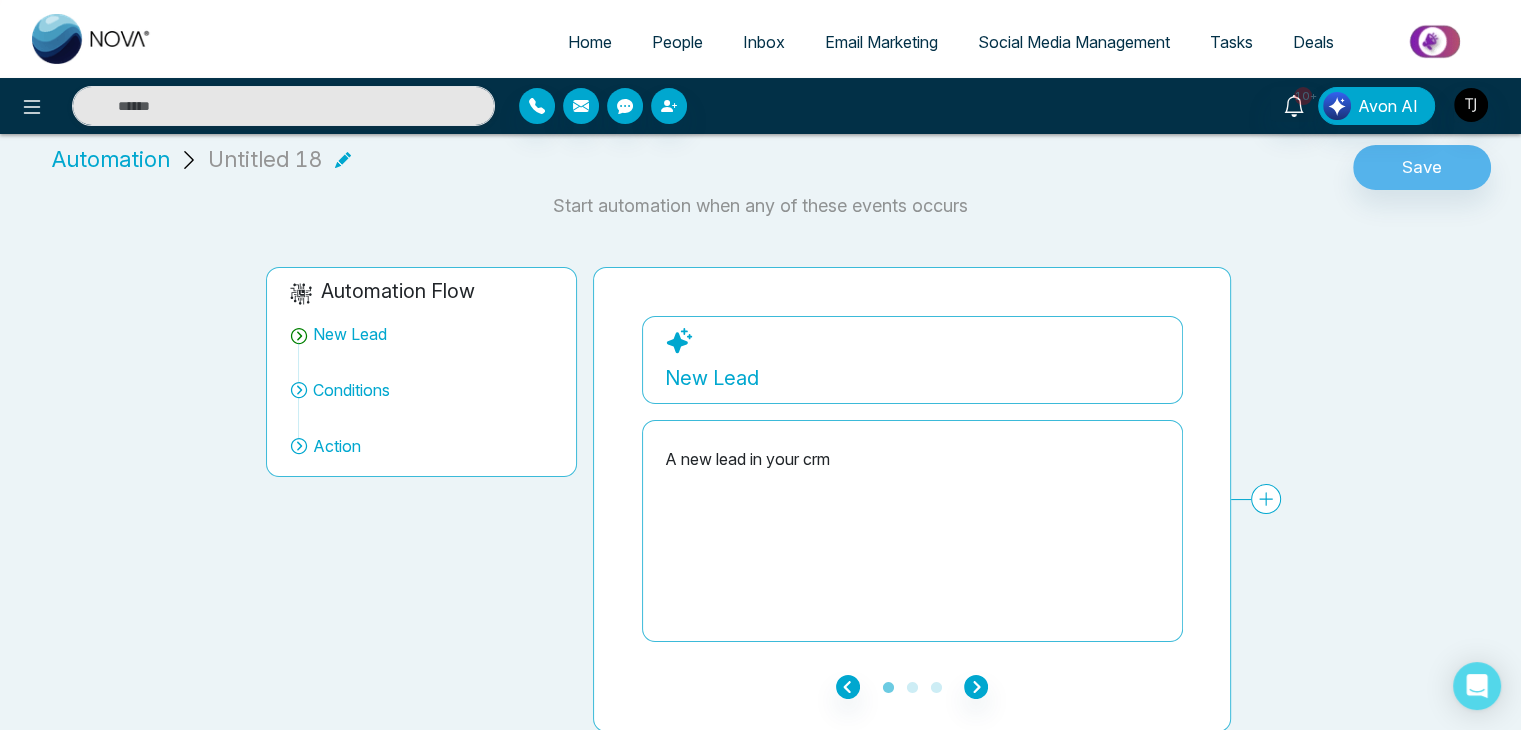 scroll, scrollTop: 0, scrollLeft: 0, axis: both 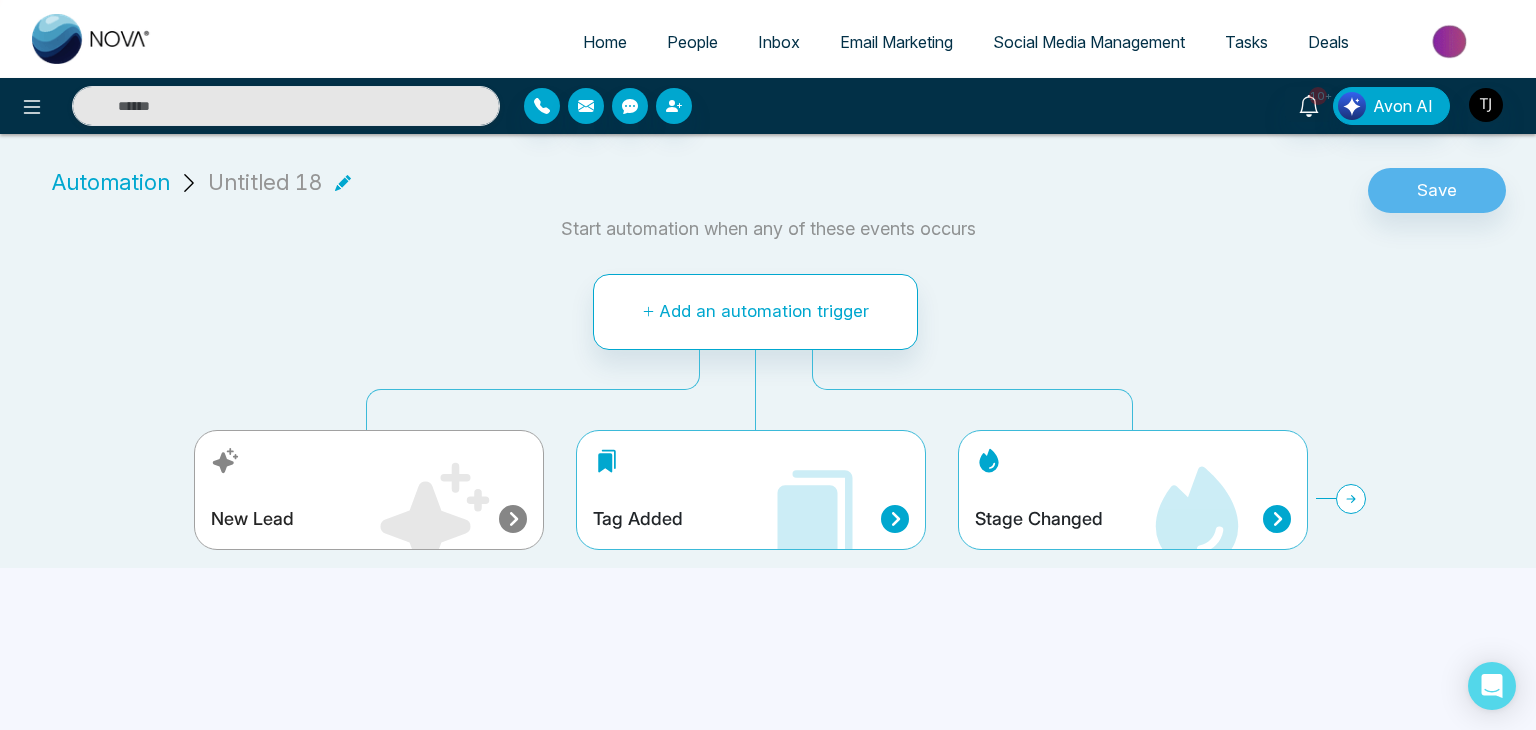 click 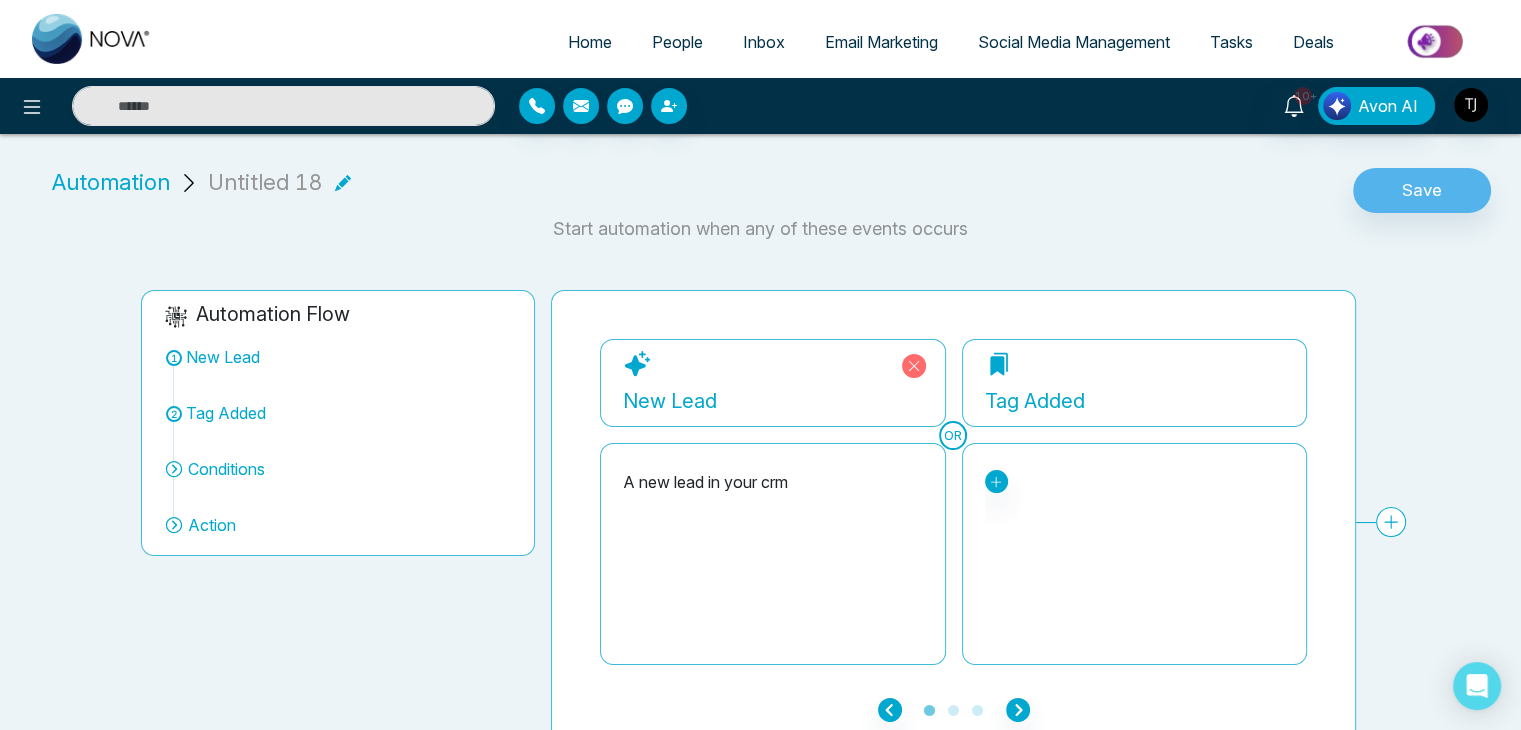 scroll, scrollTop: 23, scrollLeft: 0, axis: vertical 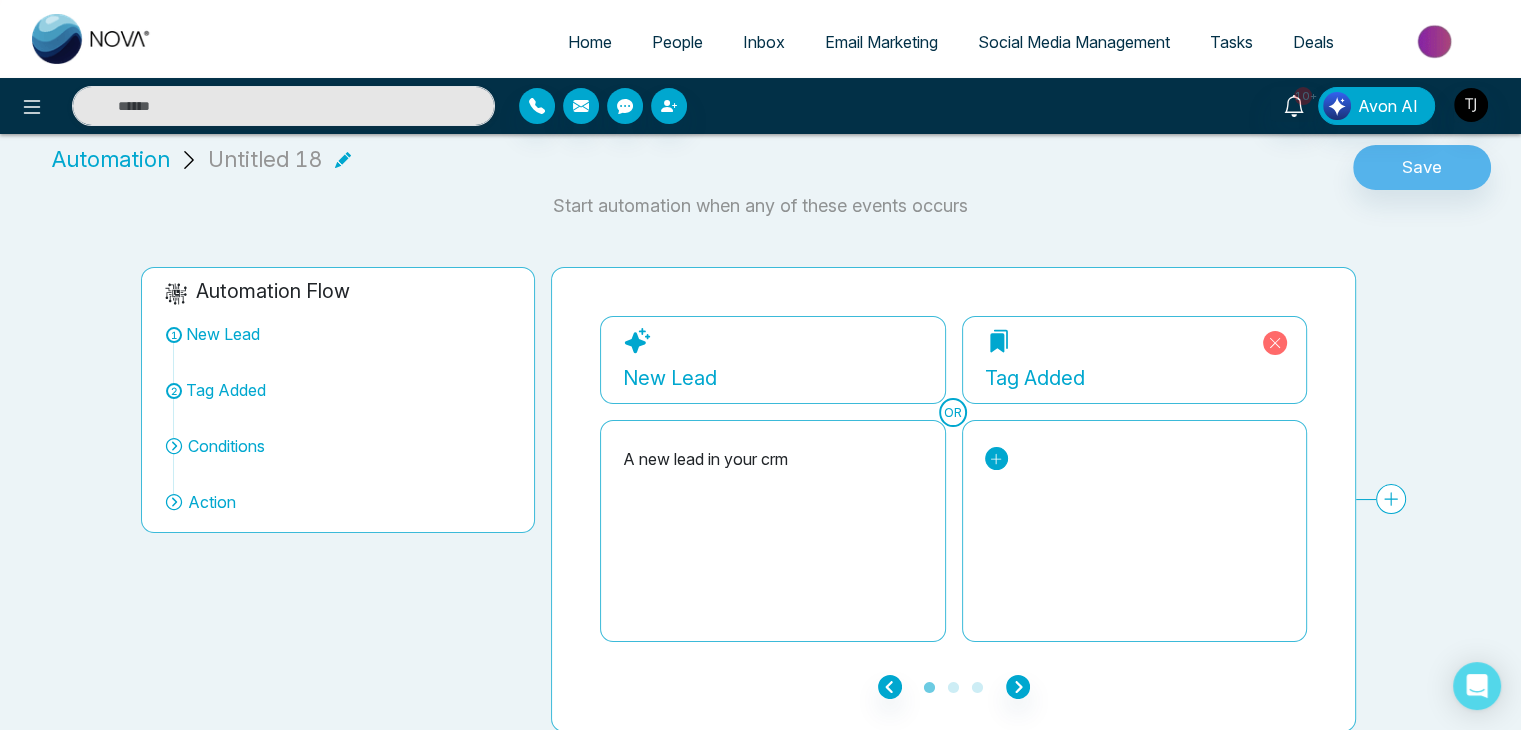 click 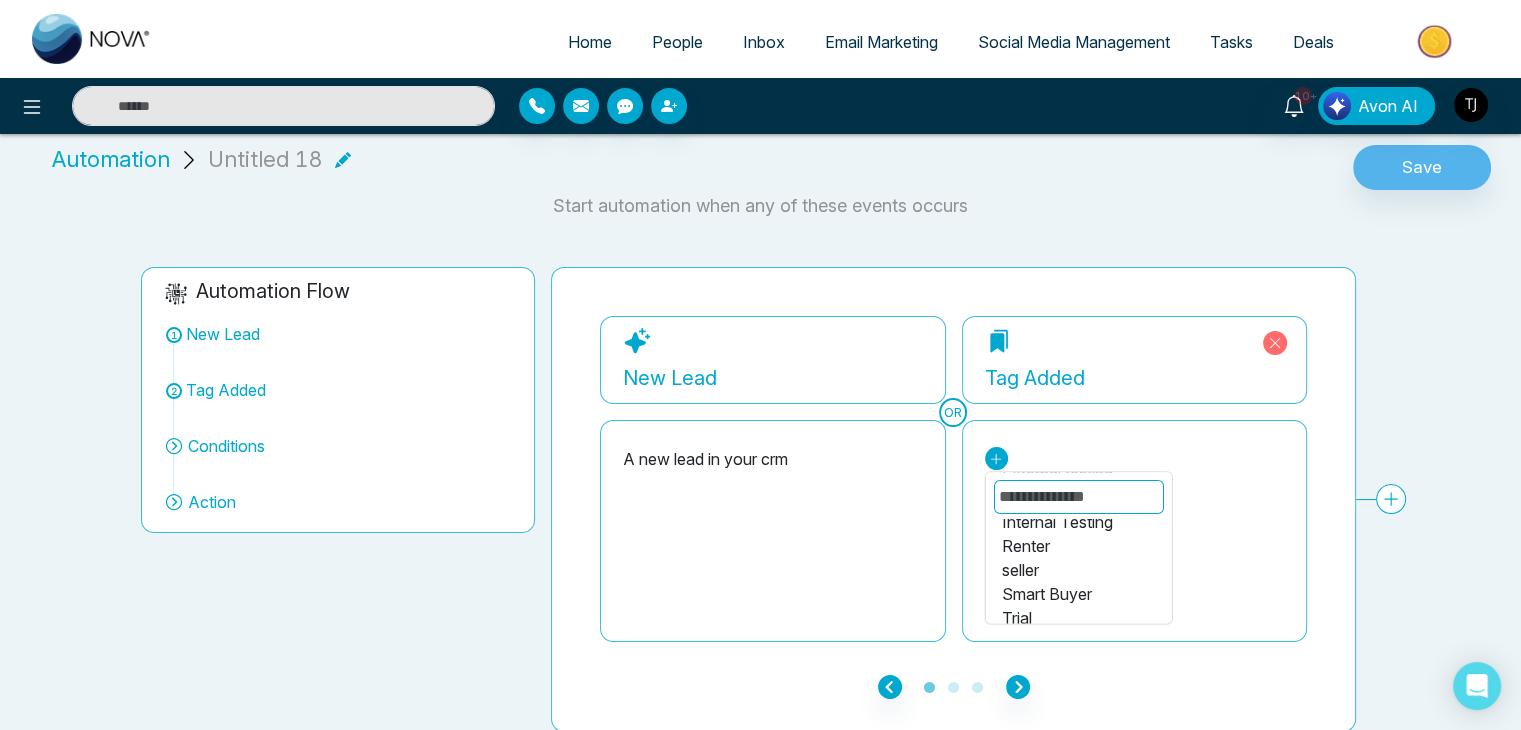 scroll, scrollTop: 166, scrollLeft: 0, axis: vertical 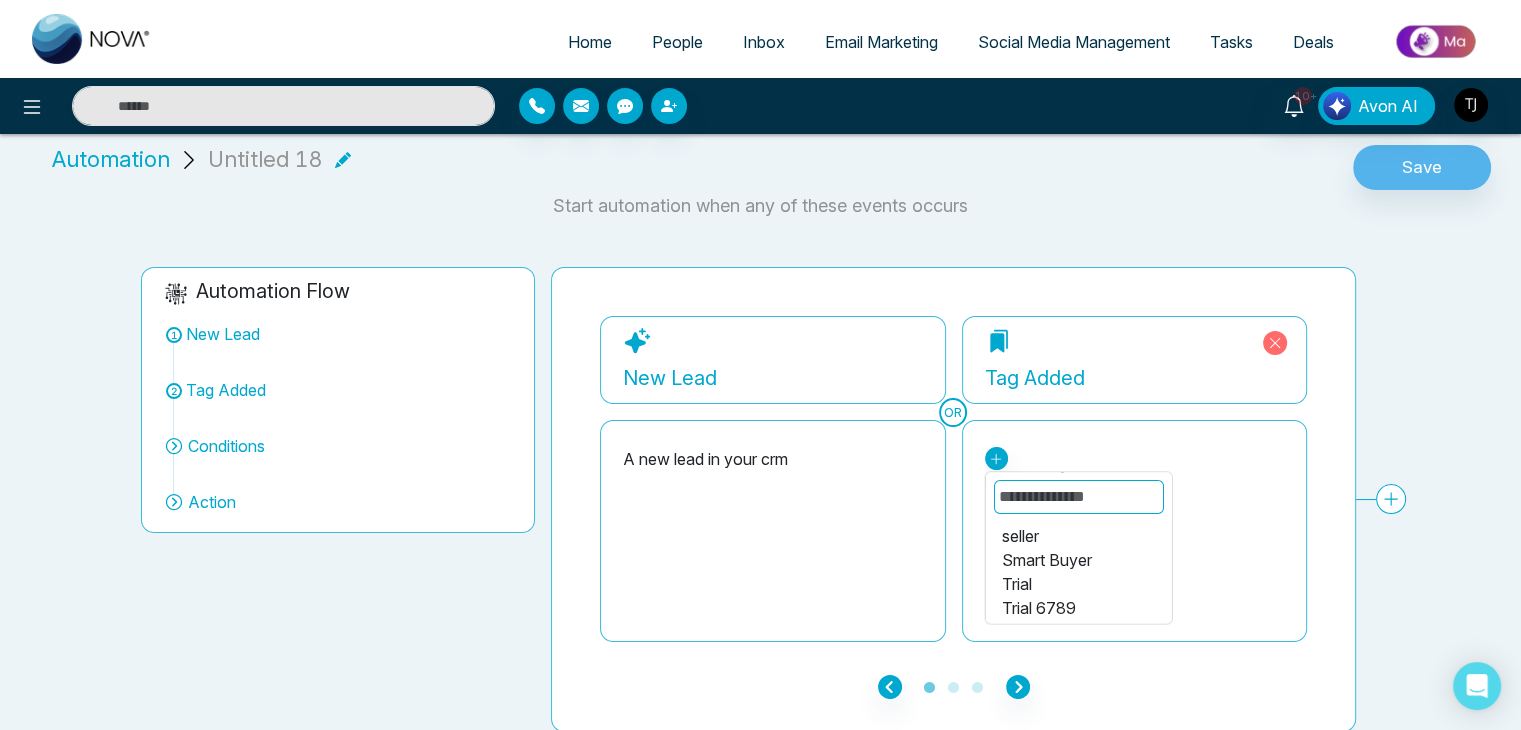 click on "Trial" at bounding box center (1078, 584) 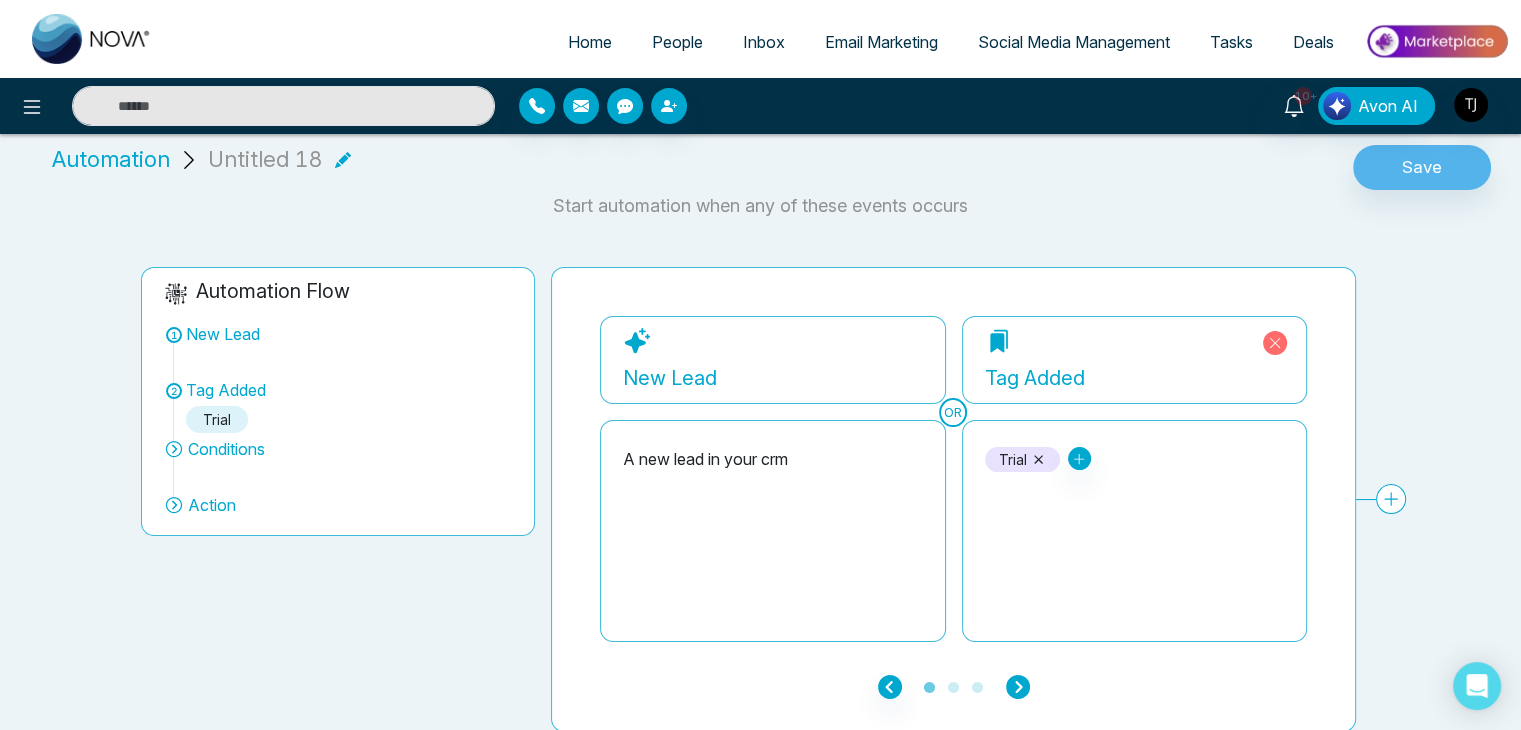 click 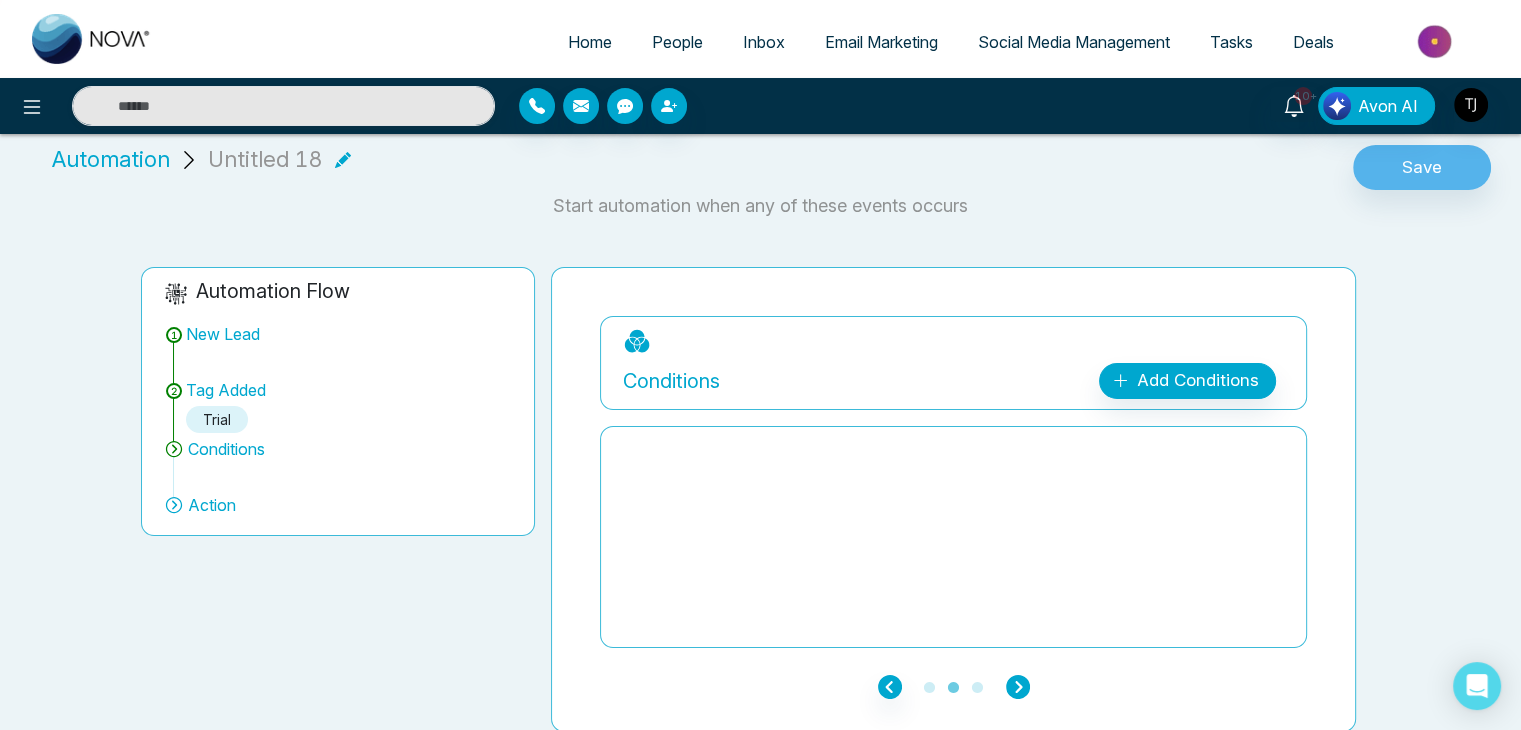 click 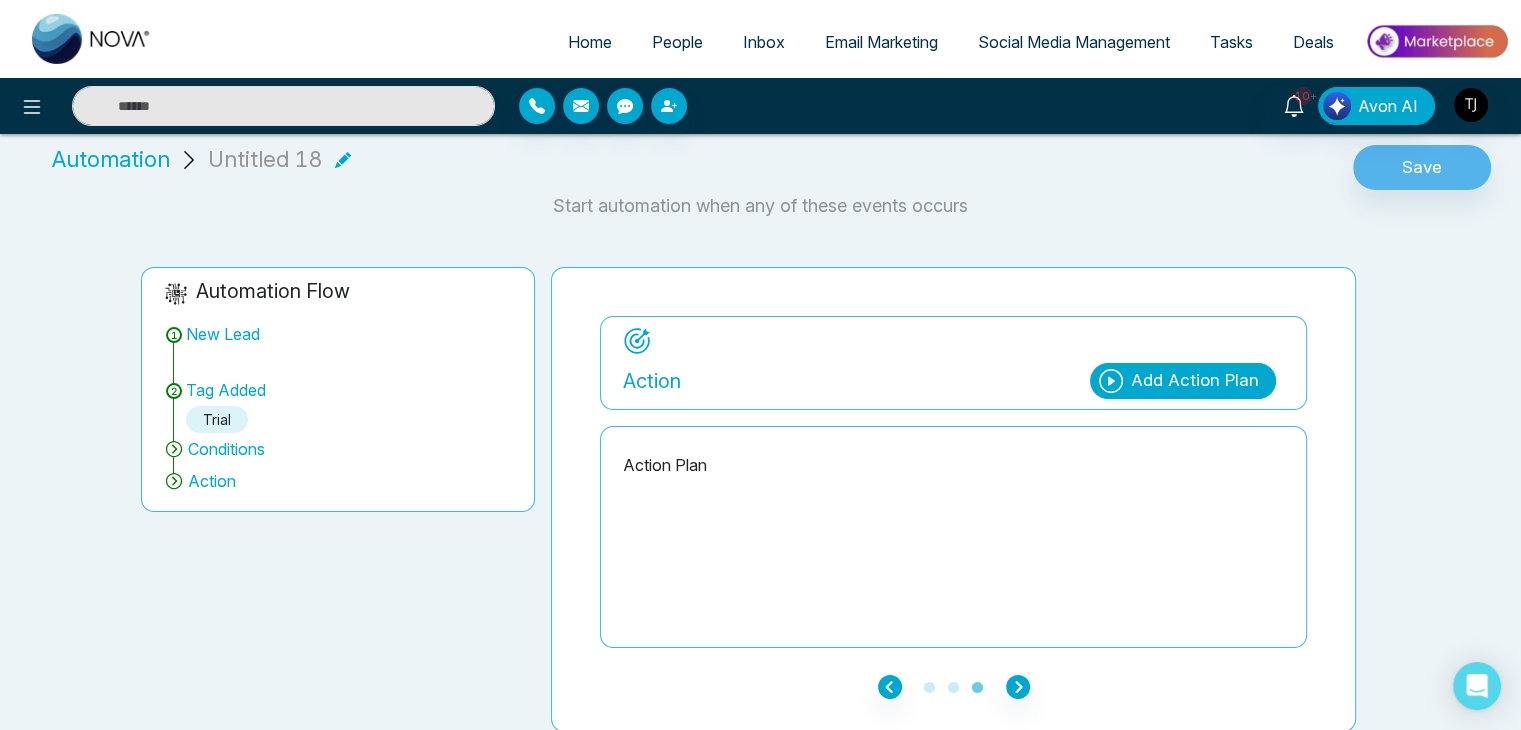 click 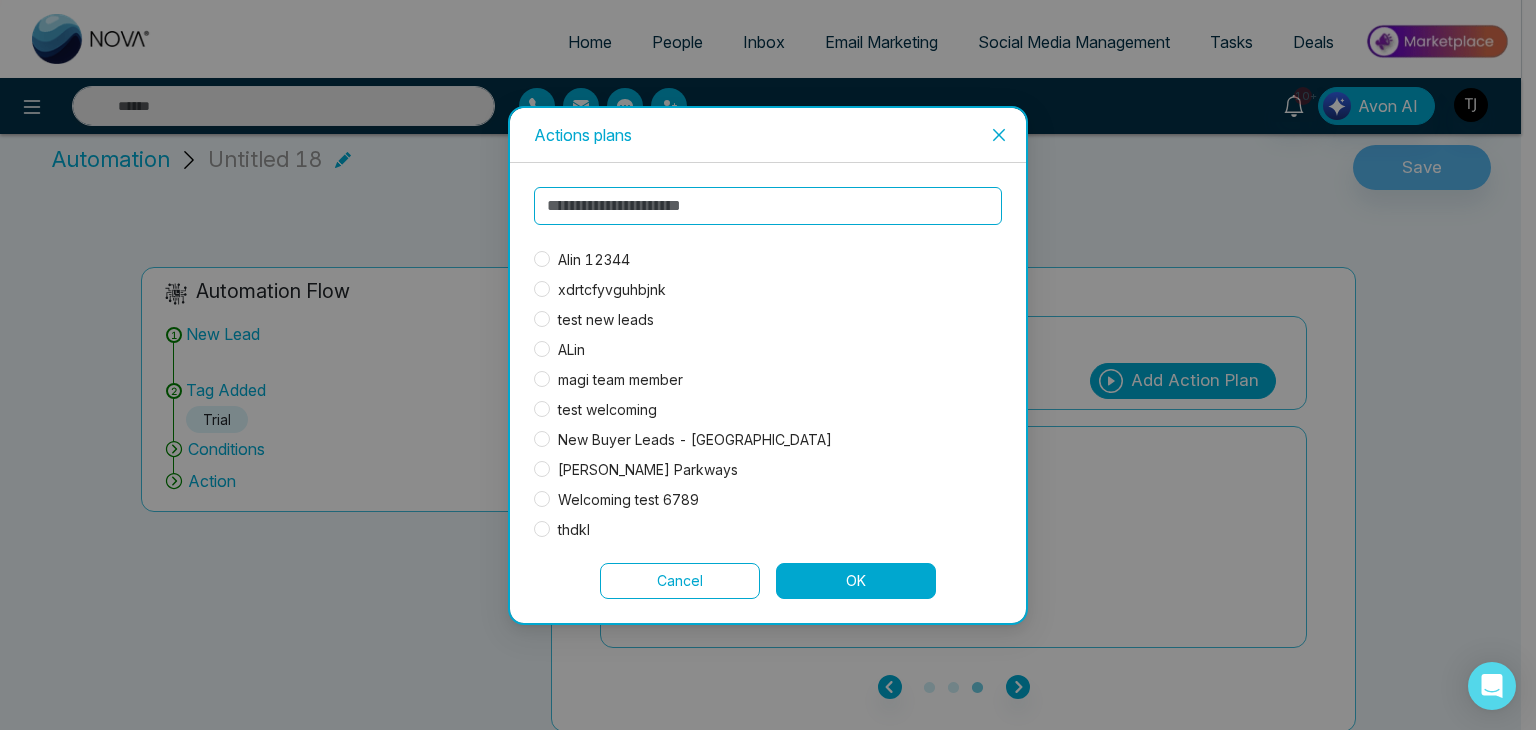 click on "Alin  12344" at bounding box center [594, 260] 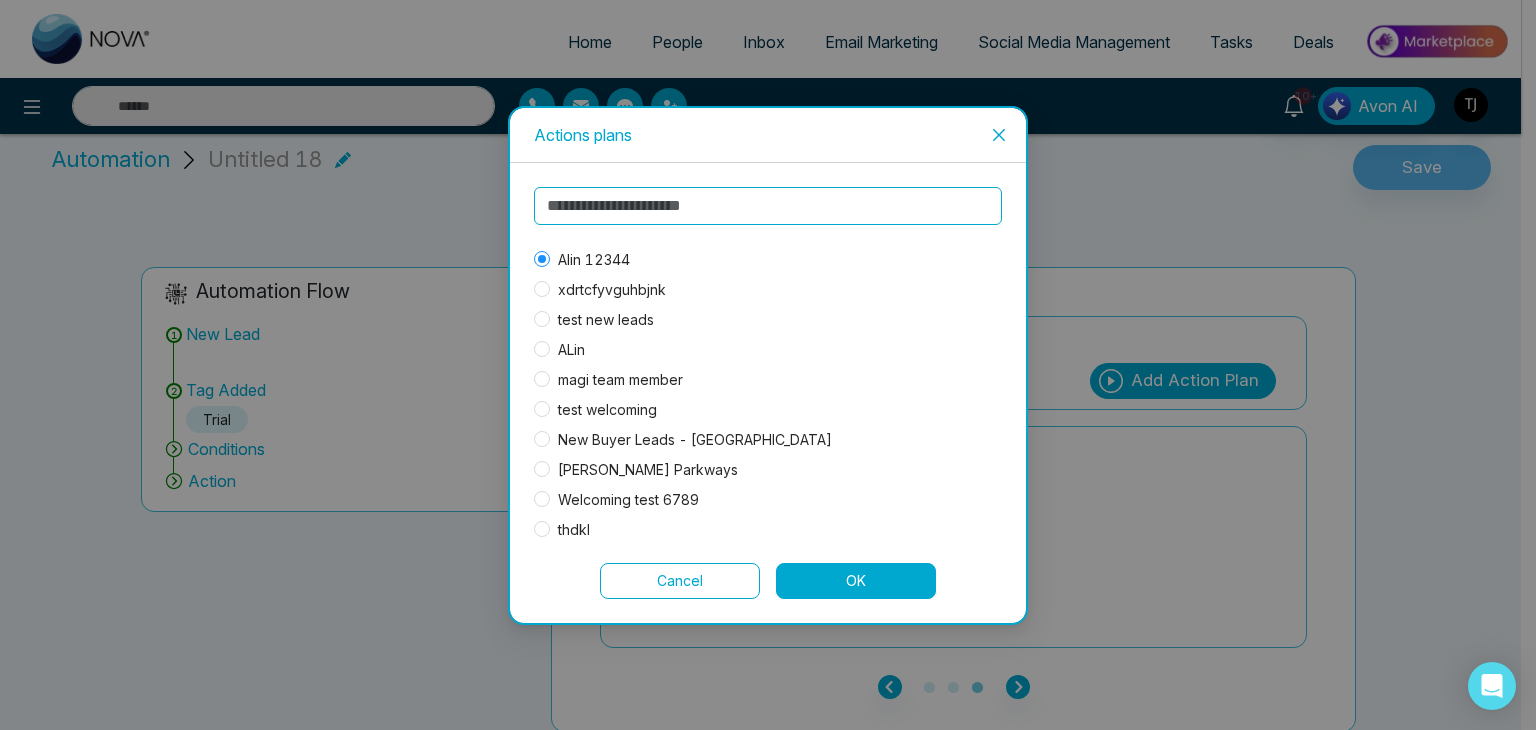 click on "OK" at bounding box center (856, 581) 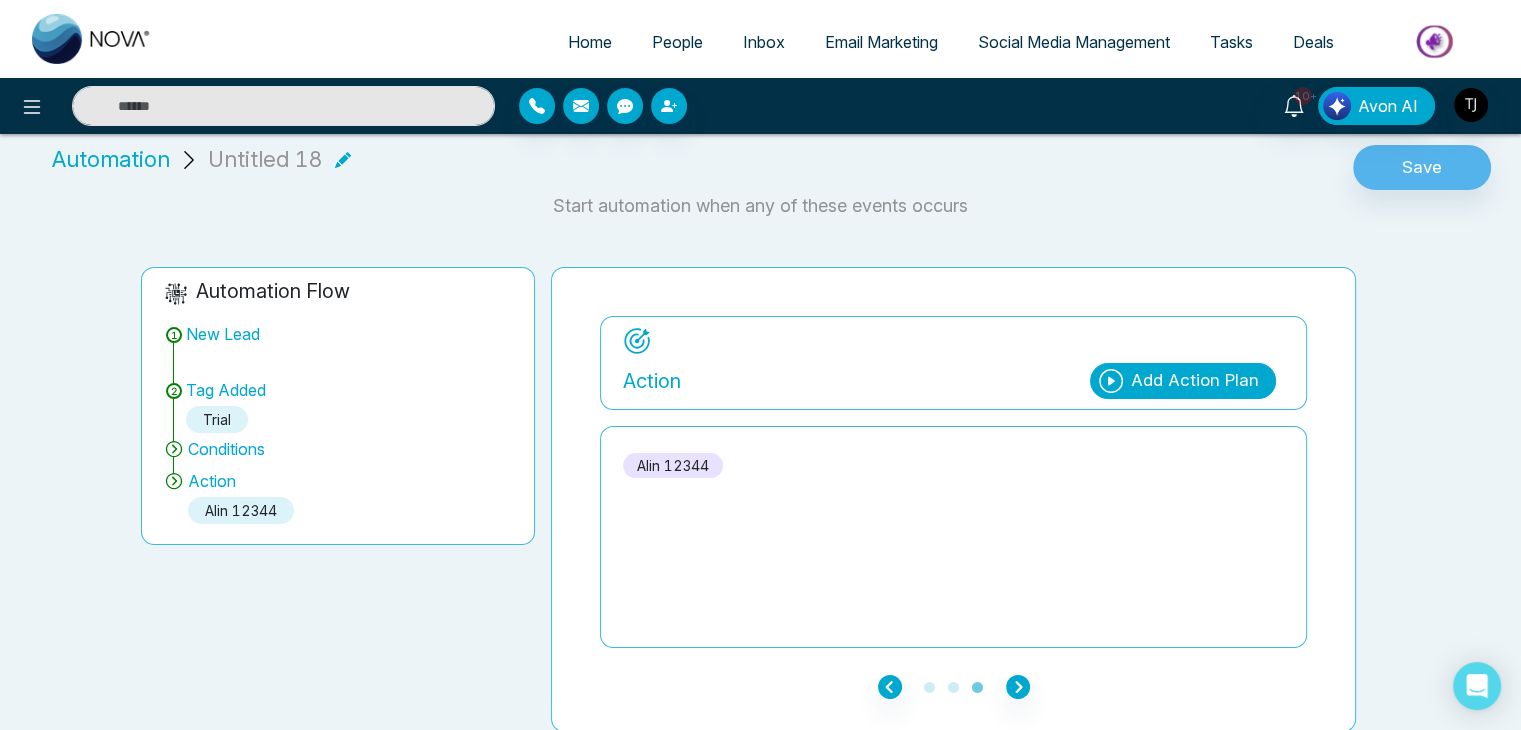 click 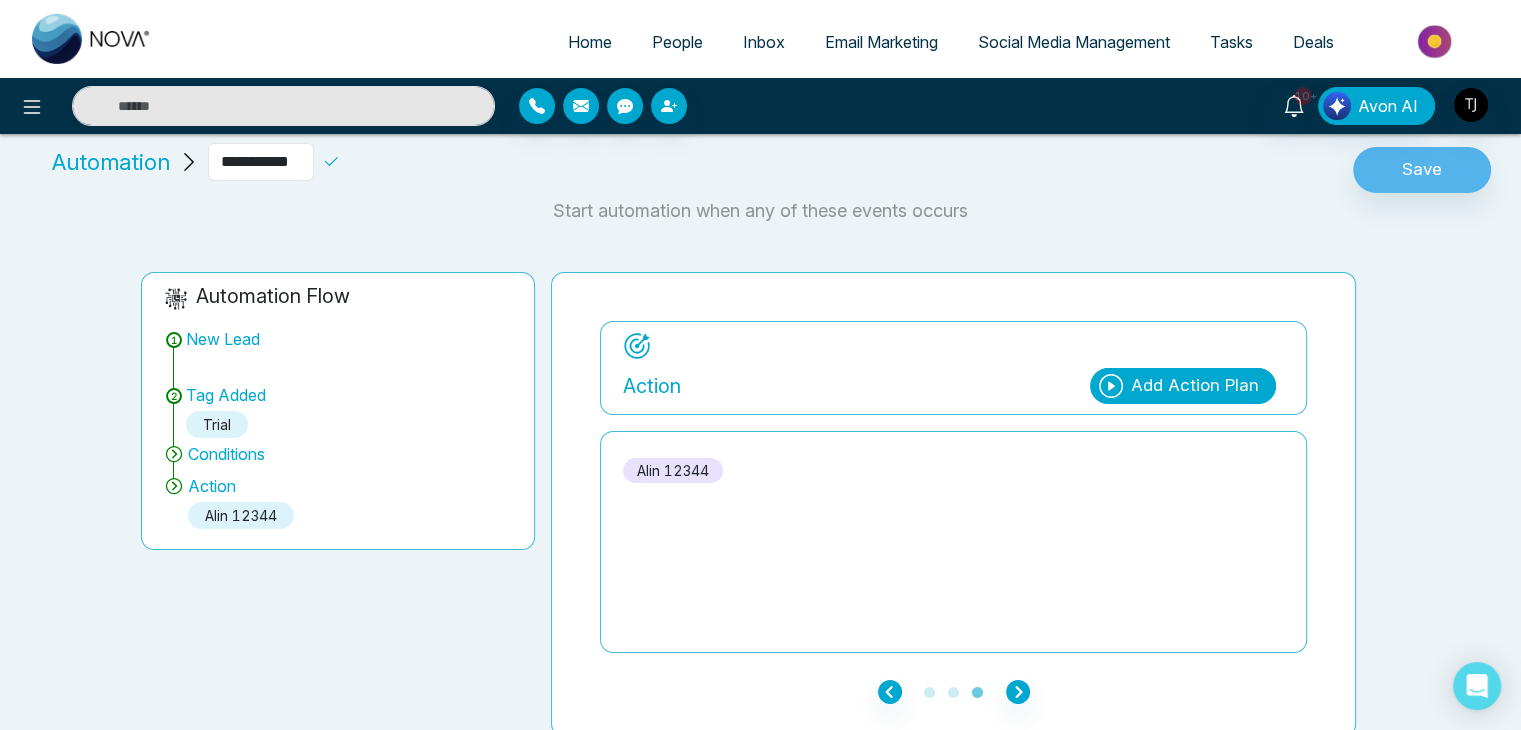 click on "**********" at bounding box center [261, 162] 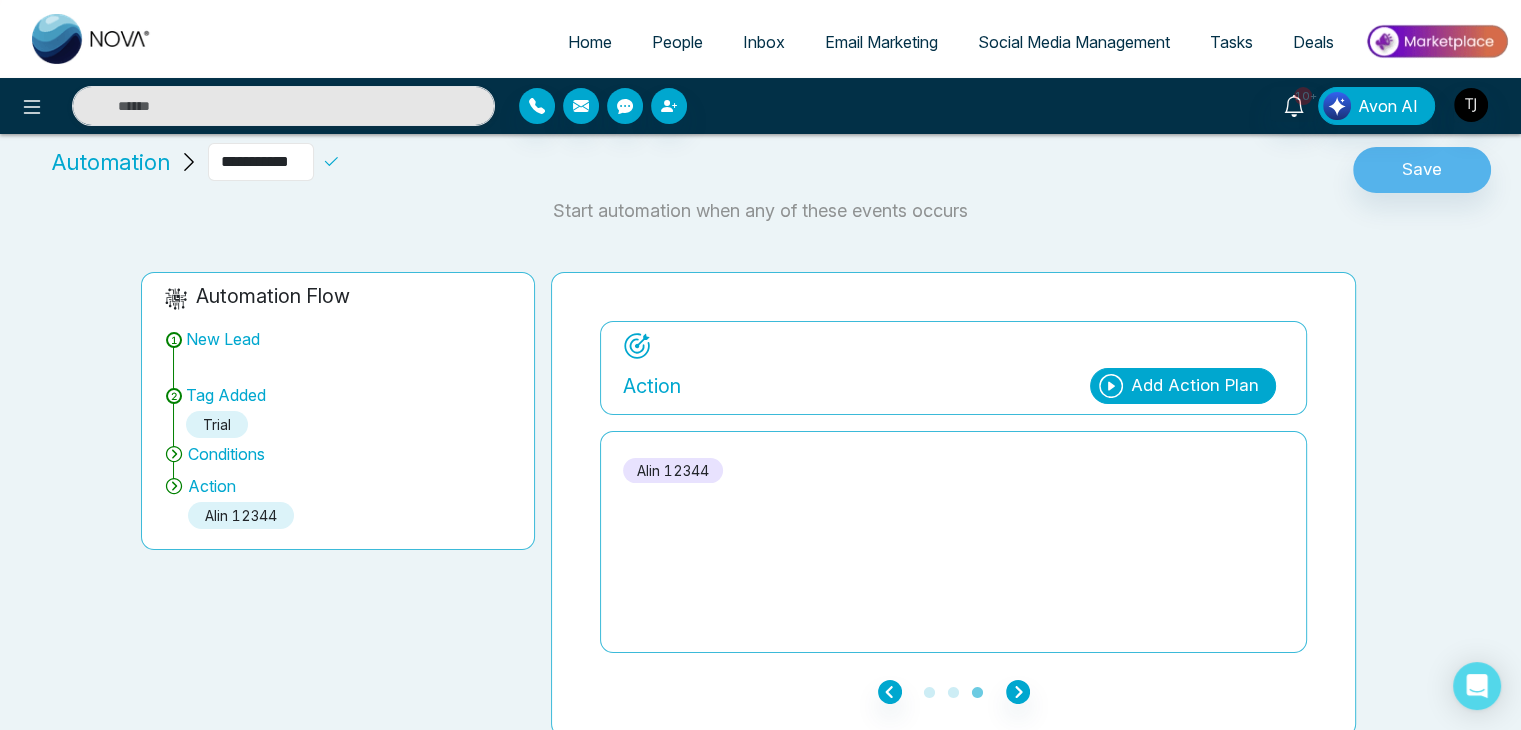 click on "**********" at bounding box center [261, 162] 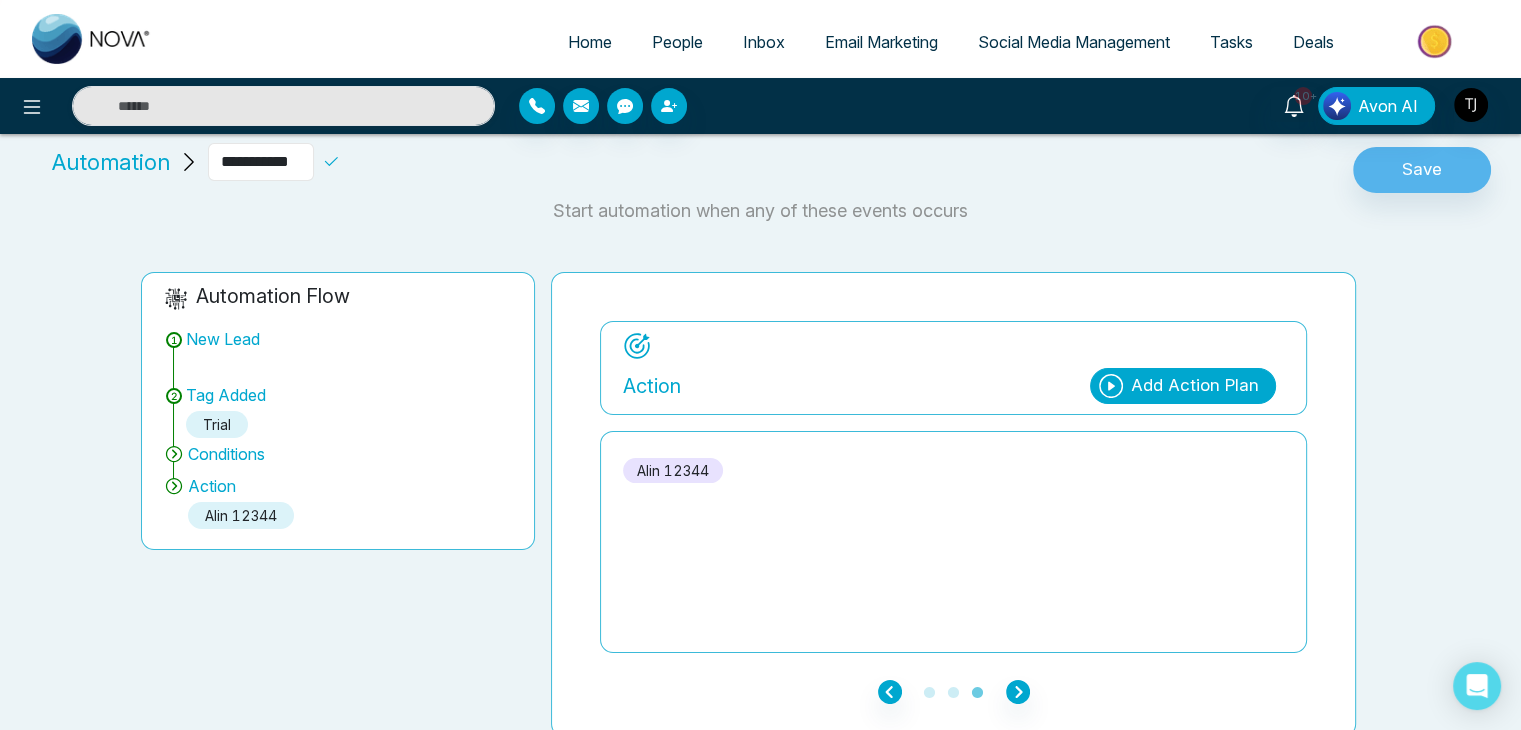 click on "**********" at bounding box center (261, 162) 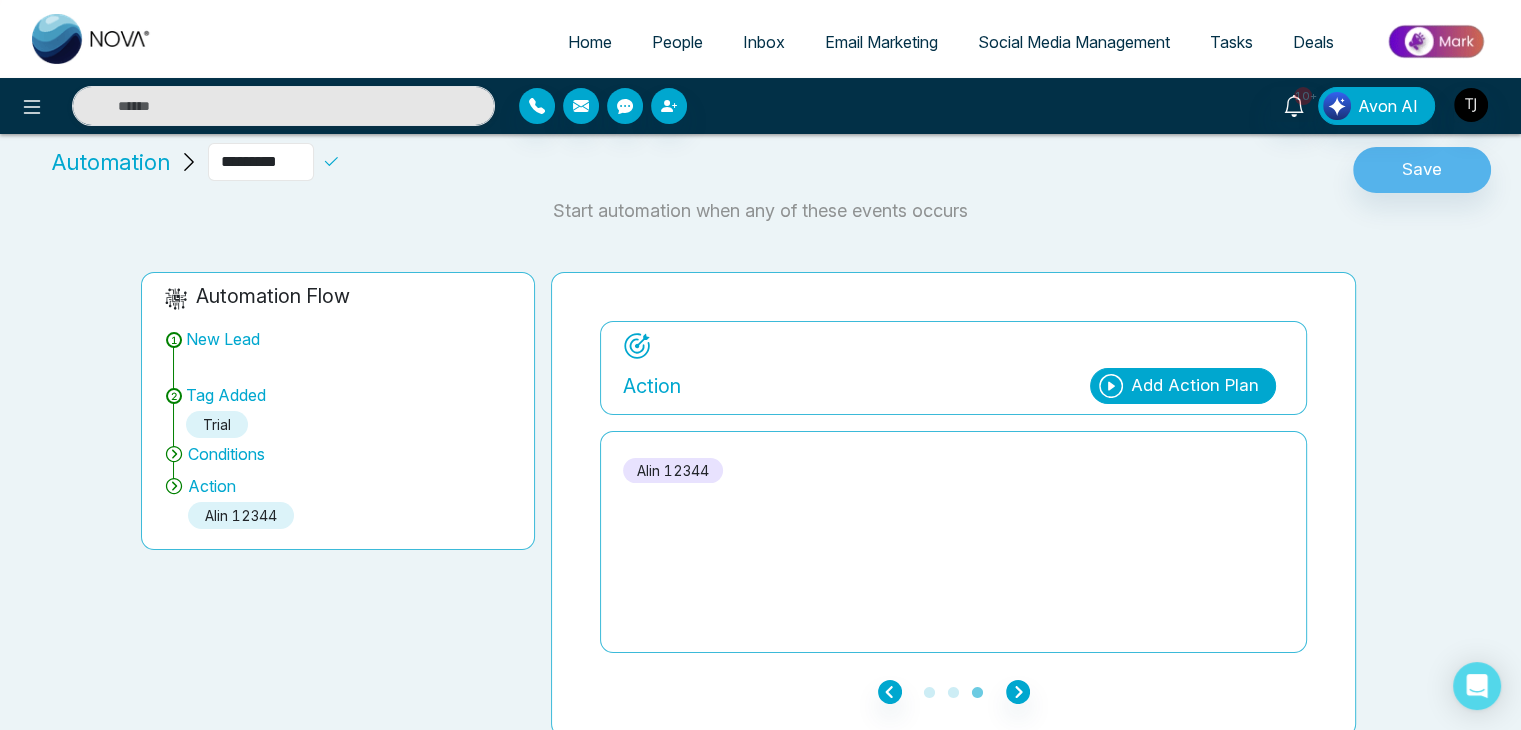 type on "*********" 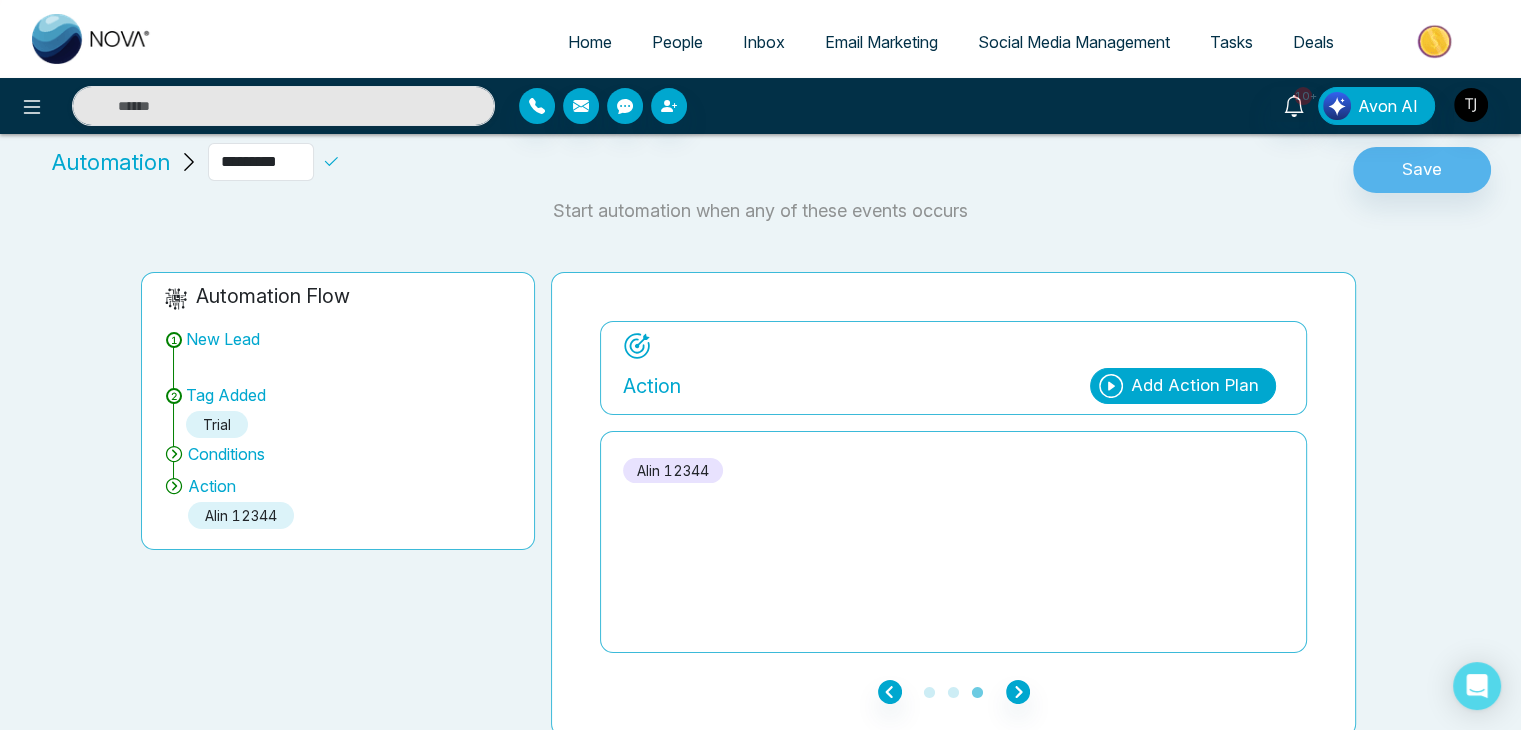 click 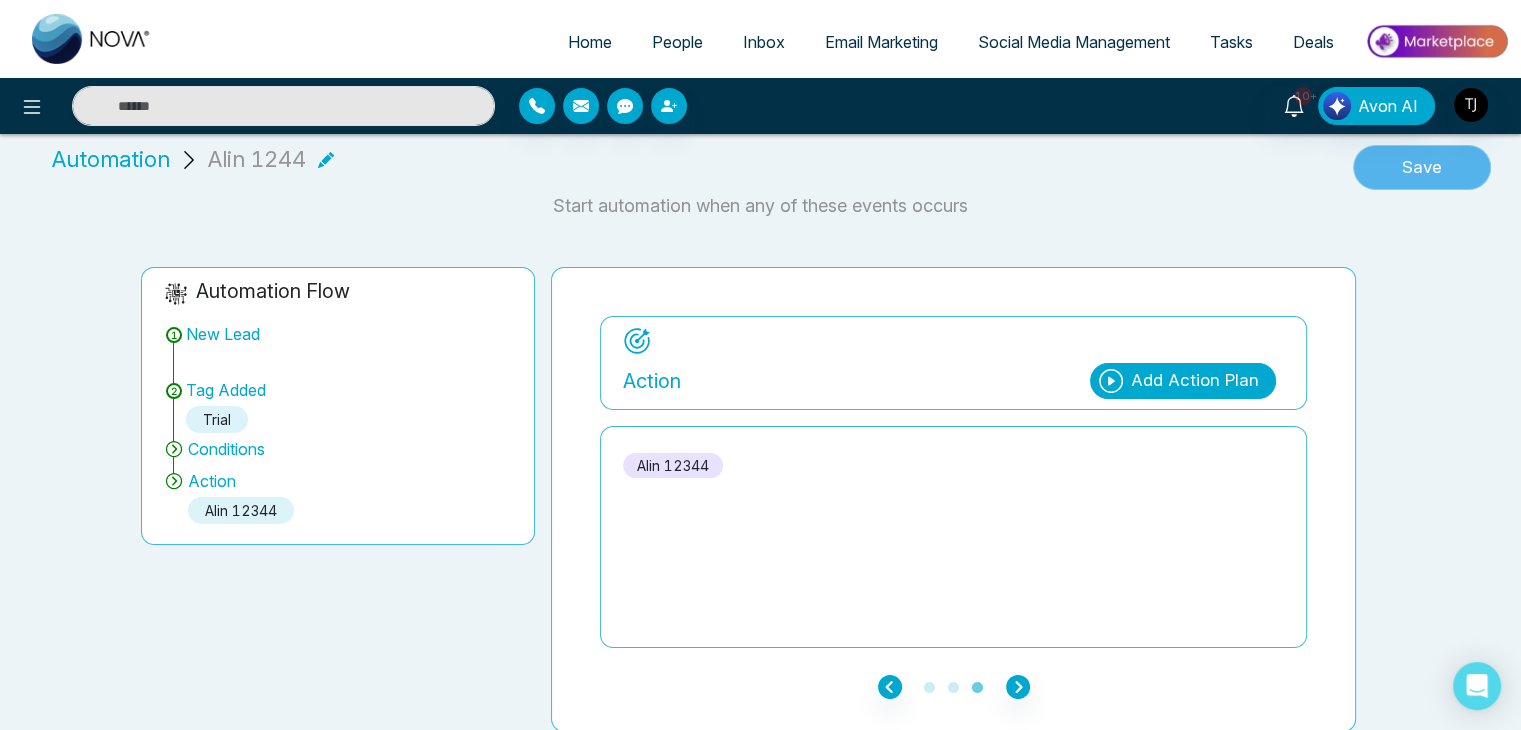 click on "Save" at bounding box center [1422, 168] 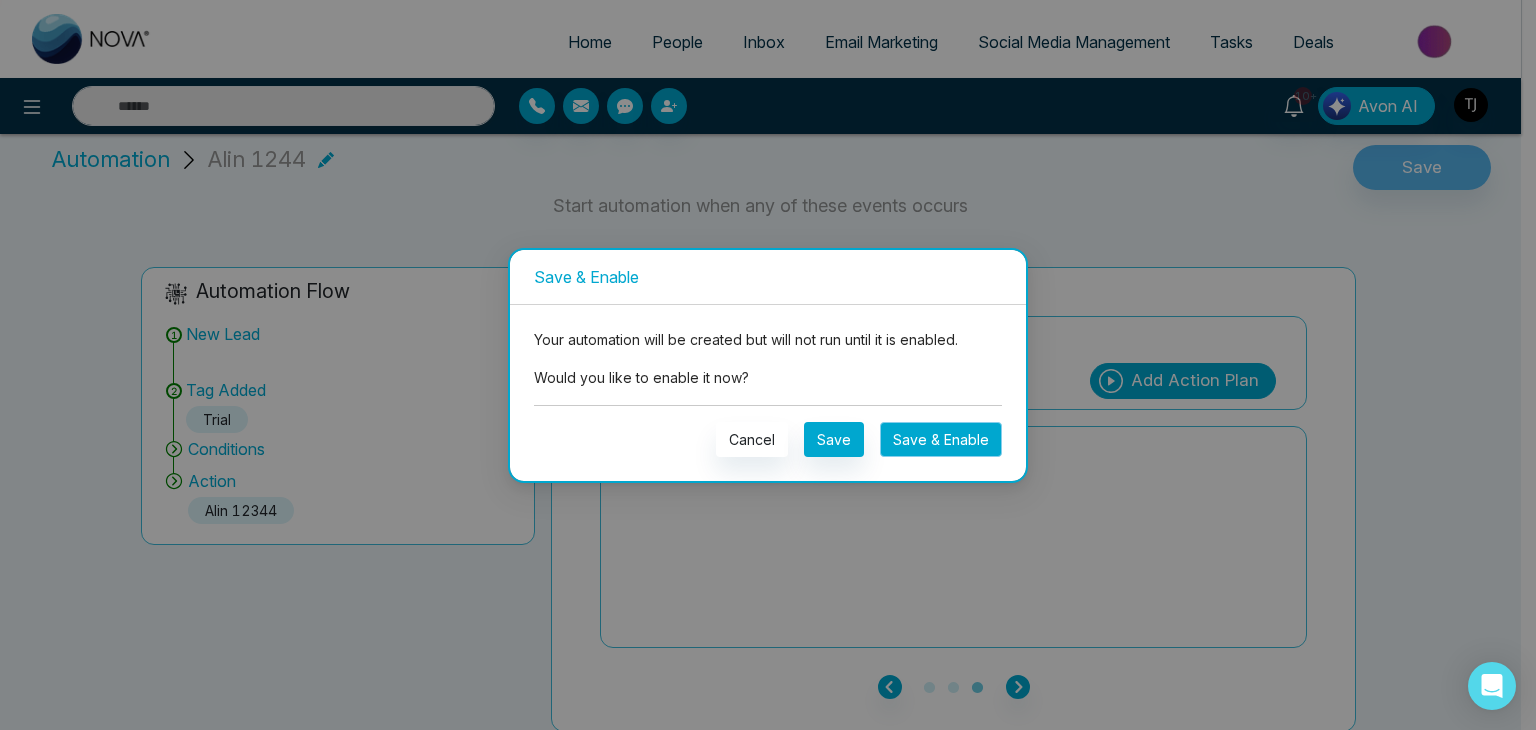 click on "Save & Enable" at bounding box center [941, 439] 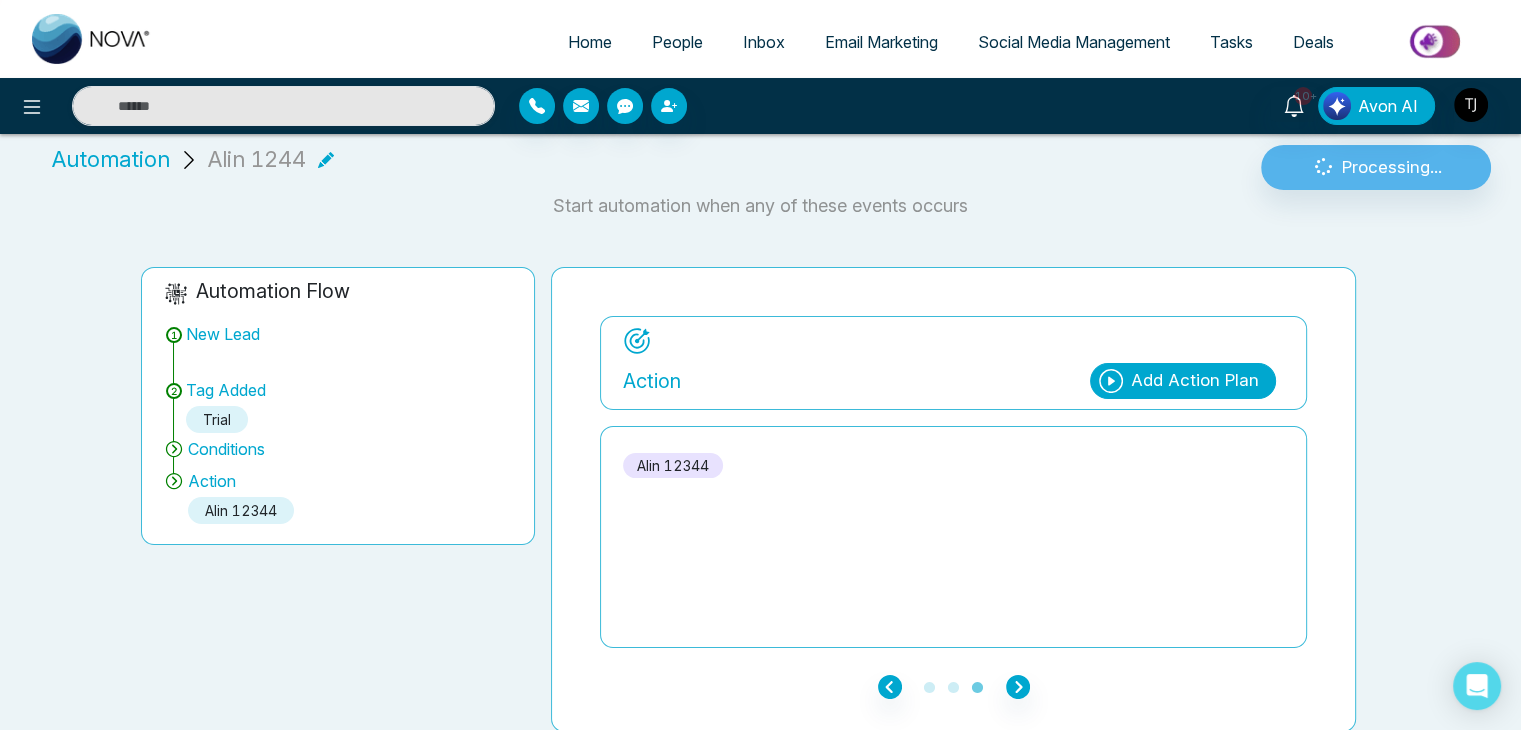 scroll, scrollTop: 0, scrollLeft: 0, axis: both 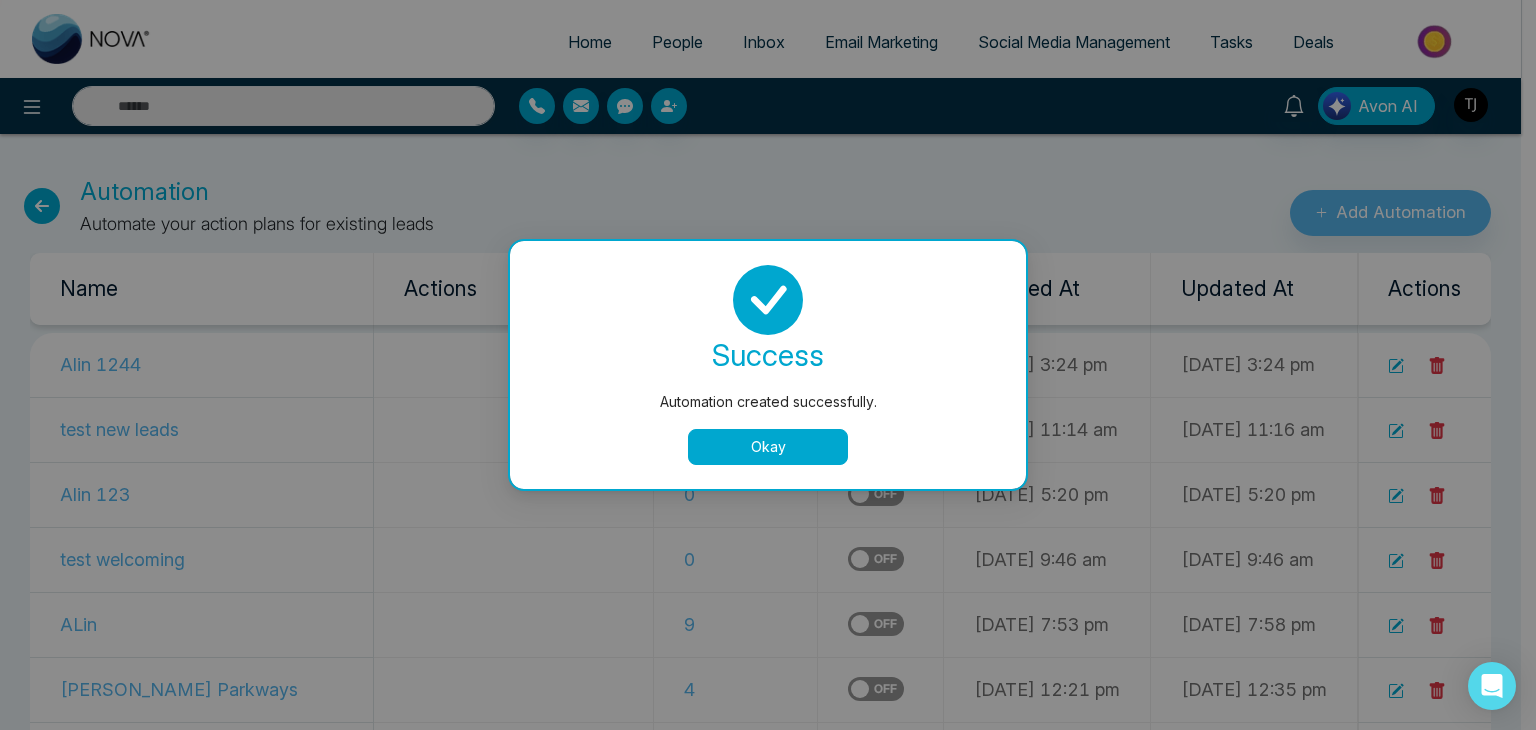 click on "Okay" at bounding box center [768, 447] 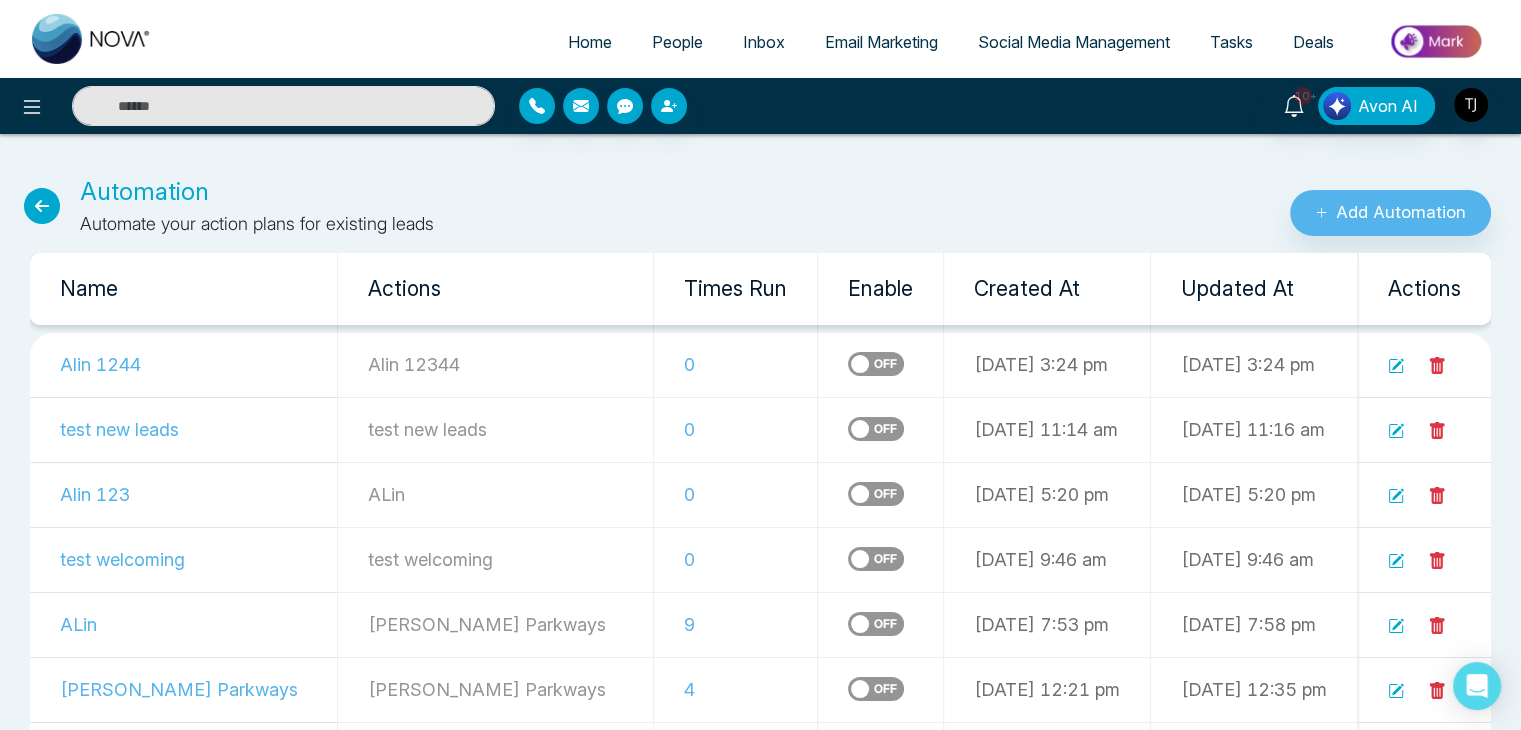 click 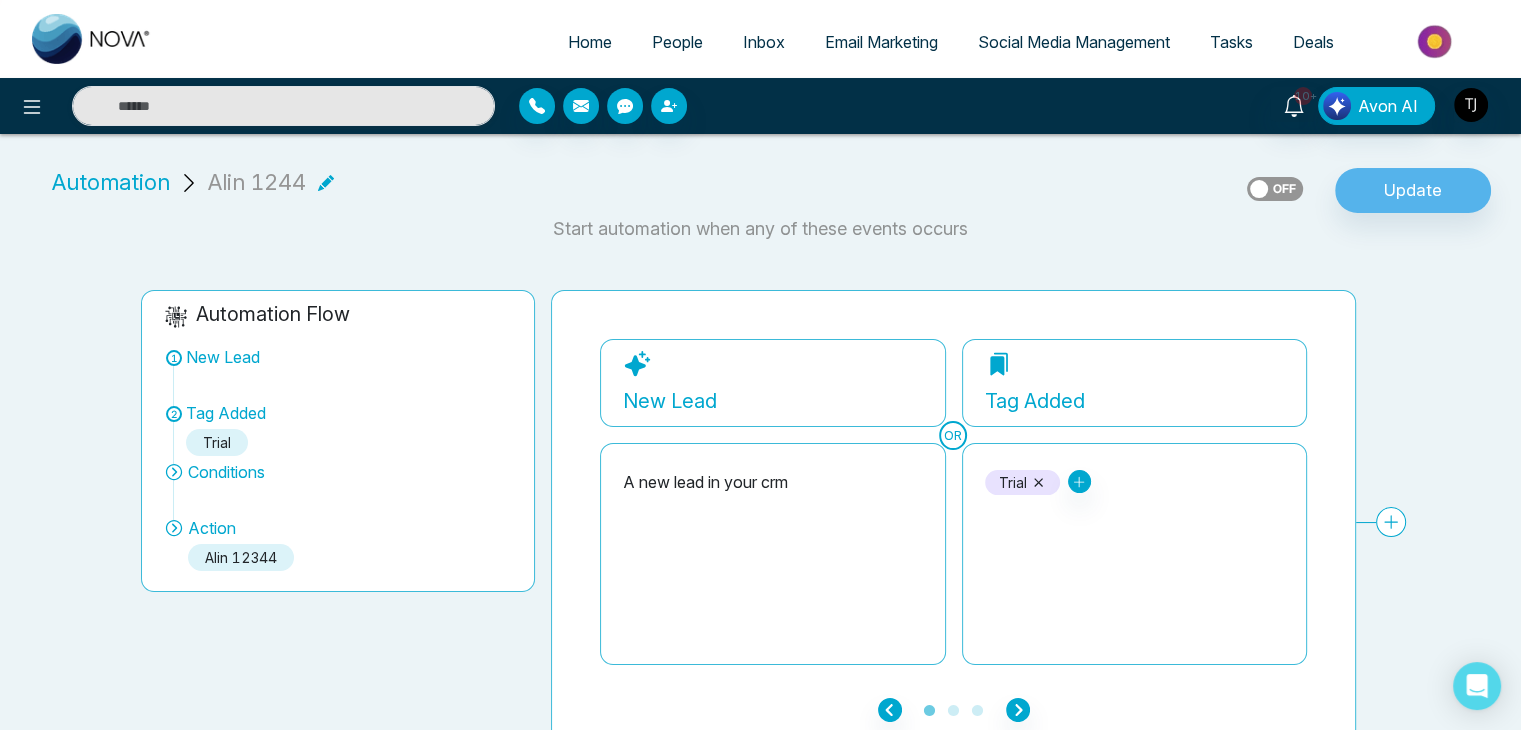 click on "People" at bounding box center [677, 42] 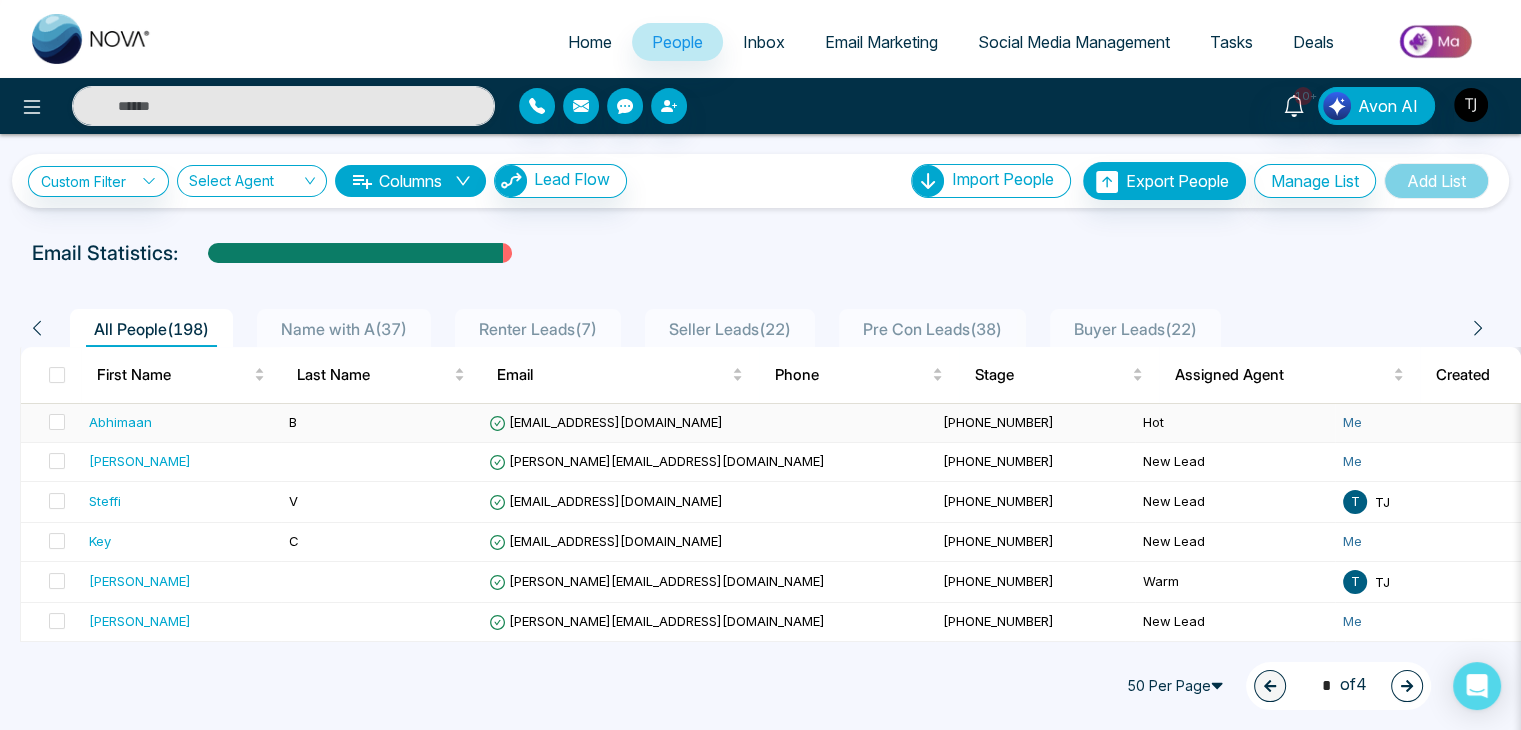 click on "Abhimaan" at bounding box center (181, 422) 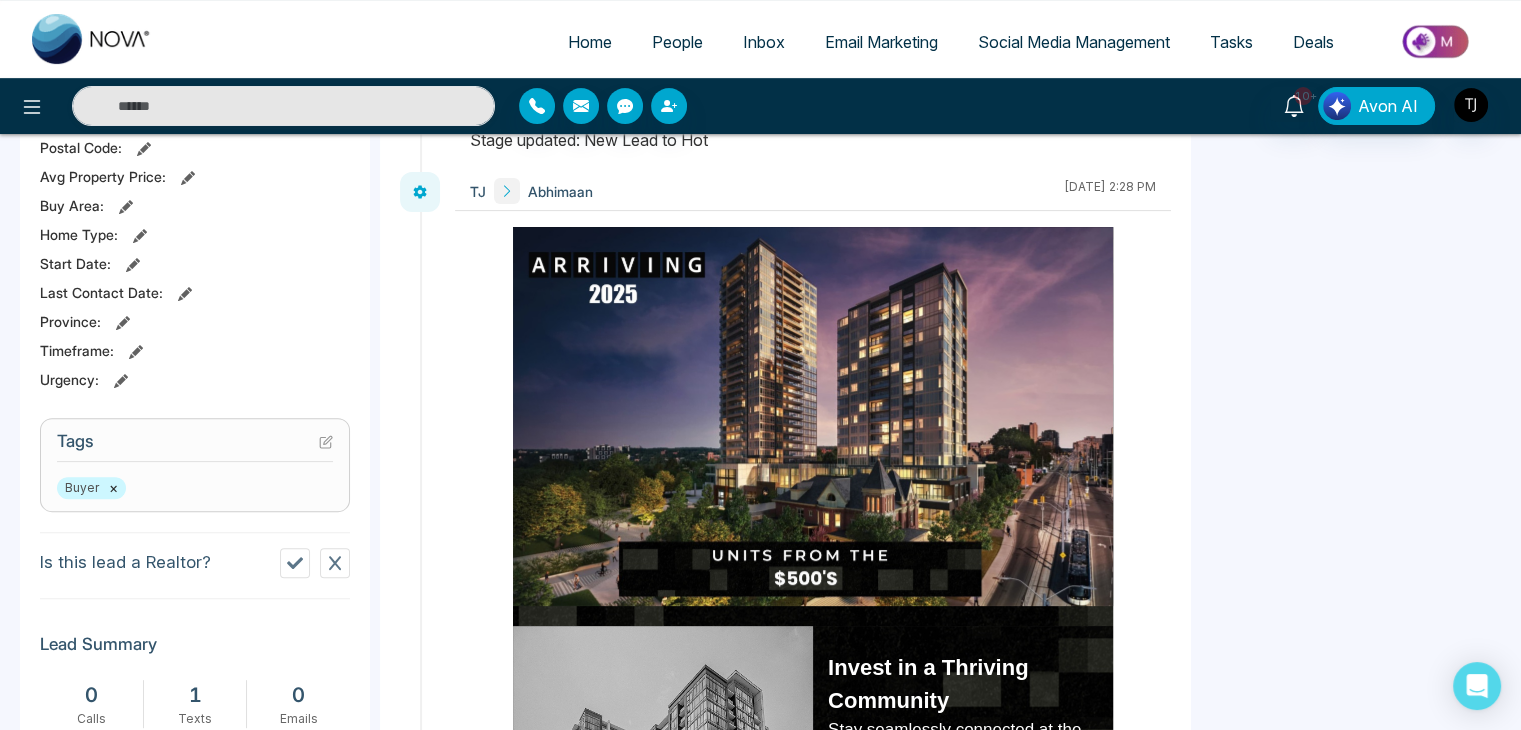 scroll, scrollTop: 552, scrollLeft: 0, axis: vertical 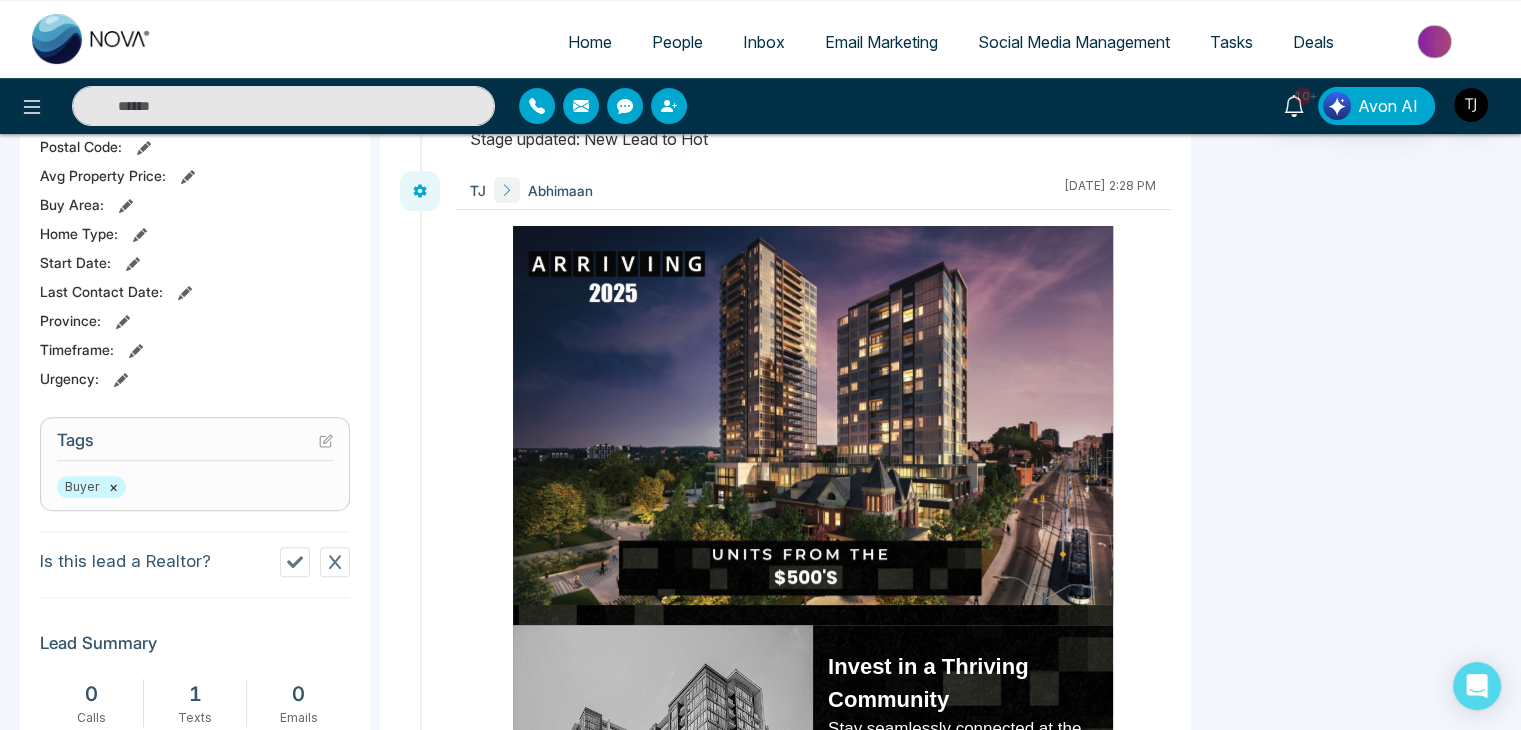 click 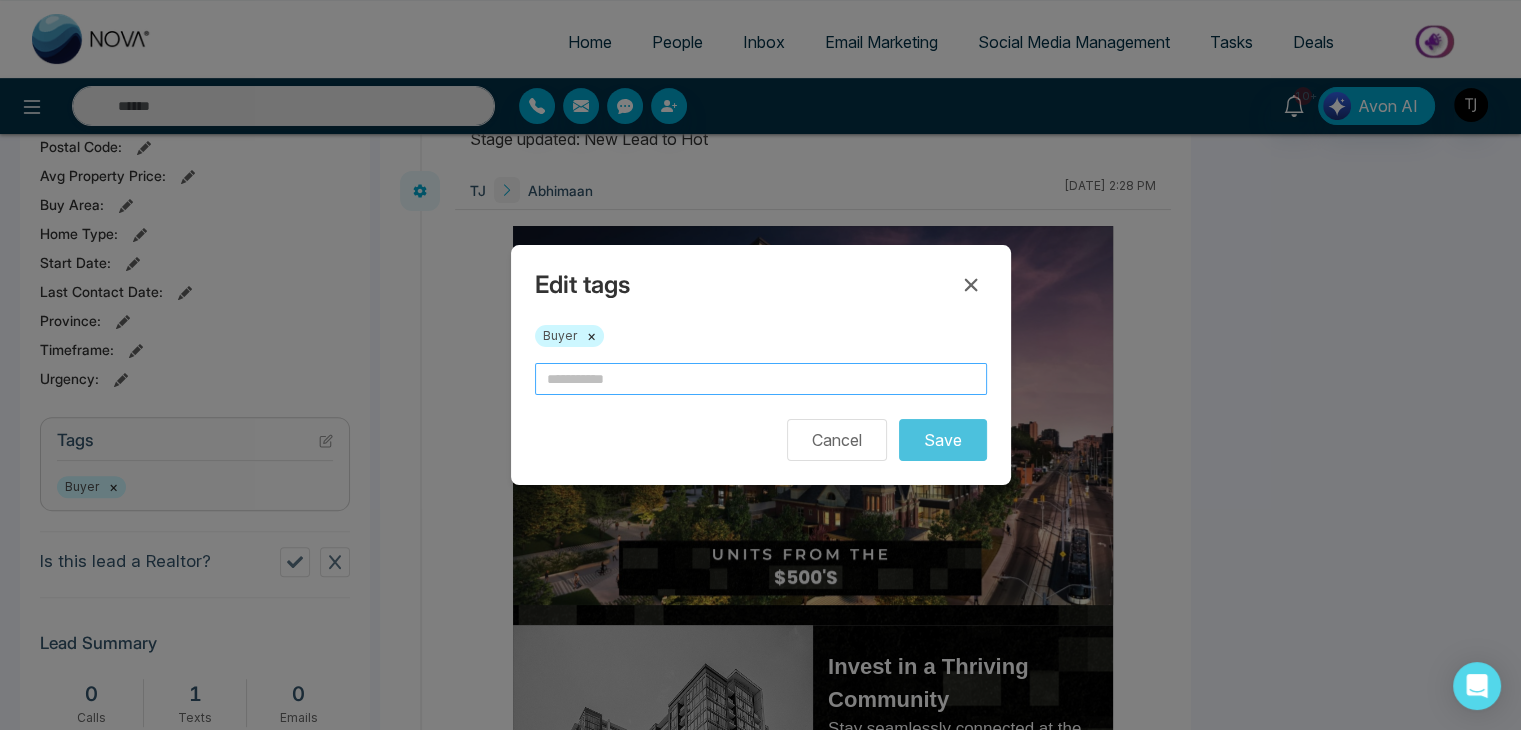 click at bounding box center [761, 379] 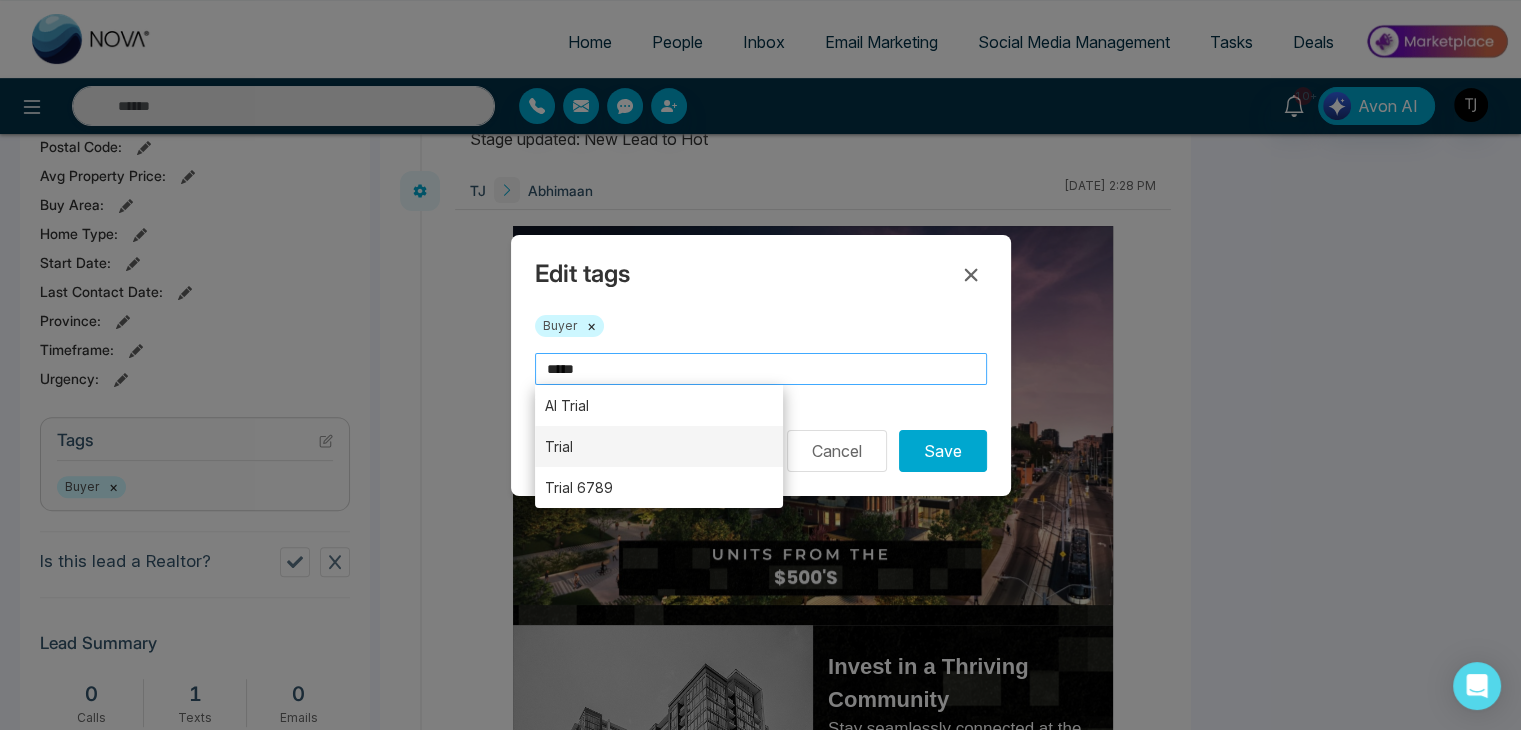 type on "*****" 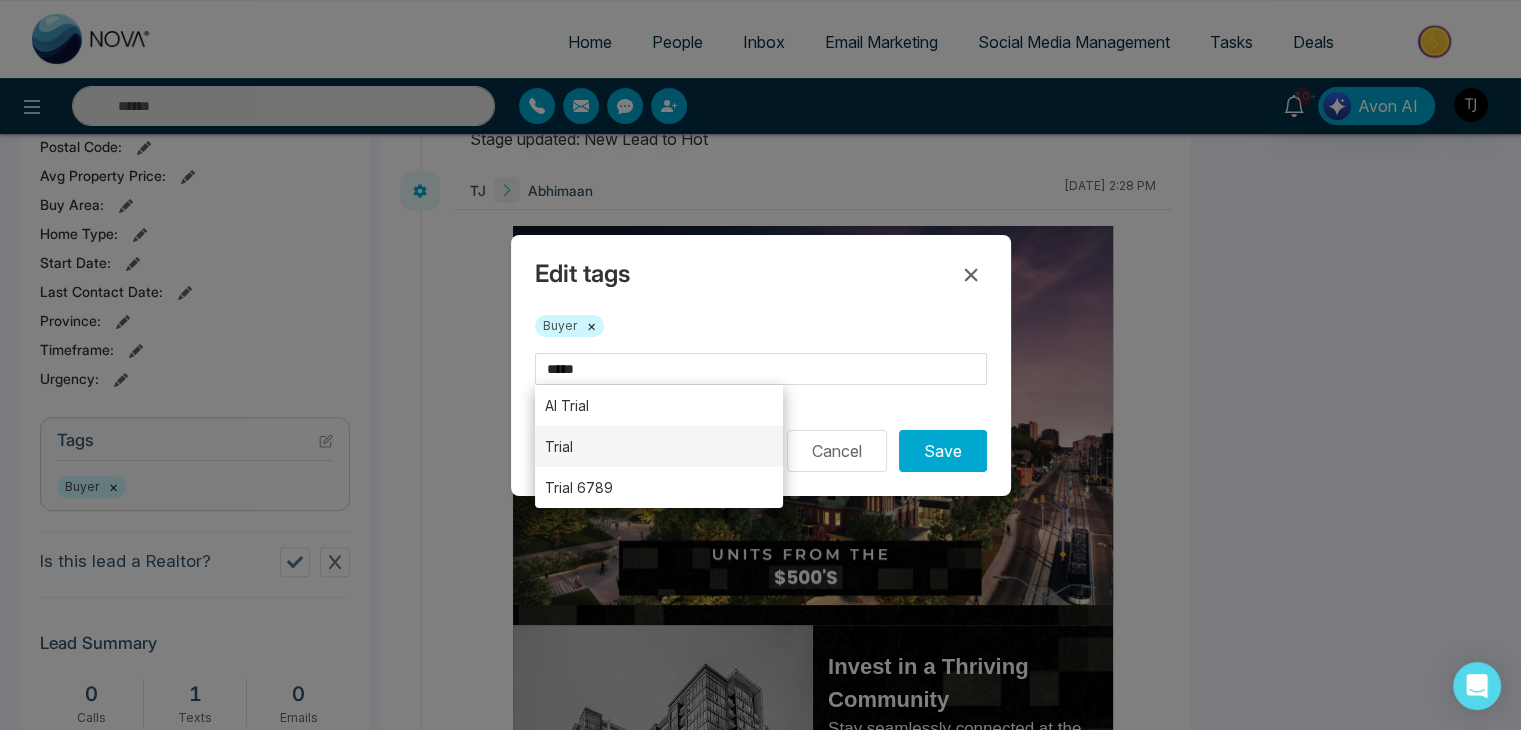 click on "Trial" at bounding box center [659, 446] 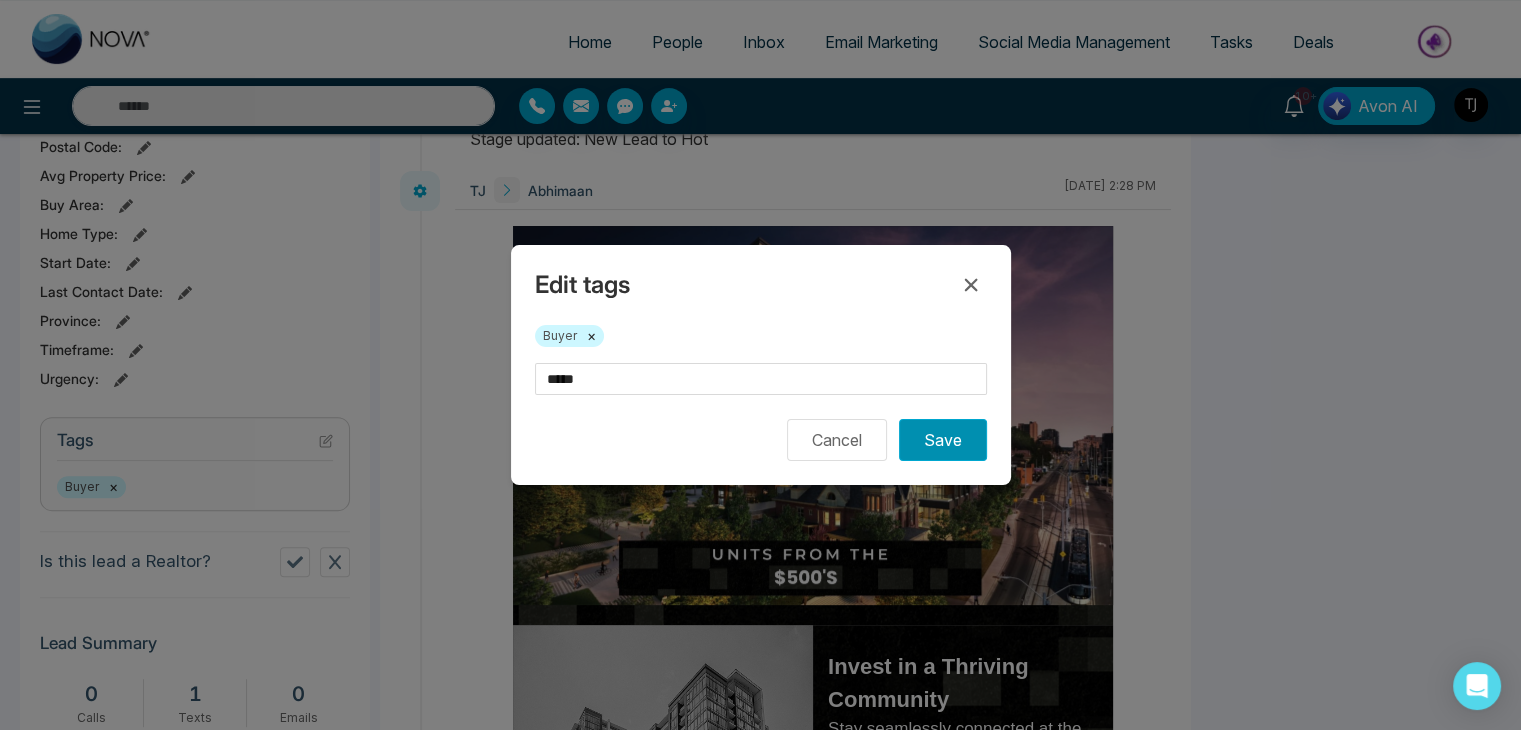 click on "Save" at bounding box center [943, 440] 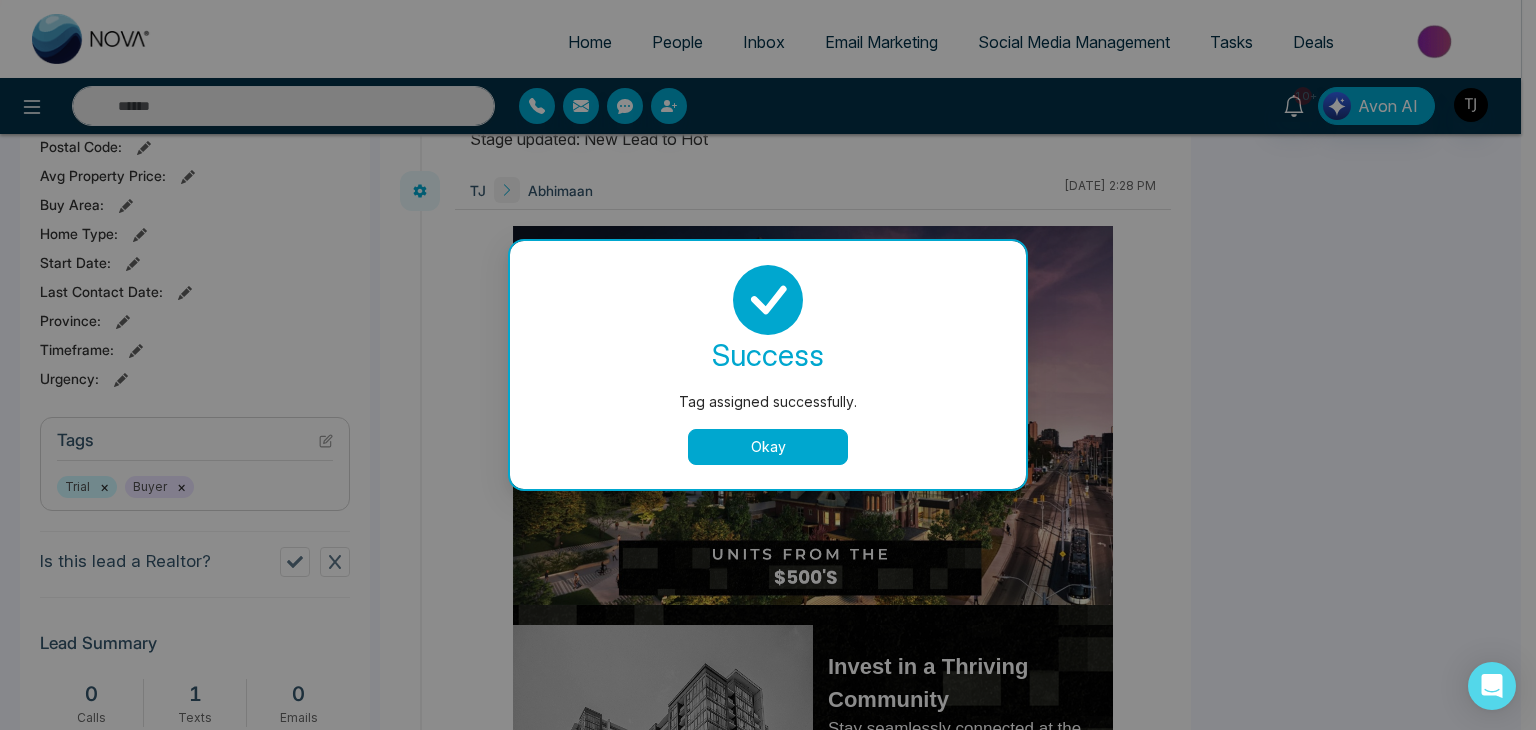 click on "Okay" at bounding box center (768, 447) 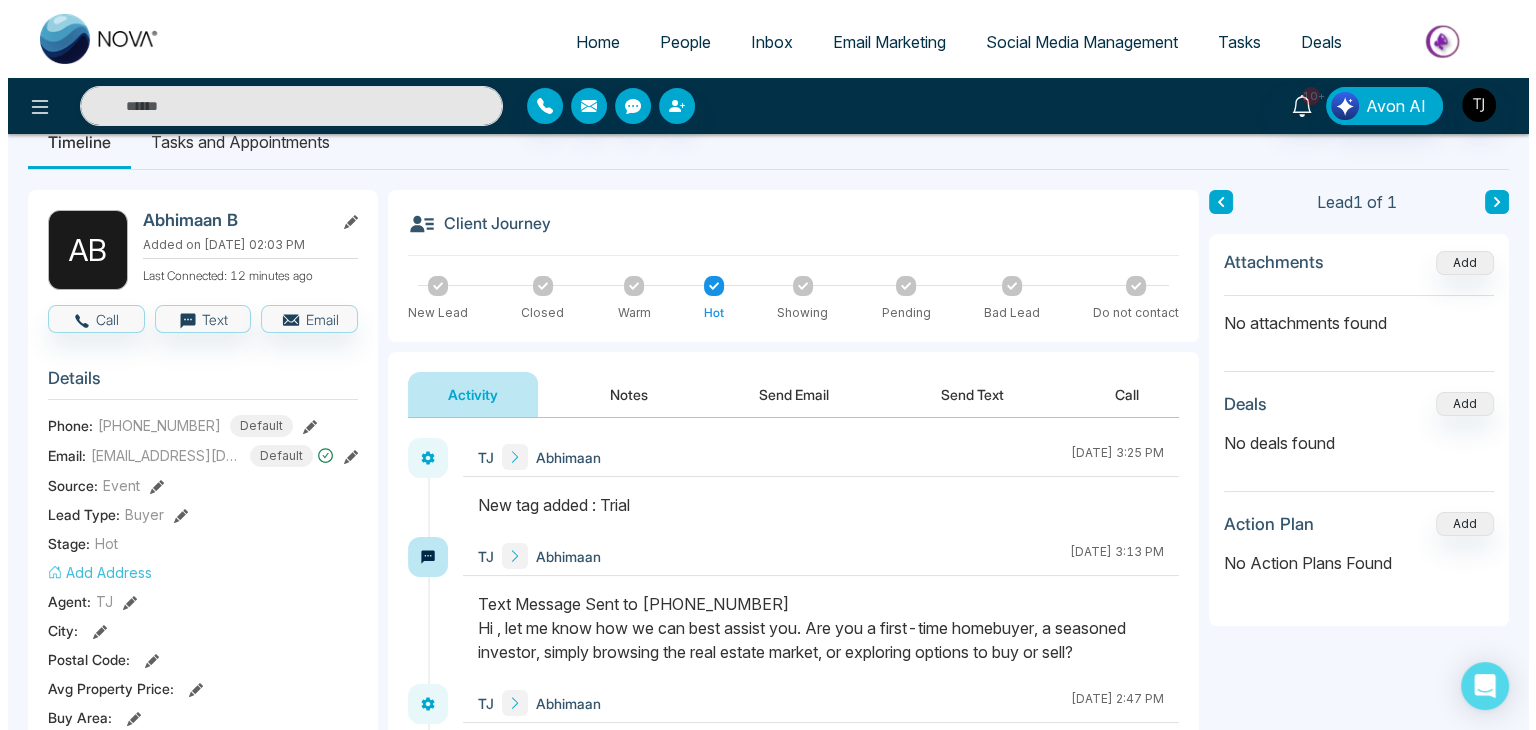 scroll, scrollTop: 0, scrollLeft: 0, axis: both 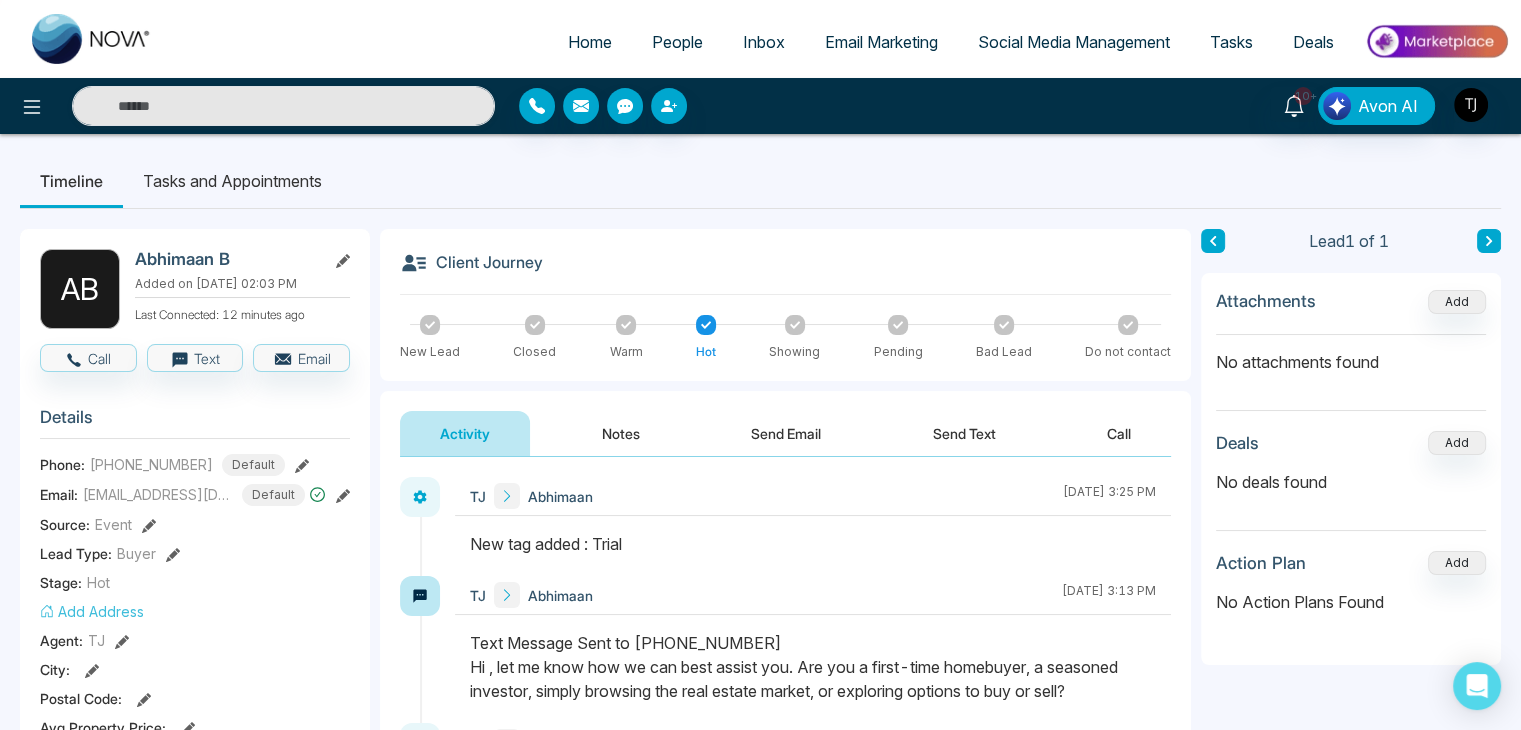 click on "Home" at bounding box center [590, 42] 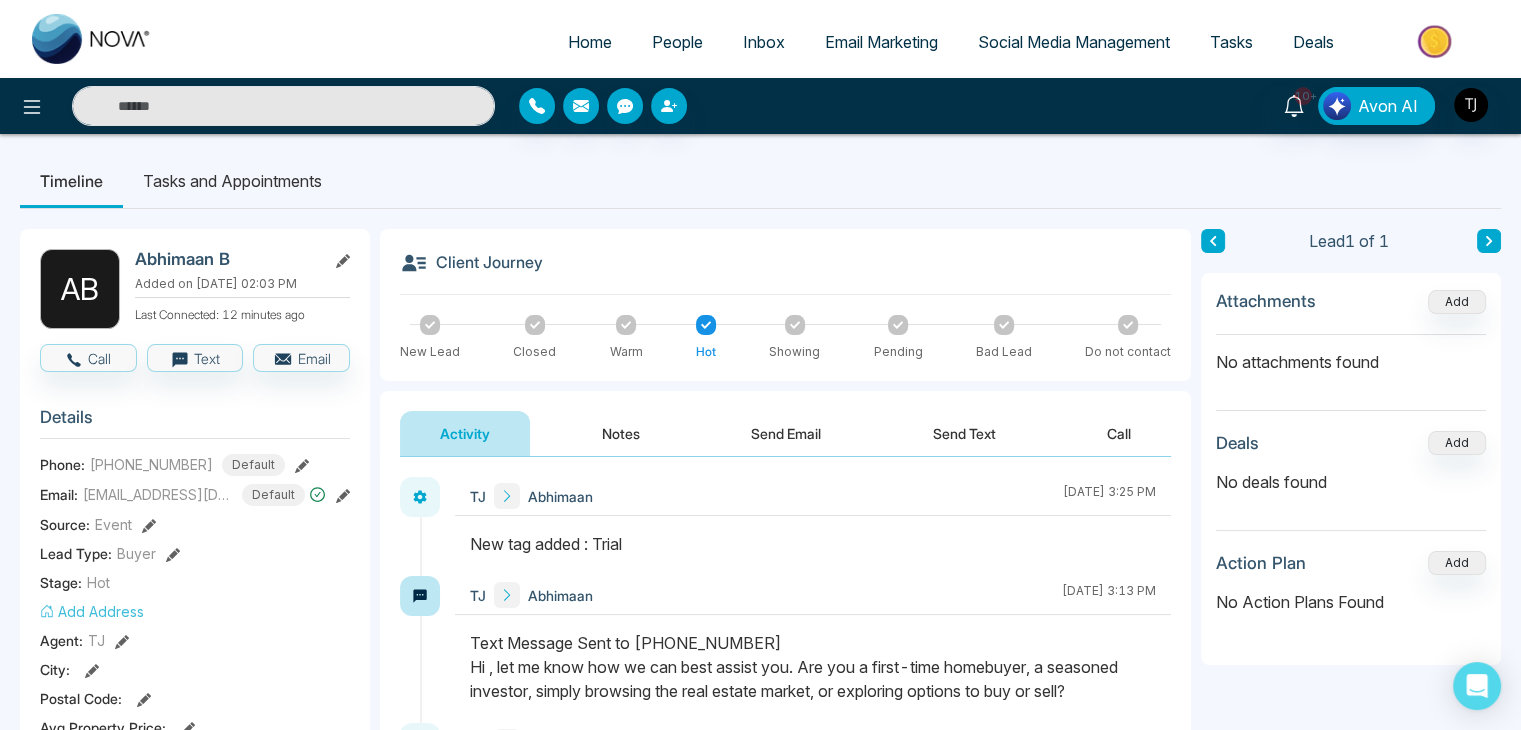 select on "*" 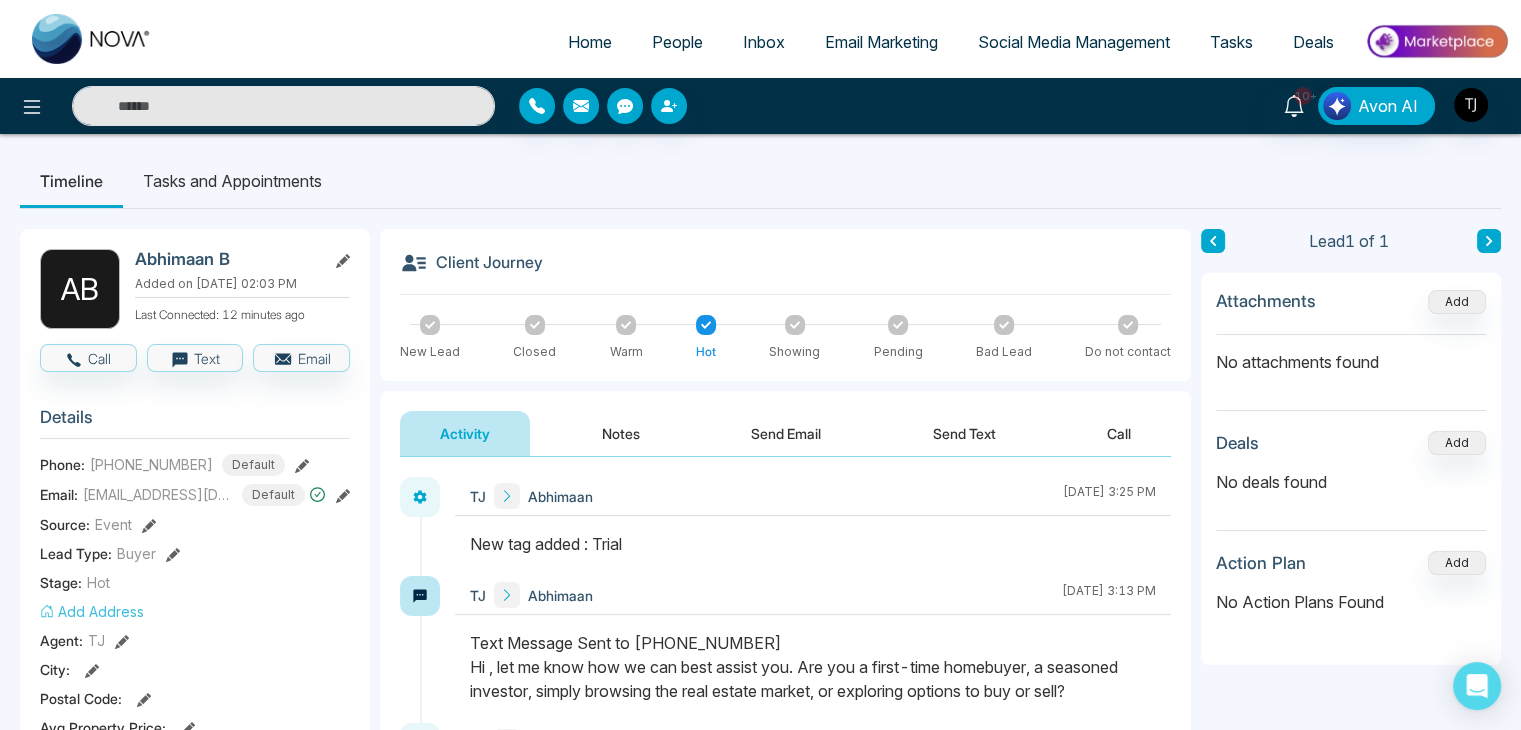 select on "*" 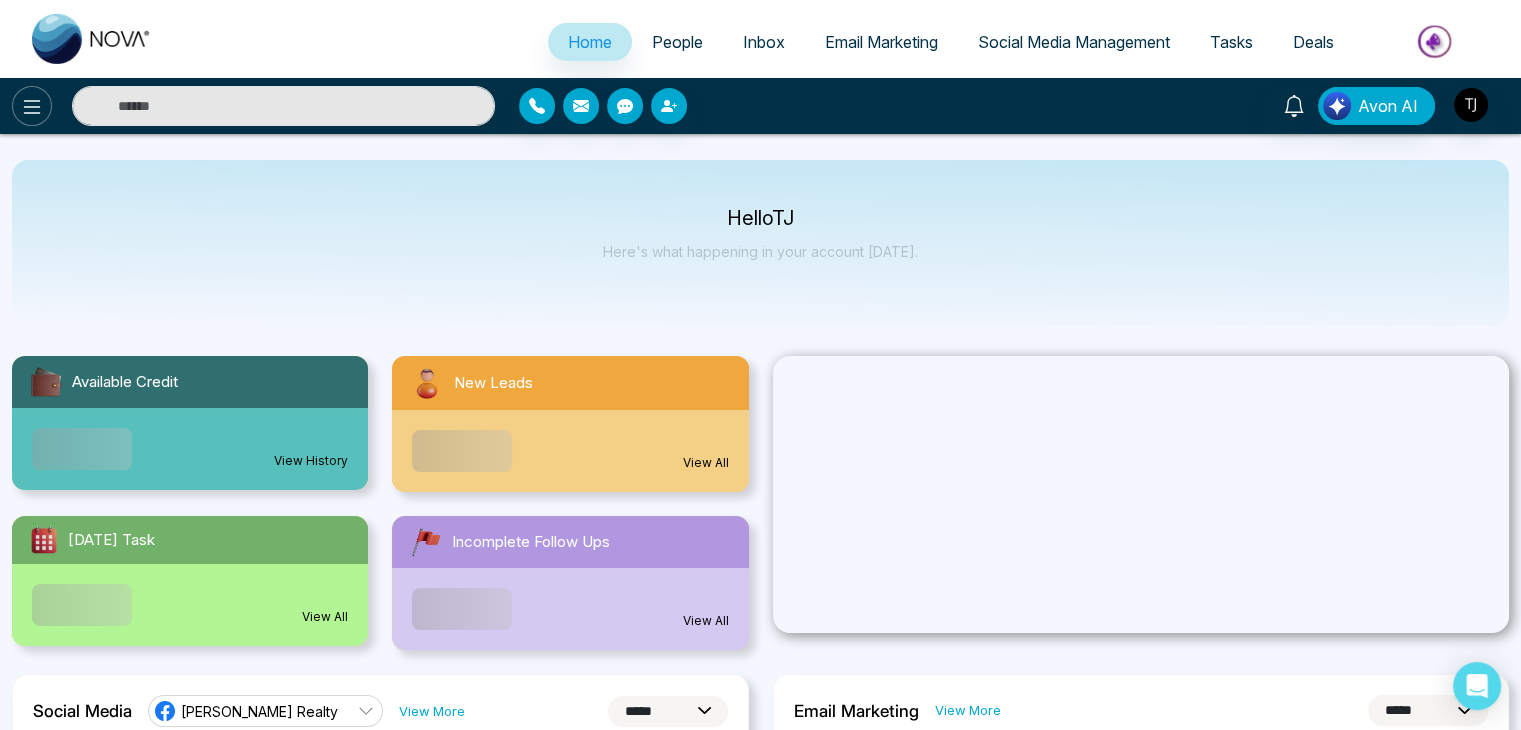 click 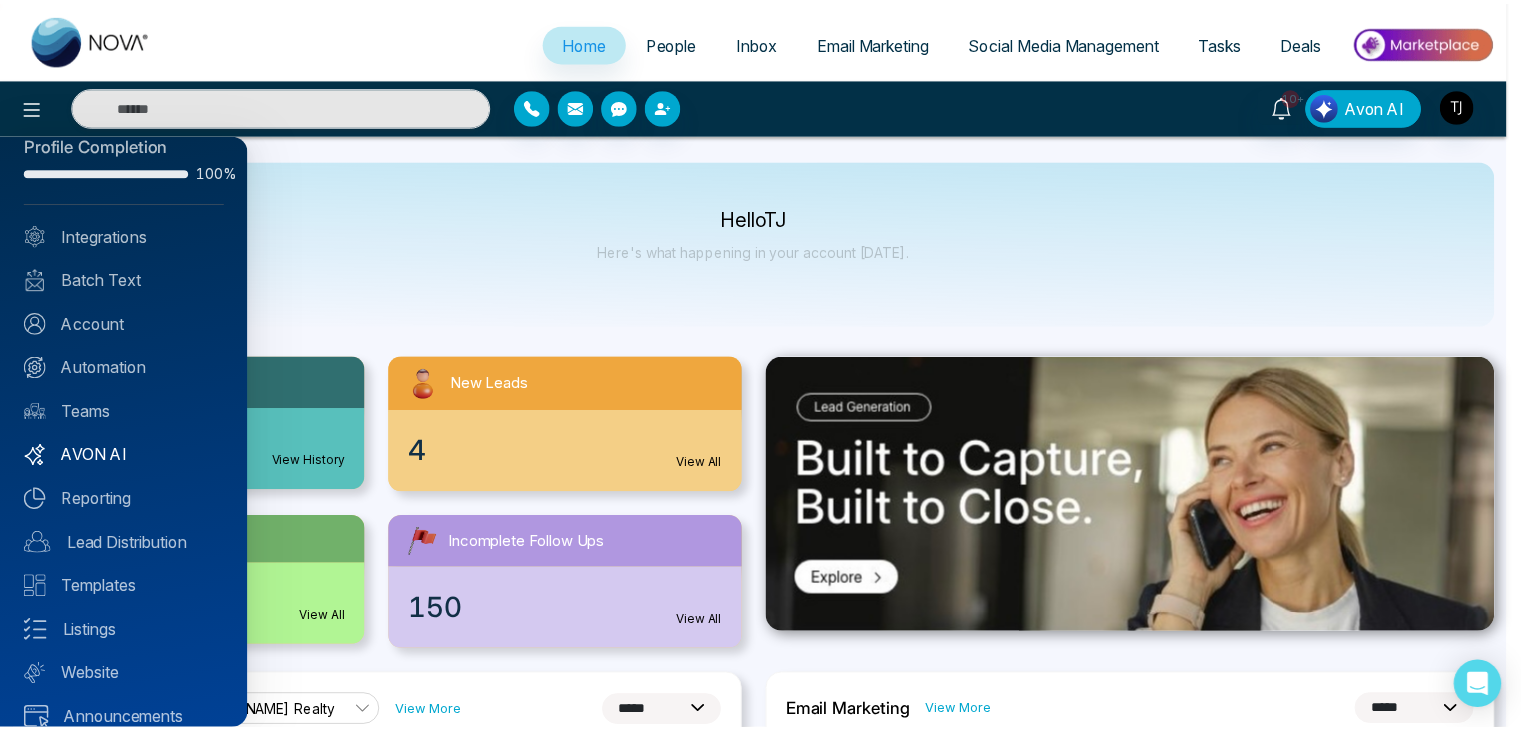 scroll, scrollTop: 56, scrollLeft: 0, axis: vertical 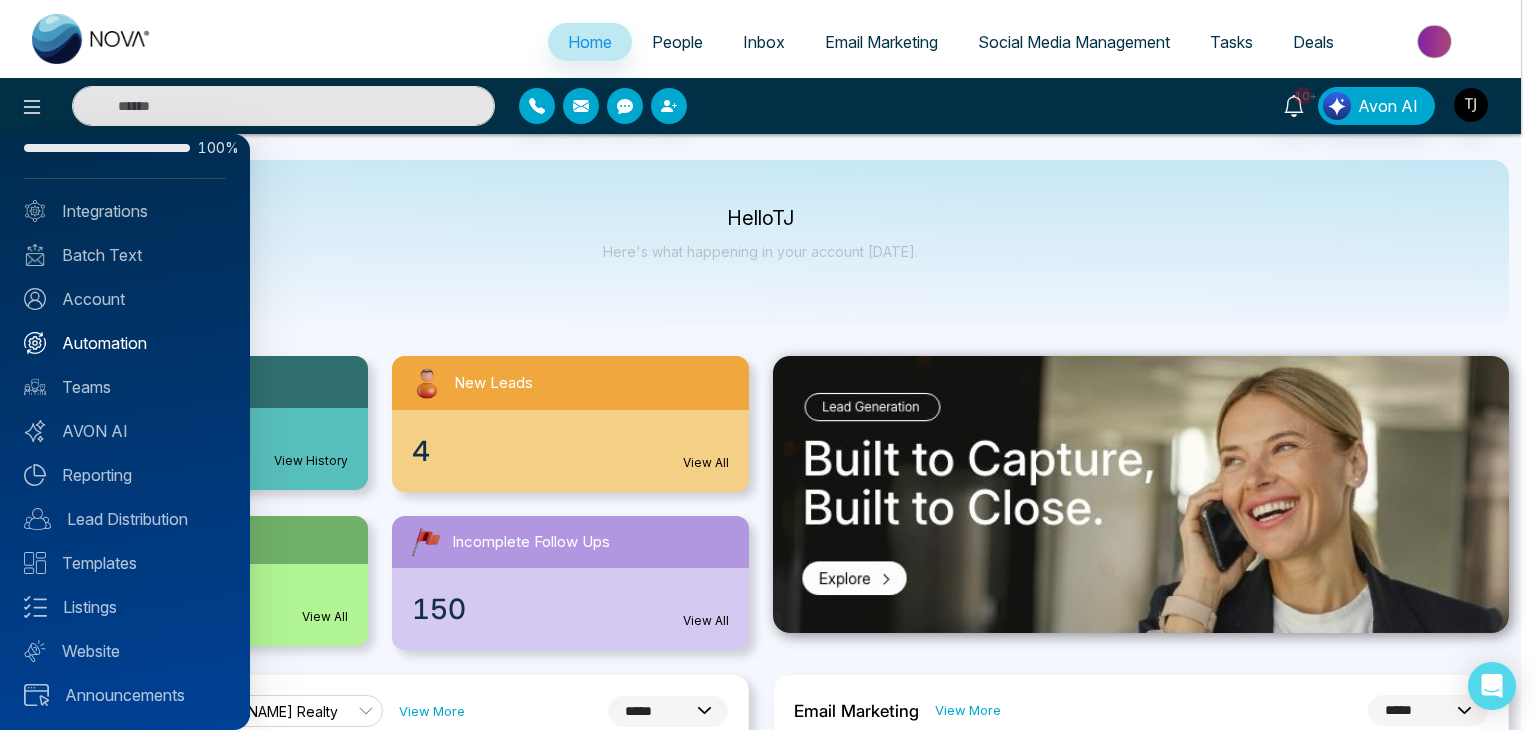 click on "Automation" at bounding box center (125, 343) 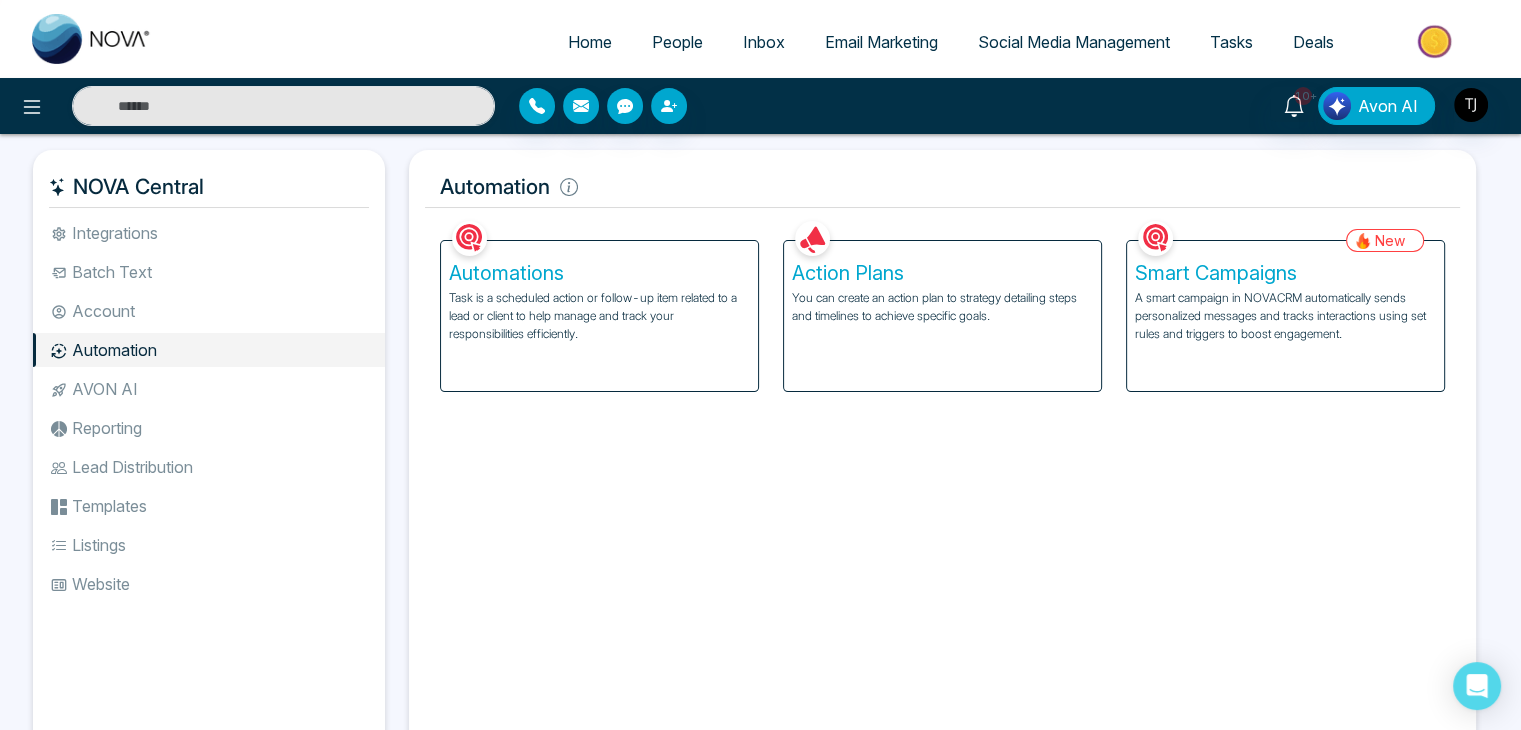 click on "Task is a scheduled action or follow-up item related to a lead or client to help manage and track your responsibilities efficiently." at bounding box center [599, 316] 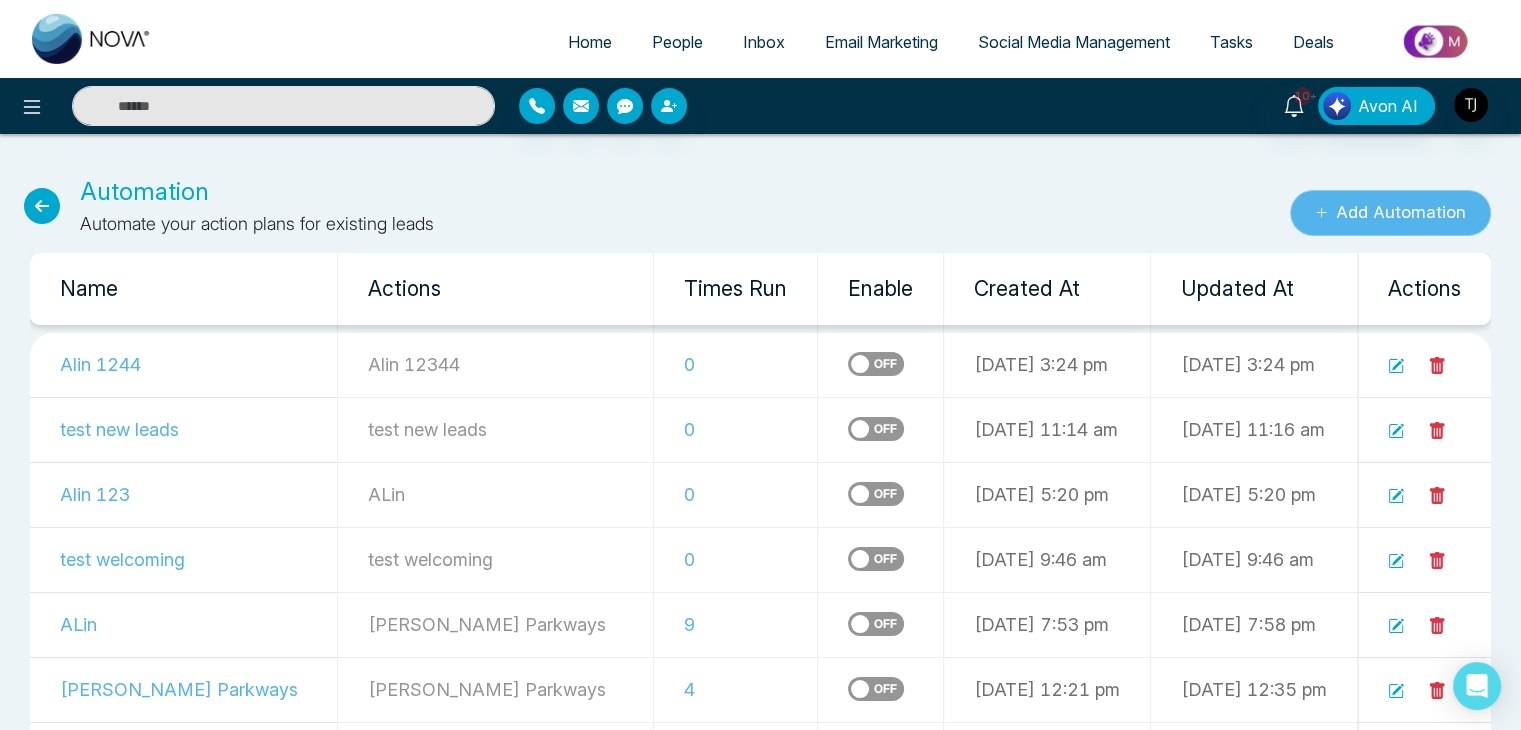 click on "Add Automation" at bounding box center (1390, 213) 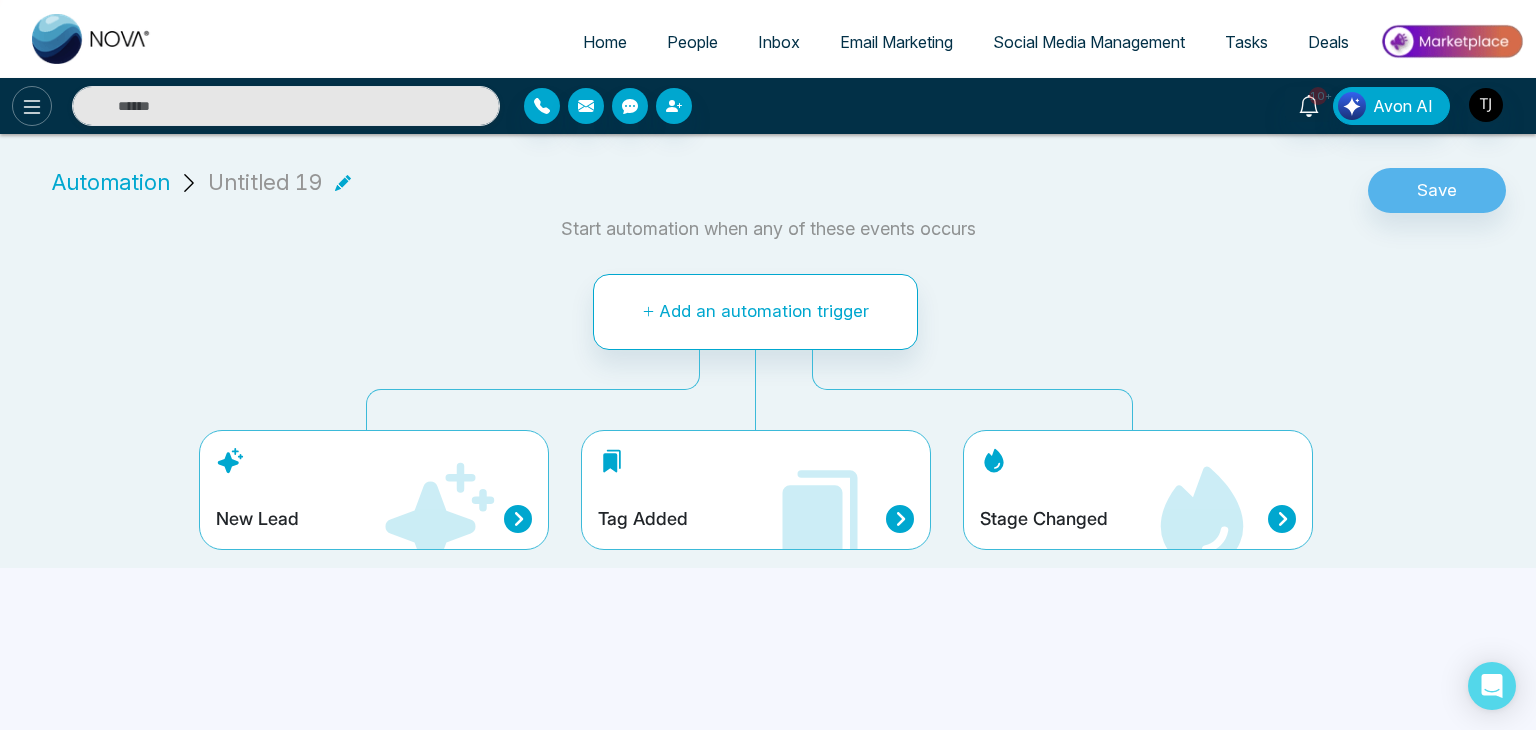 click at bounding box center (32, 106) 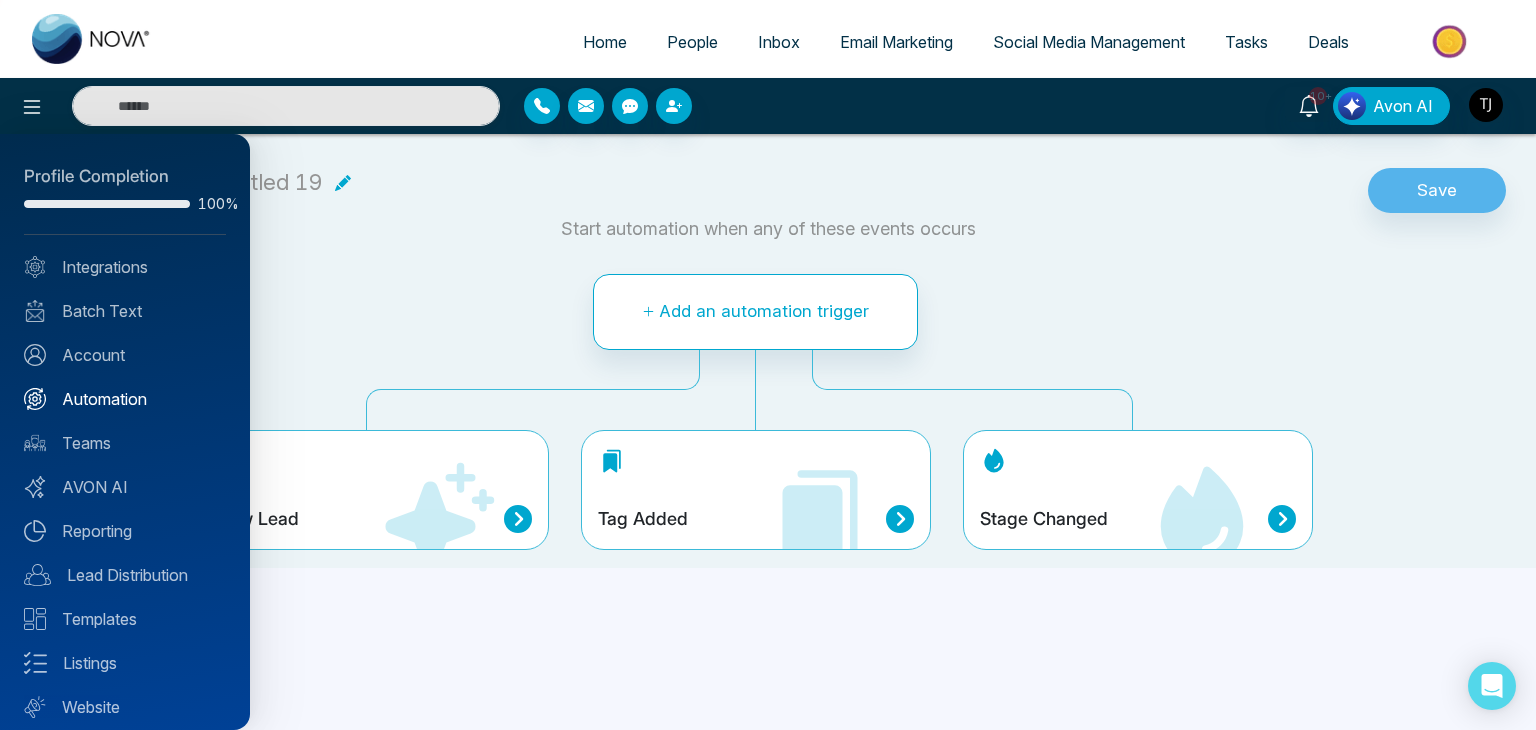 click on "Automation" at bounding box center (125, 399) 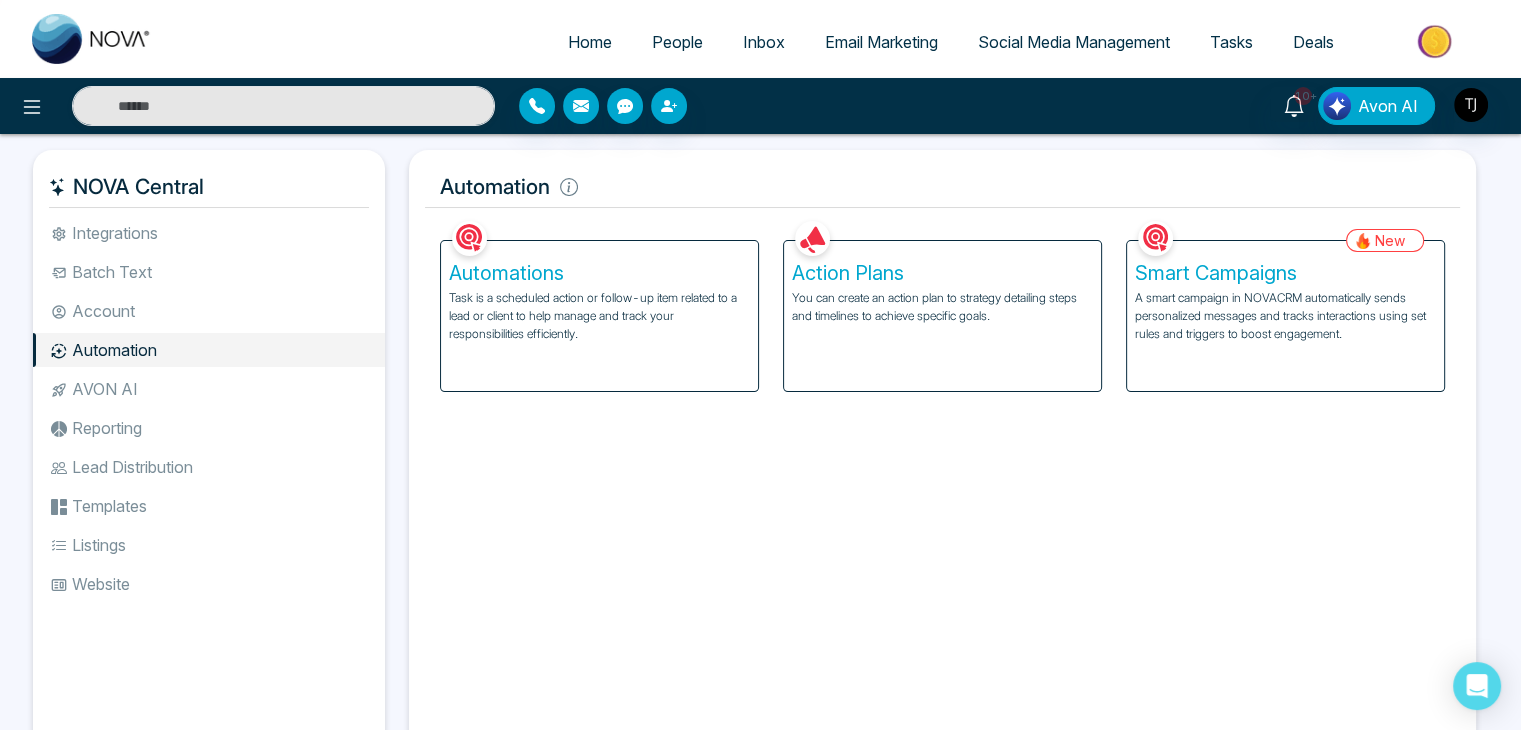 click on "A smart campaign in NOVACRM automatically sends personalized messages and tracks interactions using set rules and triggers to boost engagement." at bounding box center [1285, 316] 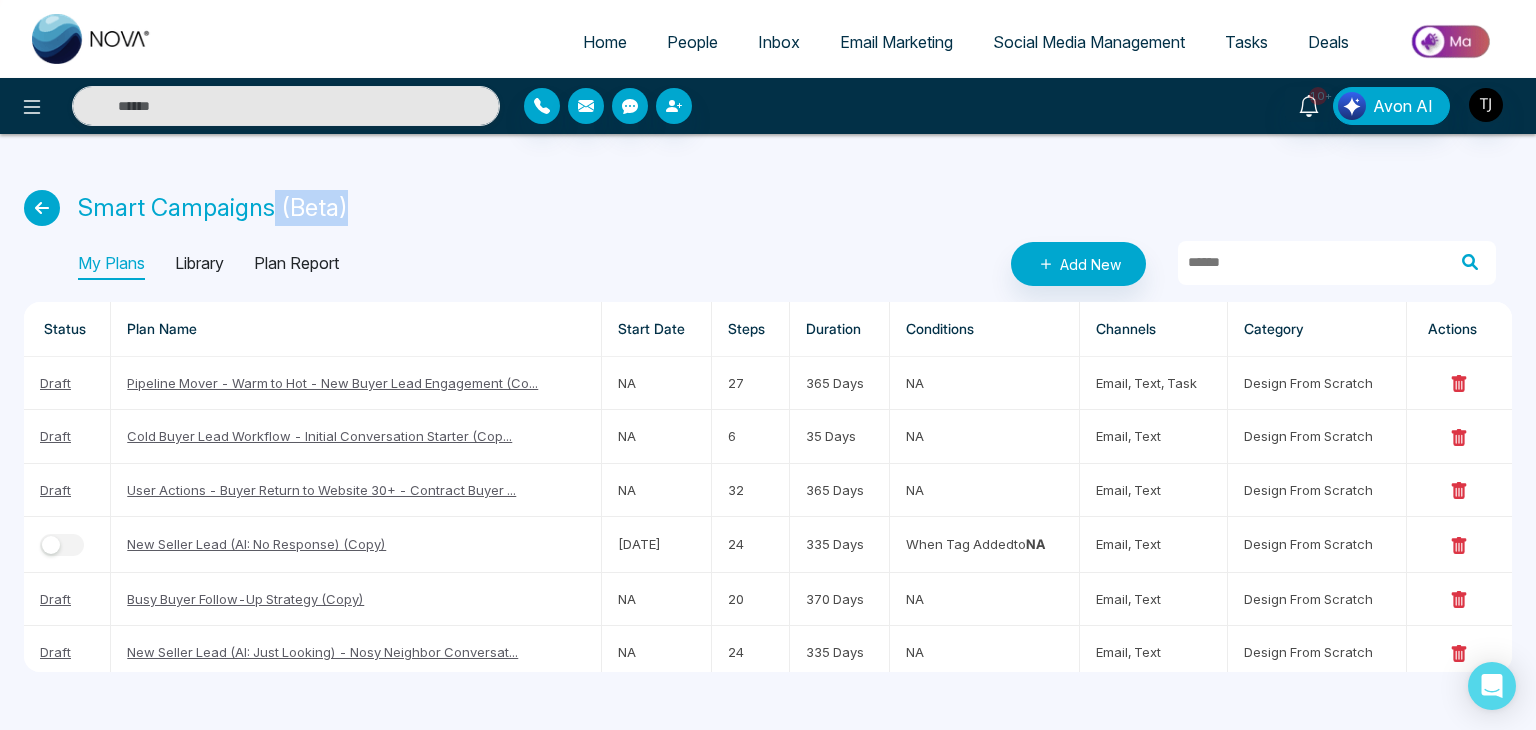 drag, startPoint x: 343, startPoint y: 207, endPoint x: 272, endPoint y: 207, distance: 71 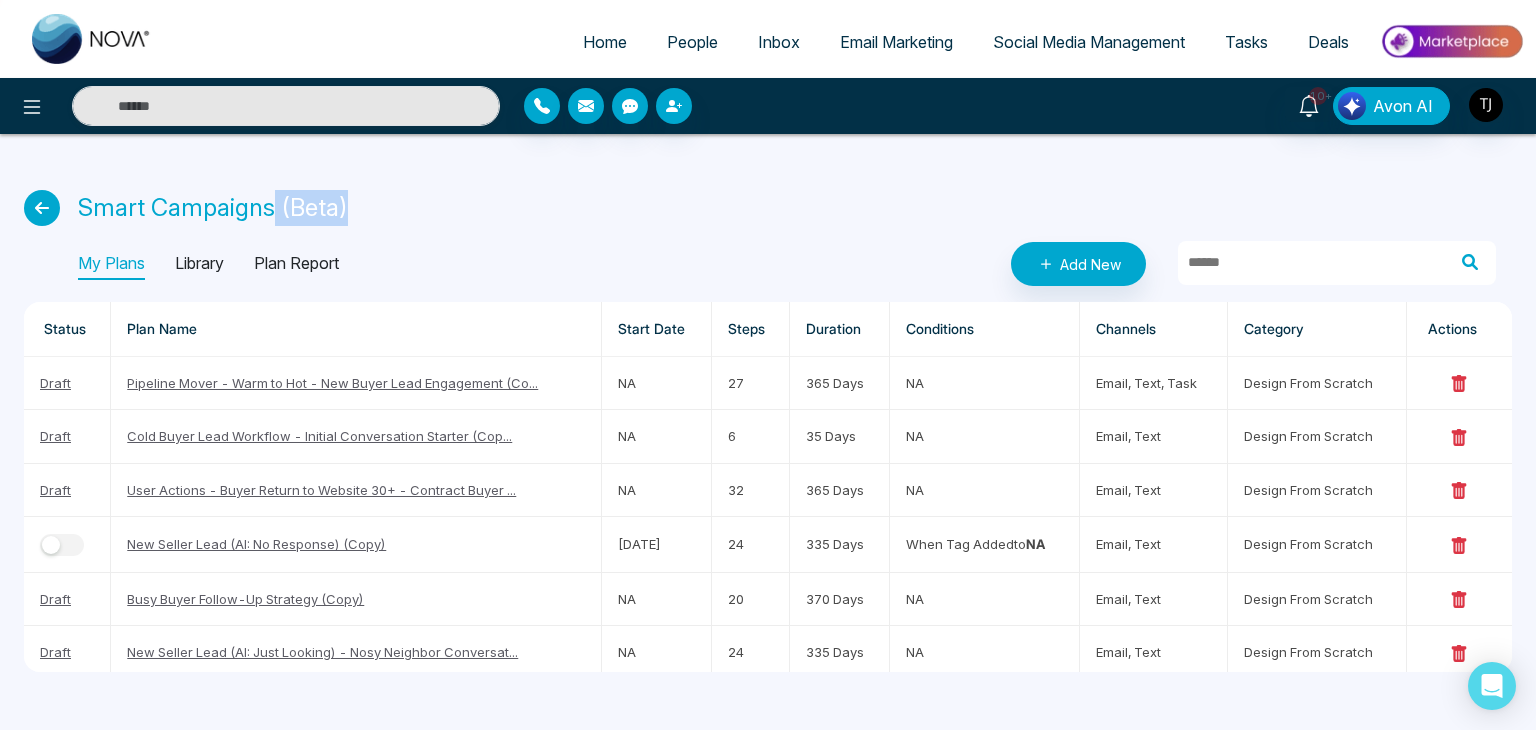 click on "Smart Campaigns (Beta)" at bounding box center [213, 208] 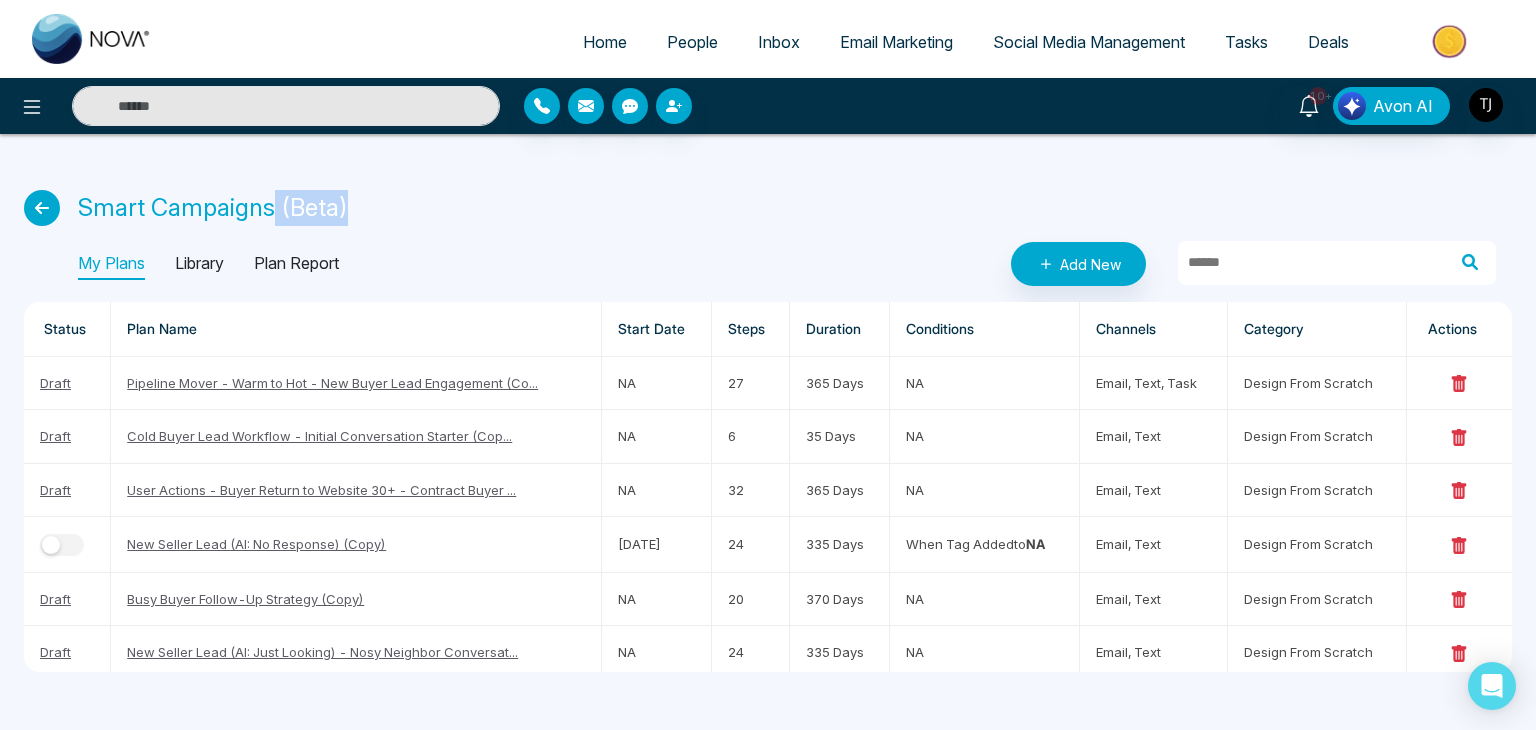 click on "Smart Campaigns (Beta)" at bounding box center (213, 208) 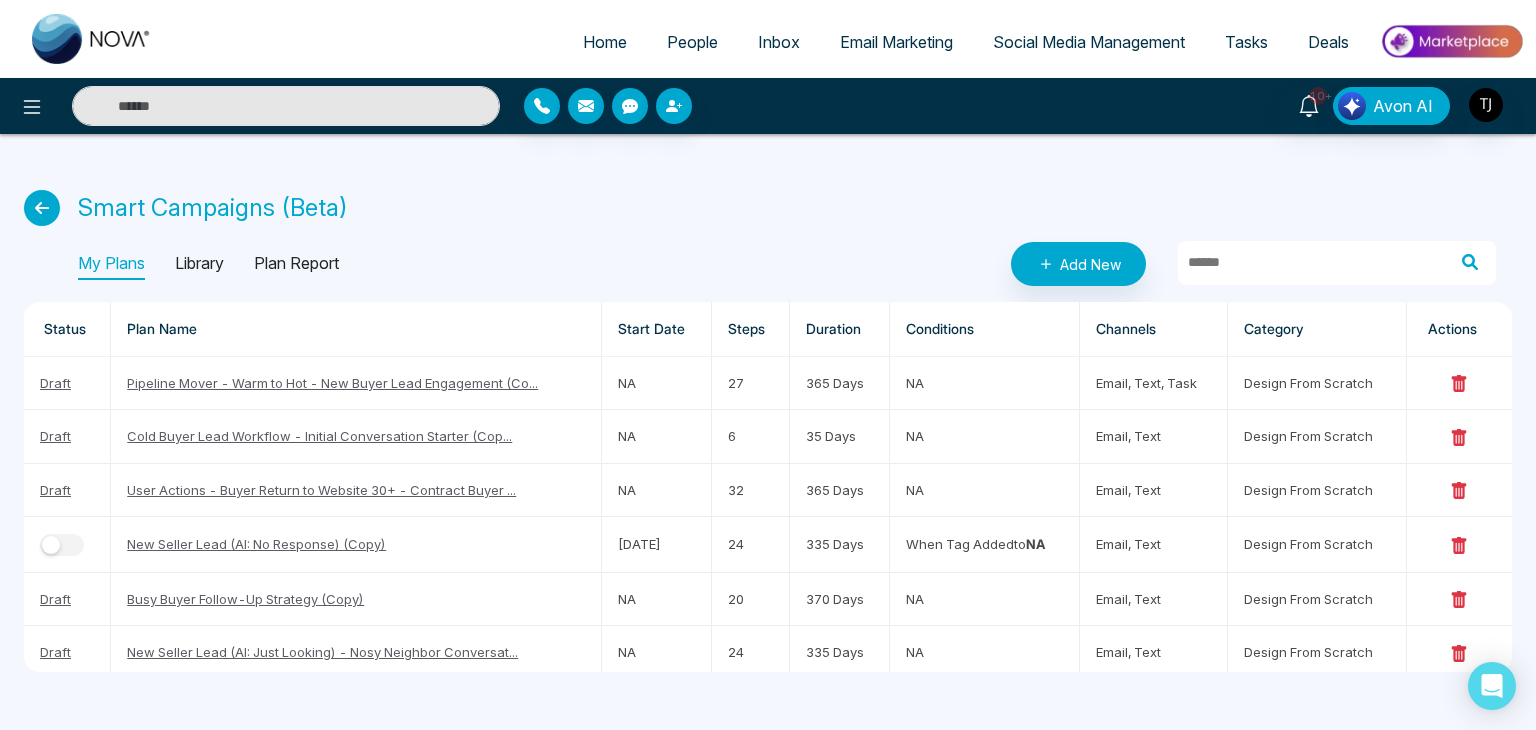 click on "Plan Report" at bounding box center (296, 264) 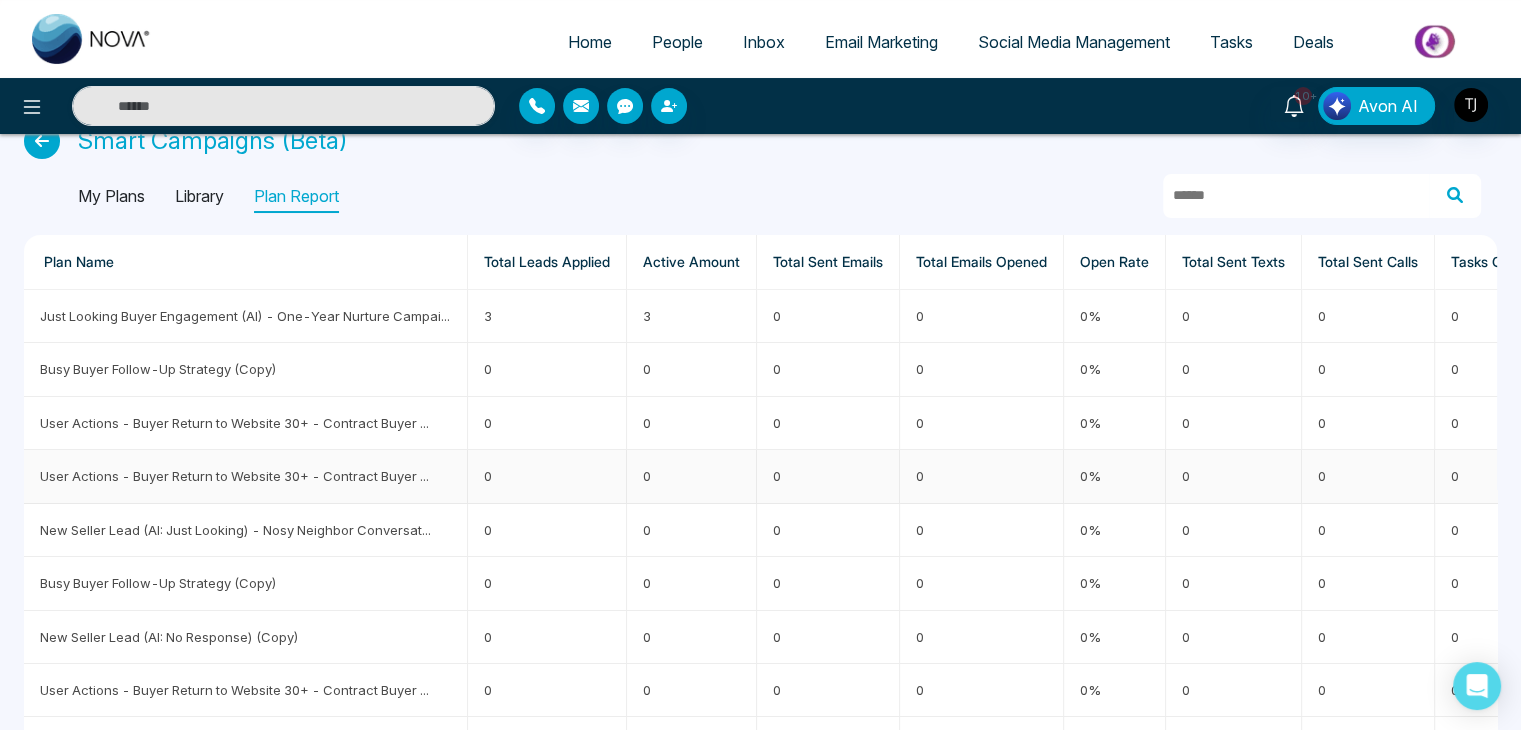 scroll, scrollTop: 72, scrollLeft: 0, axis: vertical 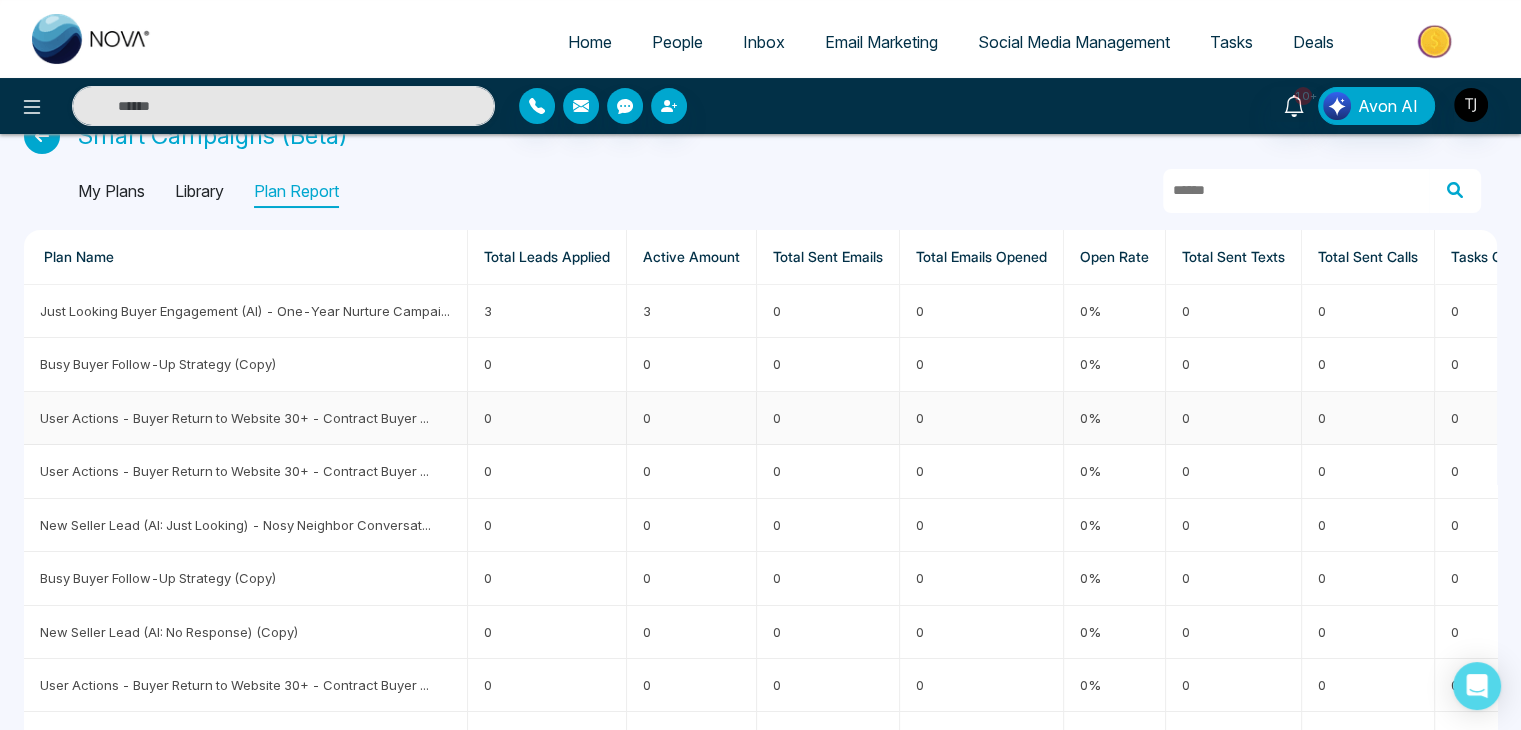 click on "User Actions - Buyer Return to Website 30+ - Contract Buyer ..." at bounding box center (234, 418) 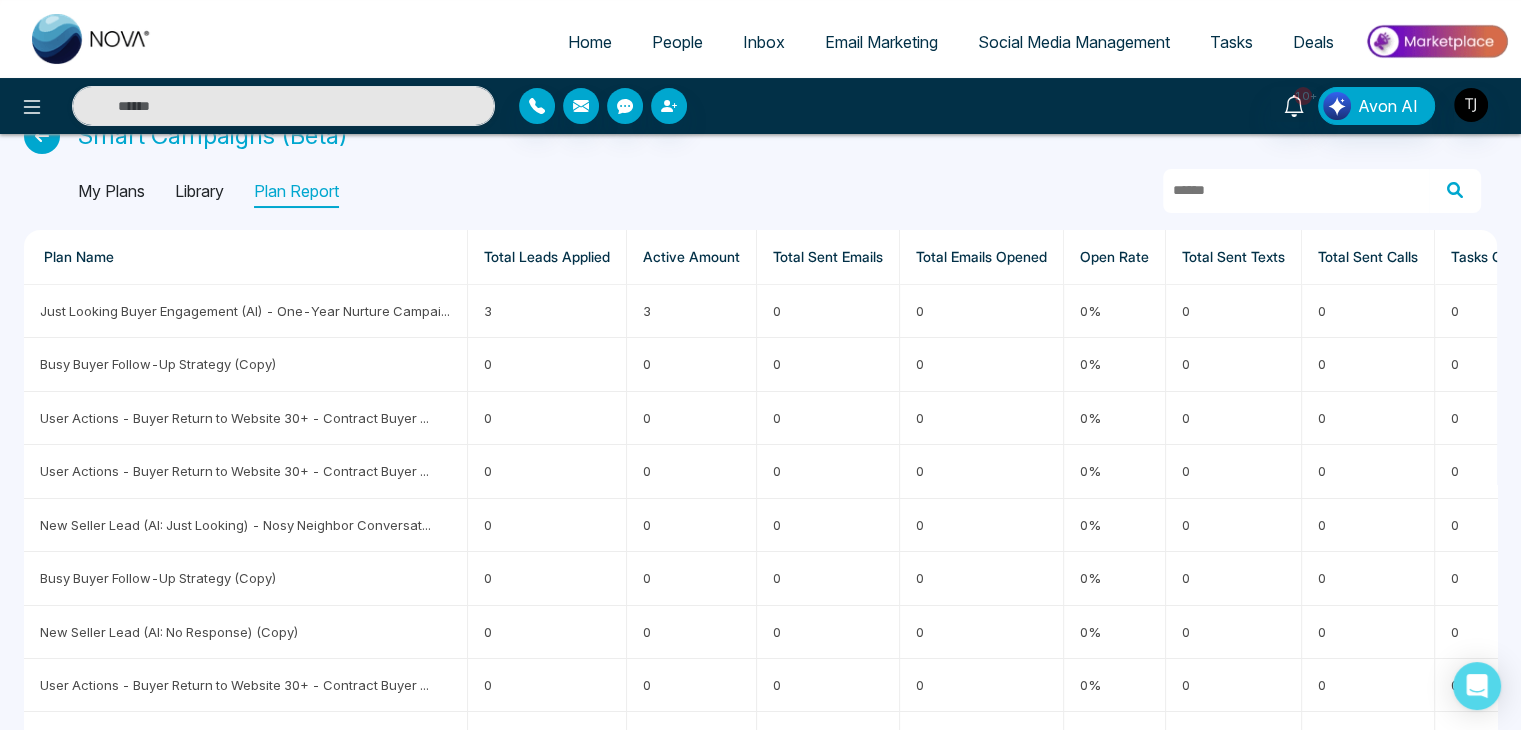 click on "Library" at bounding box center [199, 192] 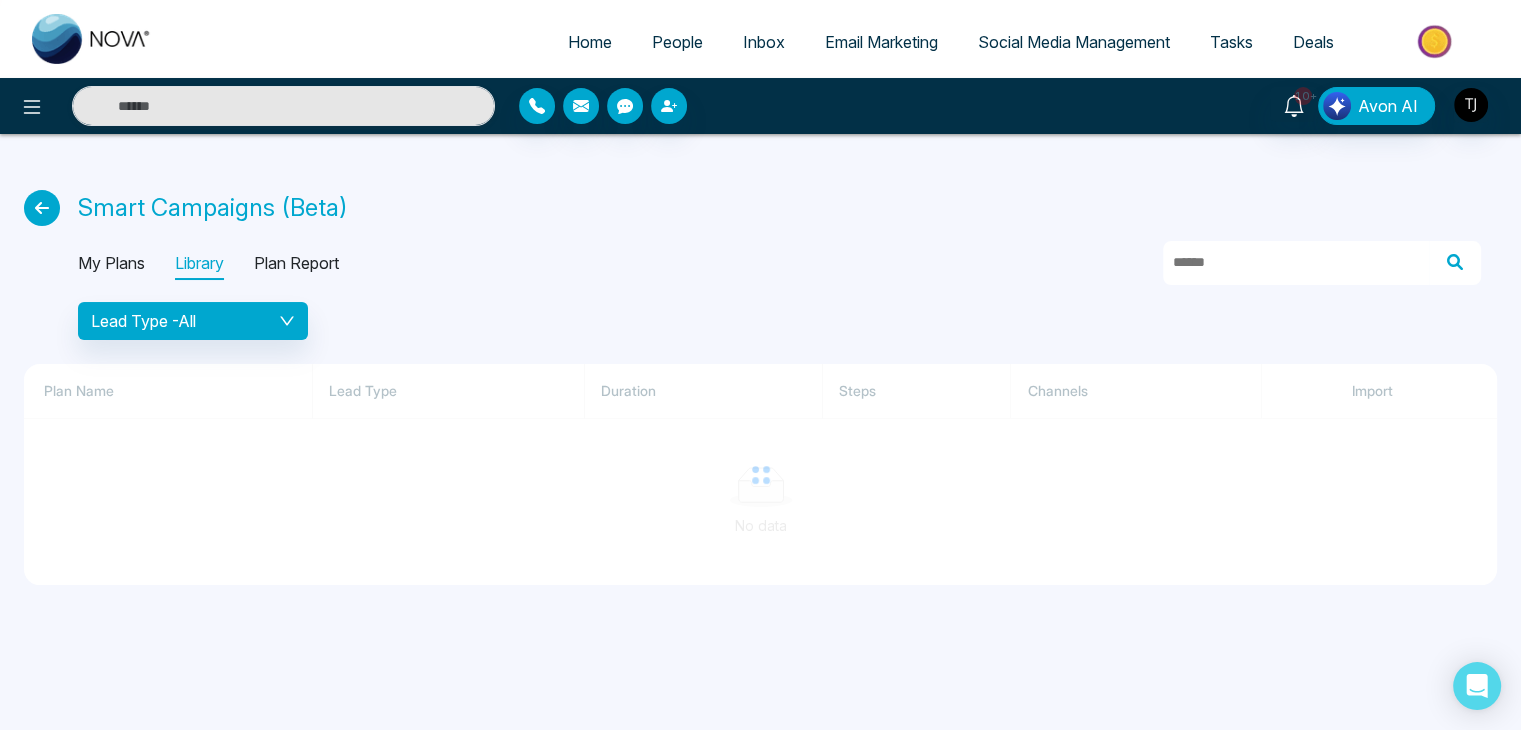 scroll, scrollTop: 0, scrollLeft: 0, axis: both 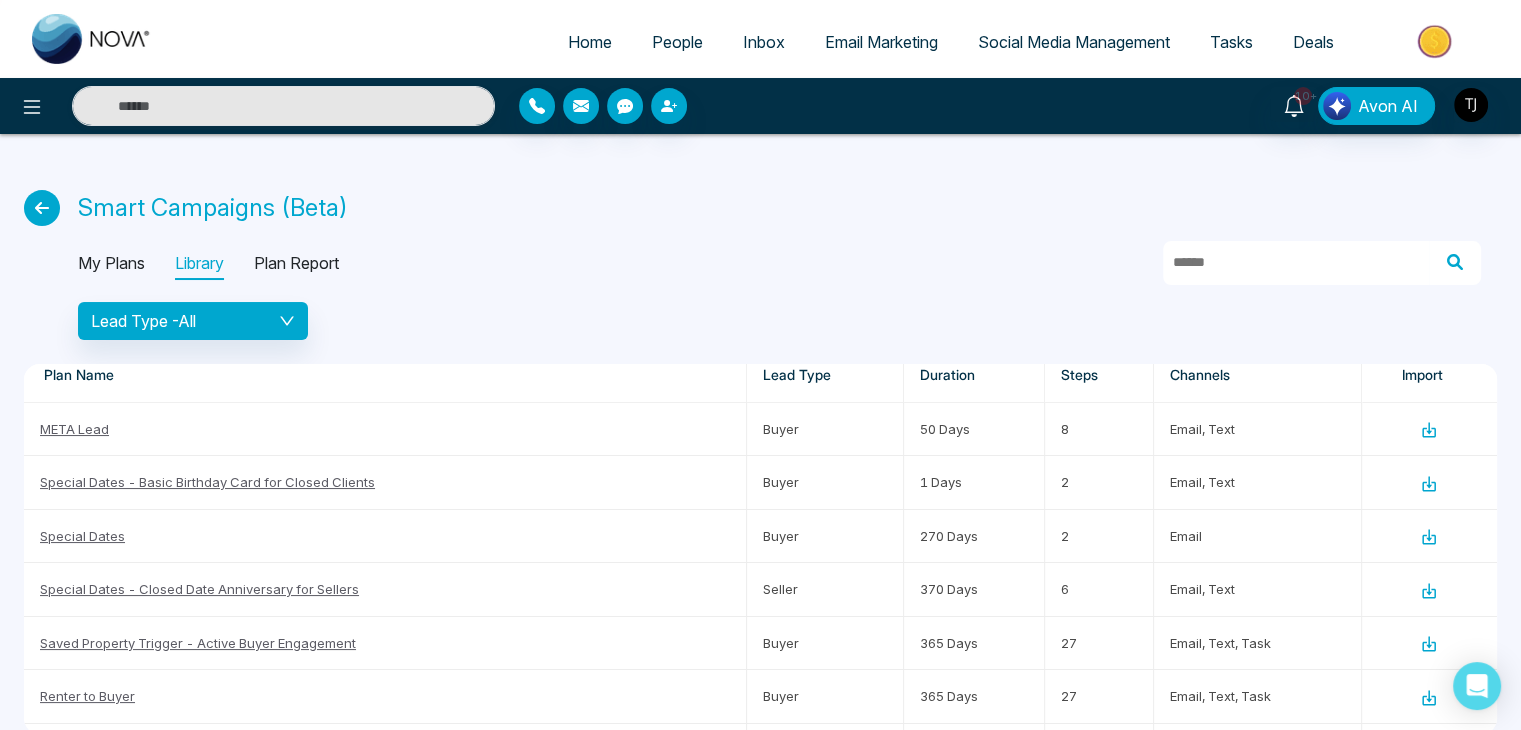 click on "People" at bounding box center (677, 42) 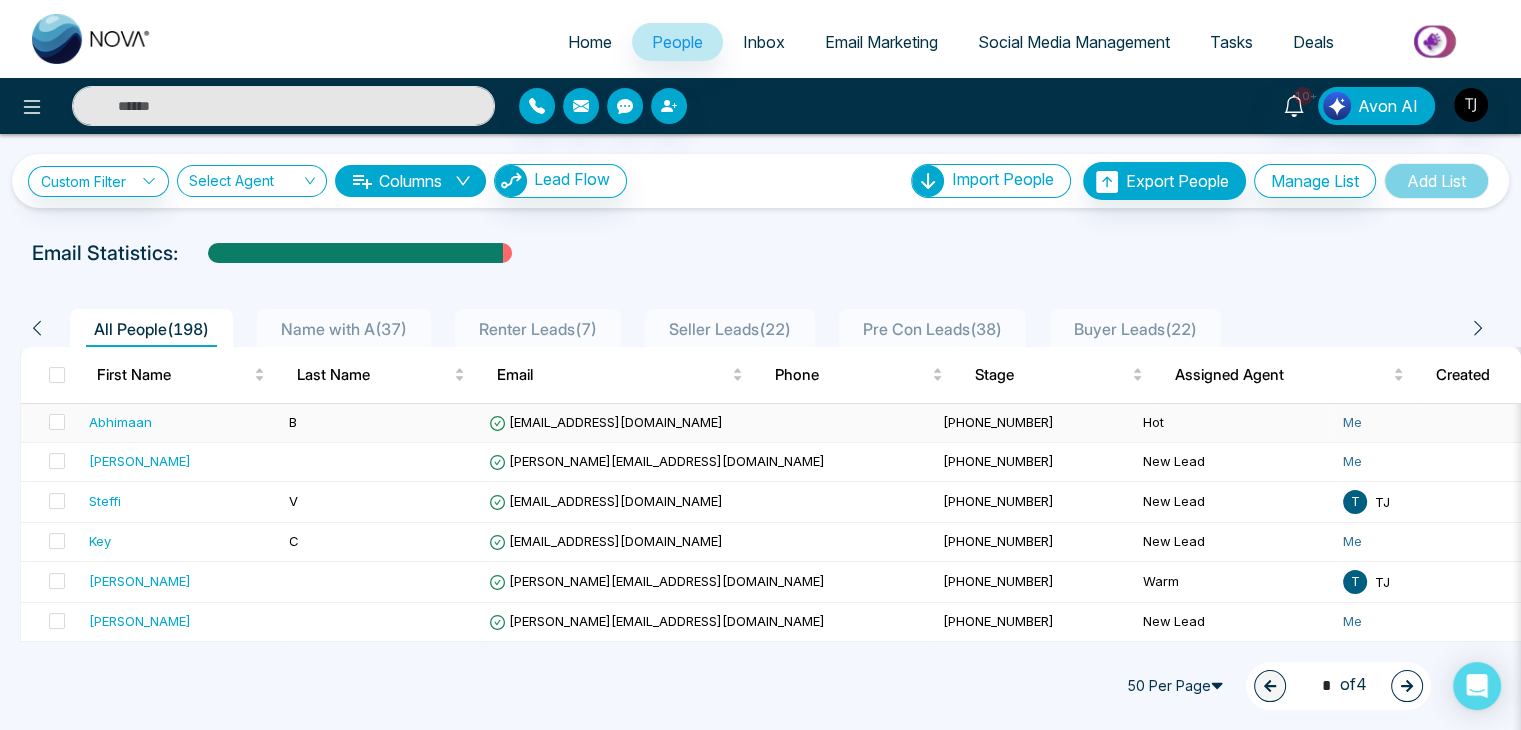 click on "Abhimaan" at bounding box center [181, 422] 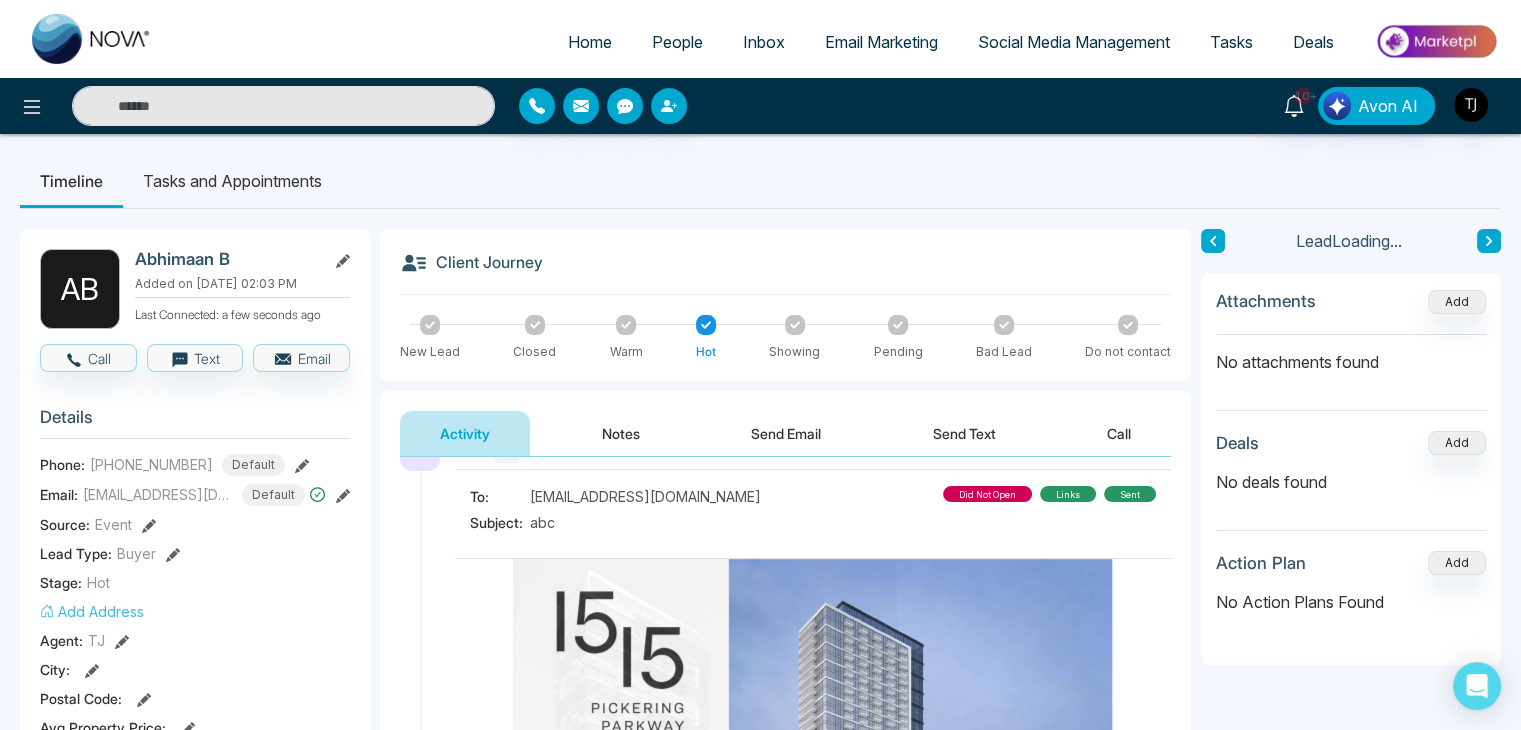 scroll, scrollTop: 0, scrollLeft: 0, axis: both 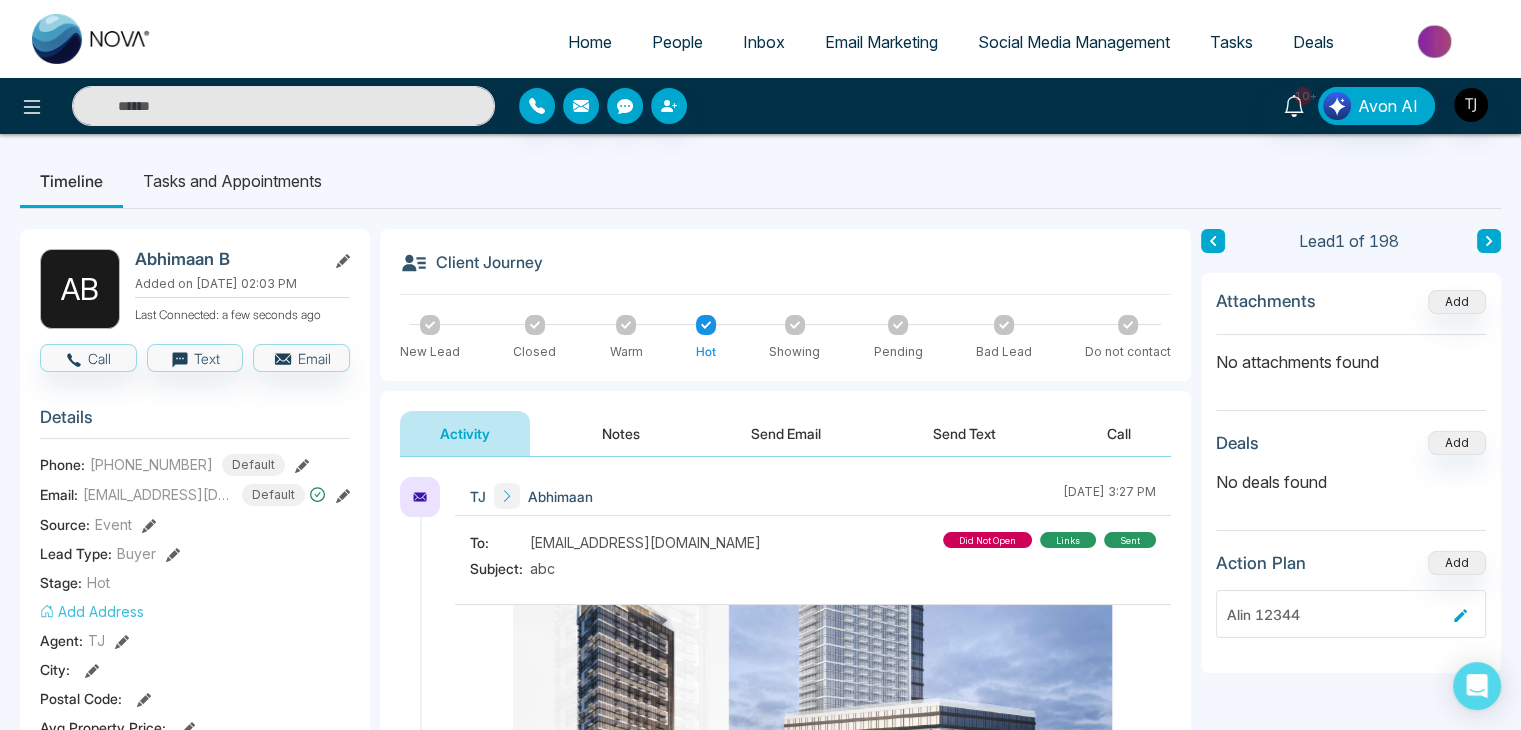 click on "Home" at bounding box center [590, 42] 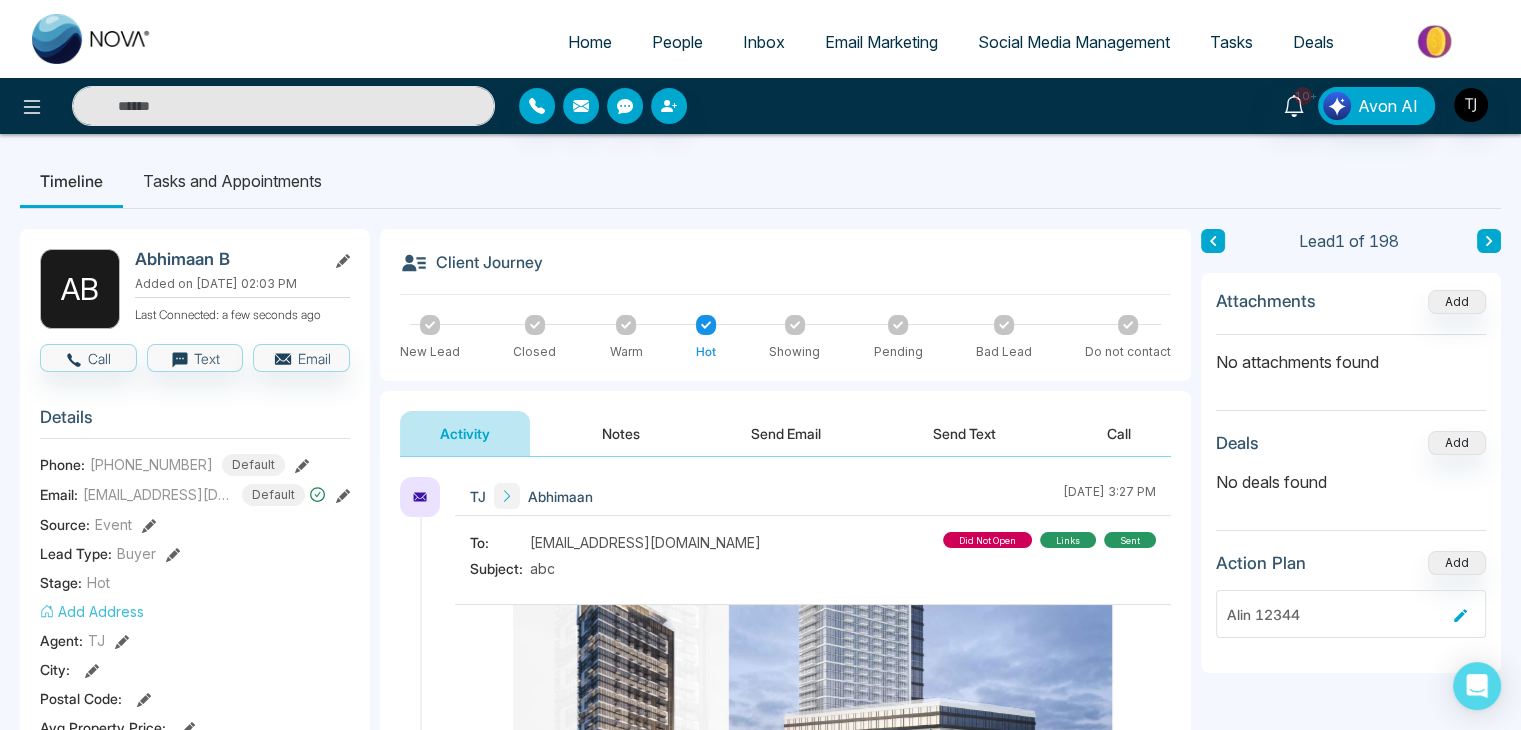 select on "*" 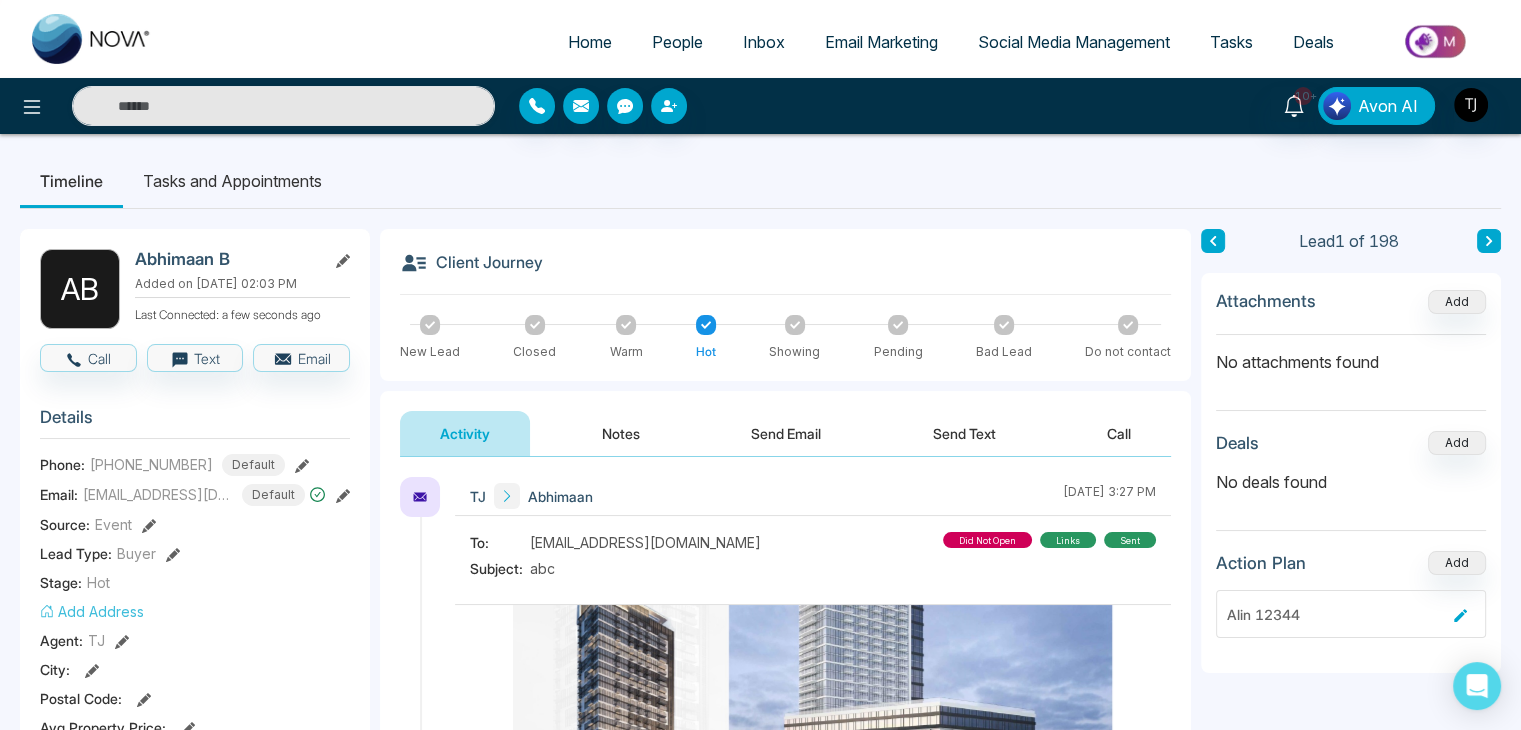 select on "*" 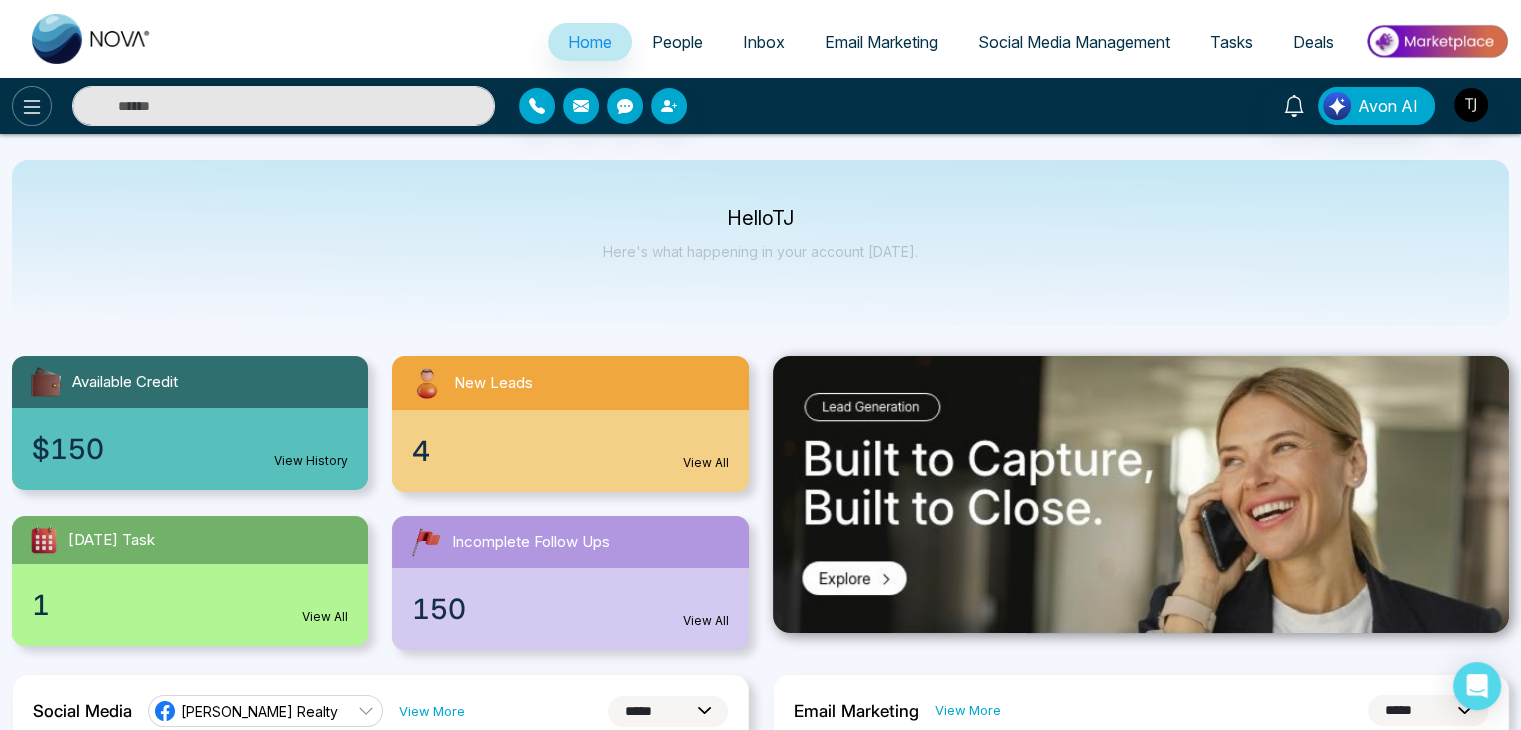 click 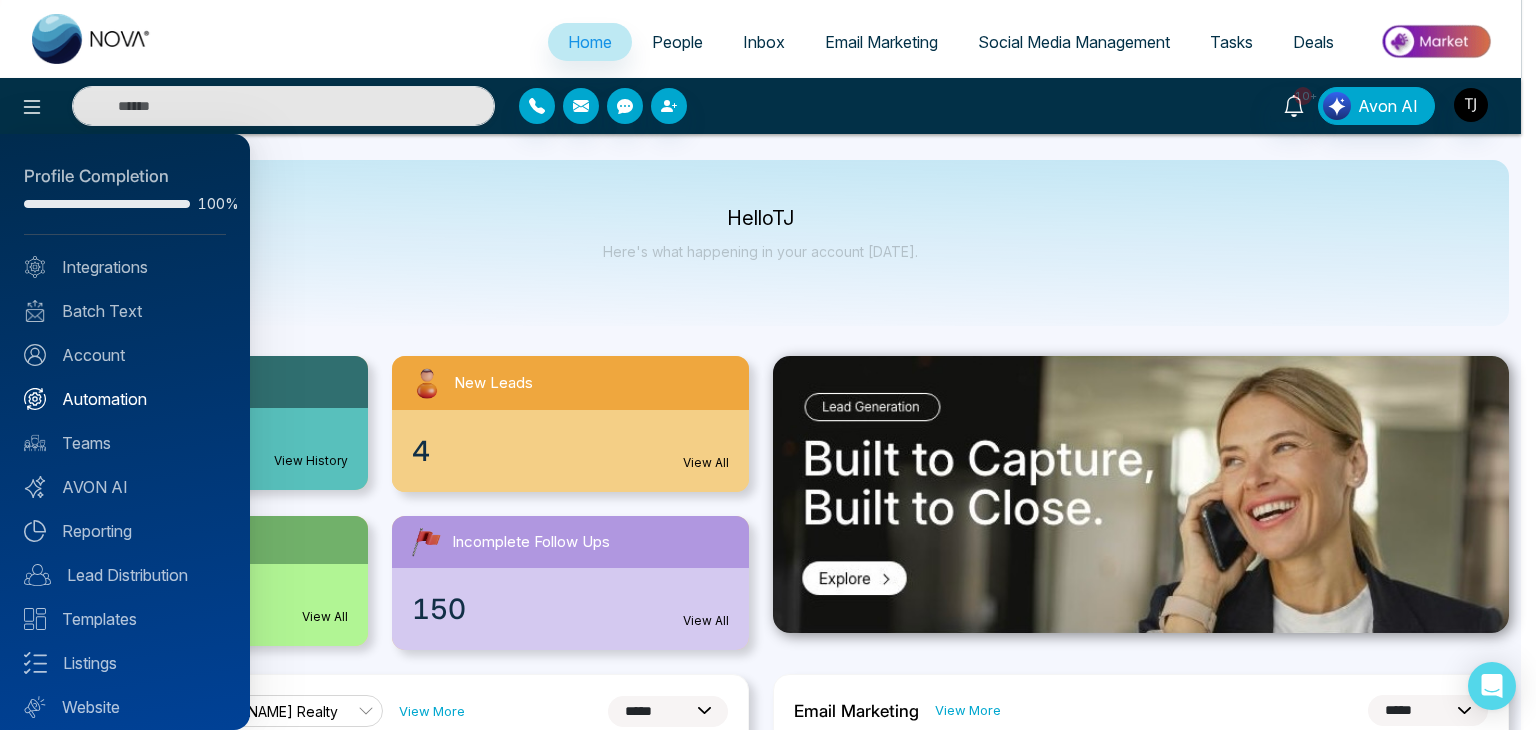 click on "Automation" at bounding box center (125, 399) 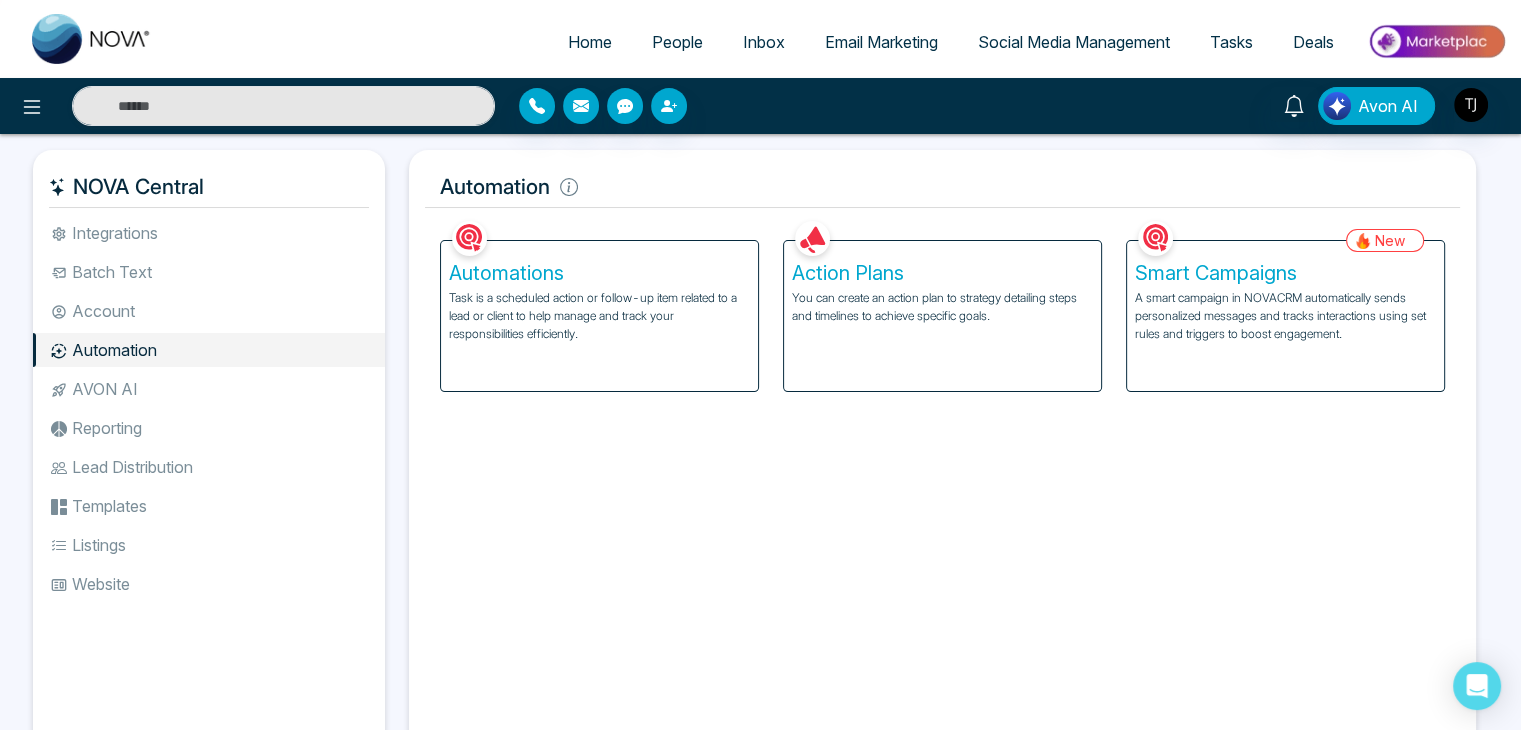 click on "Smart Campaigns" at bounding box center (1285, 273) 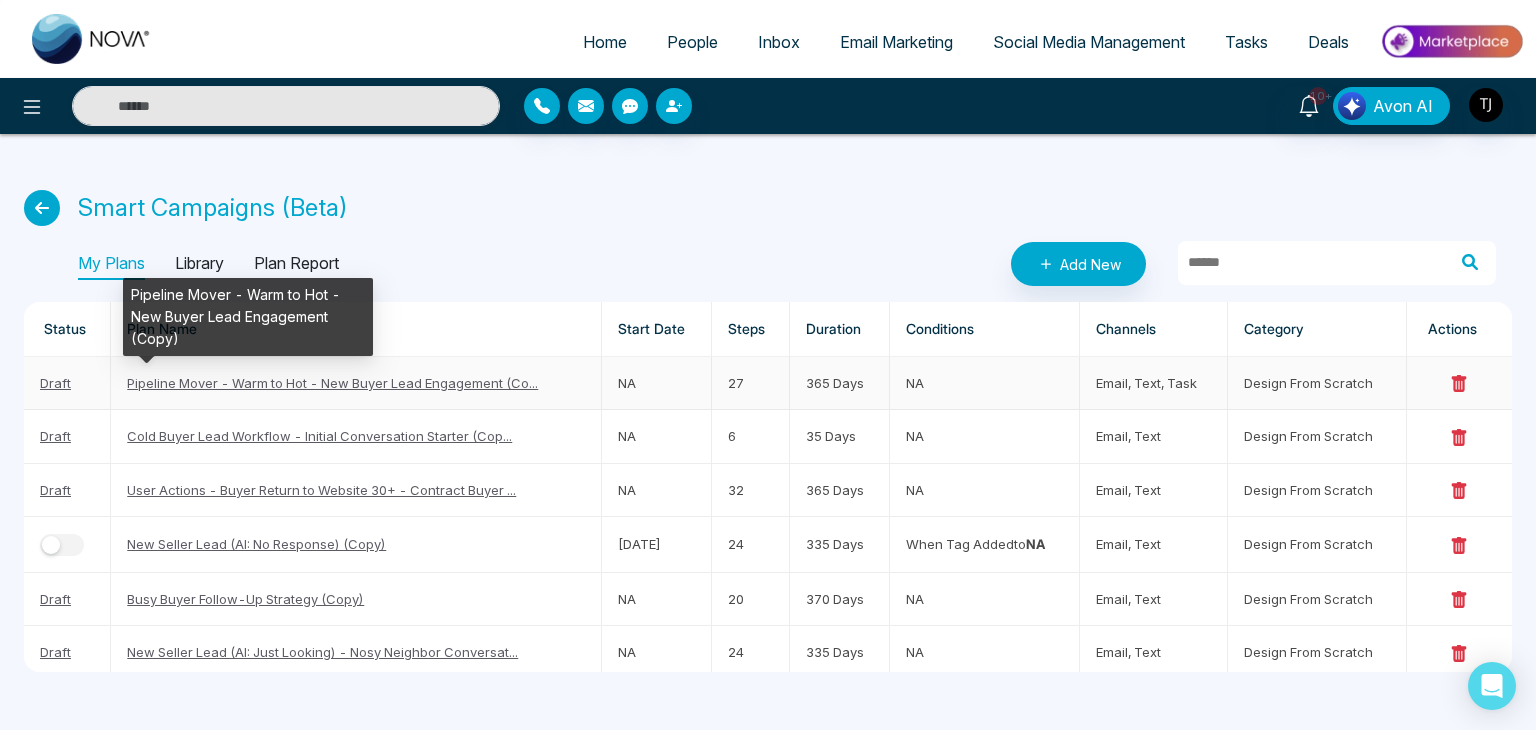 click on "Pipeline Mover - Warm to Hot - New Buyer Lead Engagement (Co..." at bounding box center [332, 383] 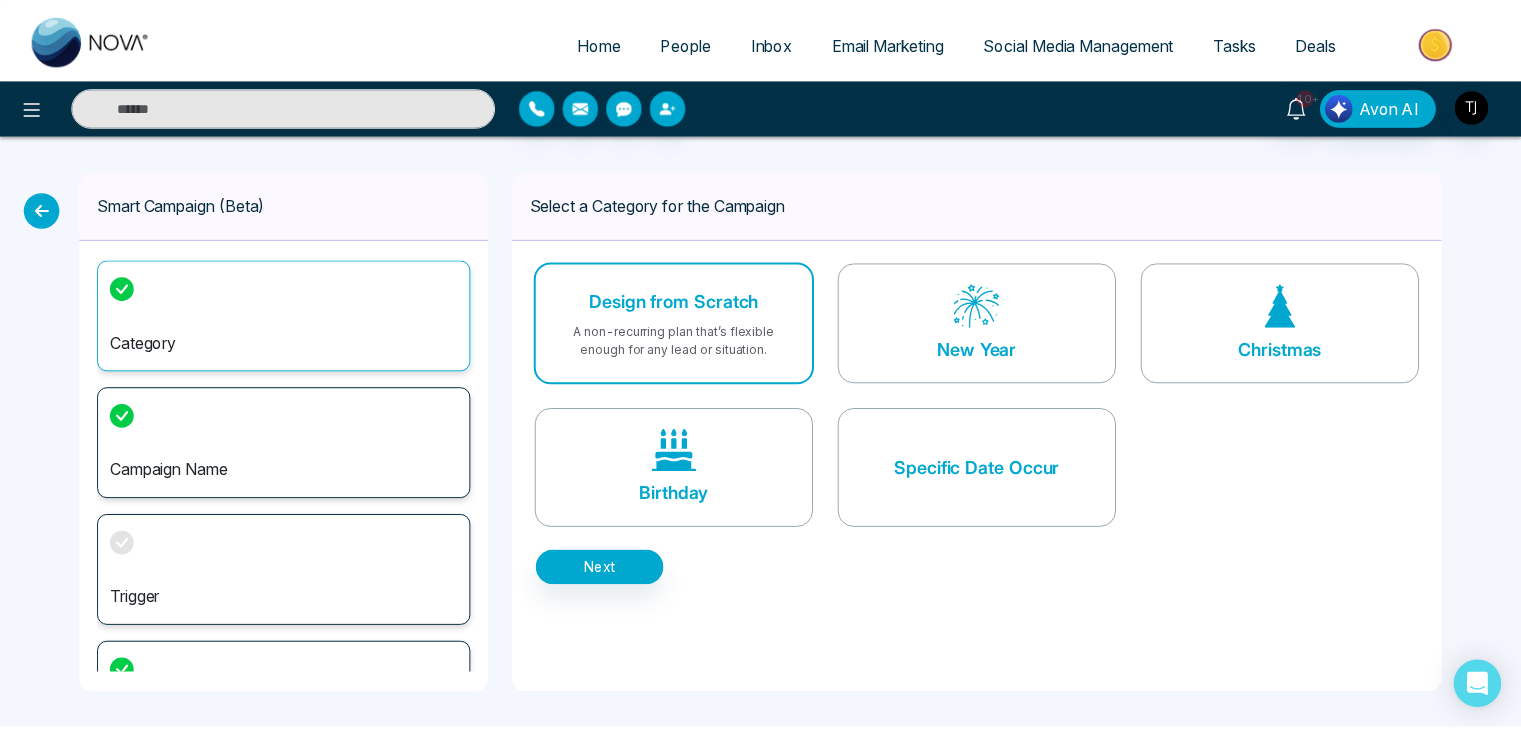 scroll, scrollTop: 80, scrollLeft: 0, axis: vertical 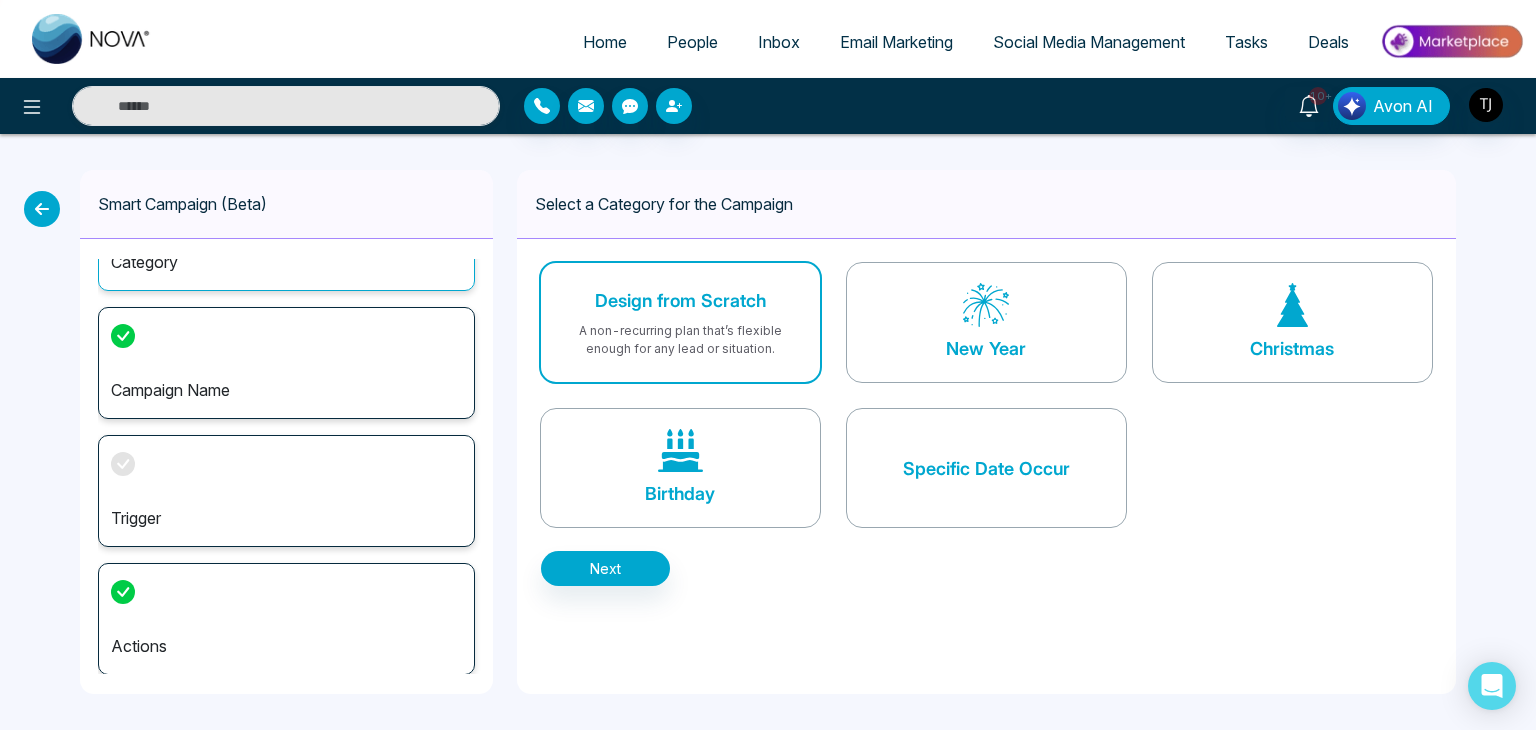 click on "Actions" at bounding box center (286, 619) 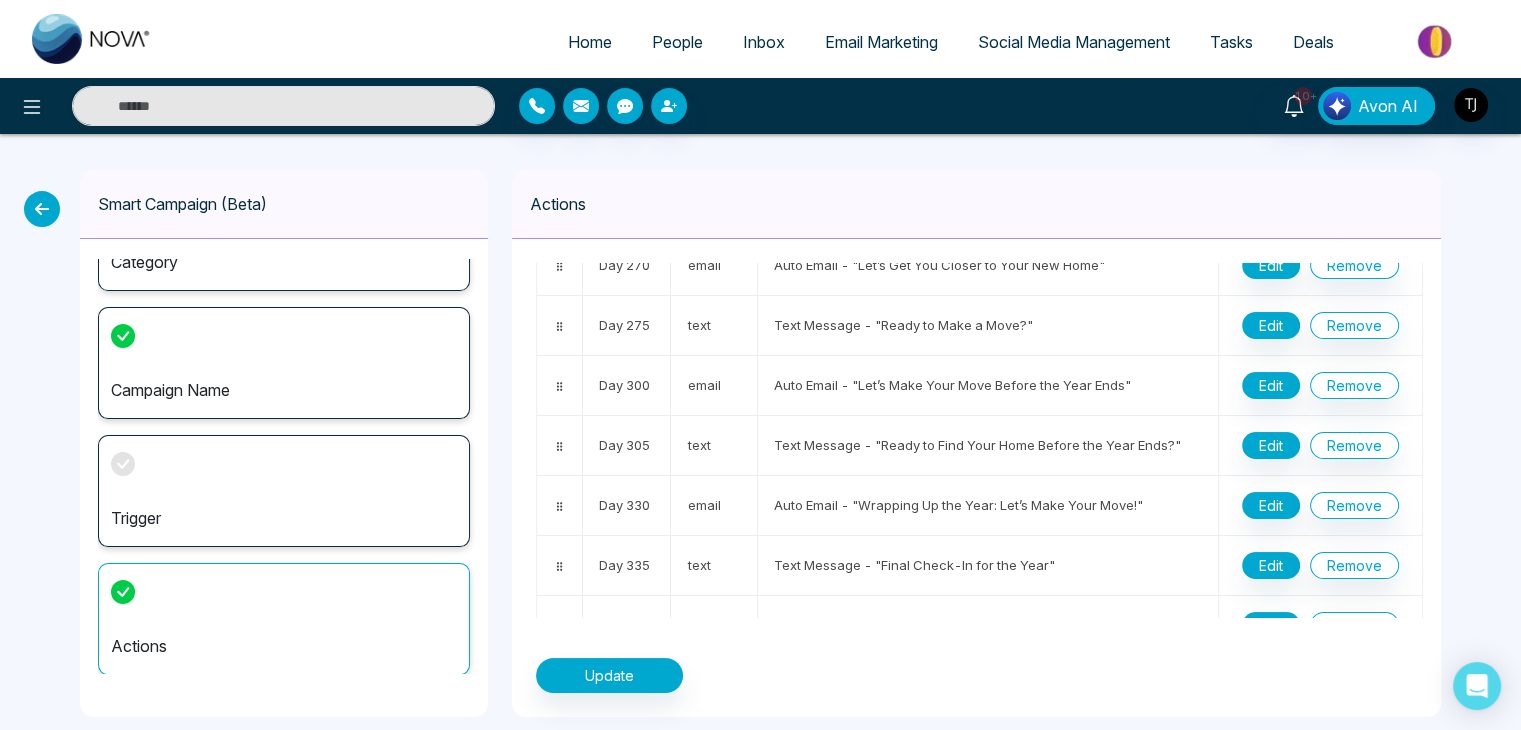 scroll, scrollTop: 1317, scrollLeft: 0, axis: vertical 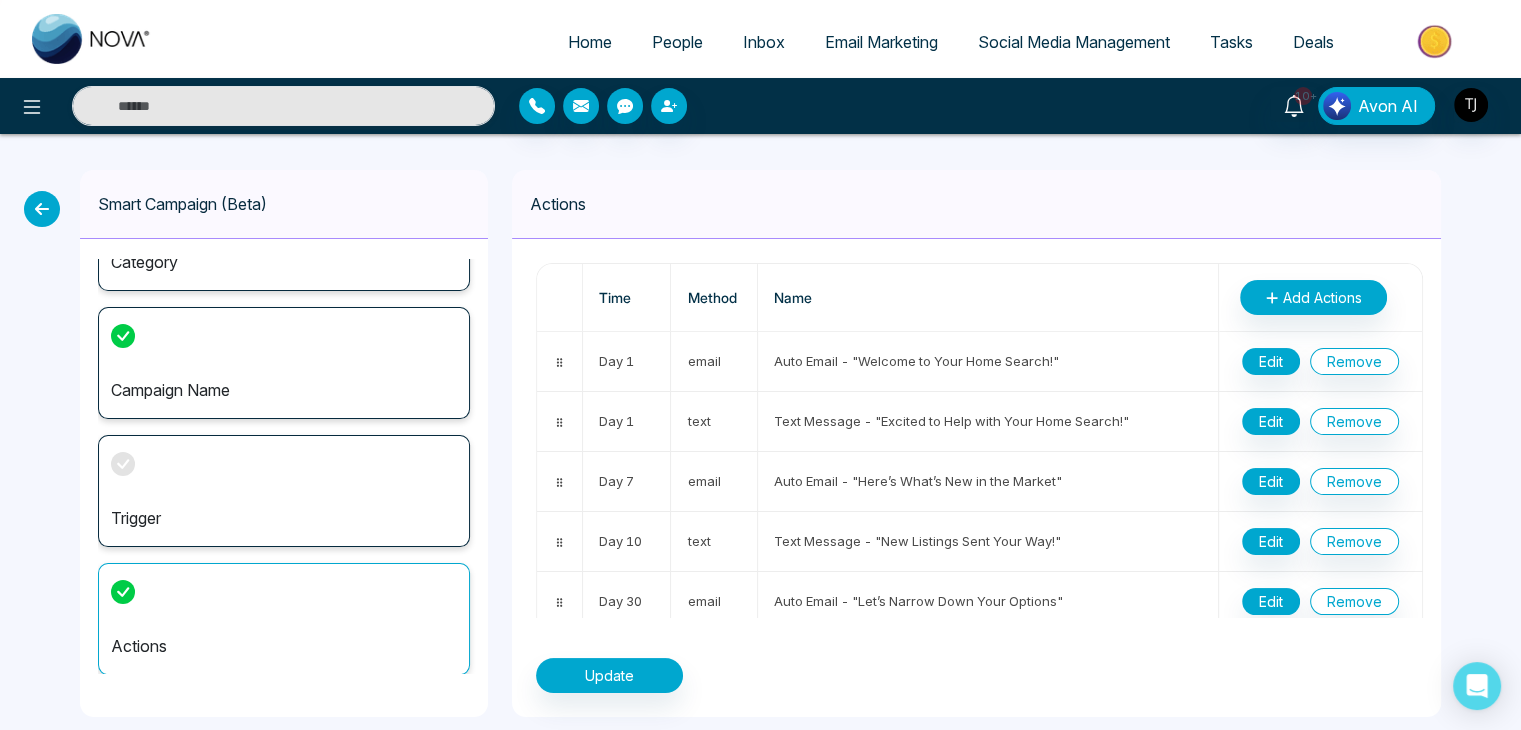 click at bounding box center (42, 209) 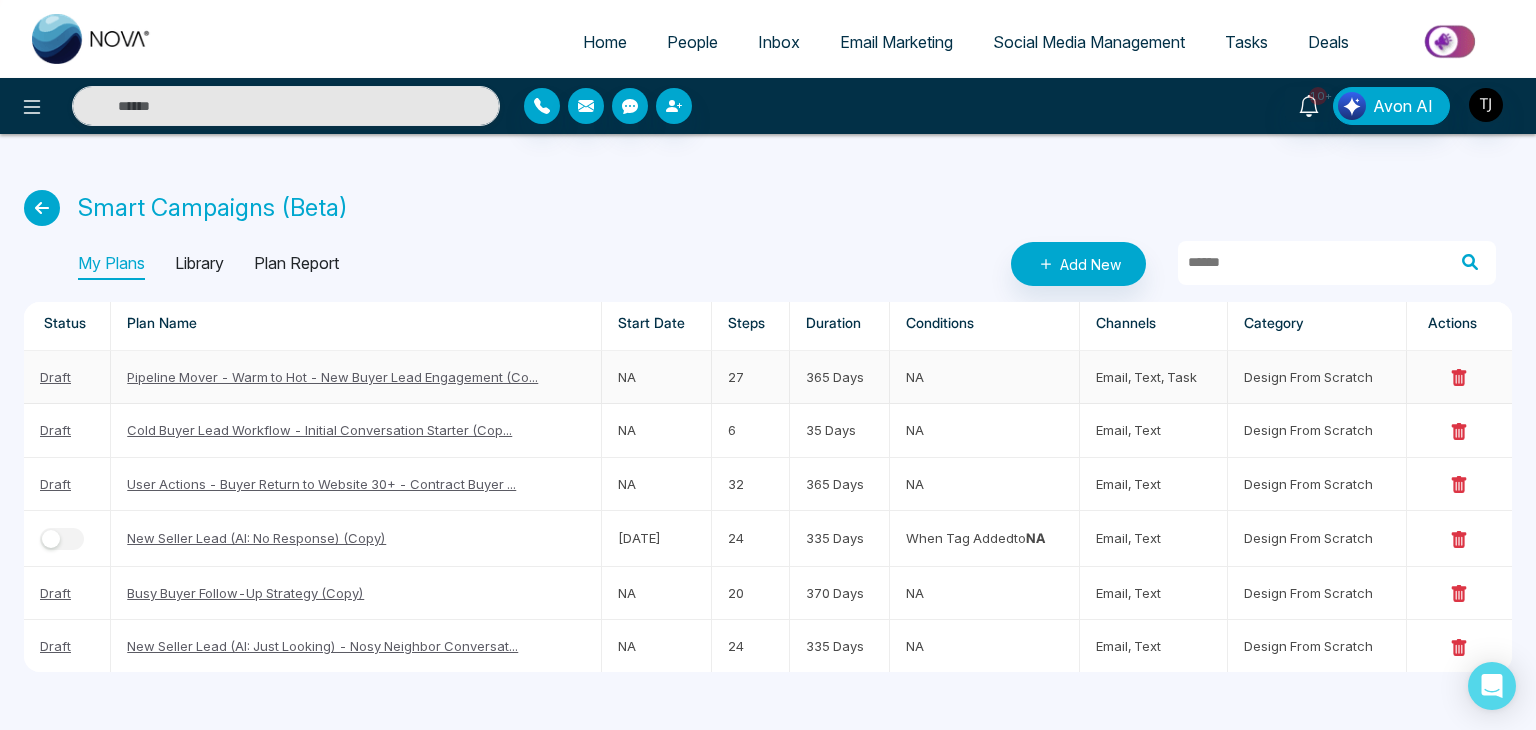 scroll, scrollTop: 0, scrollLeft: 0, axis: both 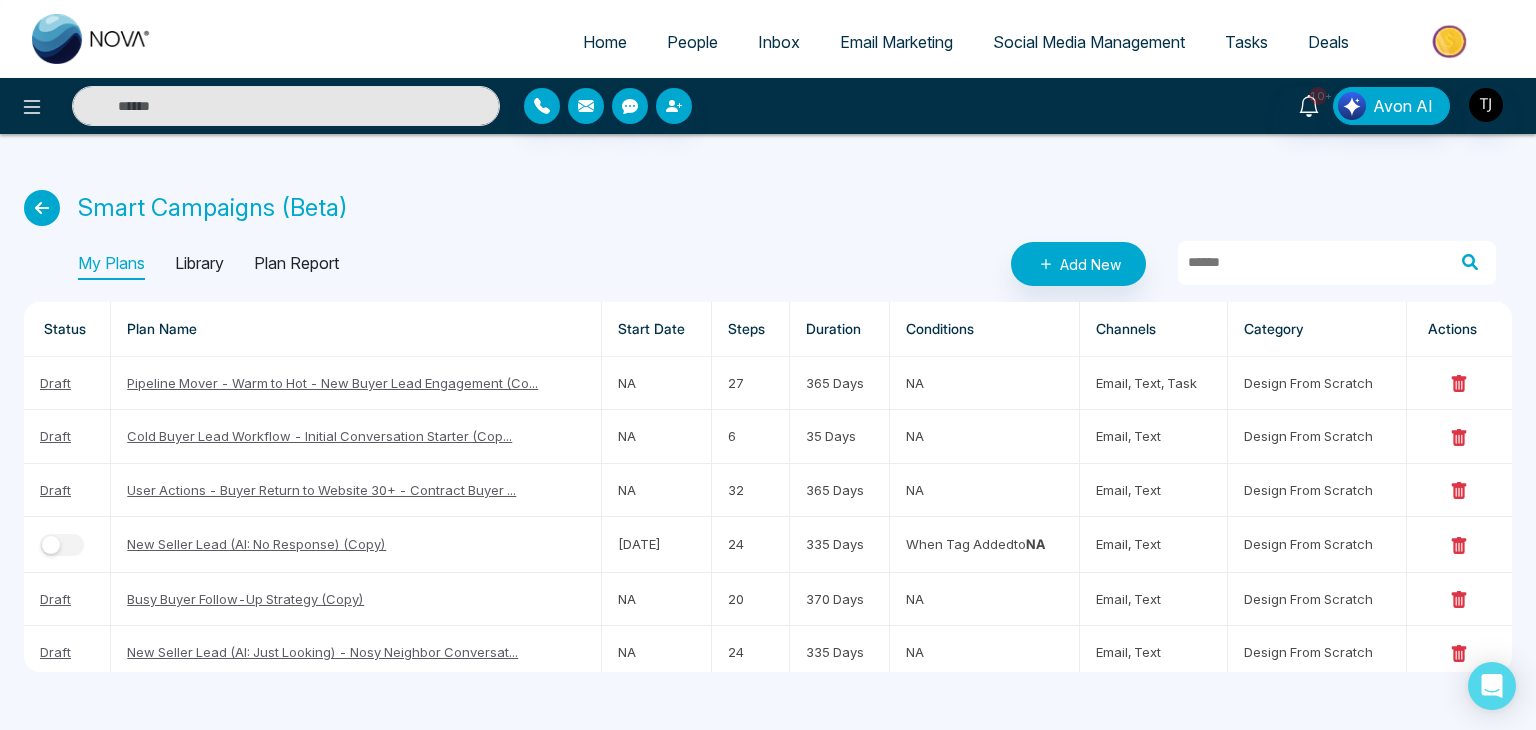 click at bounding box center [42, 208] 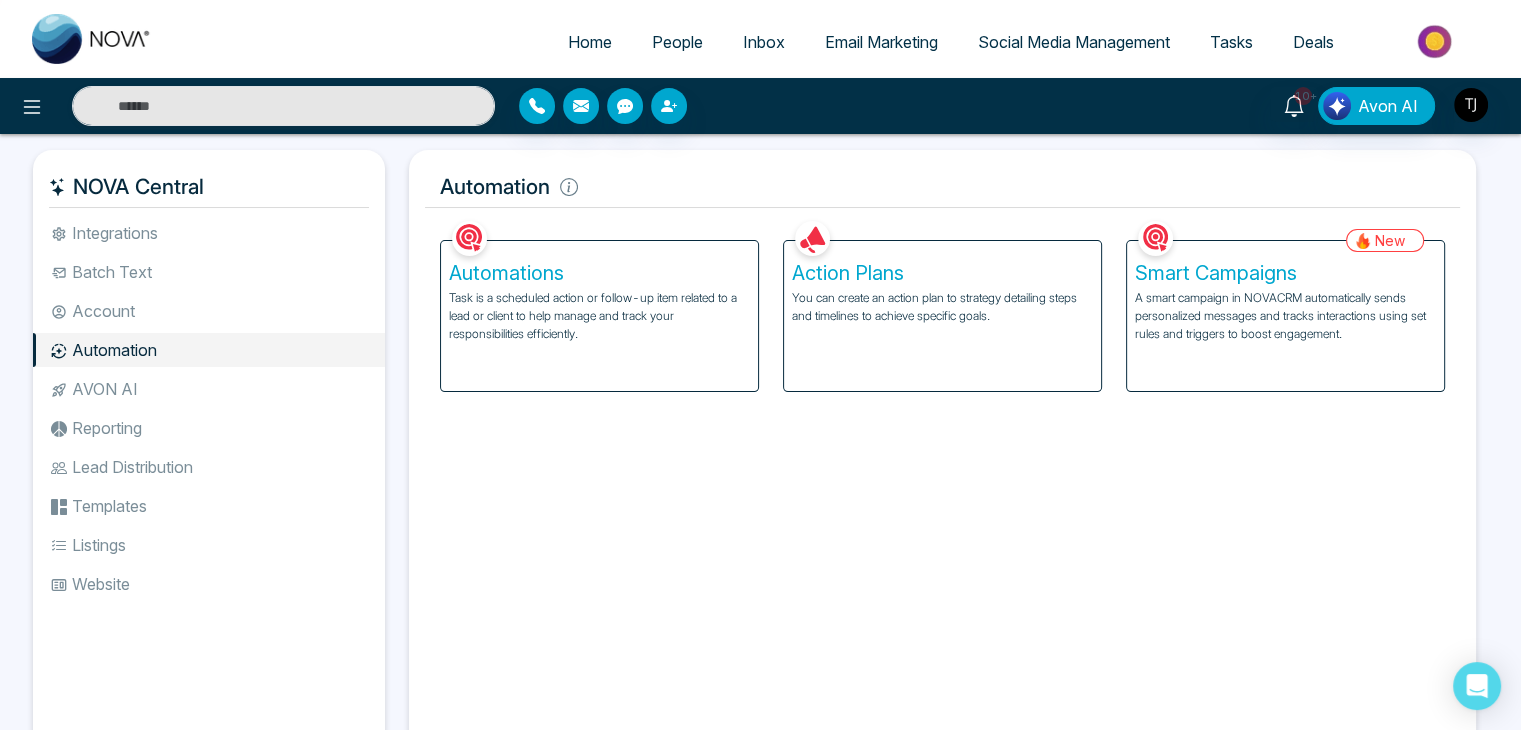 click on "AVON AI" at bounding box center (209, 389) 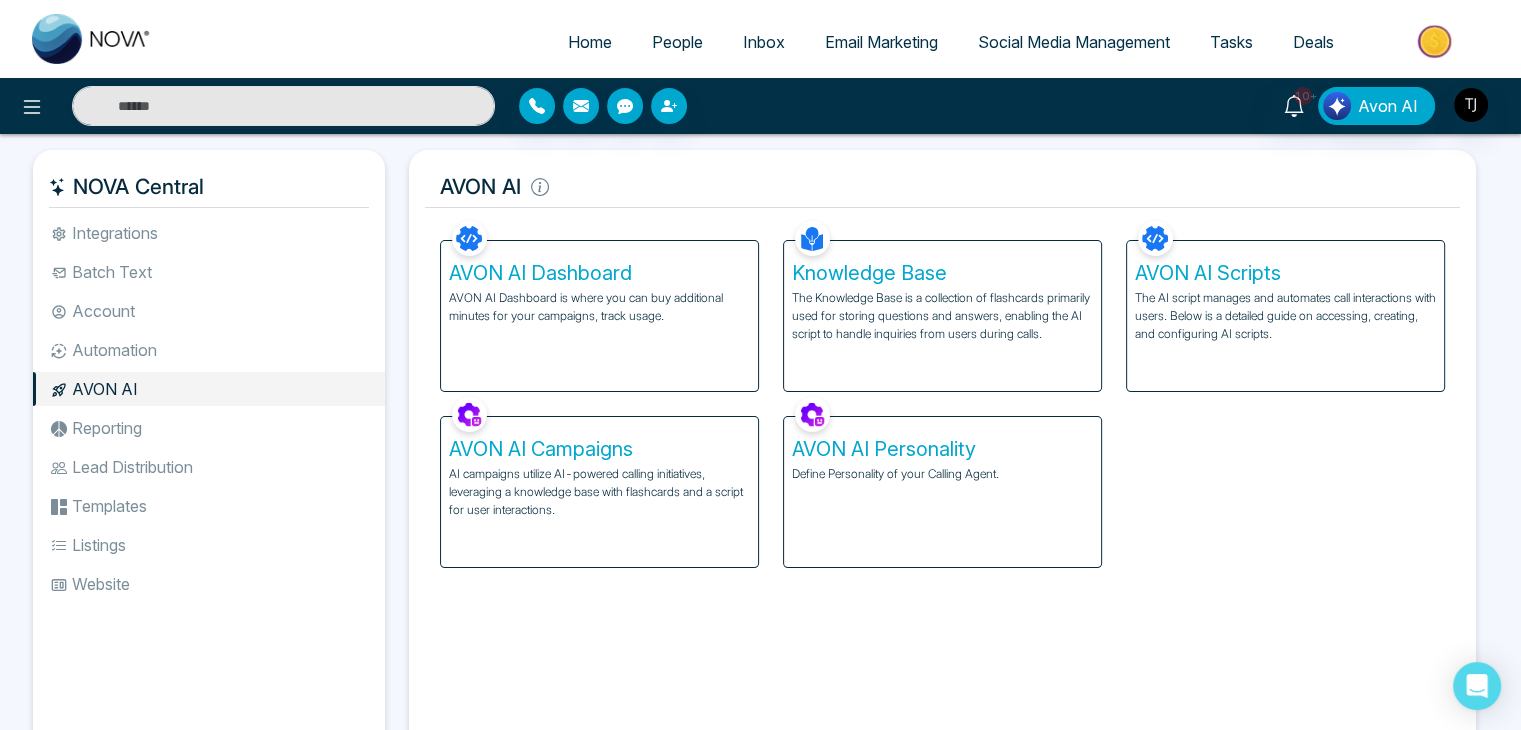 click on "Define Personality of your Calling Agent." at bounding box center (942, 474) 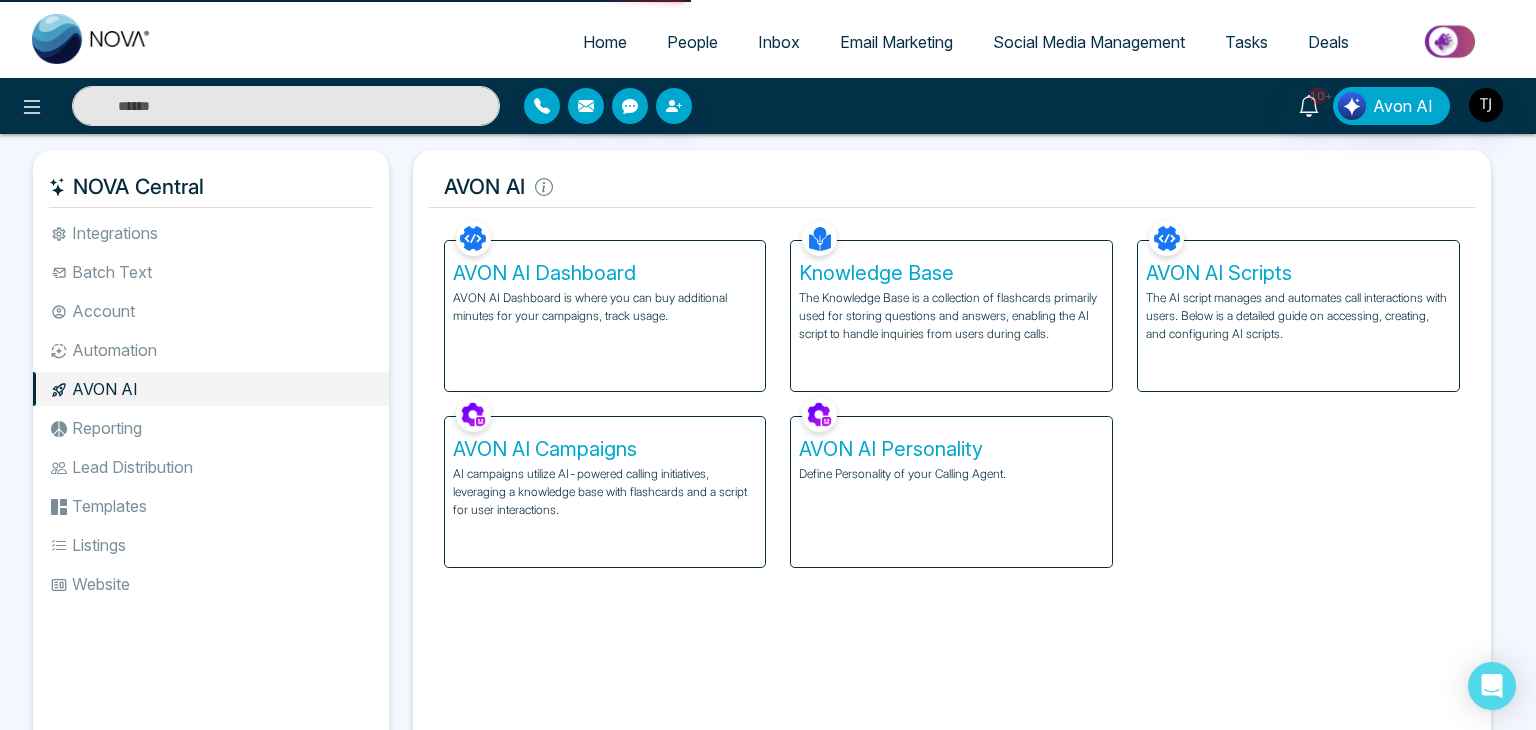 select on "****" 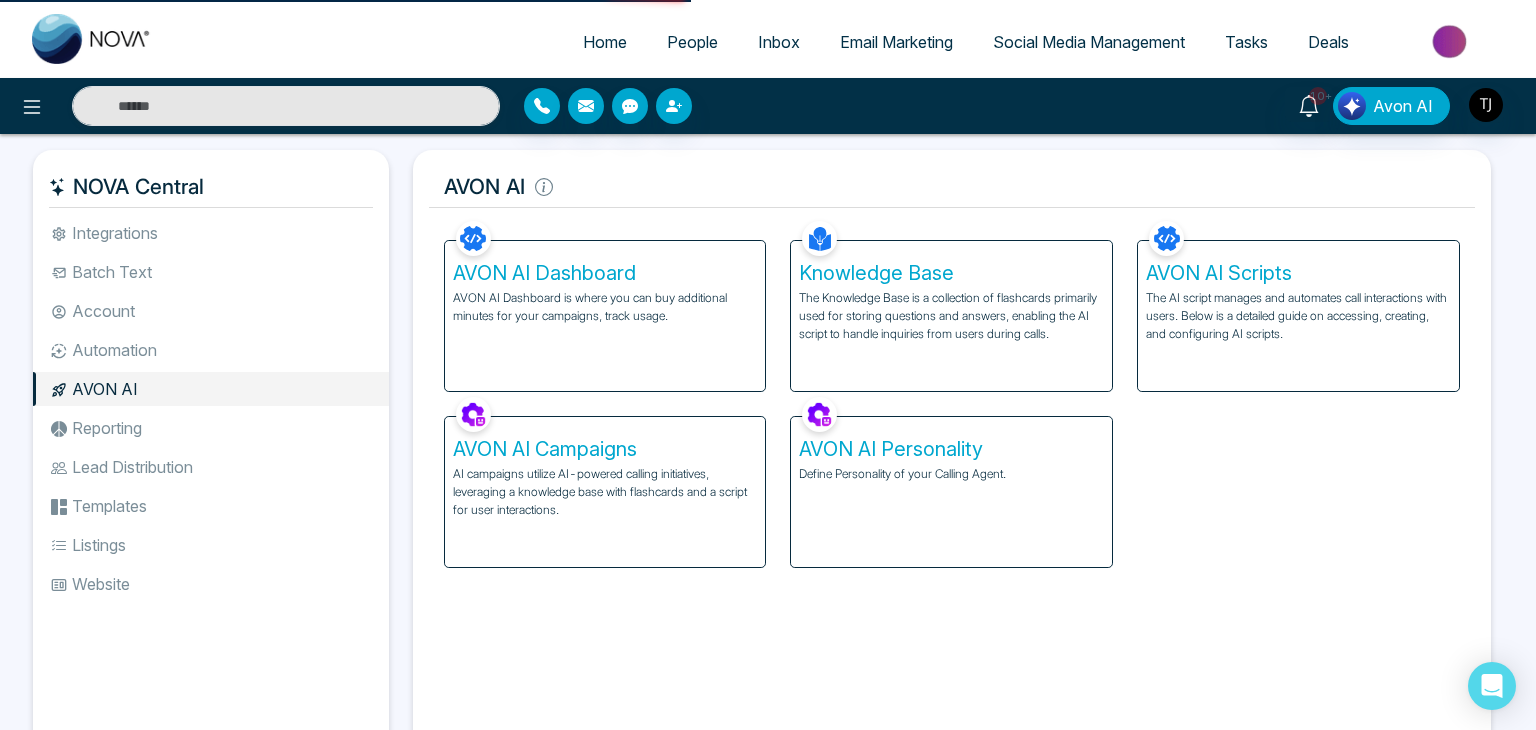 select on "********" 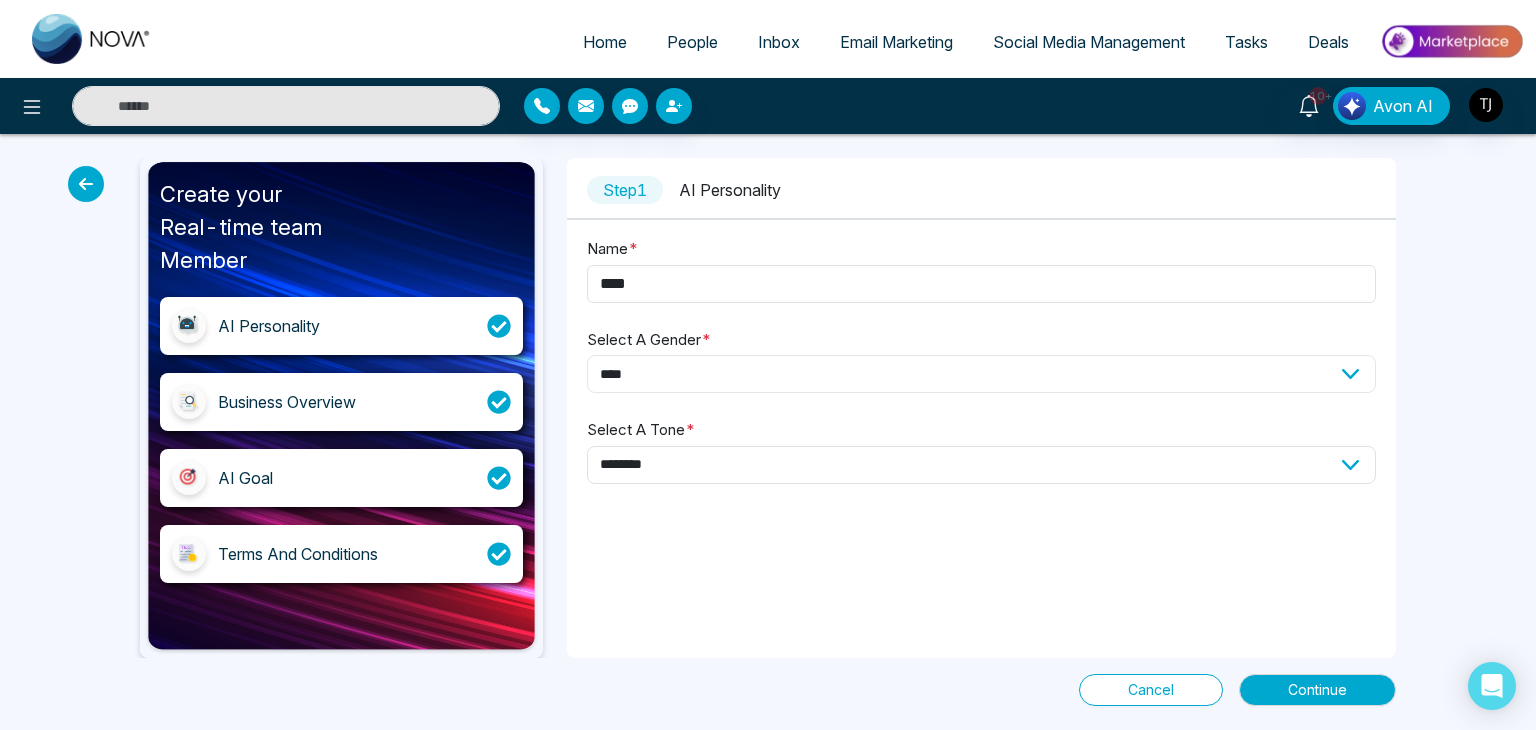 click on "**********" at bounding box center (981, 374) 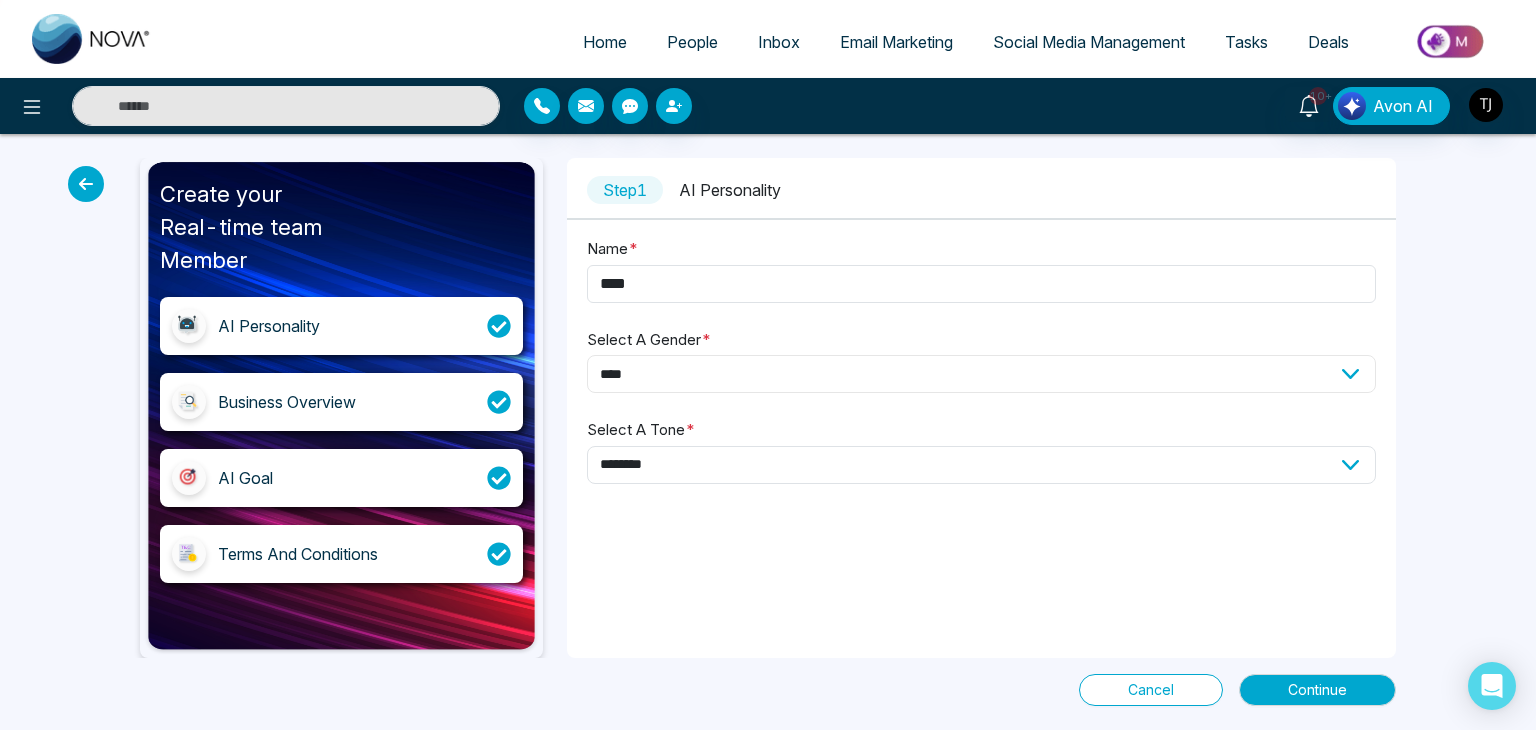 click on "**********" at bounding box center (981, 374) 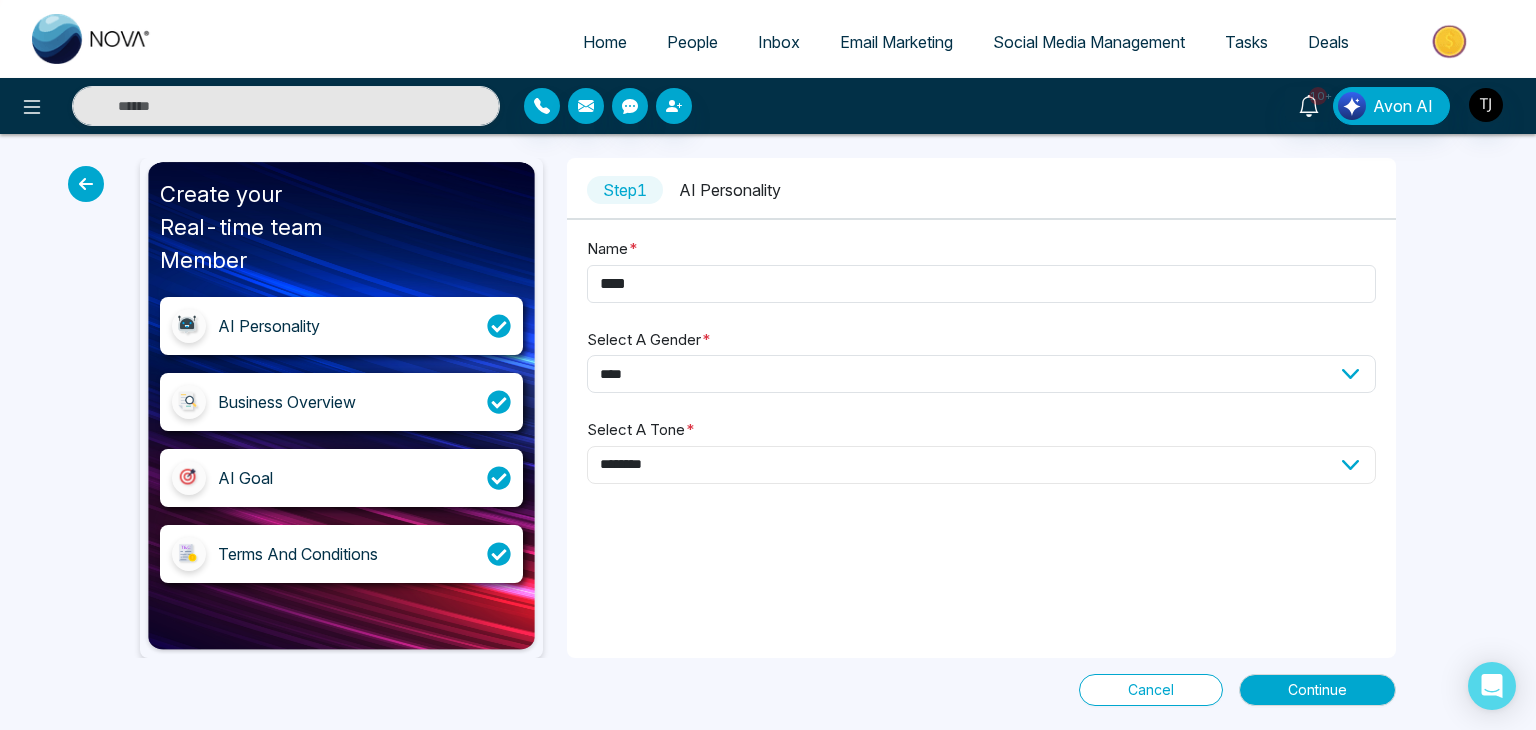 click on "**********" at bounding box center (981, 465) 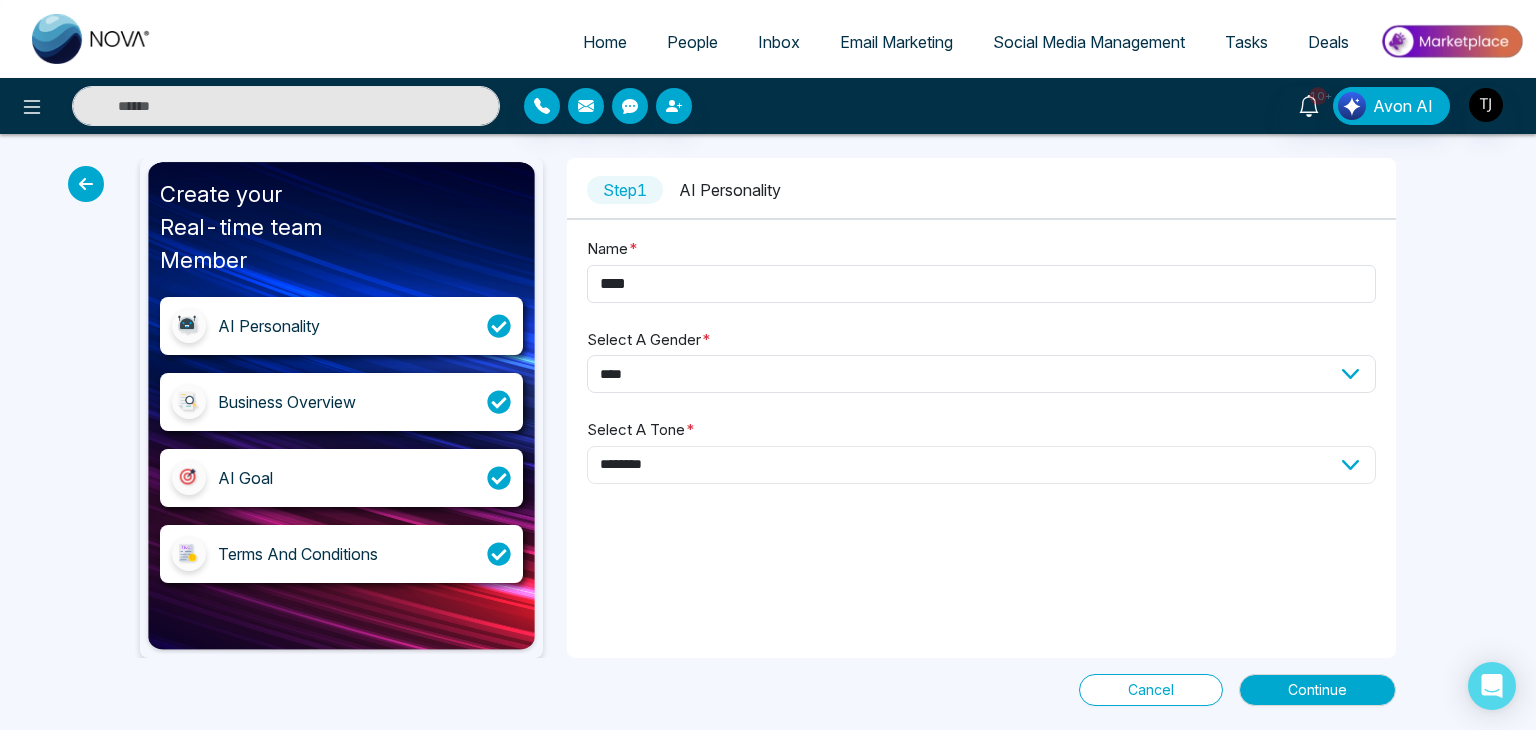 click on "**********" at bounding box center (981, 465) 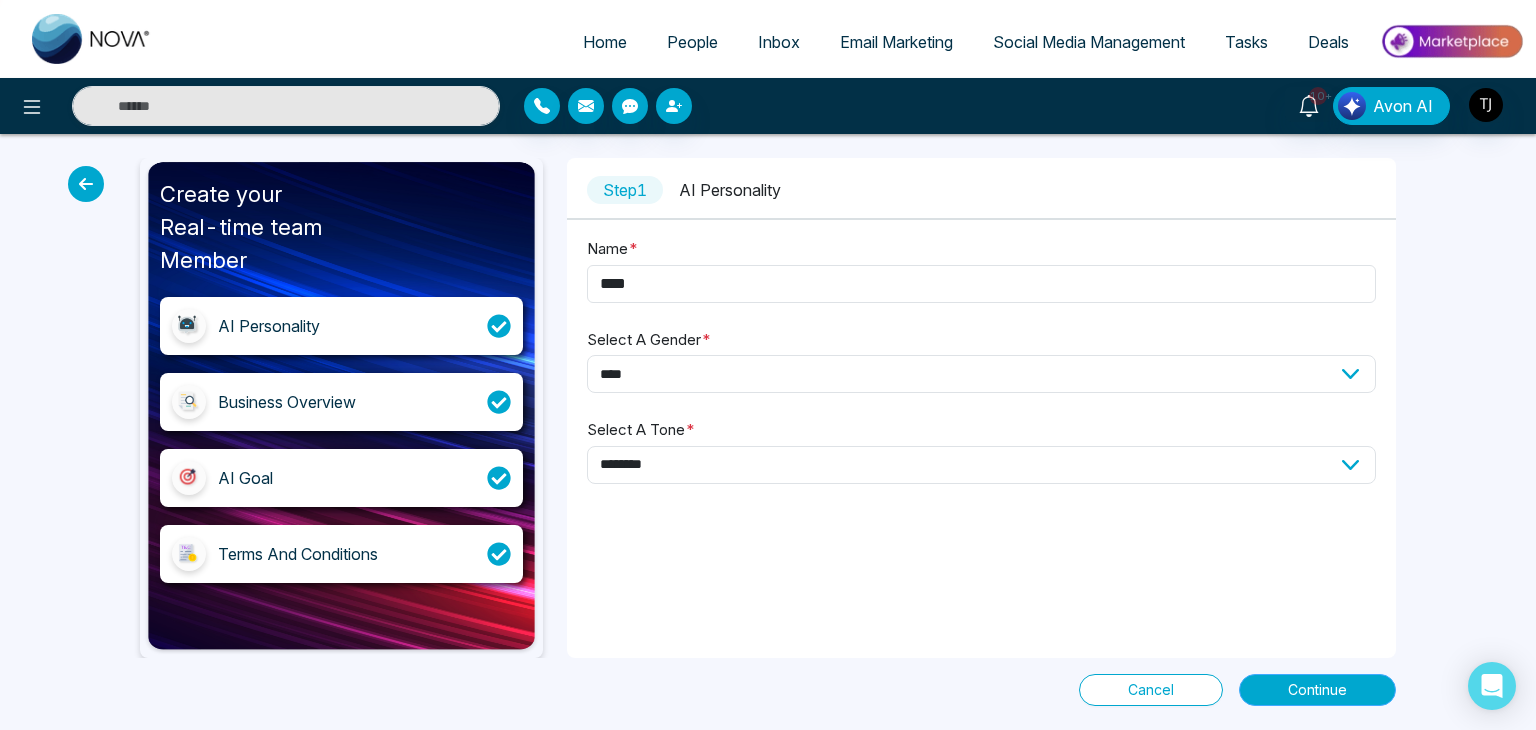 click on "Continue" at bounding box center [1317, 690] 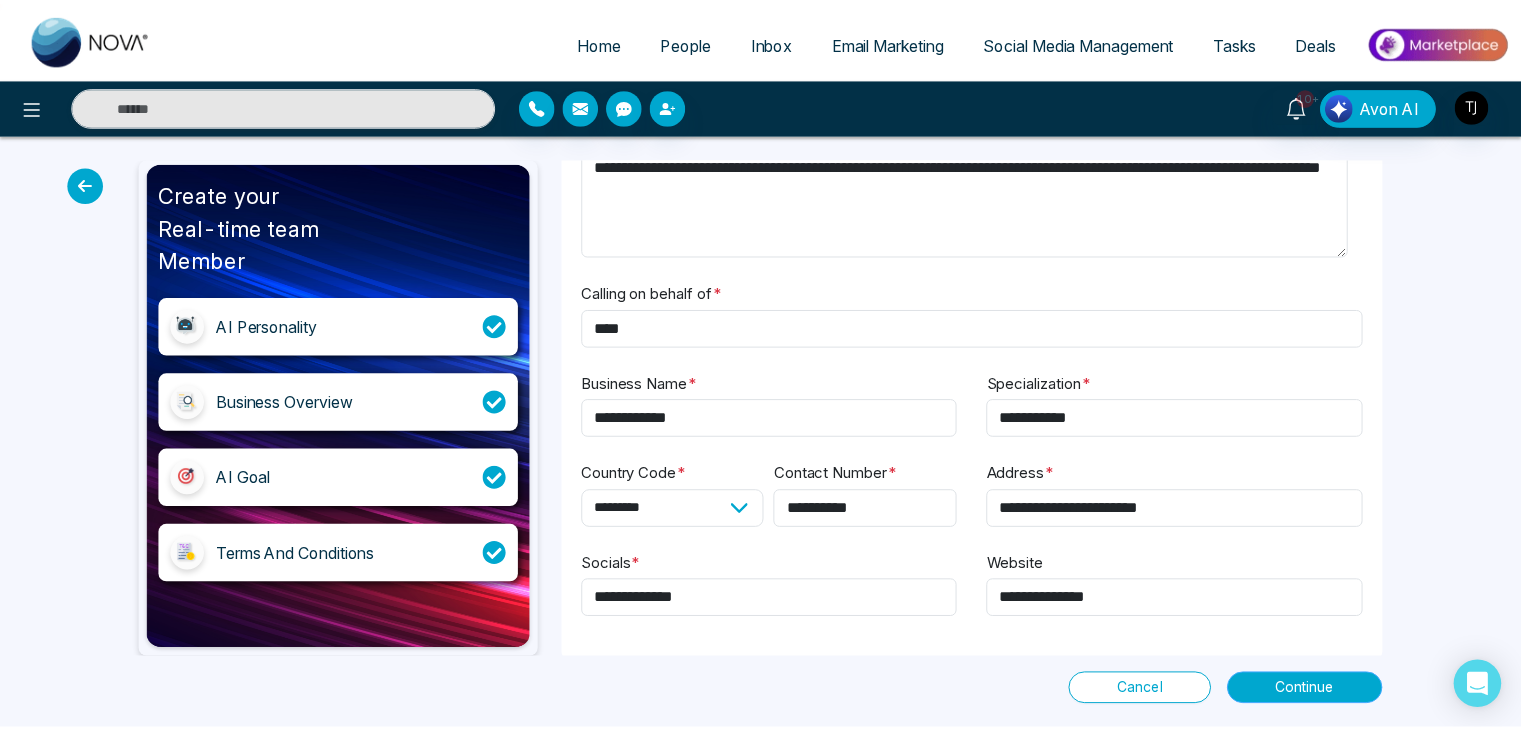 scroll, scrollTop: 0, scrollLeft: 0, axis: both 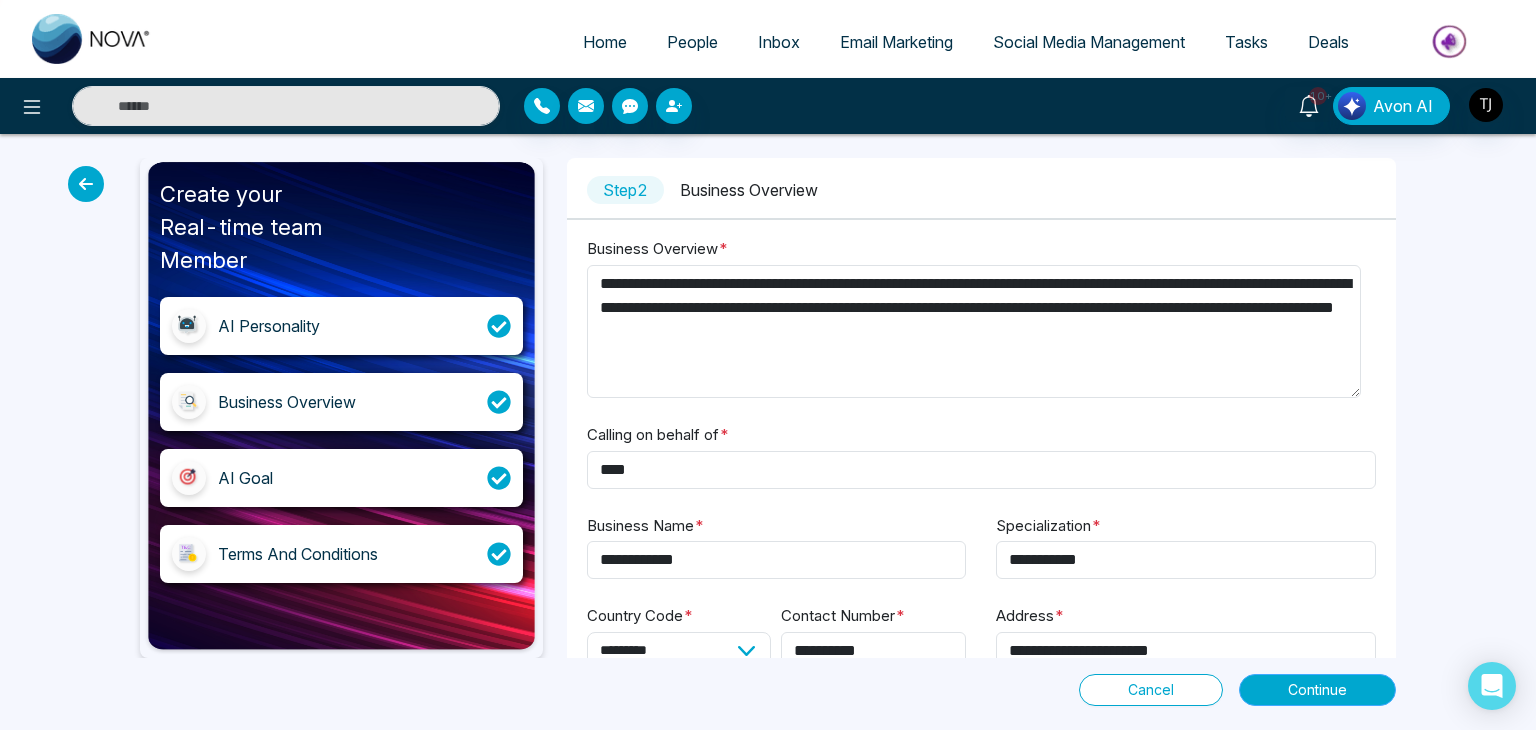 click on "Continue" at bounding box center (1317, 690) 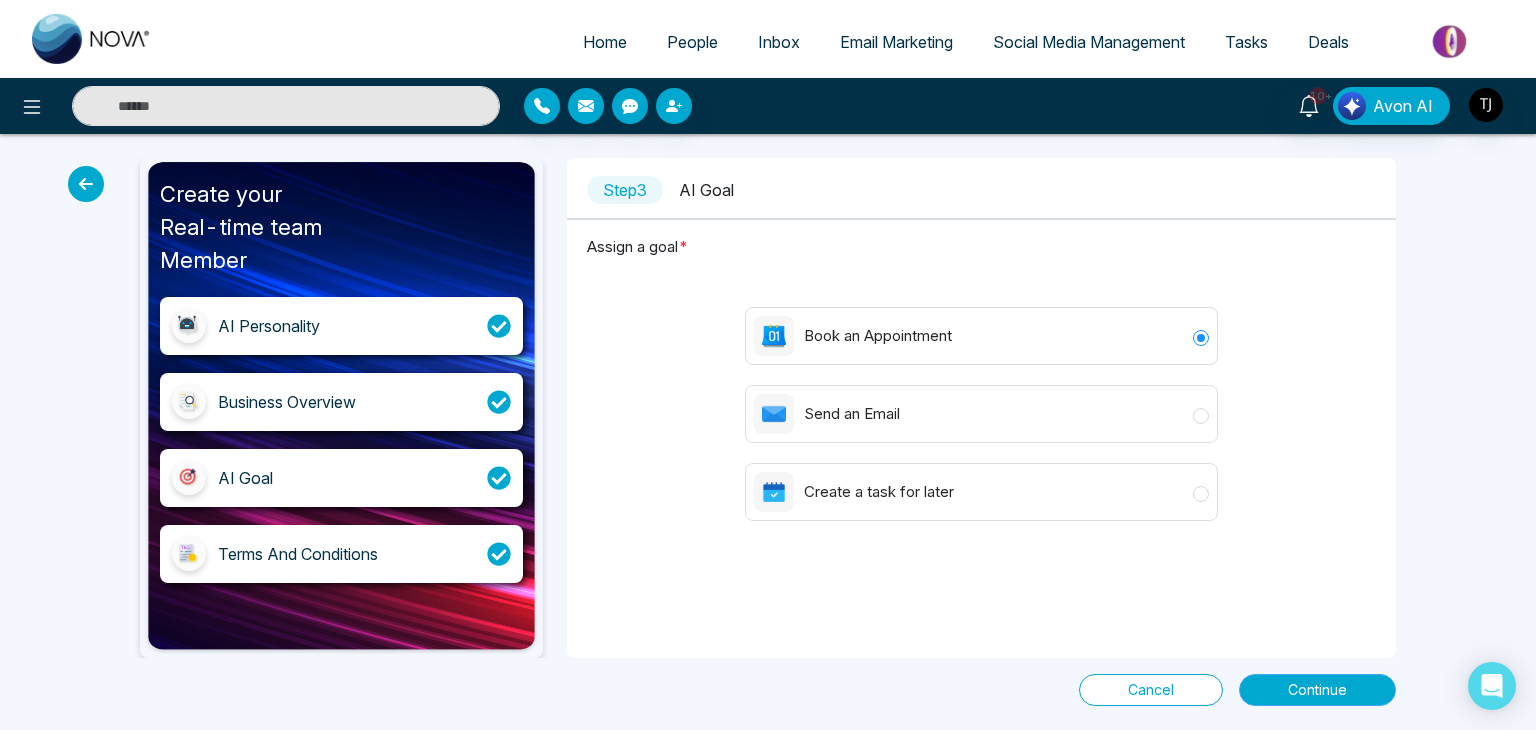 click on "Continue" at bounding box center [1317, 690] 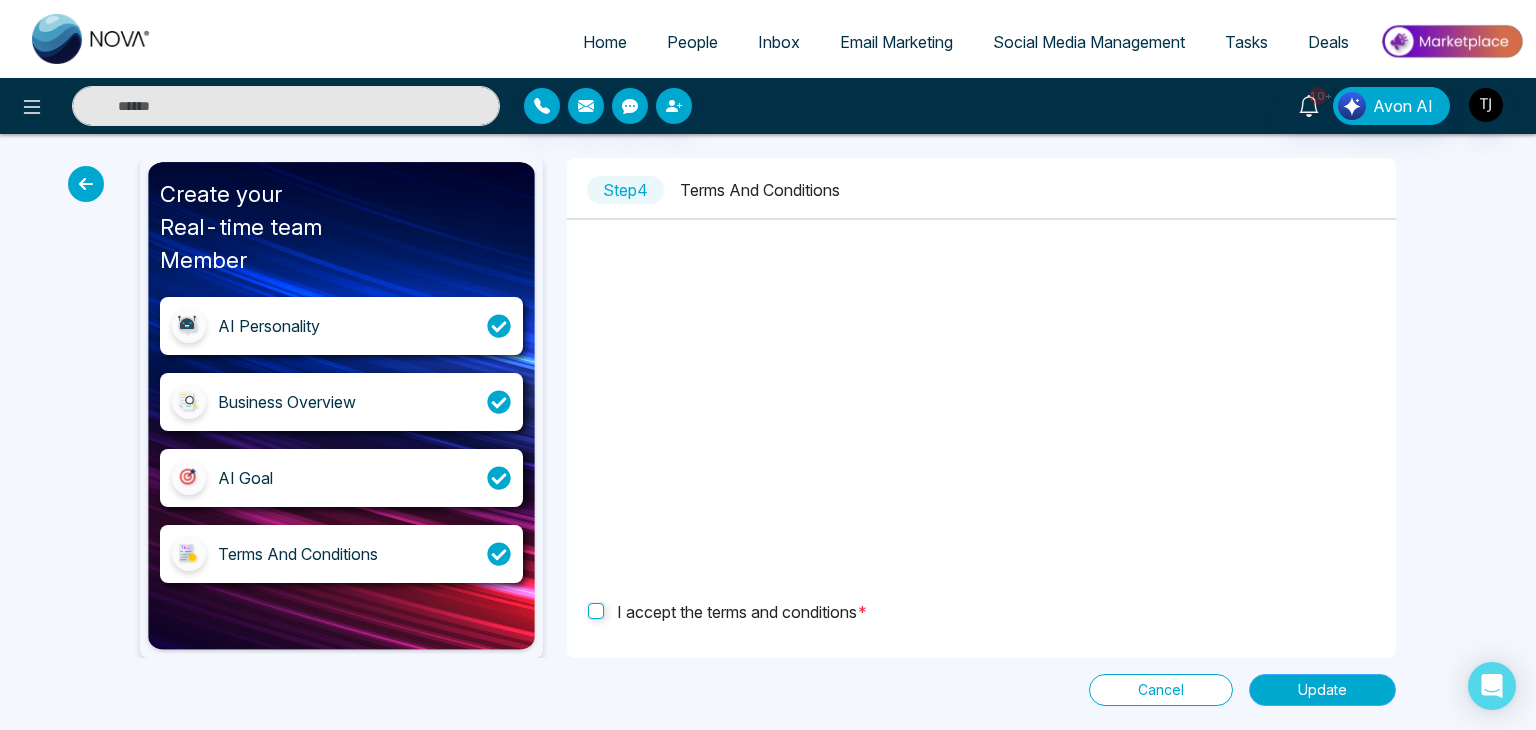 click on "Update" at bounding box center [1322, 690] 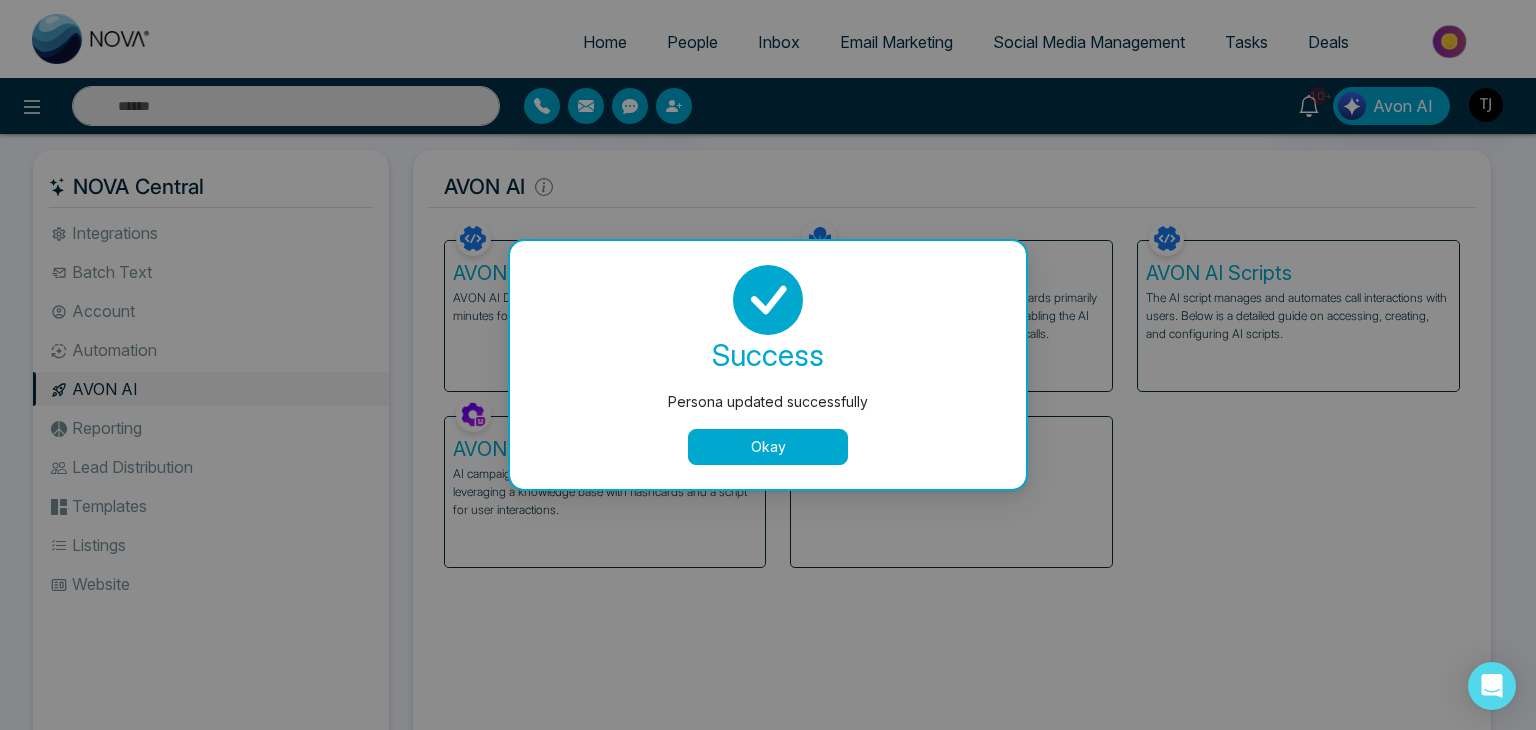 click on "Okay" at bounding box center (768, 447) 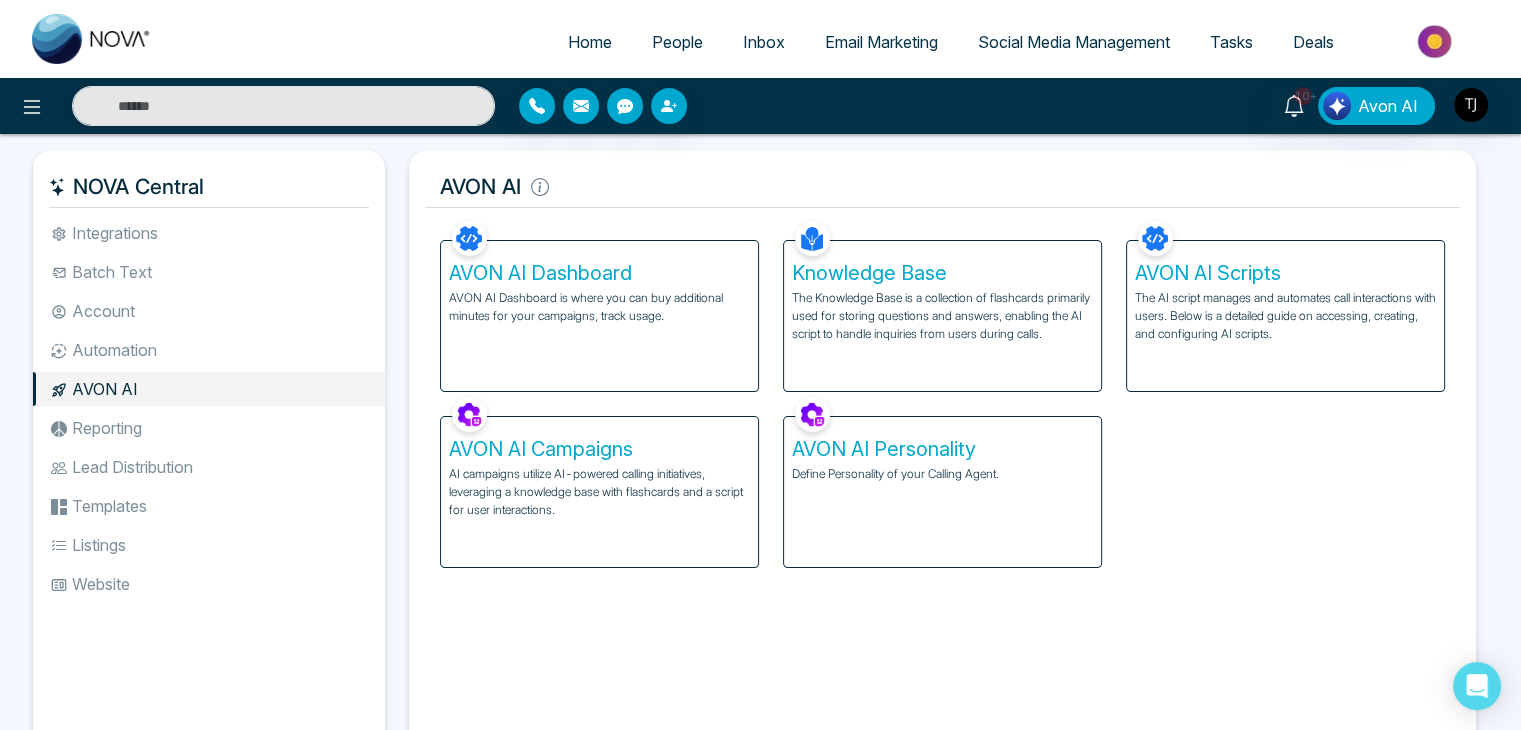 click on "The Knowledge Base is a collection of flashcards primarily used for storing questions and answers, enabling the AI script to handle inquiries from users during calls." at bounding box center [942, 316] 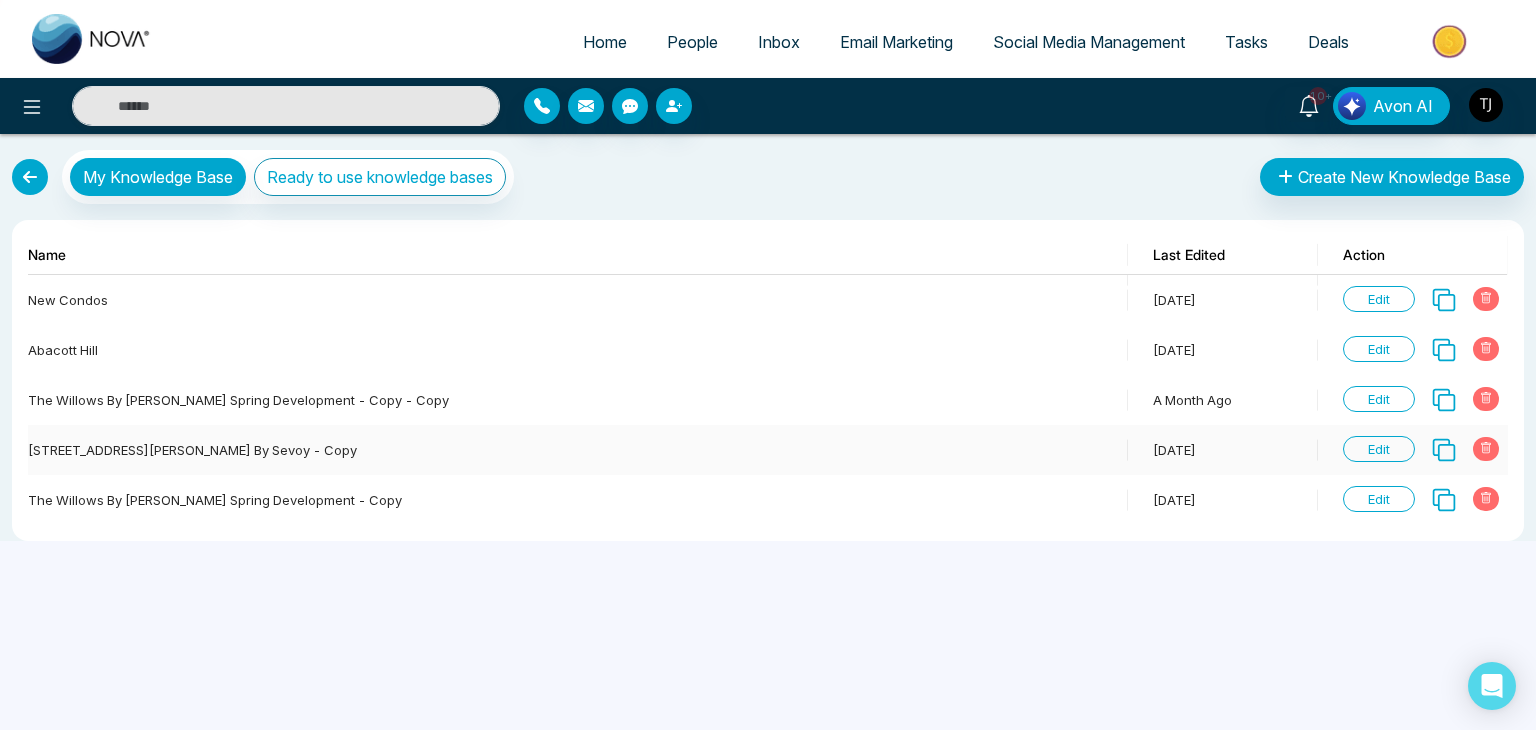 click on "Edit" at bounding box center [1379, 449] 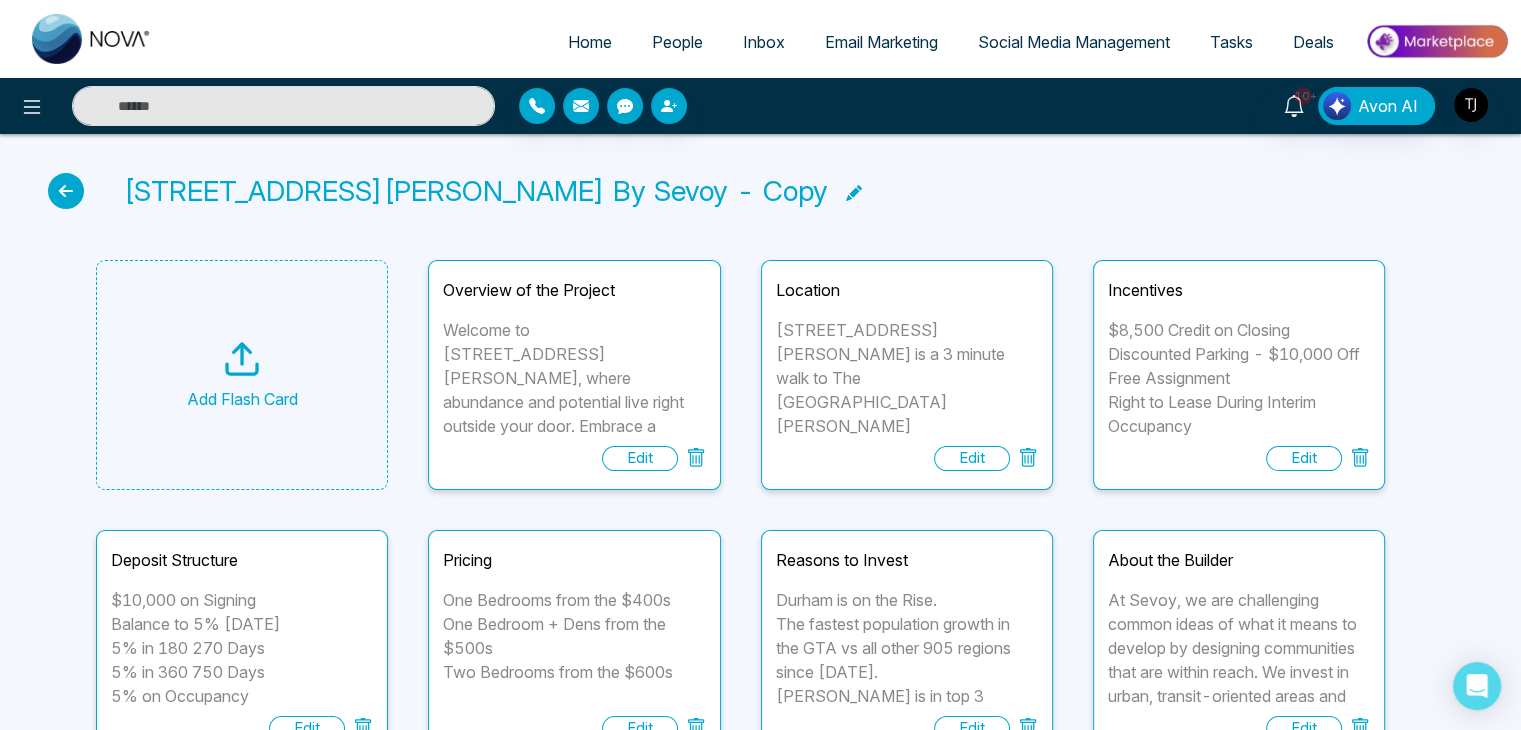 scroll, scrollTop: 0, scrollLeft: 0, axis: both 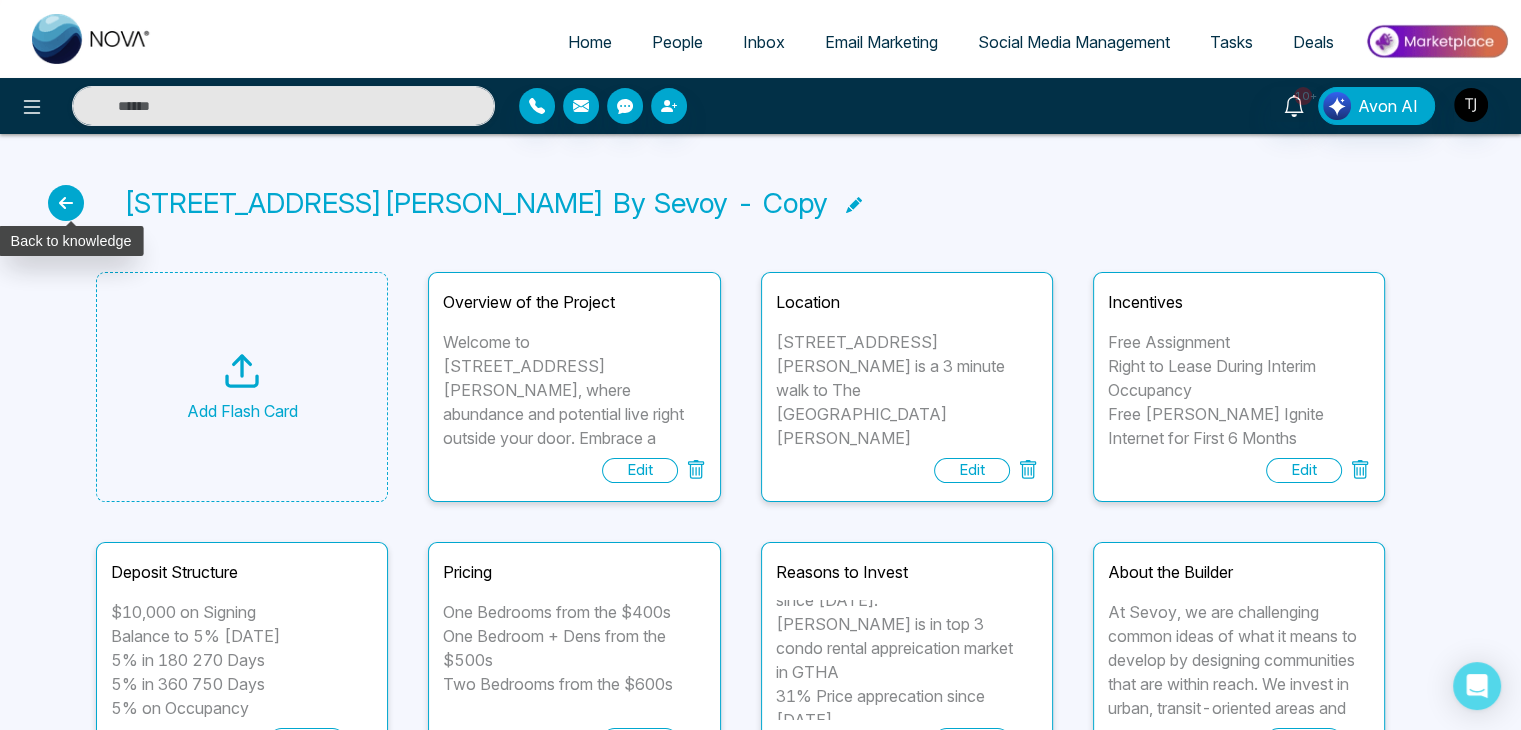 click at bounding box center [66, 203] 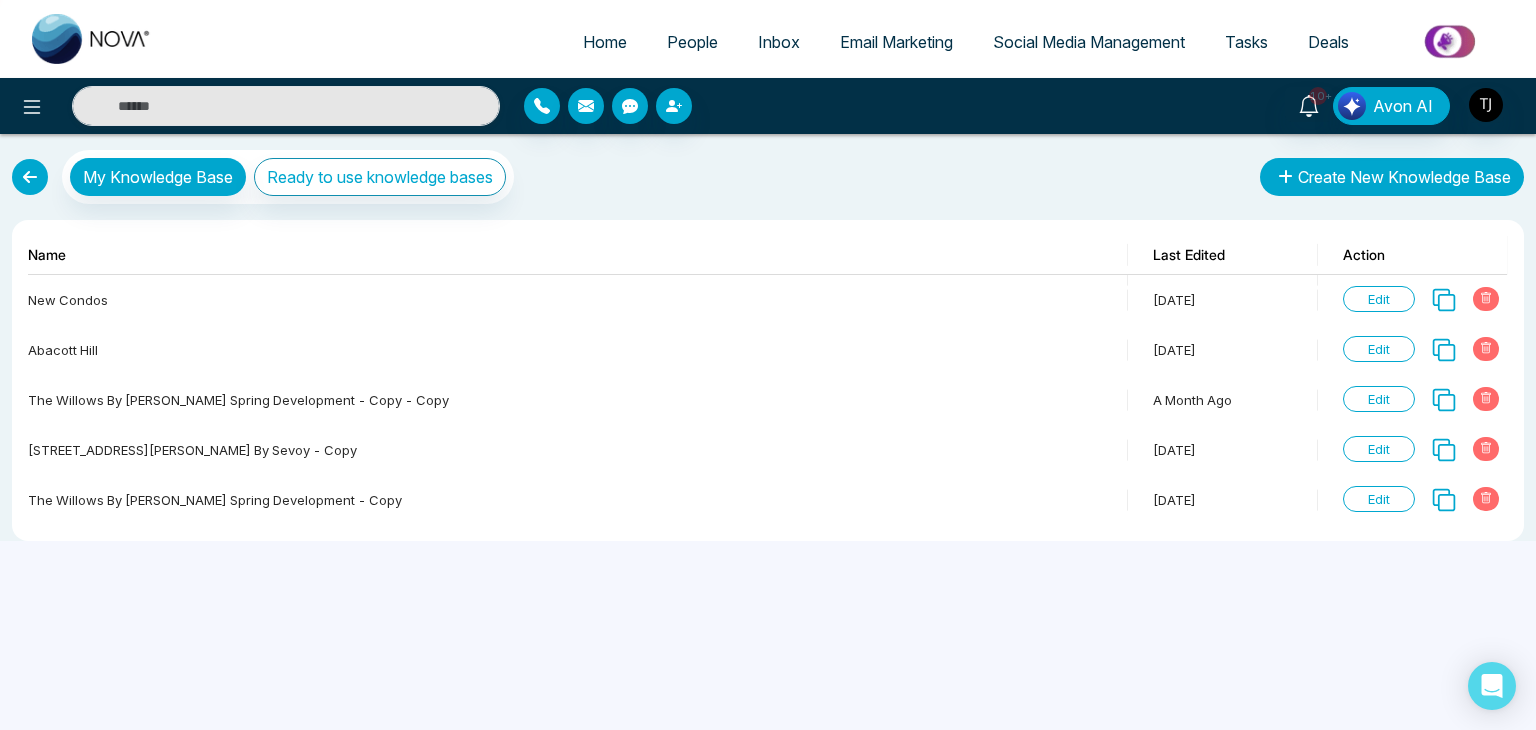 click on "Create New Knowledge Base" at bounding box center (1392, 177) 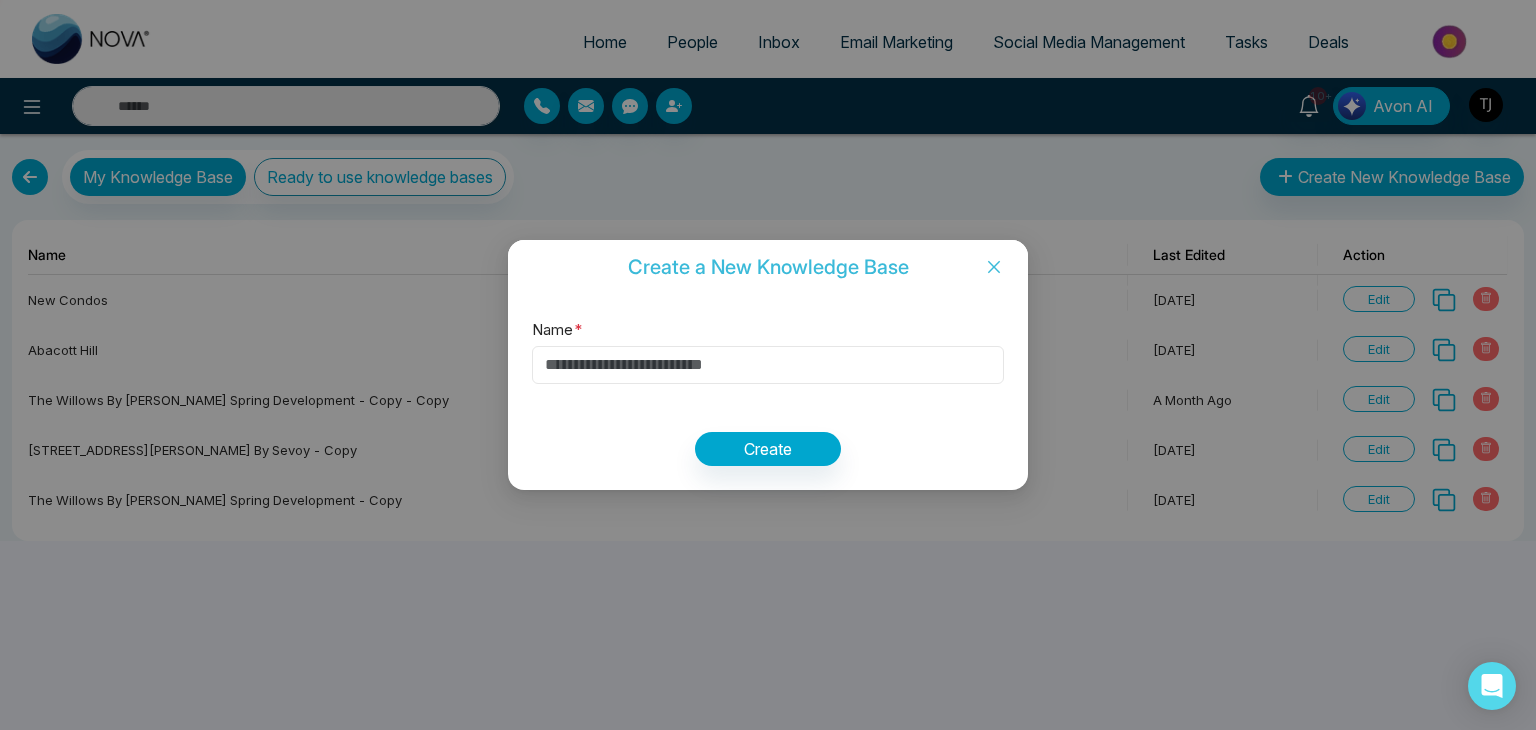 click on "Name  *" at bounding box center [768, 365] 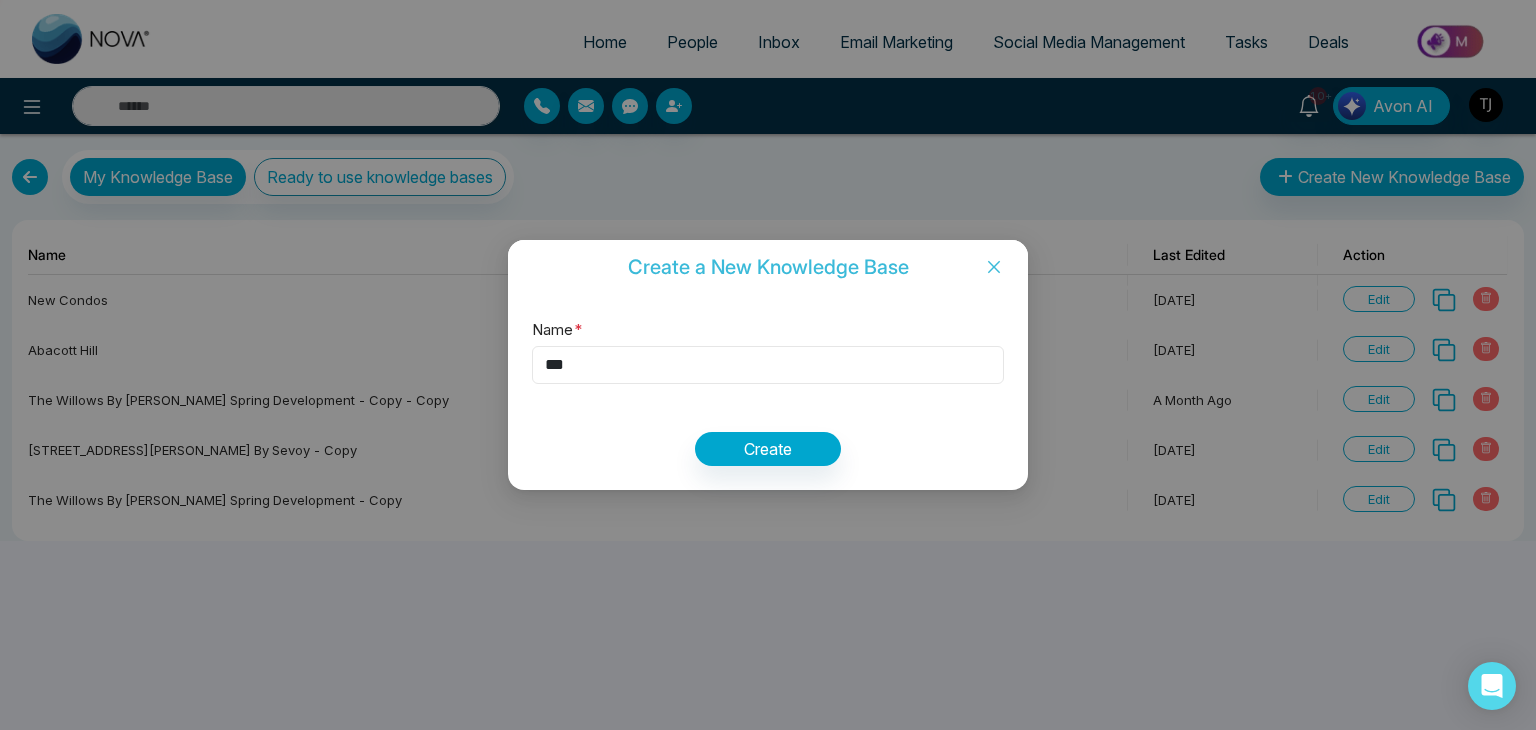 type on "***" 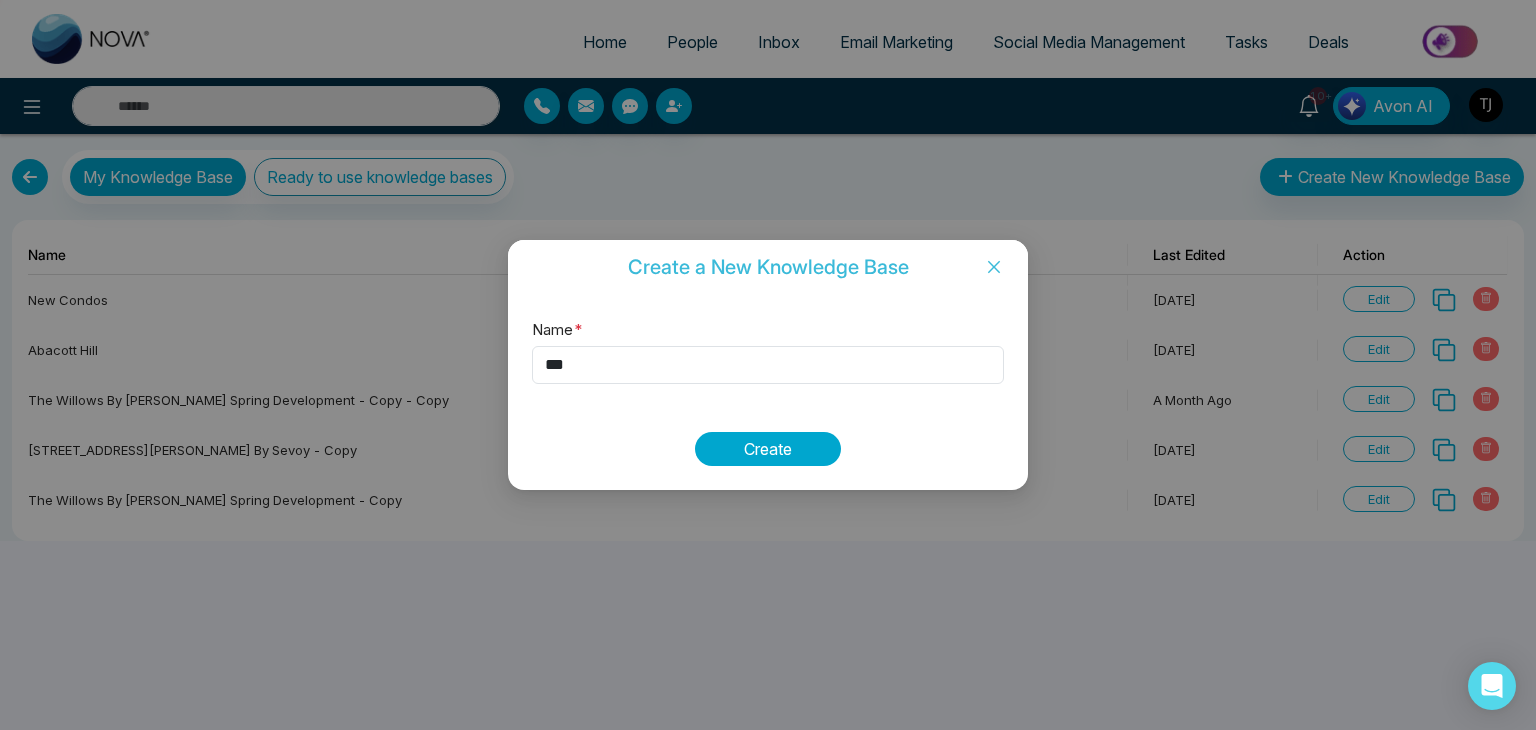 click on "Create" at bounding box center (768, 449) 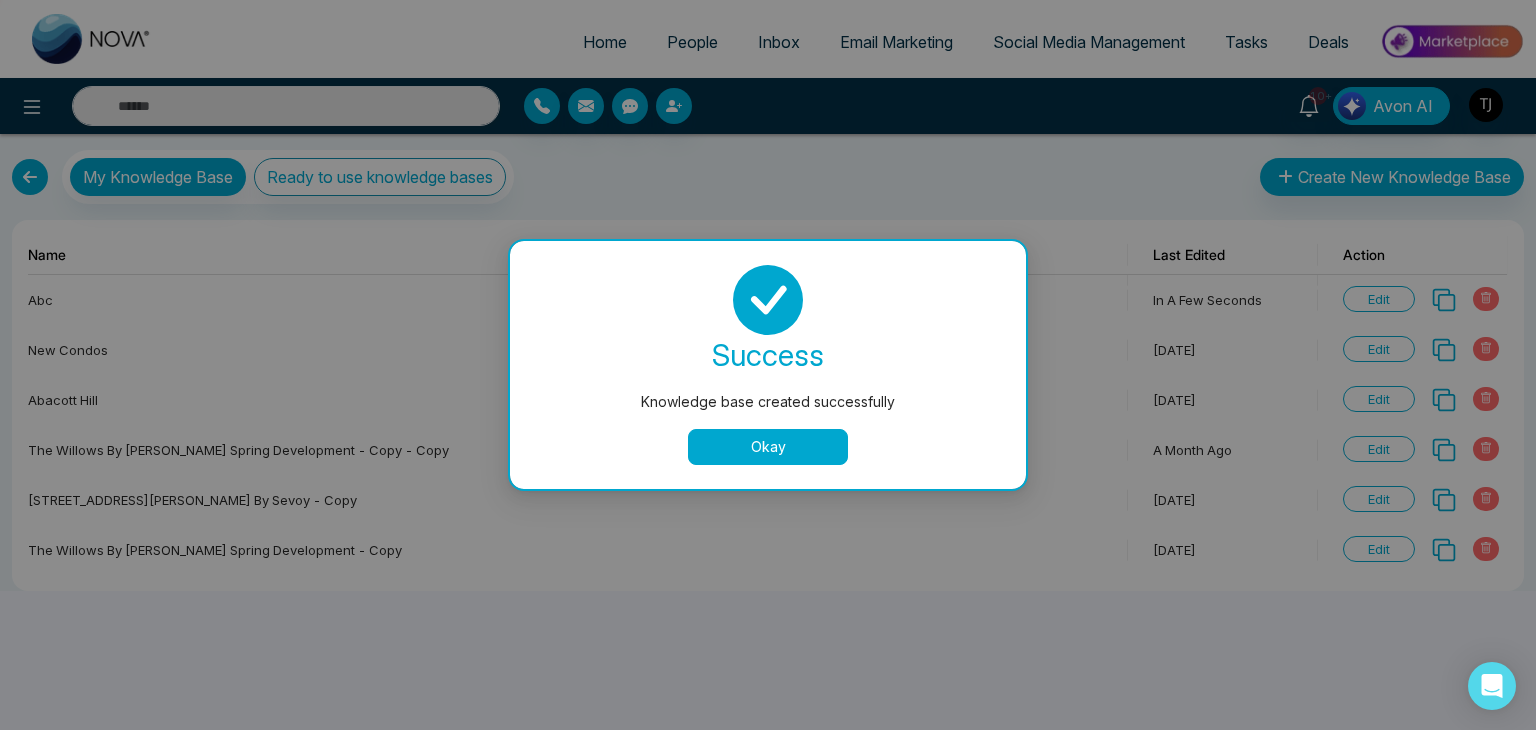 click on "Okay" at bounding box center (768, 447) 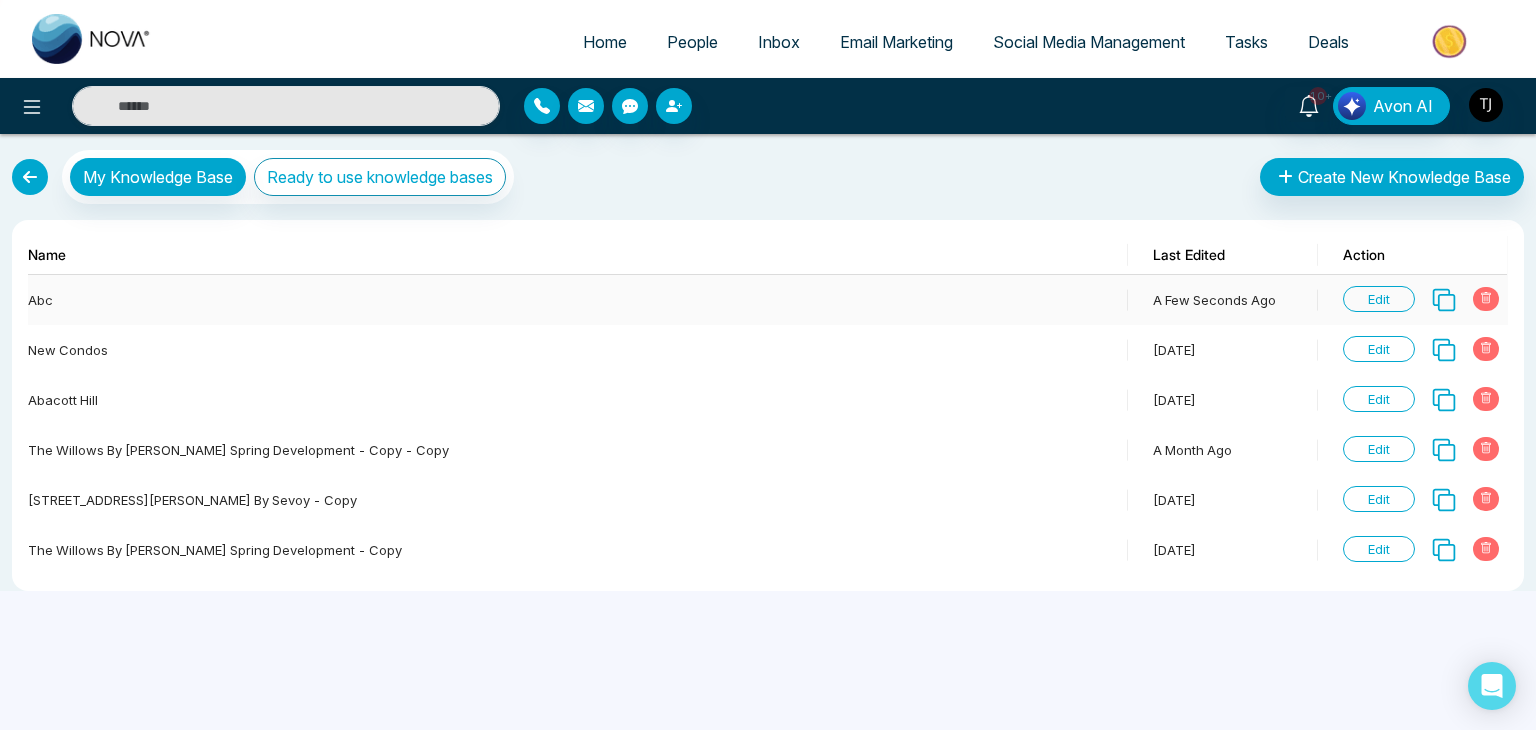 click on "Edit" at bounding box center [1379, 299] 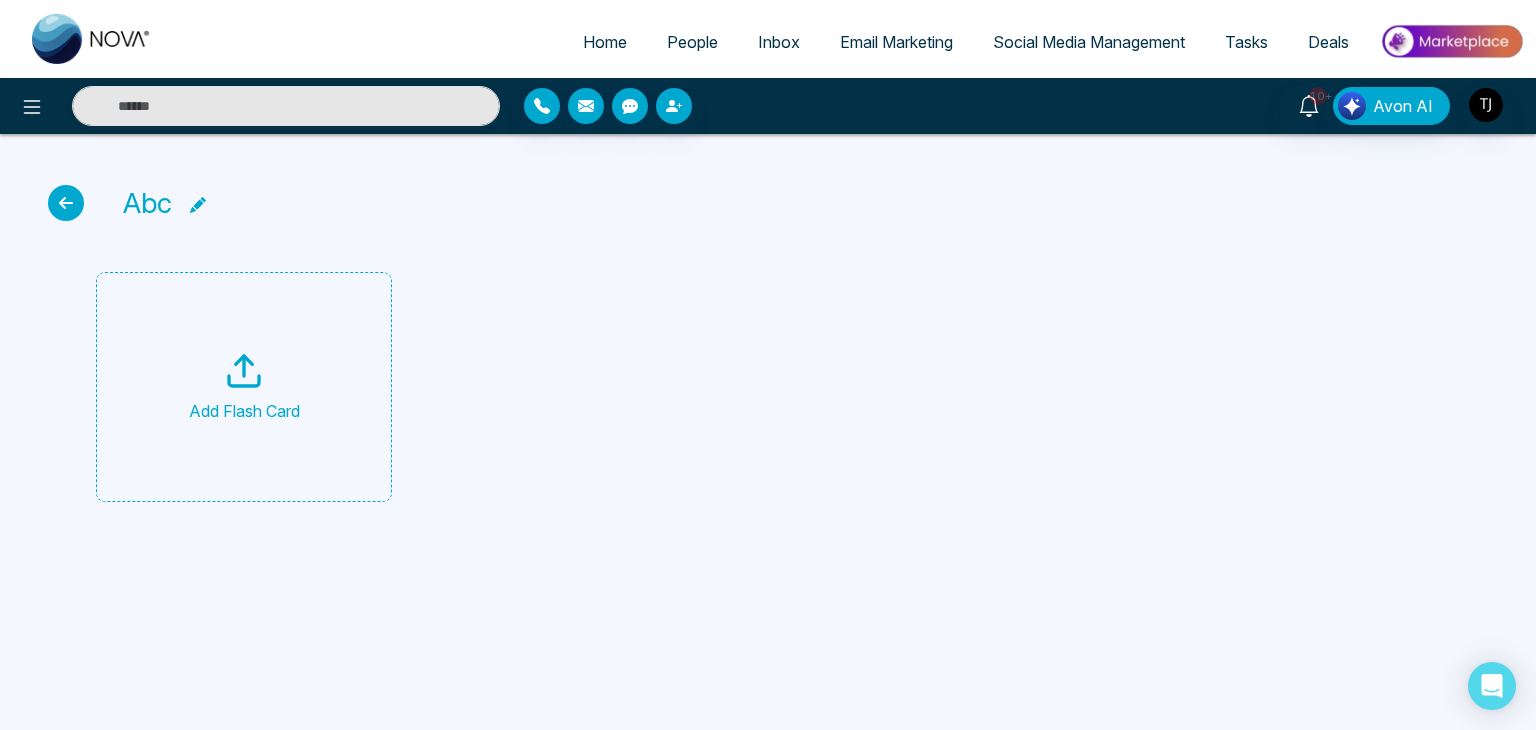 click on "Add Flash Card" at bounding box center [244, 411] 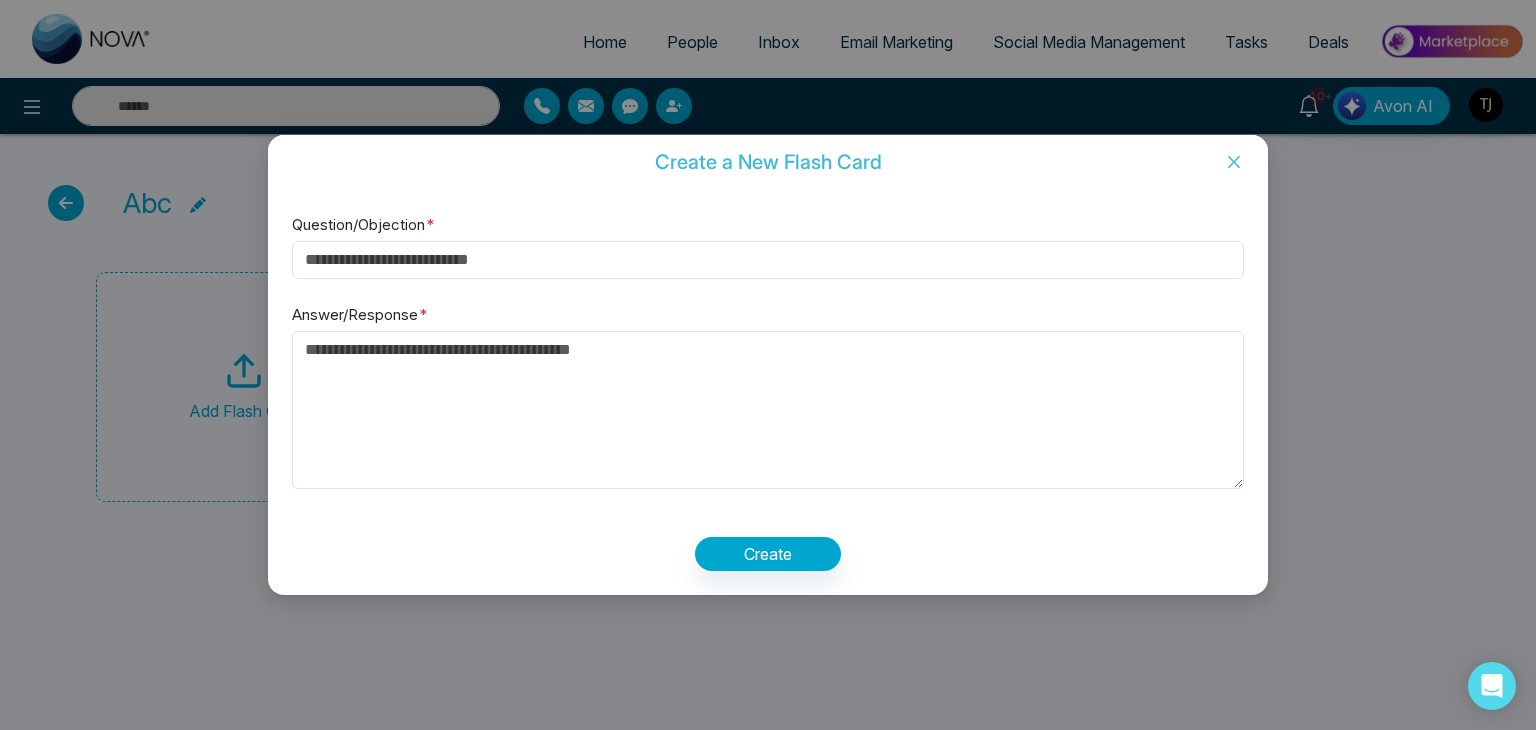 click at bounding box center [1234, 162] 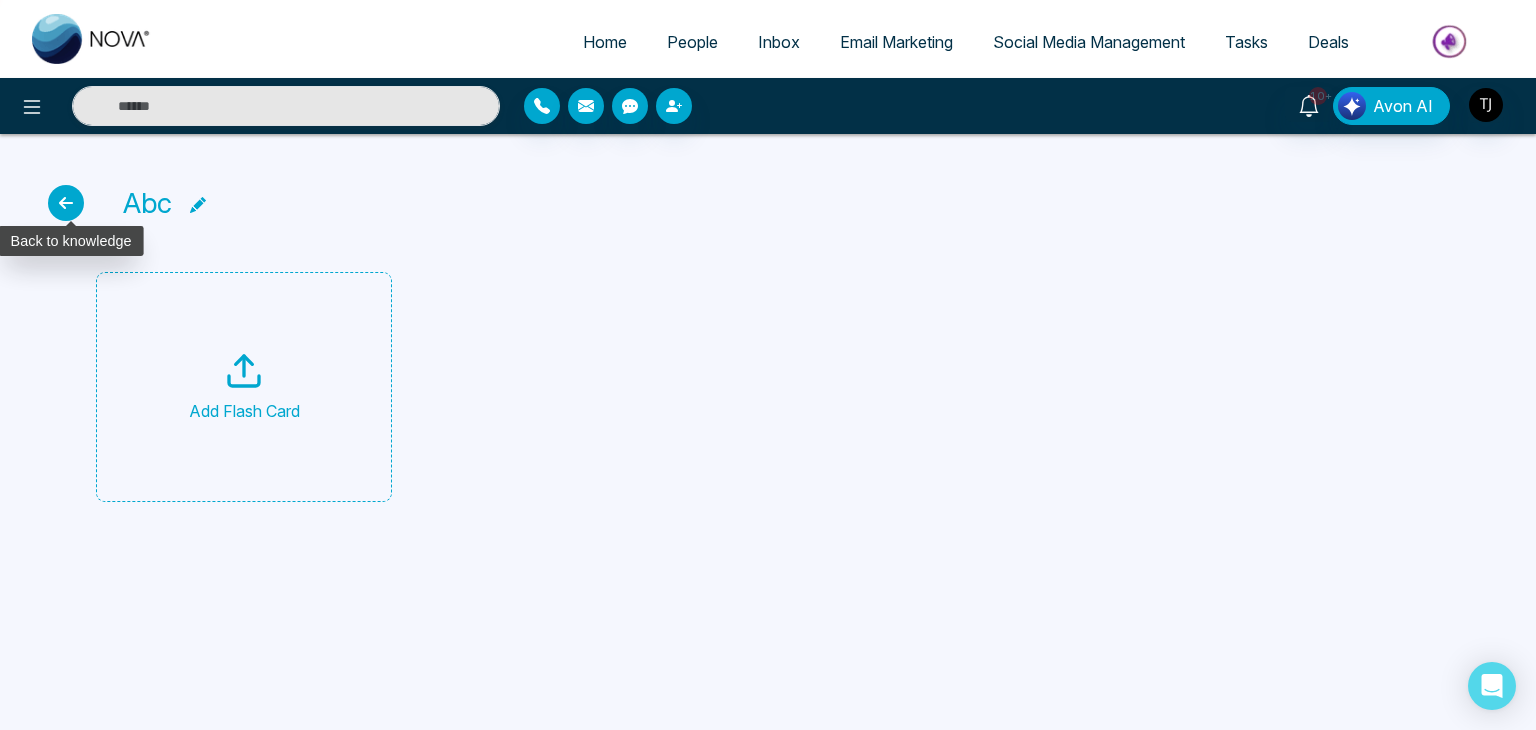 click at bounding box center (66, 203) 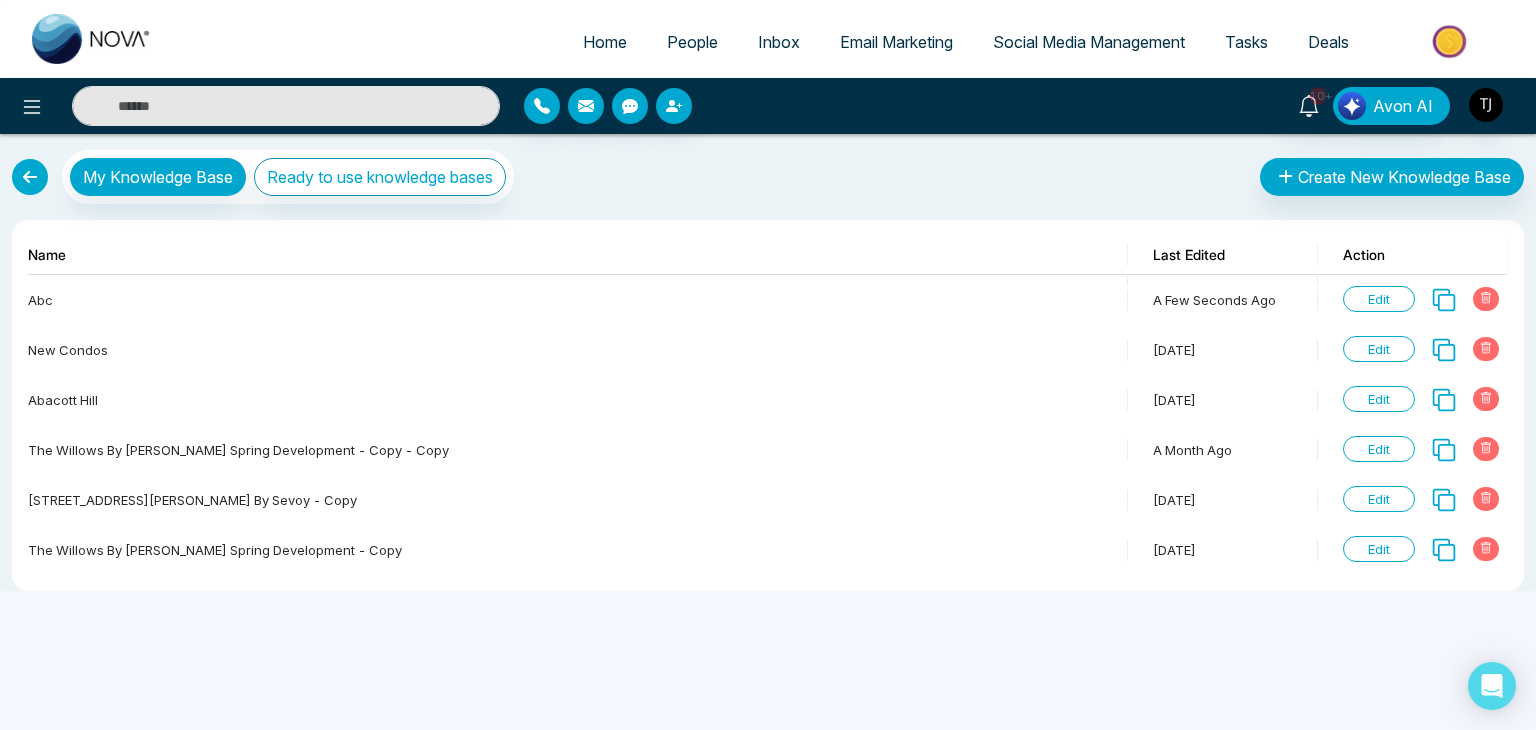 click at bounding box center [30, 177] 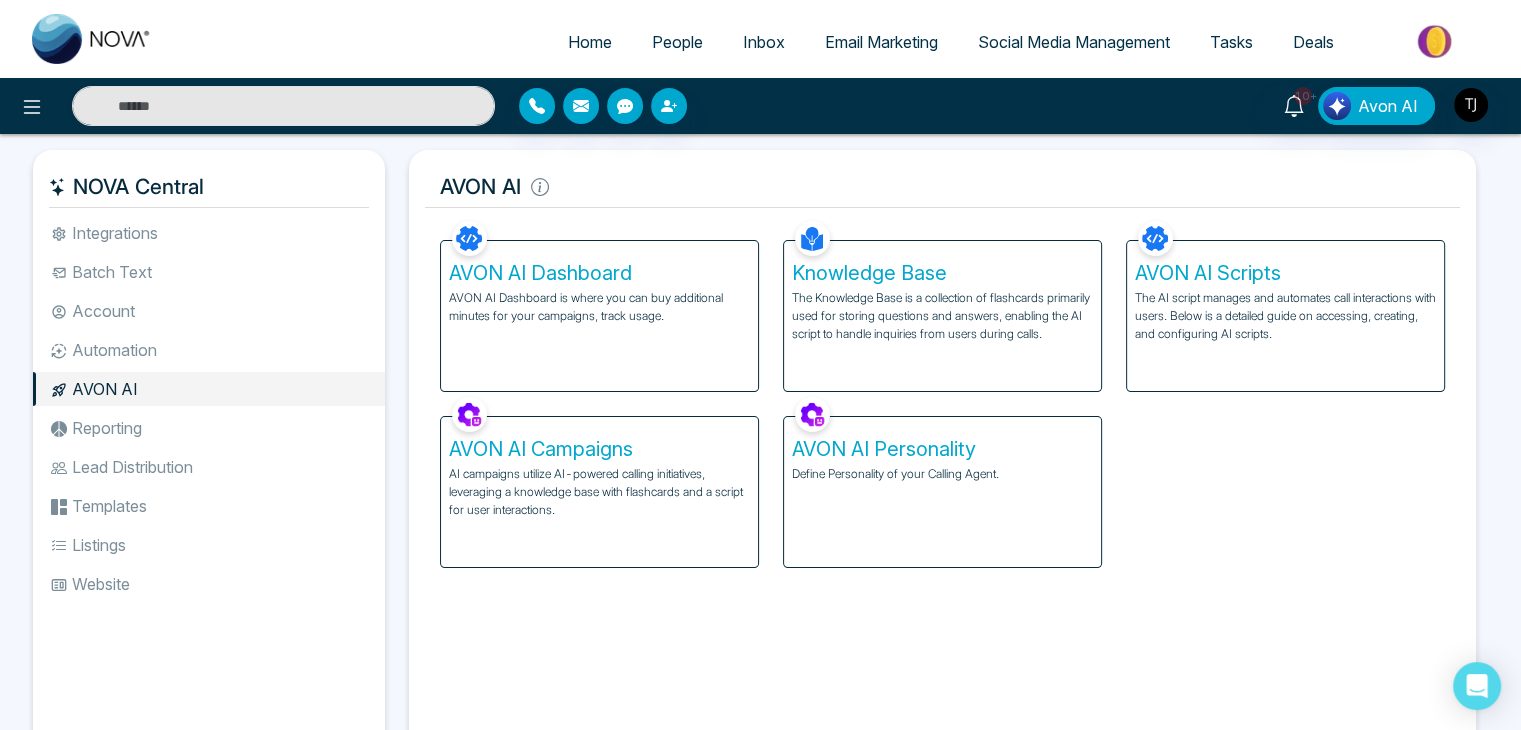 click on "The AI script manages and automates call interactions with users. Below is a detailed guide on accessing, creating, and configuring AI scripts." at bounding box center (1285, 316) 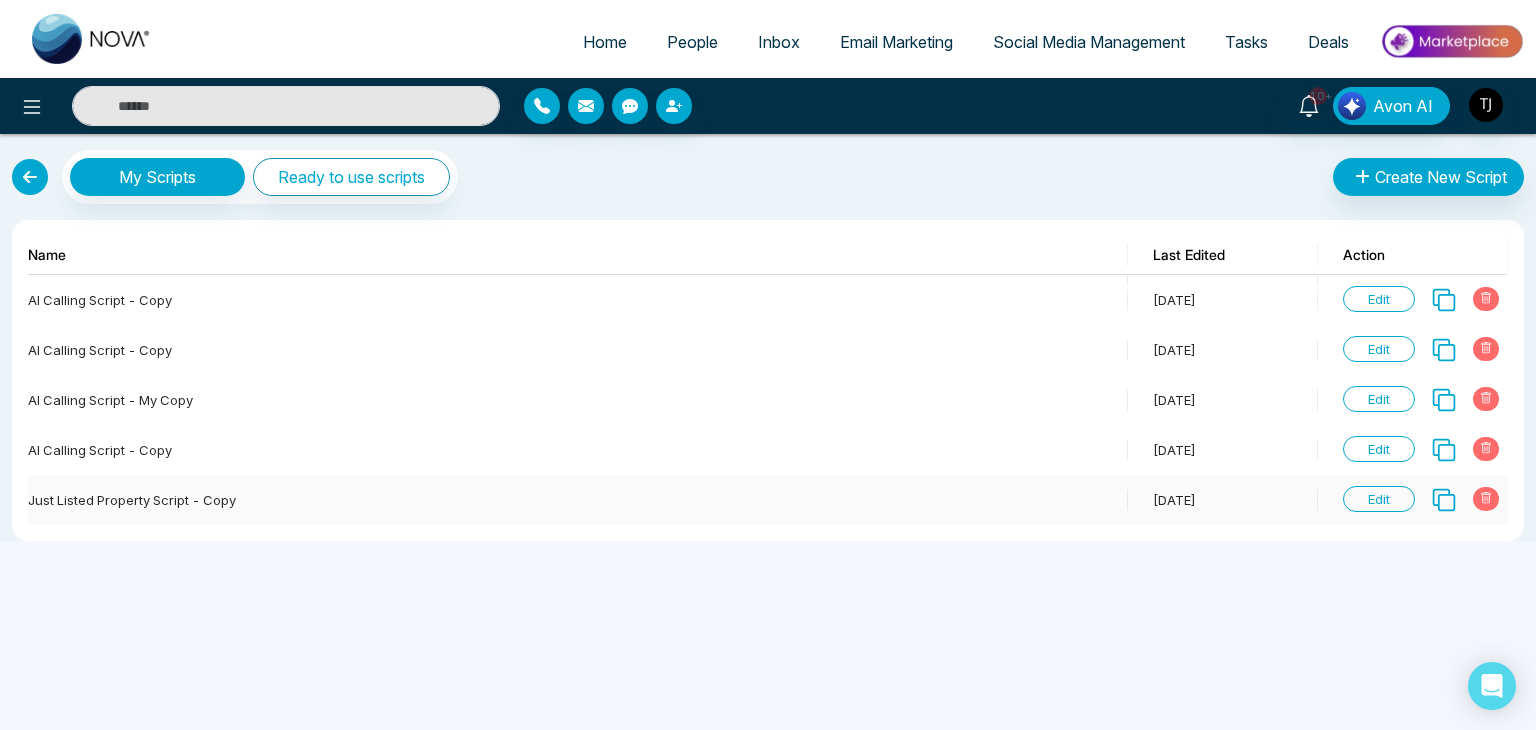 click on "Edit" at bounding box center [1379, 499] 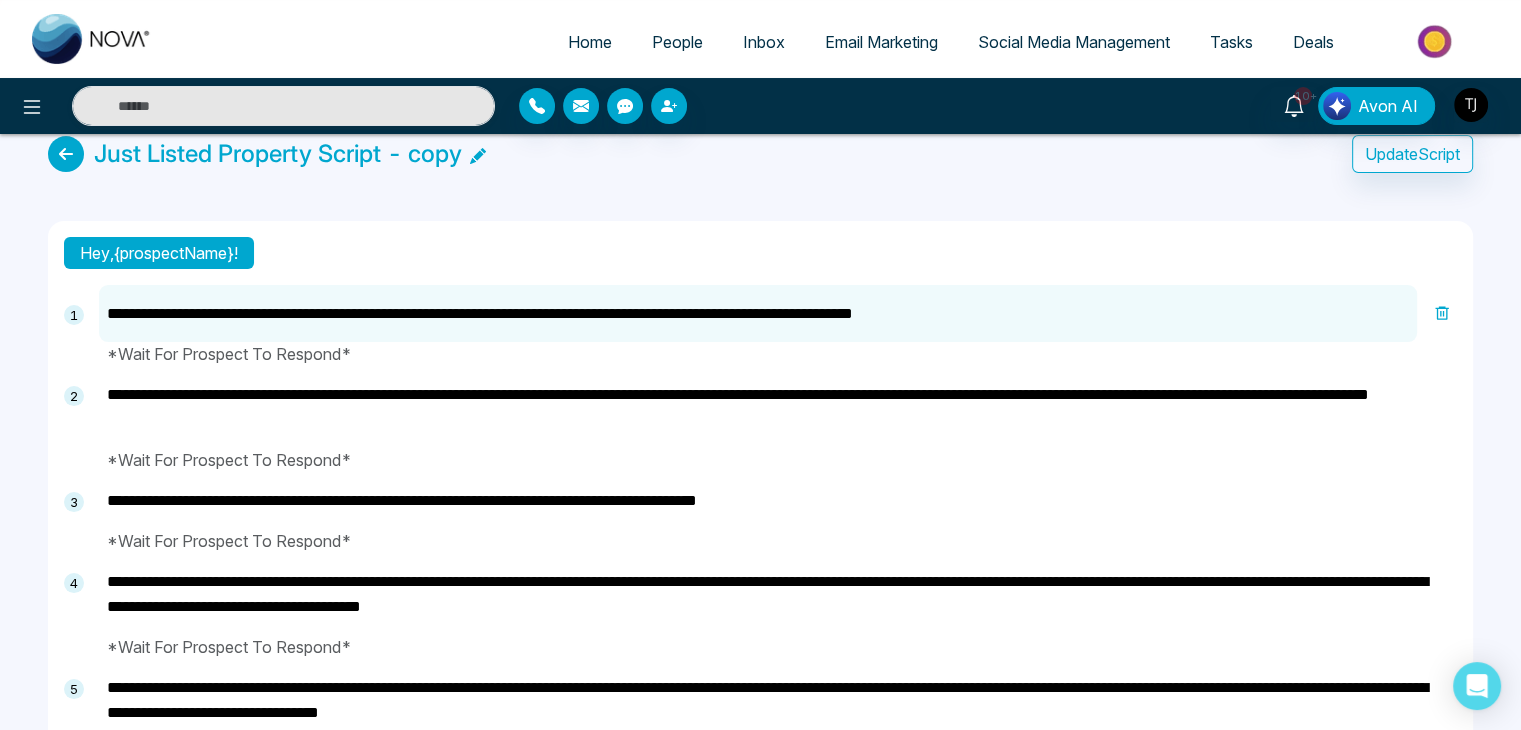 scroll, scrollTop: 0, scrollLeft: 0, axis: both 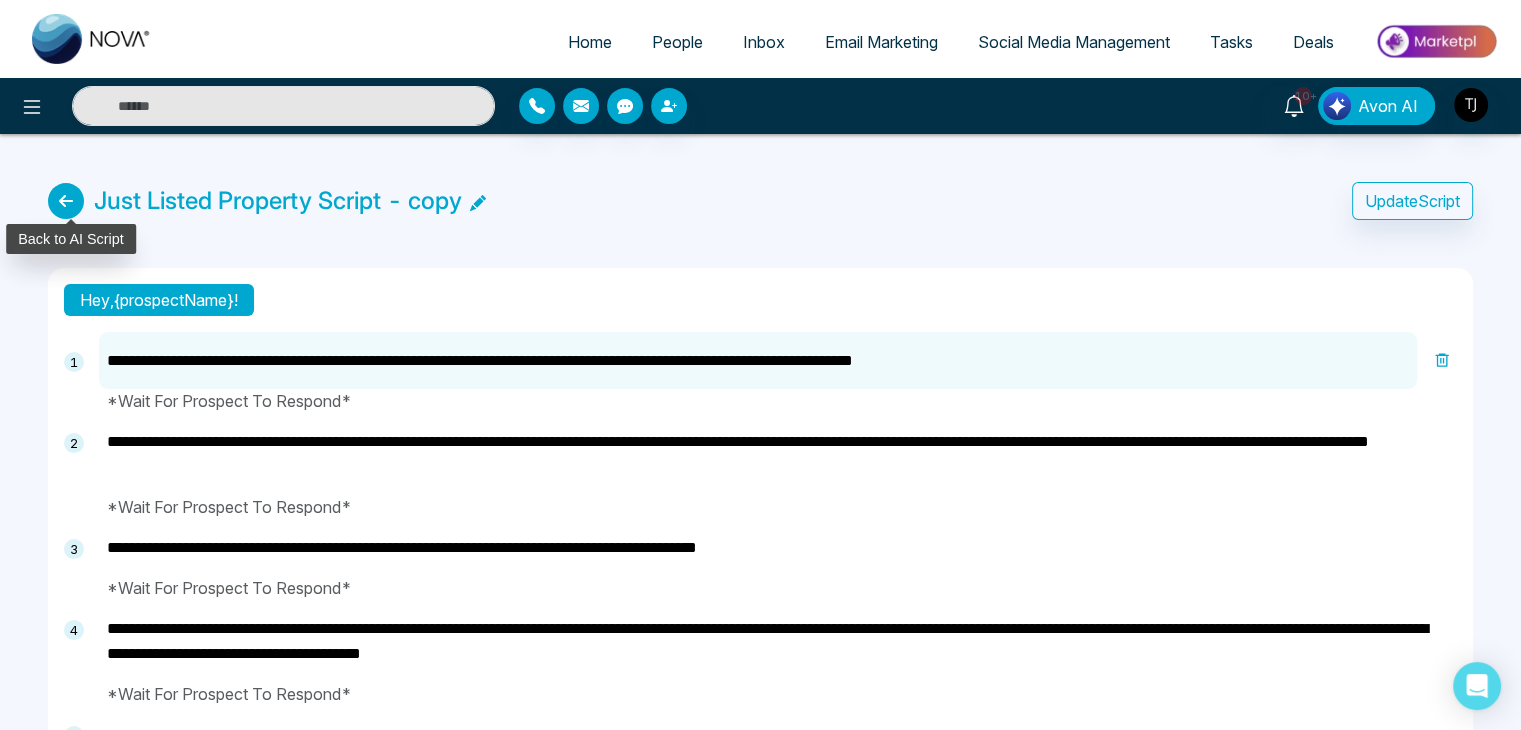 click at bounding box center [66, 201] 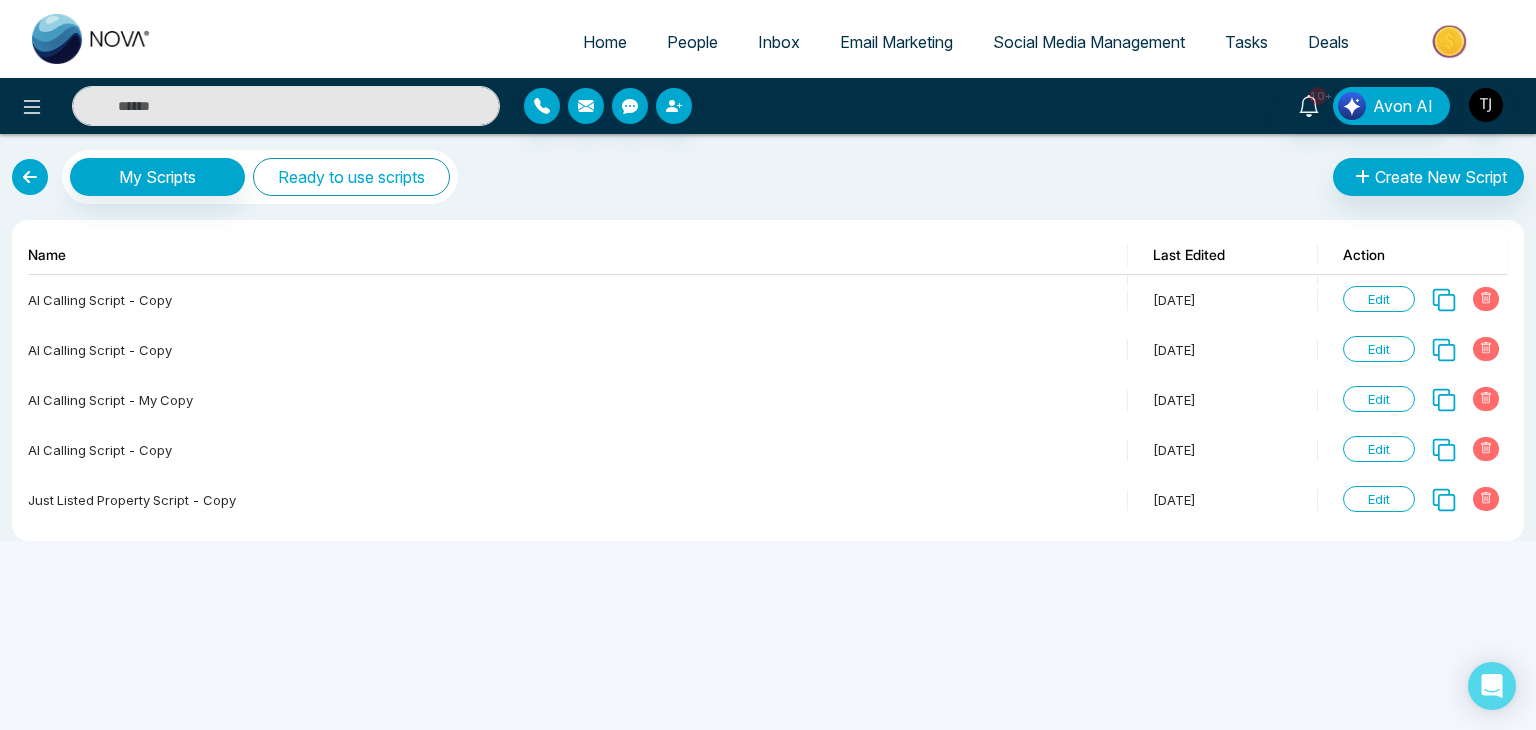 click on "Ready to use scripts" at bounding box center [351, 177] 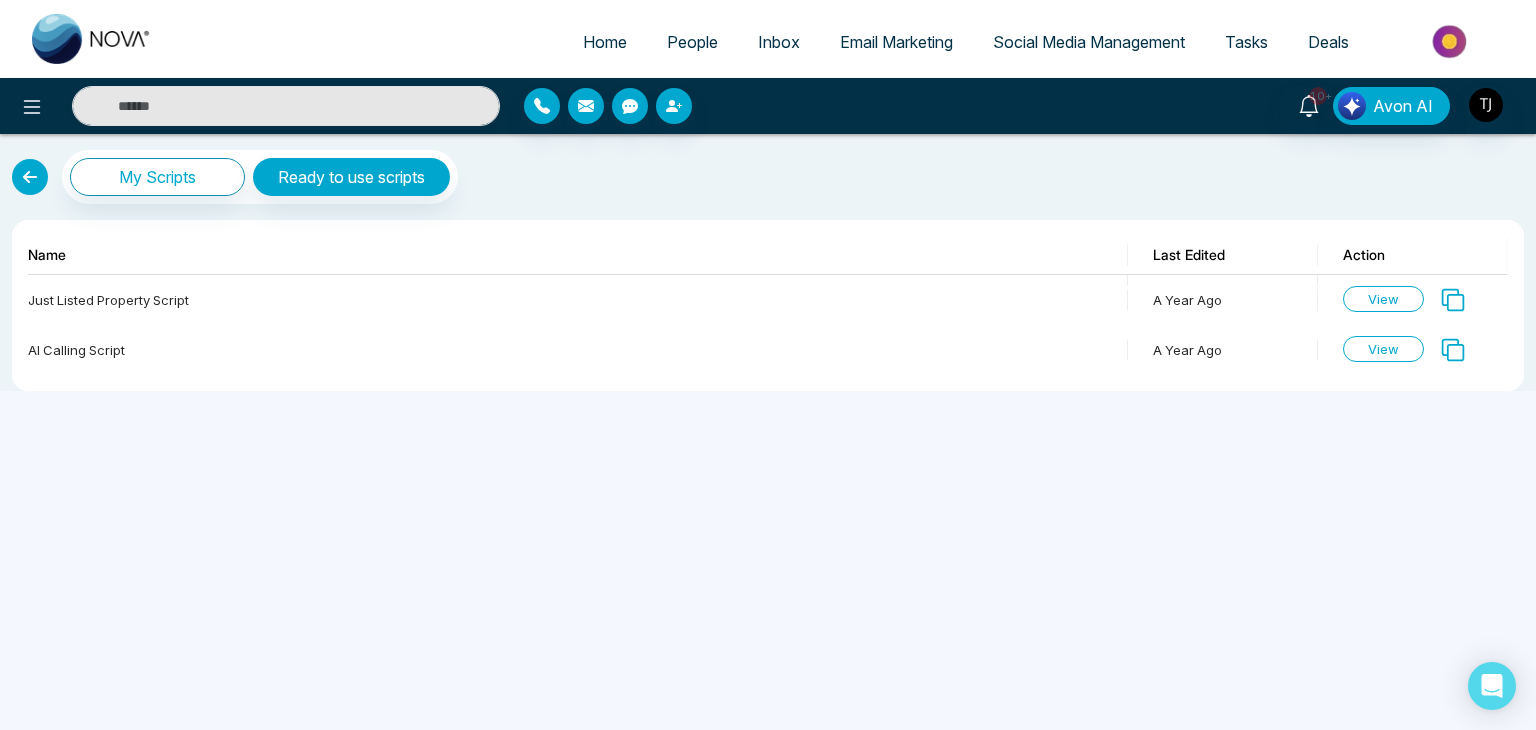 click at bounding box center (30, 177) 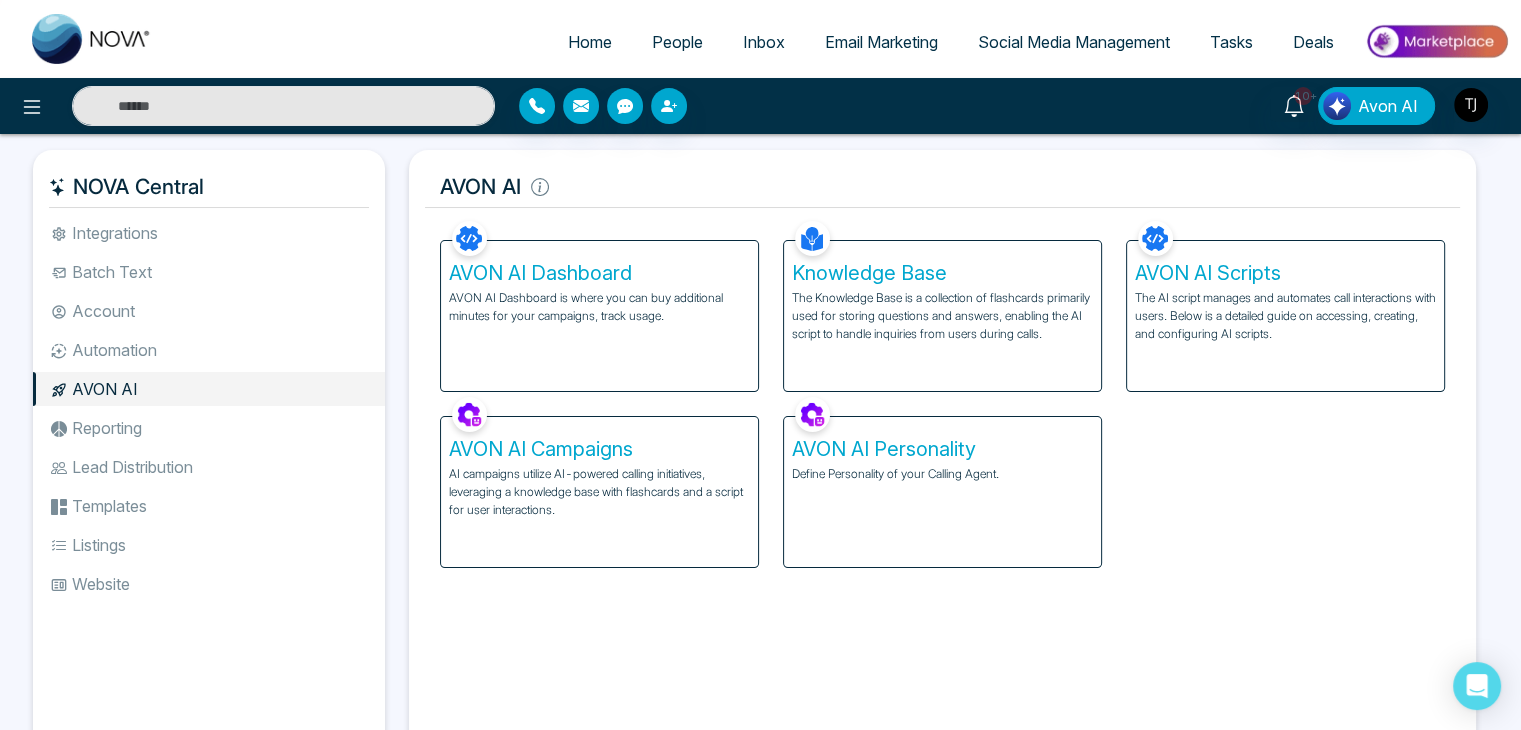 click on "AVON AI Campaigns AI campaigns utilize AI-powered calling initiatives, leveraging a knowledge base with flashcards and a script for user interactions." at bounding box center (599, 492) 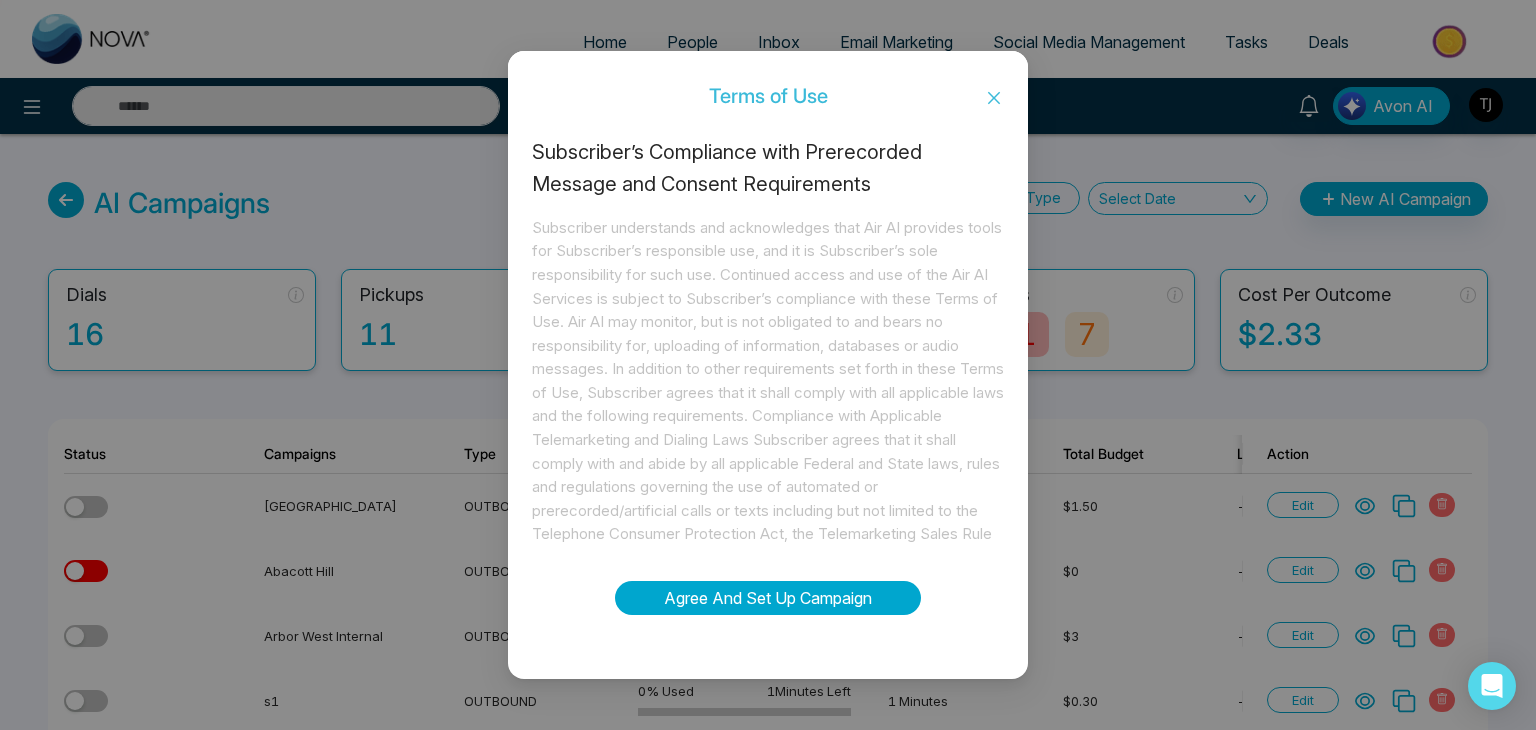 click on "Agree And Set Up Campaign" at bounding box center (768, 598) 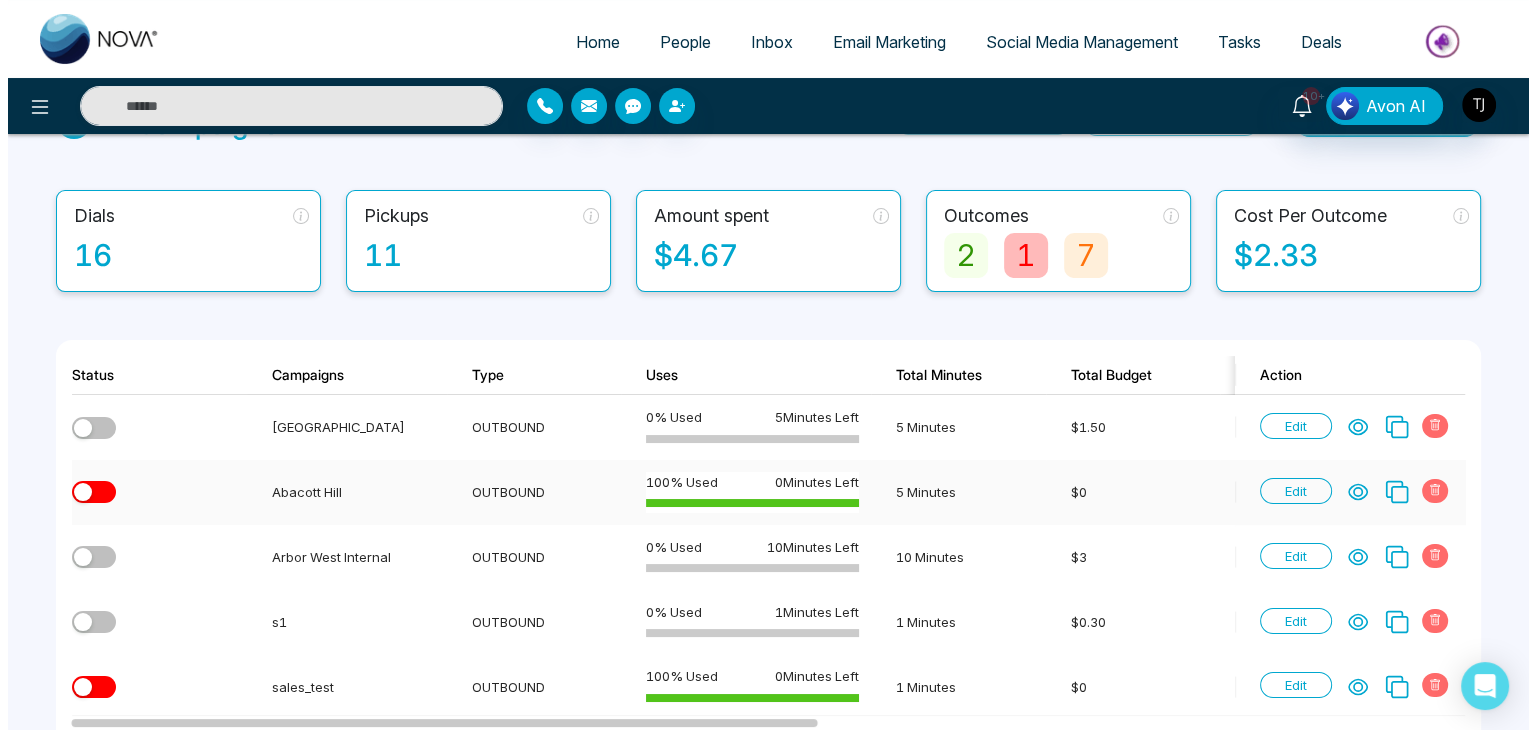 scroll, scrollTop: 0, scrollLeft: 0, axis: both 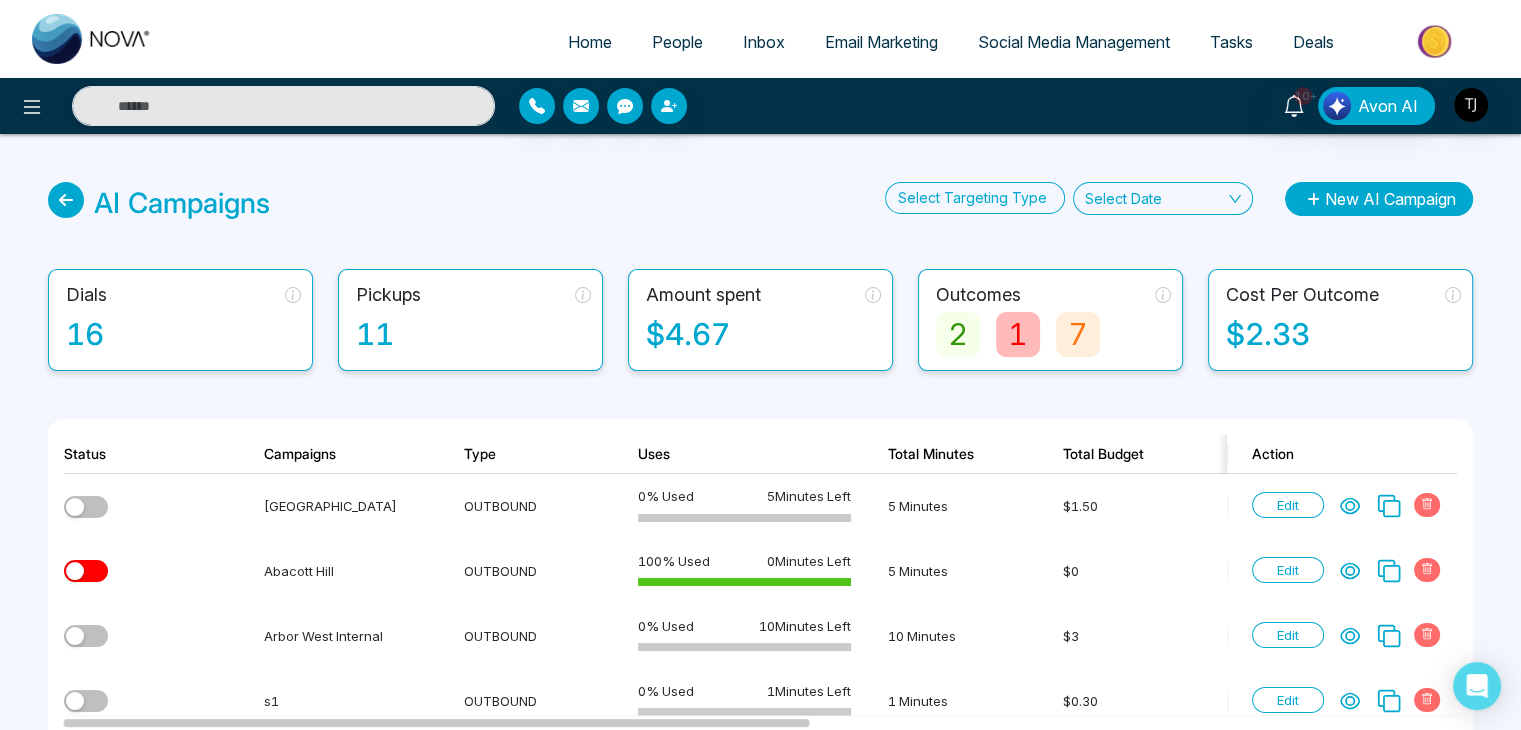 click on "New AI Campaign" at bounding box center (1379, 199) 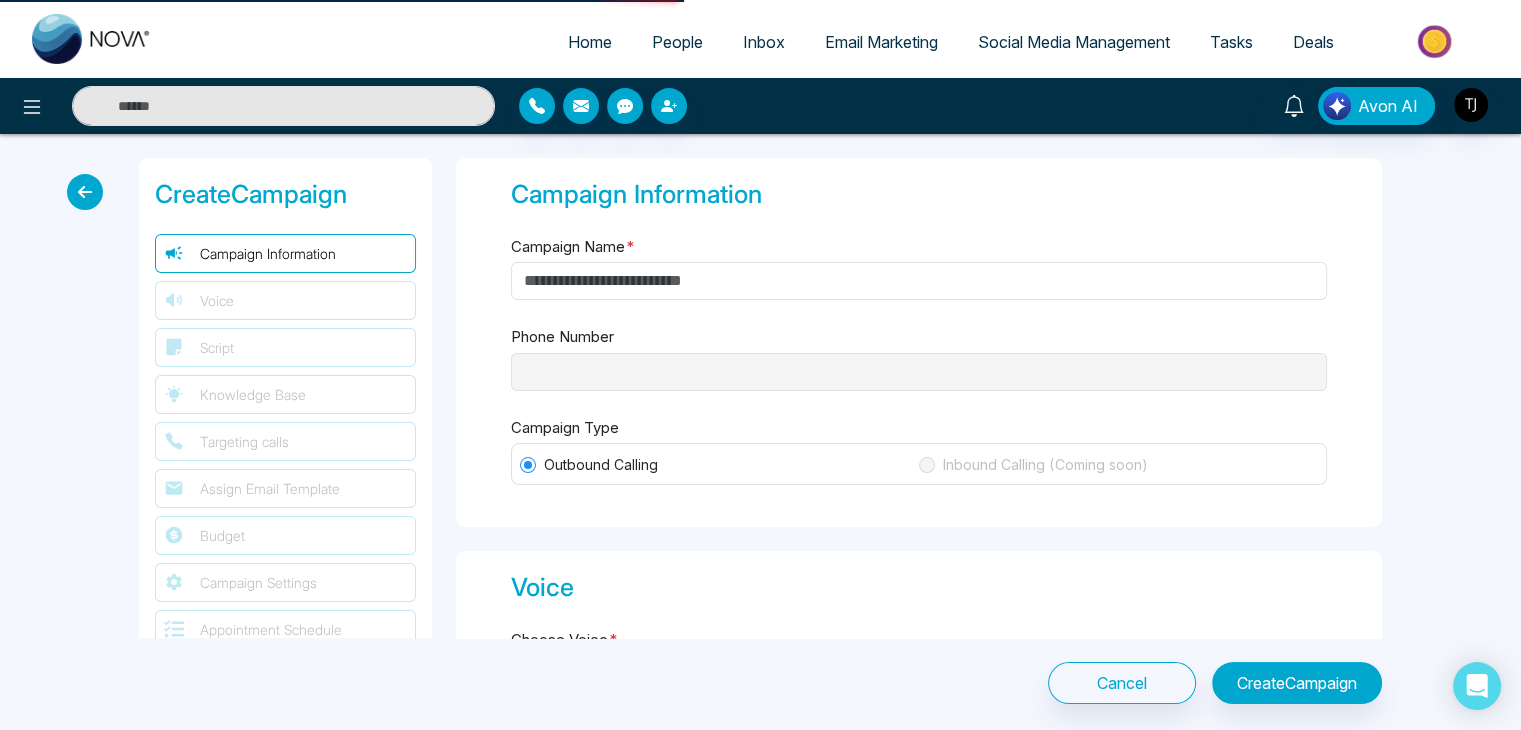 type on "**********" 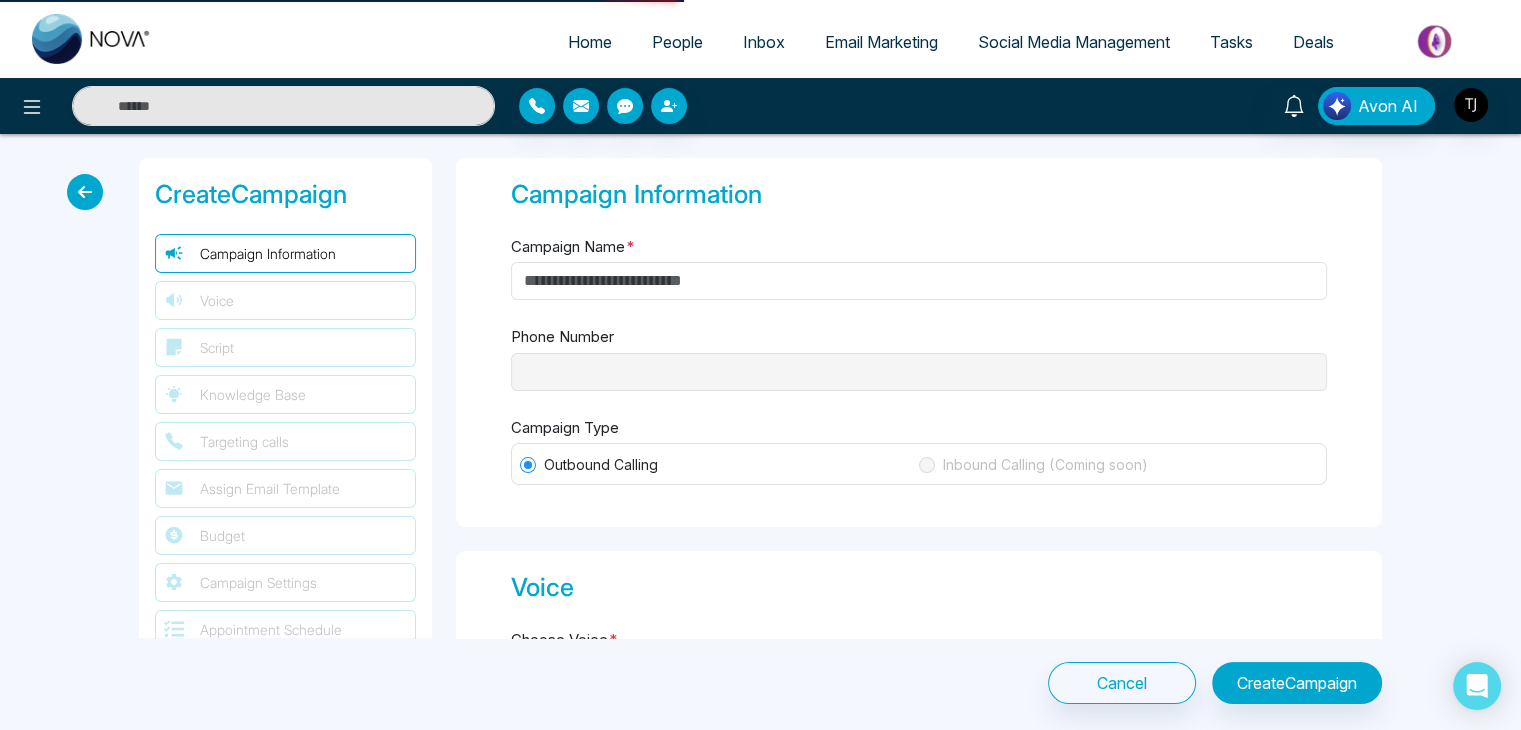 type on "********" 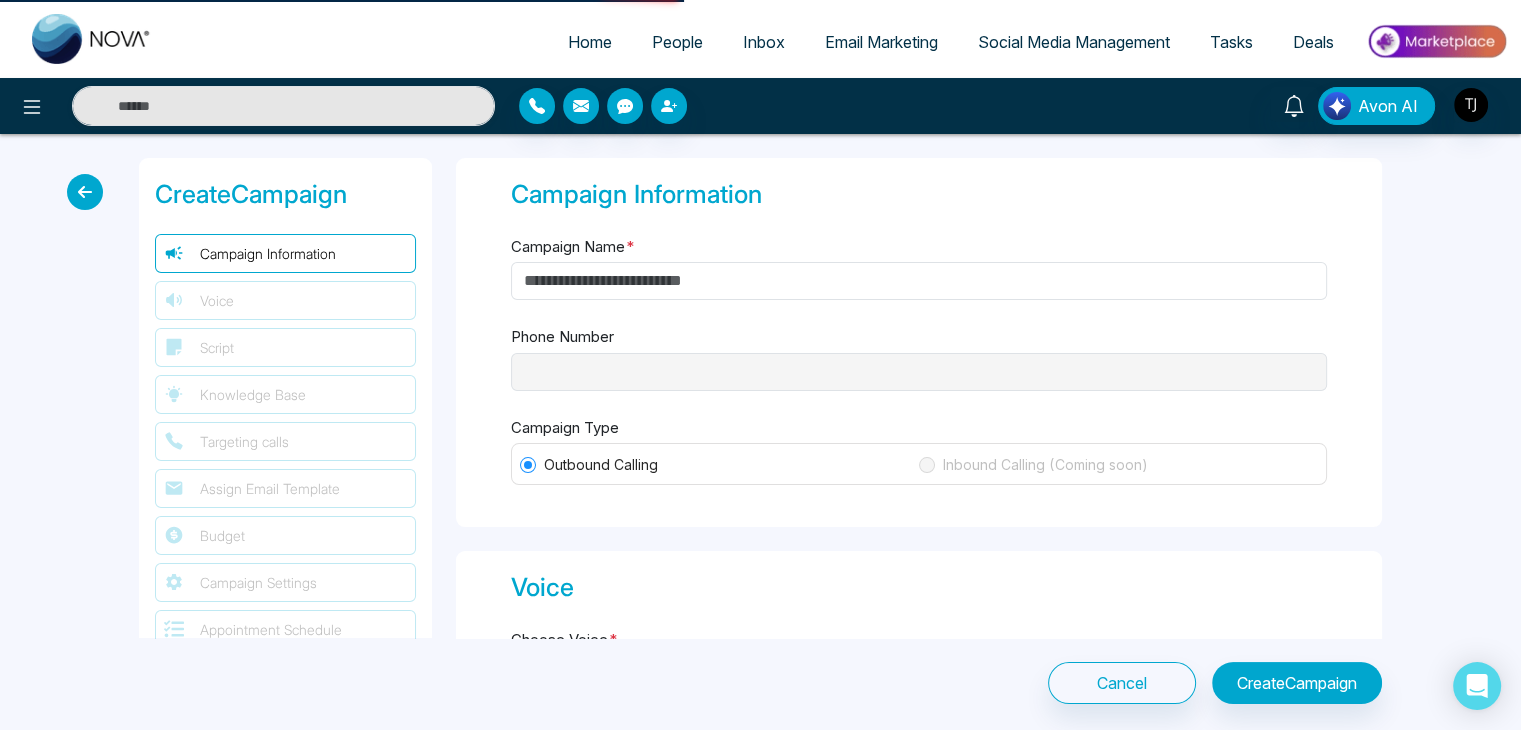 type on "********" 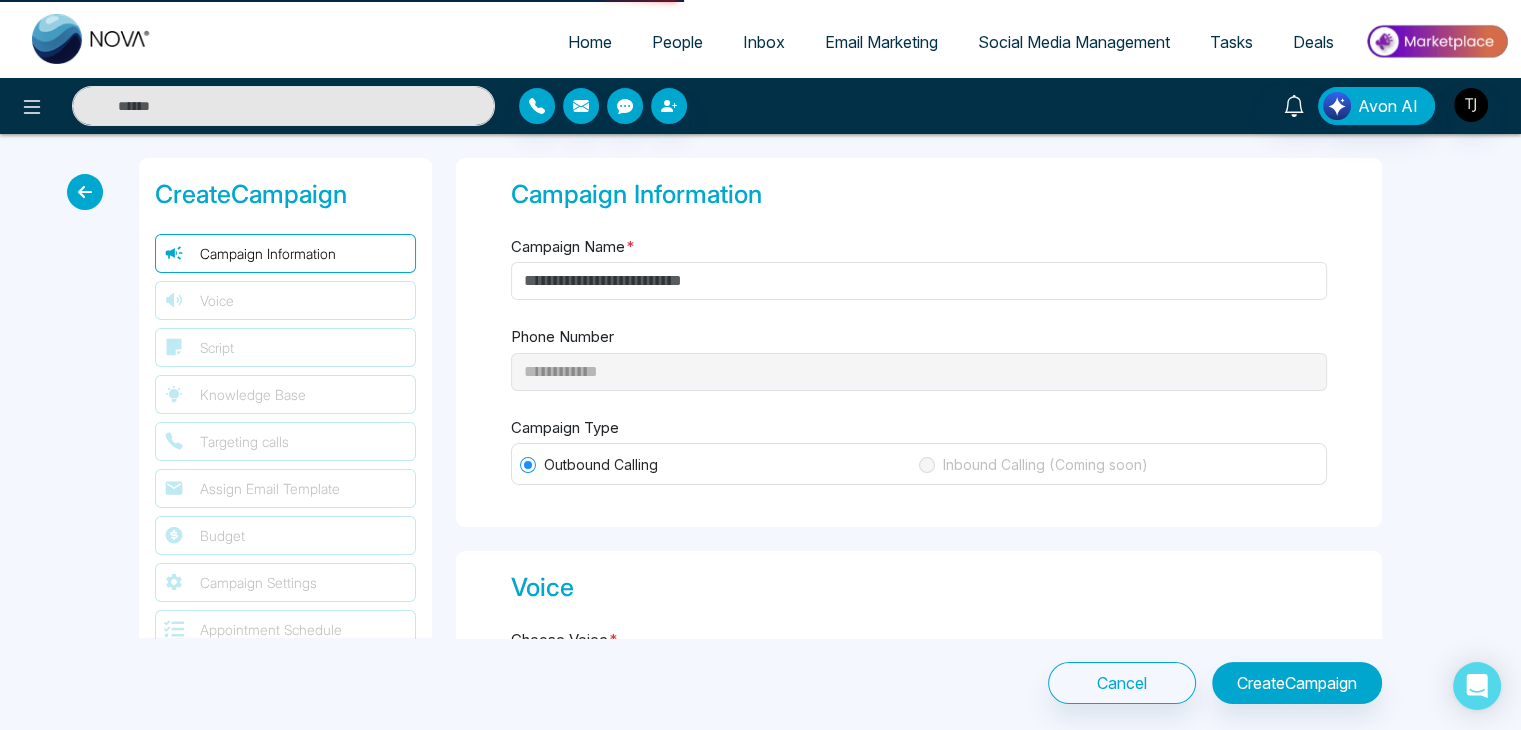 type on "**********" 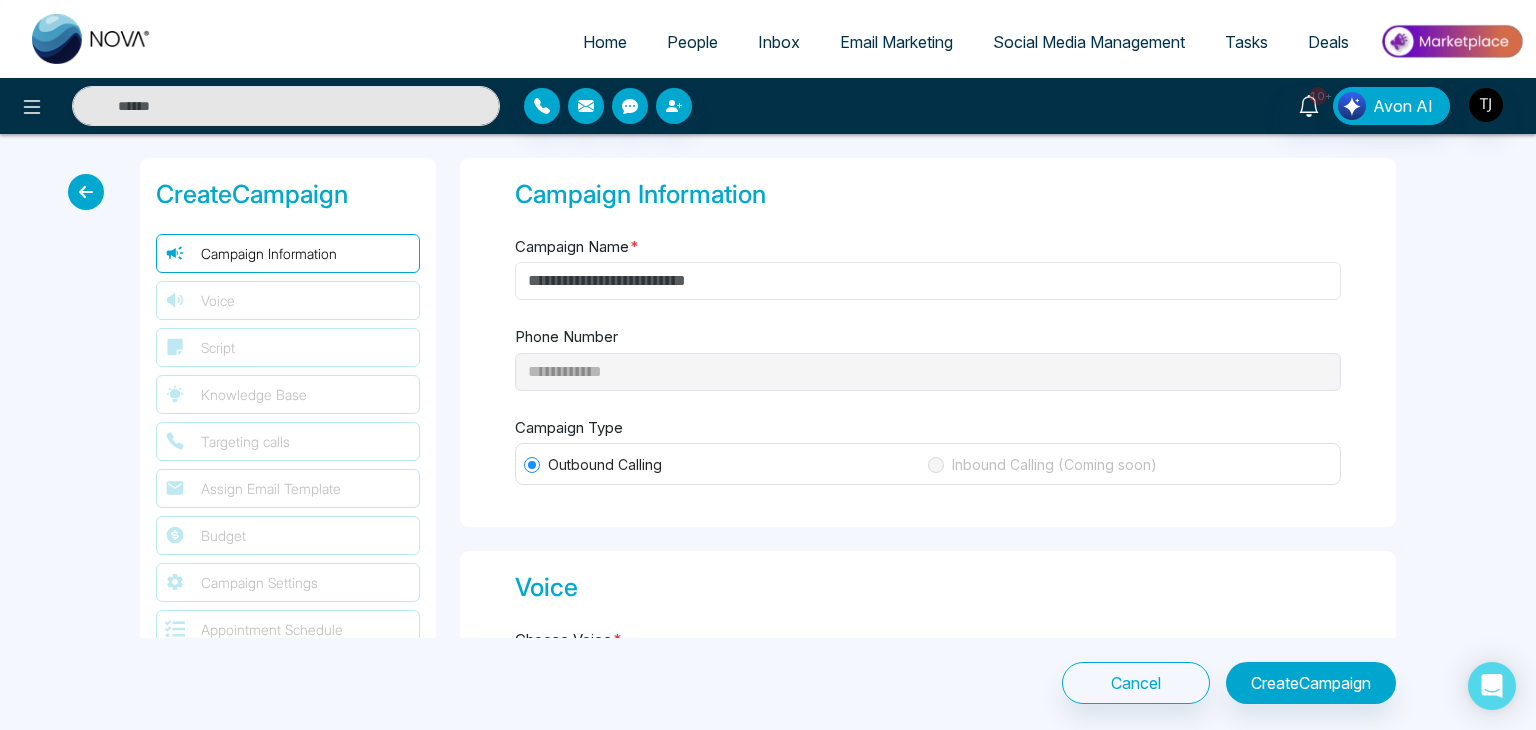 click on "Campaign Name  *" at bounding box center [928, 281] 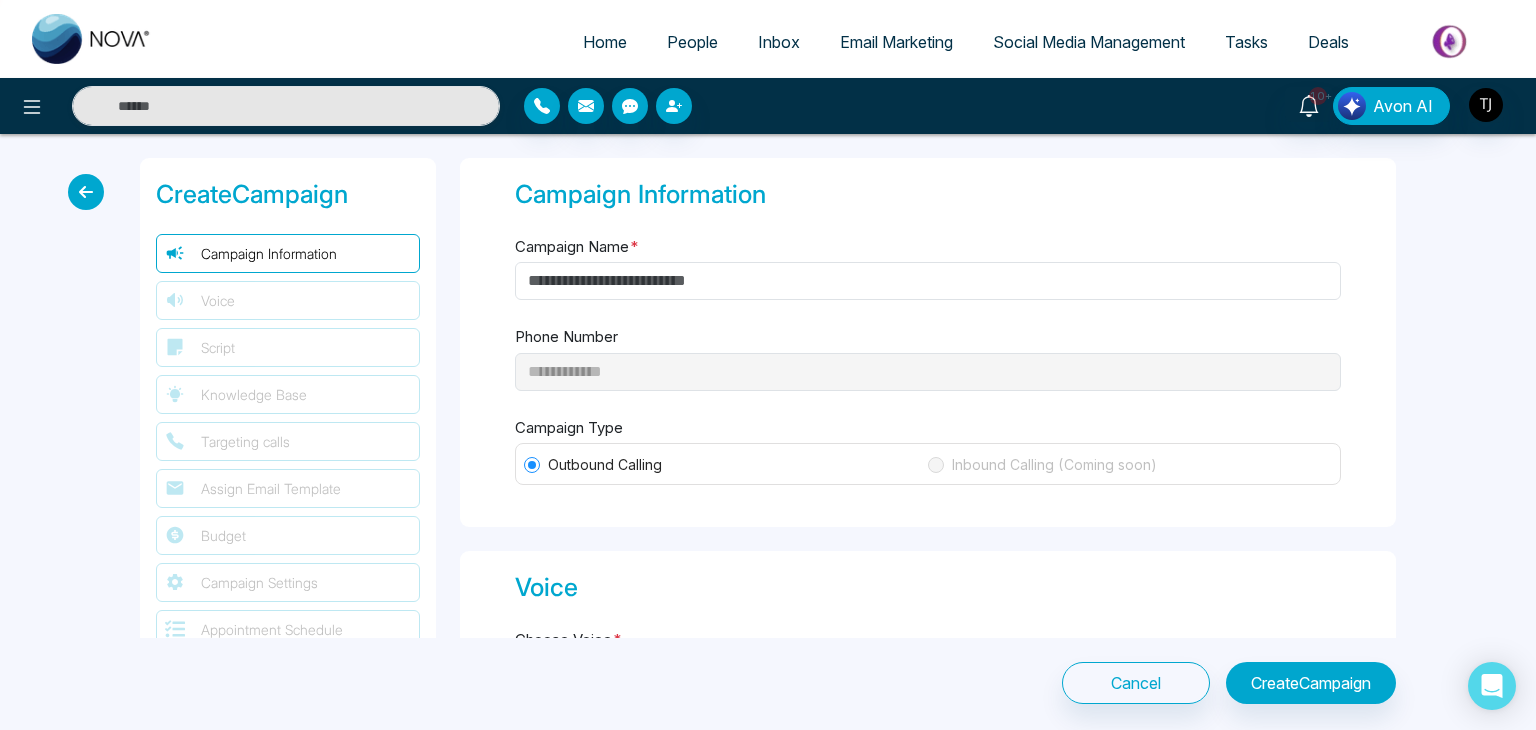 click on "Campaign Information" at bounding box center [928, 195] 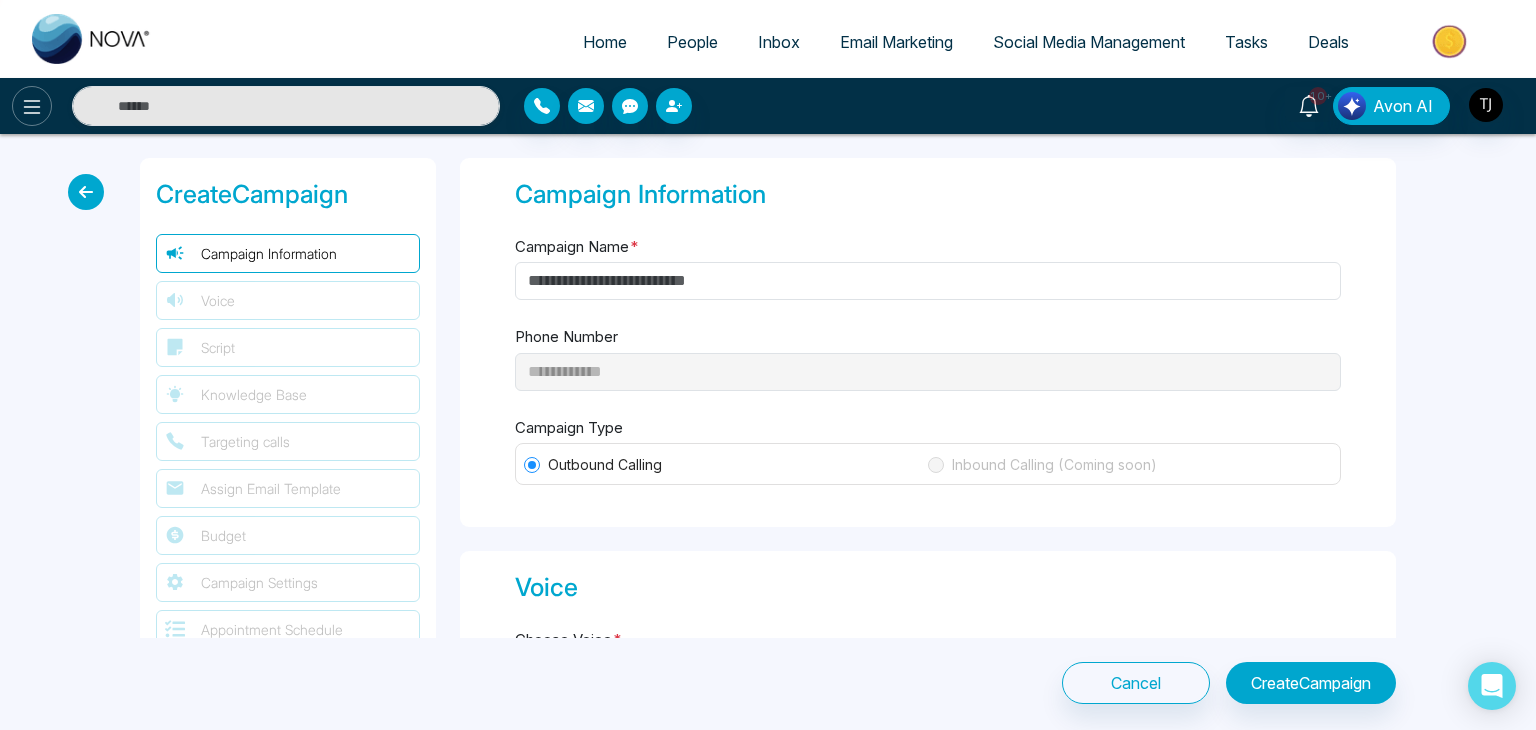 click at bounding box center [32, 106] 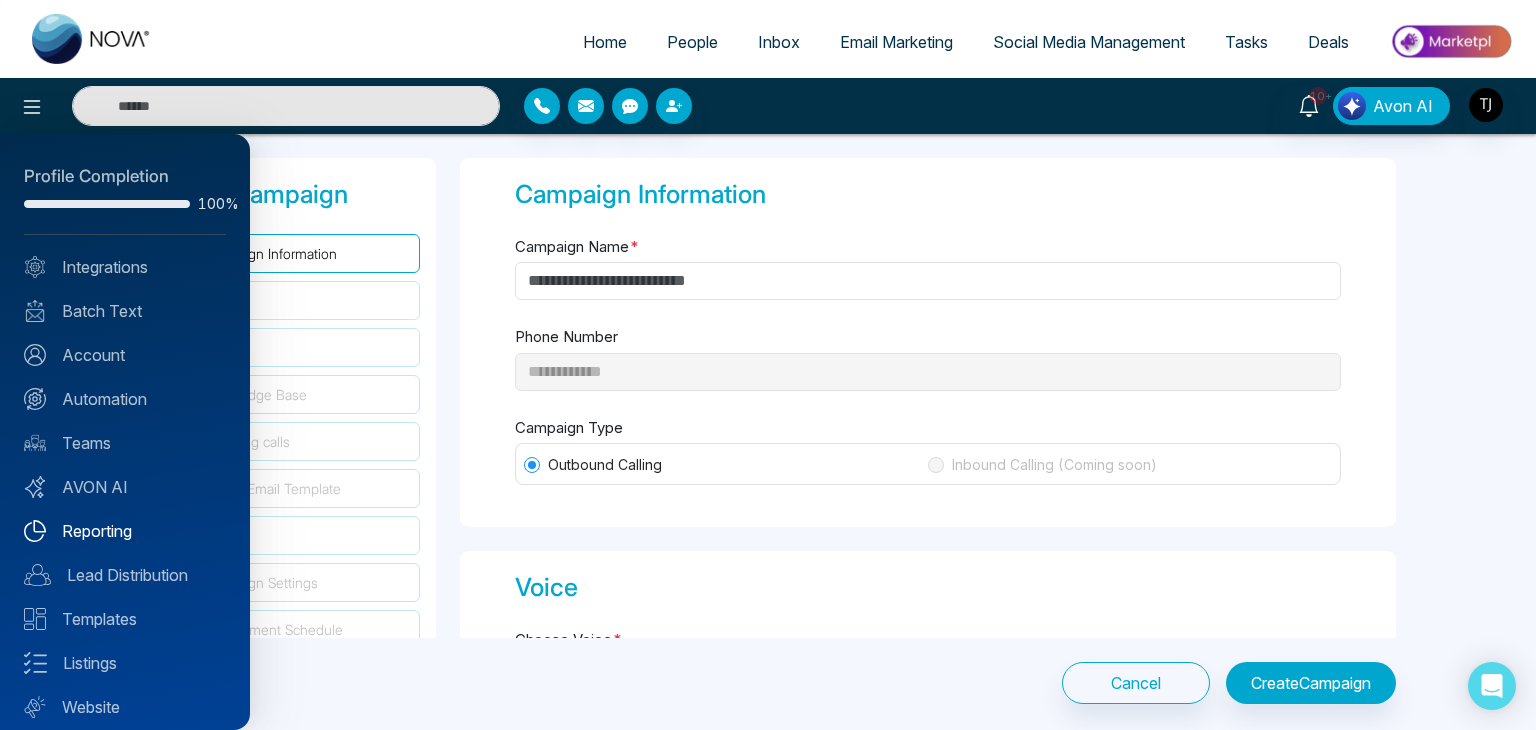 scroll, scrollTop: 56, scrollLeft: 0, axis: vertical 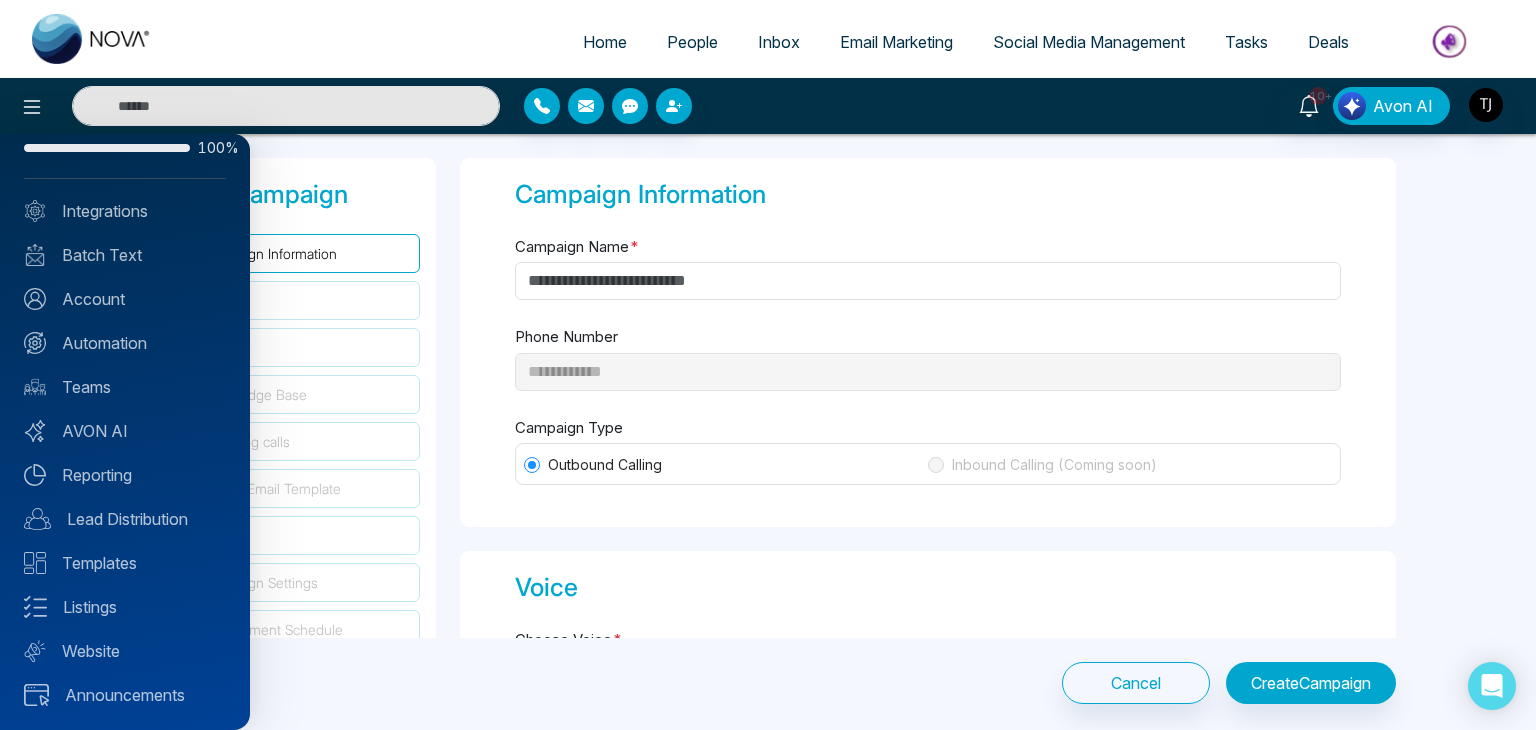 click at bounding box center [768, 365] 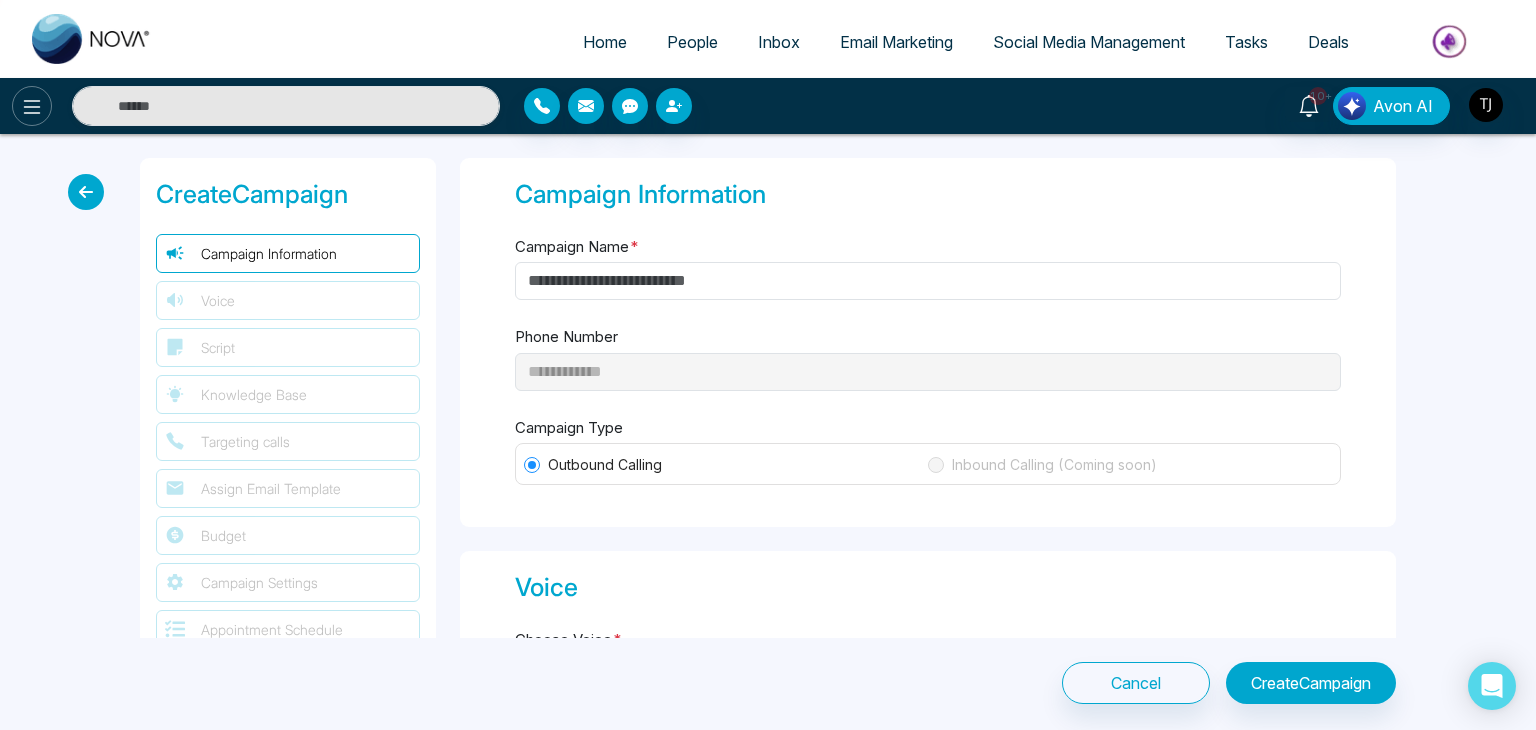 click 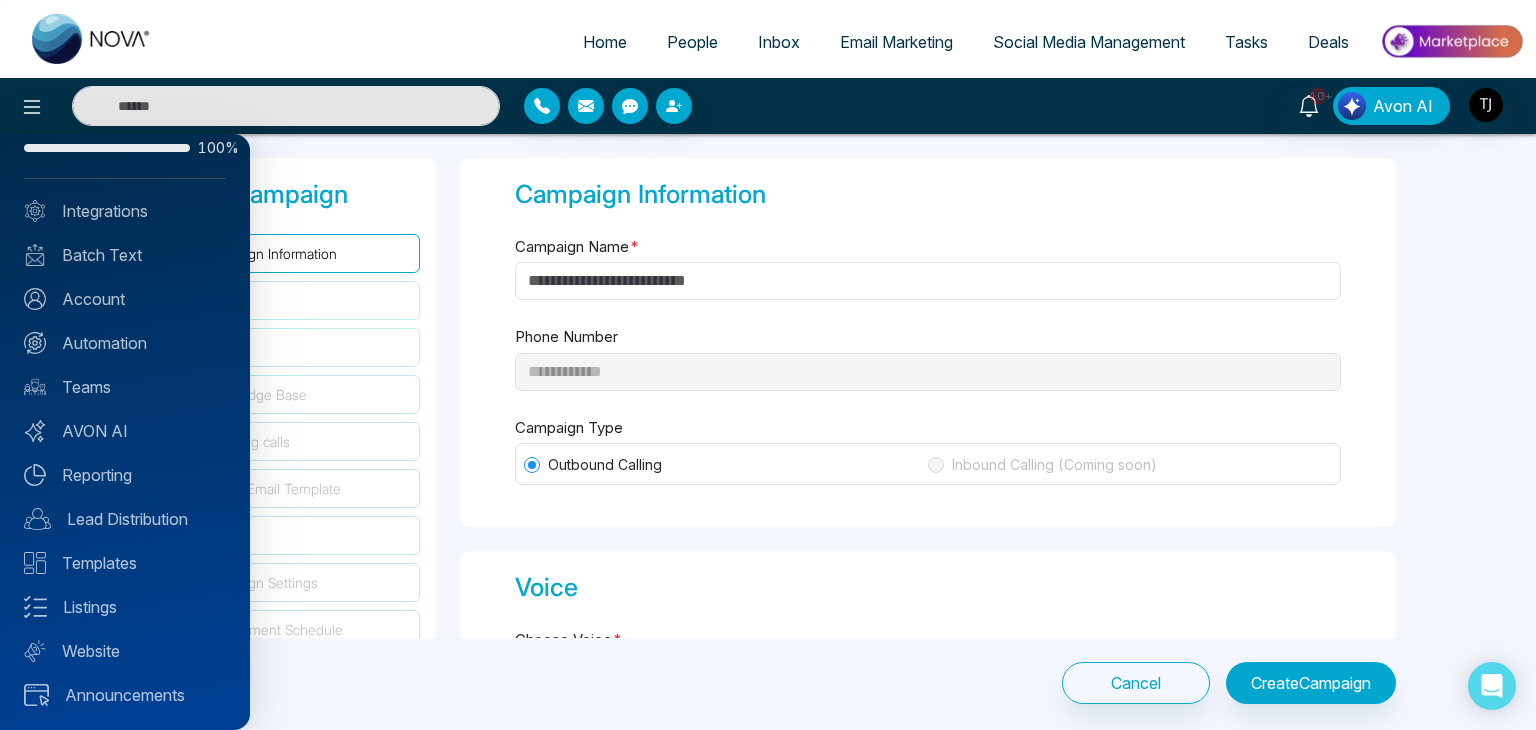 click at bounding box center (768, 365) 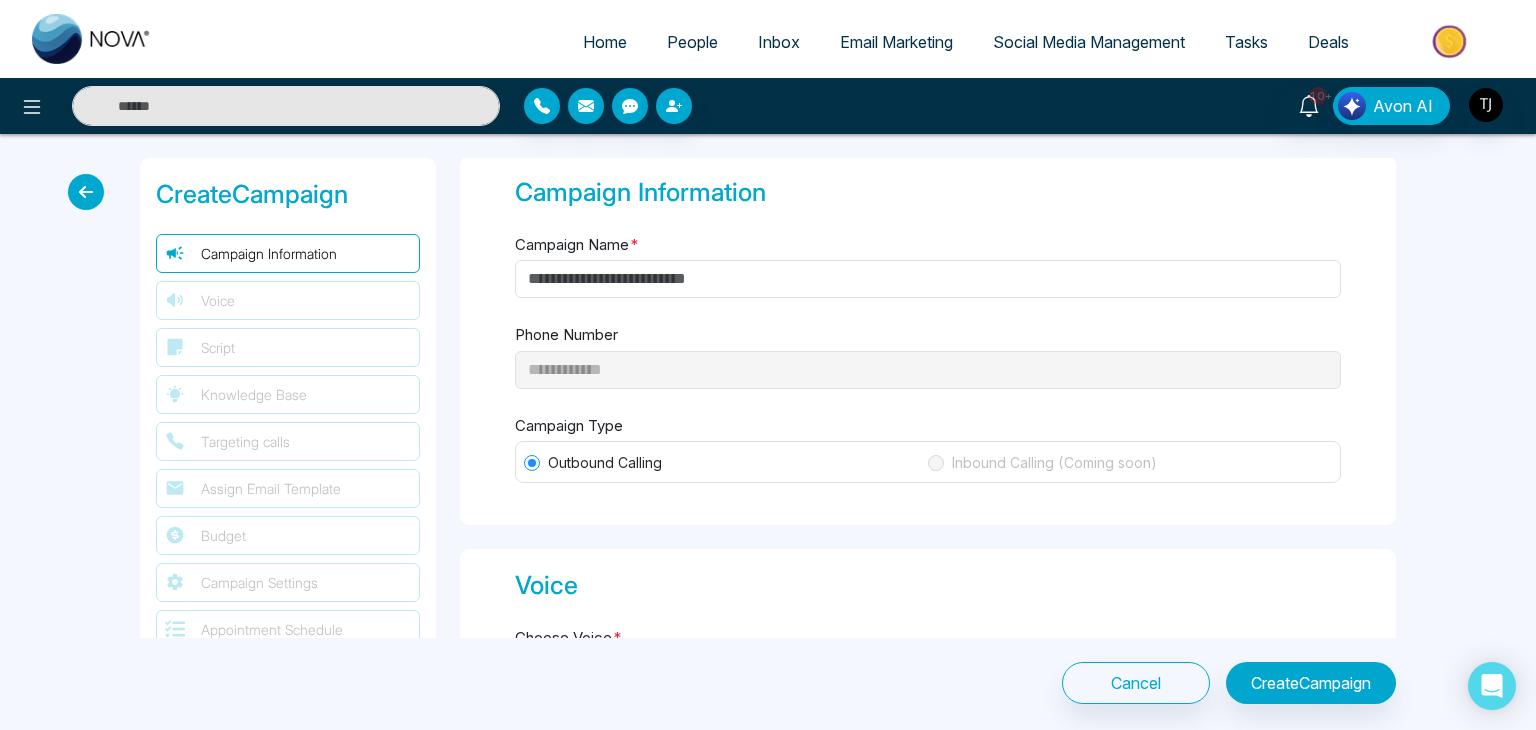 scroll, scrollTop: 0, scrollLeft: 0, axis: both 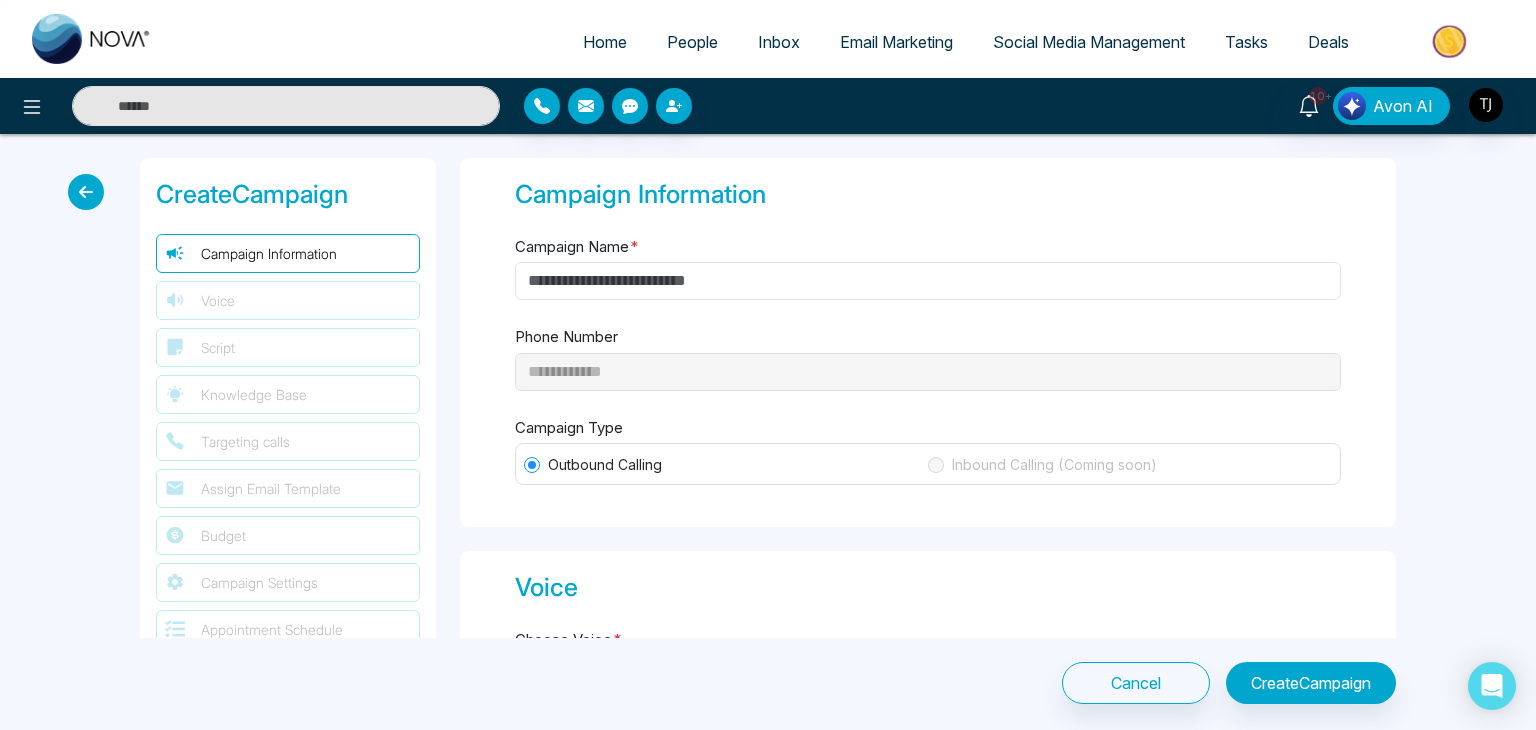 click on "Campaign Name  *" at bounding box center [928, 281] 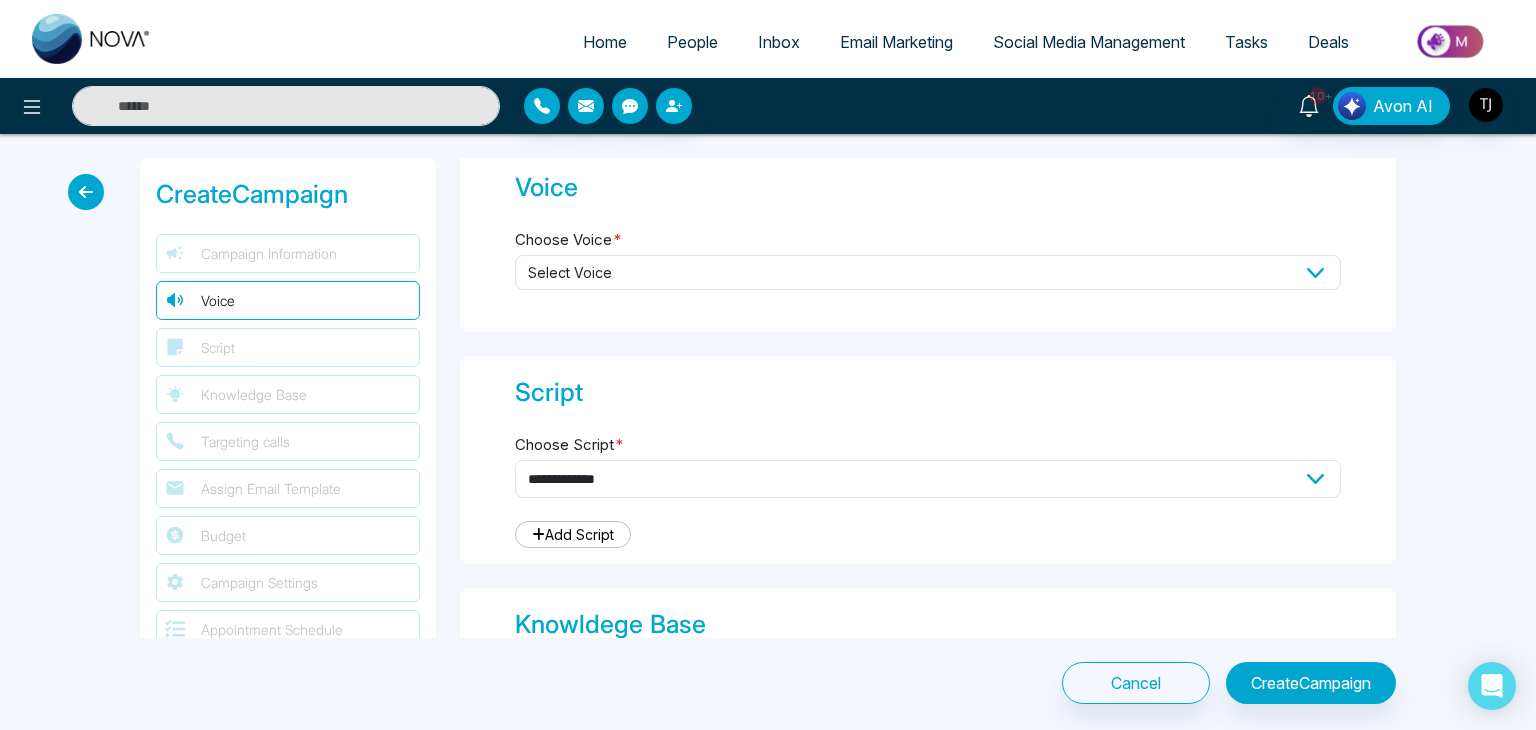 scroll, scrollTop: 418, scrollLeft: 0, axis: vertical 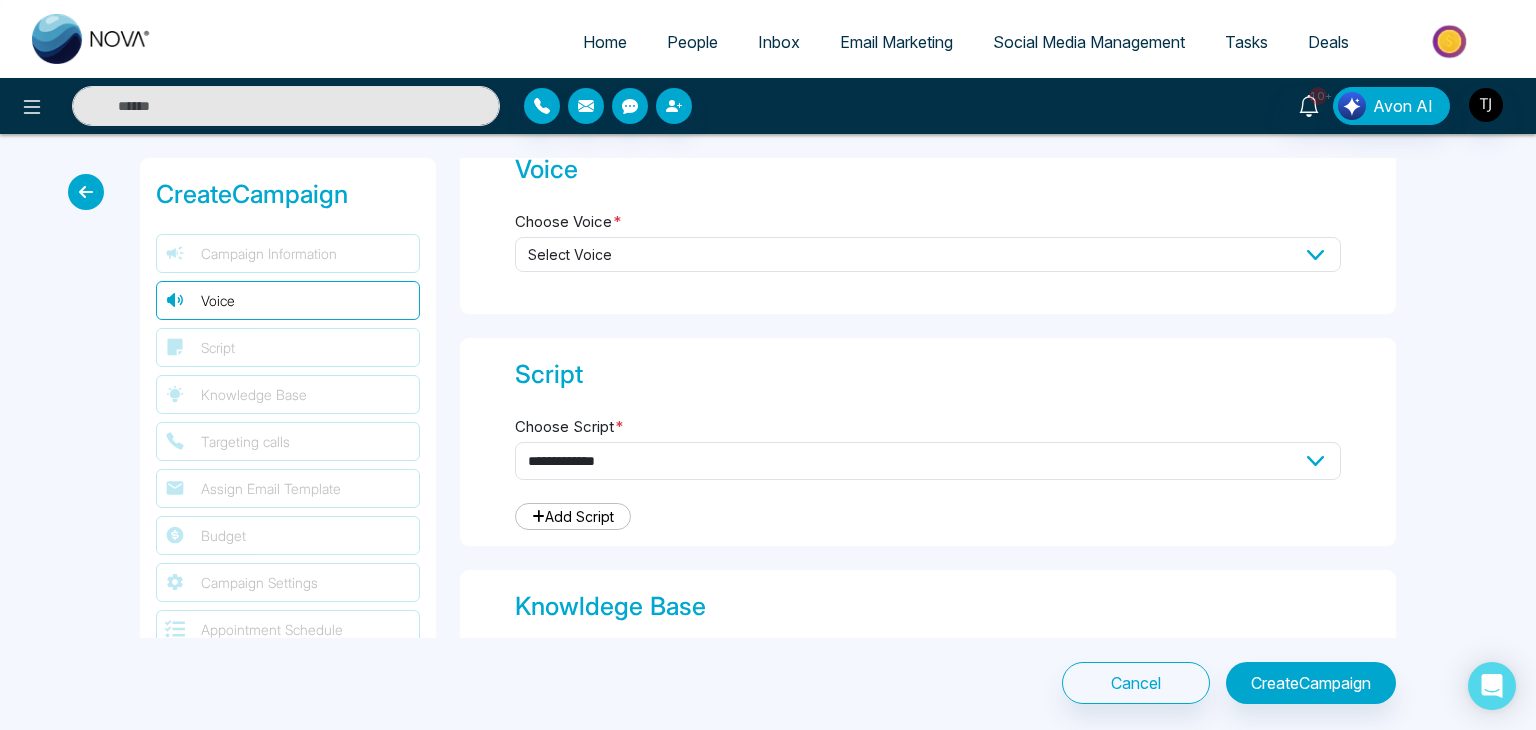 click on "Select Voice" at bounding box center [928, 254] 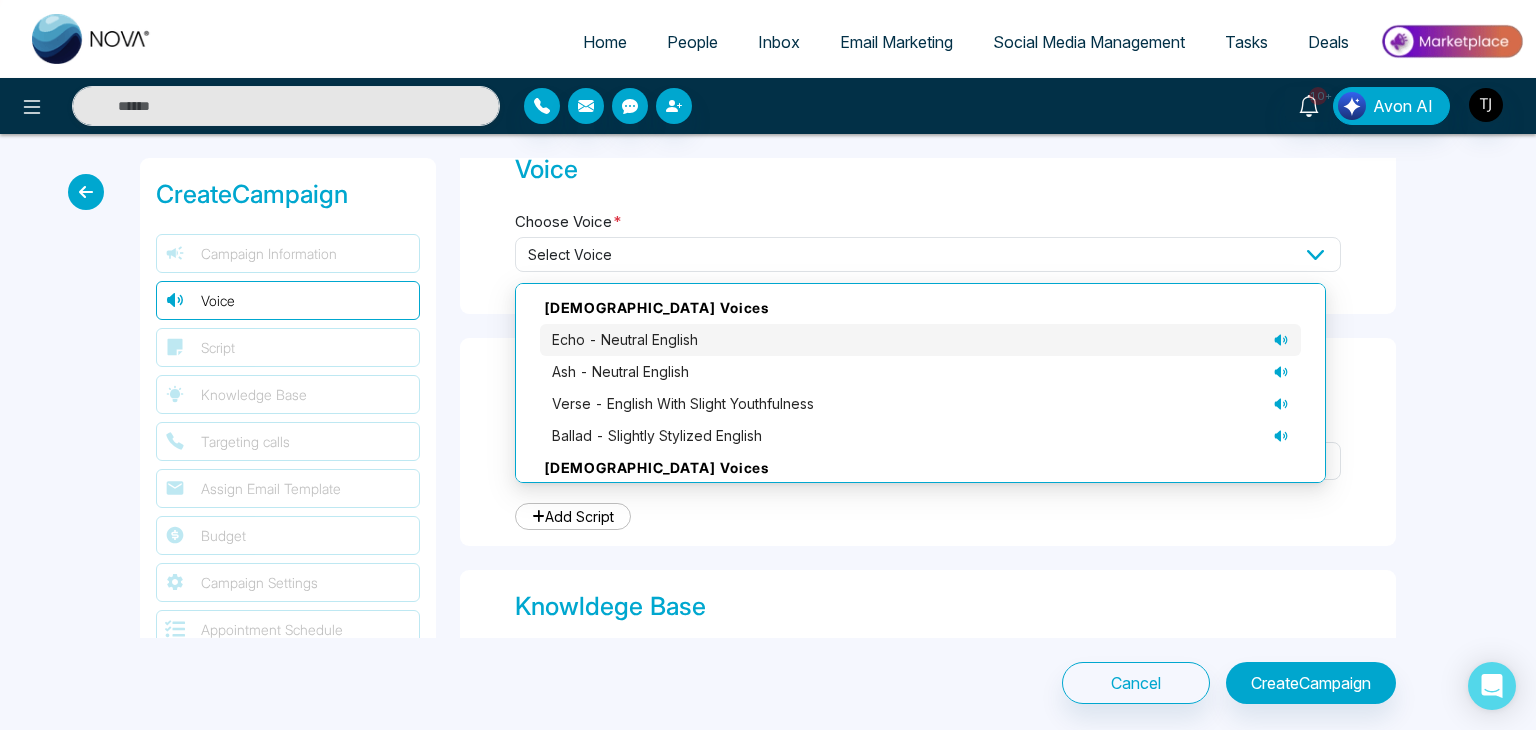 click 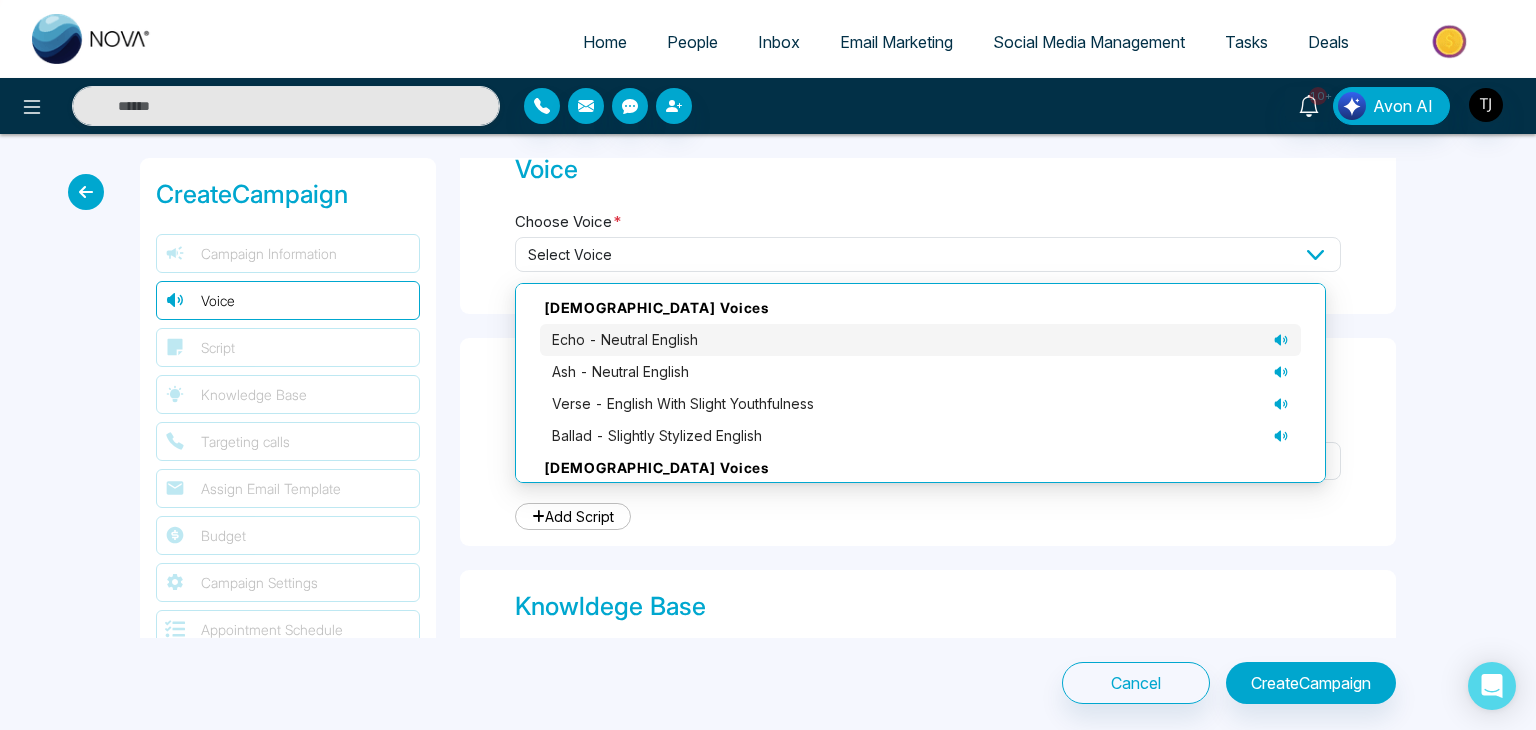 type 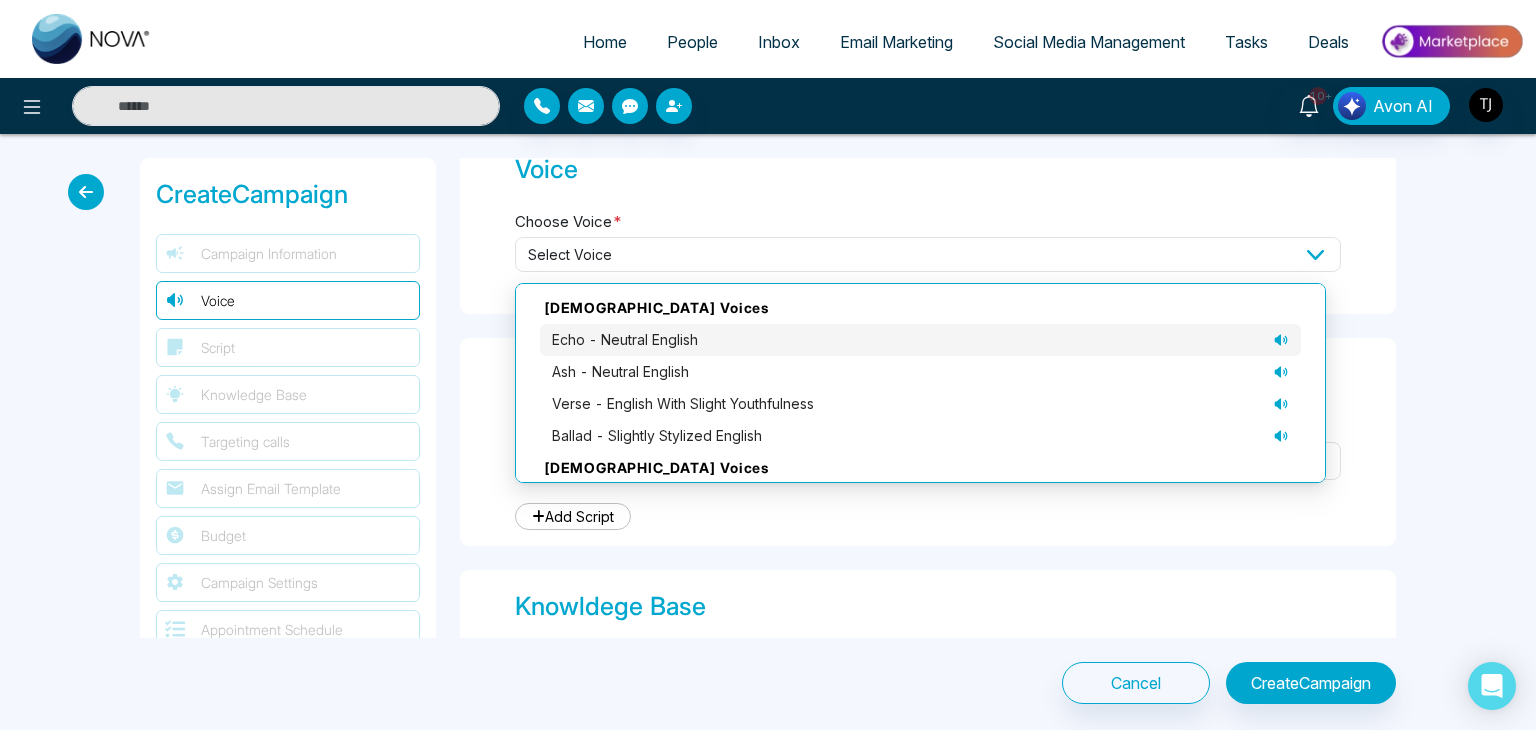 click 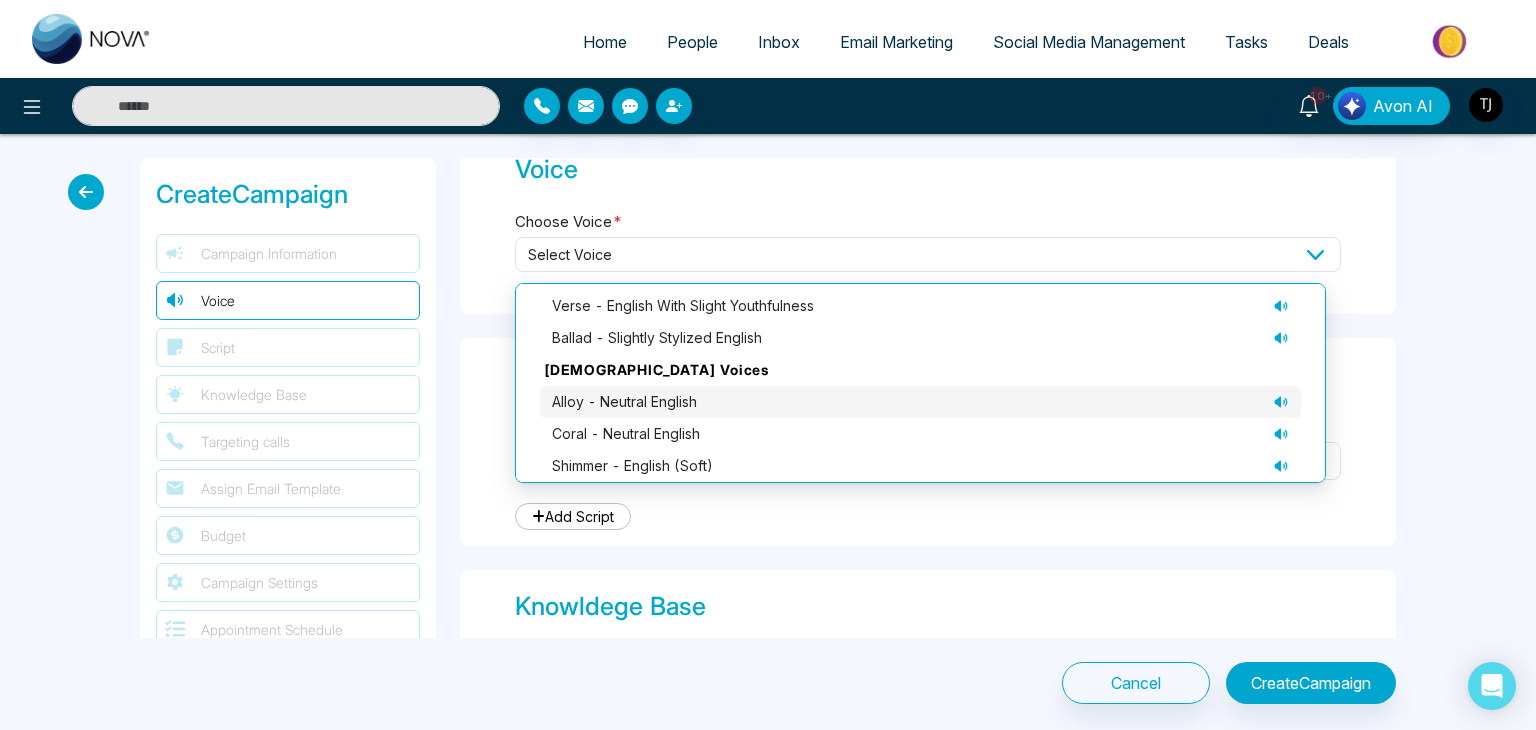 scroll, scrollTop: 137, scrollLeft: 0, axis: vertical 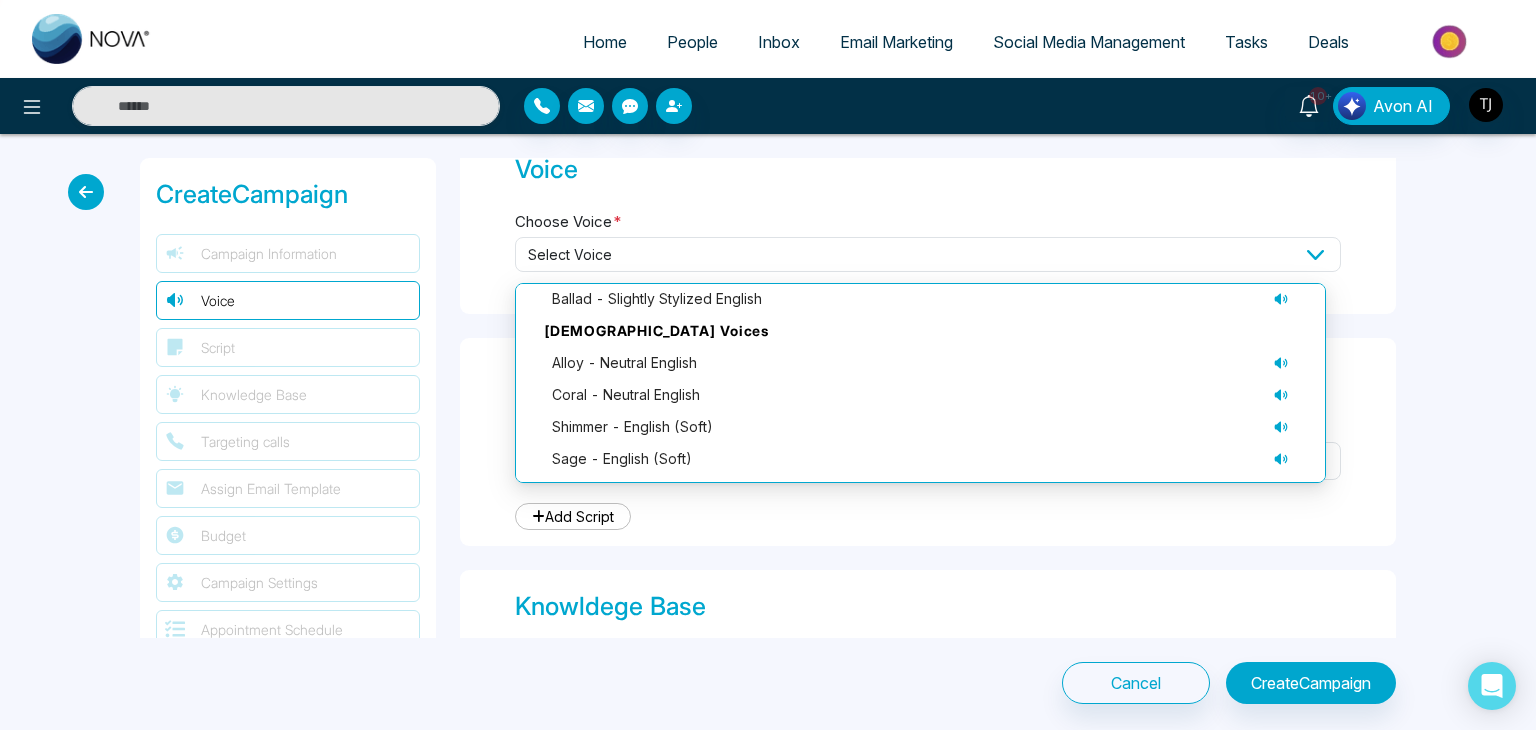 click on "**********" at bounding box center (928, 442) 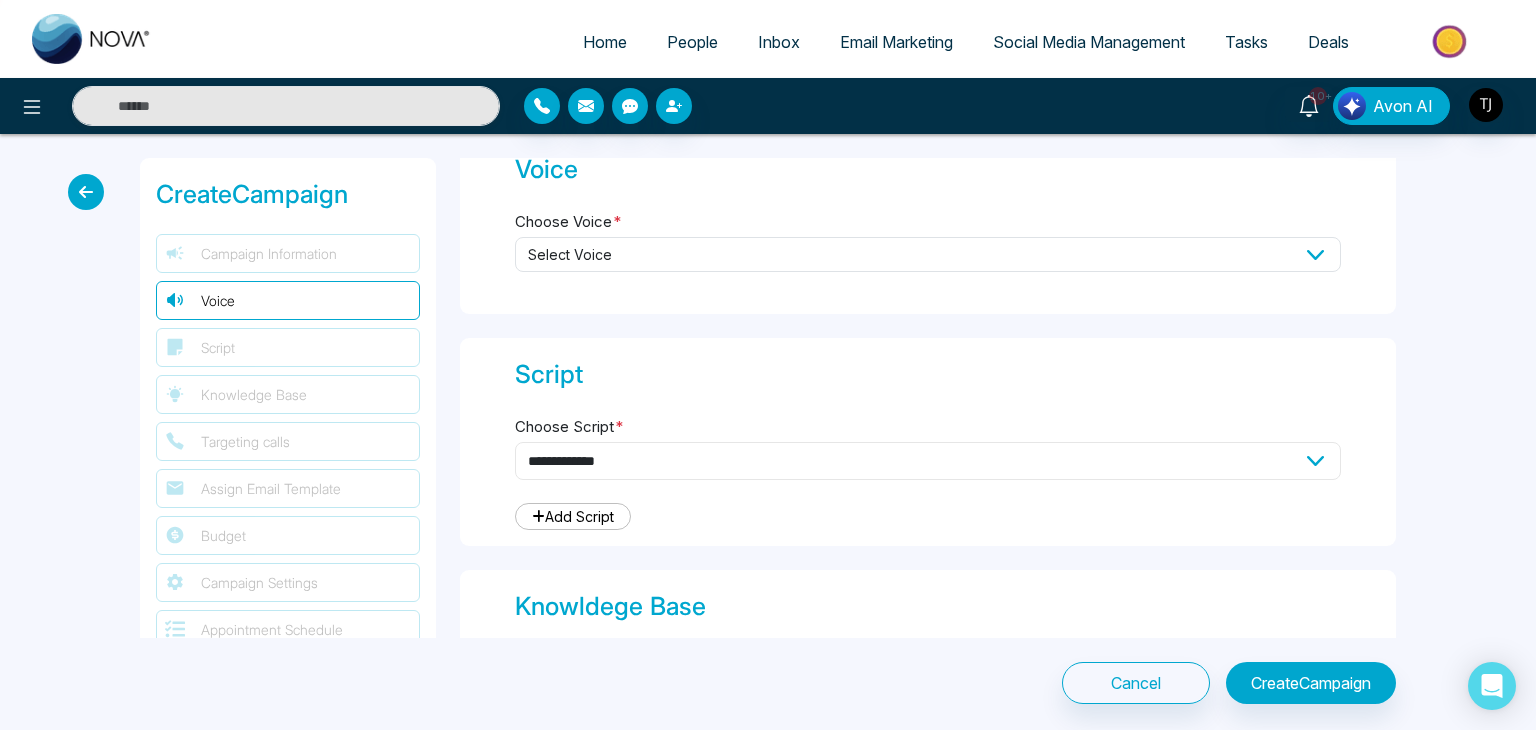 click on "**********" at bounding box center (928, 461) 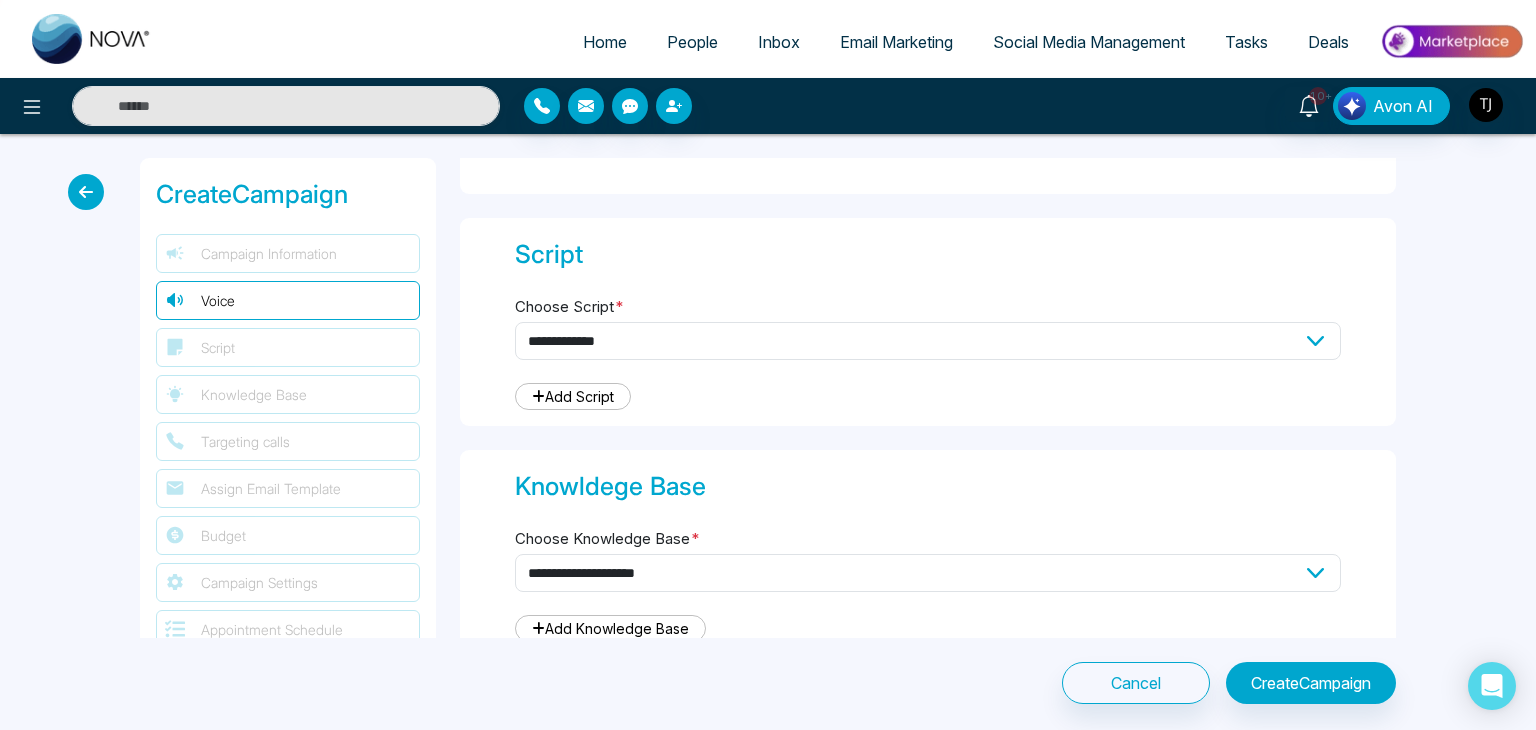 click on "**********" at bounding box center [928, 554] 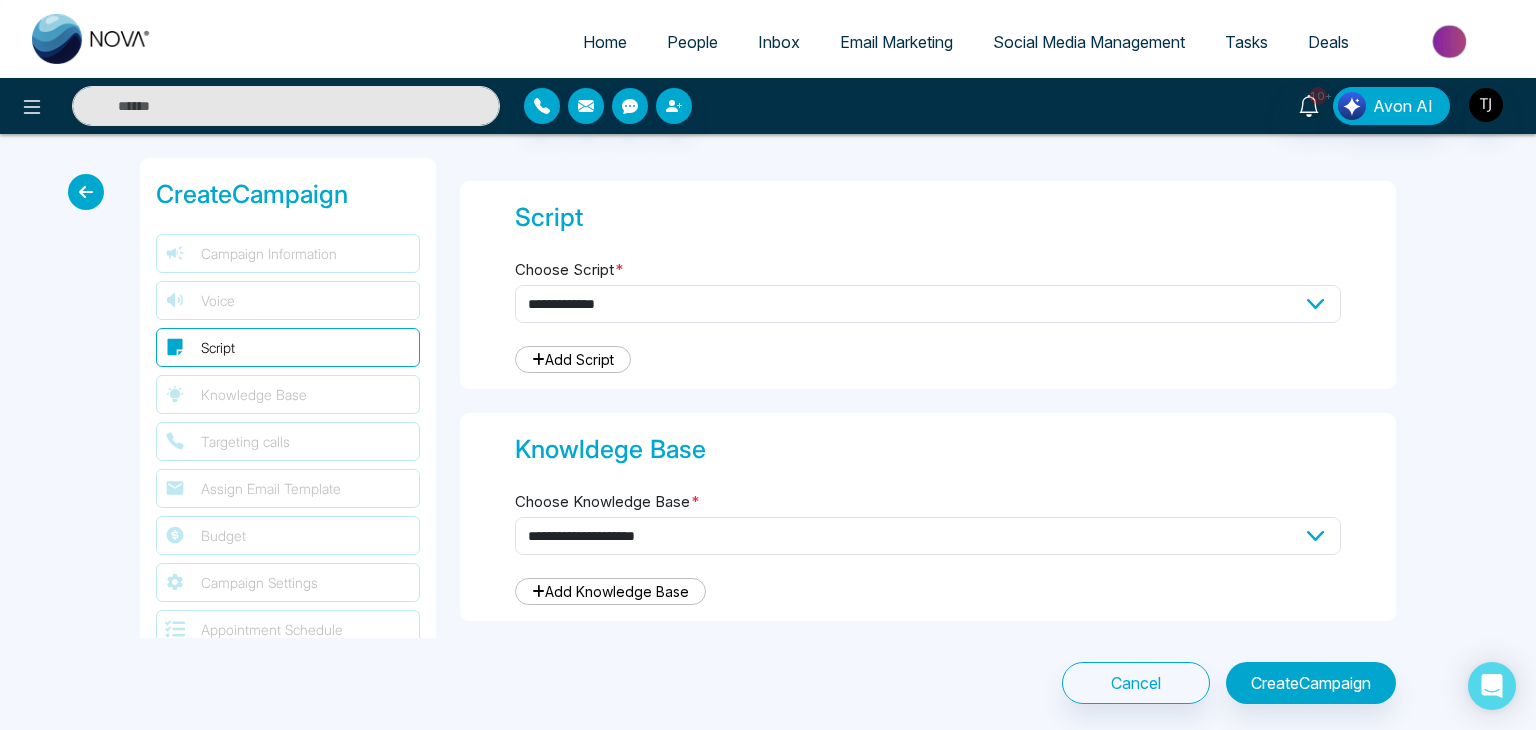 scroll, scrollTop: 576, scrollLeft: 0, axis: vertical 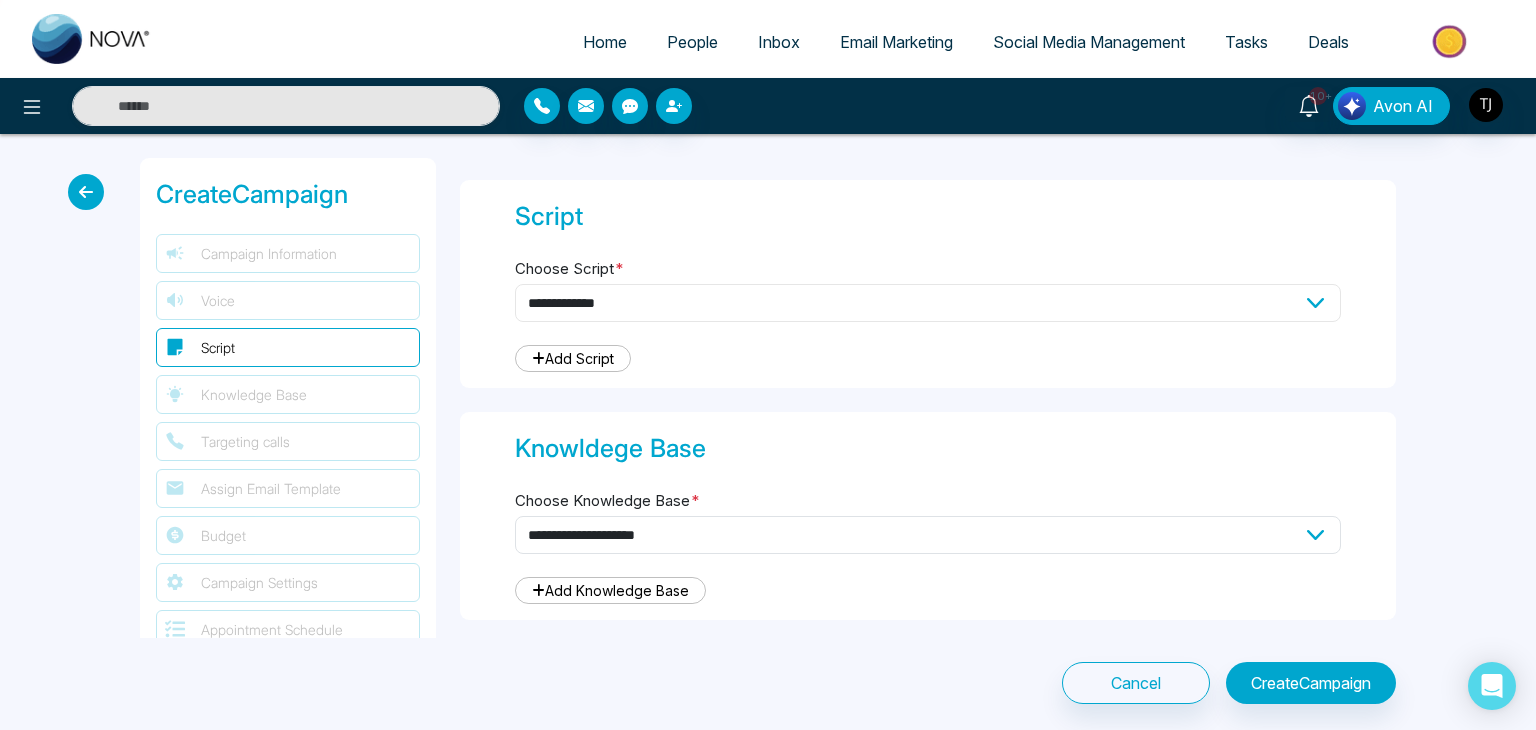 click on "**********" at bounding box center [928, 303] 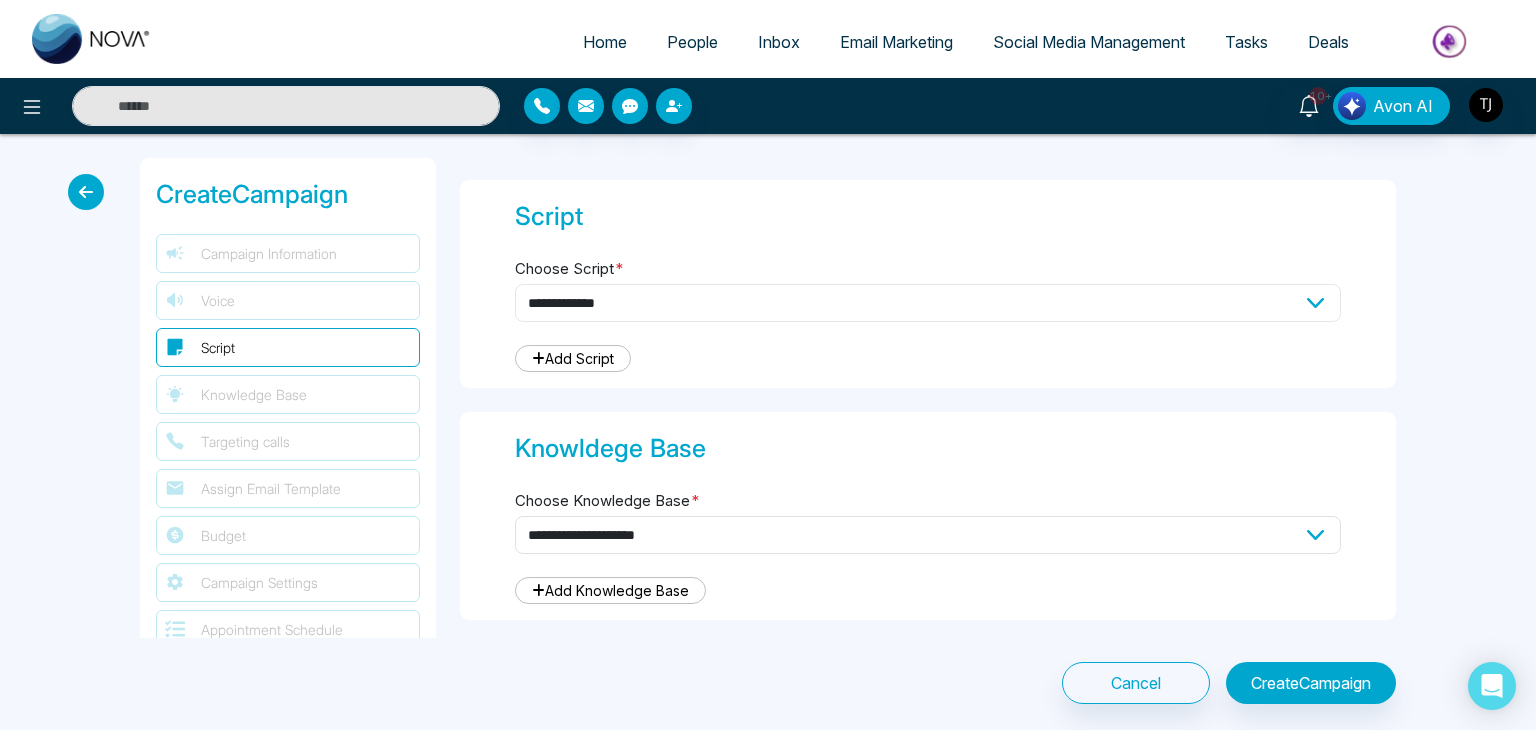 select on "***" 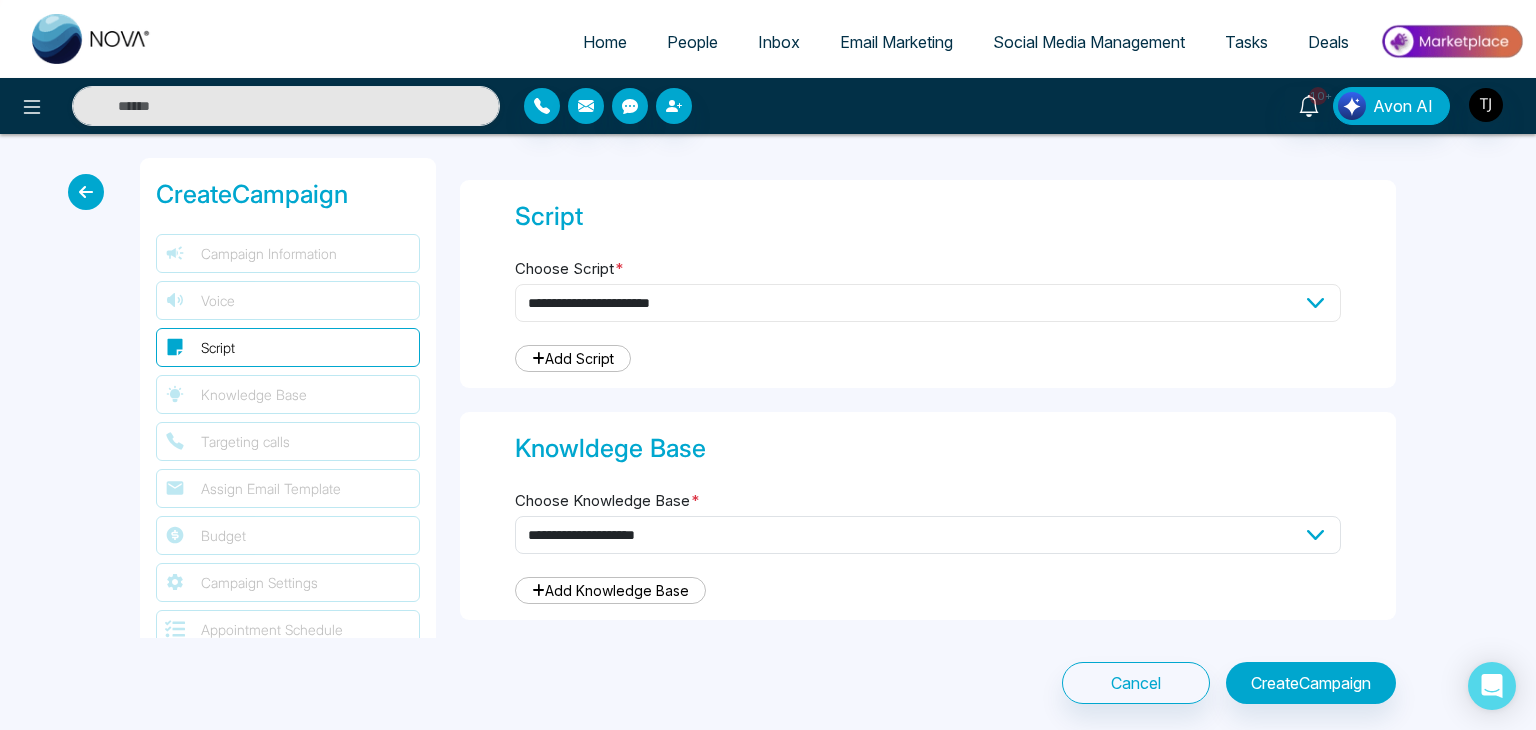 click on "**********" at bounding box center [928, 303] 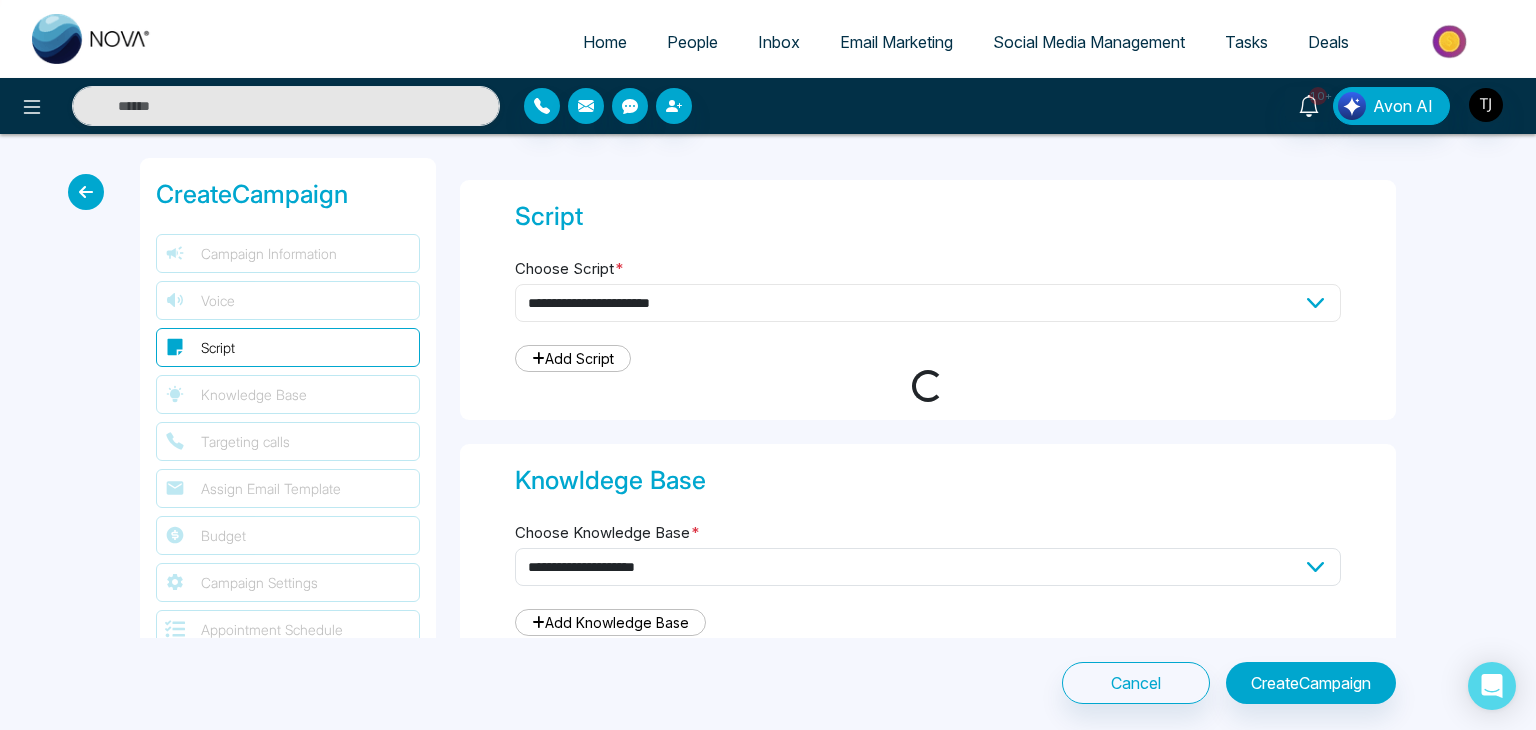 type on "**********" 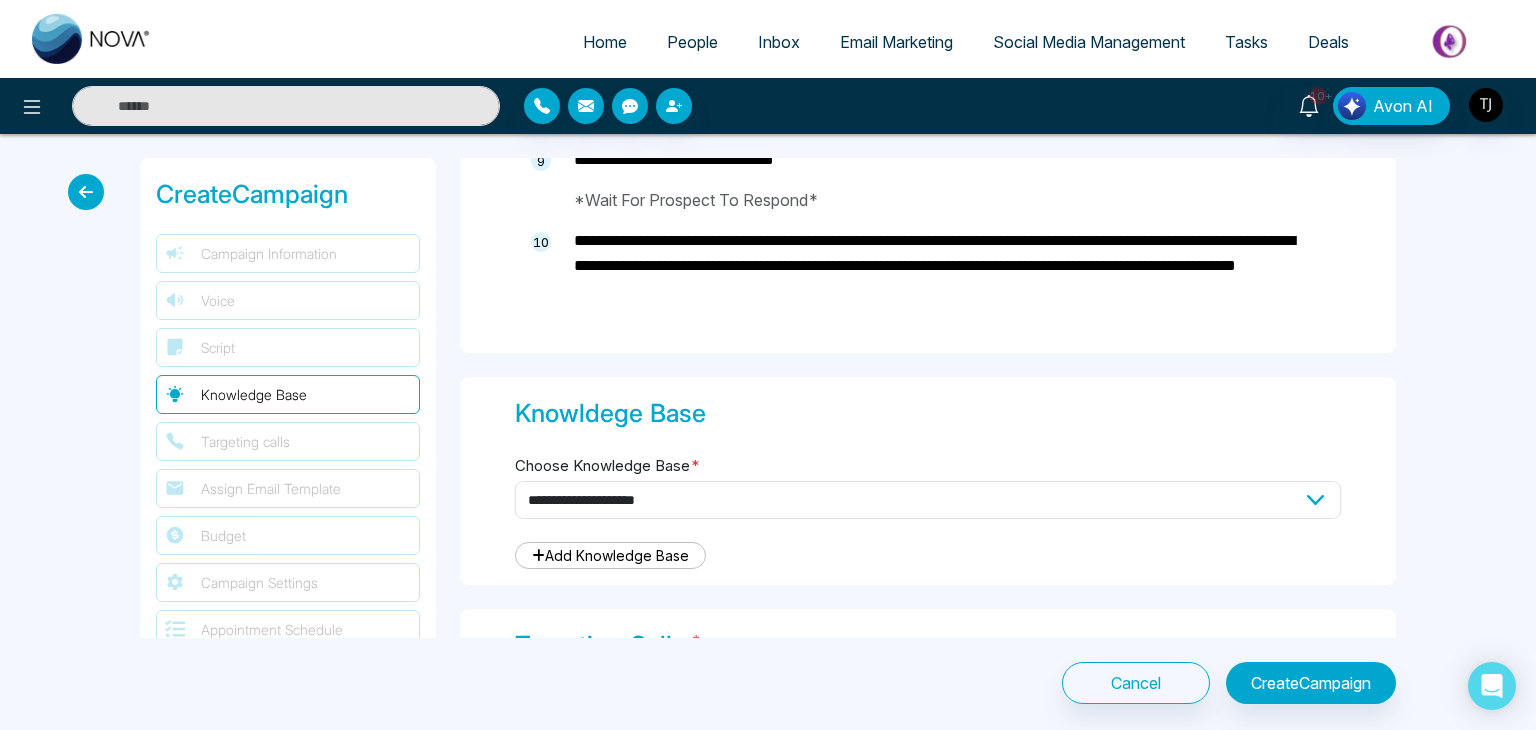 scroll, scrollTop: 1676, scrollLeft: 0, axis: vertical 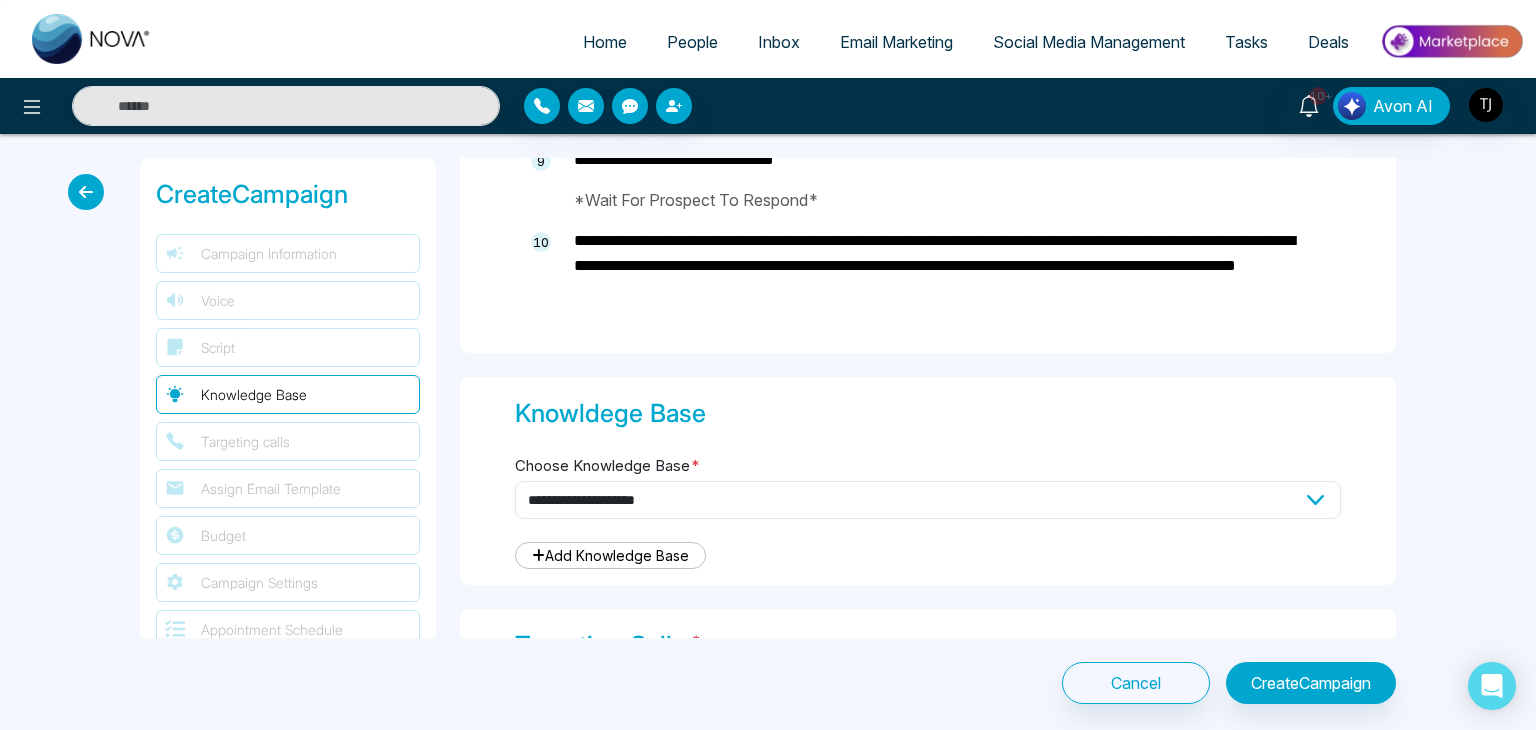 click on "**********" at bounding box center (928, 500) 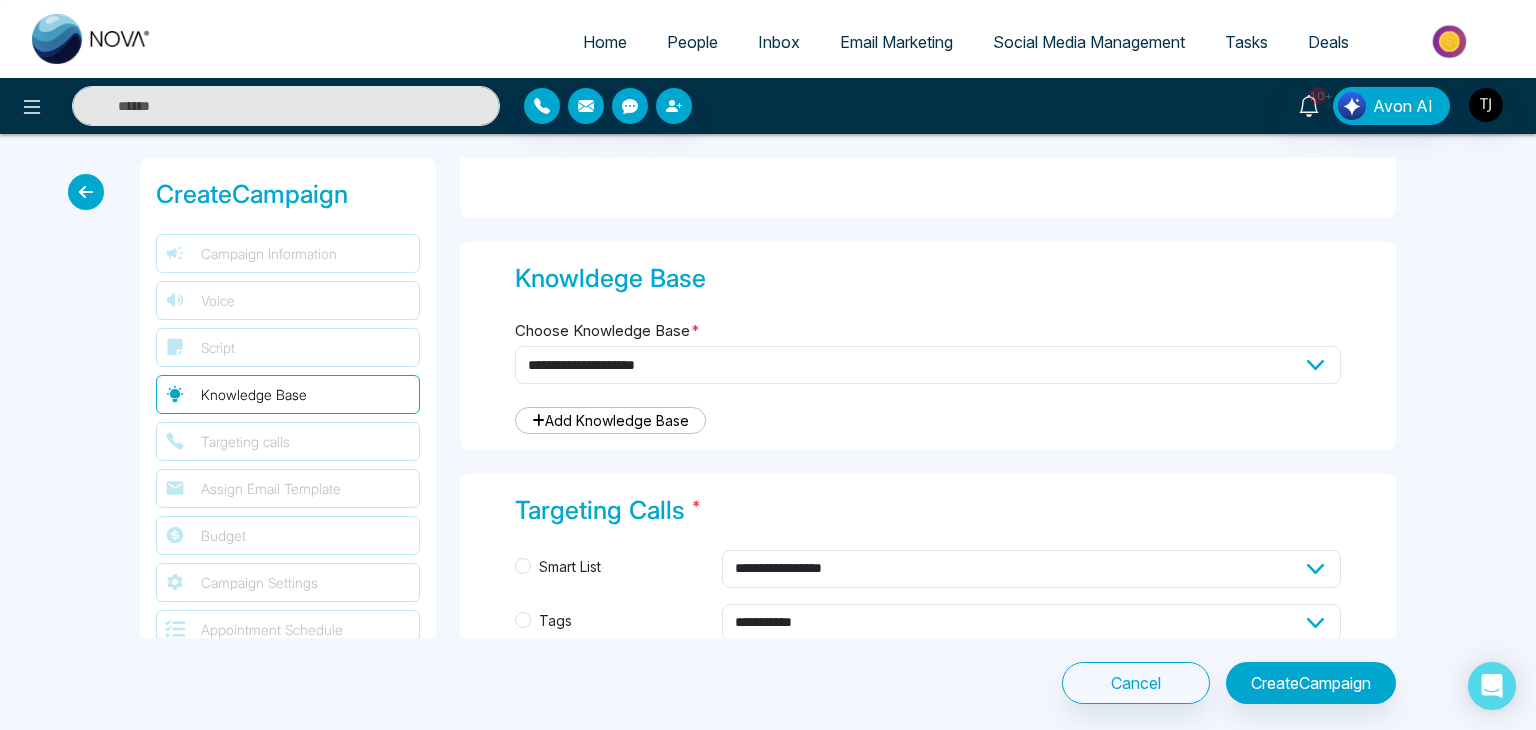scroll, scrollTop: 1812, scrollLeft: 0, axis: vertical 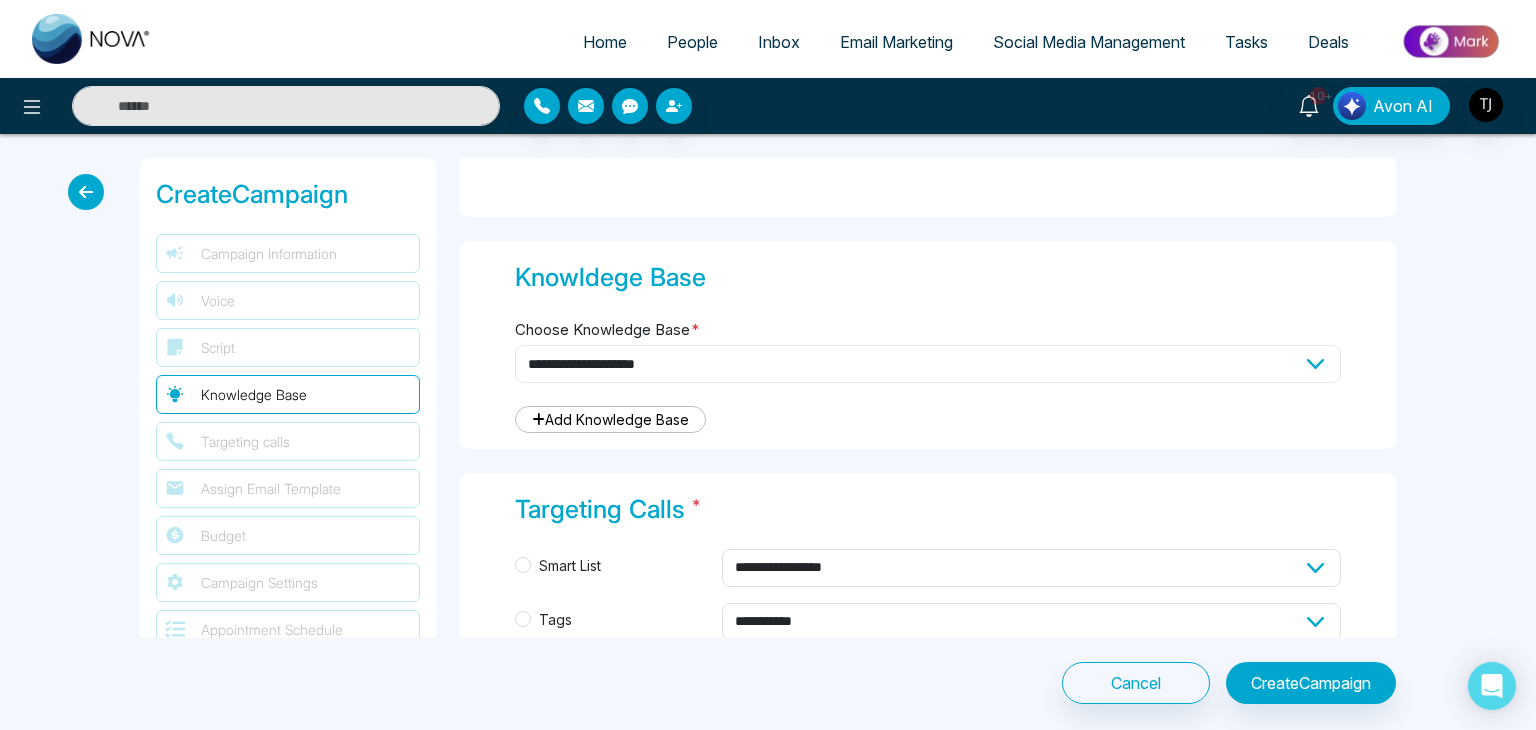 click on "**********" at bounding box center [928, 364] 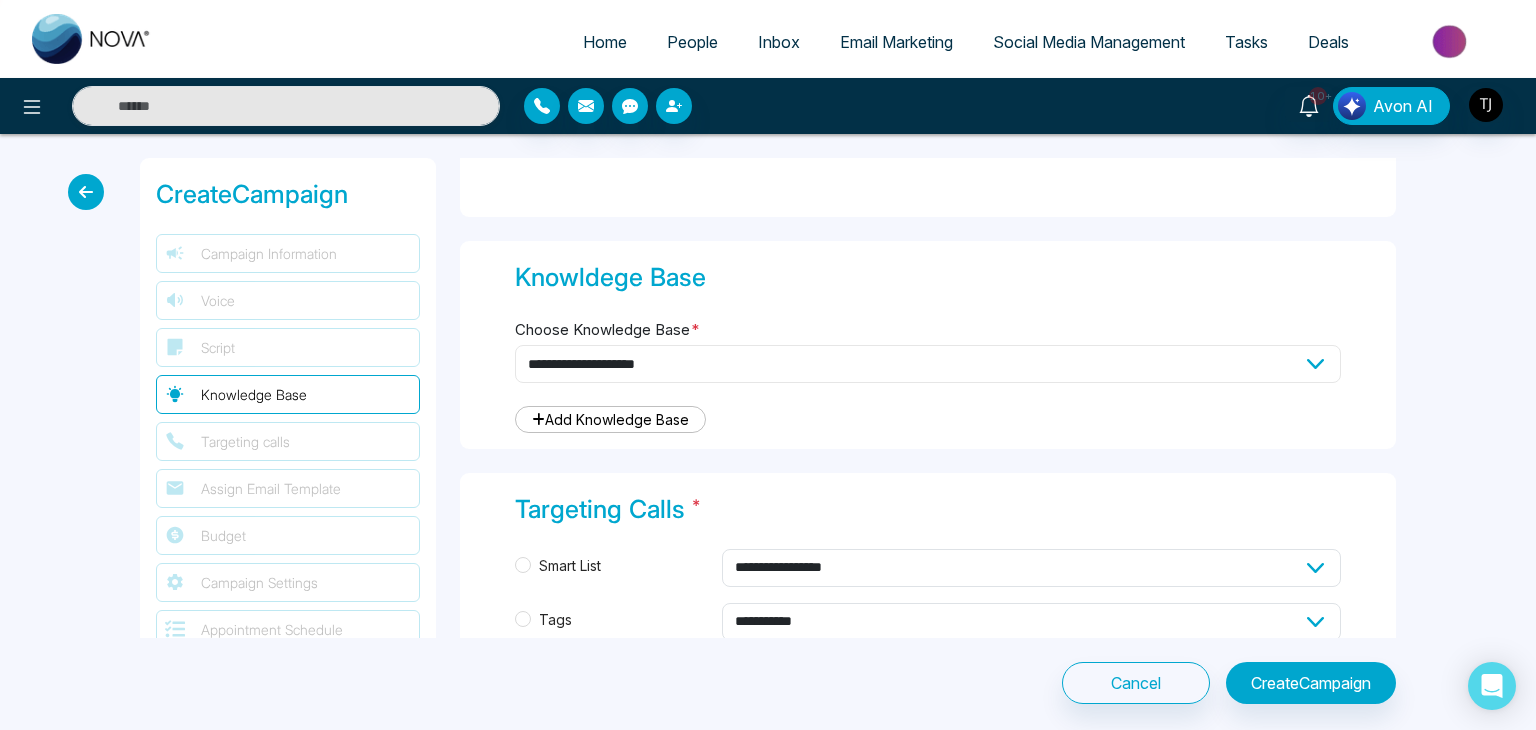 select on "***" 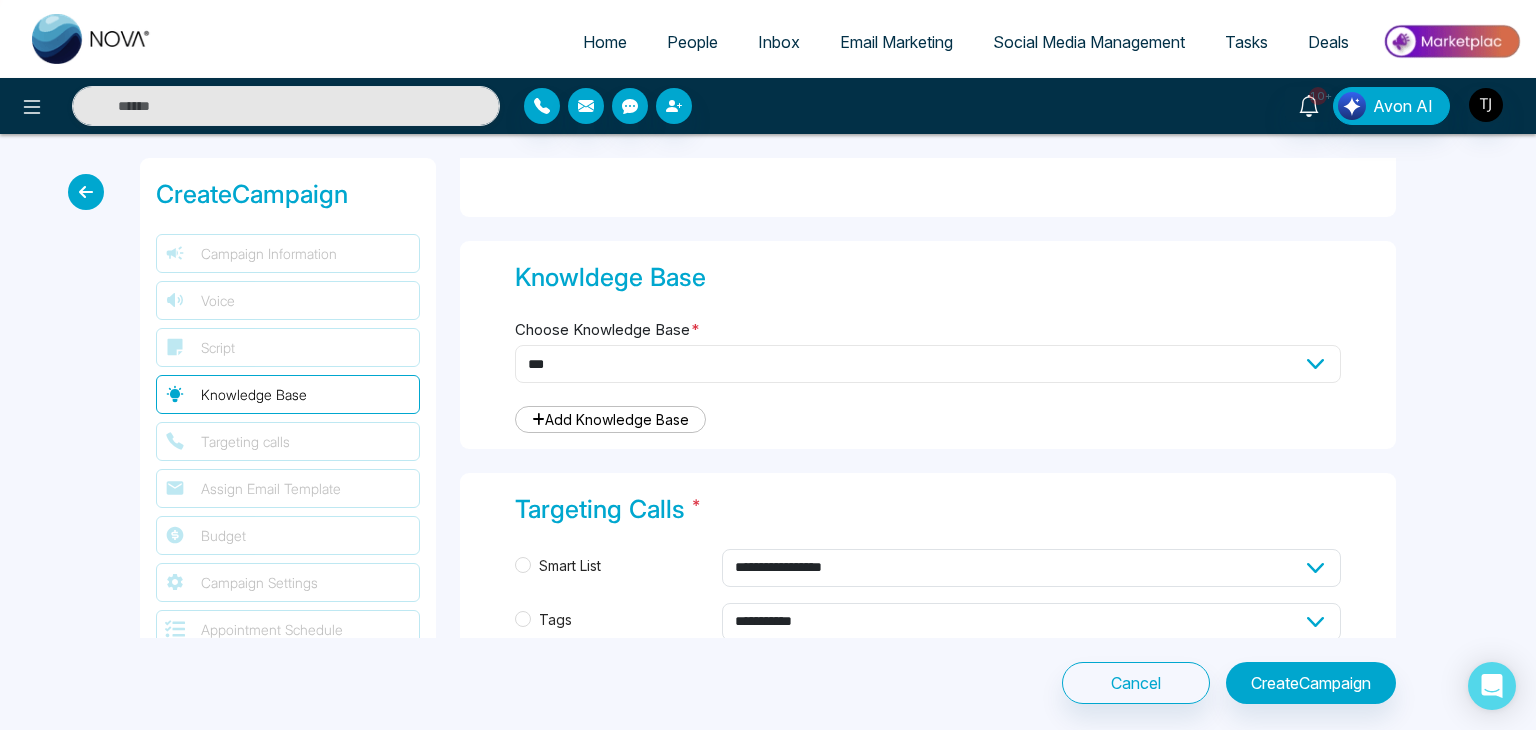 click on "**********" at bounding box center [928, 364] 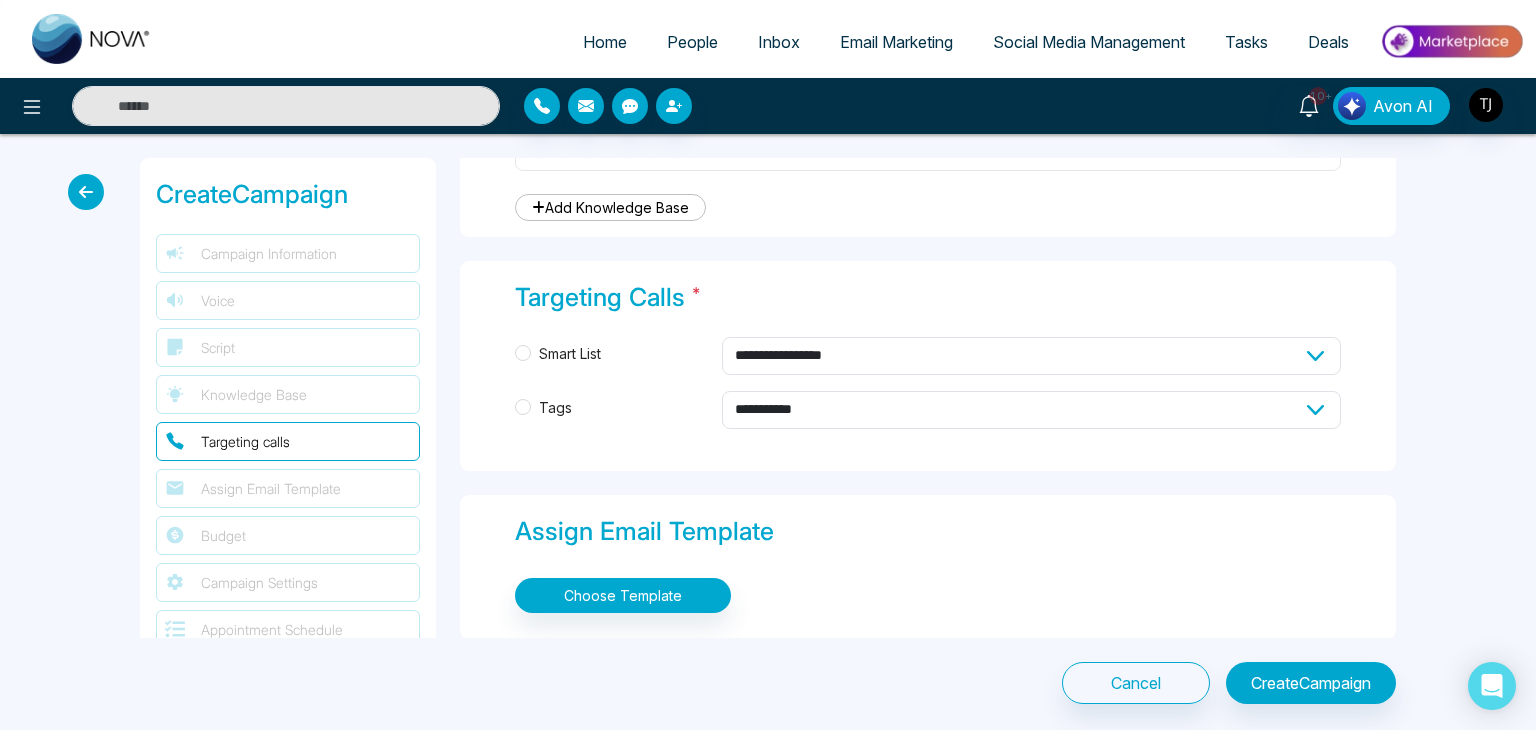 scroll, scrollTop: 2132, scrollLeft: 0, axis: vertical 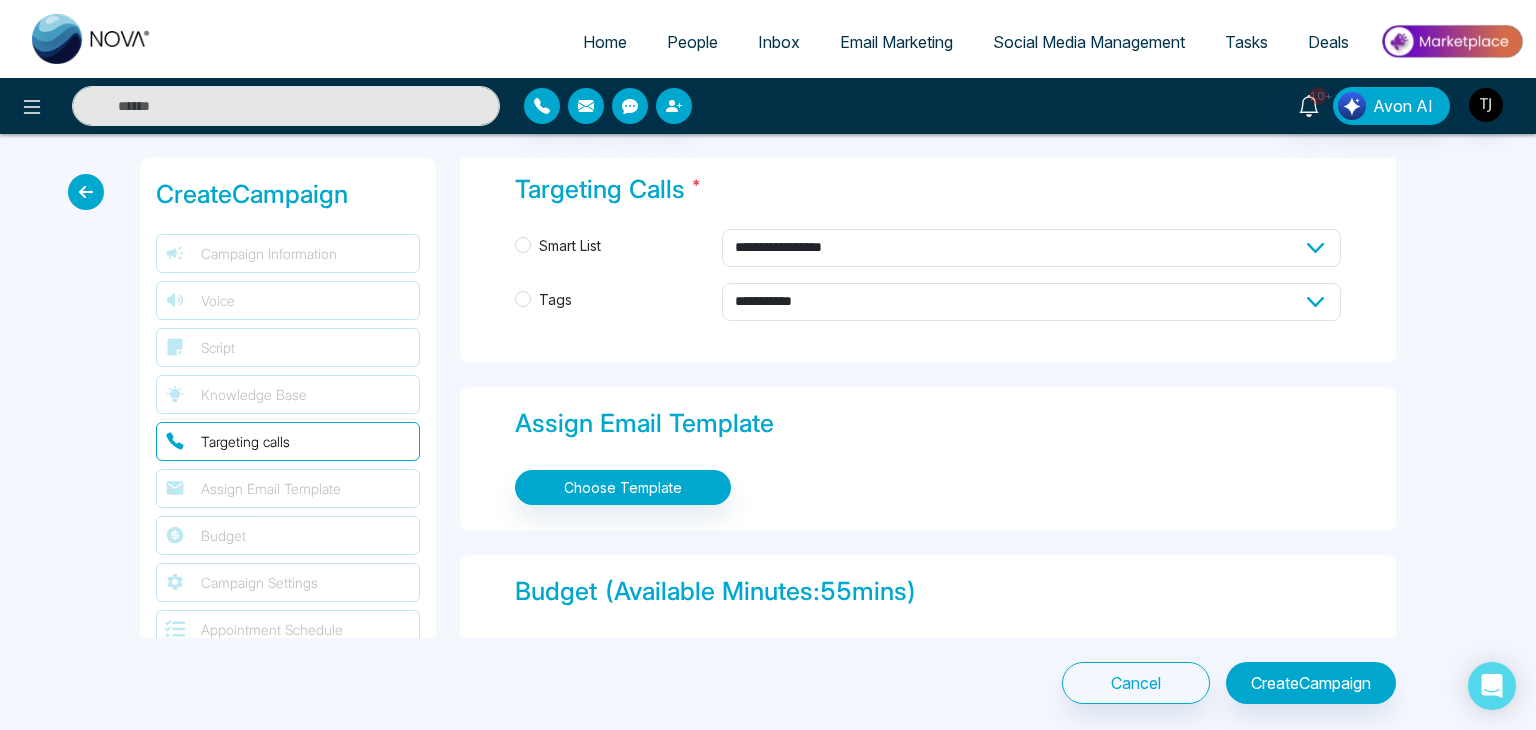 click on "Smart List" at bounding box center [570, 246] 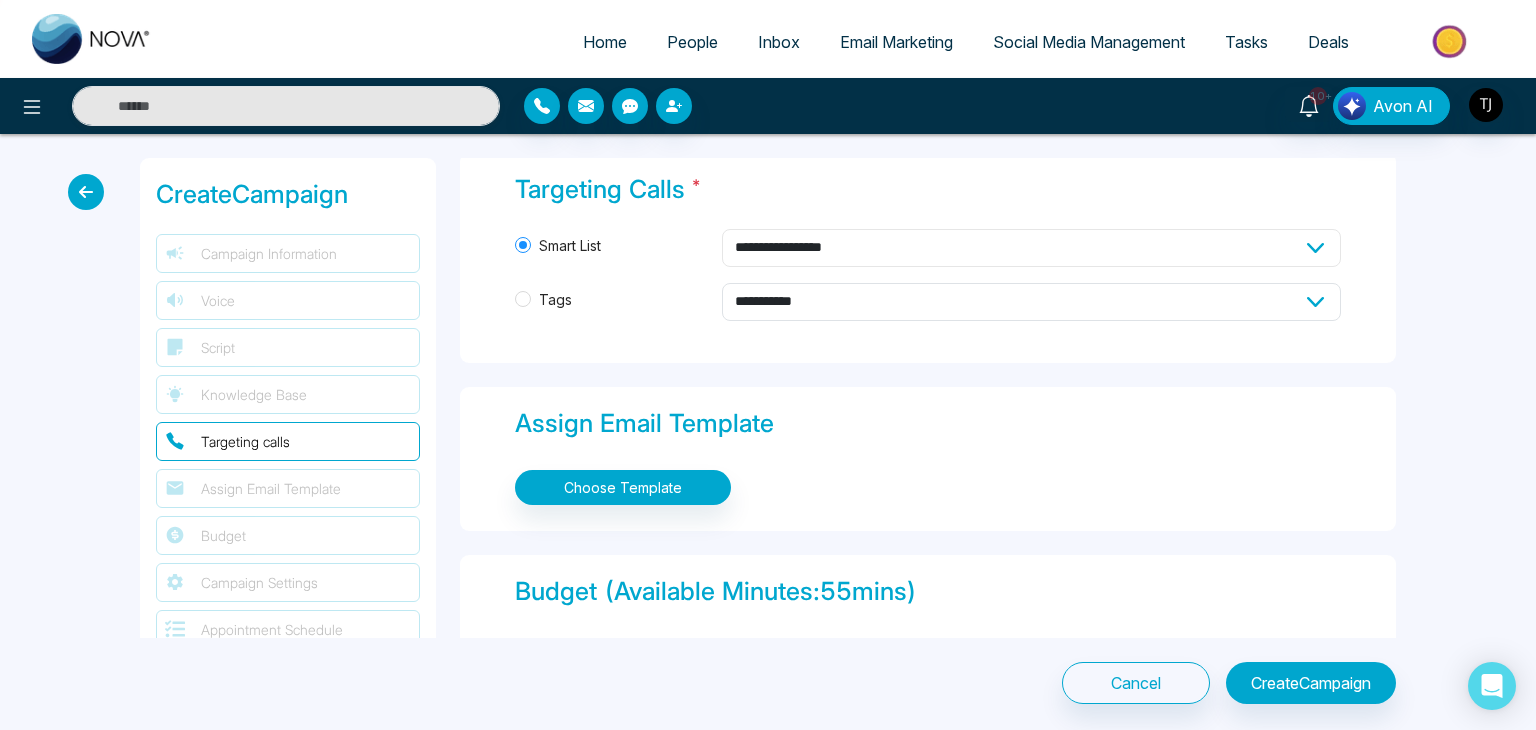 click on "**********" at bounding box center (1032, 248) 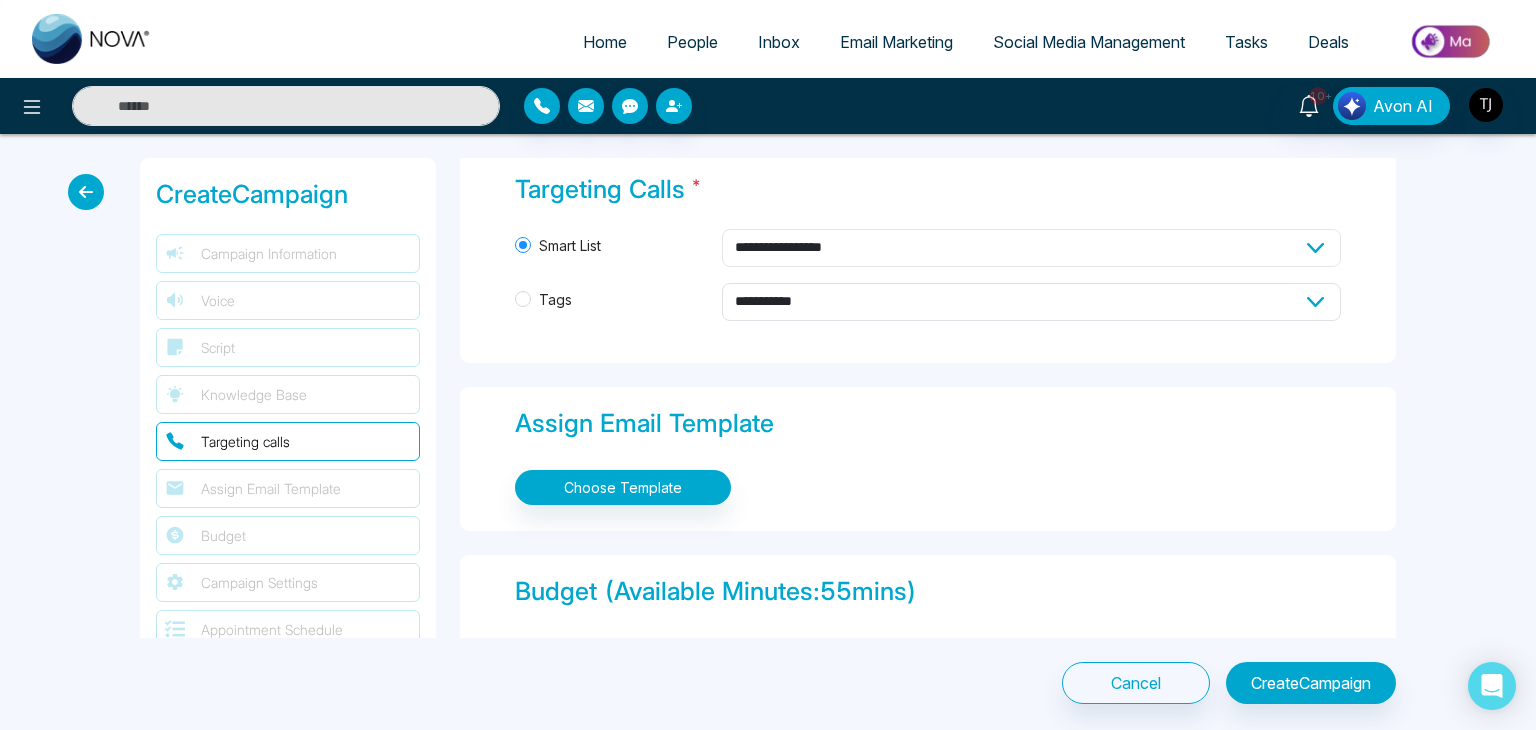 select on "****" 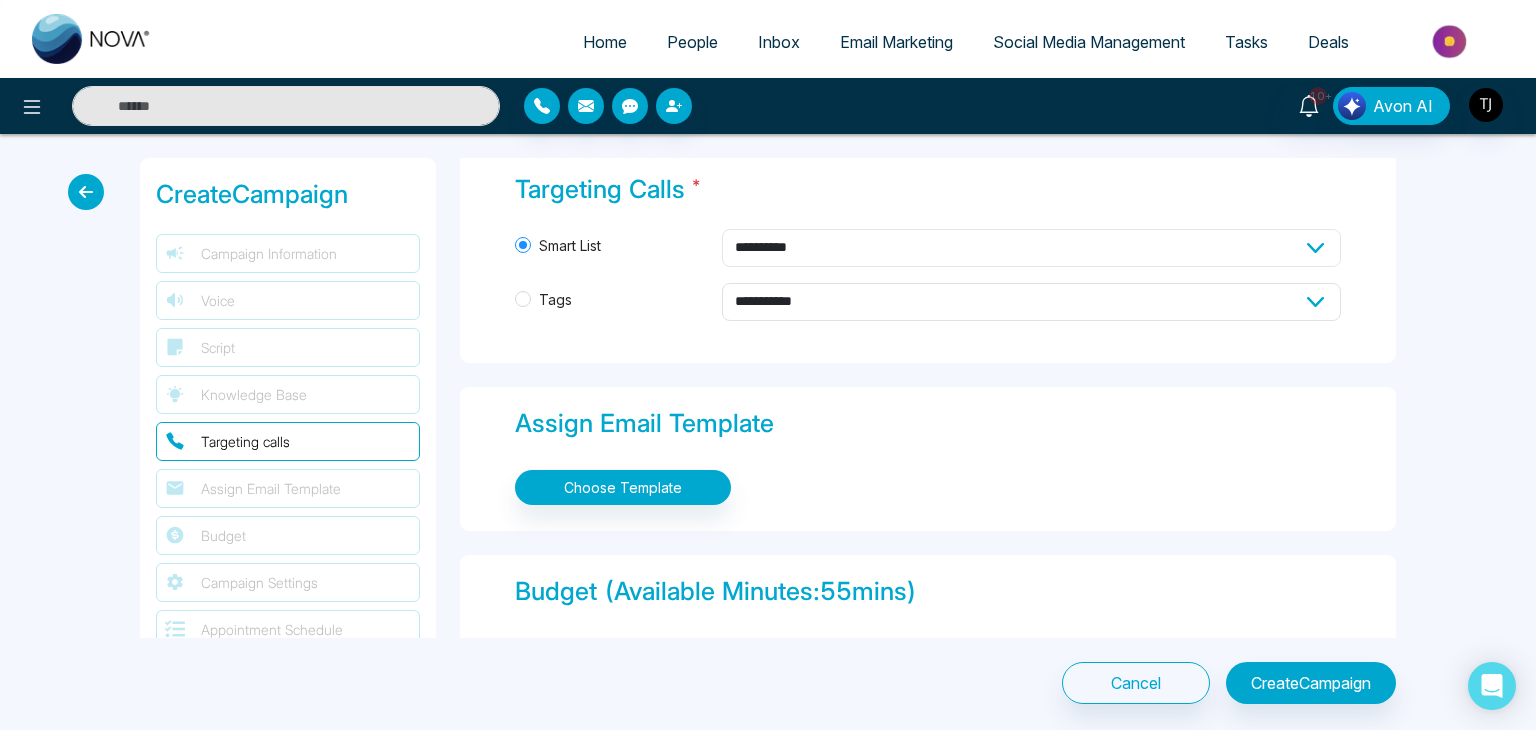 click on "**********" at bounding box center (1032, 248) 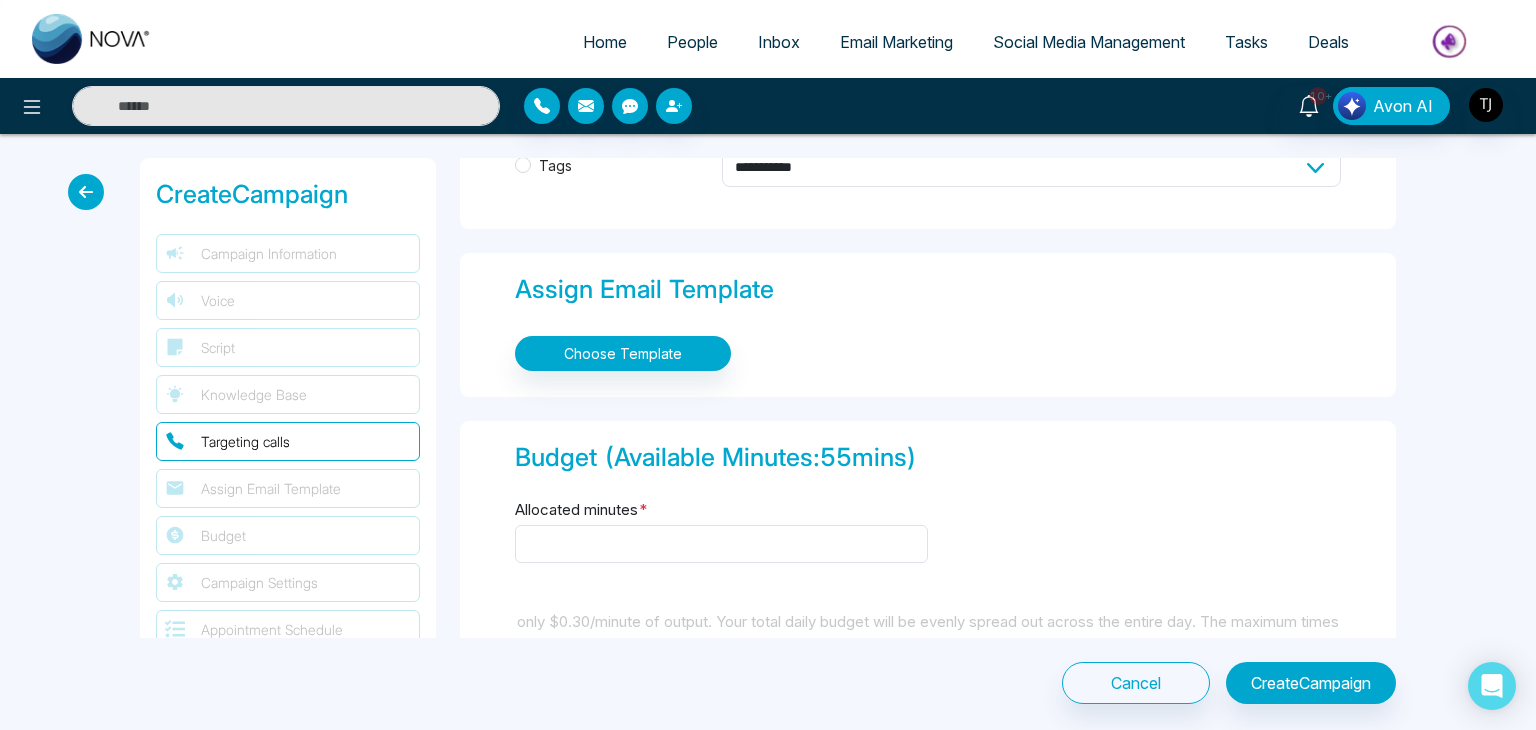 scroll, scrollTop: 2302, scrollLeft: 0, axis: vertical 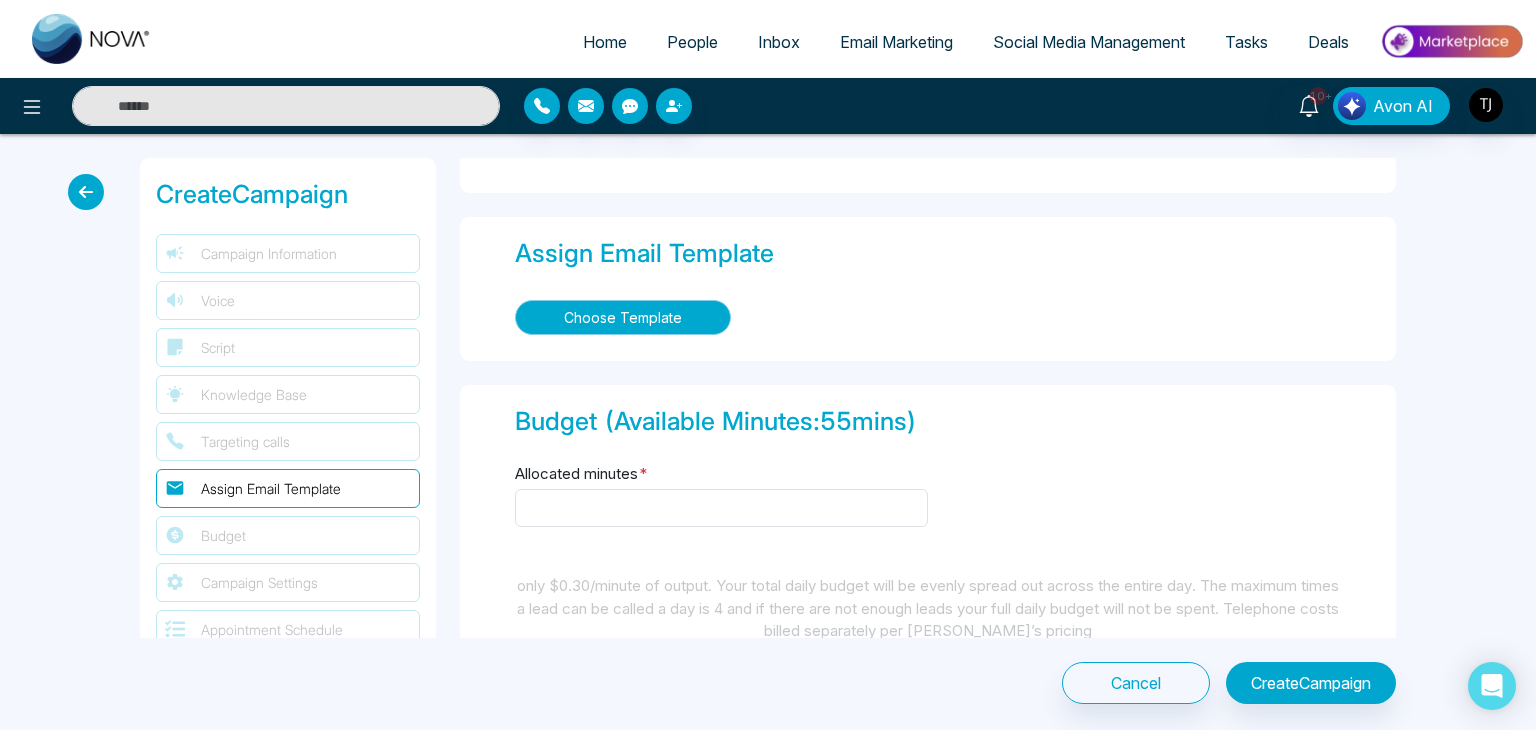 click on "Choose Template" at bounding box center [623, 317] 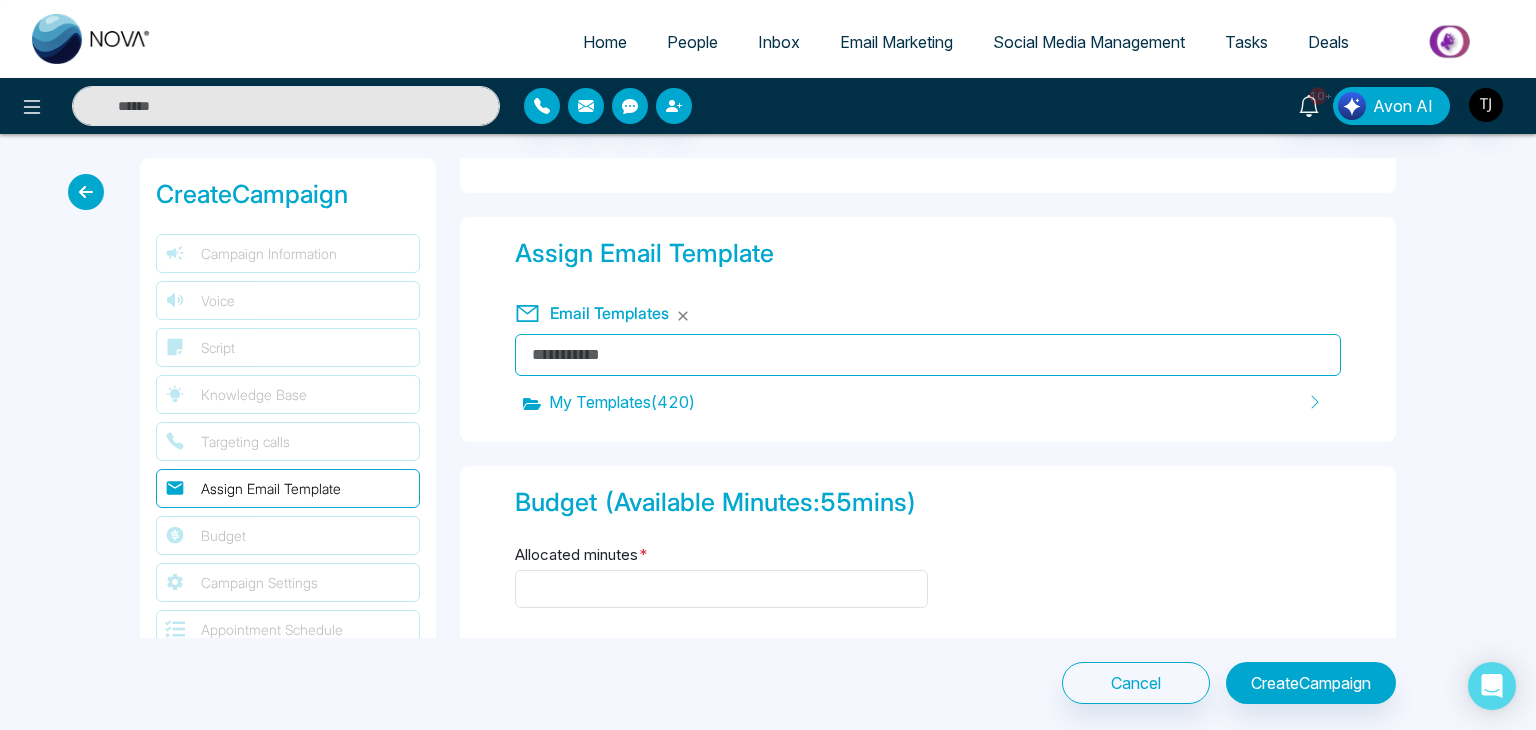 click at bounding box center [928, 355] 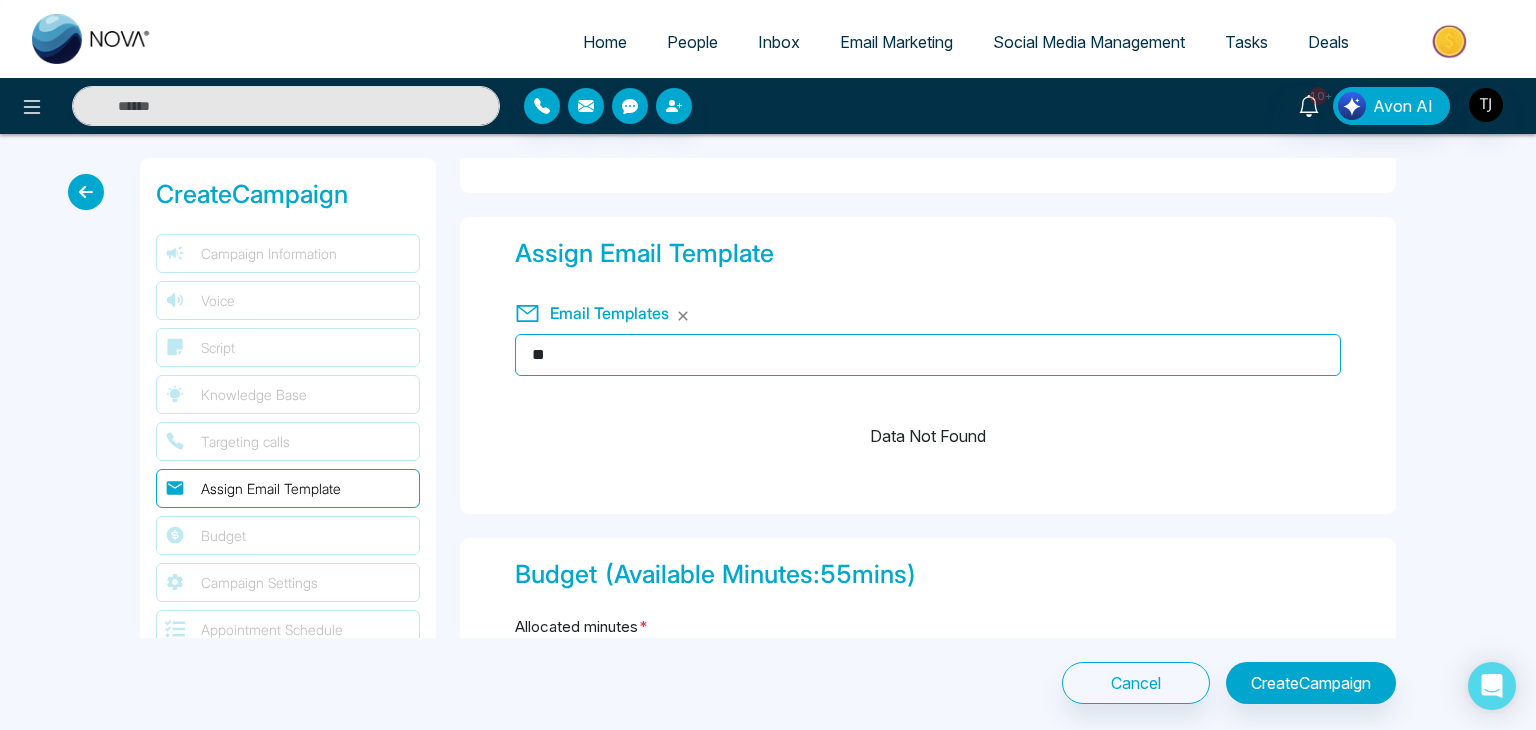 type on "*" 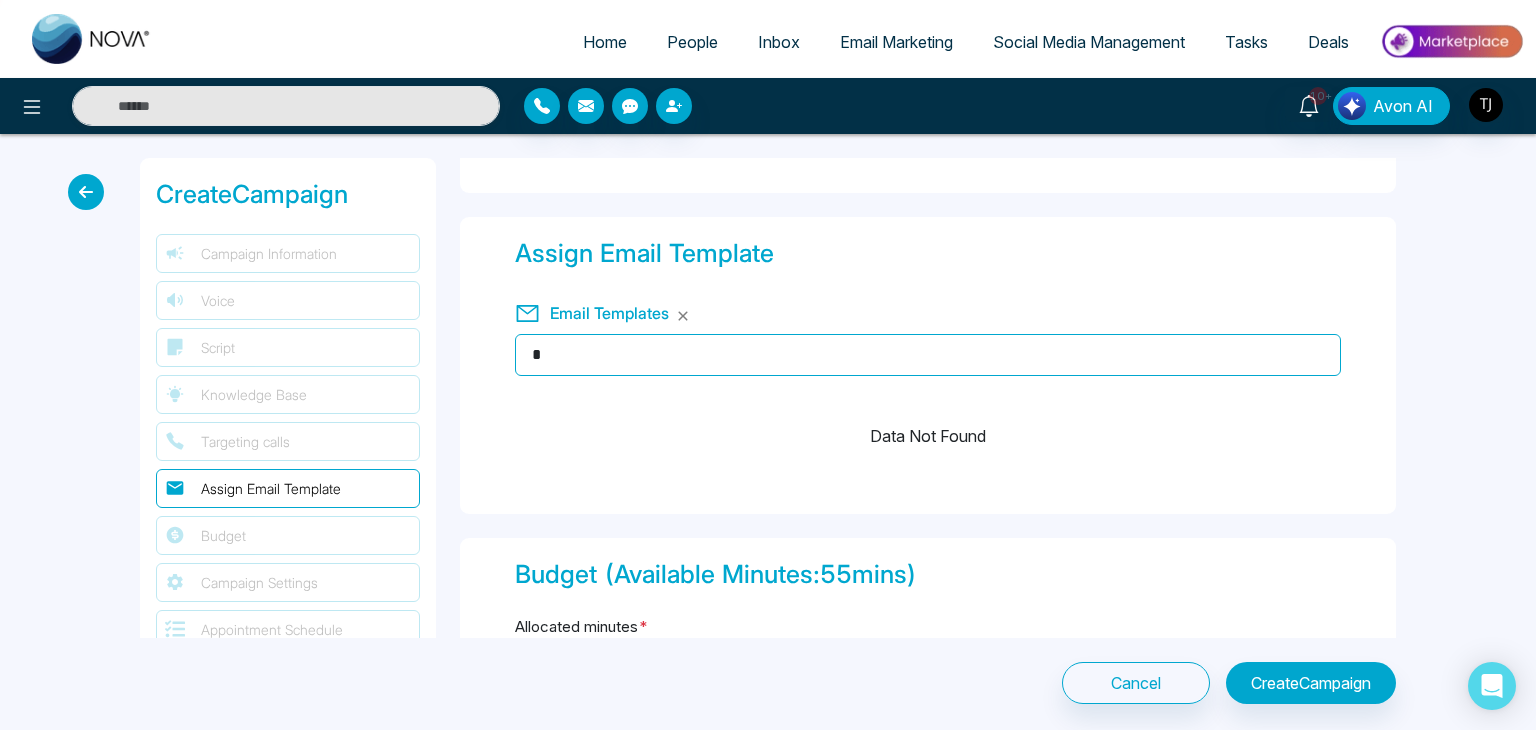 type 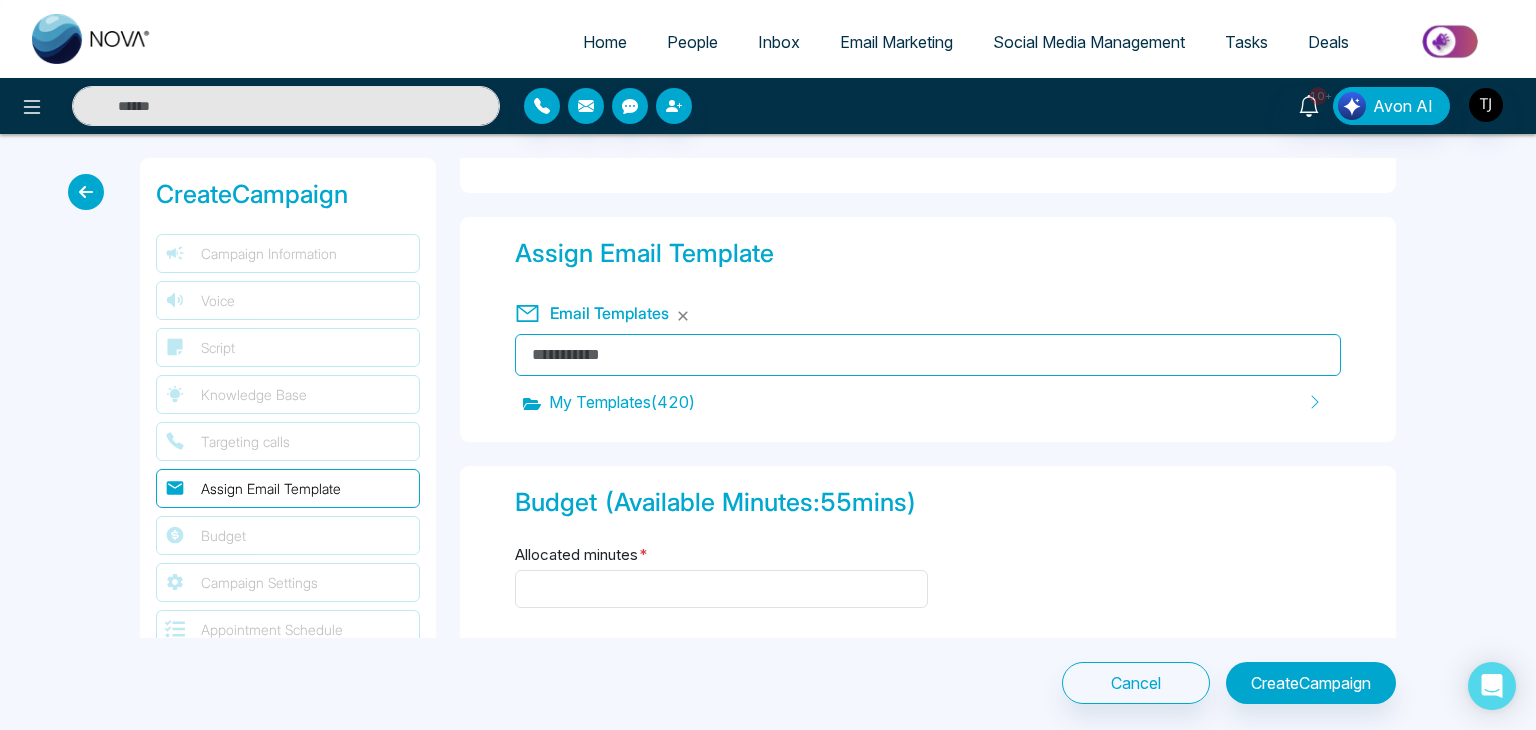 click on "Assign Email Template   Email Templates       My Templates  ( 420 )" at bounding box center (928, 330) 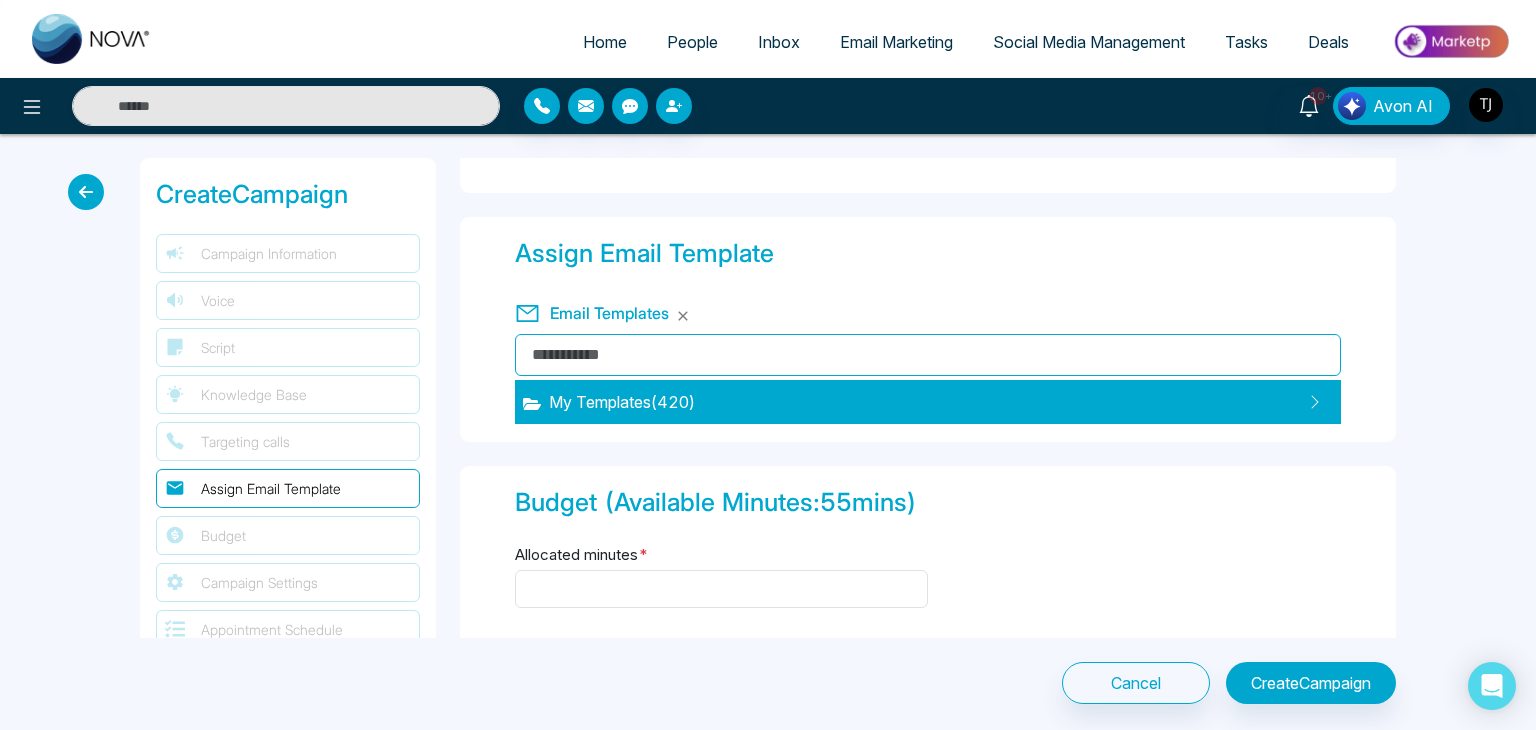 click on "My Templates  ( 420 )" at bounding box center [928, 402] 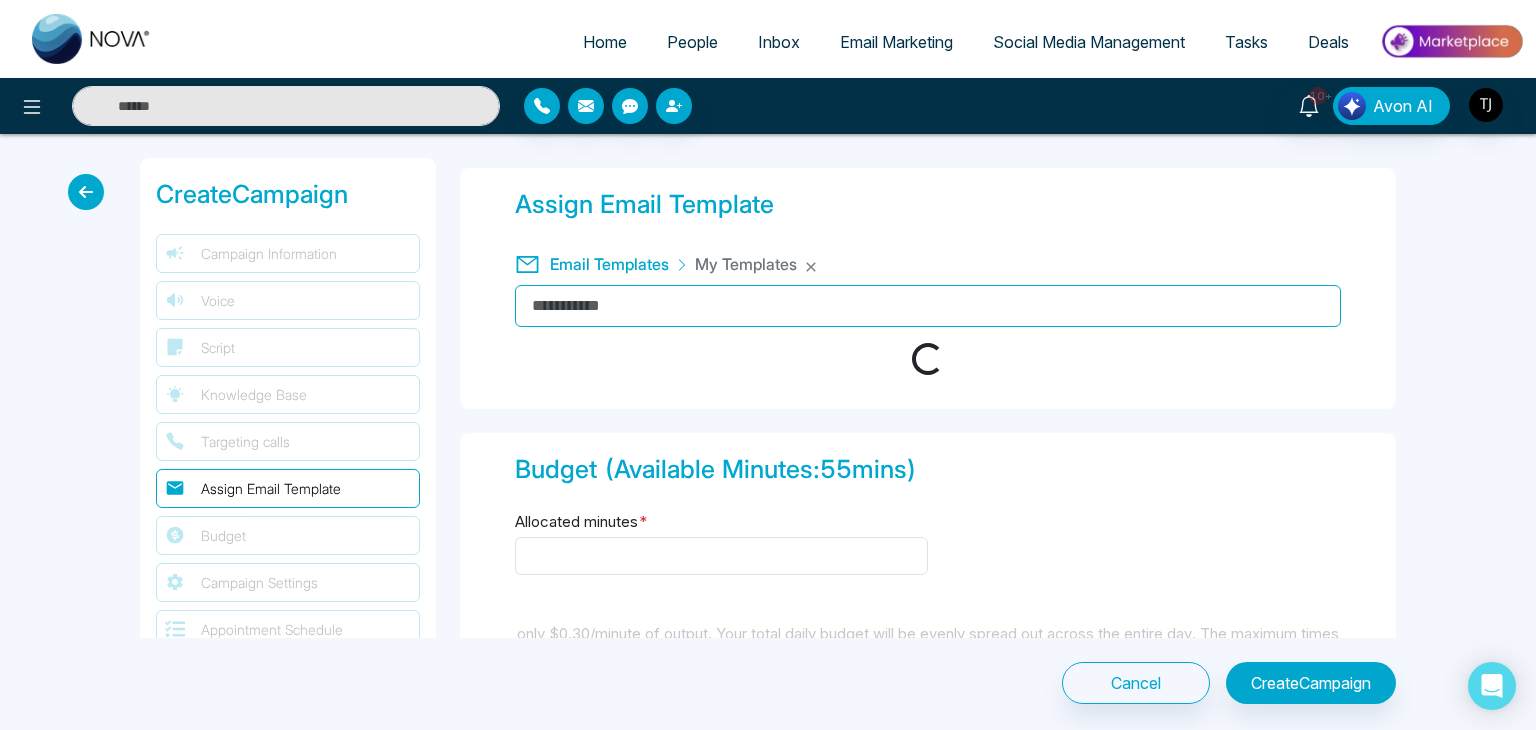 scroll, scrollTop: 2352, scrollLeft: 0, axis: vertical 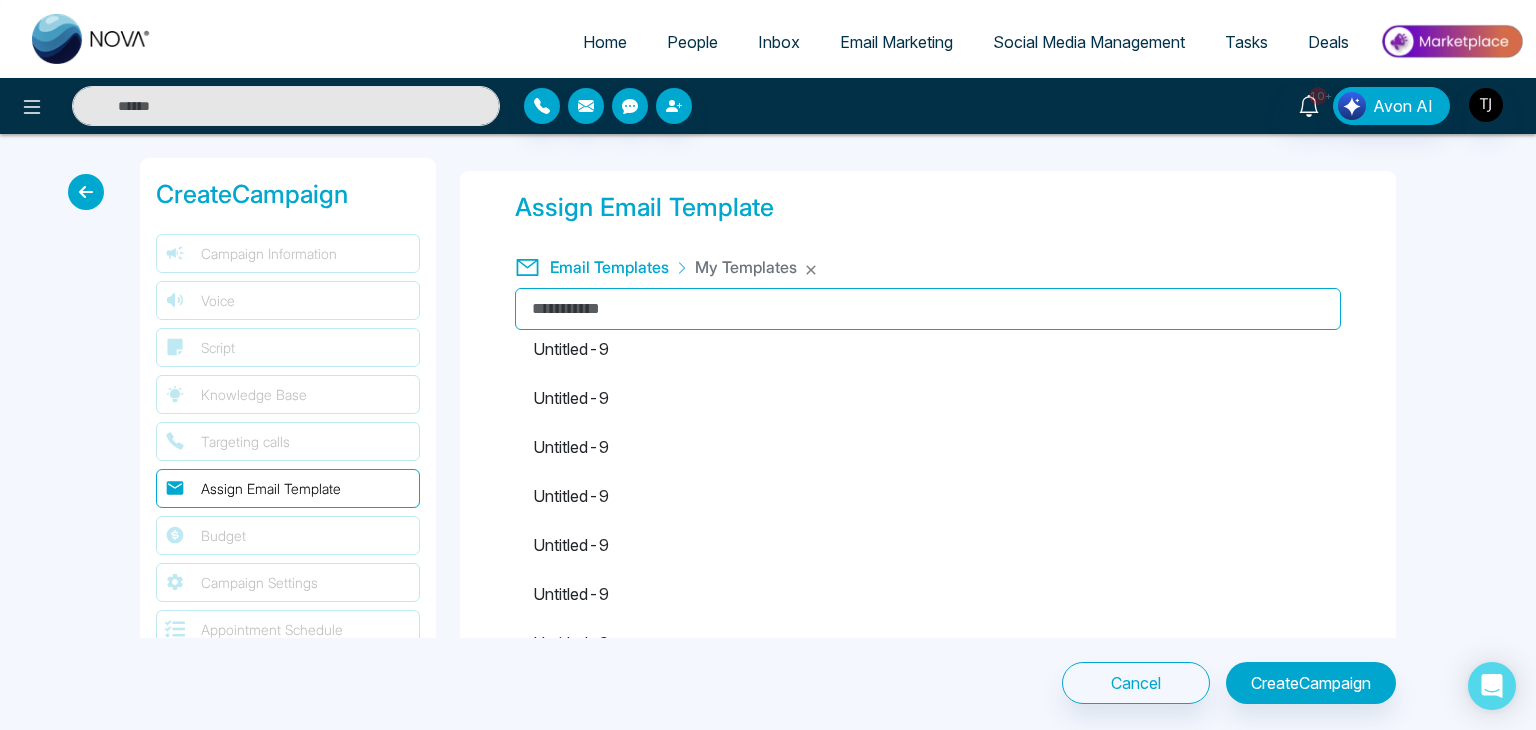 click on "Email Templates" at bounding box center [609, 267] 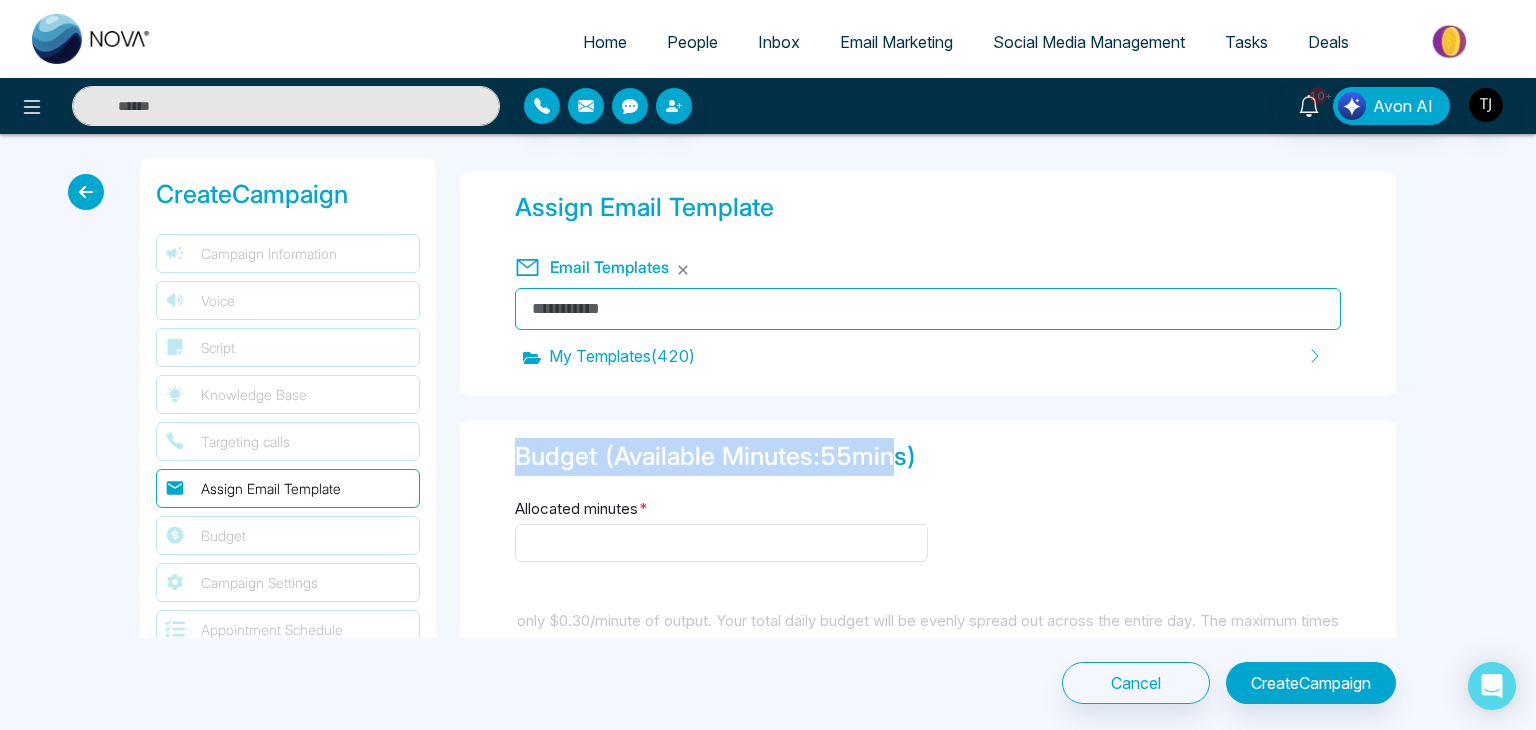 drag, startPoint x: 866, startPoint y: 352, endPoint x: 895, endPoint y: 410, distance: 64.84597 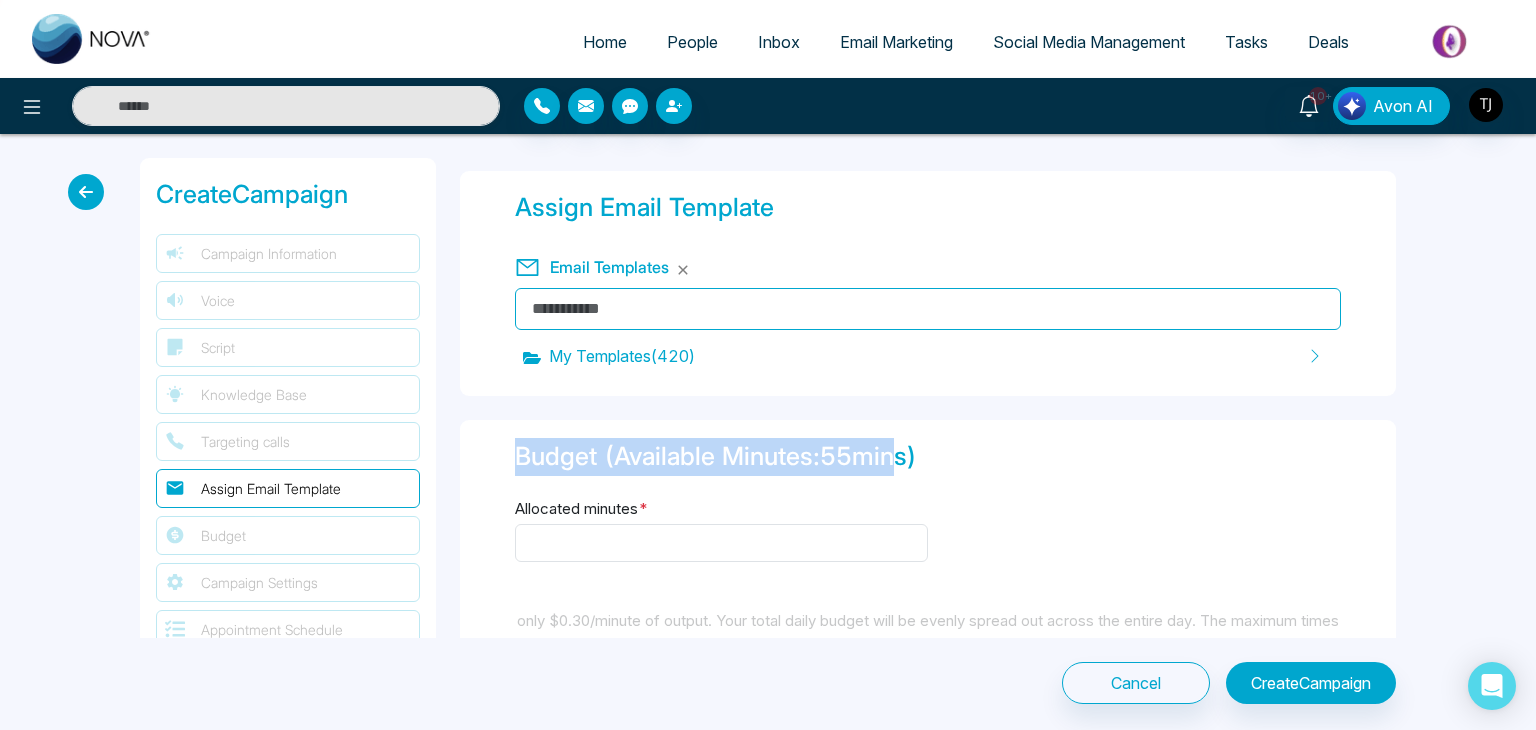 click on "**********" at bounding box center [928, 398] 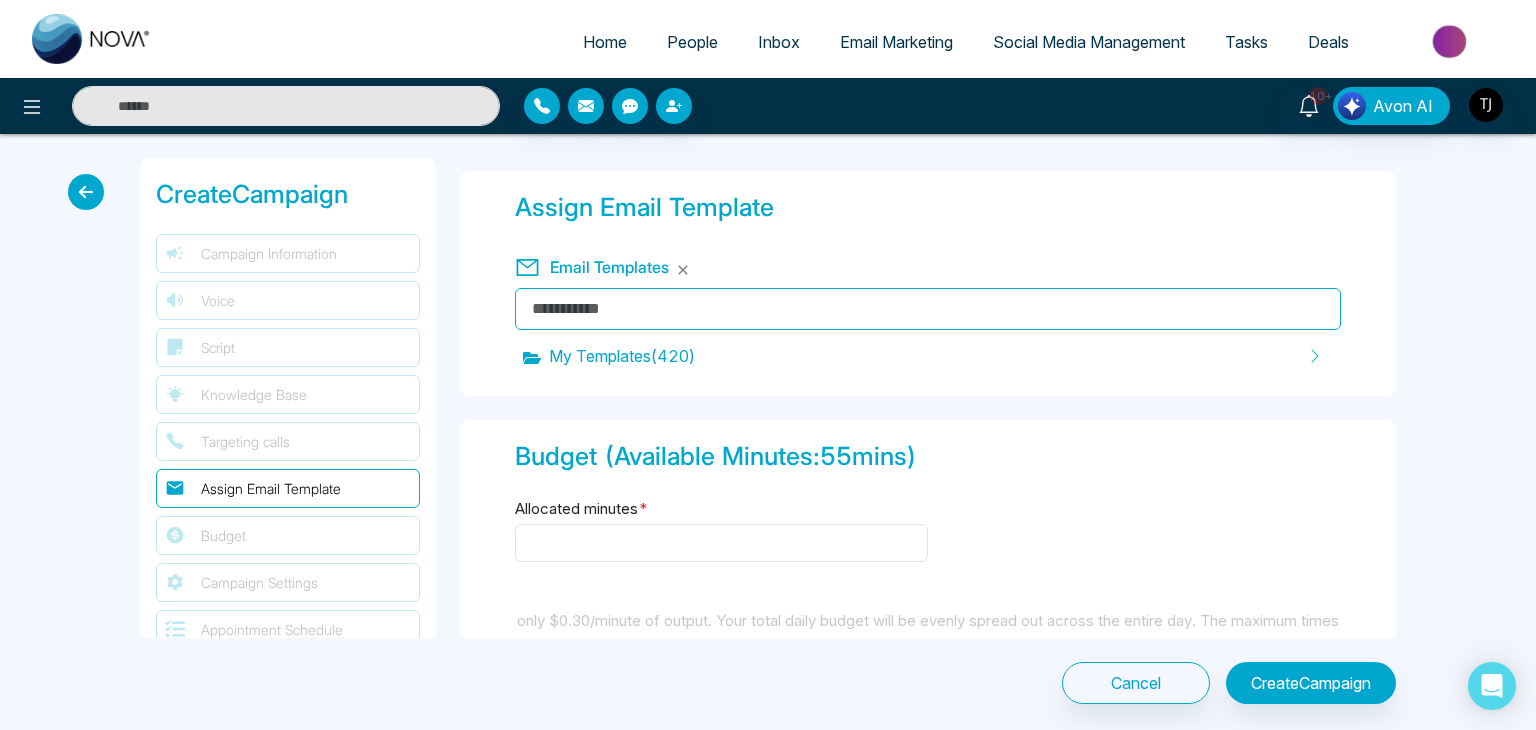 click on "Assign Email Template   Email Templates       My Templates  ( 420 )" at bounding box center [928, 284] 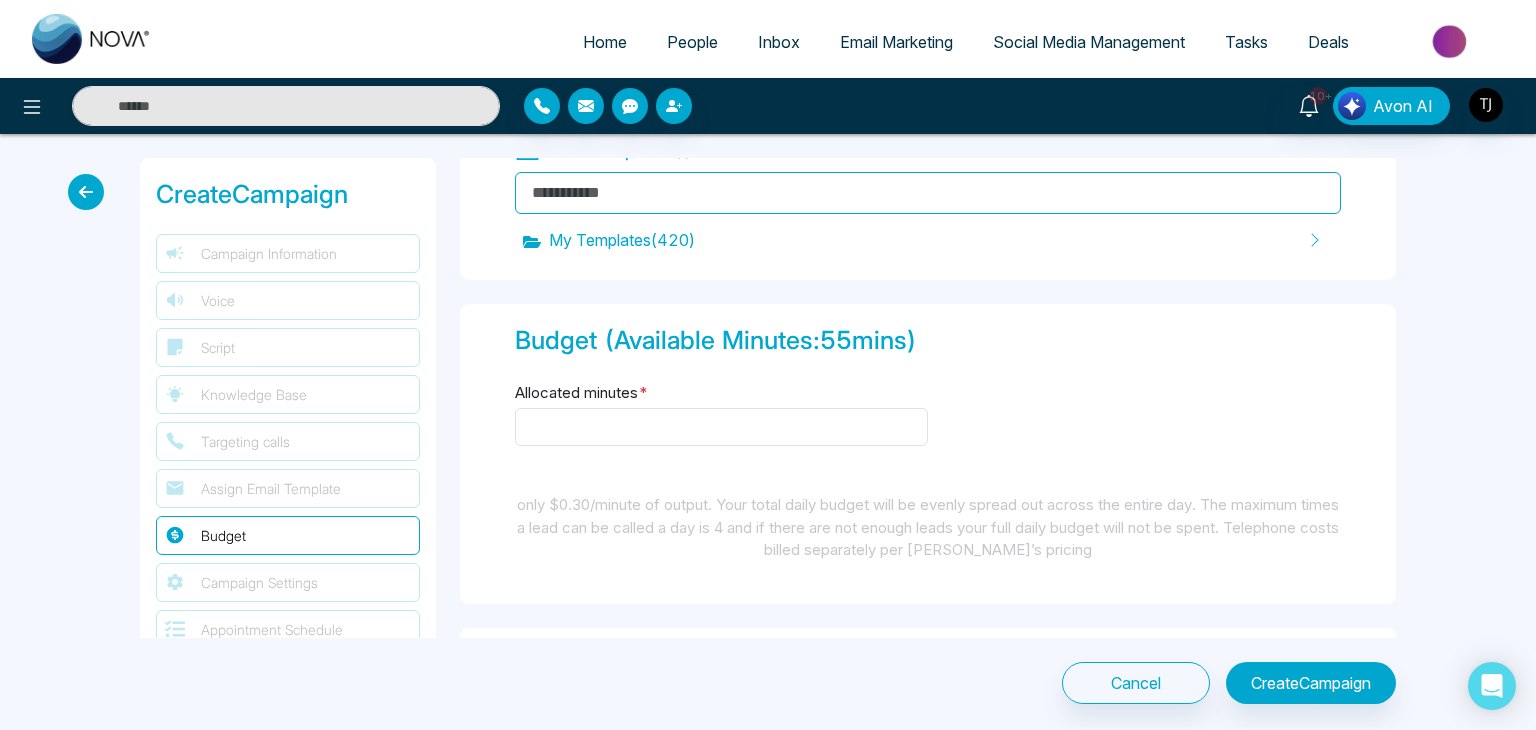 scroll, scrollTop: 2592, scrollLeft: 0, axis: vertical 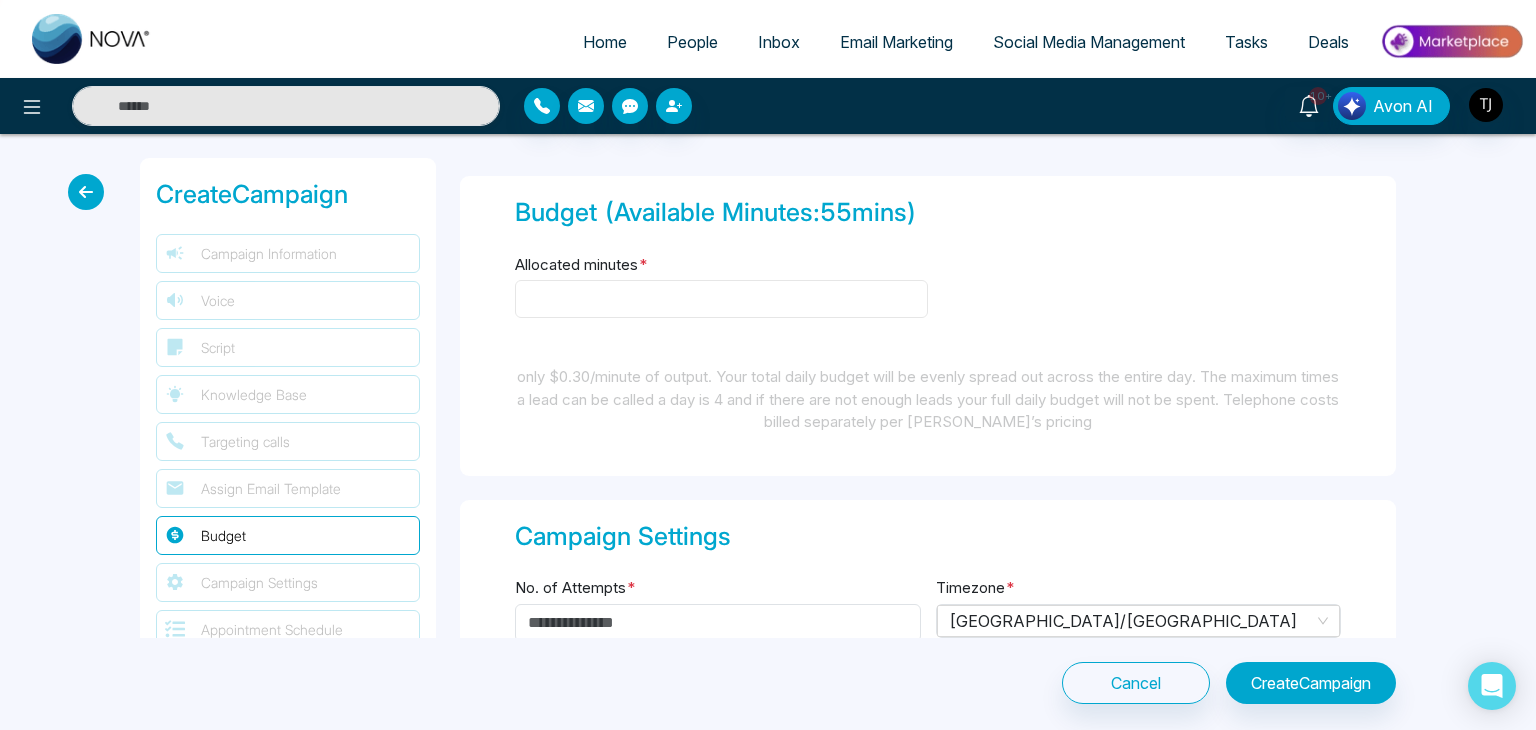 click on "Allocated minutes  *" at bounding box center [721, 299] 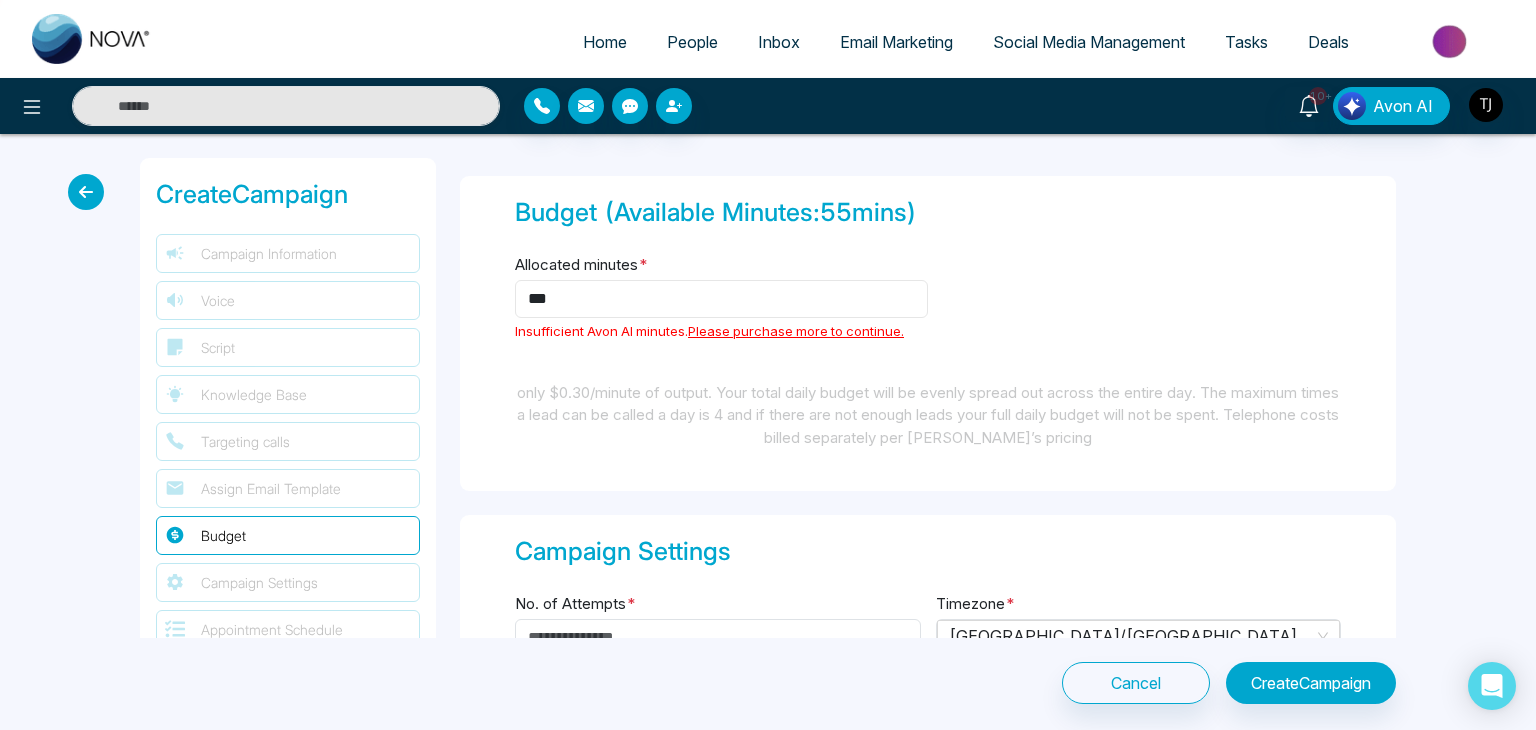 type on "***" 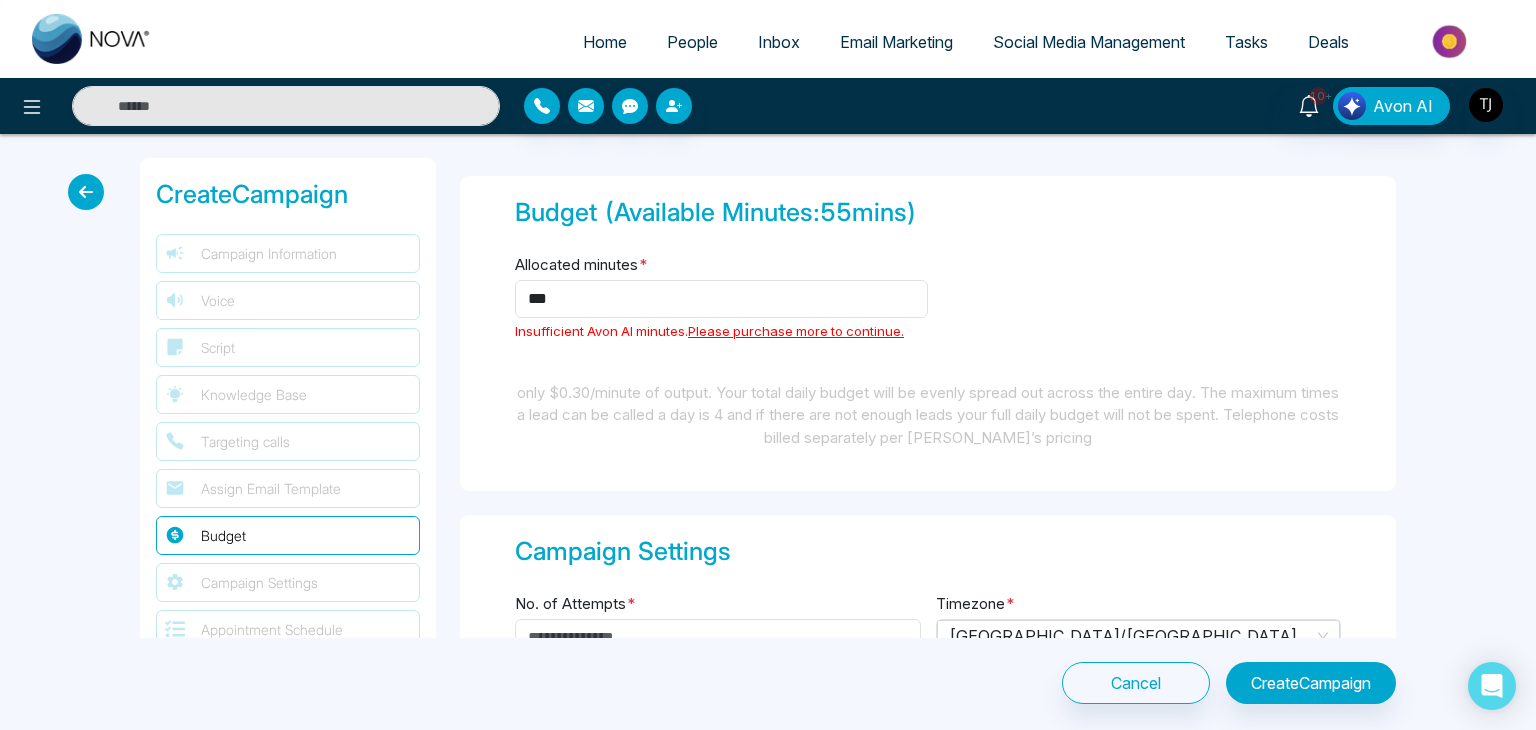 click on "Allocated minutes  * *** Insufficient Avon AI minutes. Please purchase more to continue." at bounding box center (721, 305) 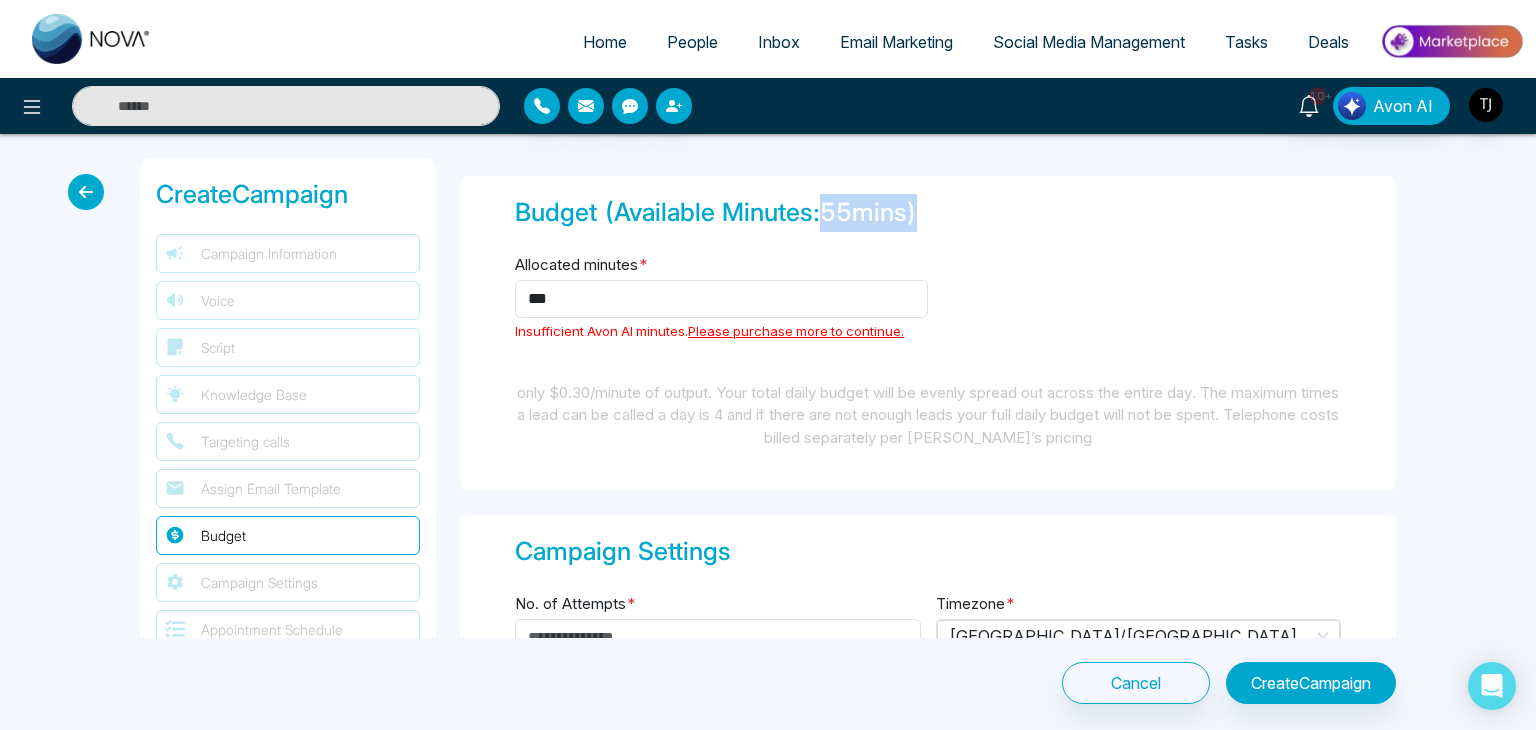 drag, startPoint x: 827, startPoint y: 205, endPoint x: 918, endPoint y: 206, distance: 91.00549 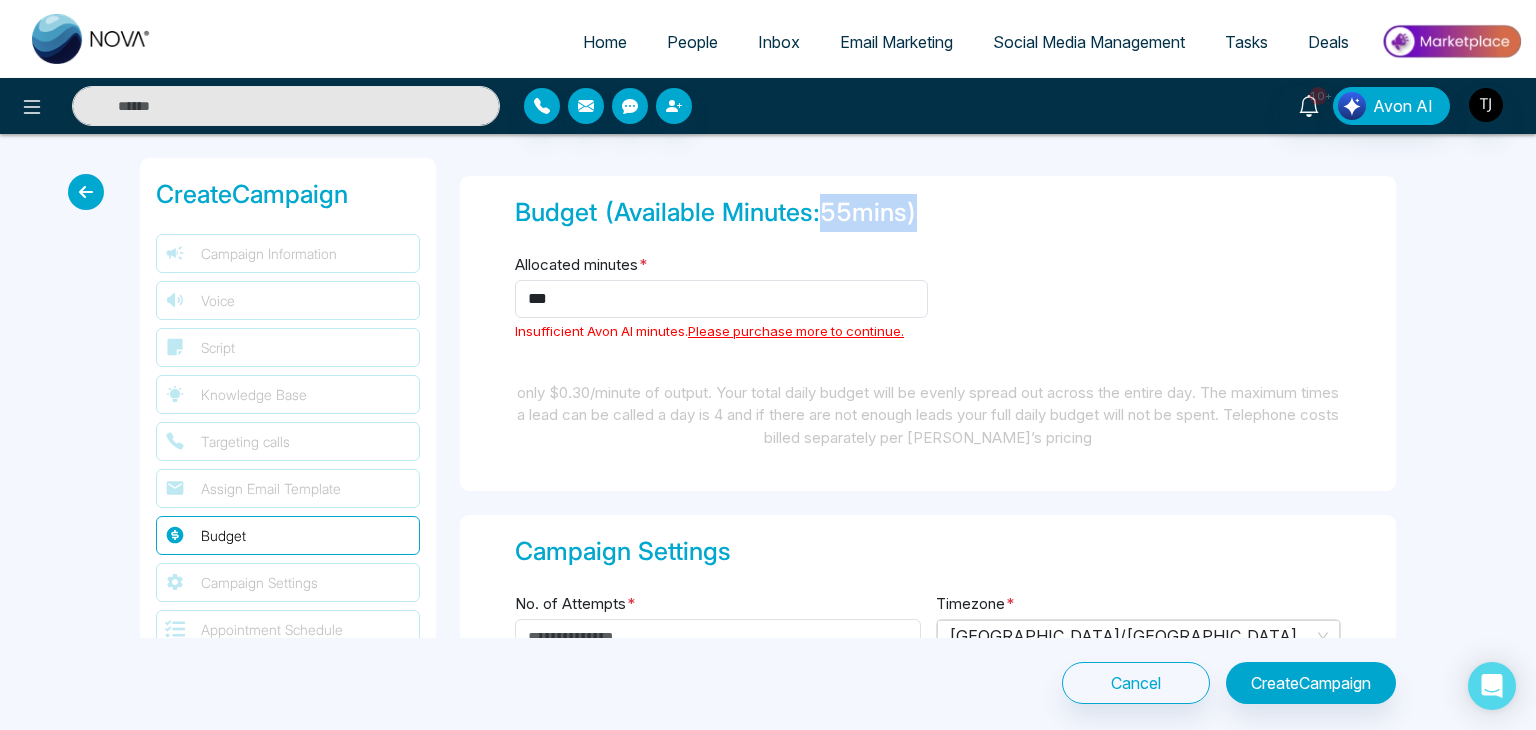 click on "Budget (Available Minutes:  55  mins)" at bounding box center (928, 213) 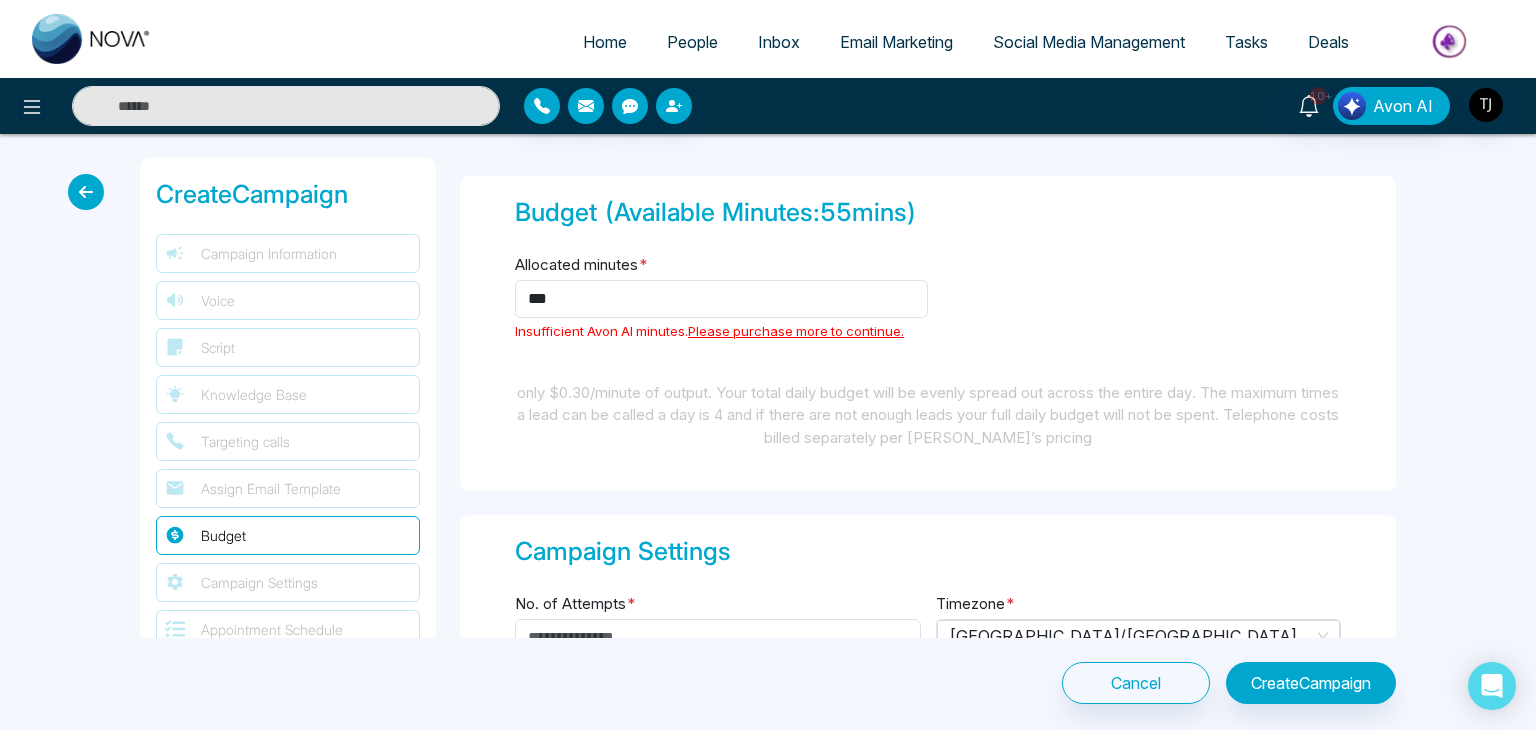 click on "Budget (Available Minutes:  55  mins) Allocated minutes  * *** Insufficient Avon AI minutes. Please purchase more to continue. only $0.30/minute of output. Your total daily budget will be evenly spread out across the entire day. The maximum times a lead can be called a day is 4 and if there are not enough leads your full daily budget will not be spent. Telephone costs billed separately per [PERSON_NAME]’s pricing" at bounding box center [928, 333] 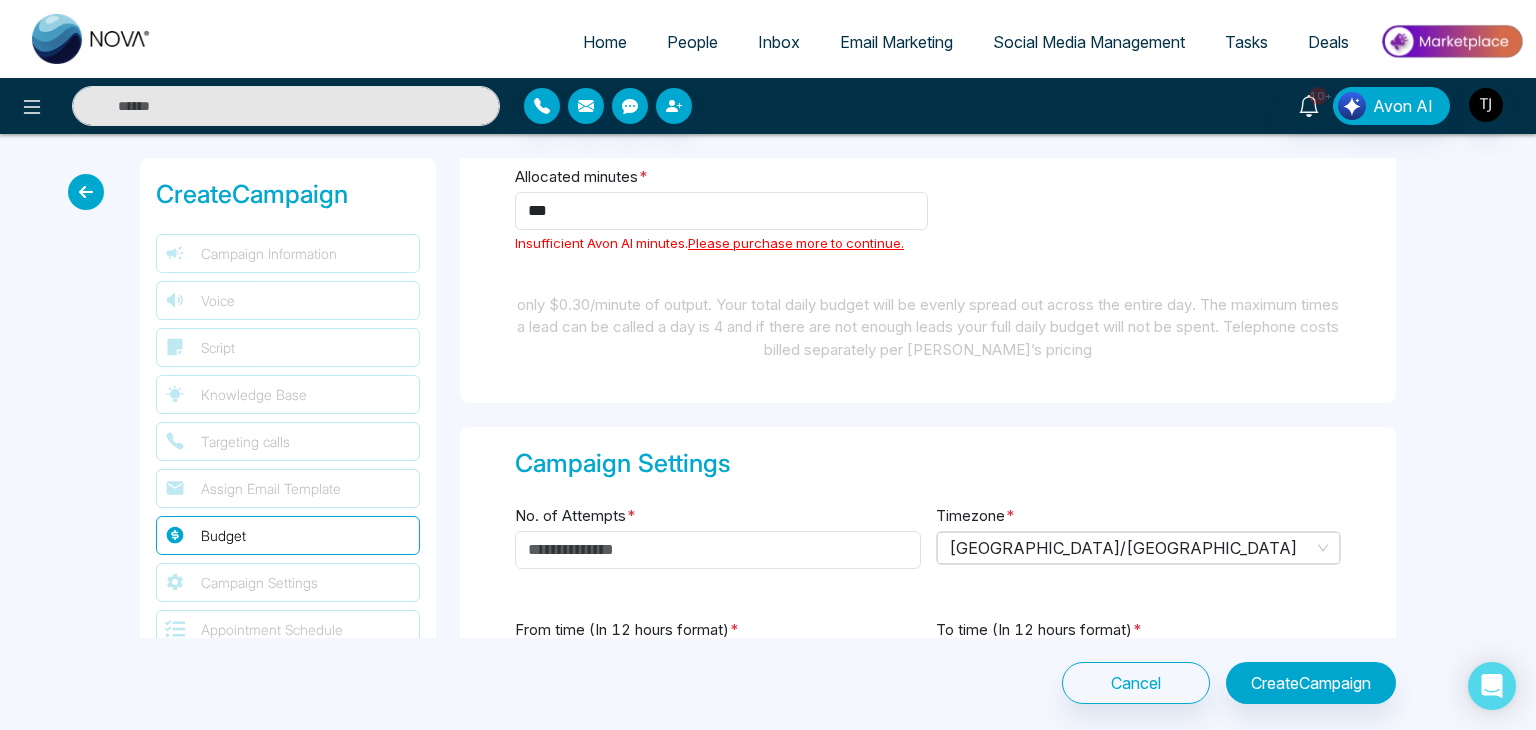 scroll, scrollTop: 2628, scrollLeft: 0, axis: vertical 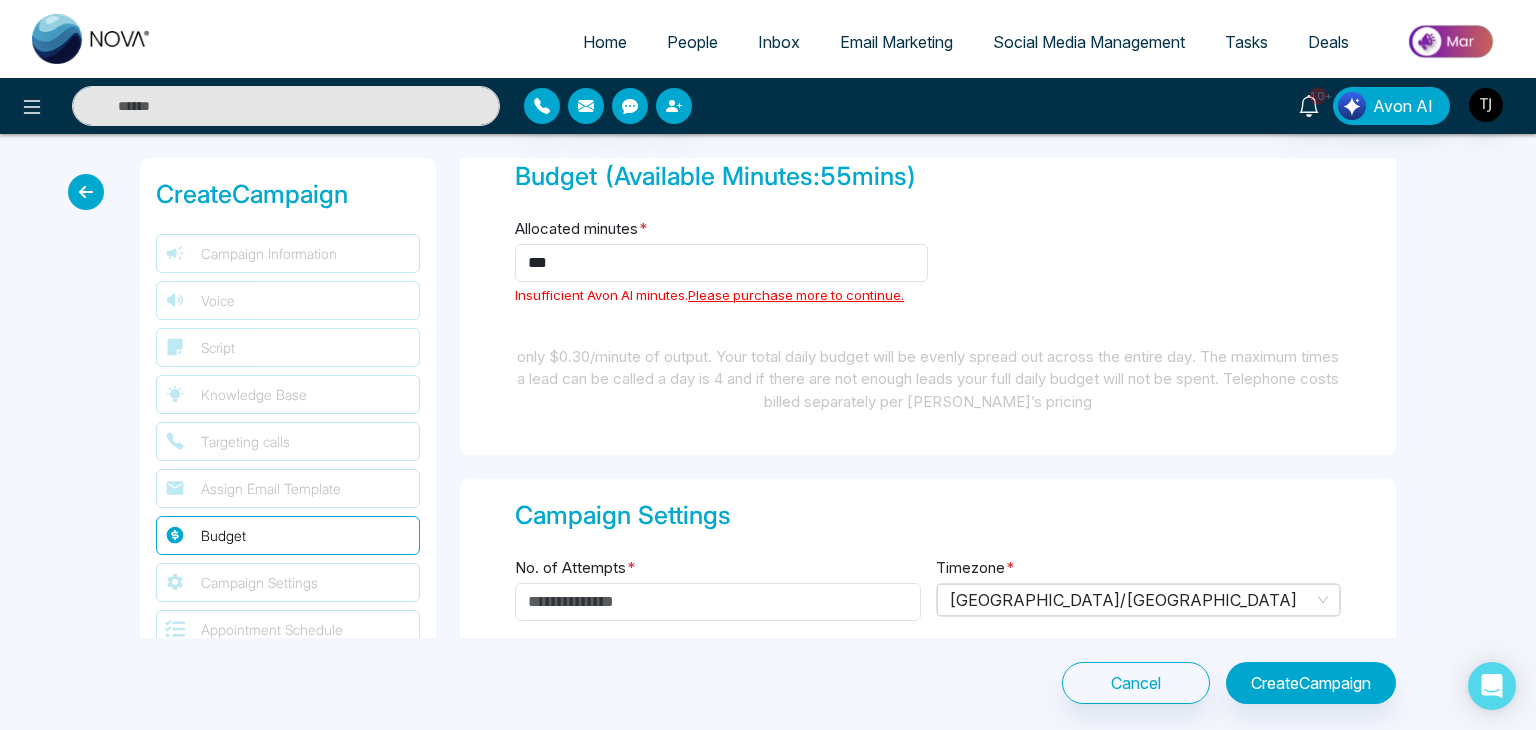 click on "Please purchase more to continue." at bounding box center (796, 295) 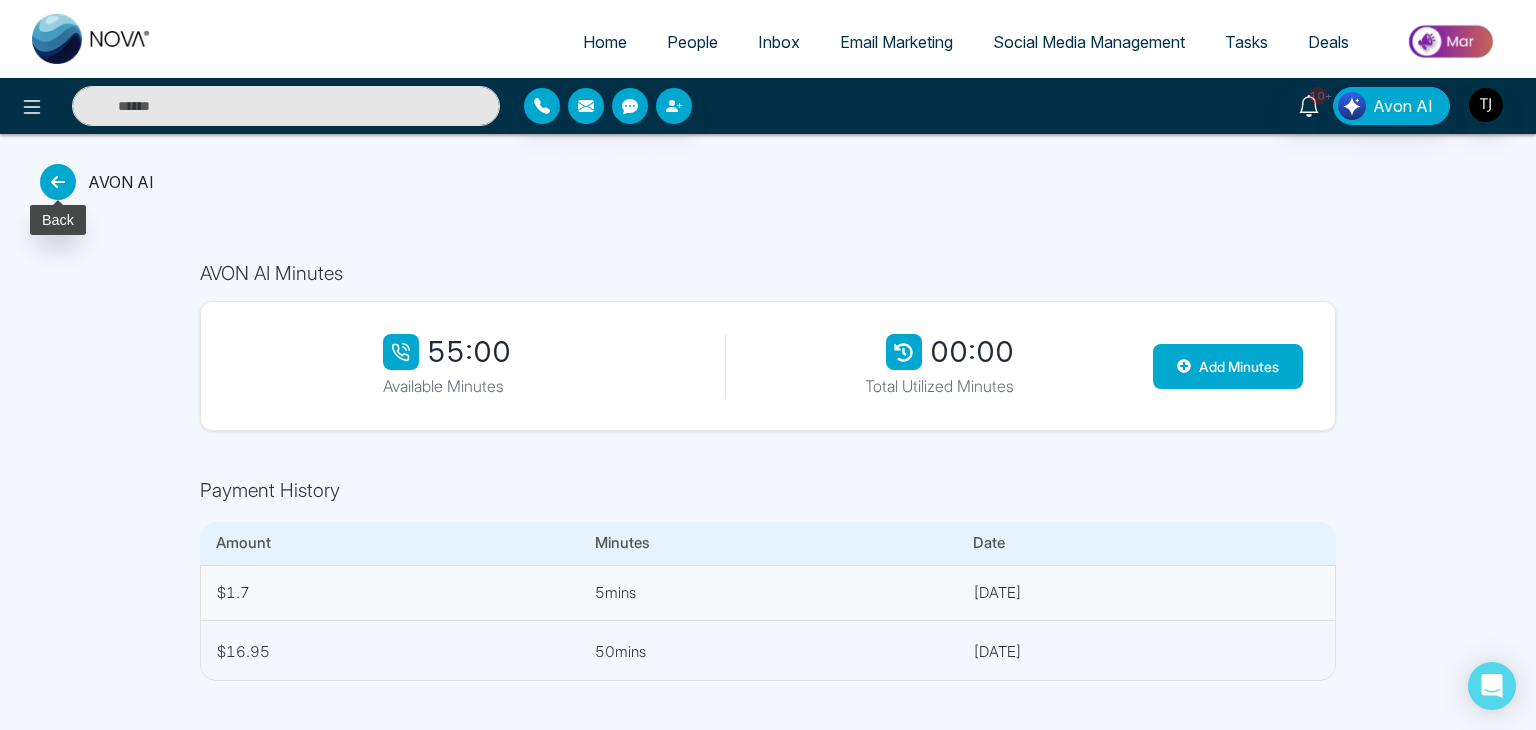 click at bounding box center (58, 182) 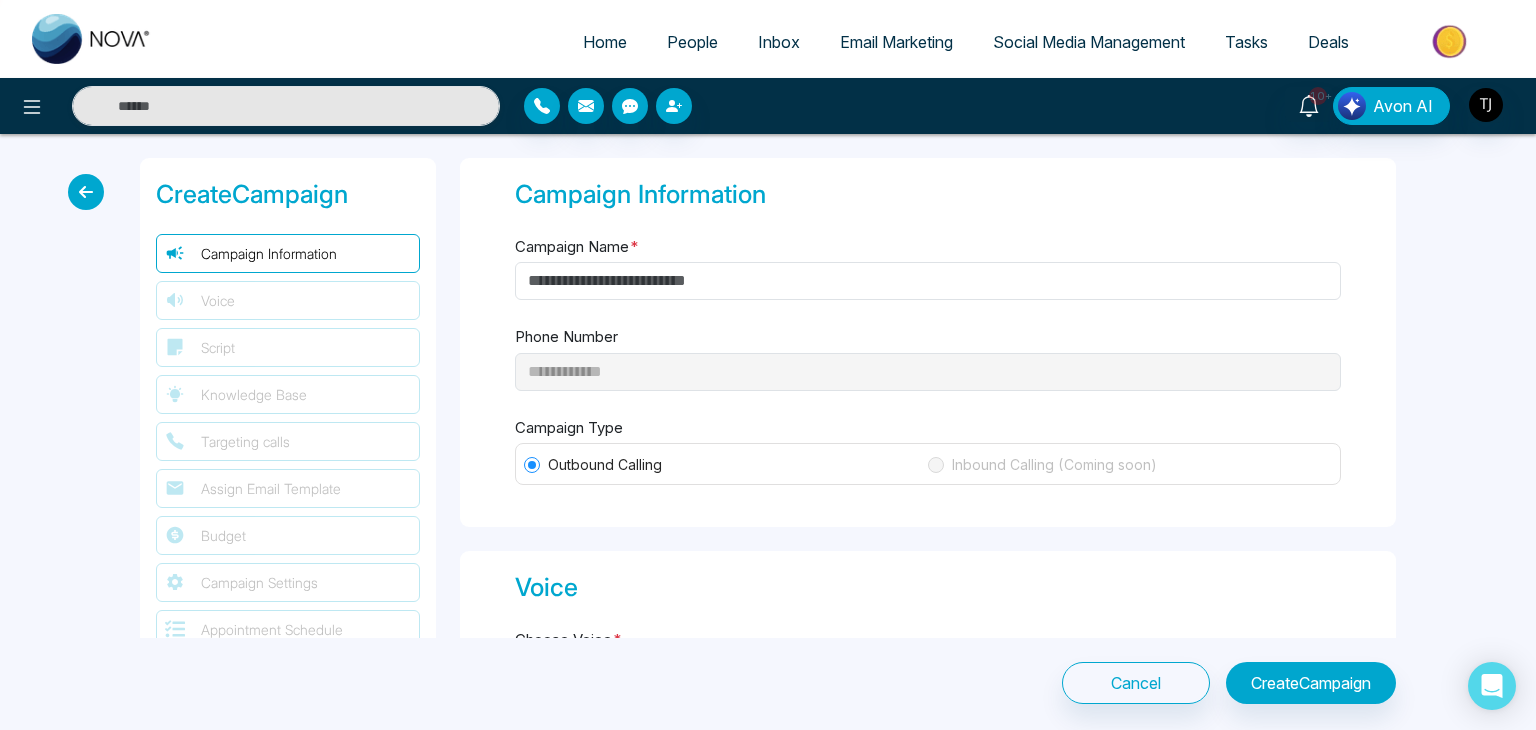 click at bounding box center (86, 192) 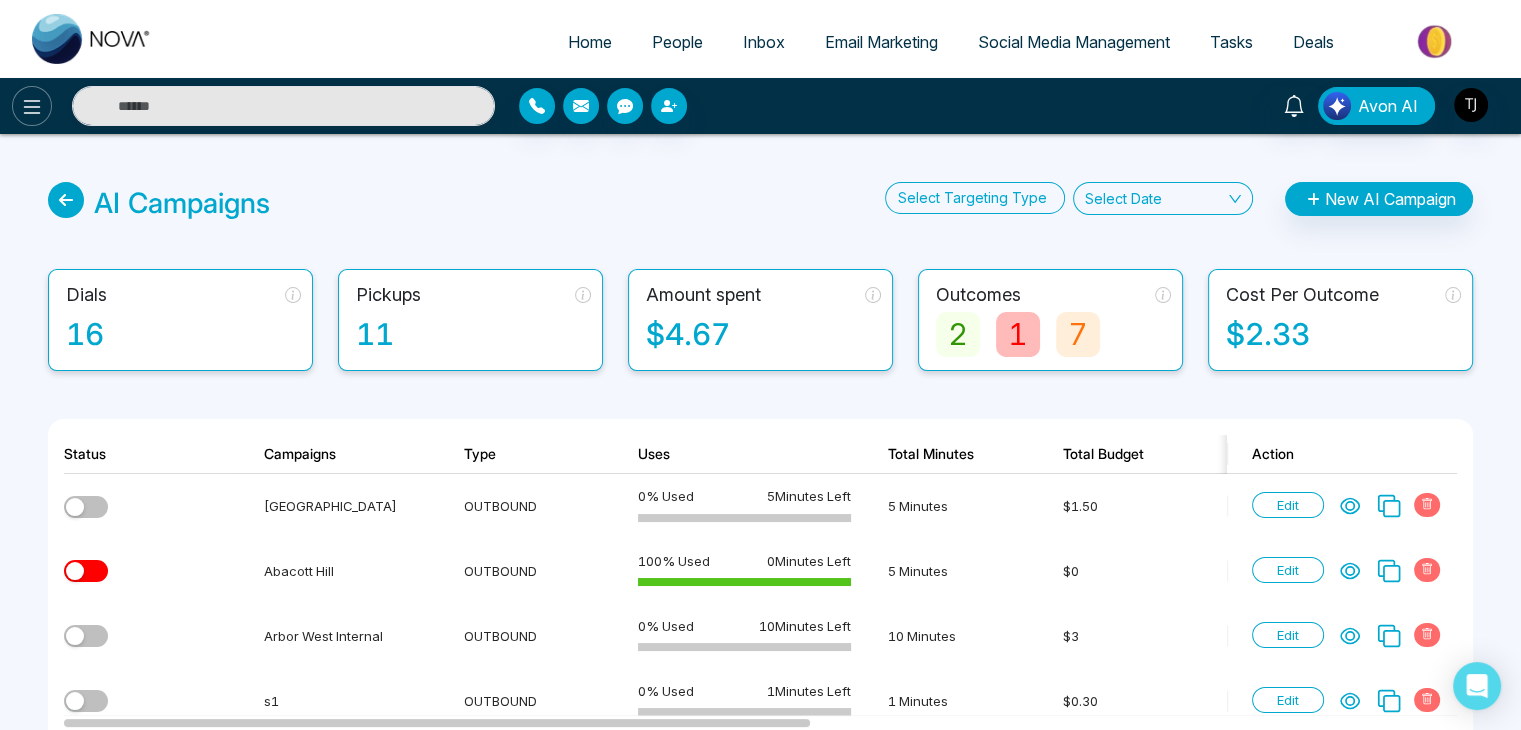 click 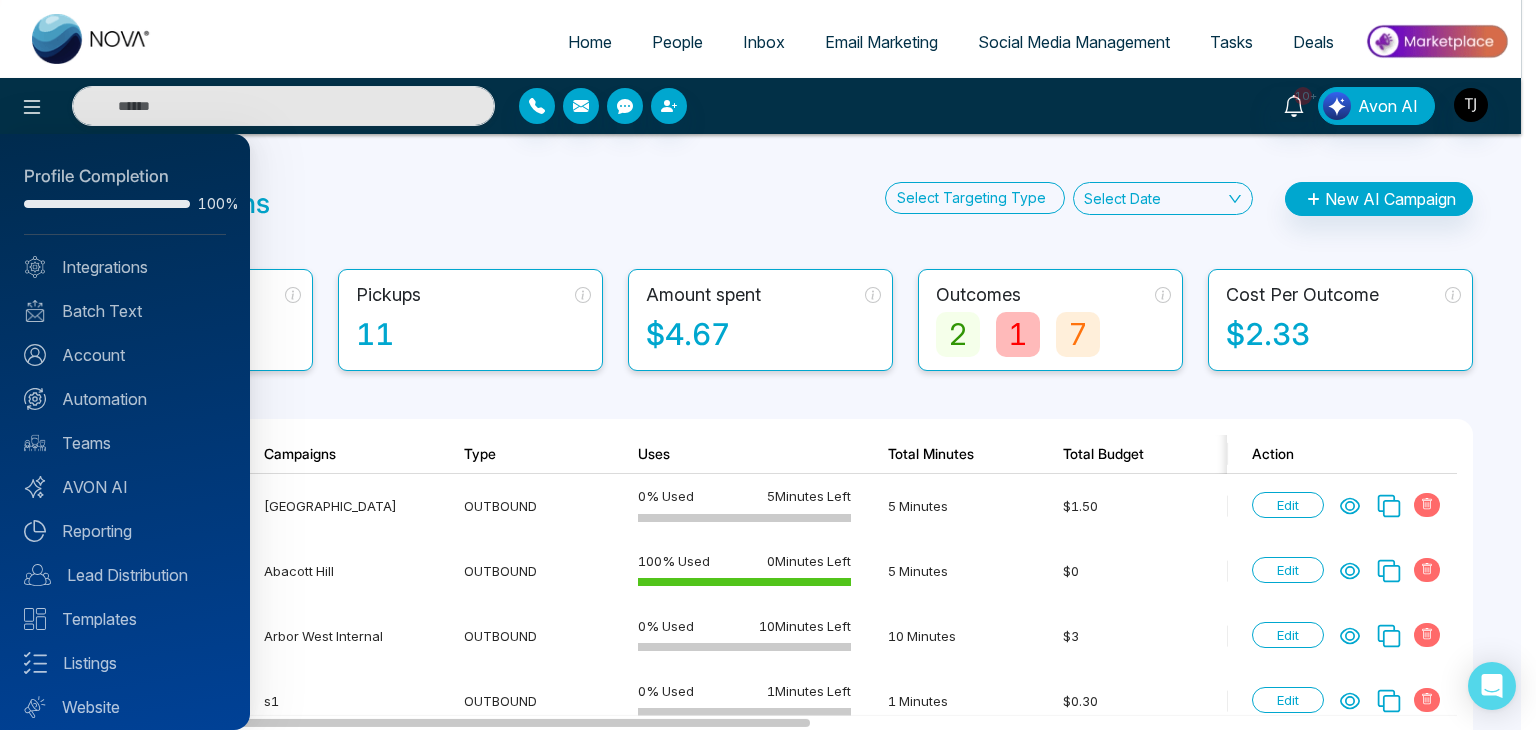scroll, scrollTop: 56, scrollLeft: 0, axis: vertical 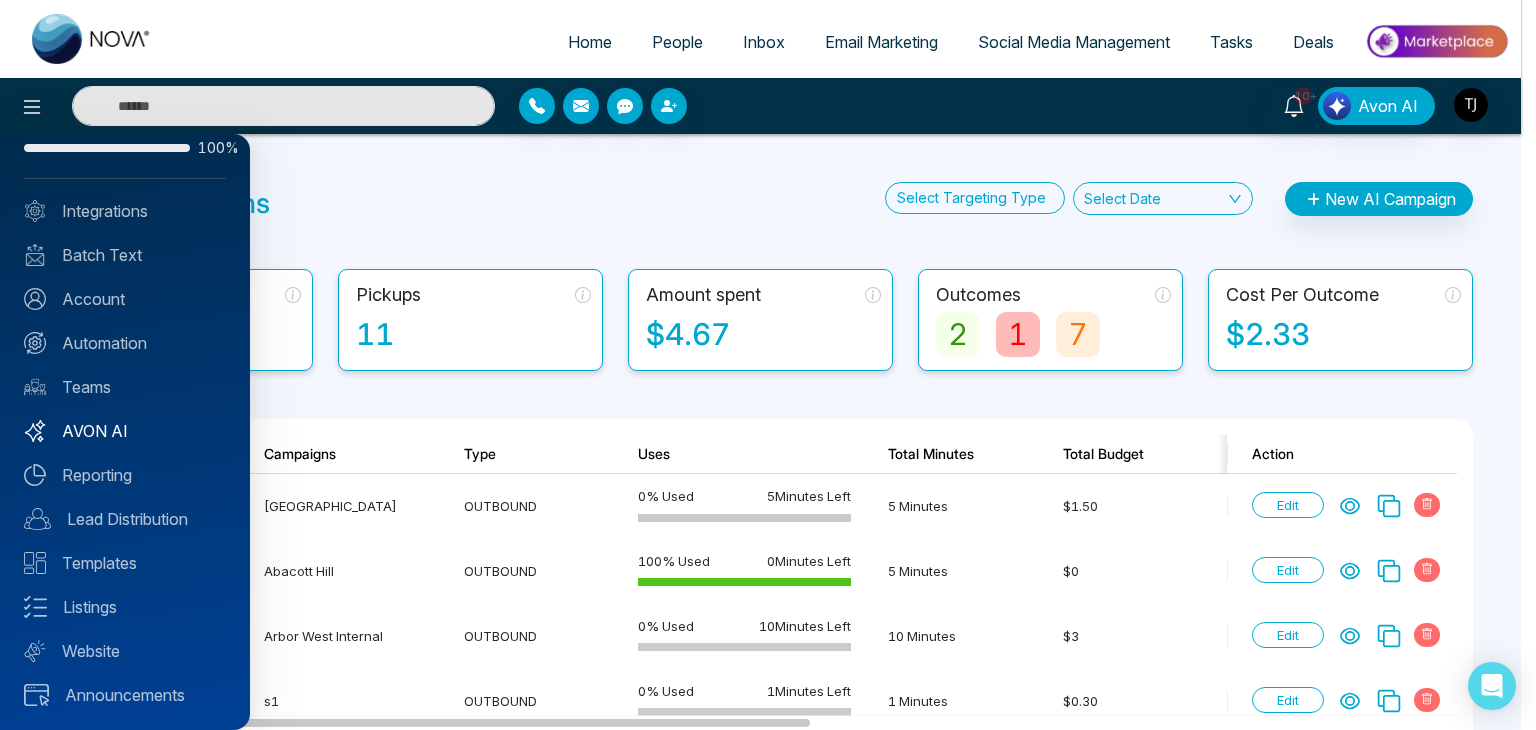 click on "AVON AI" at bounding box center [125, 431] 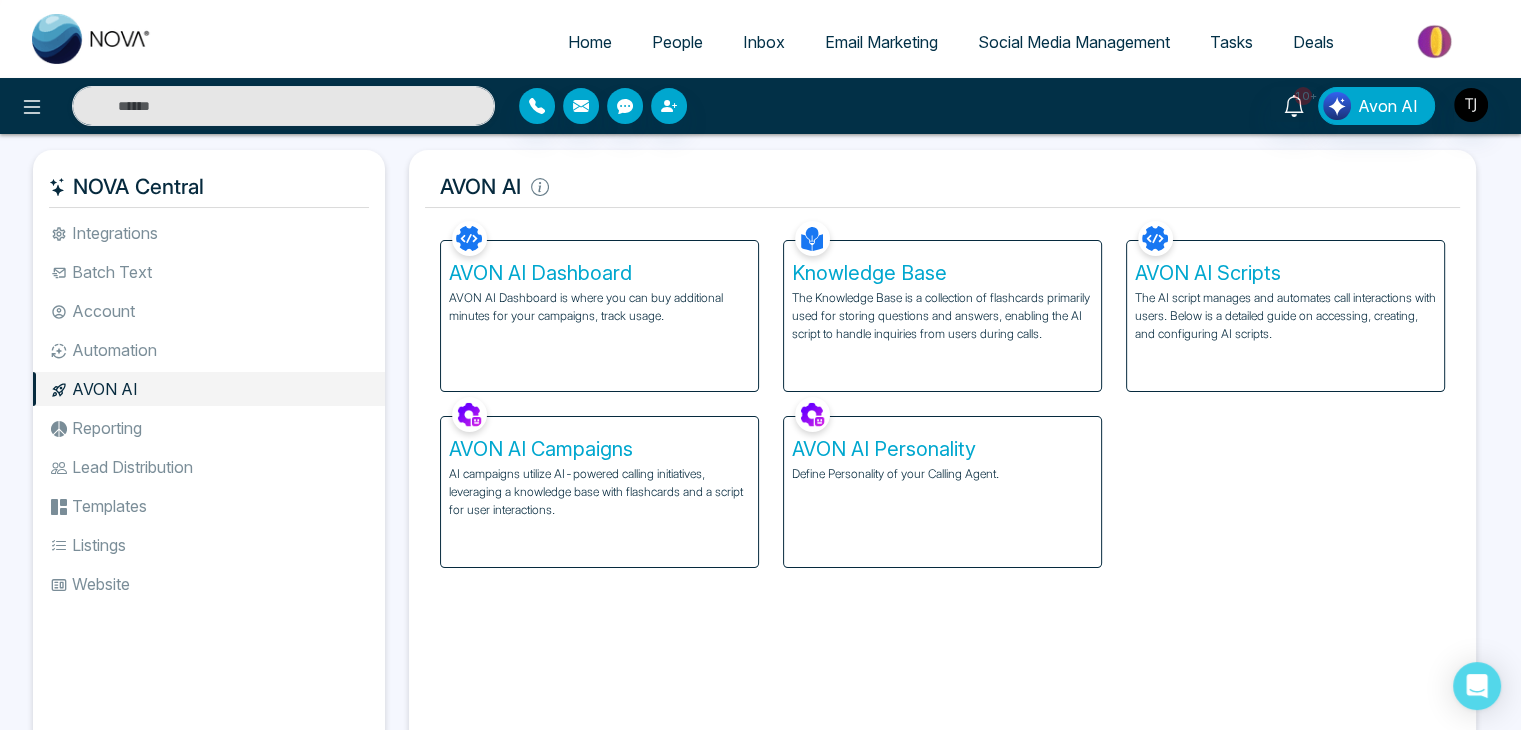 click on "AVON AI Dashboard is where you can buy additional minutes for your campaigns, track usage." at bounding box center [599, 307] 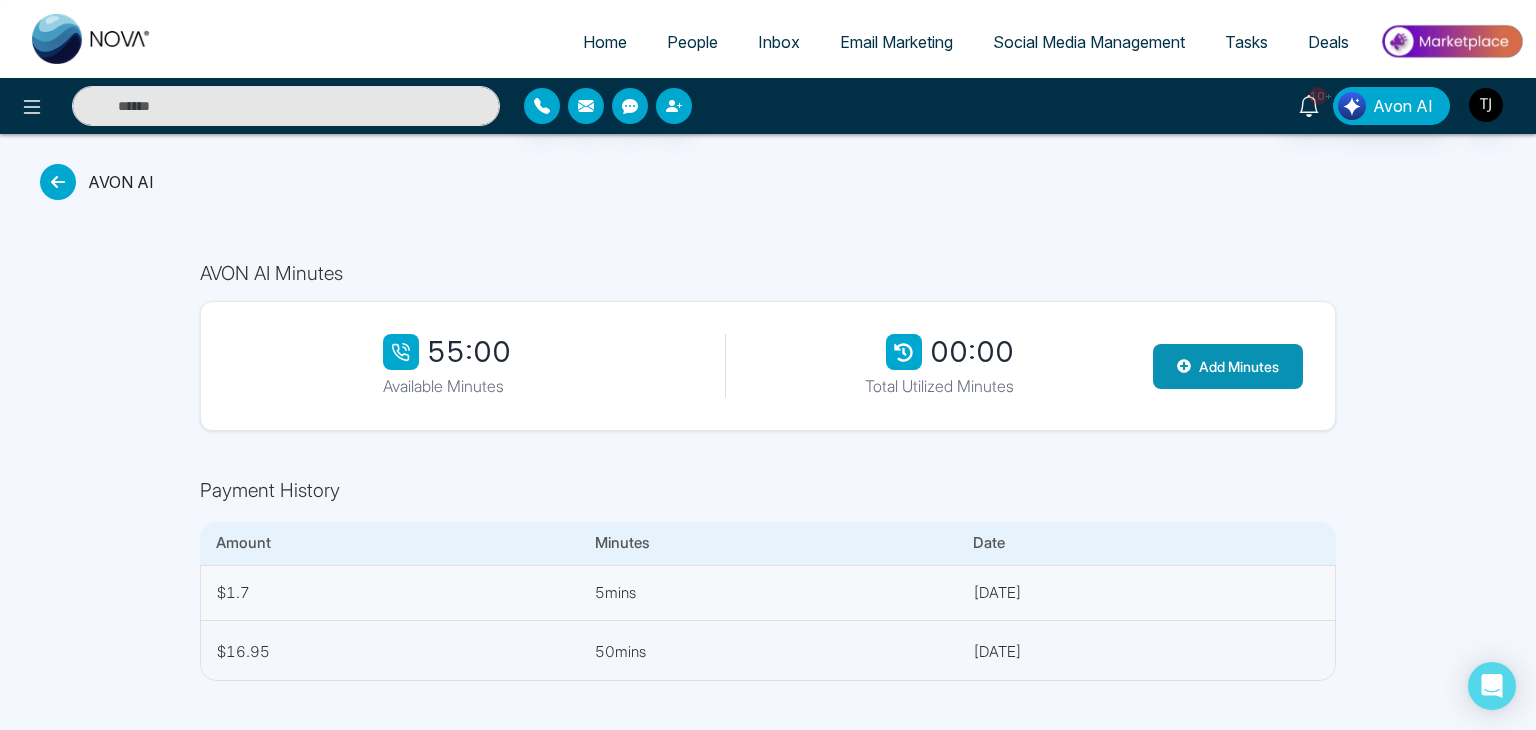 click 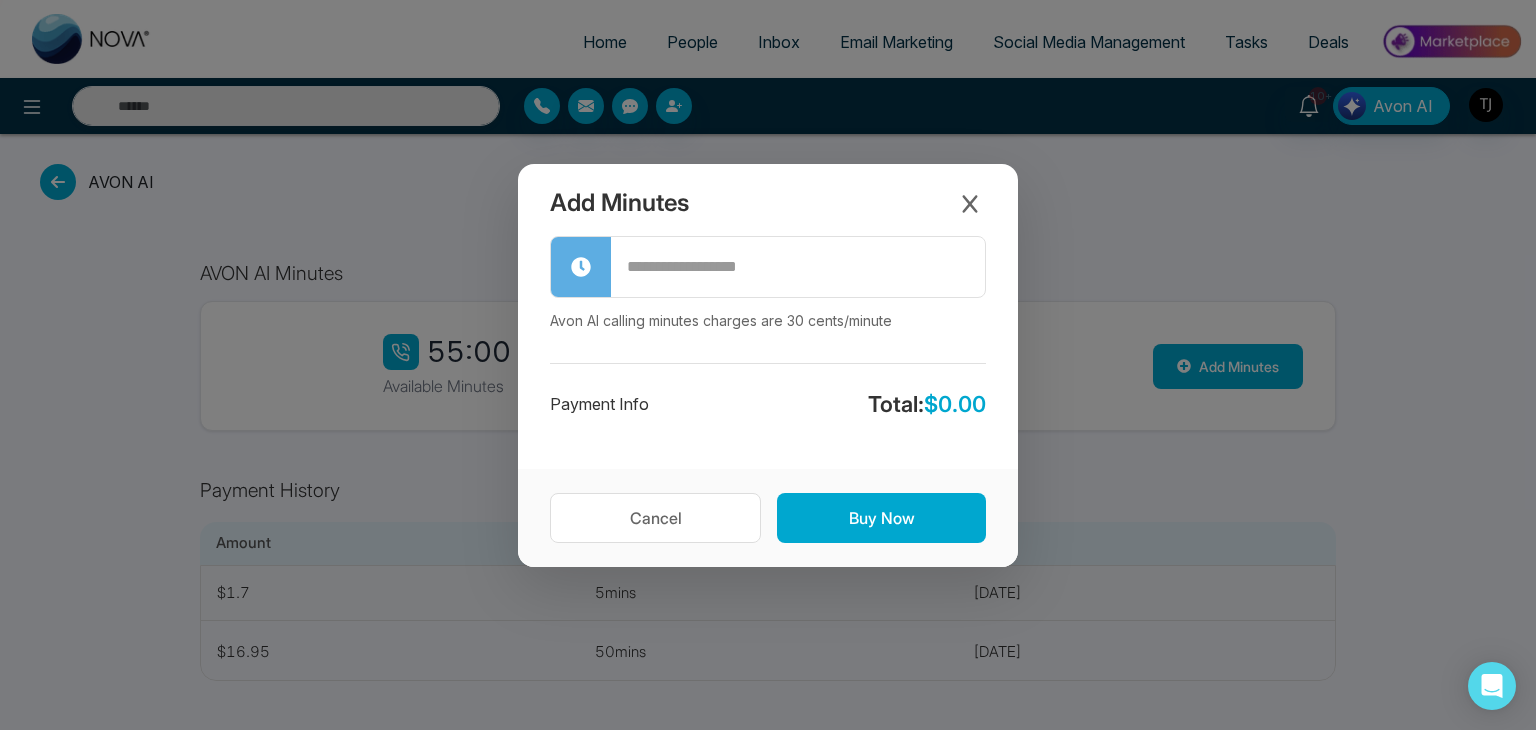click at bounding box center (798, 267) 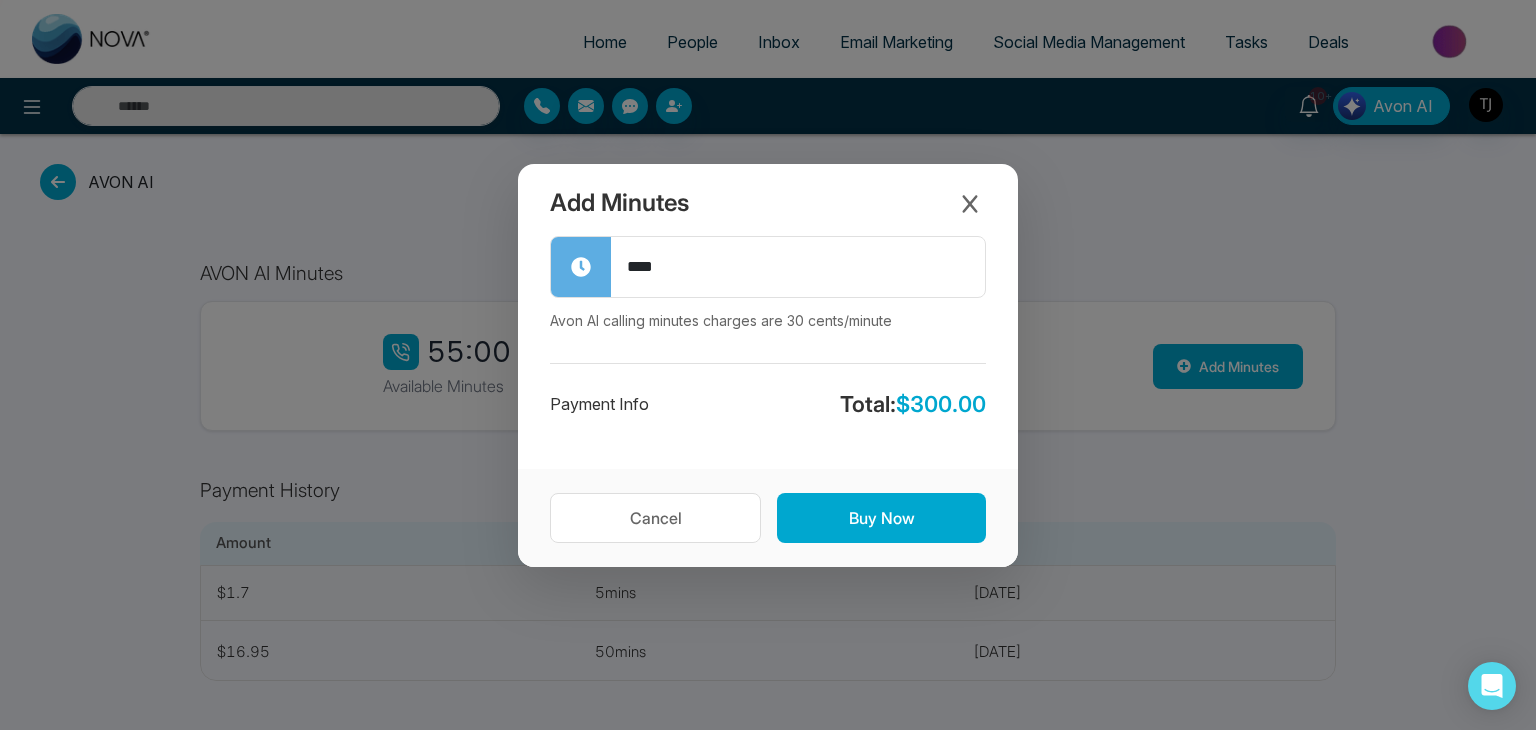 type on "****" 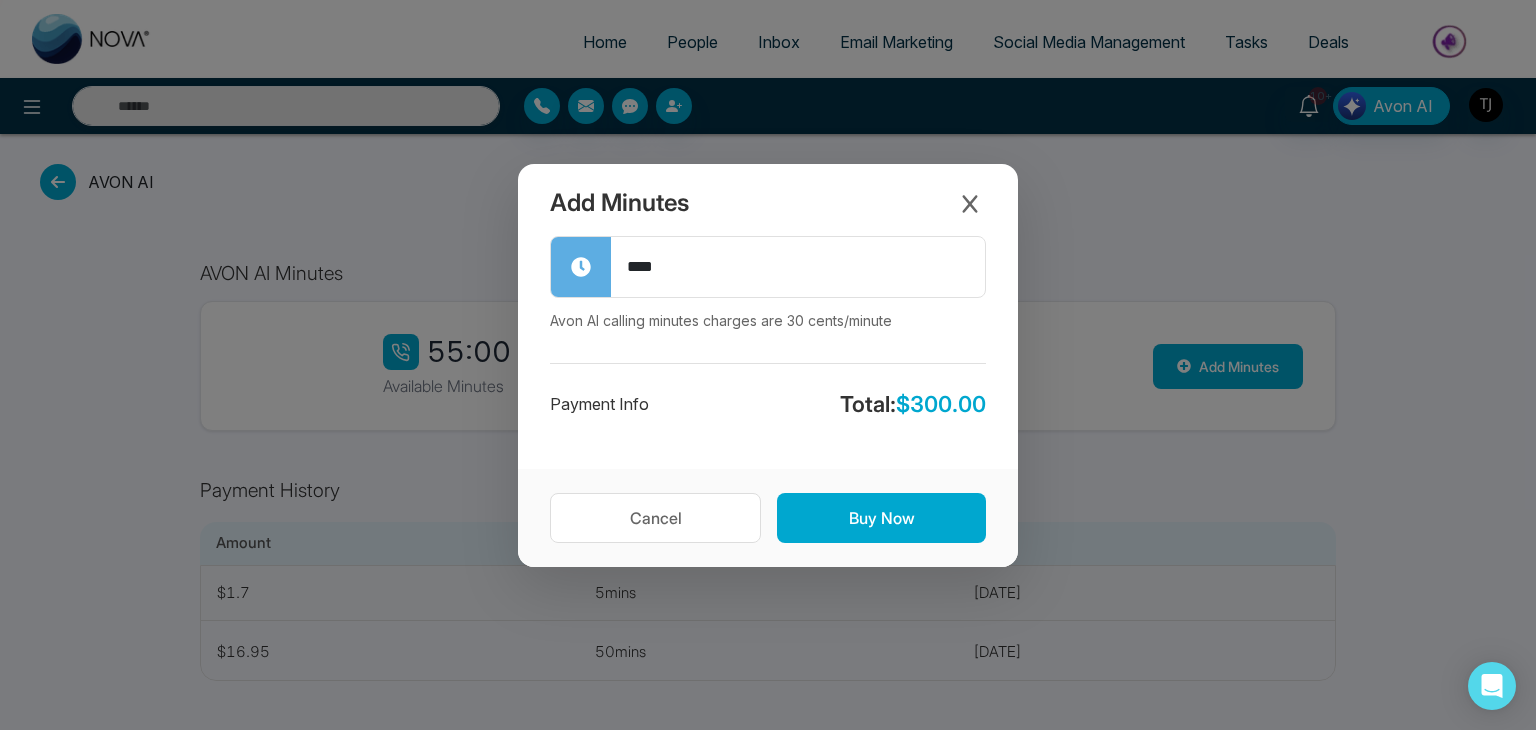 click on "**** Avon AI calling minutes charges are 30 cents/minute Payment Info Total:  $ 300.00" at bounding box center [768, 352] 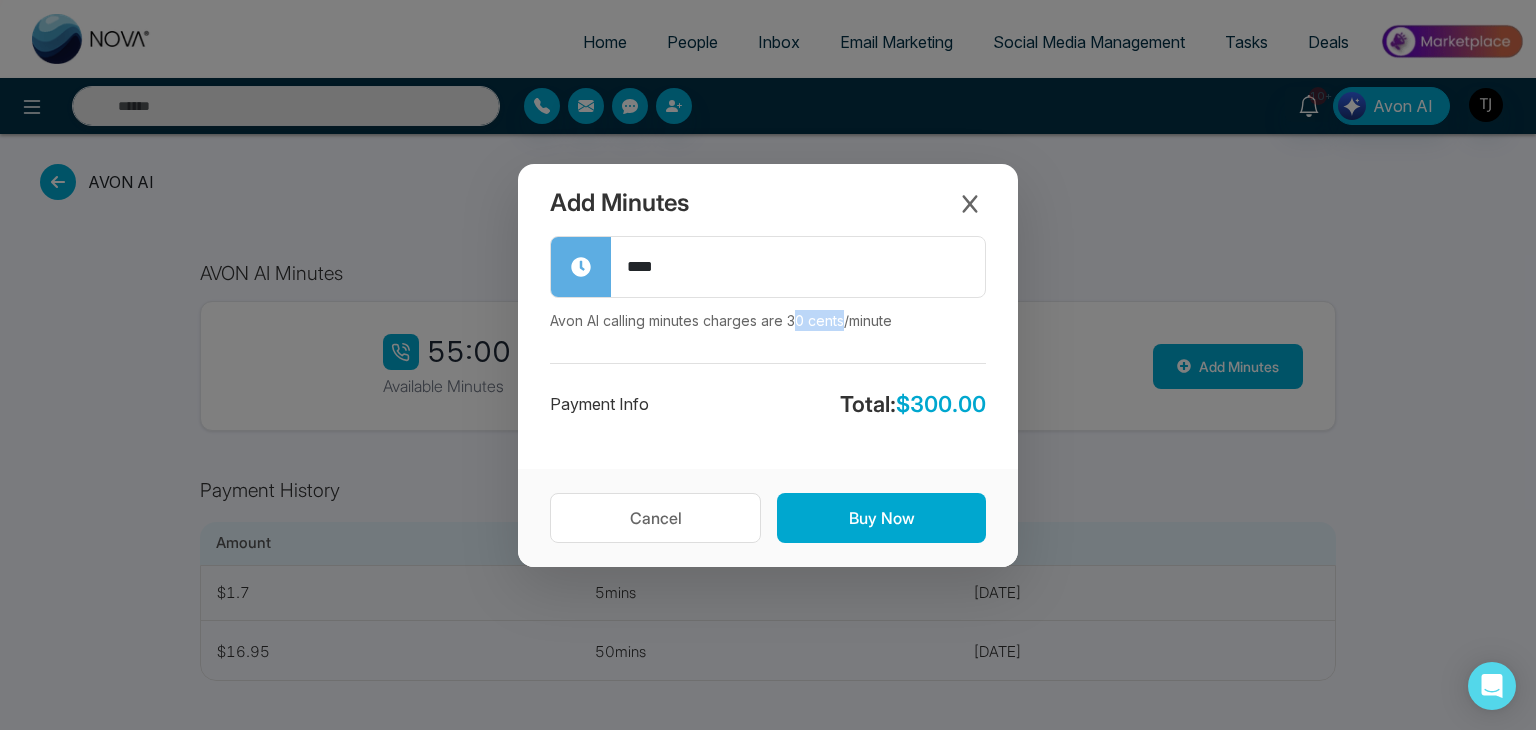 drag, startPoint x: 796, startPoint y: 321, endPoint x: 848, endPoint y: 328, distance: 52.46904 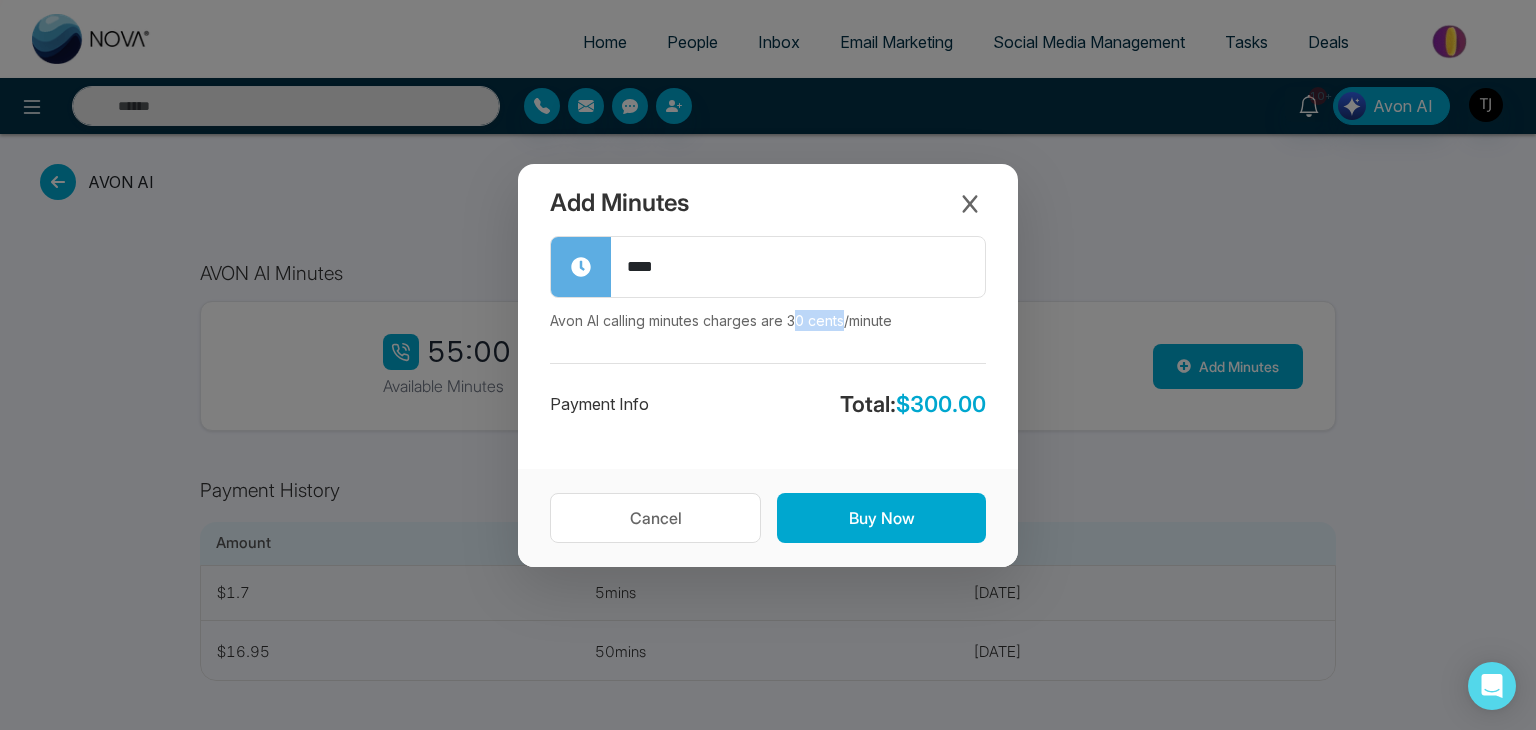 click on "Avon AI calling minutes charges are 30 cents/minute" at bounding box center [768, 320] 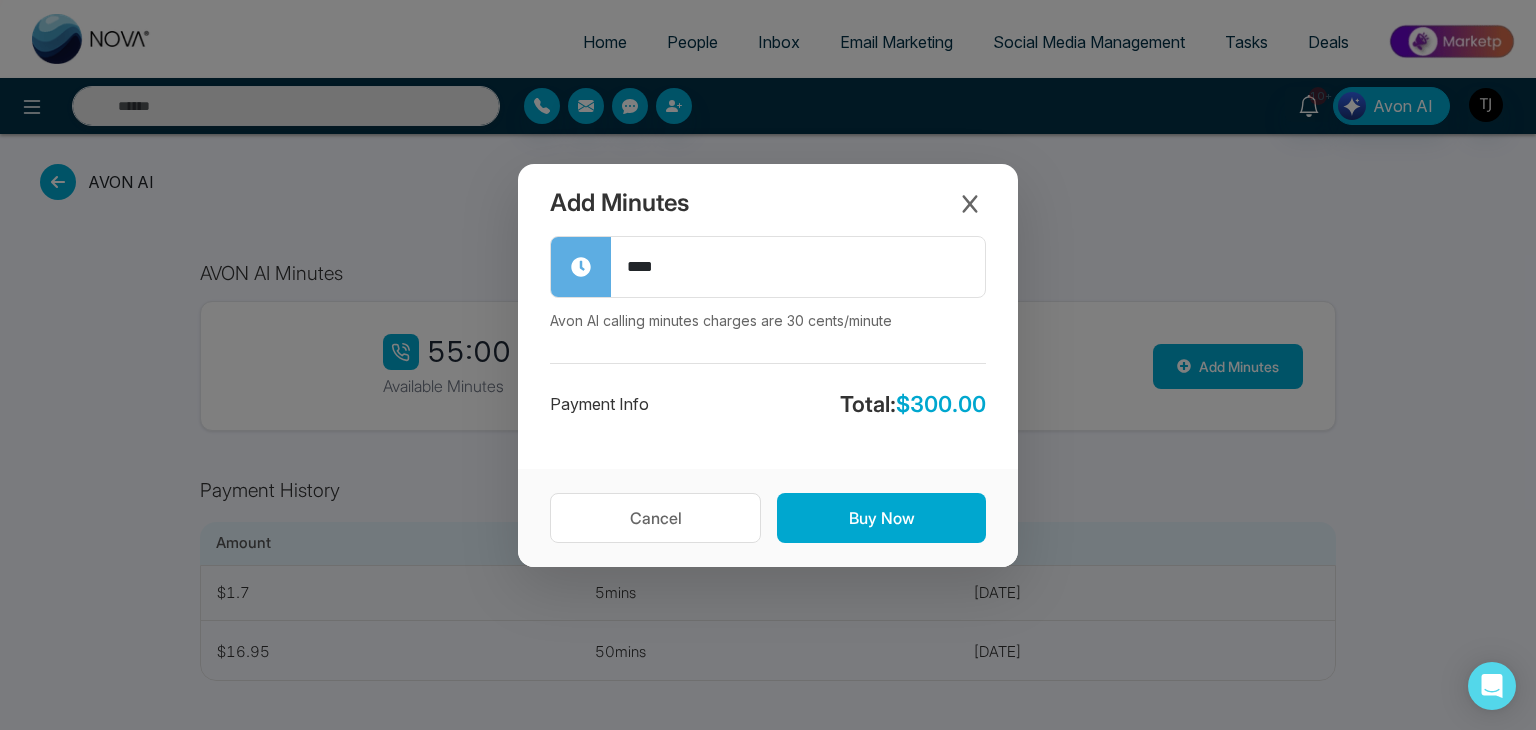 click on "**** Avon AI calling minutes charges are 30 cents/minute Payment Info Total:  $ 300.00" at bounding box center (768, 352) 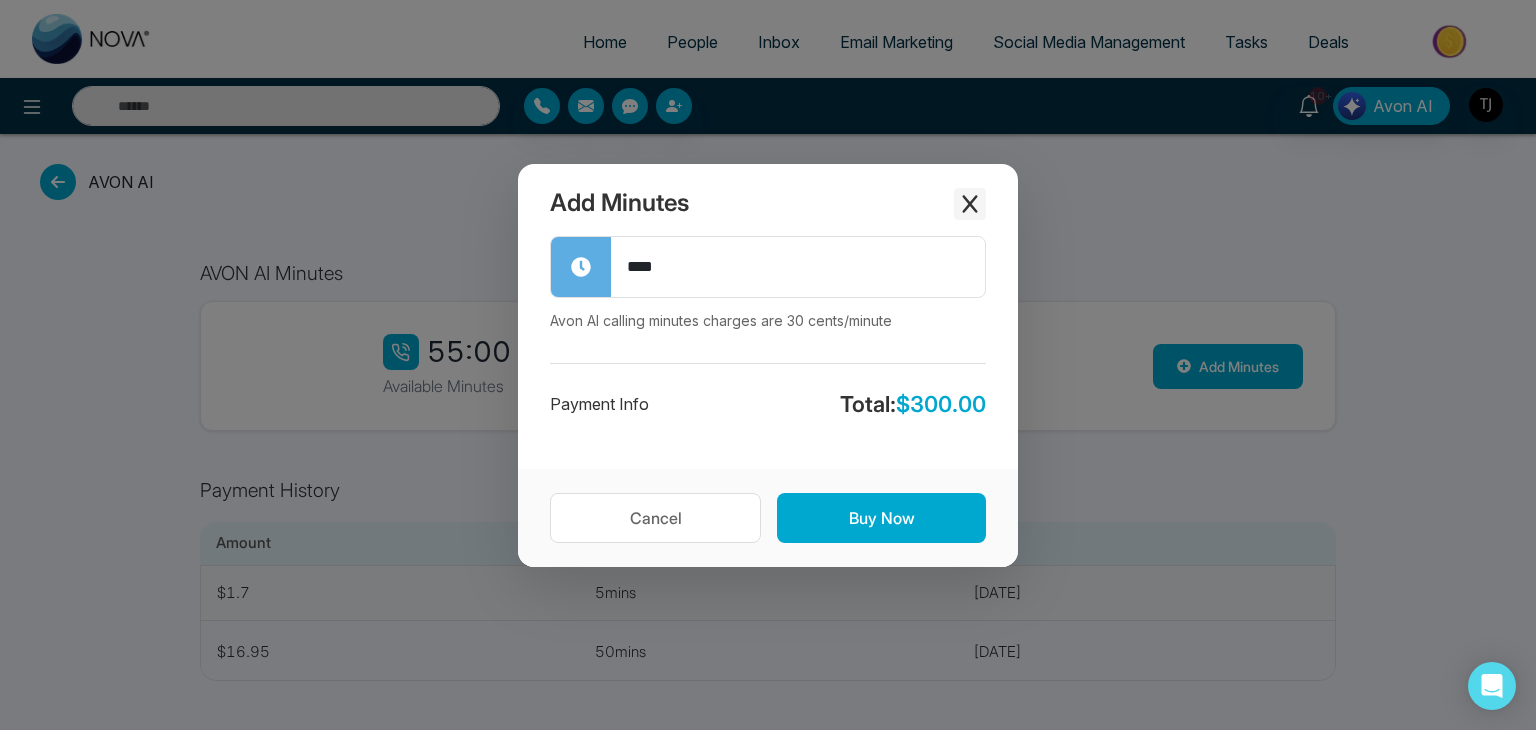 click 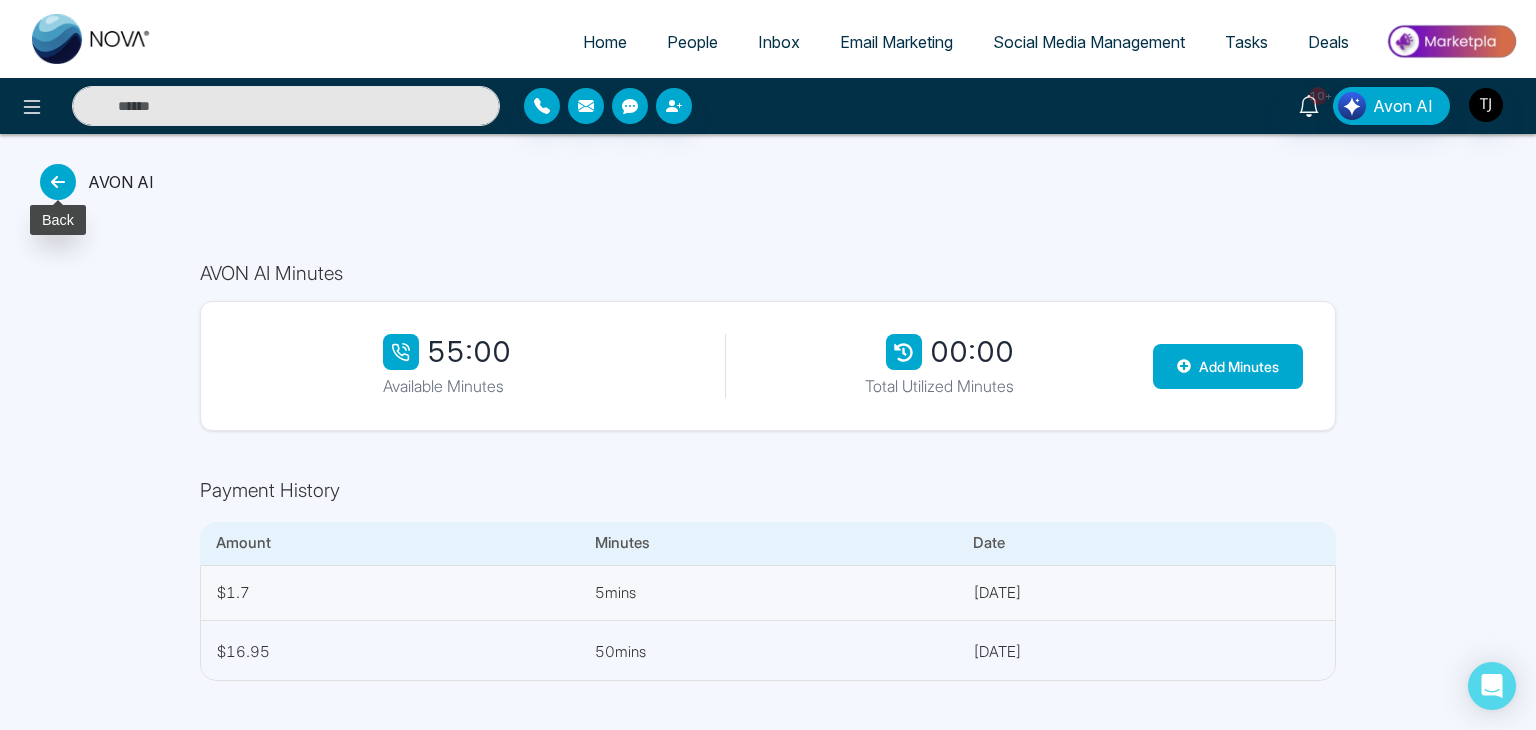 click at bounding box center (58, 182) 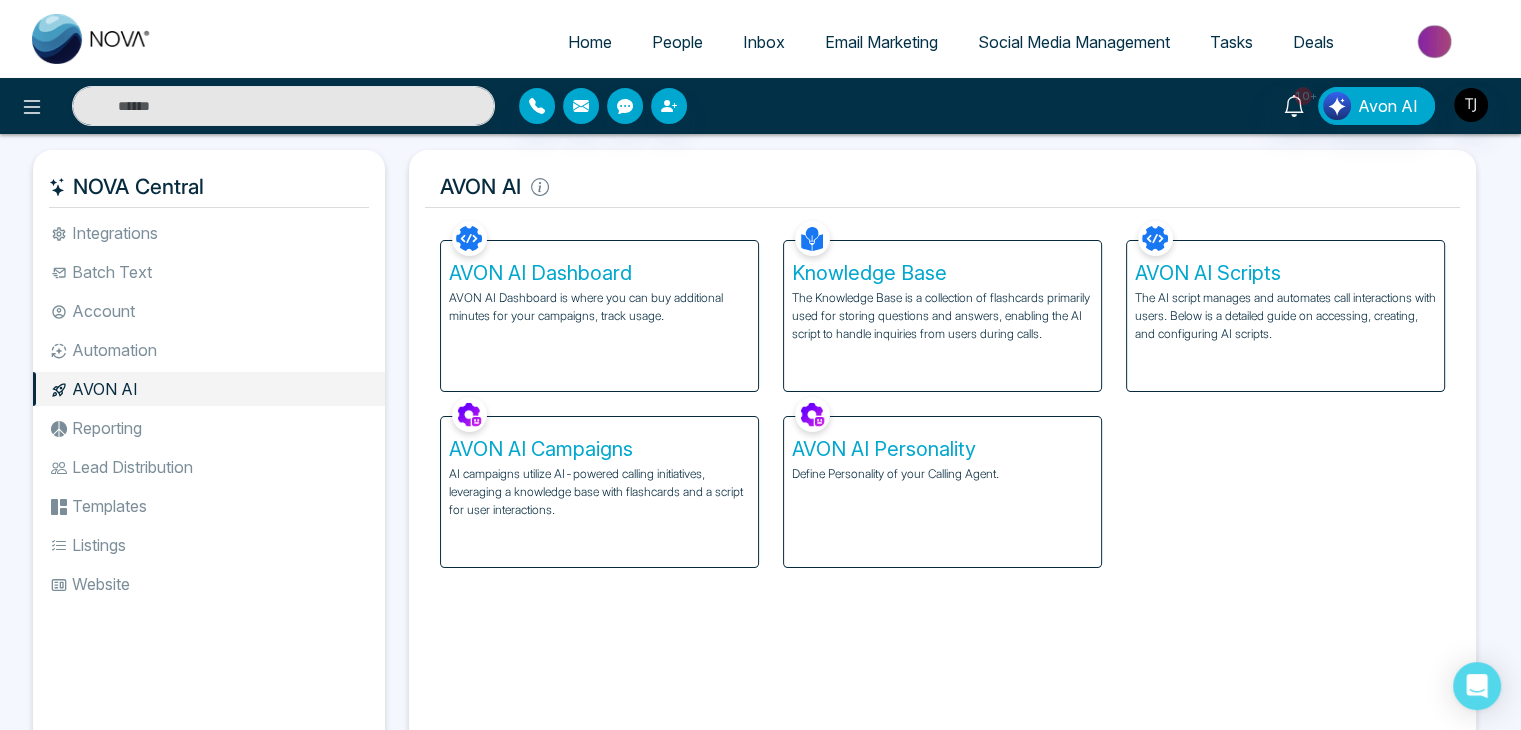 click on "AVON AI Campaigns" at bounding box center [599, 449] 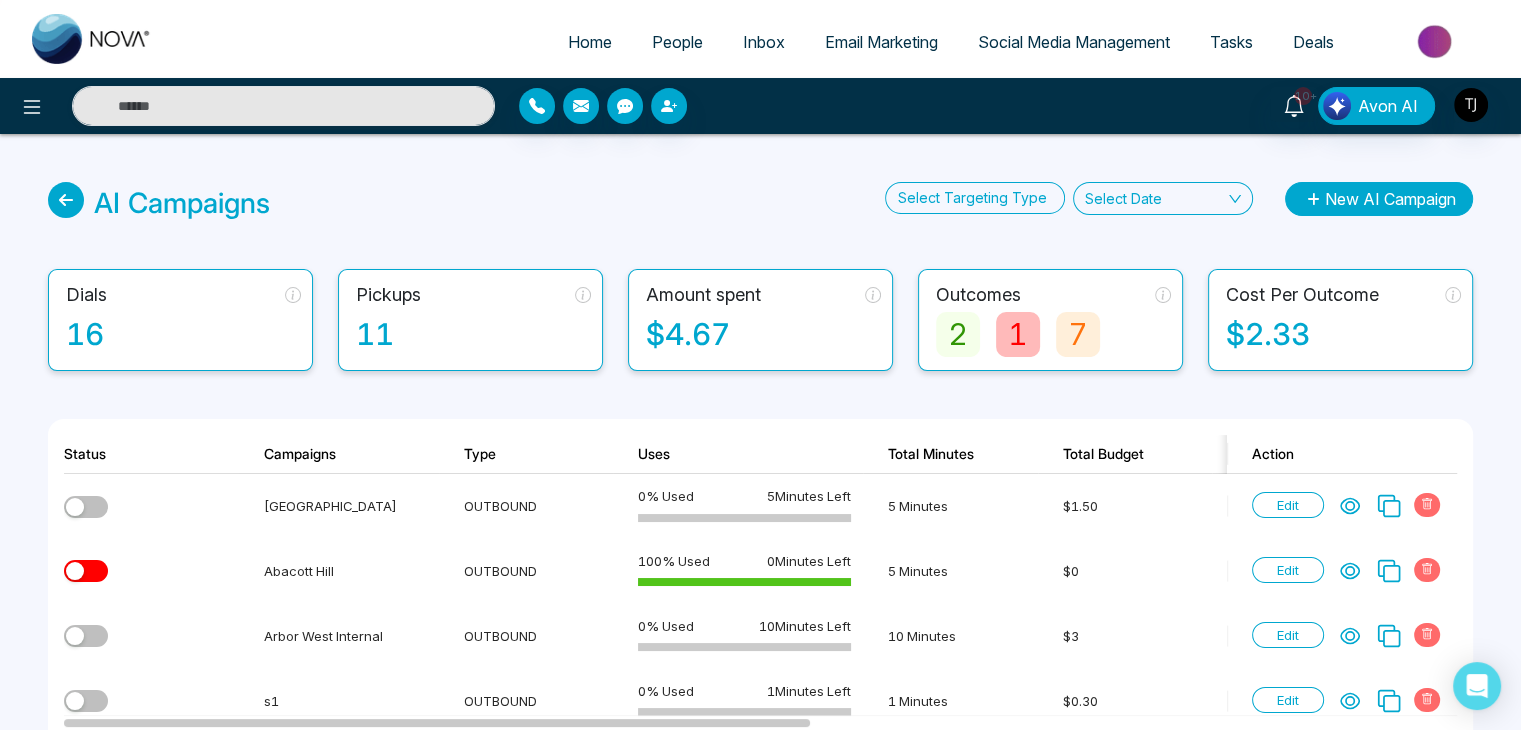 click on "New AI Campaign" at bounding box center [1379, 199] 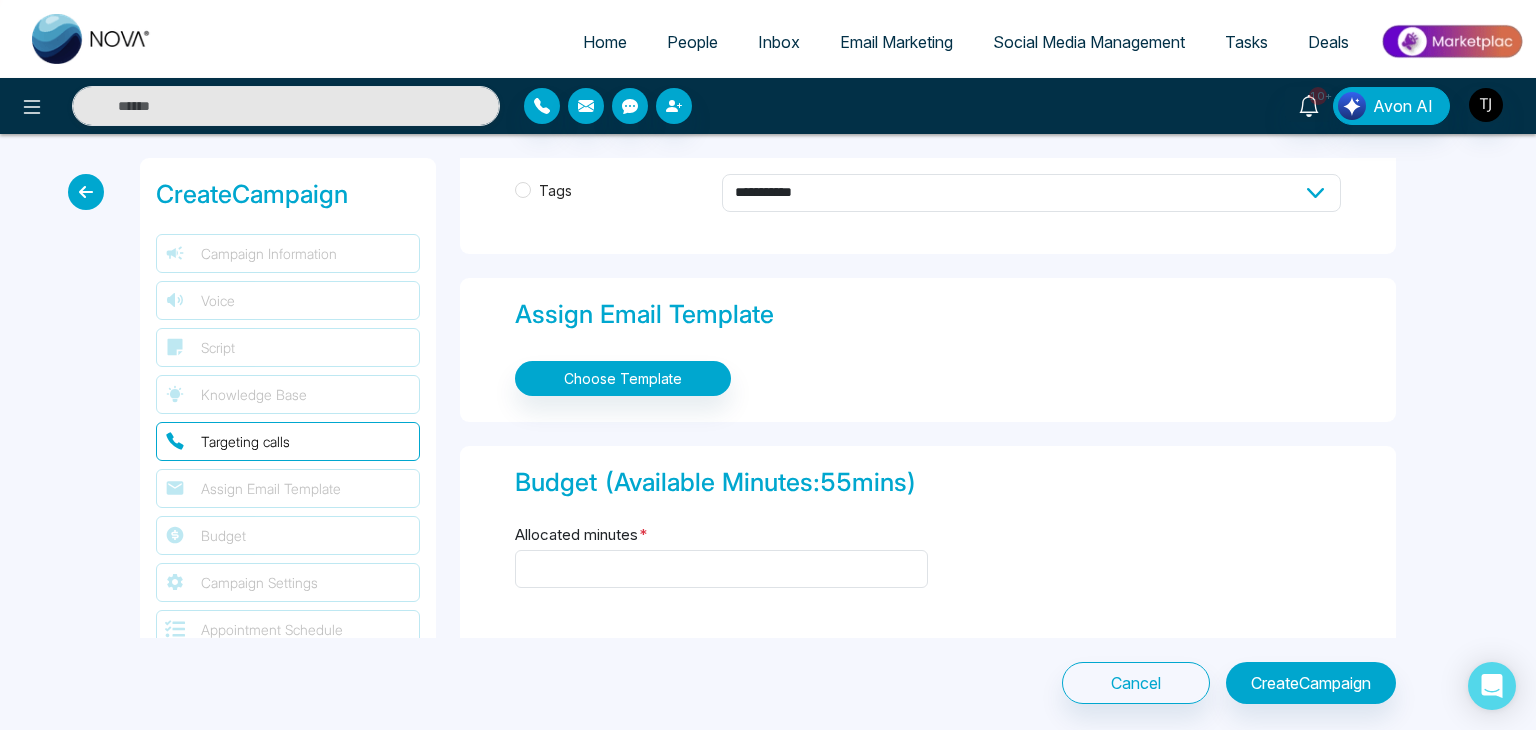 scroll, scrollTop: 1173, scrollLeft: 0, axis: vertical 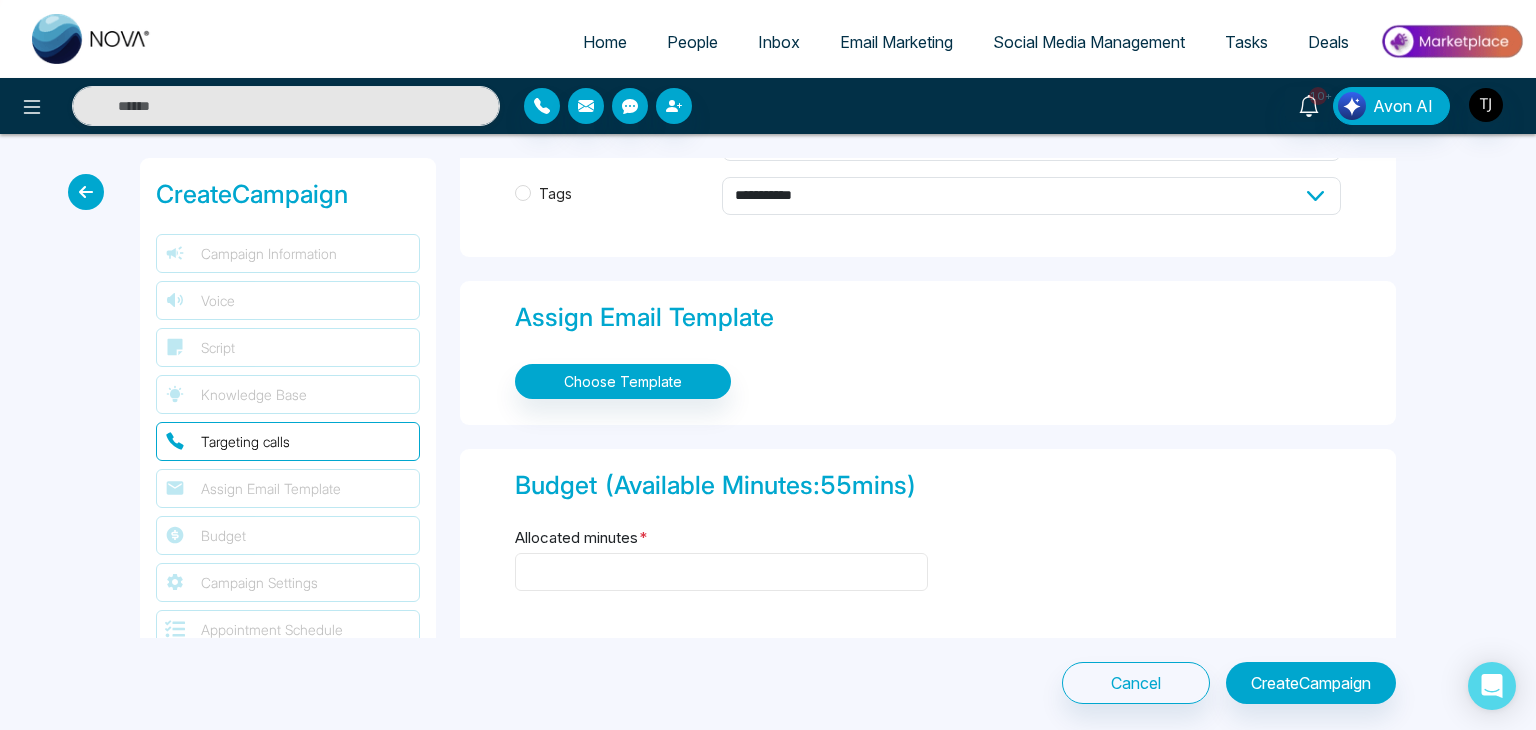 click on "Allocated minutes  *" at bounding box center (721, 572) 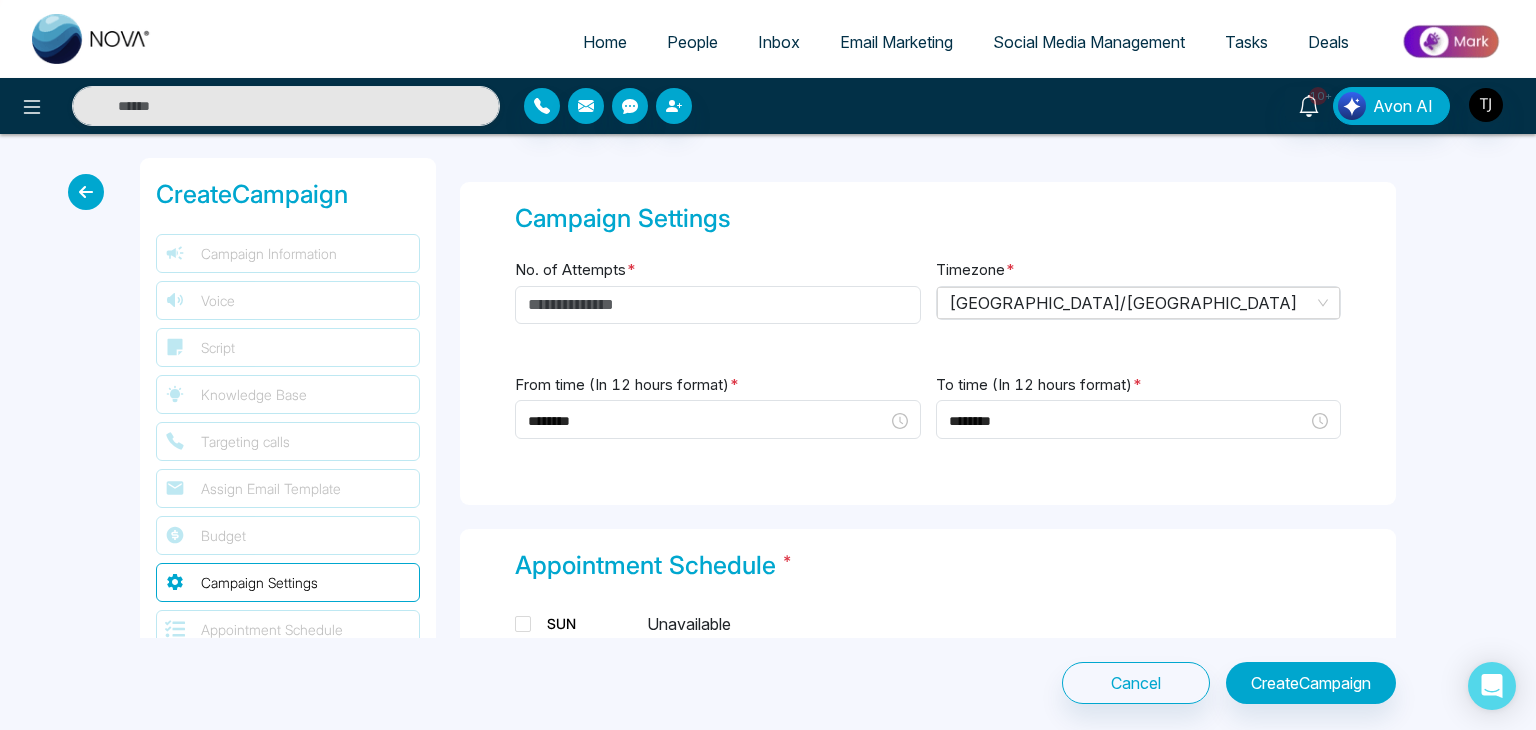 scroll, scrollTop: 1767, scrollLeft: 0, axis: vertical 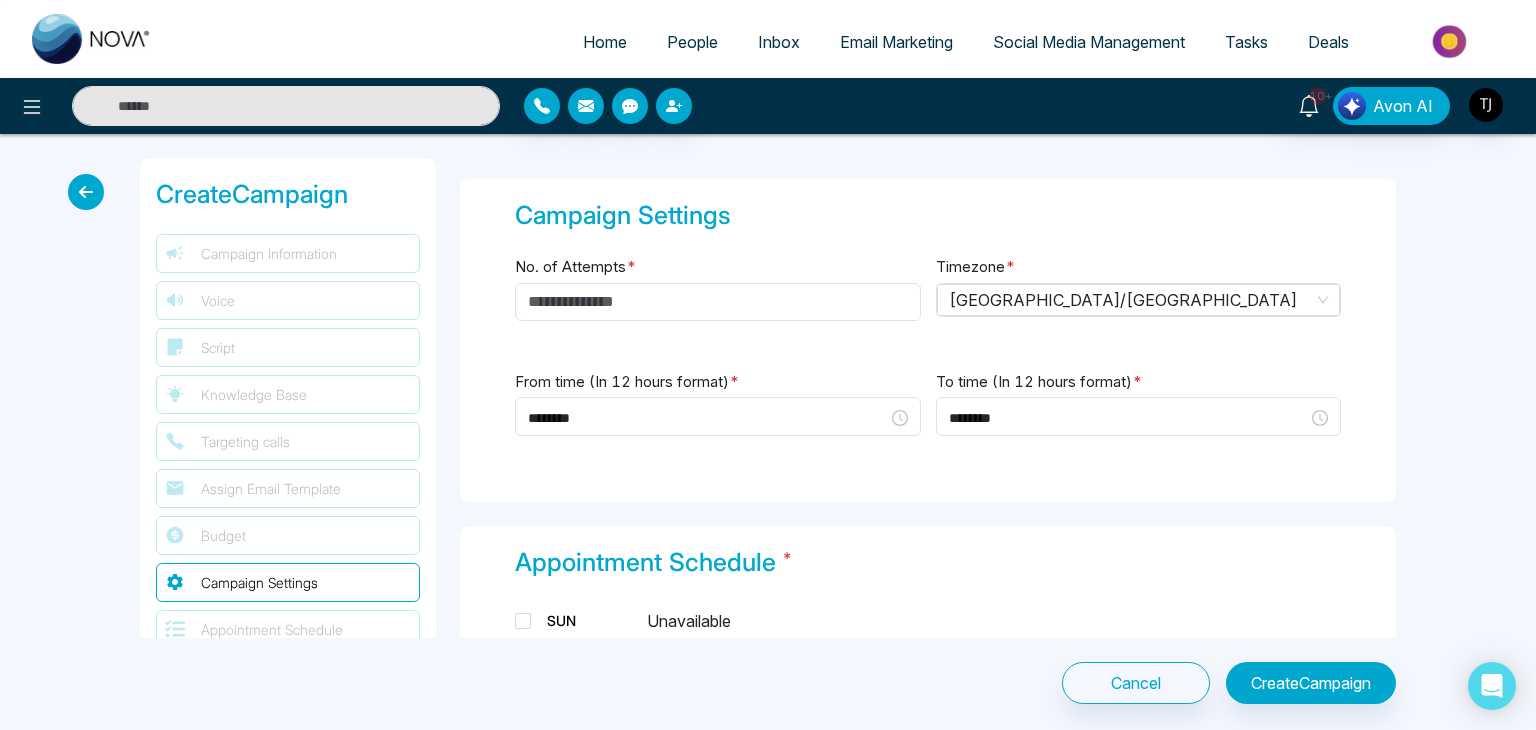 type on "**" 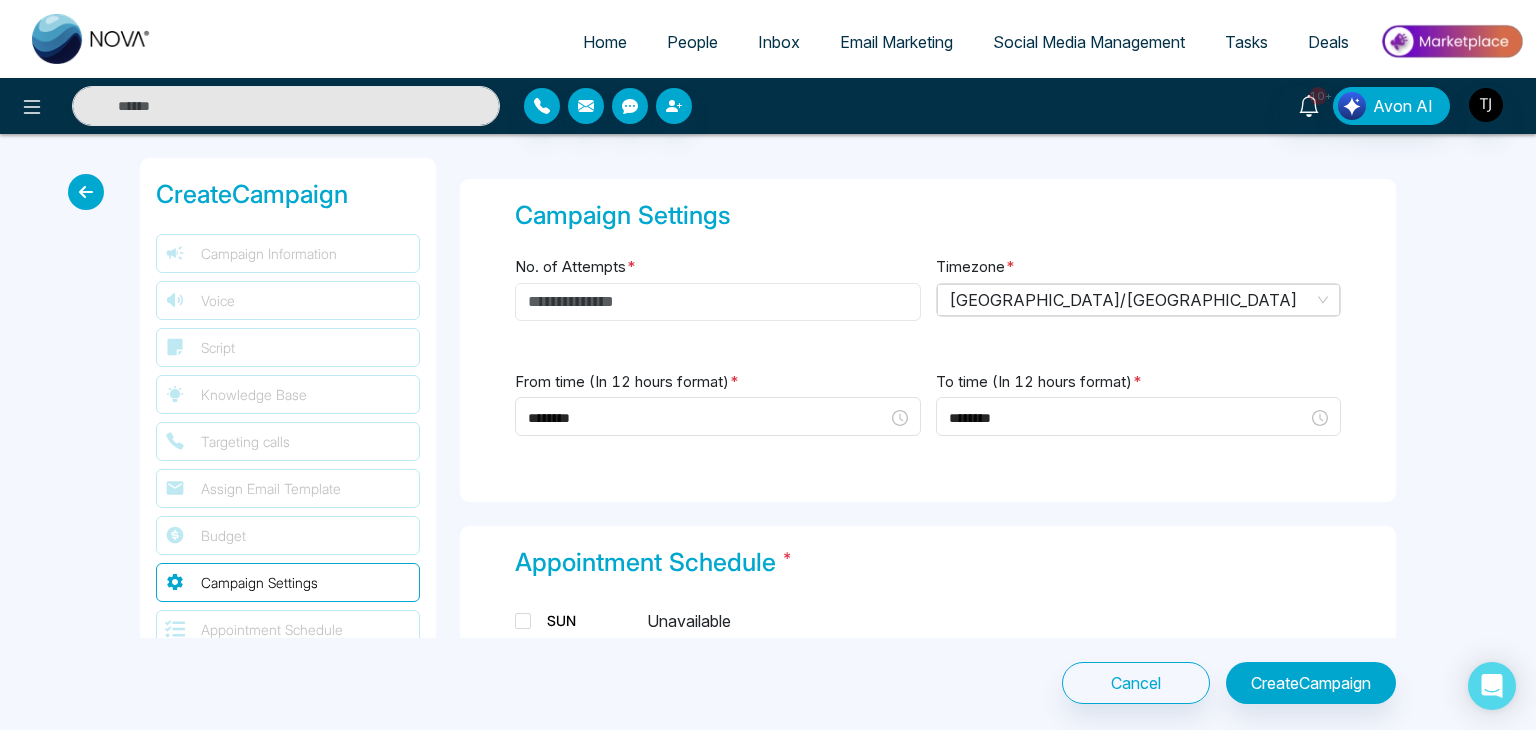 click on "No. of Attempts  *" at bounding box center (718, 302) 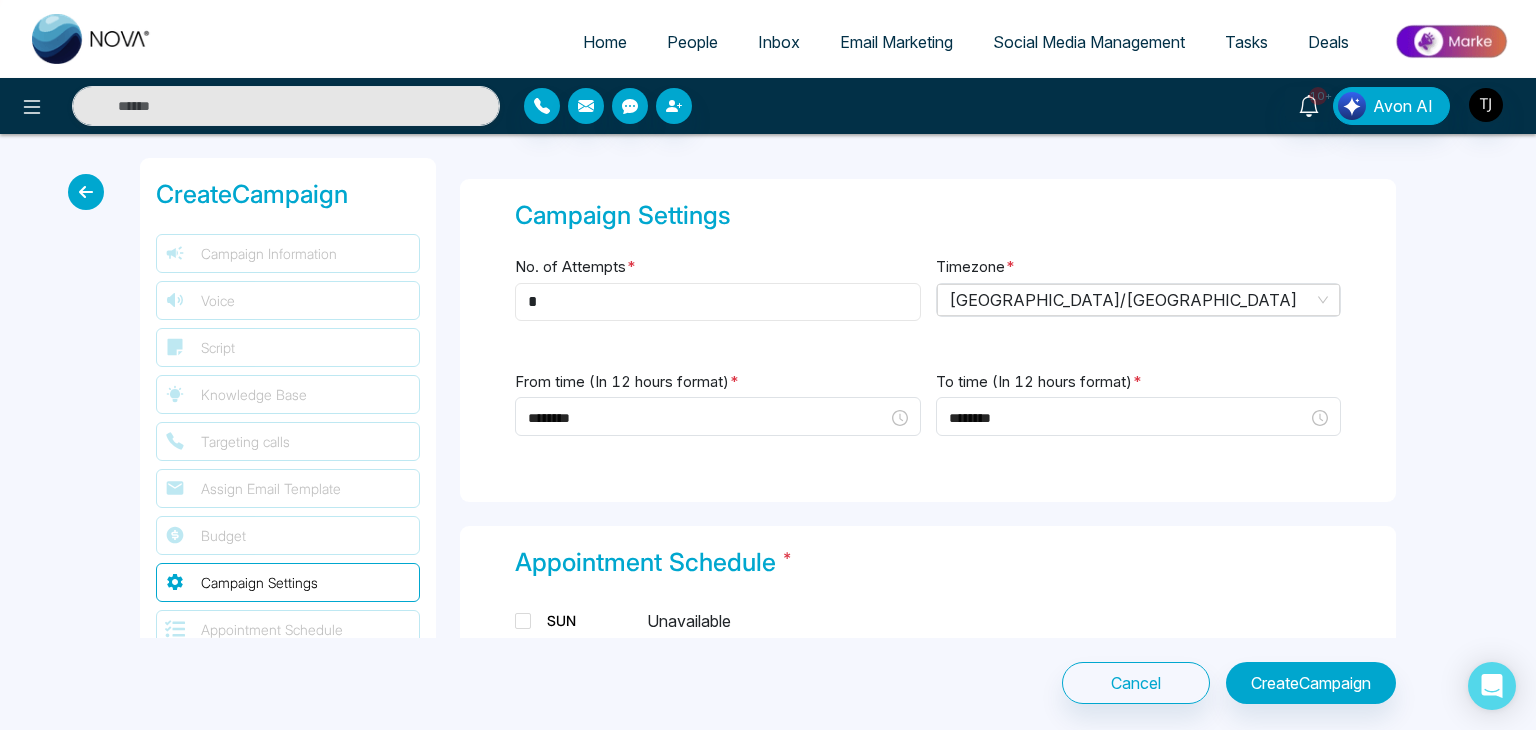type on "*" 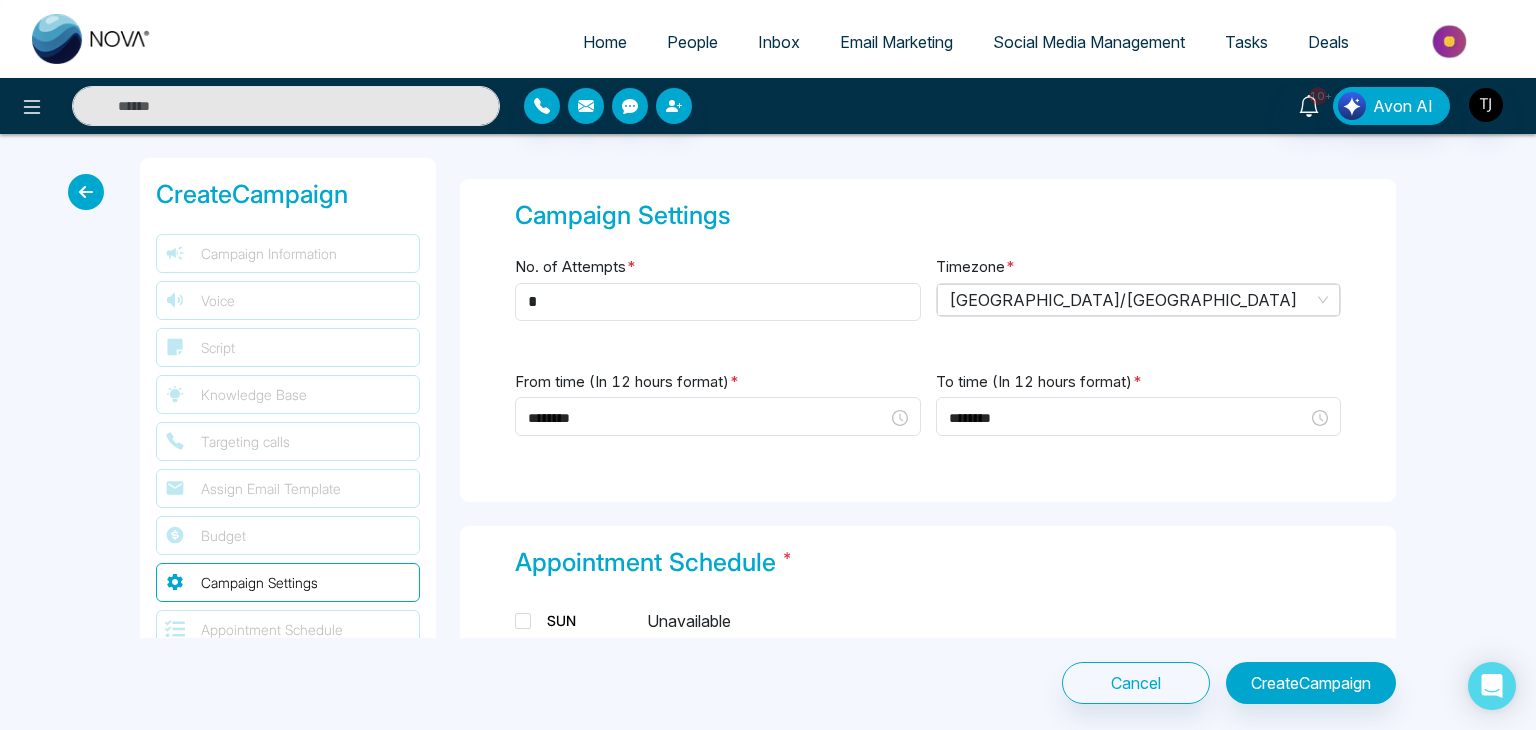 click on "No. of Attempts  * *" at bounding box center [718, 299] 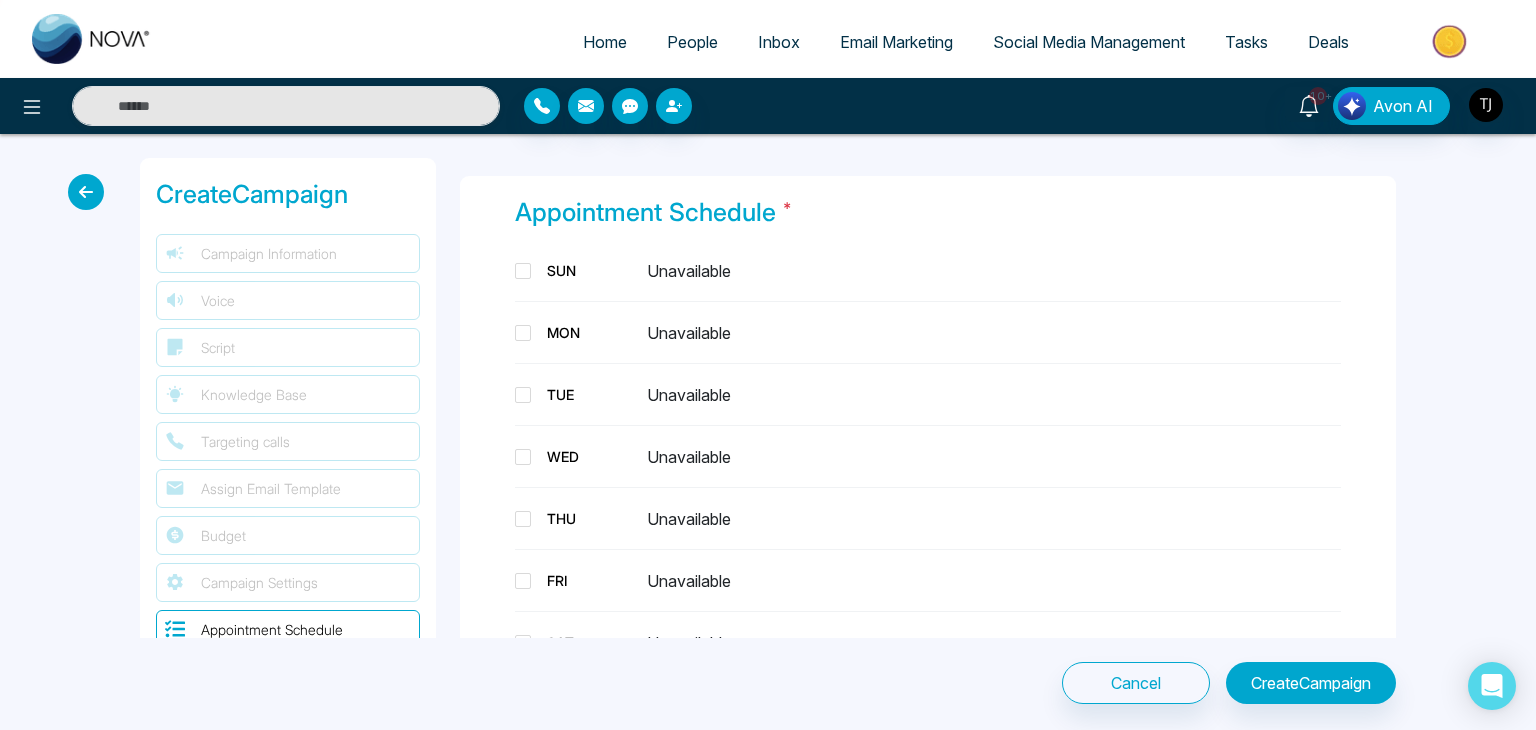 scroll, scrollTop: 2120, scrollLeft: 0, axis: vertical 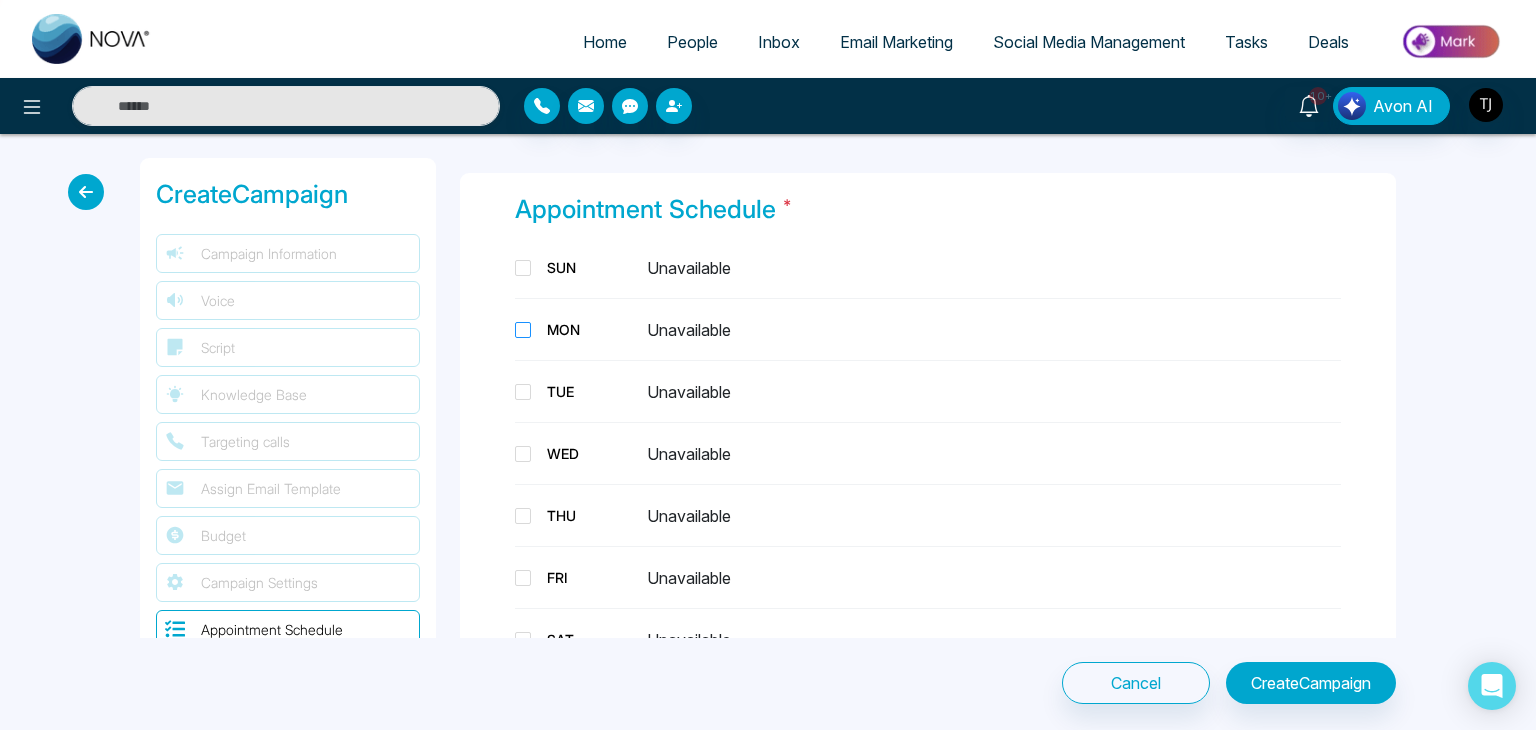 click at bounding box center (523, 330) 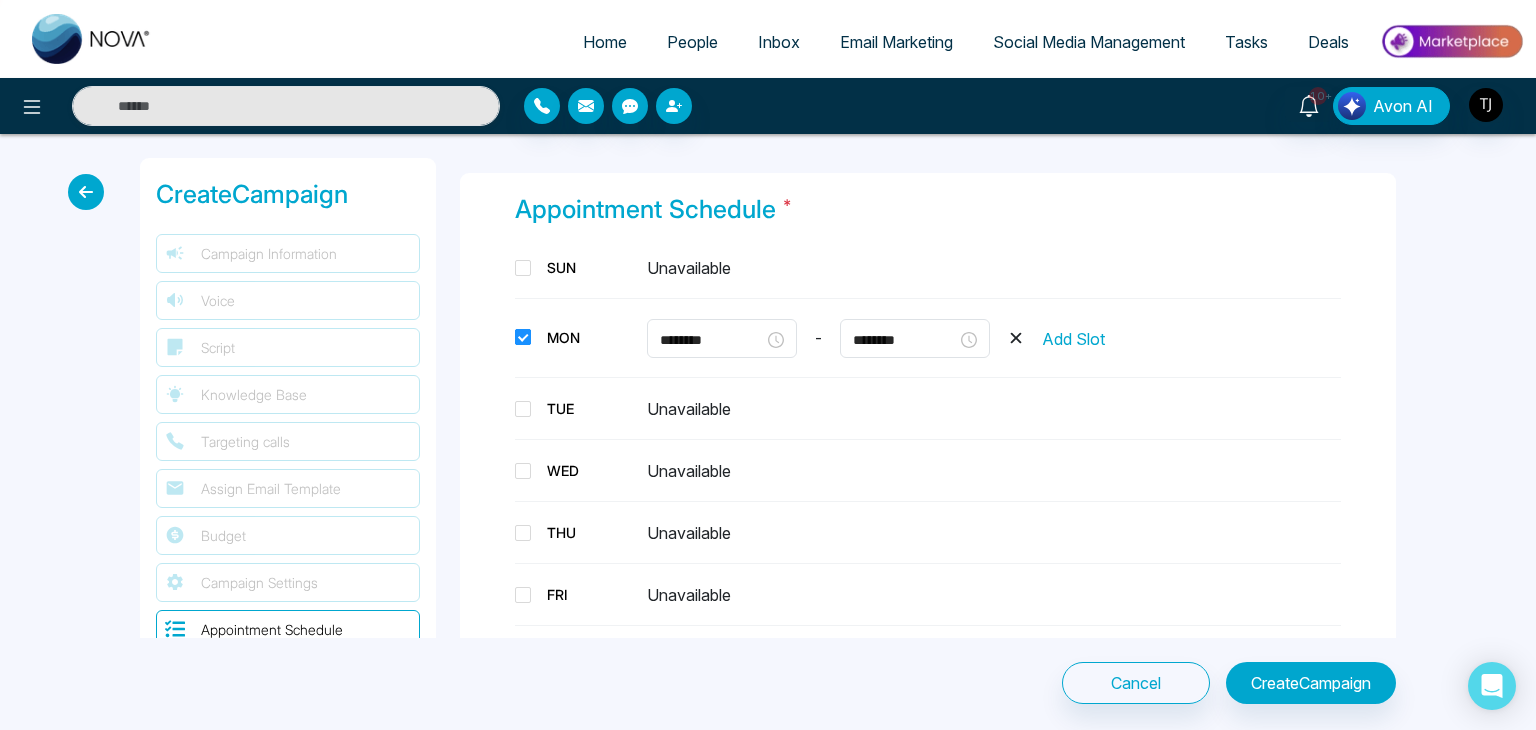 scroll, scrollTop: 2184, scrollLeft: 0, axis: vertical 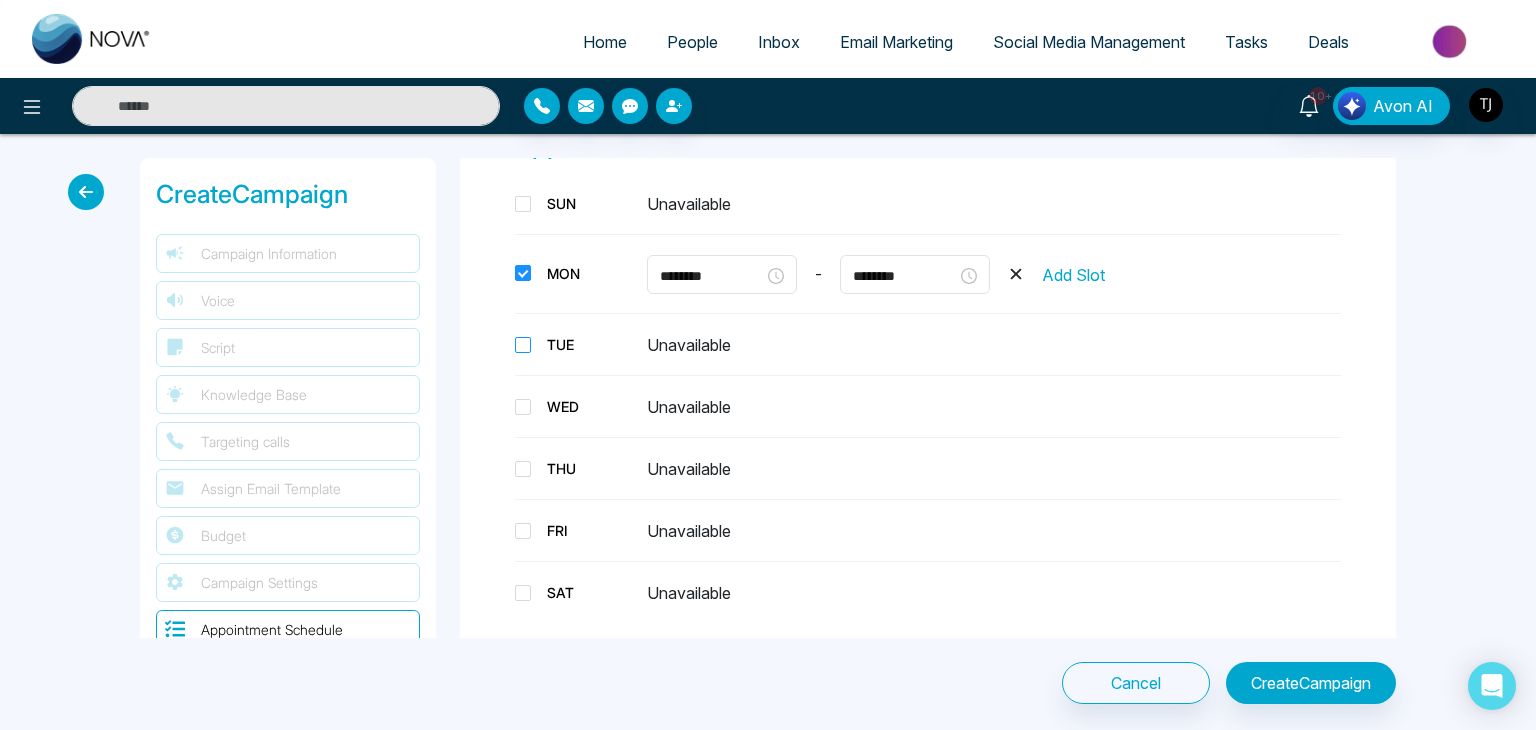 click at bounding box center (523, 345) 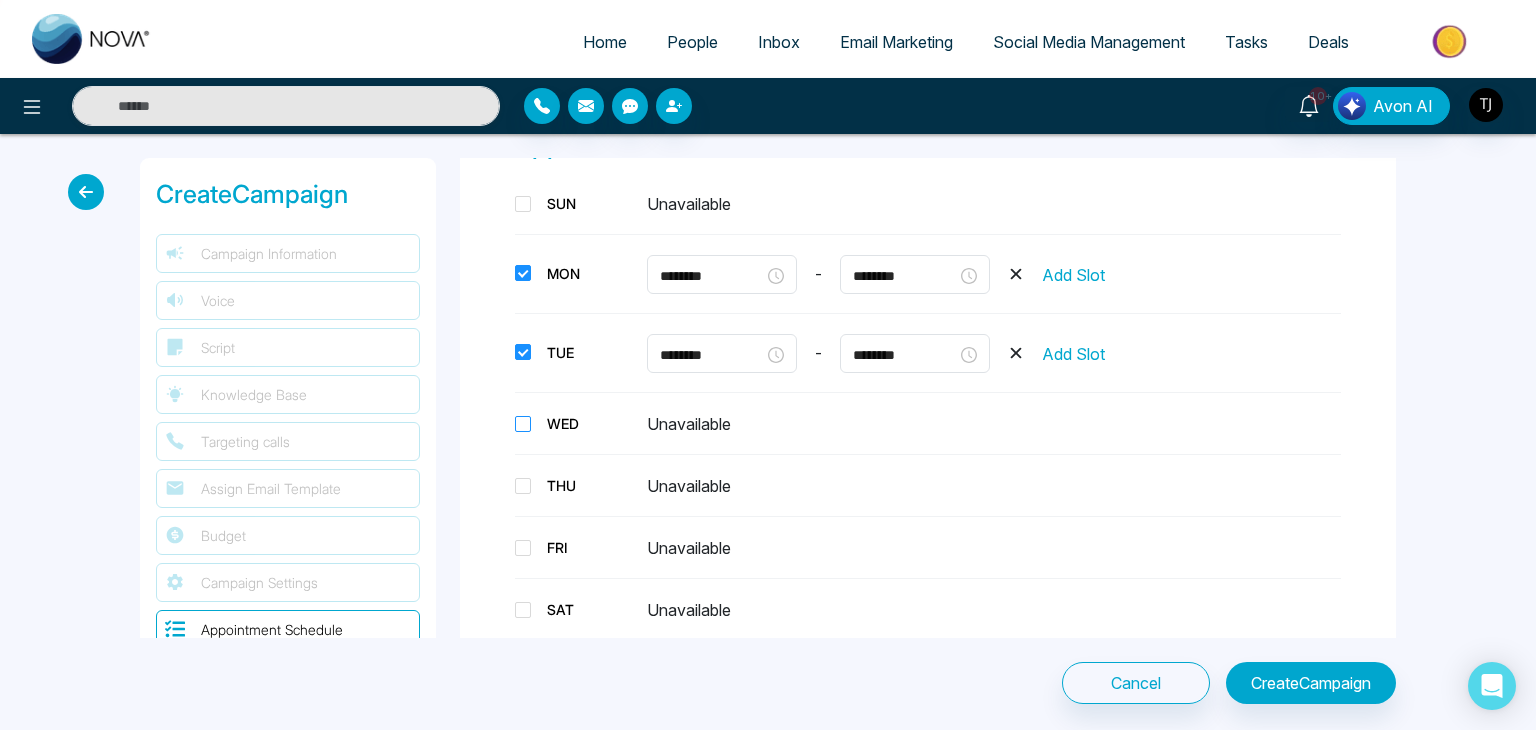 click at bounding box center [523, 424] 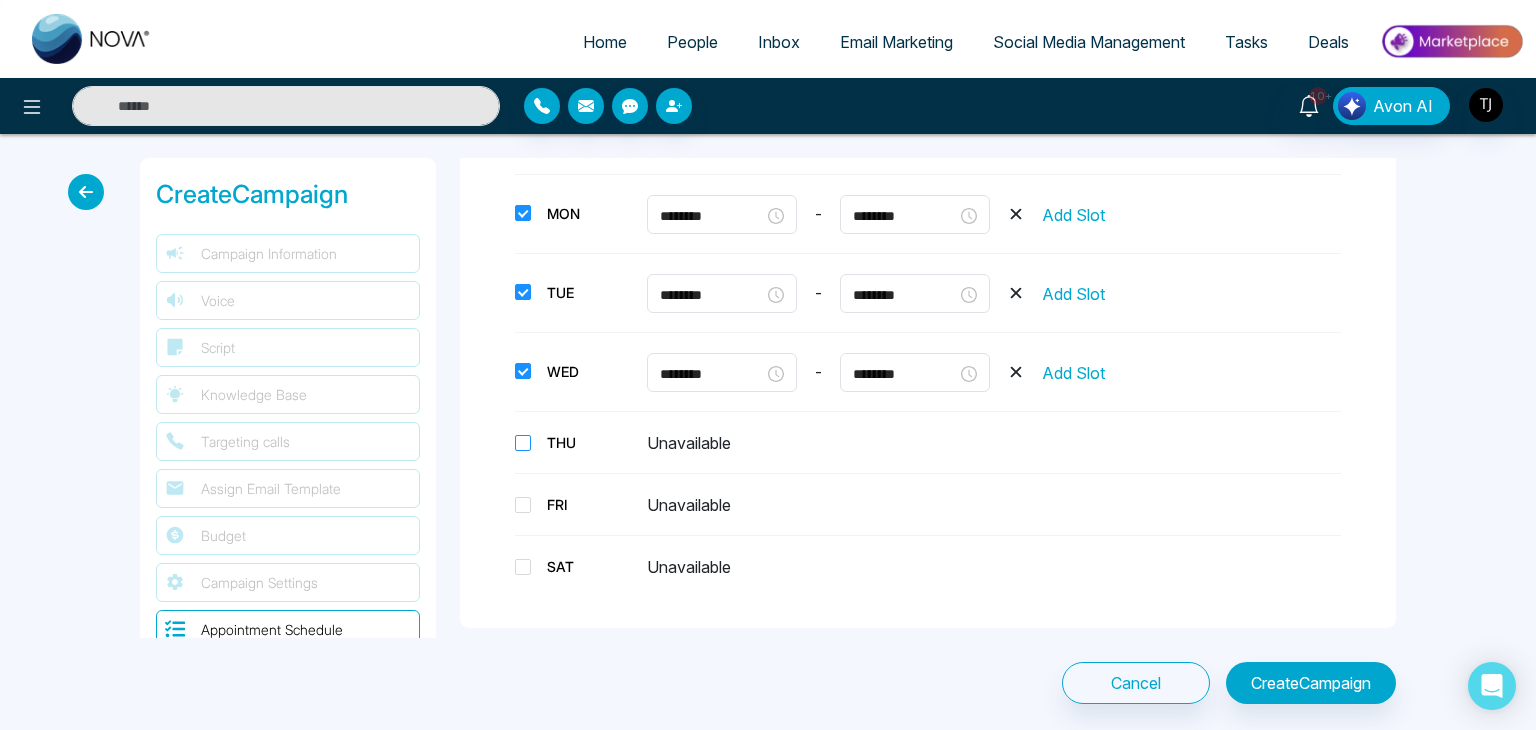 click at bounding box center (523, 443) 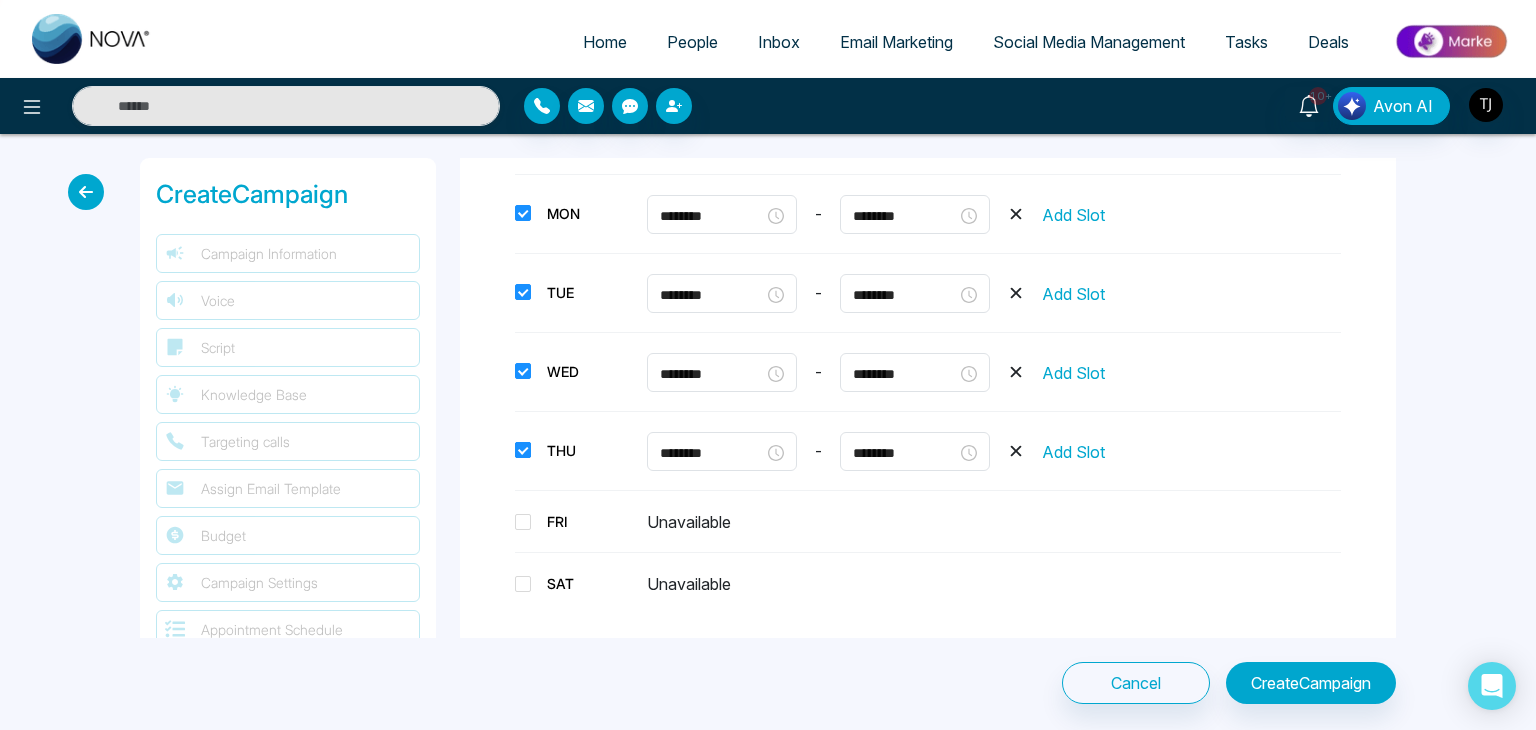scroll, scrollTop: 2335, scrollLeft: 0, axis: vertical 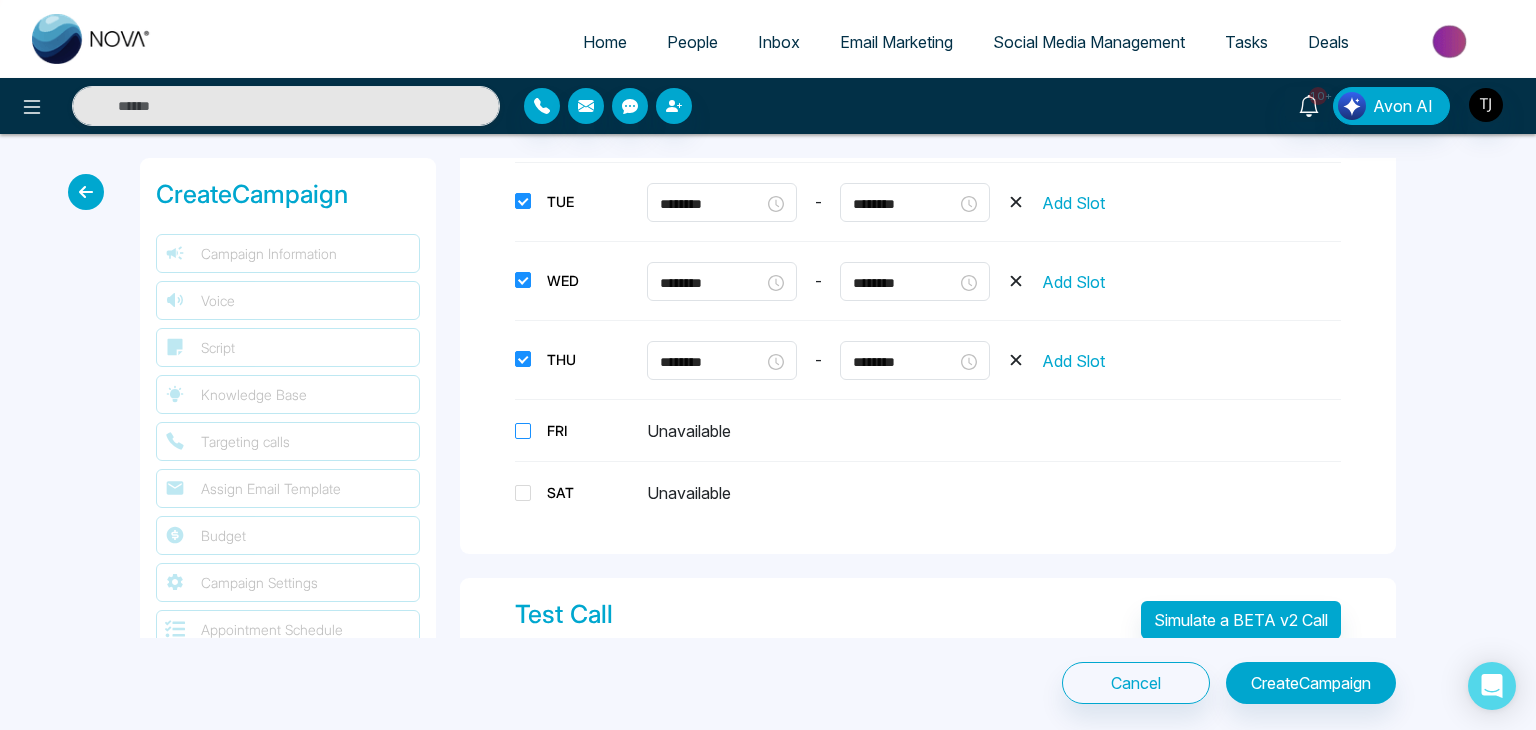 click at bounding box center (523, 431) 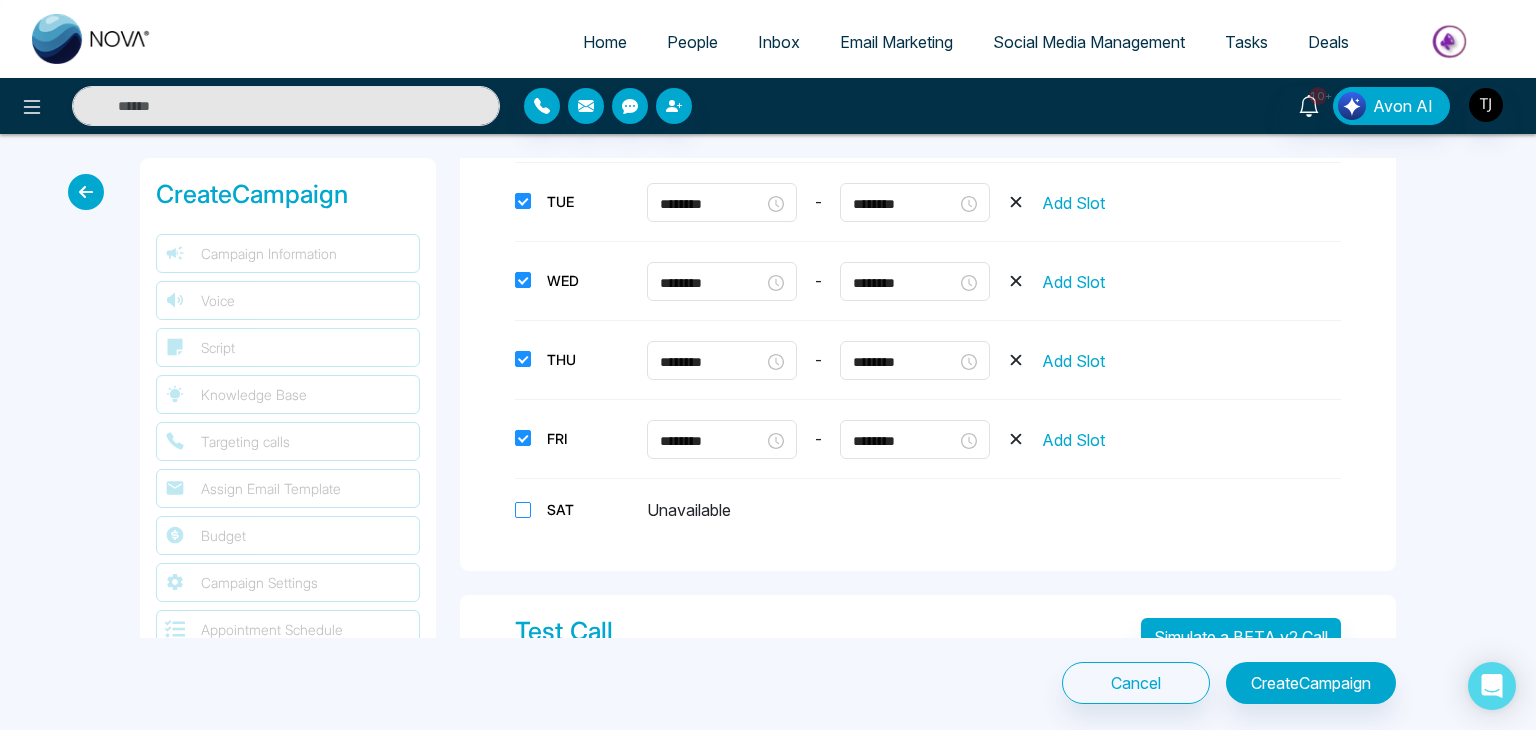 click at bounding box center [523, 510] 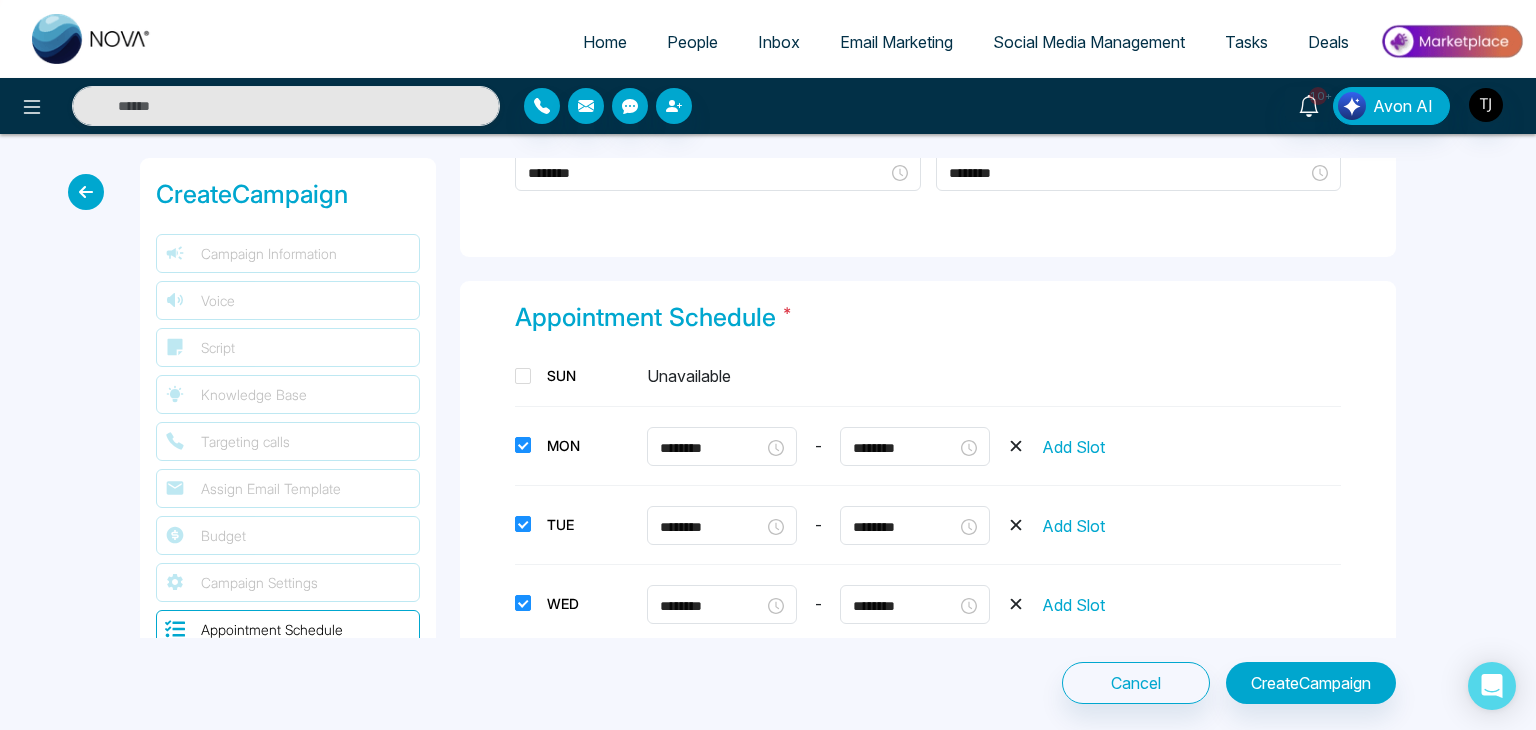 scroll, scrollTop: 2000, scrollLeft: 0, axis: vertical 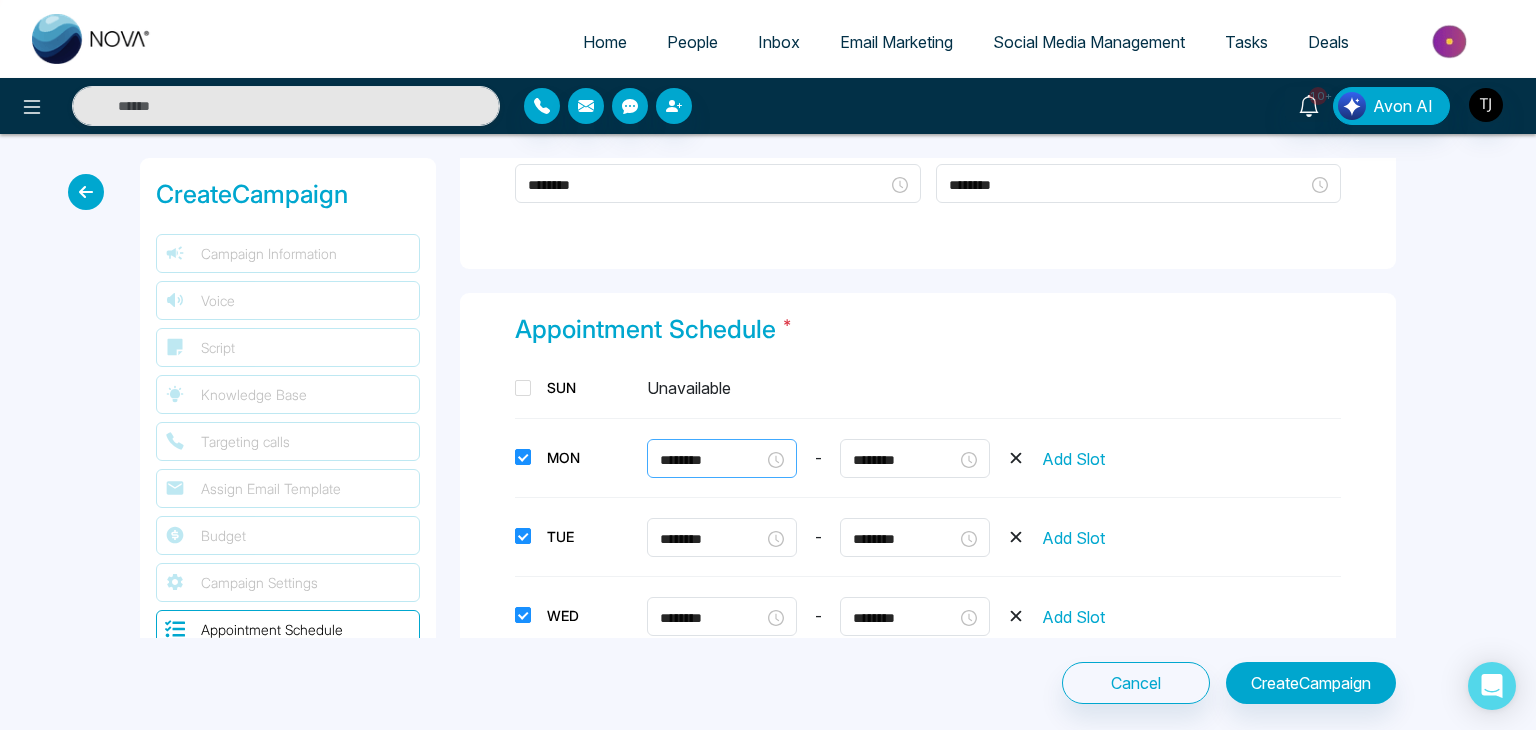 click on "********" at bounding box center [712, 460] 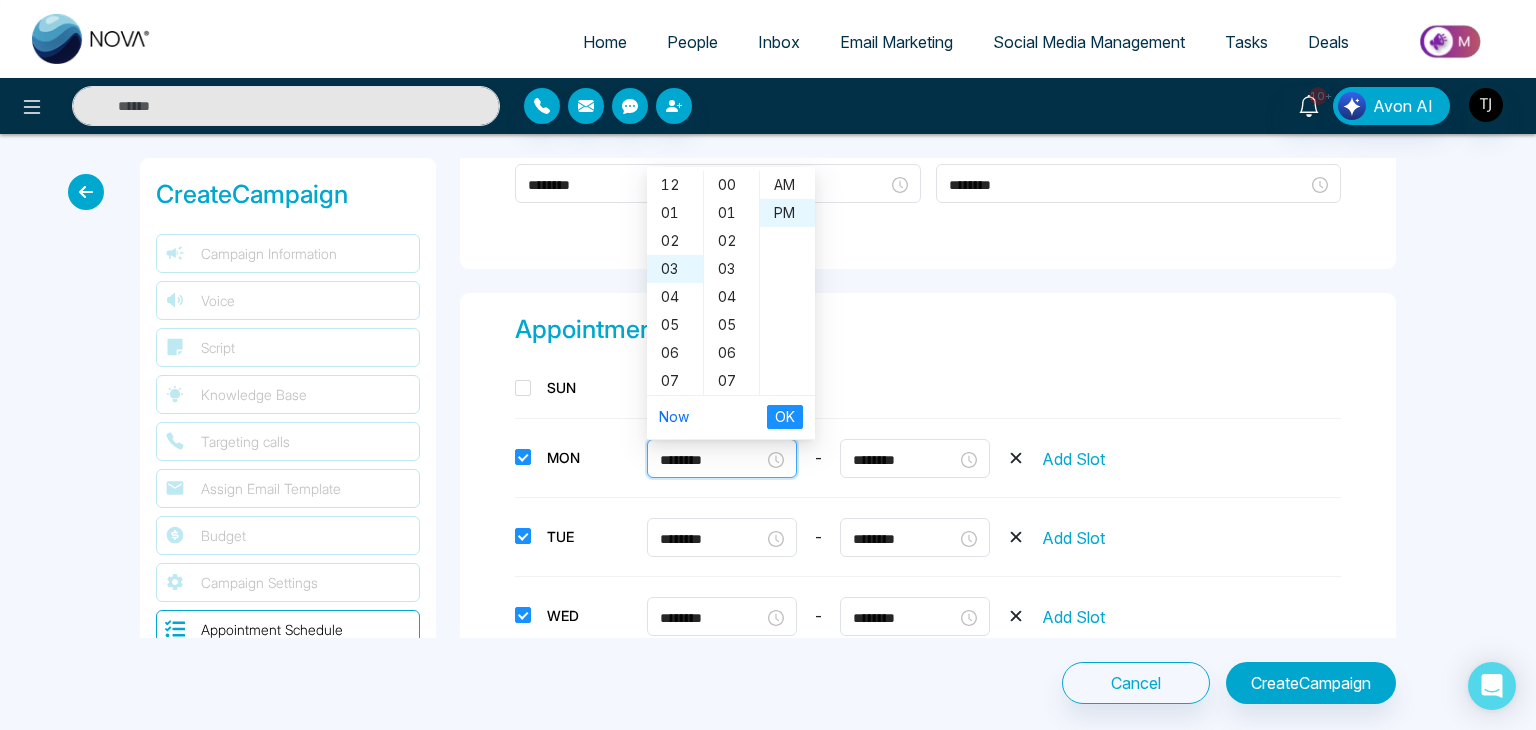 scroll, scrollTop: 84, scrollLeft: 0, axis: vertical 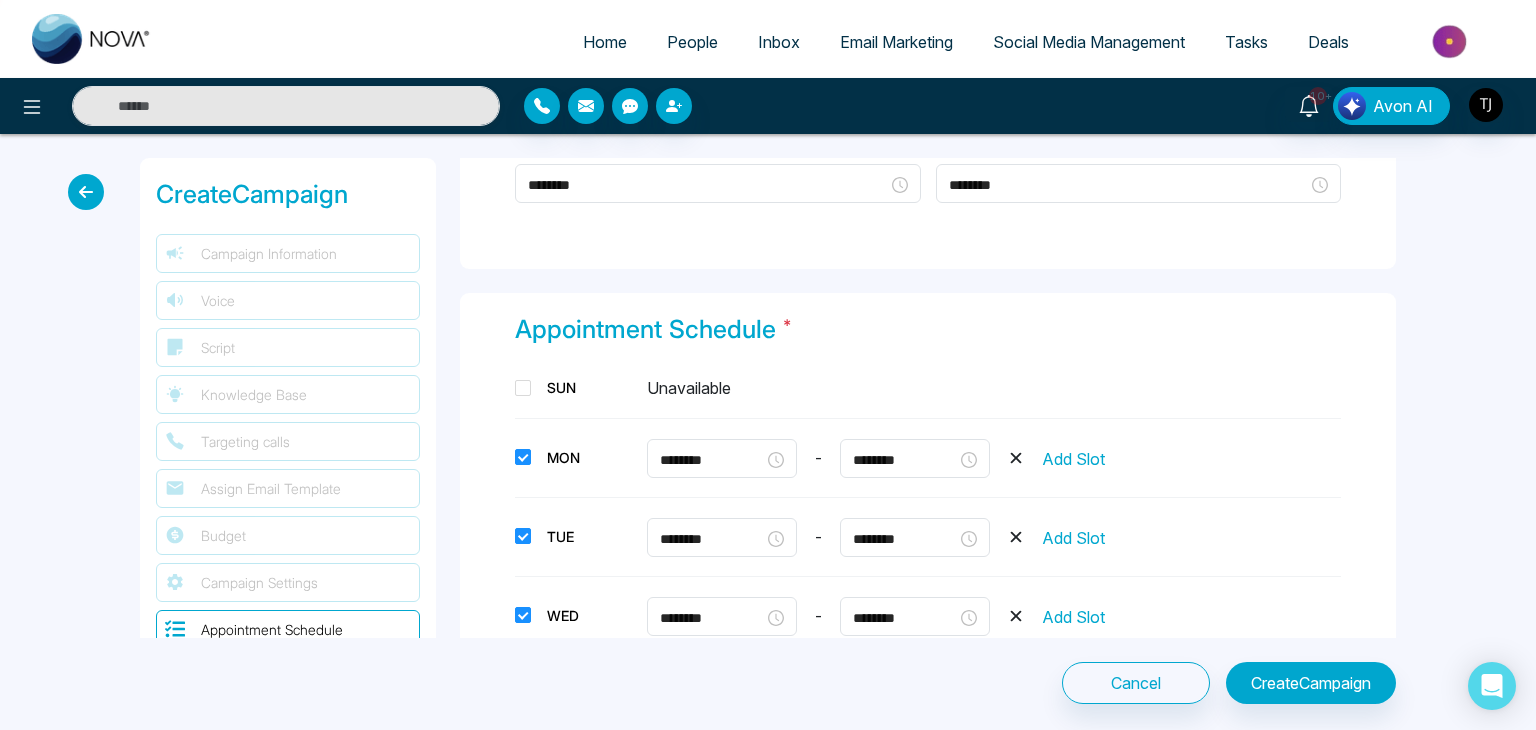 click on "Appointment Schedule  *" at bounding box center (928, 330) 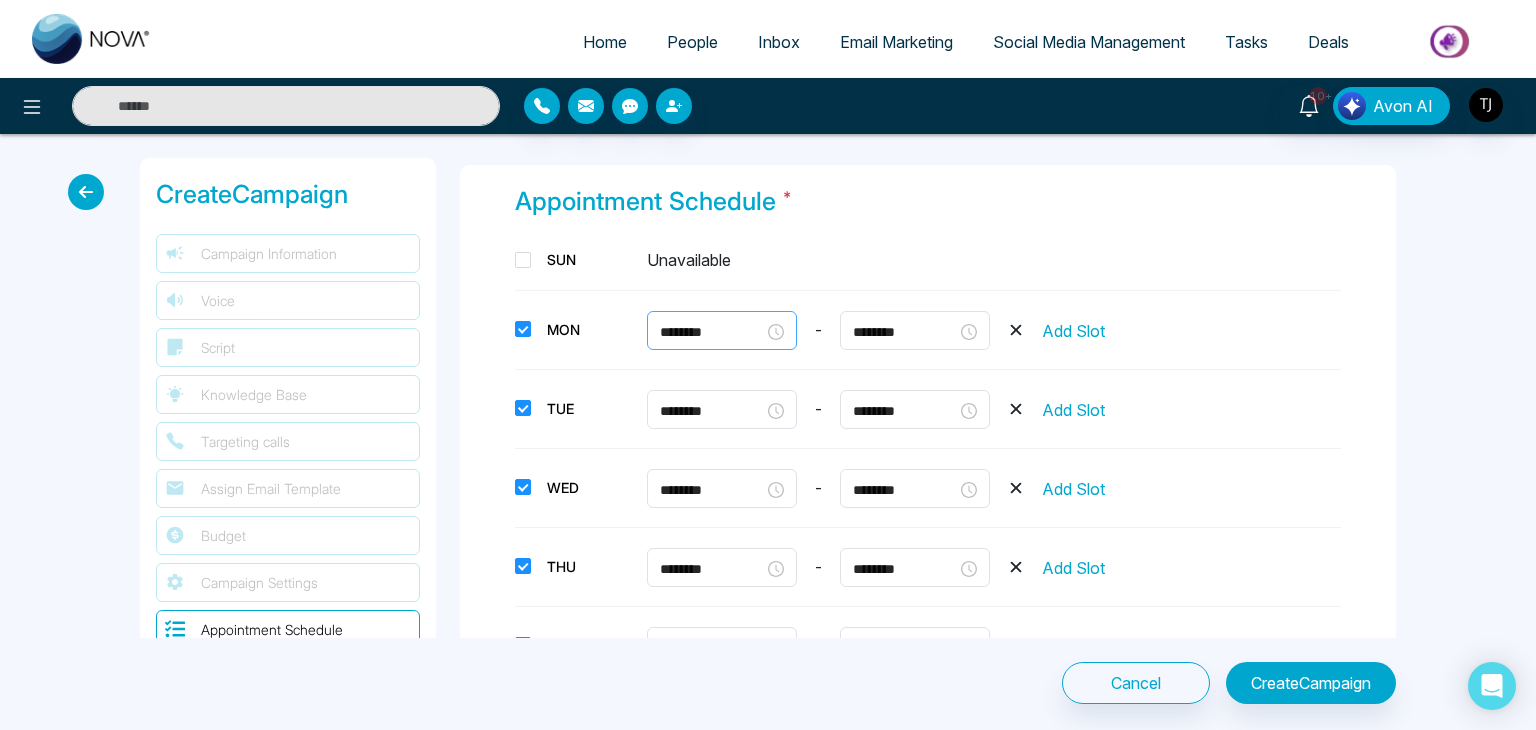 scroll, scrollTop: 2132, scrollLeft: 0, axis: vertical 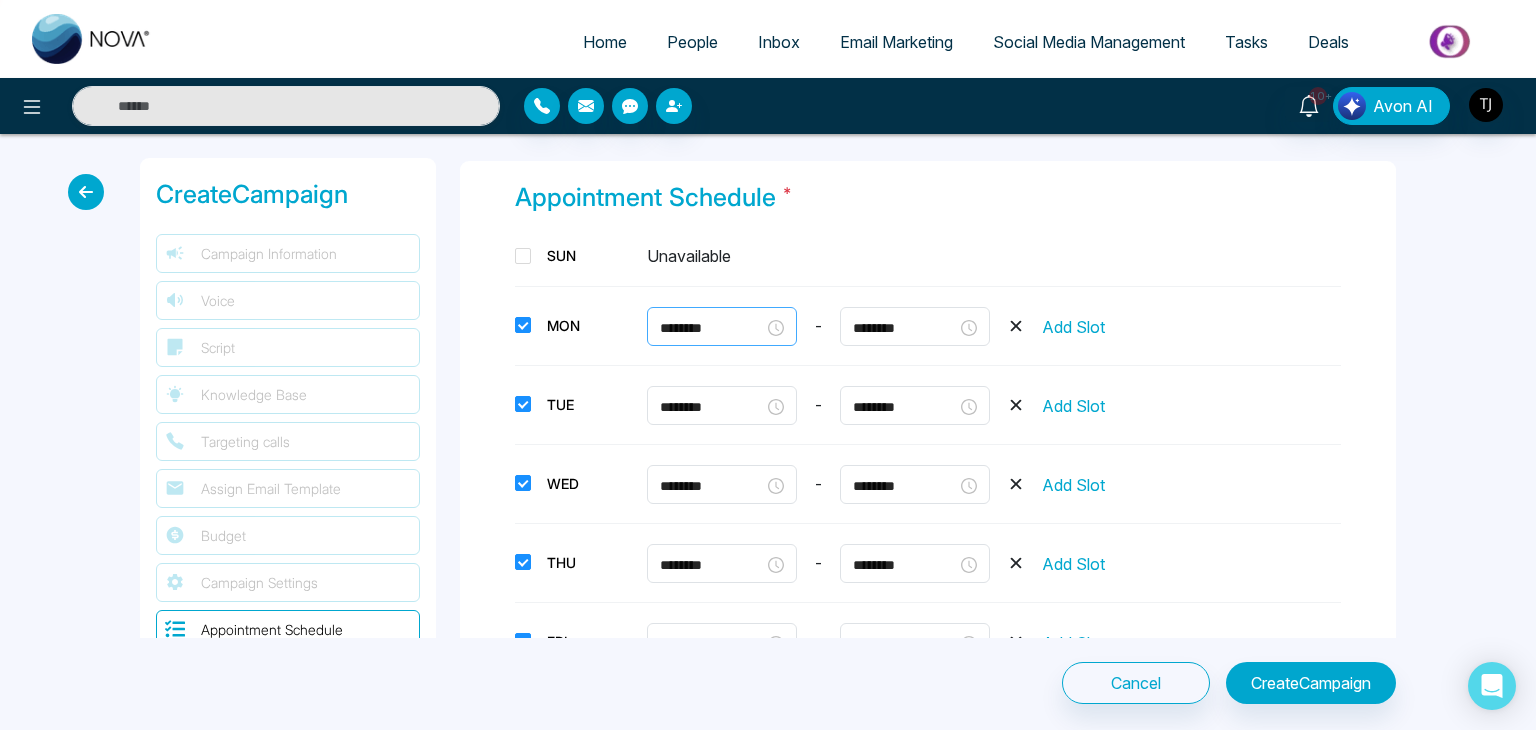 click on "********" at bounding box center [712, 328] 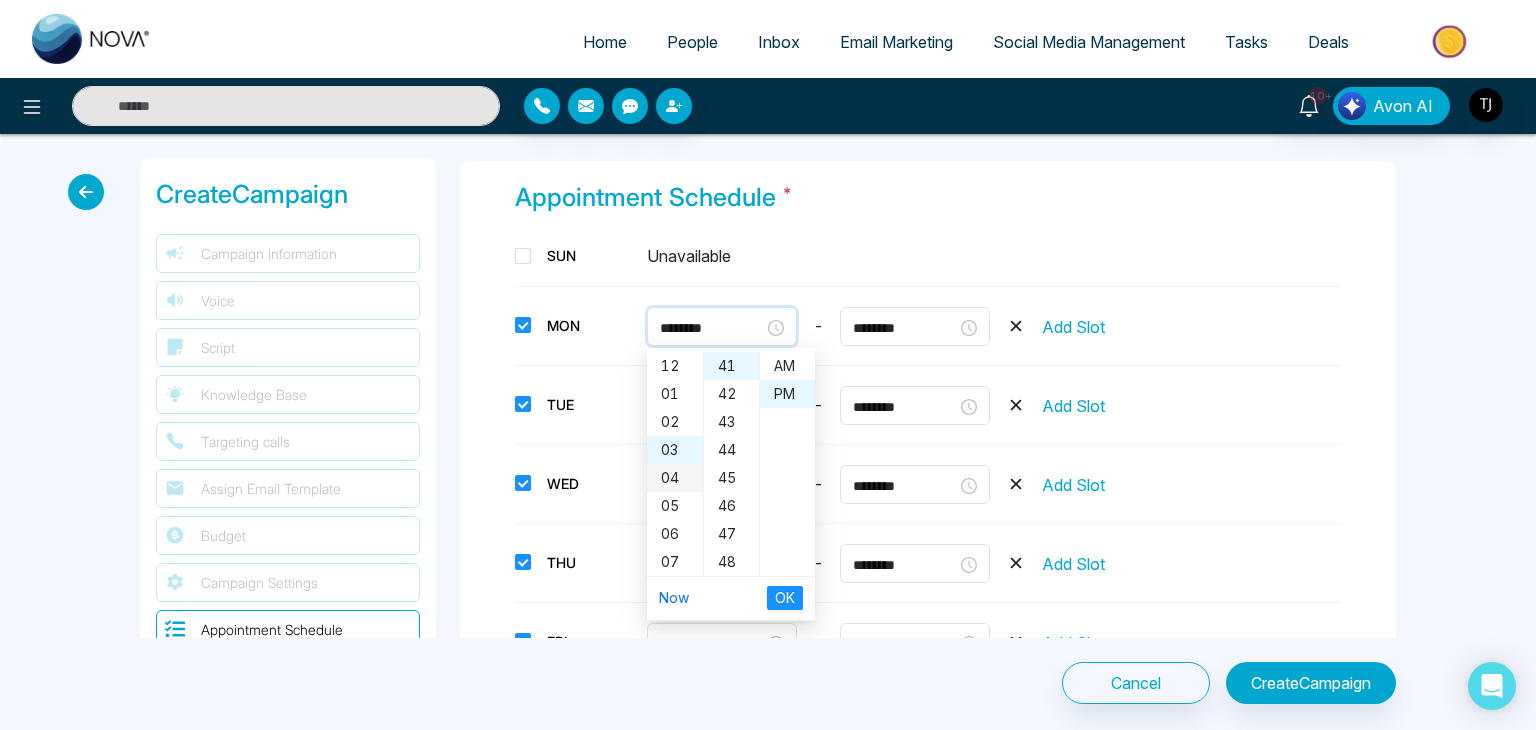 scroll, scrollTop: 112, scrollLeft: 0, axis: vertical 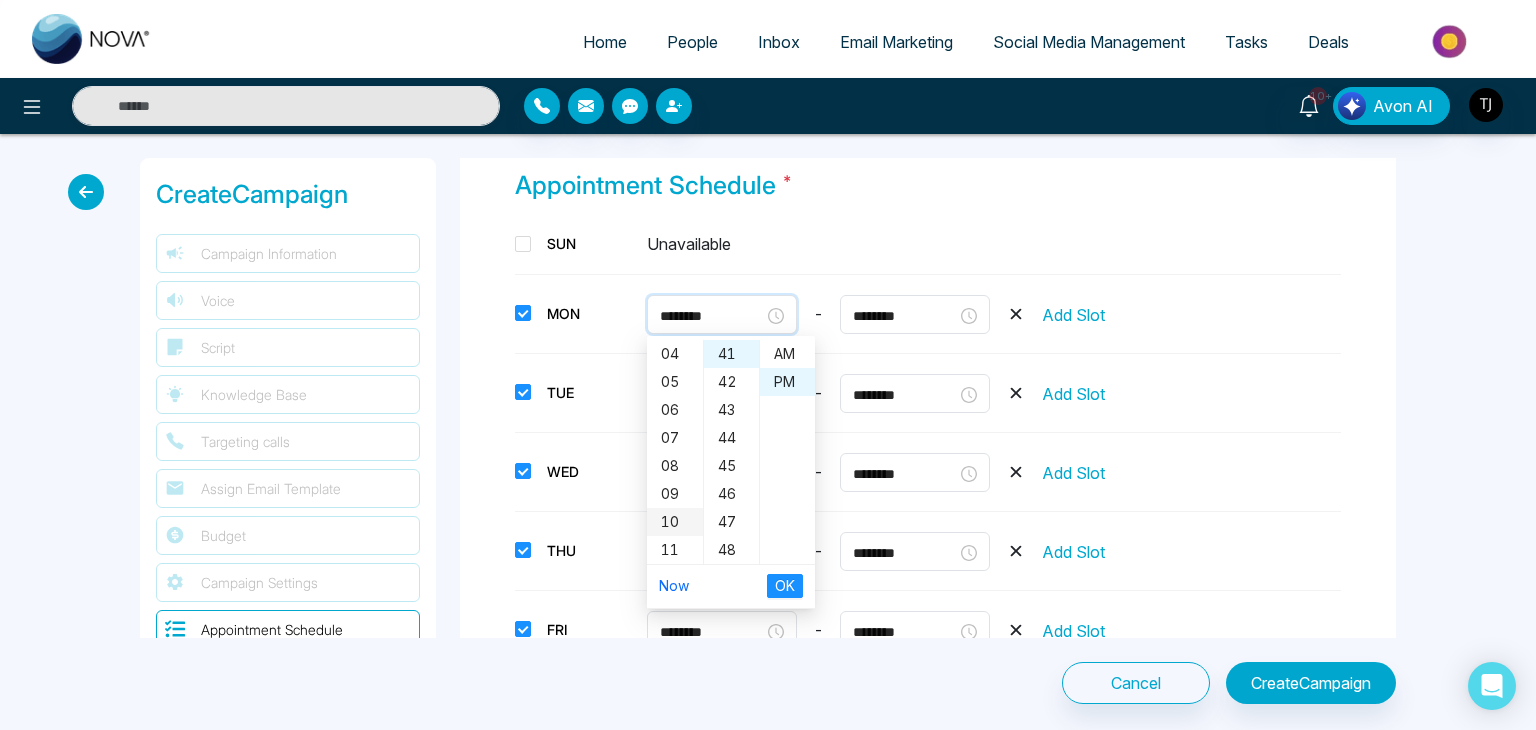 click on "10" at bounding box center (675, 522) 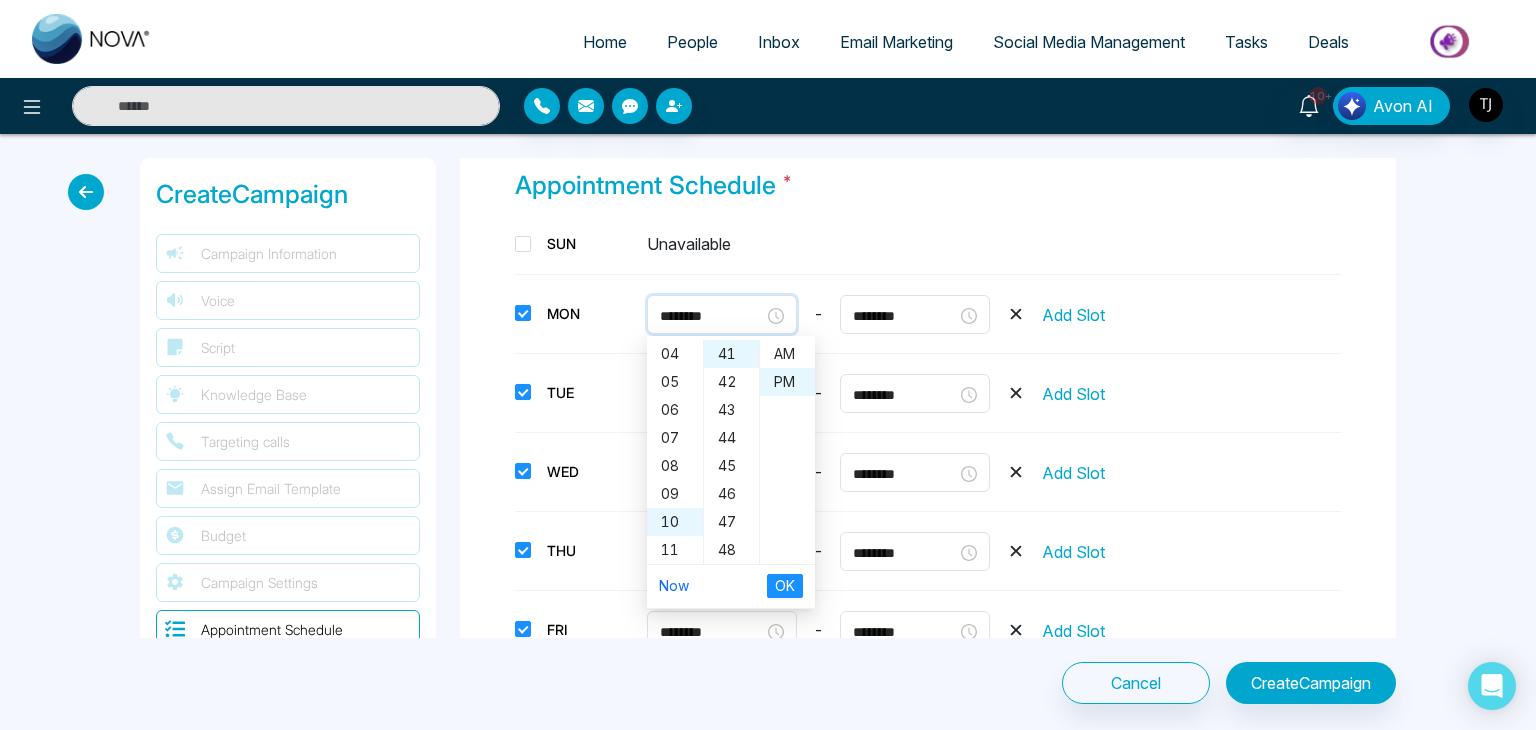 type on "********" 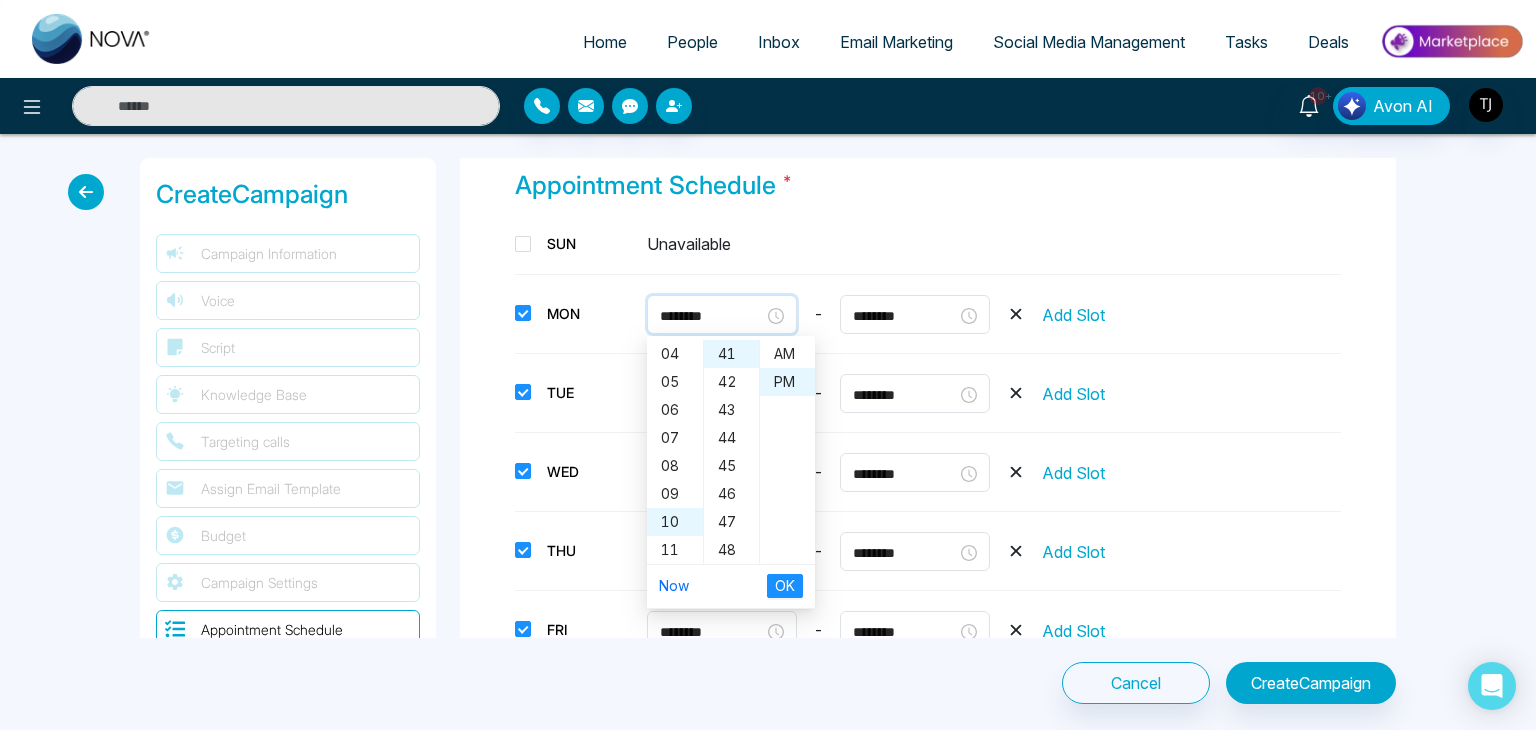 click on "SUN Unavailable" at bounding box center [928, 244] 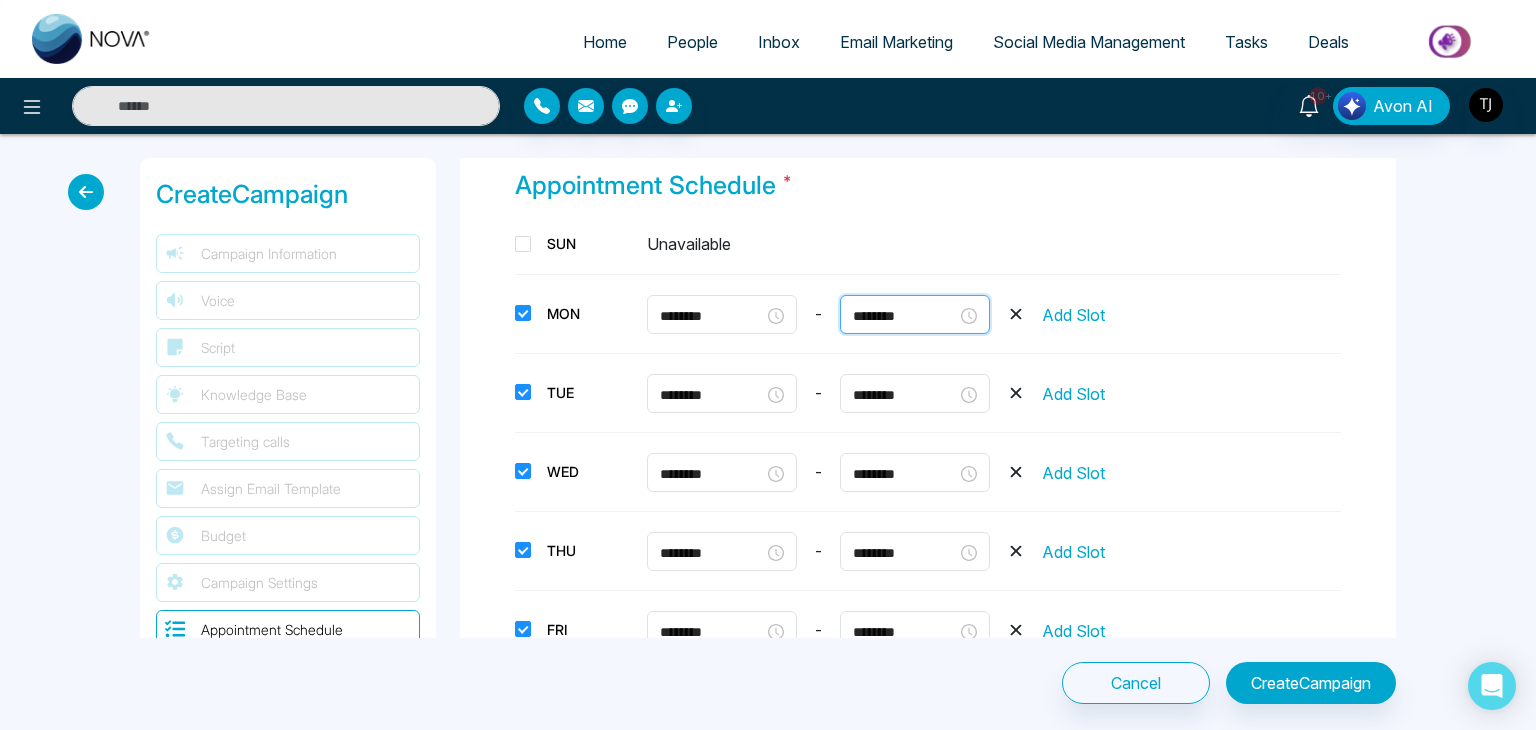 click on "********" at bounding box center (905, 316) 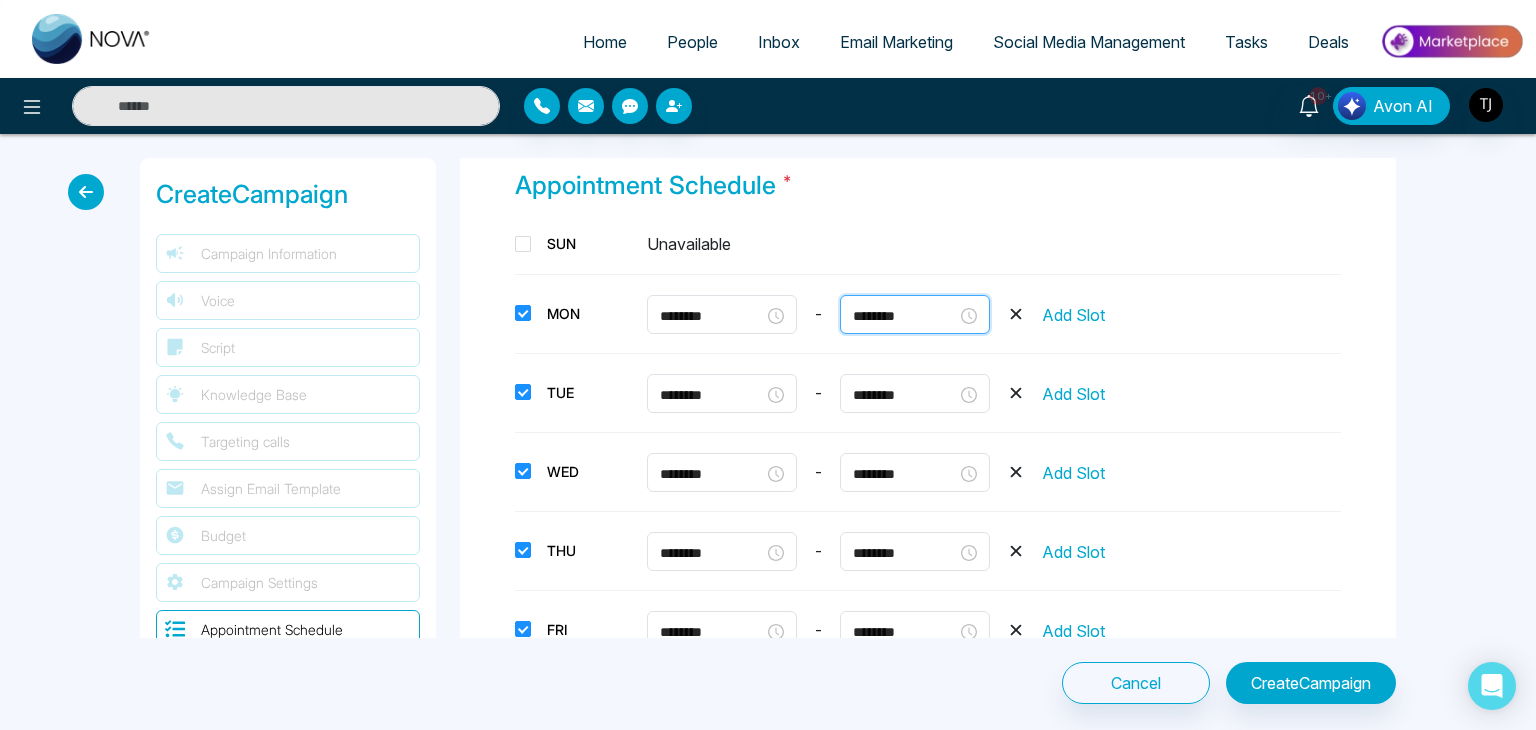 scroll, scrollTop: 112, scrollLeft: 0, axis: vertical 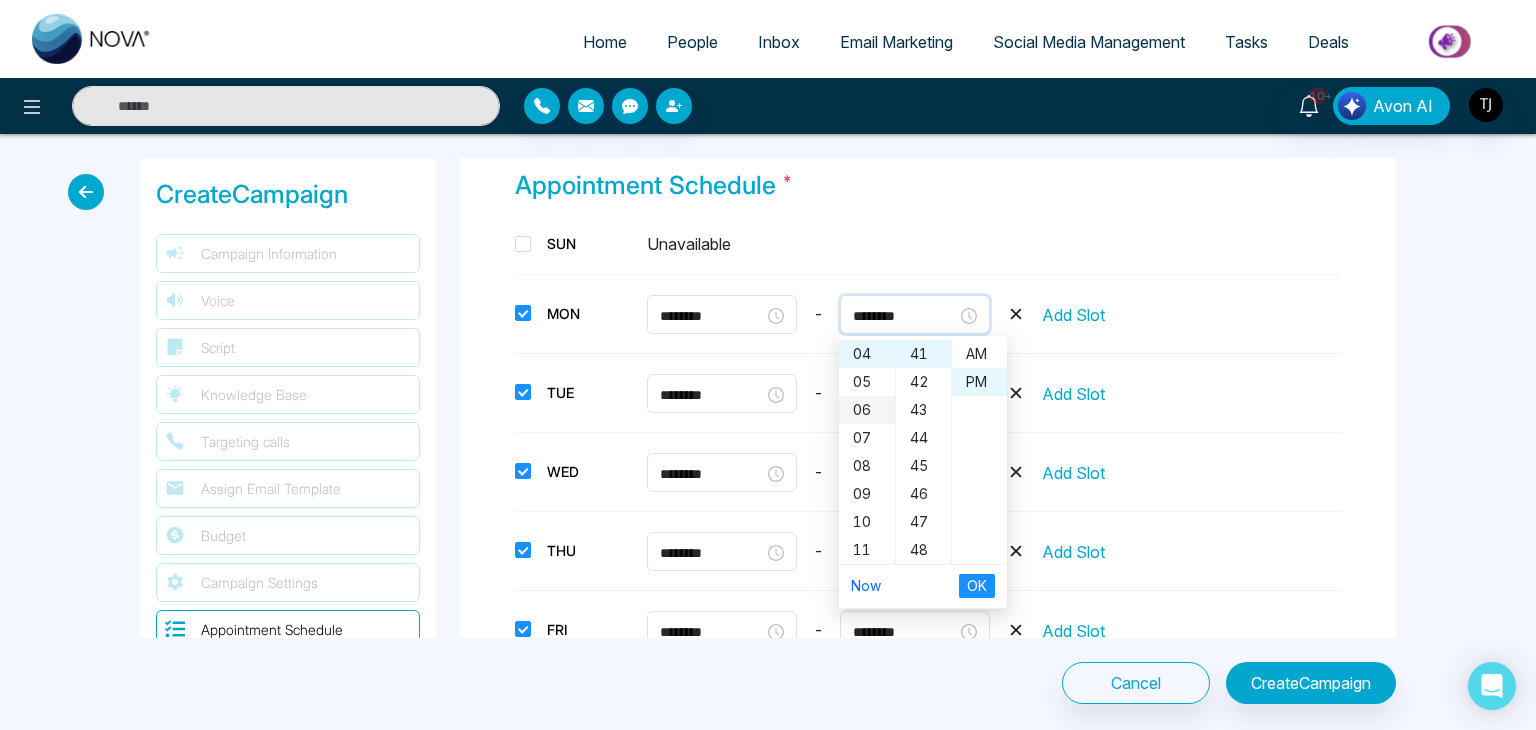 click on "06" at bounding box center (867, 410) 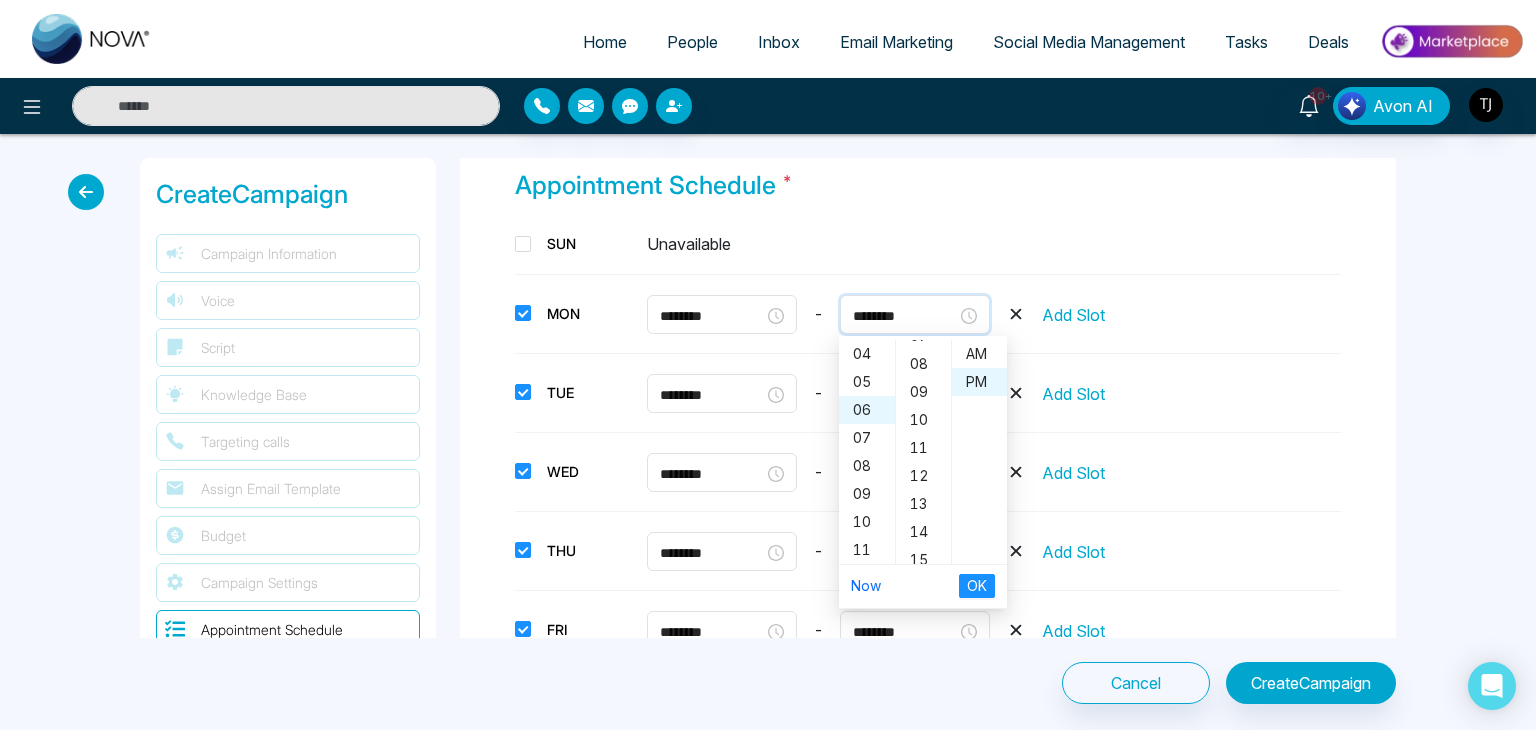 scroll, scrollTop: 0, scrollLeft: 0, axis: both 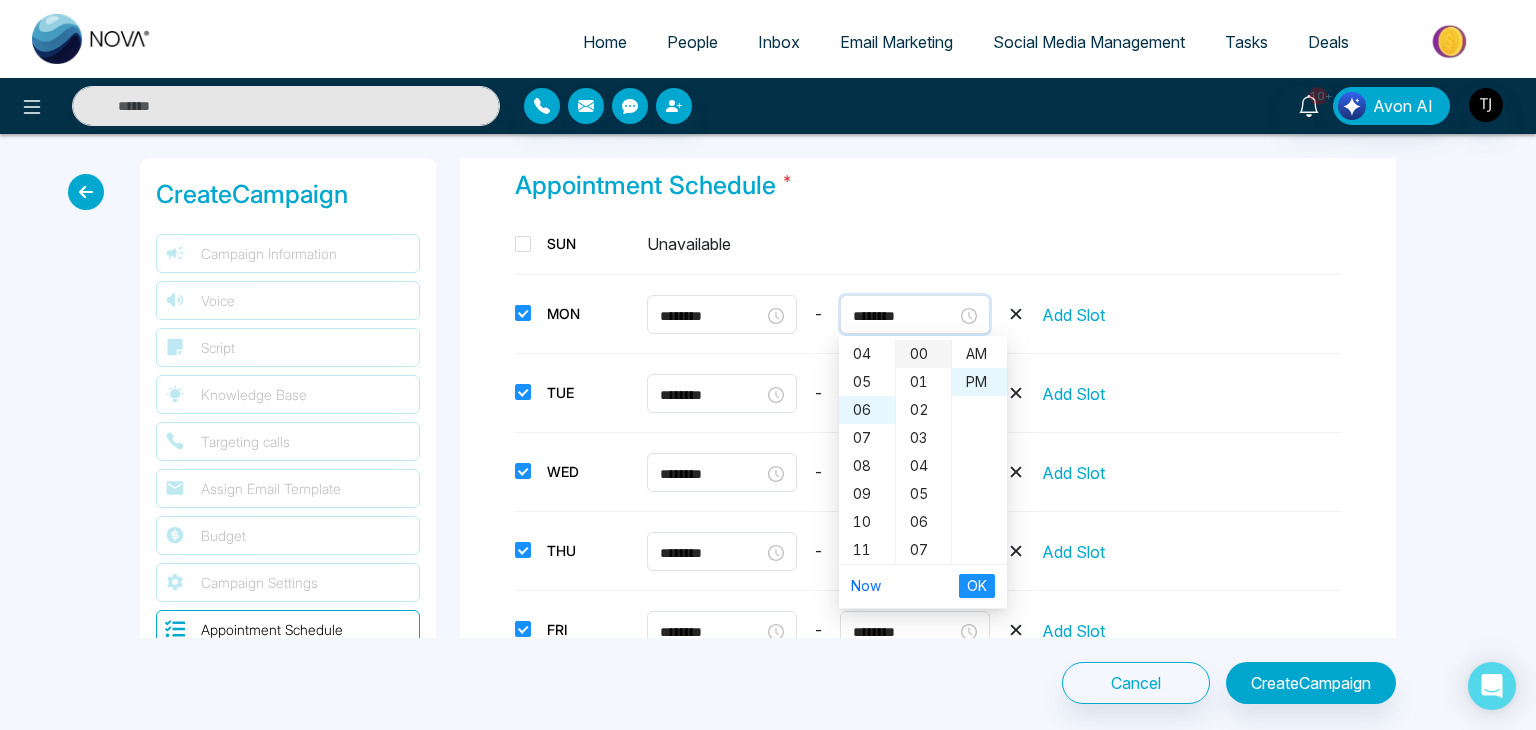 click on "00" at bounding box center (923, 354) 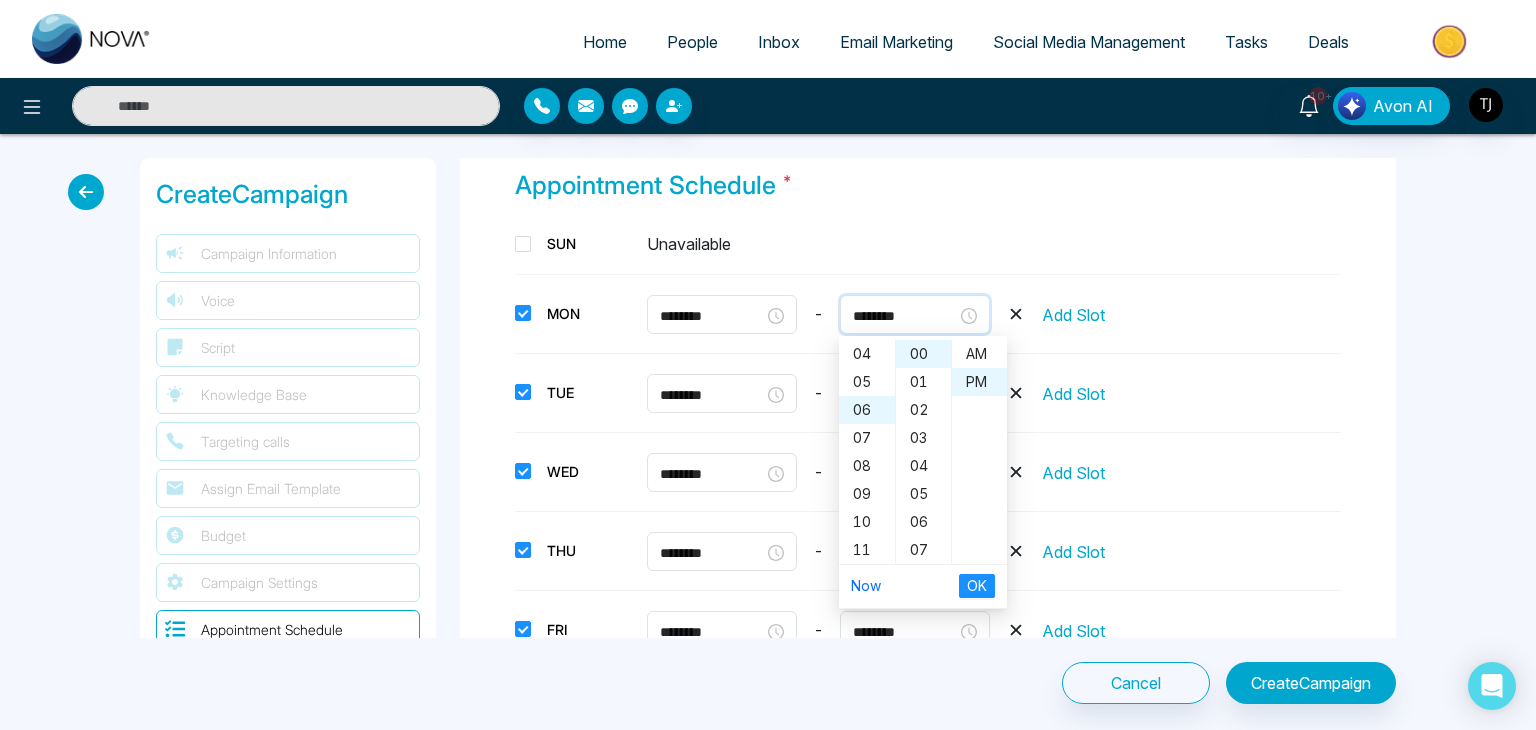 type on "********" 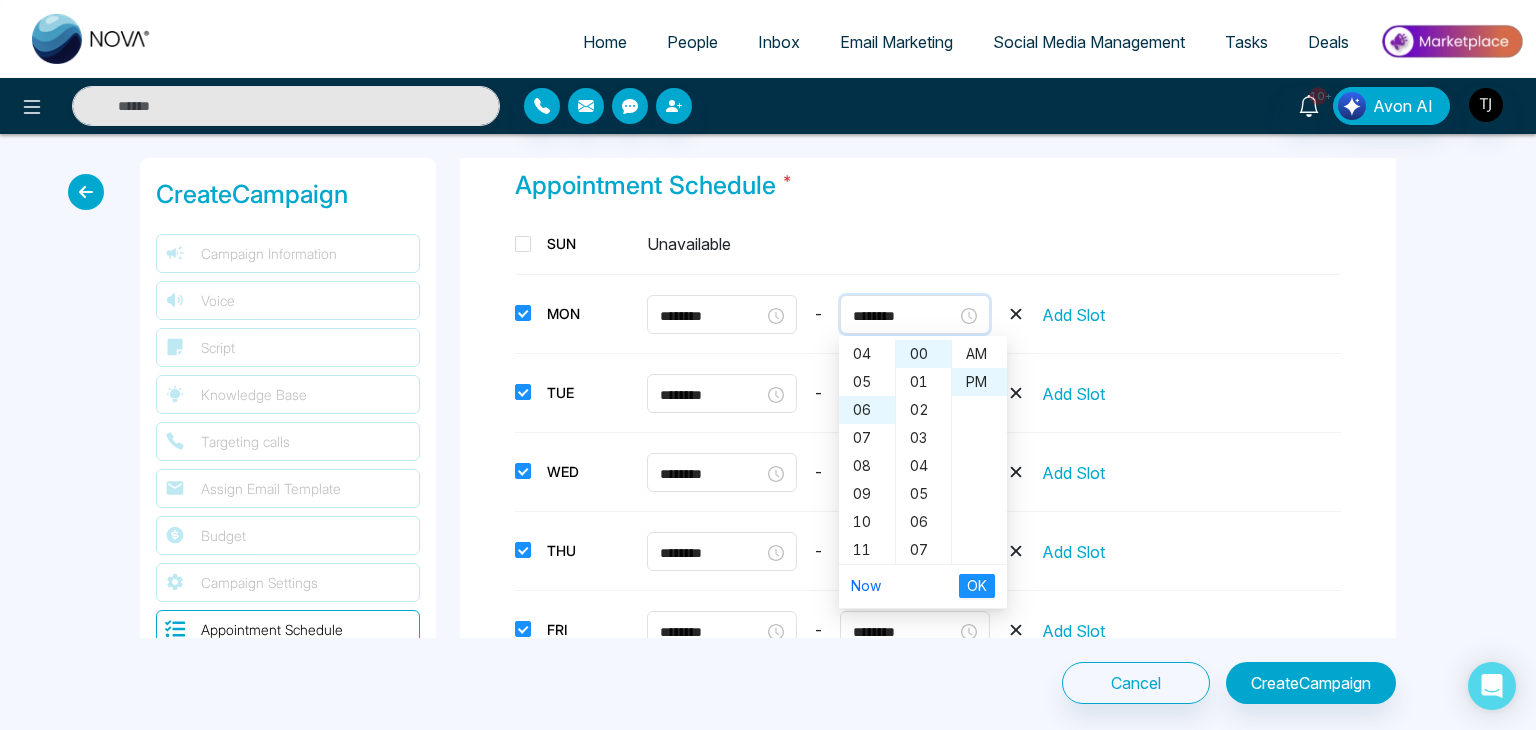 click on "SUN Unavailable" at bounding box center (928, 244) 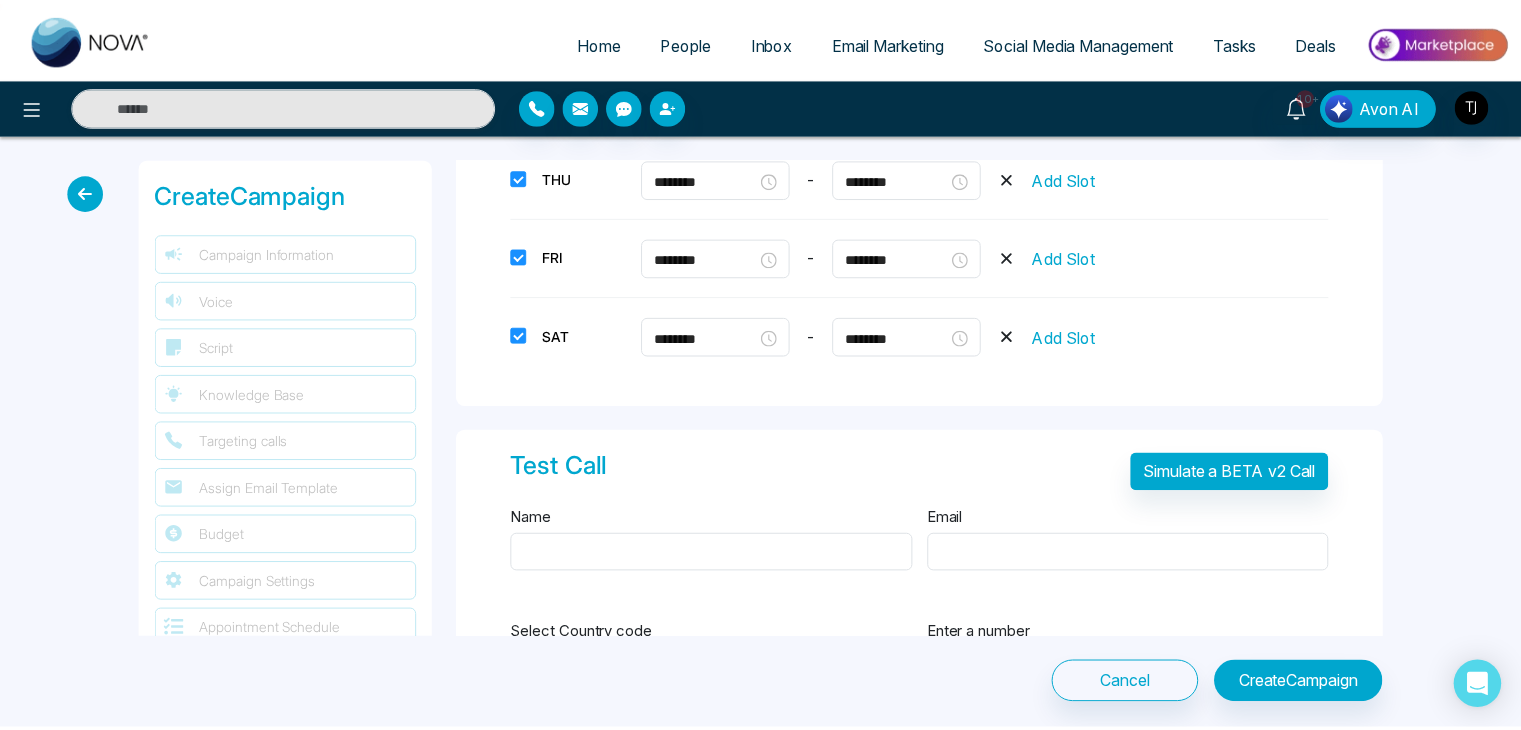 scroll, scrollTop: 2613, scrollLeft: 0, axis: vertical 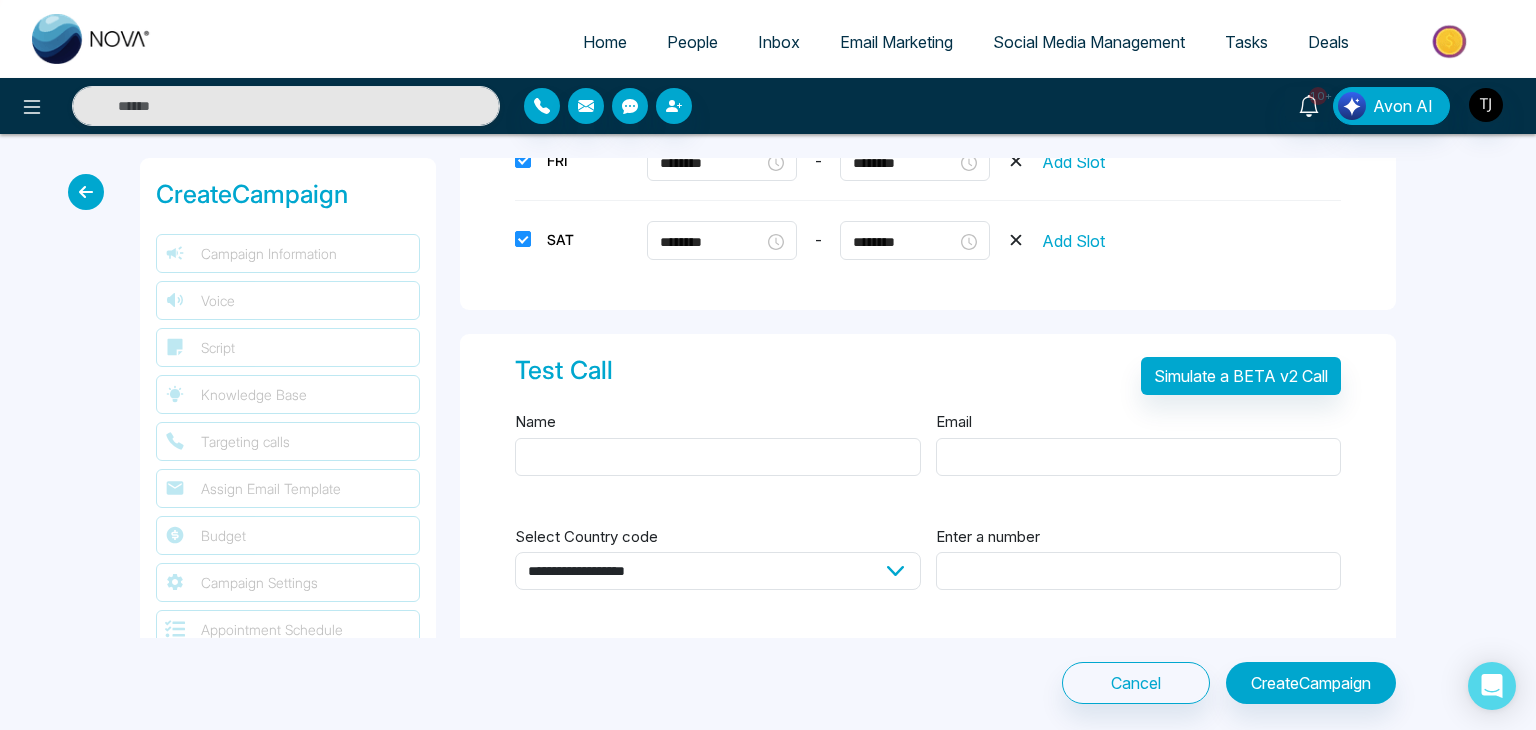 click at bounding box center (86, 192) 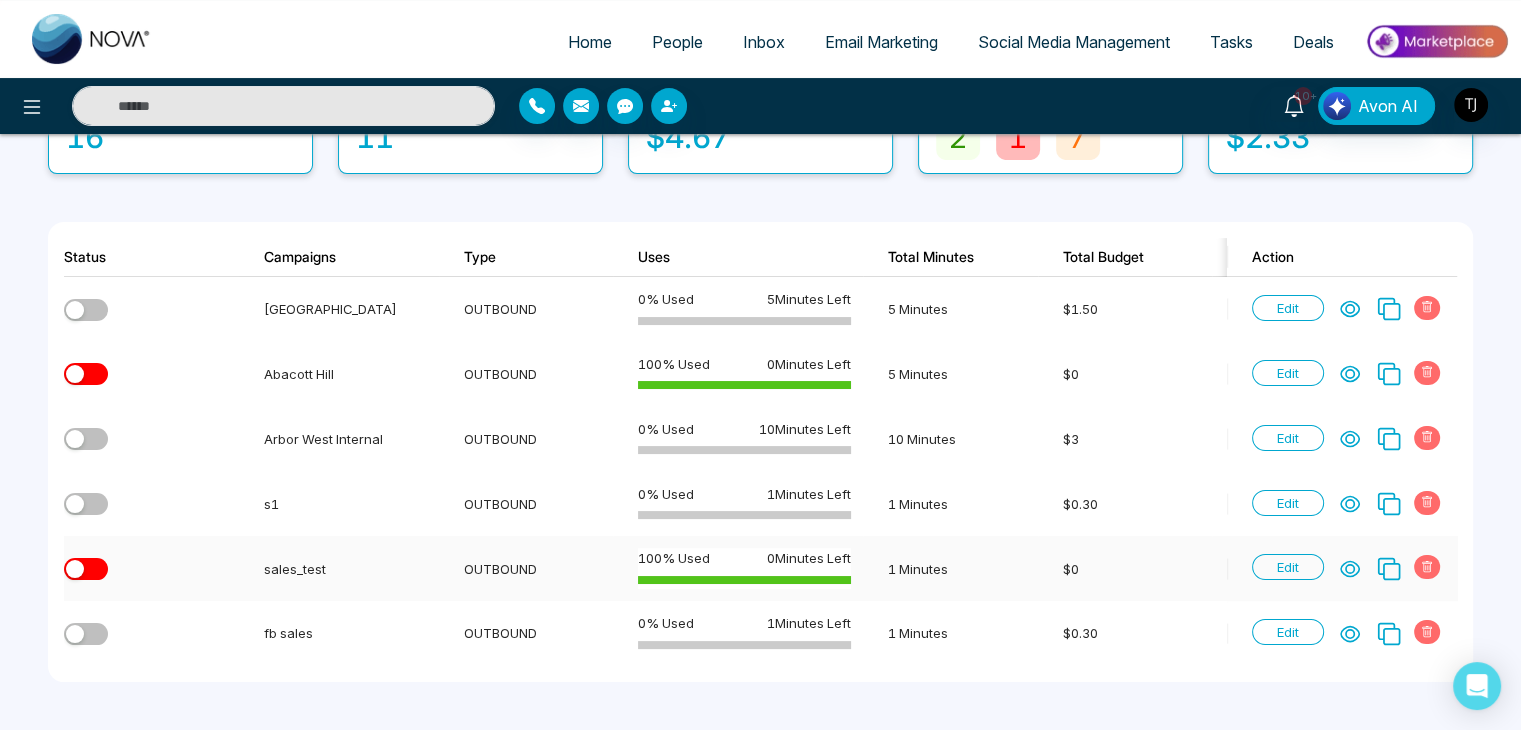 scroll, scrollTop: 207, scrollLeft: 0, axis: vertical 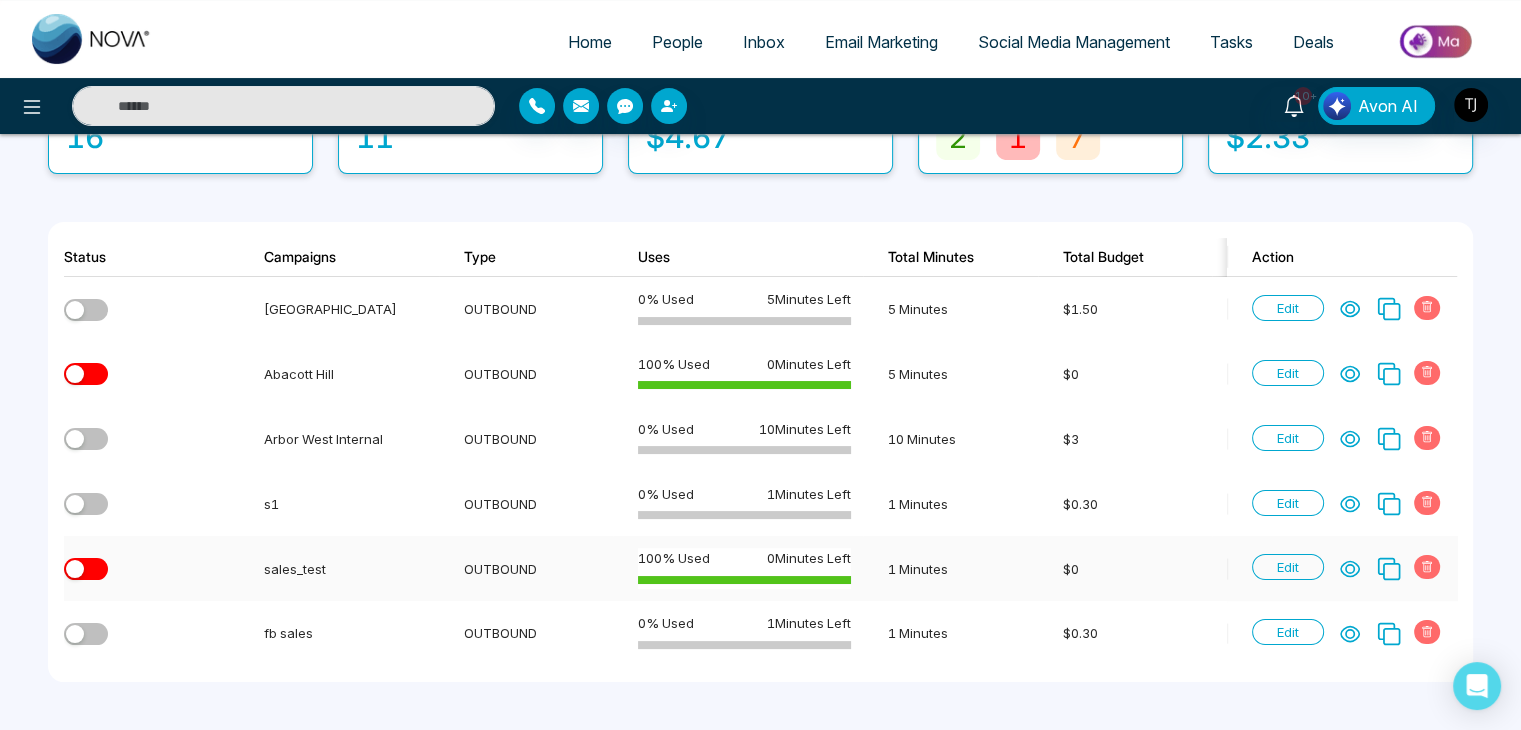 click on "sales_test" at bounding box center [339, 568] 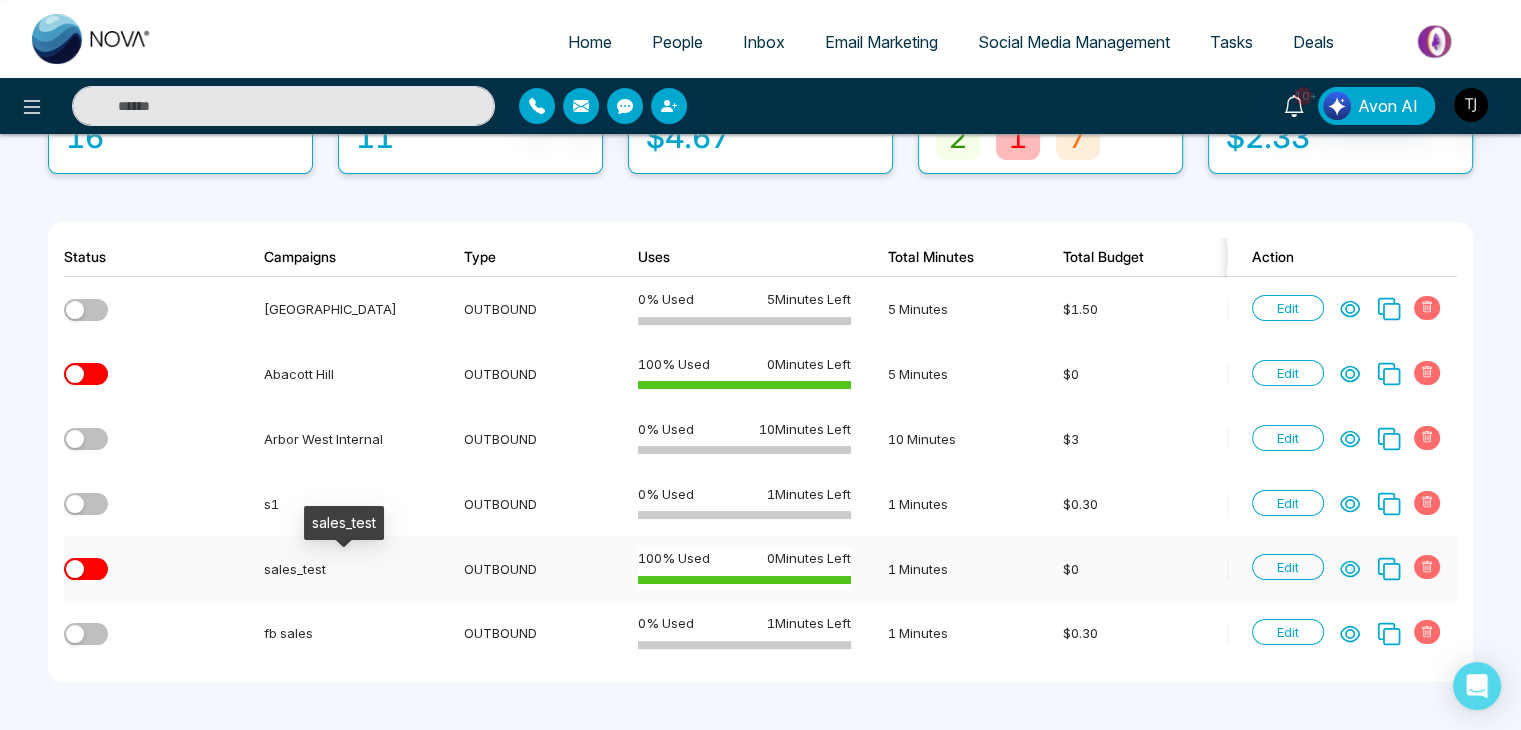 click on "sales_test" at bounding box center (345, 569) 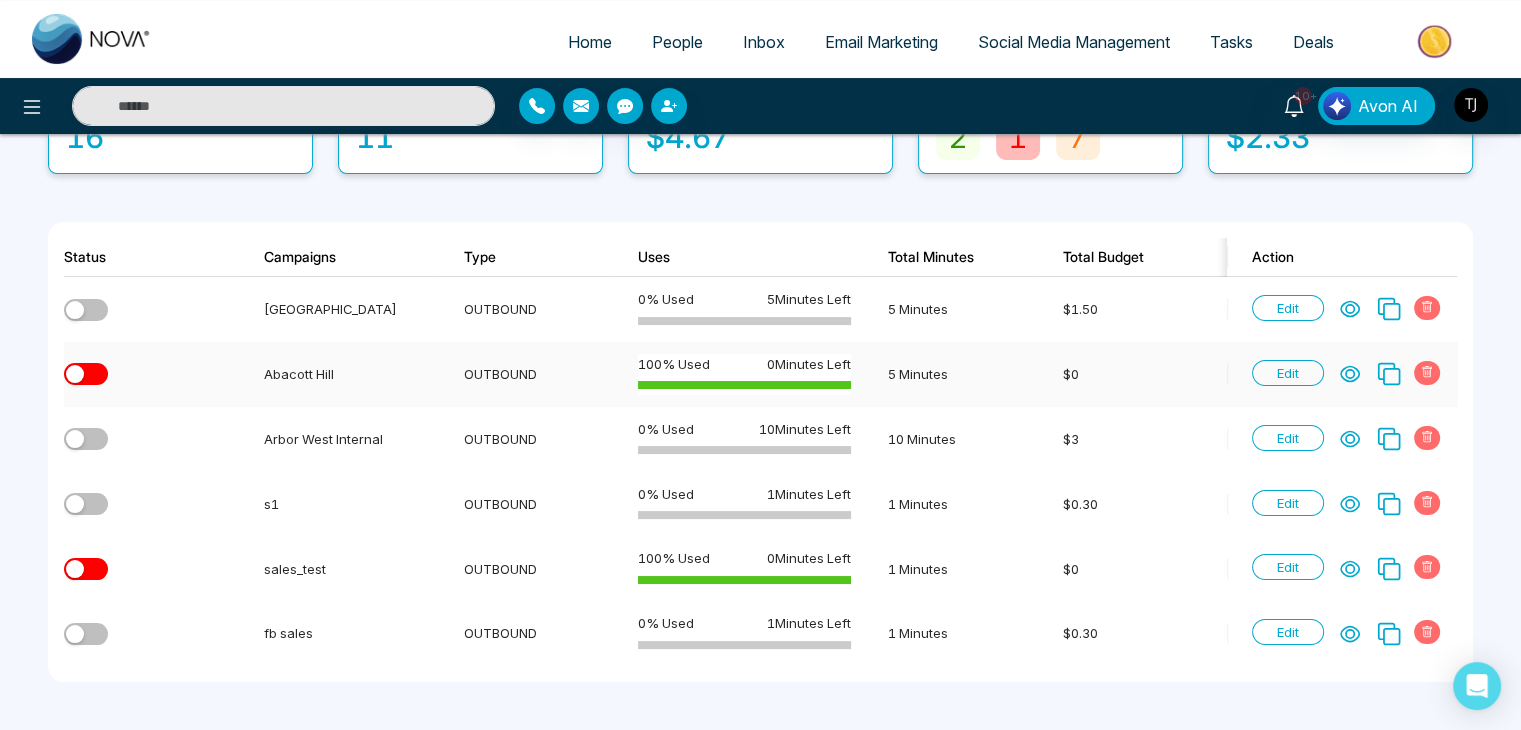 click on "Abacott Hill" at bounding box center (345, 374) 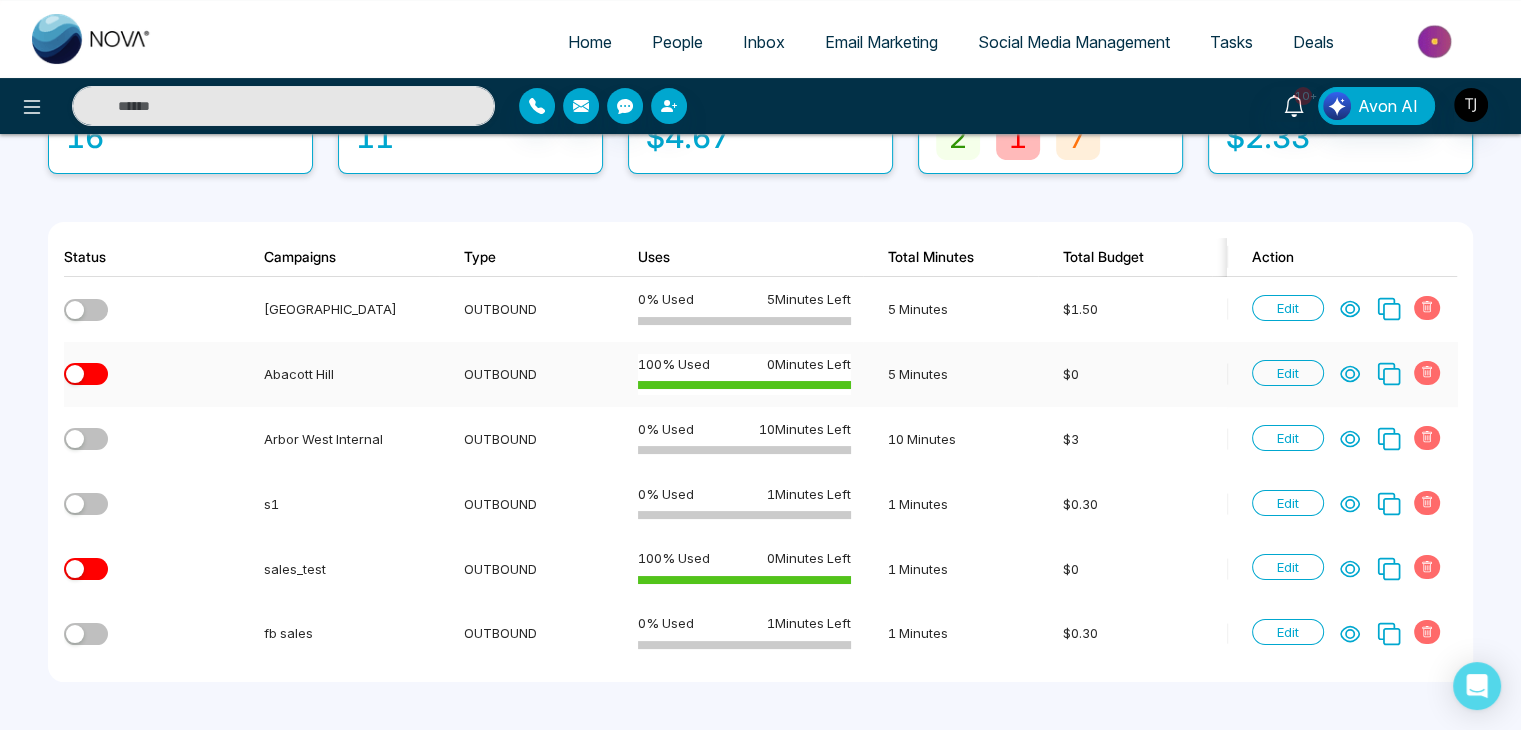 click 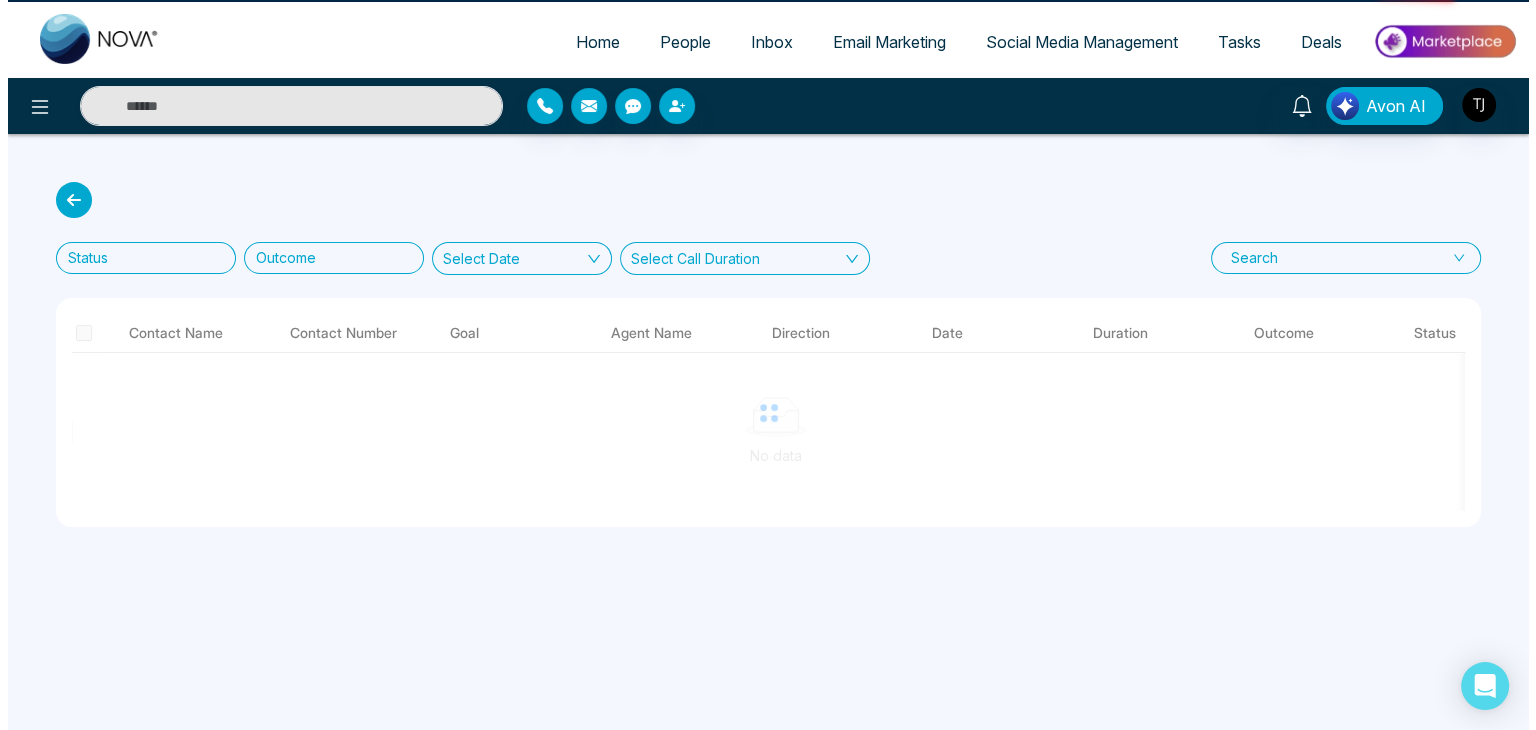 scroll, scrollTop: 0, scrollLeft: 0, axis: both 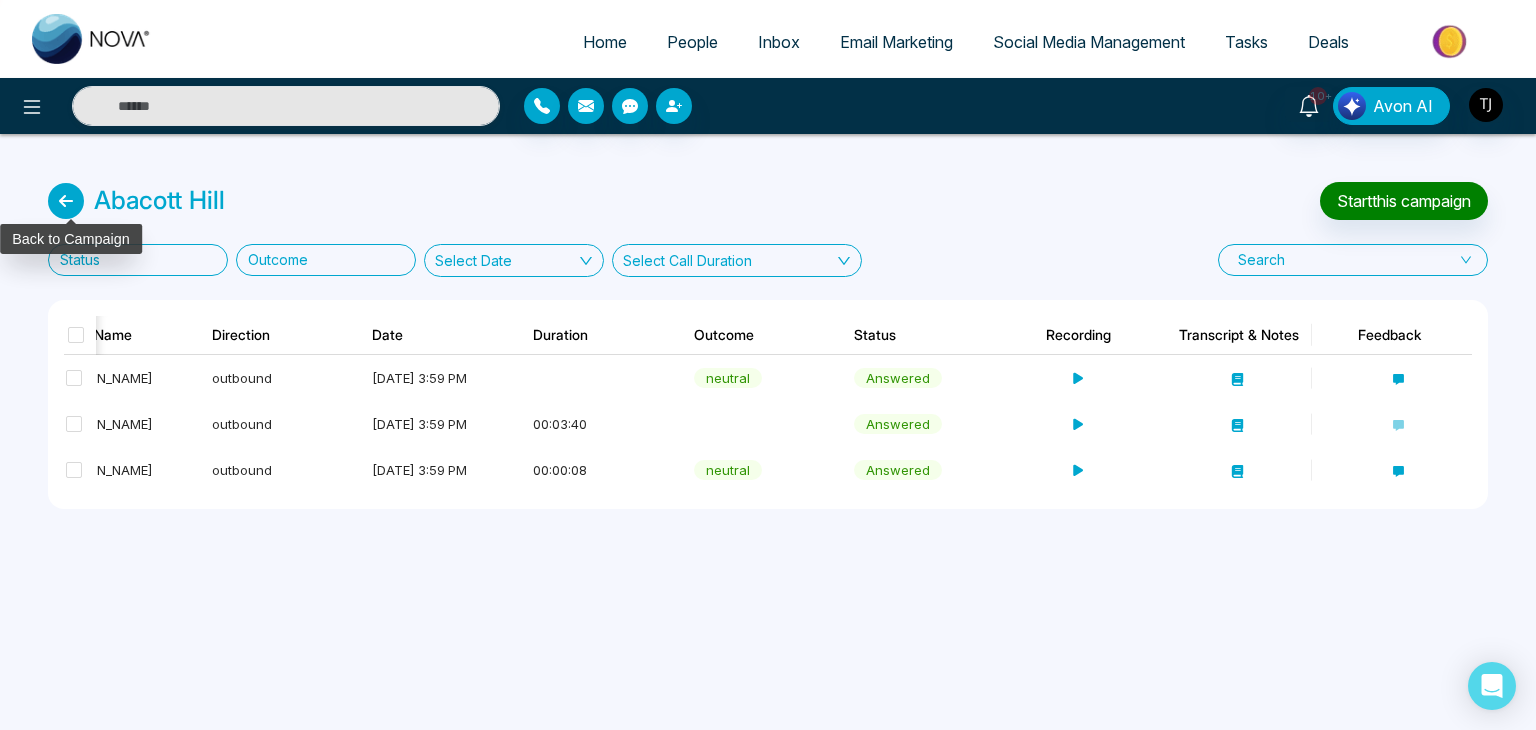 click at bounding box center [66, 201] 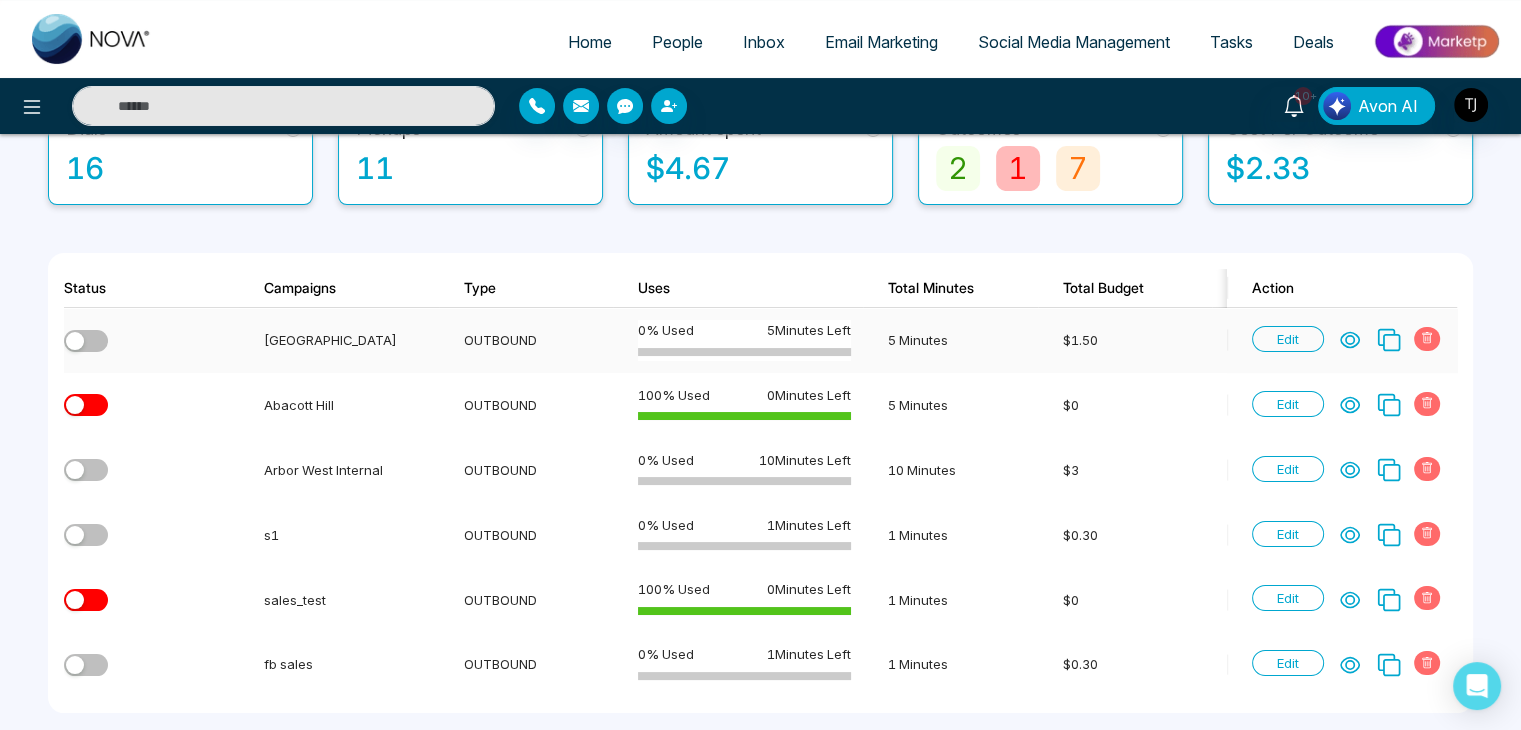 scroll, scrollTop: 142, scrollLeft: 0, axis: vertical 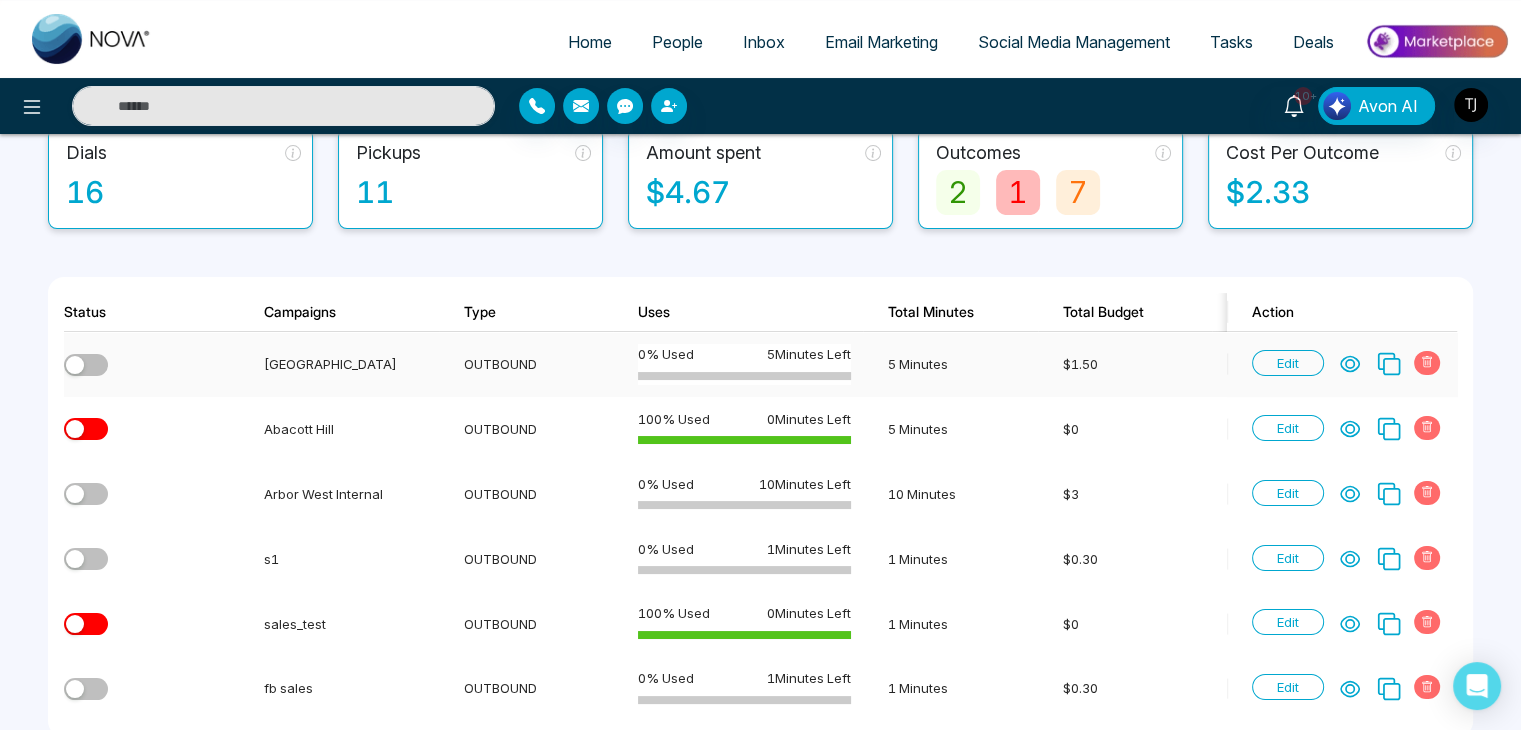 click 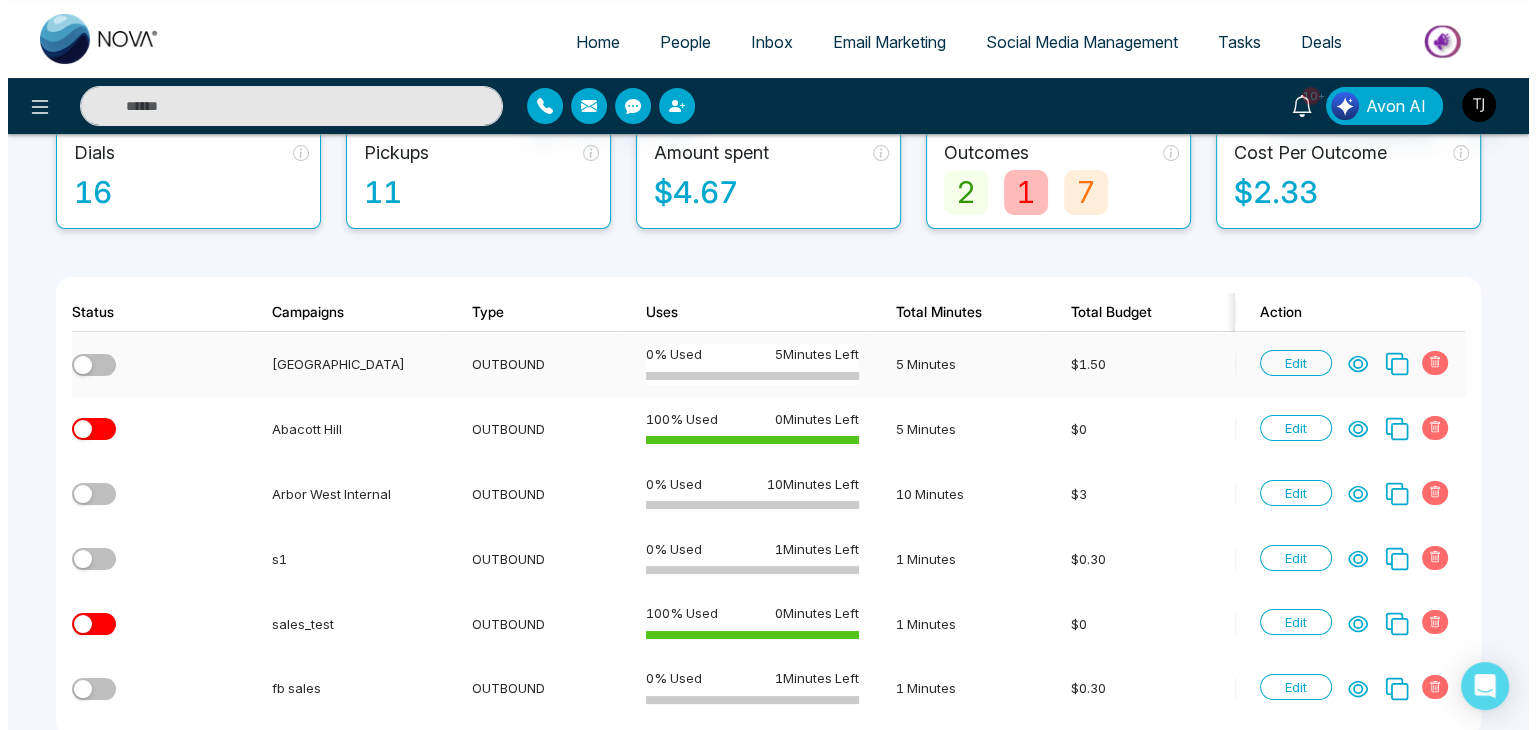 scroll, scrollTop: 0, scrollLeft: 0, axis: both 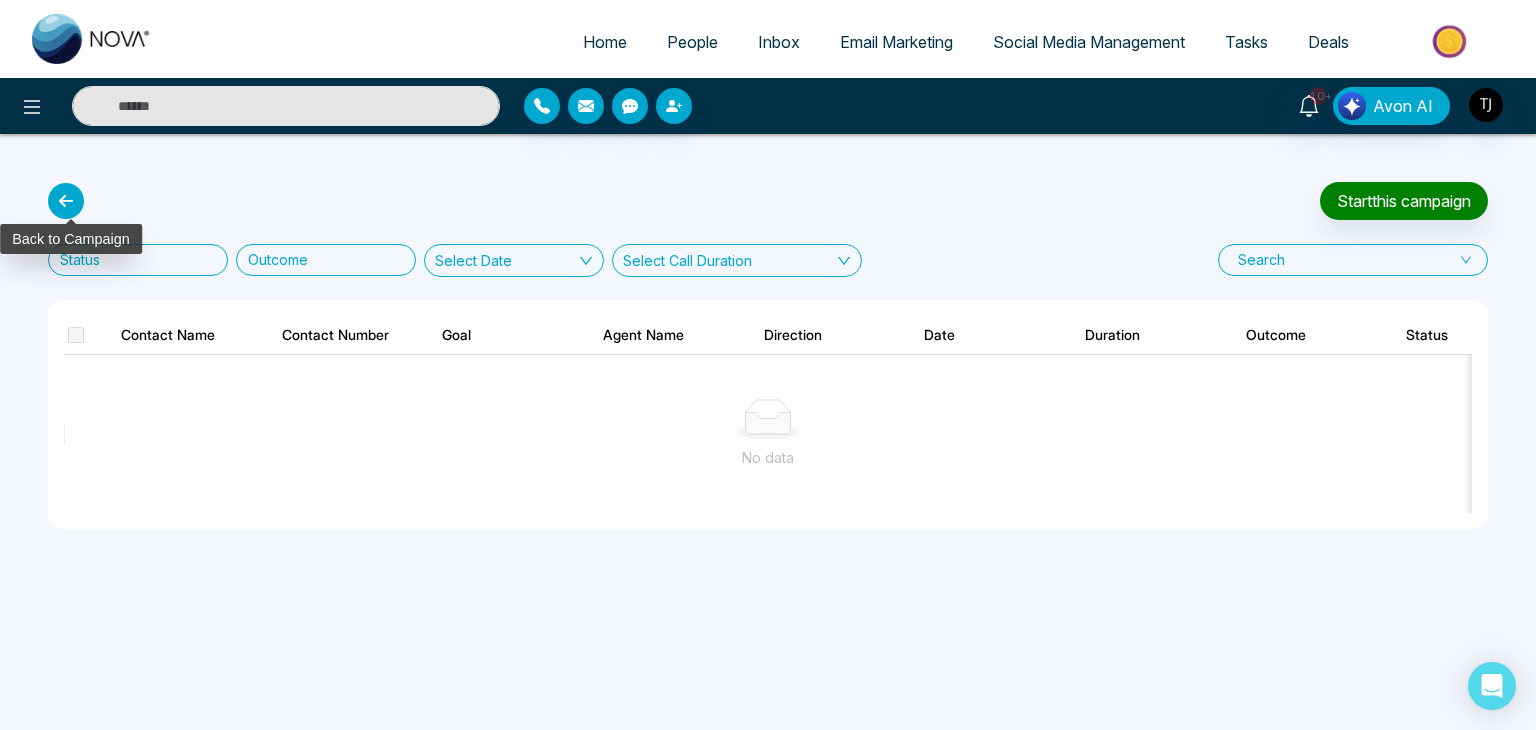 click at bounding box center [66, 201] 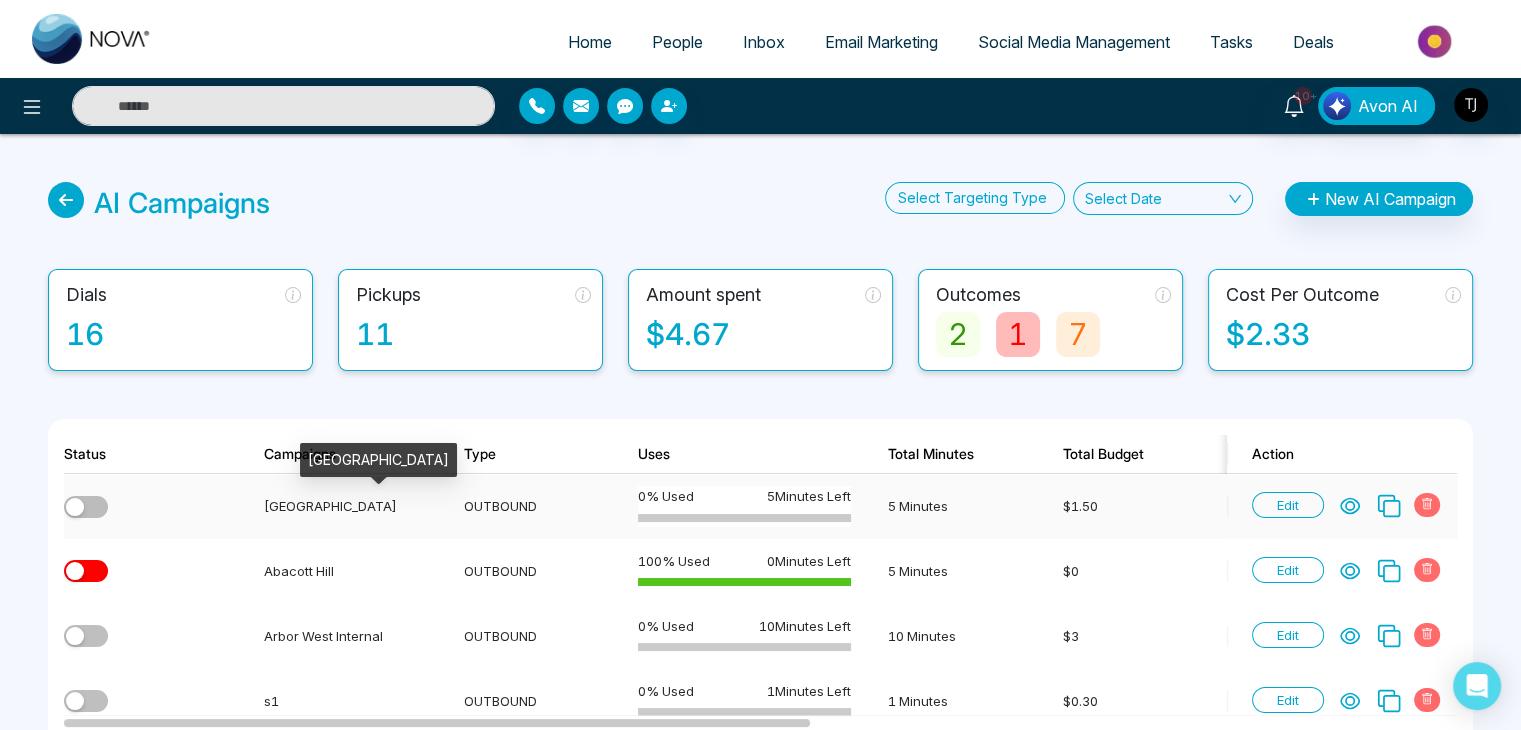 click on "[GEOGRAPHIC_DATA]" at bounding box center (345, 506) 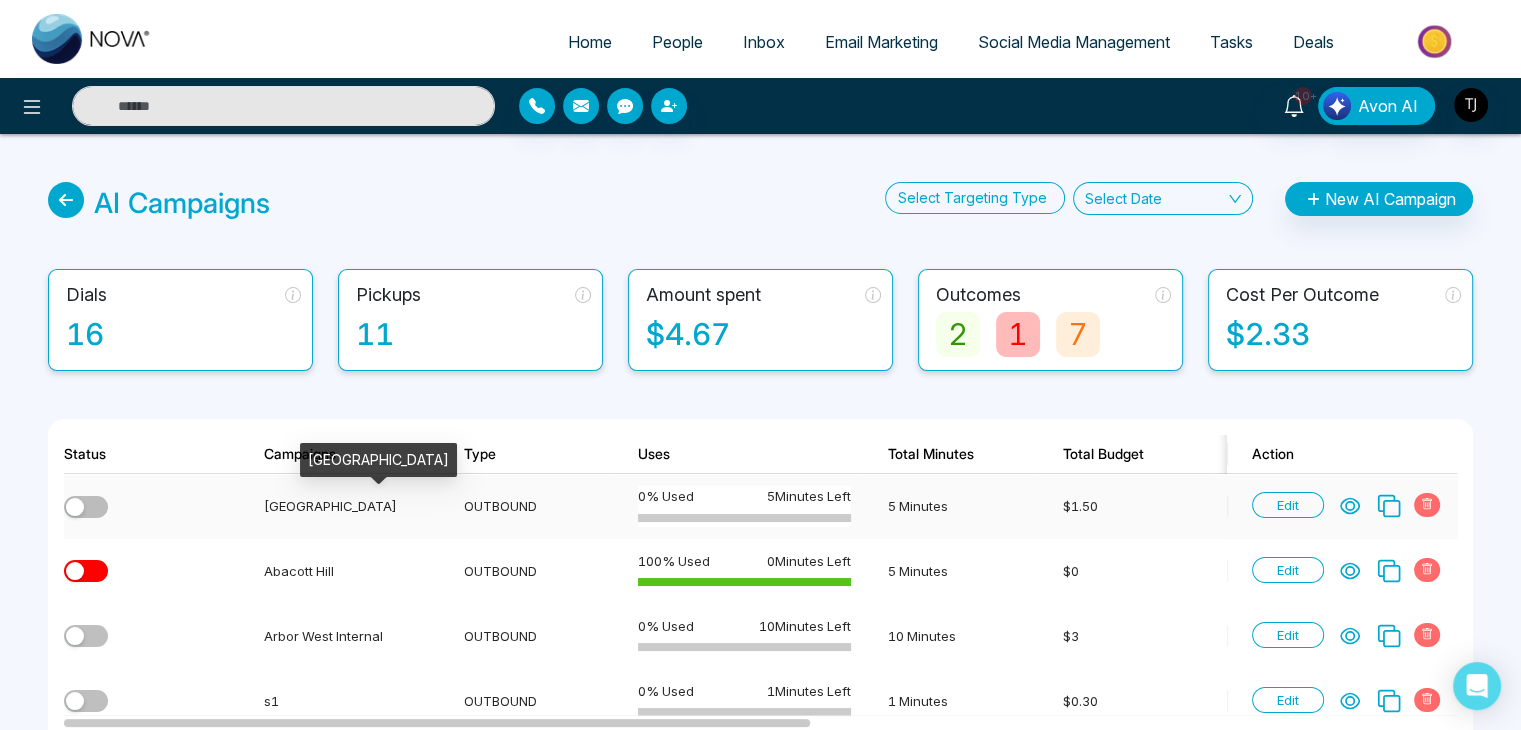 click on "[GEOGRAPHIC_DATA]" at bounding box center [345, 506] 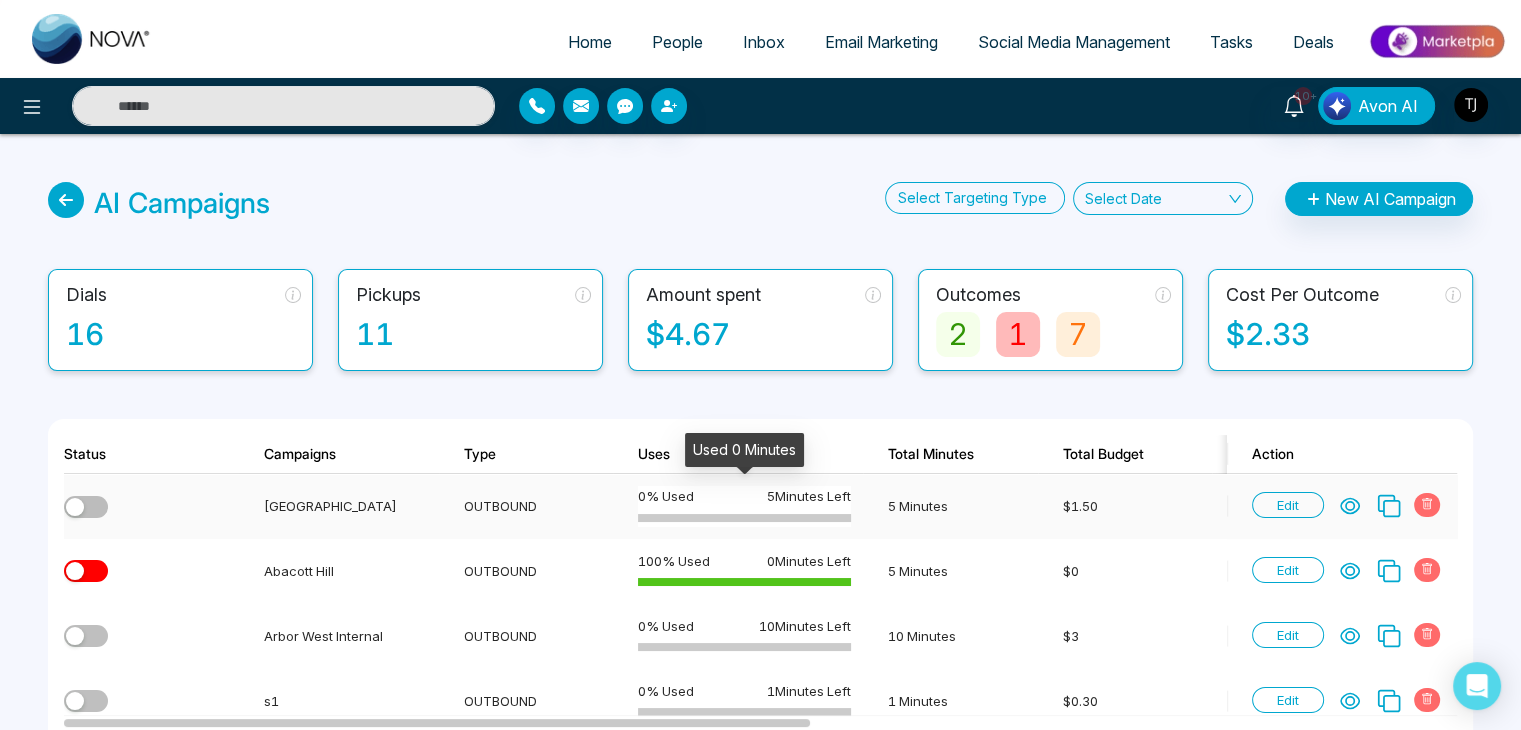 click on "5  Minutes Left" at bounding box center [809, 496] 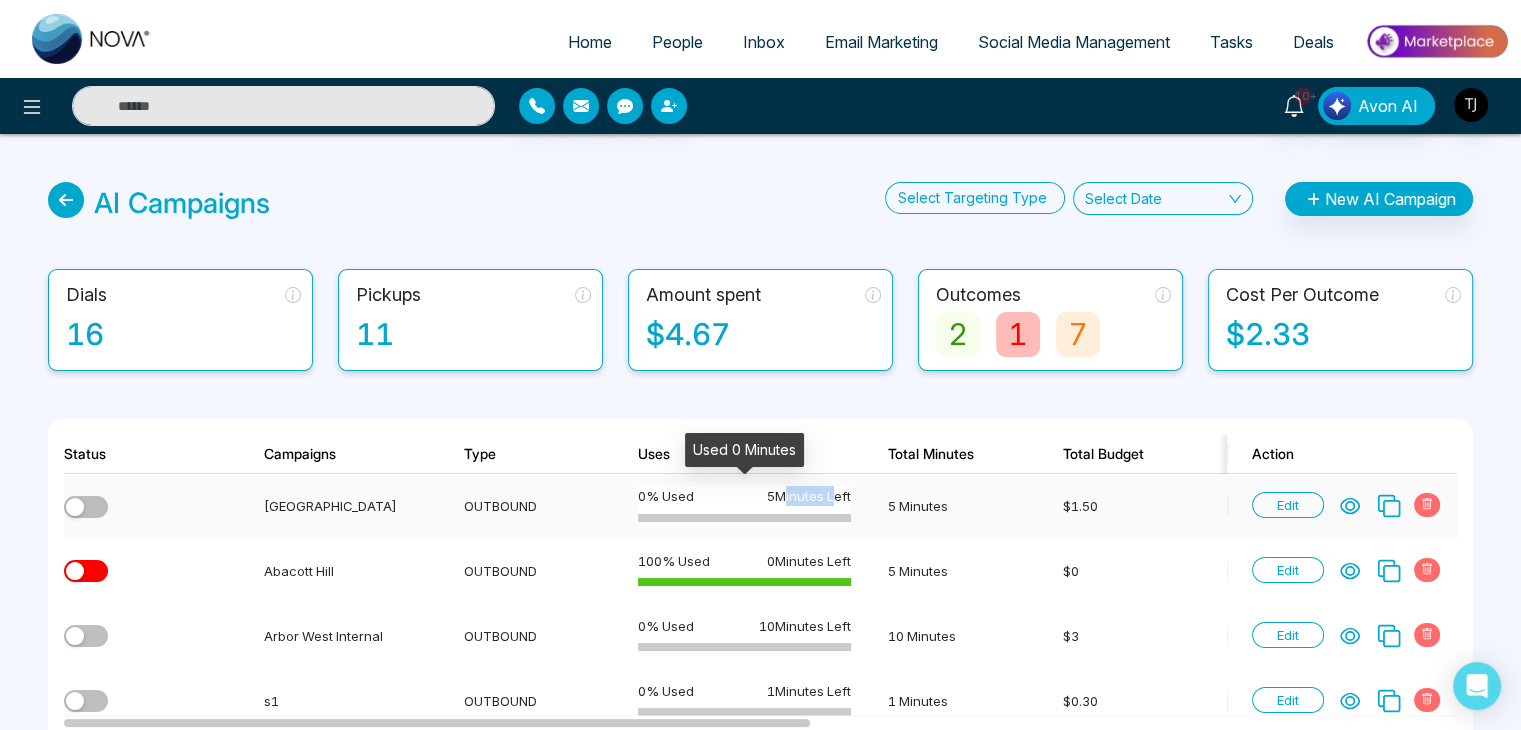 click on "5  Minutes Left" at bounding box center (809, 496) 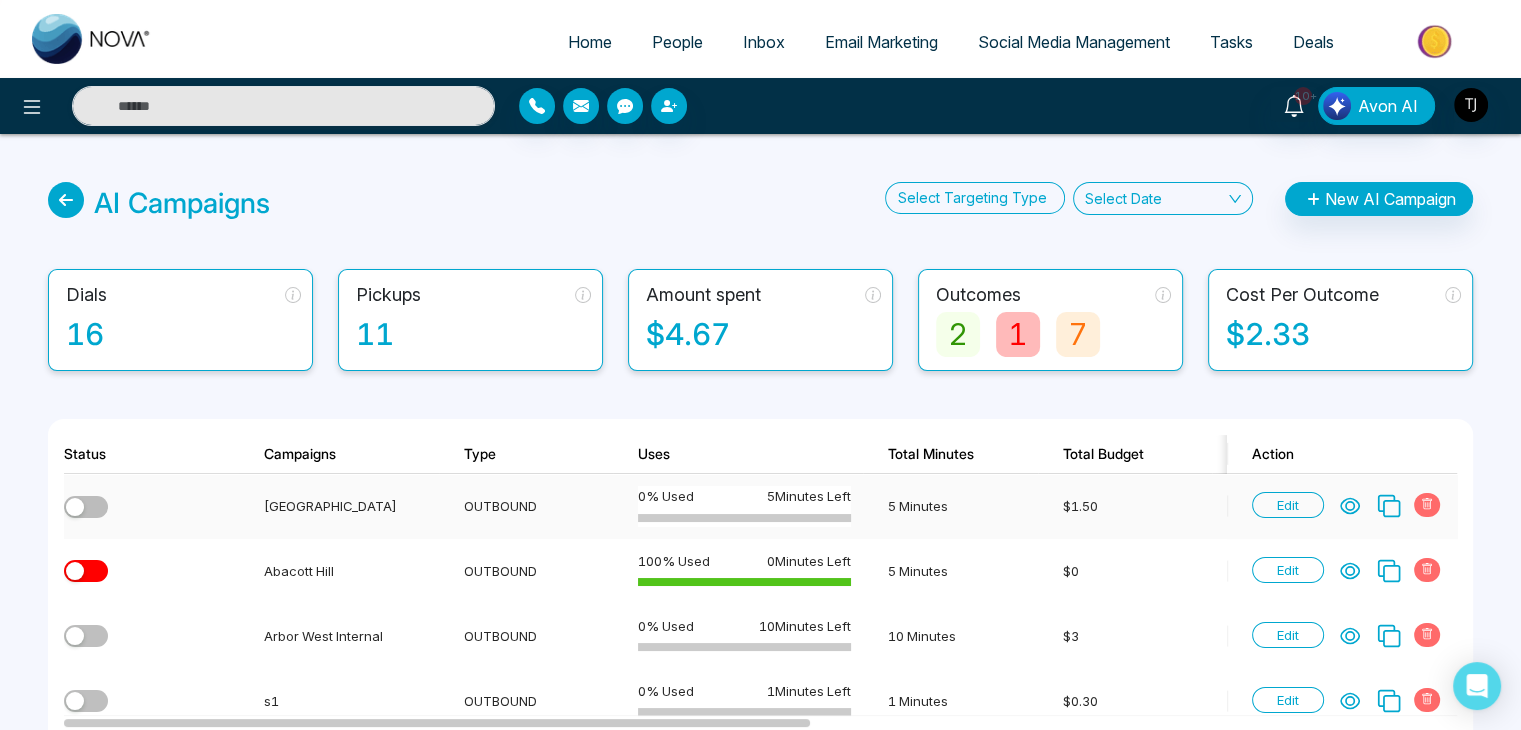 click on "5 Minutes" at bounding box center (950, 506) 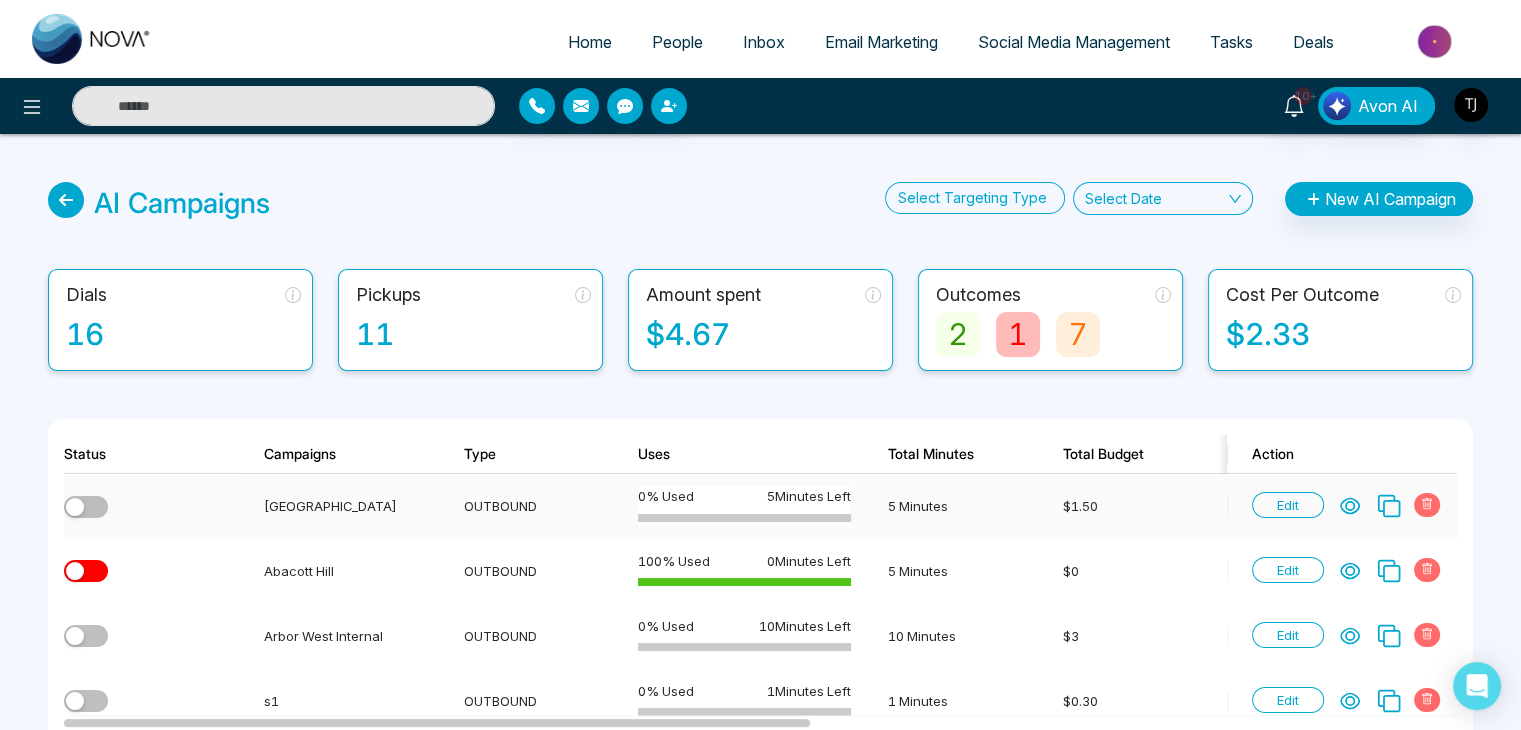 click on "$1.50" at bounding box center [1125, 506] 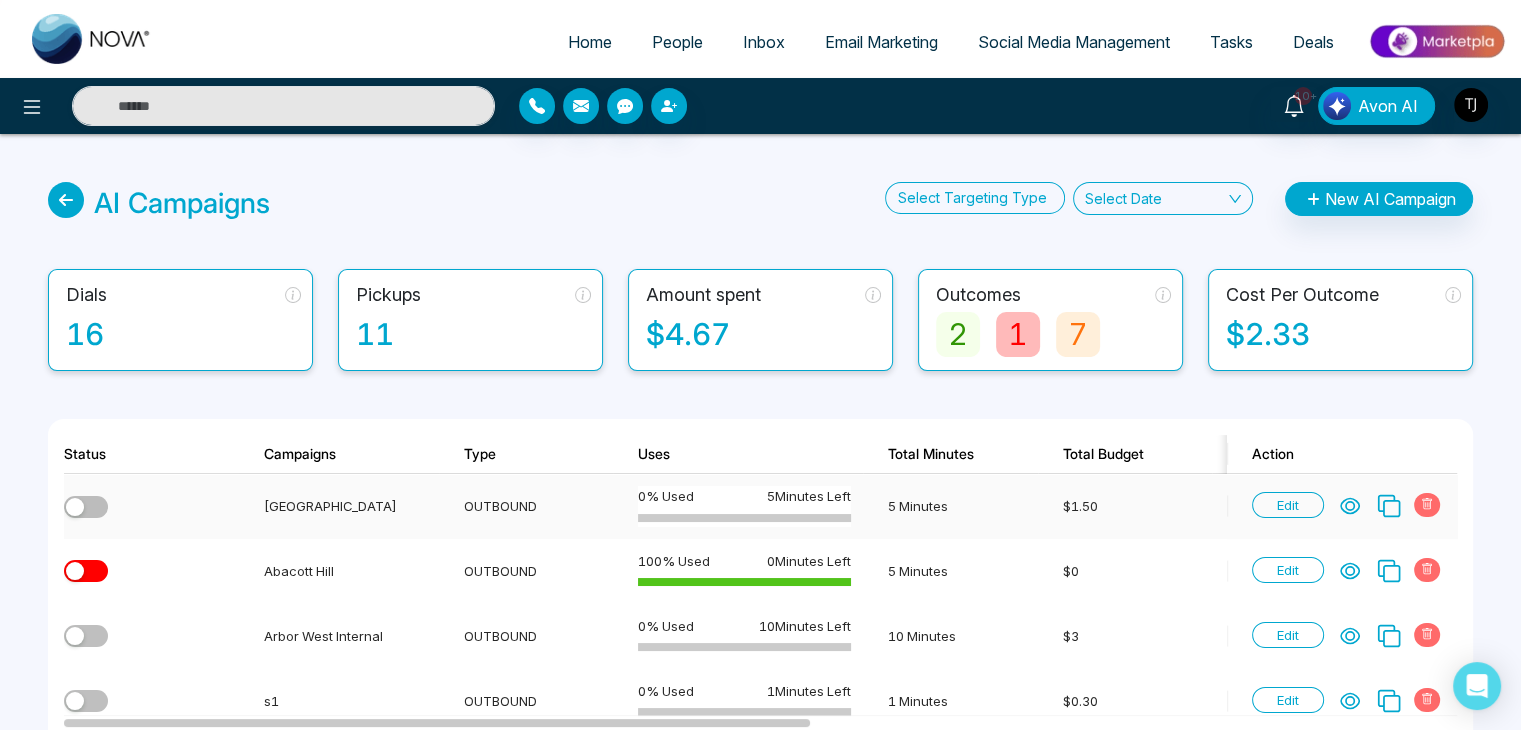 click on "Edit" at bounding box center [1288, 505] 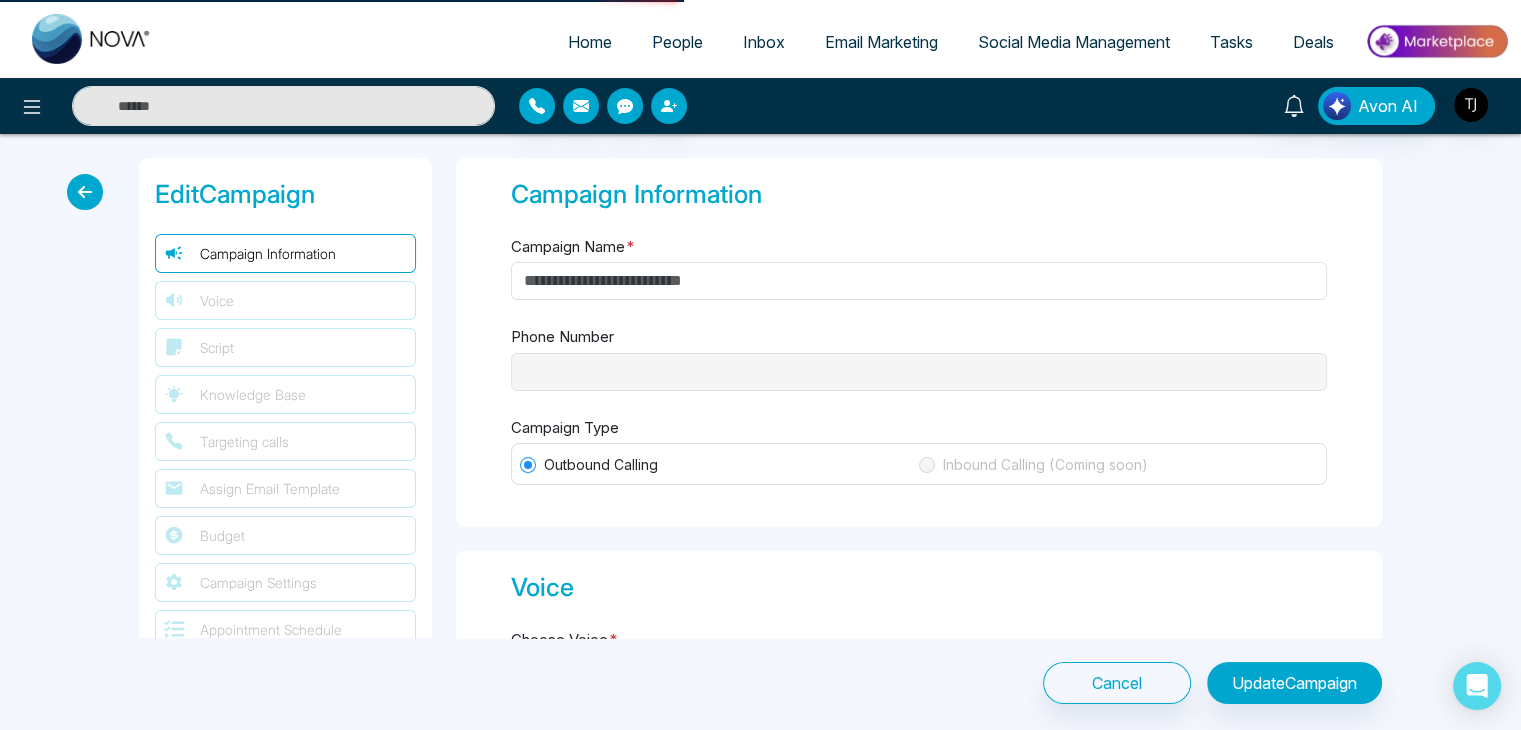 type on "**********" 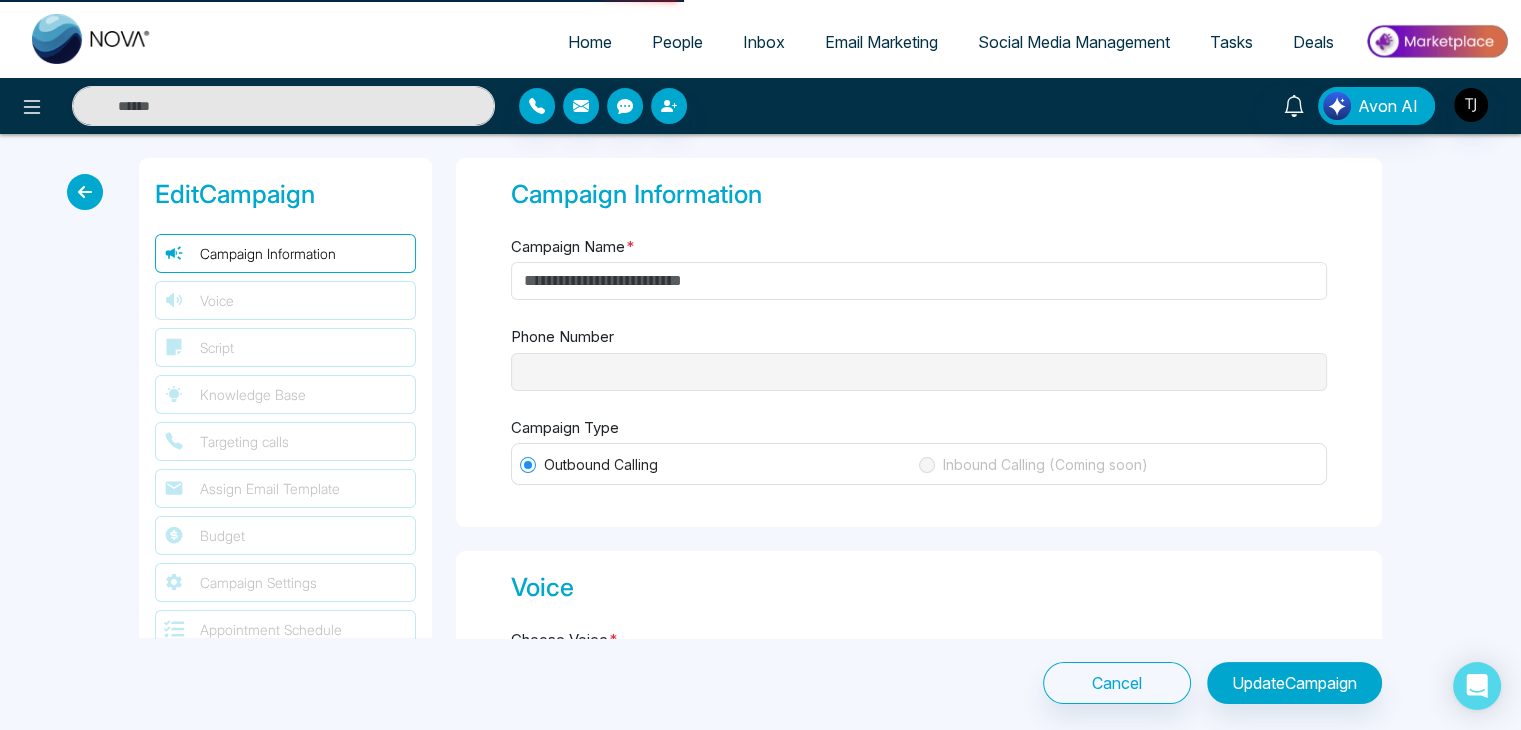 type on "********" 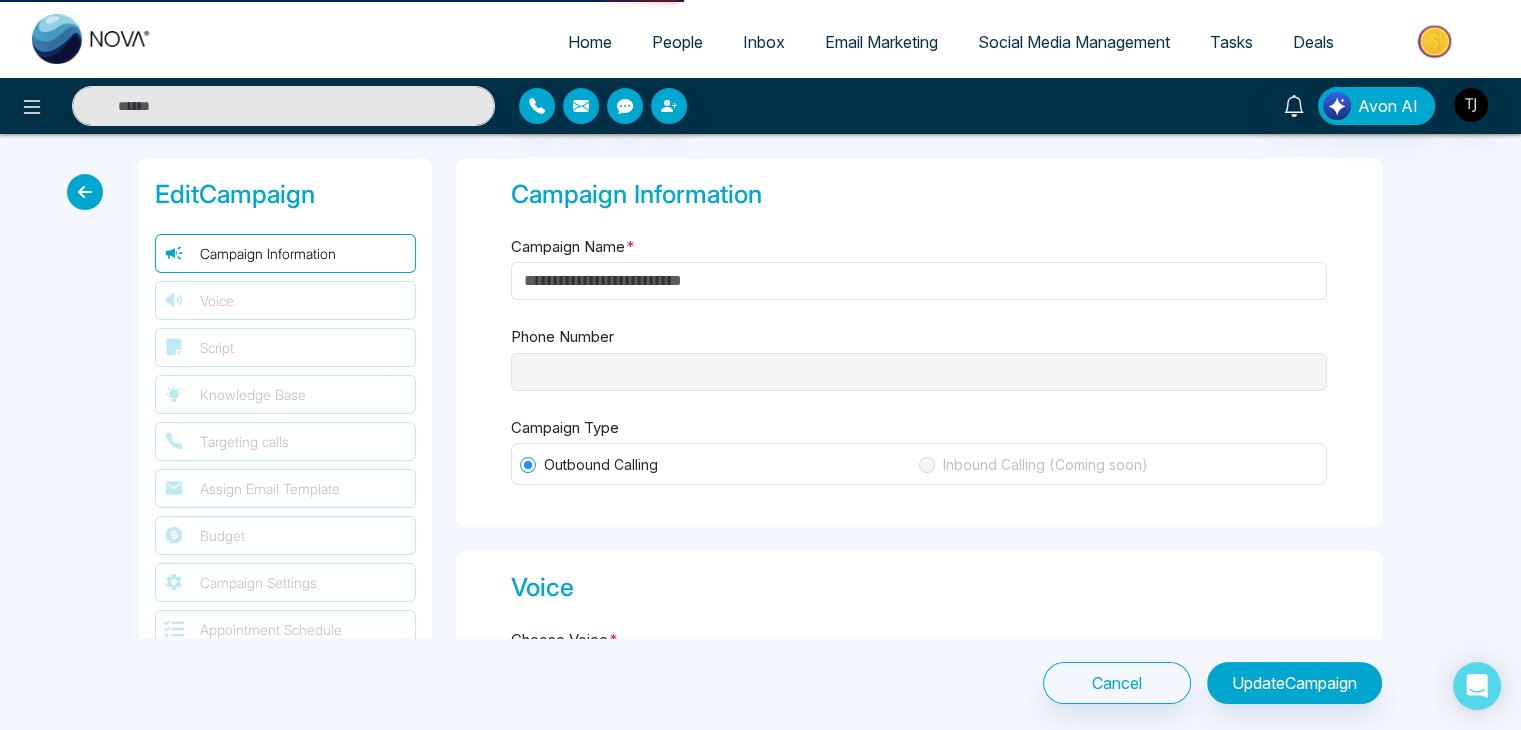 type on "********" 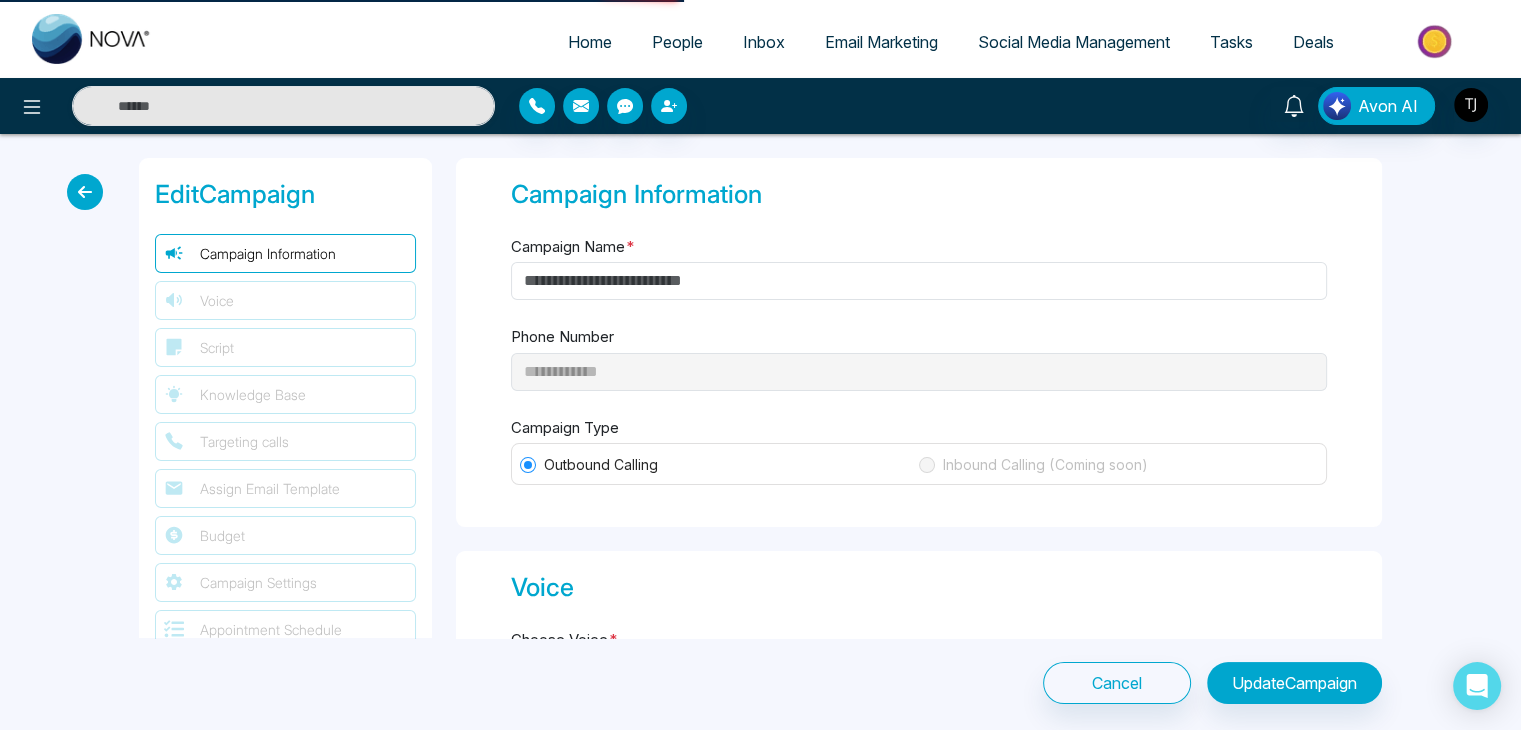 type on "**********" 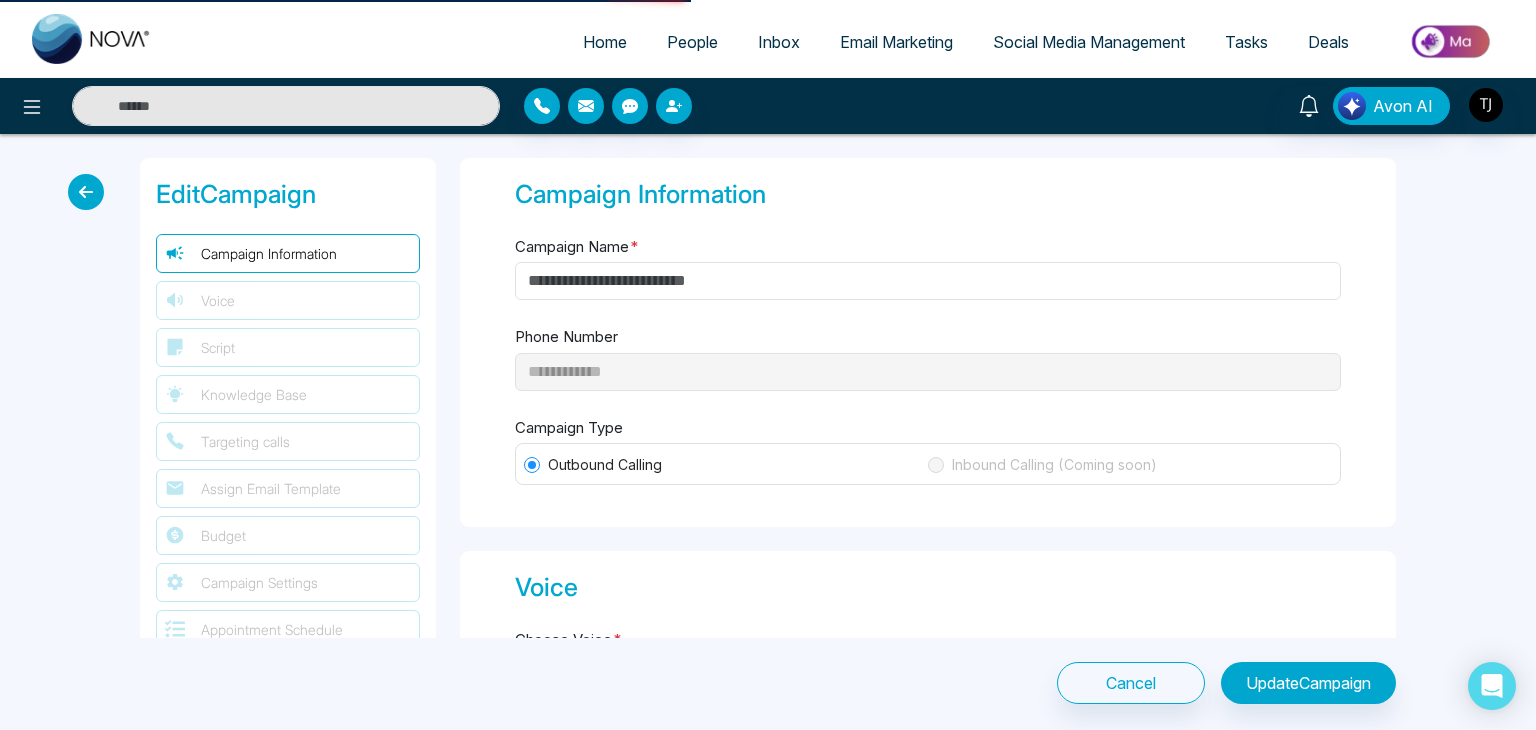 type on "**********" 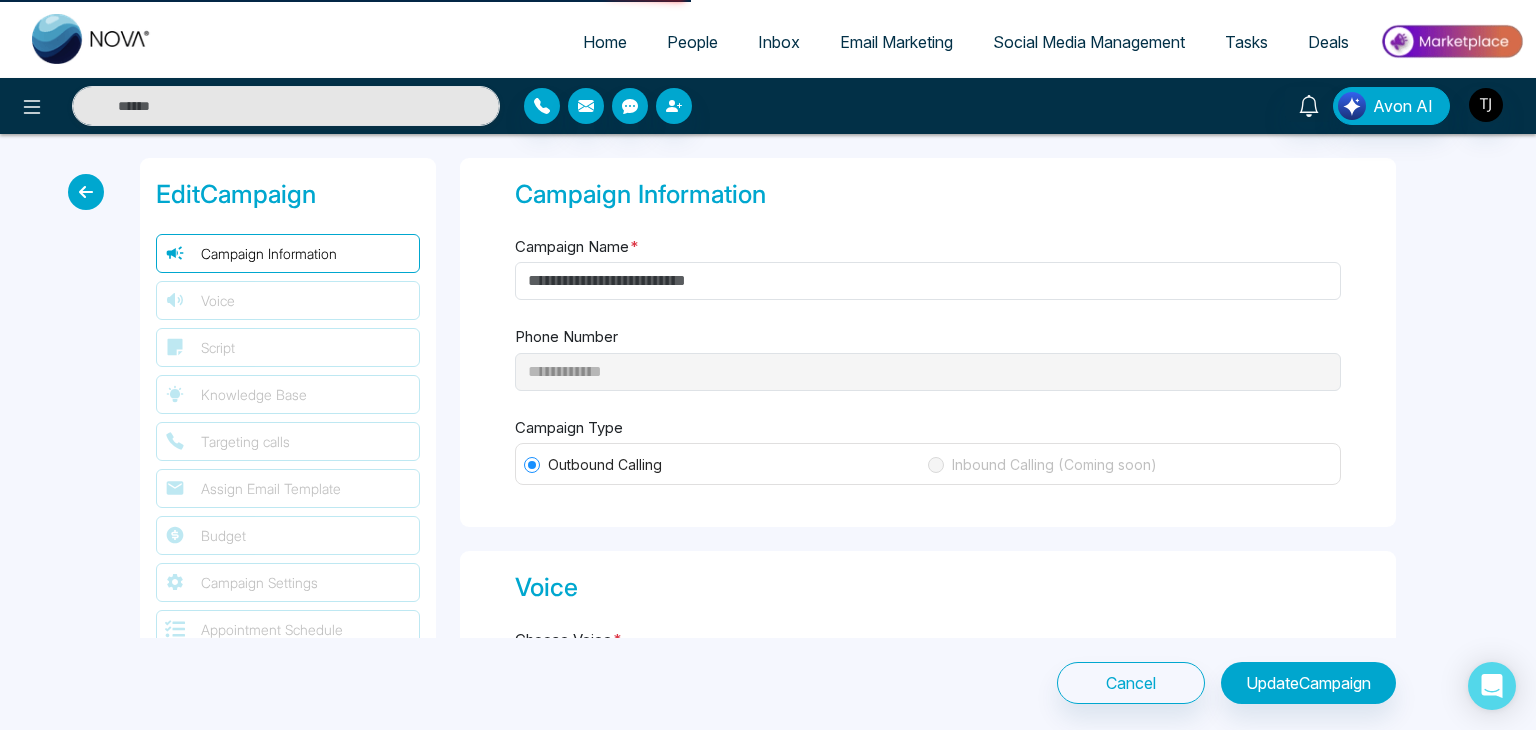 type on "*" 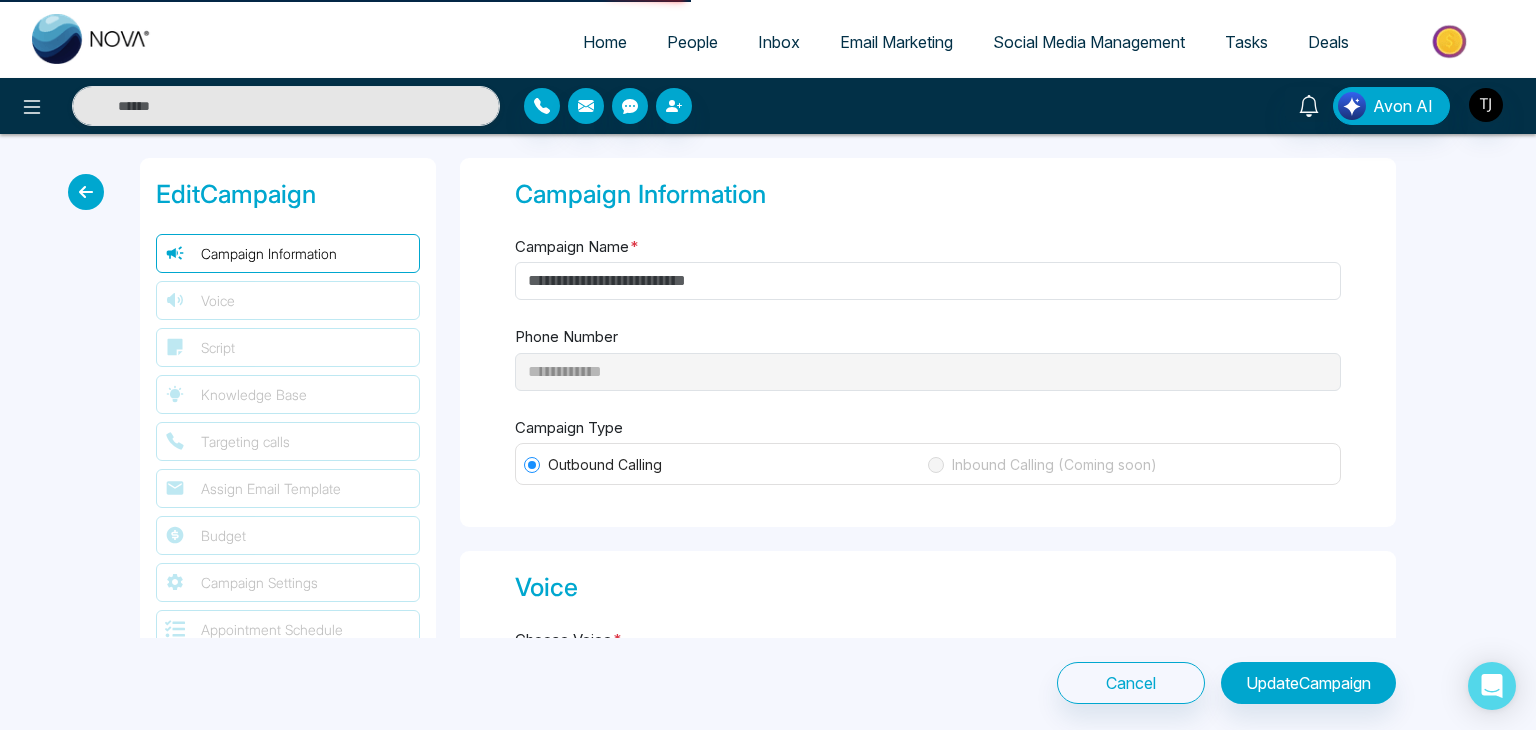 type on "*" 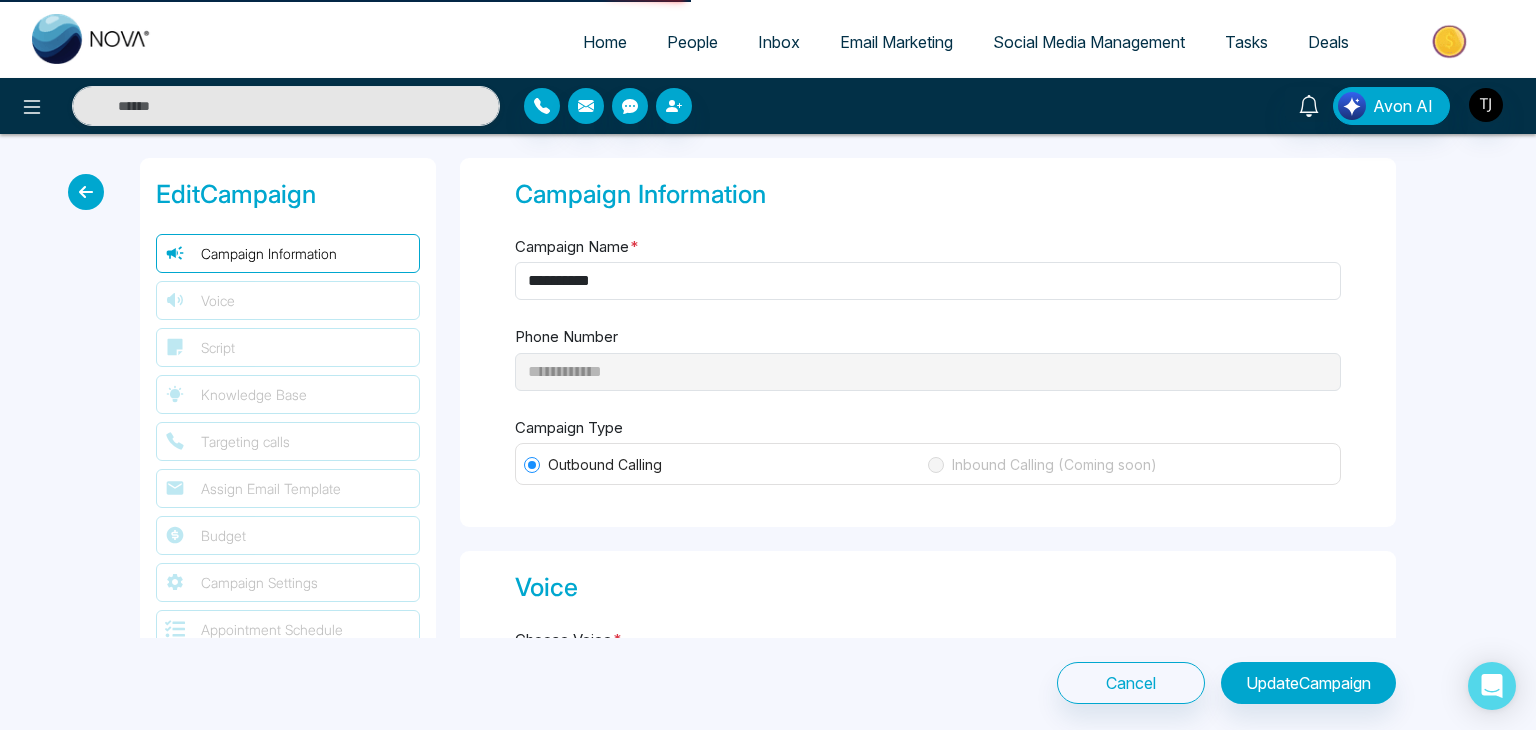 type on "********" 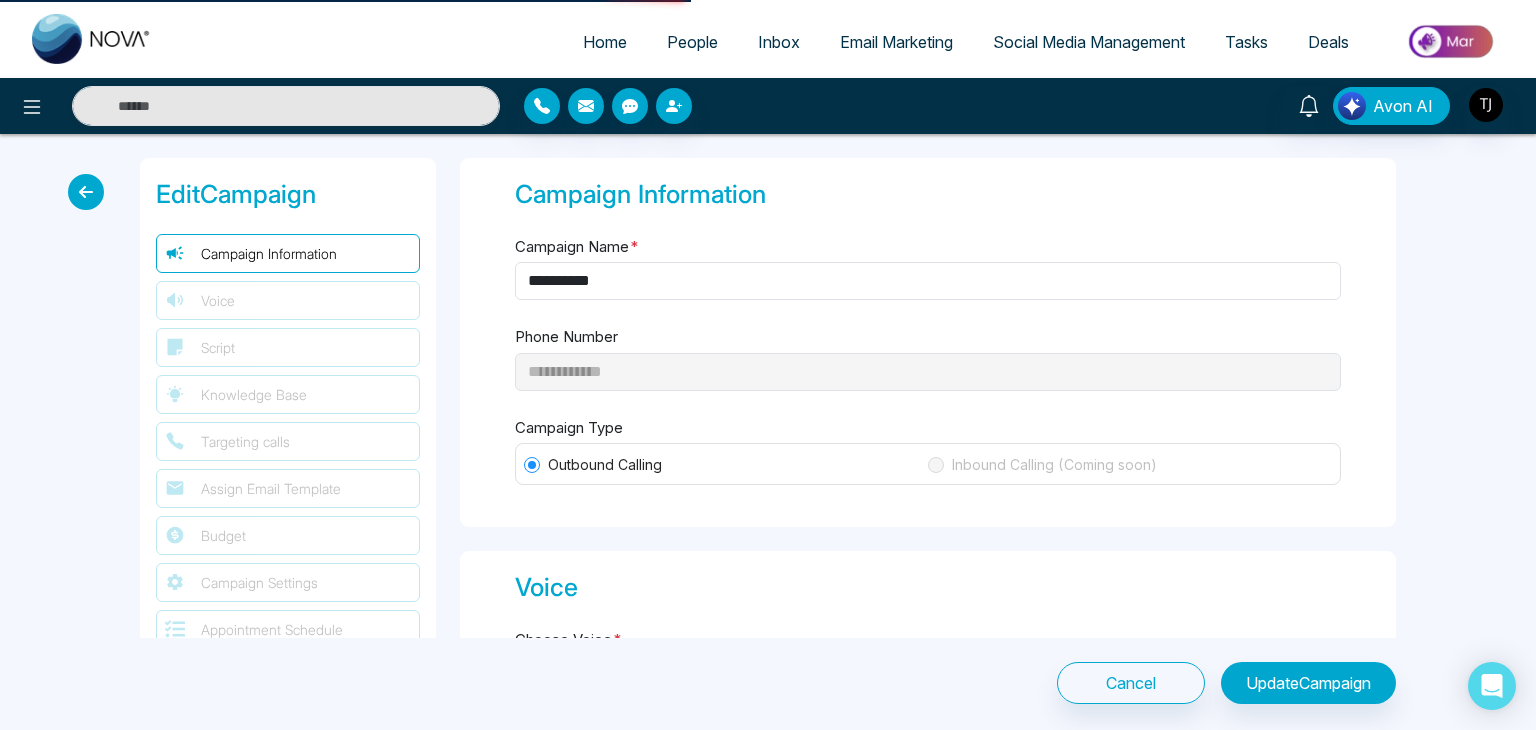 type on "********" 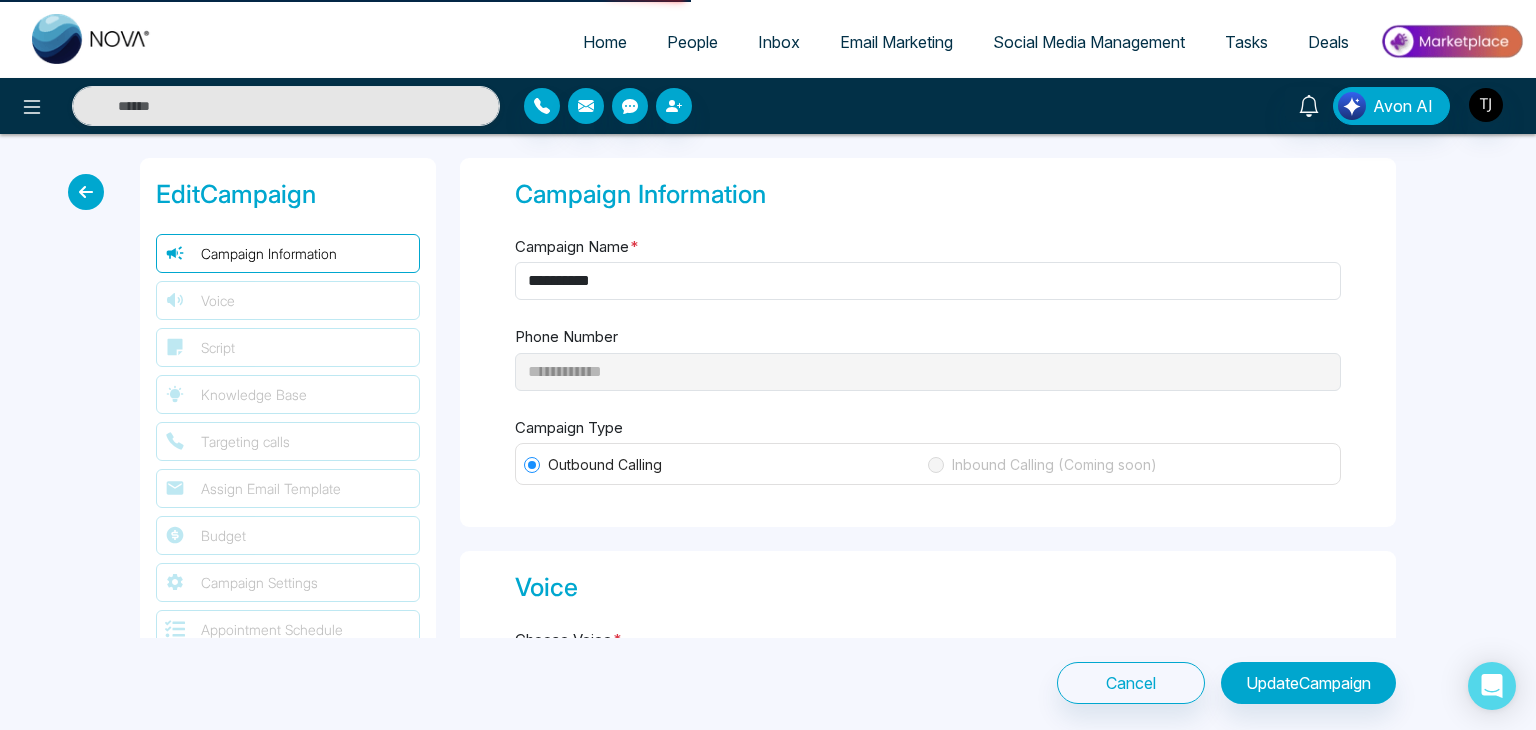 type on "**********" 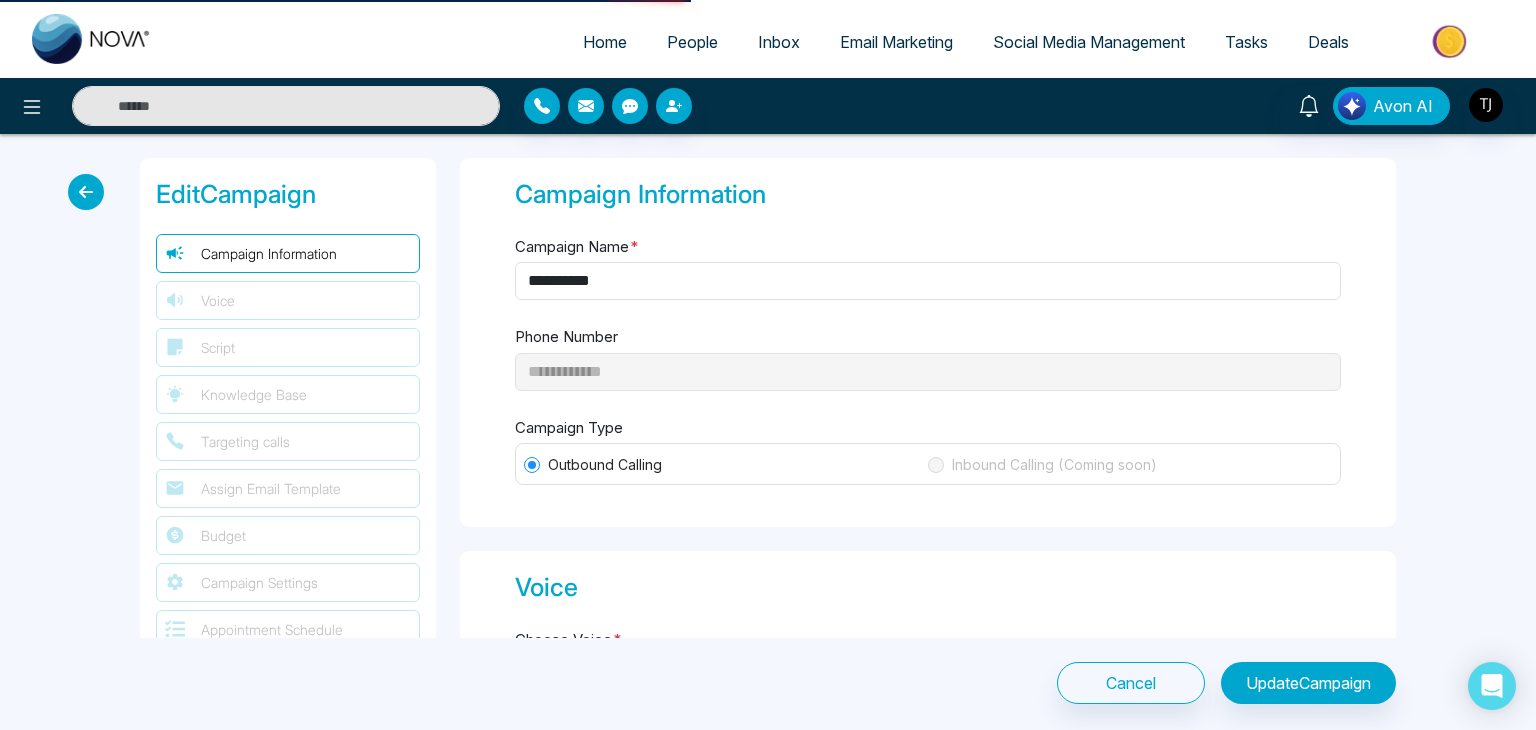 select on "***" 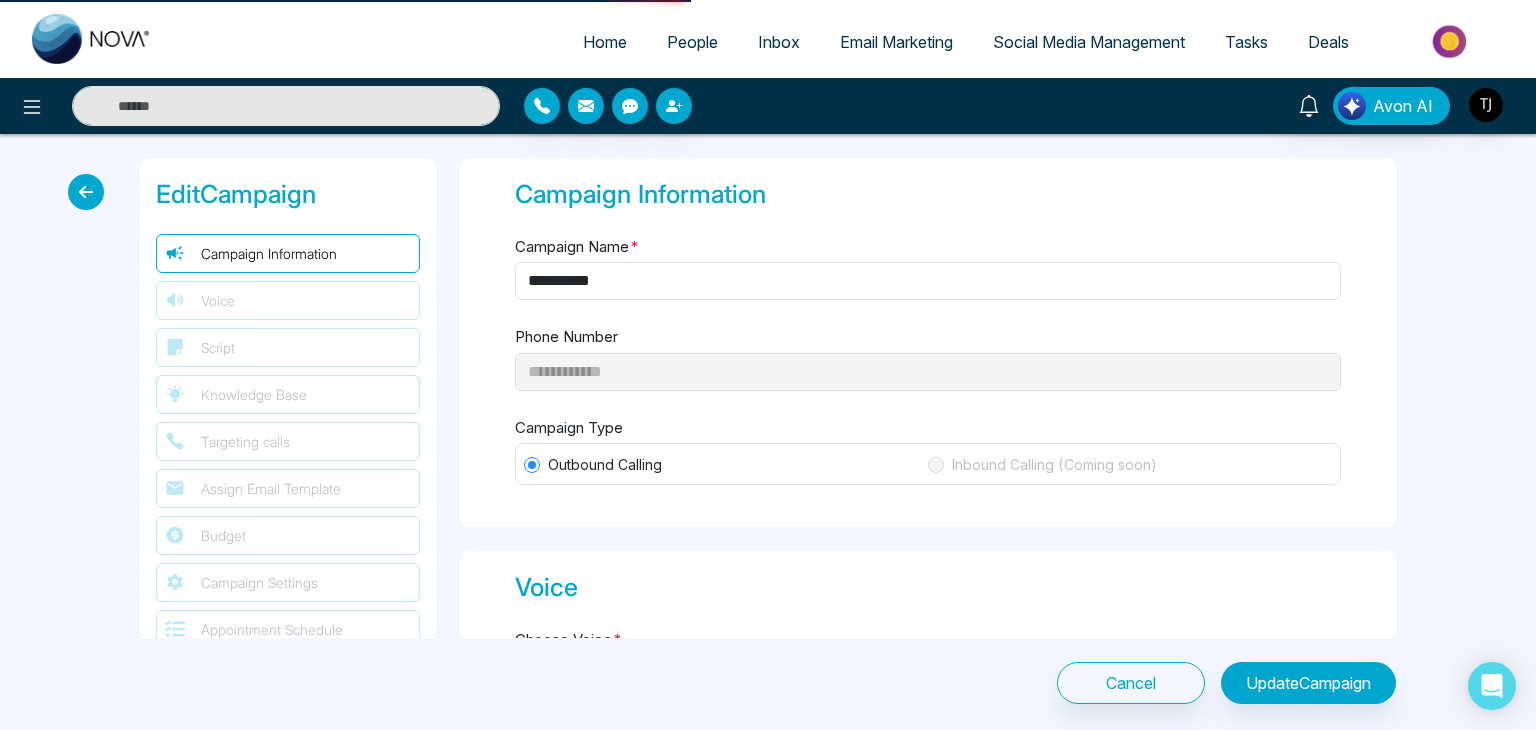 select on "***" 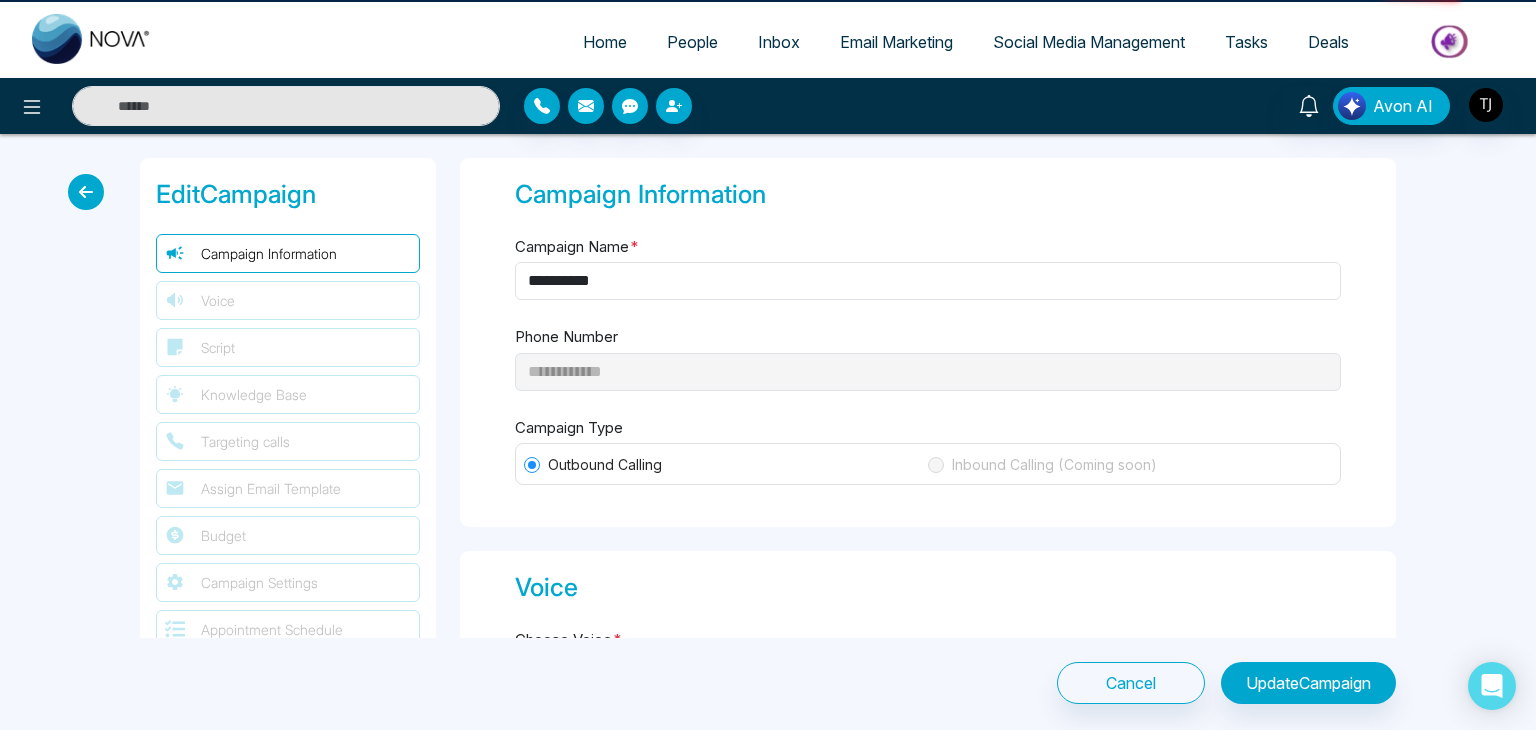 type on "**********" 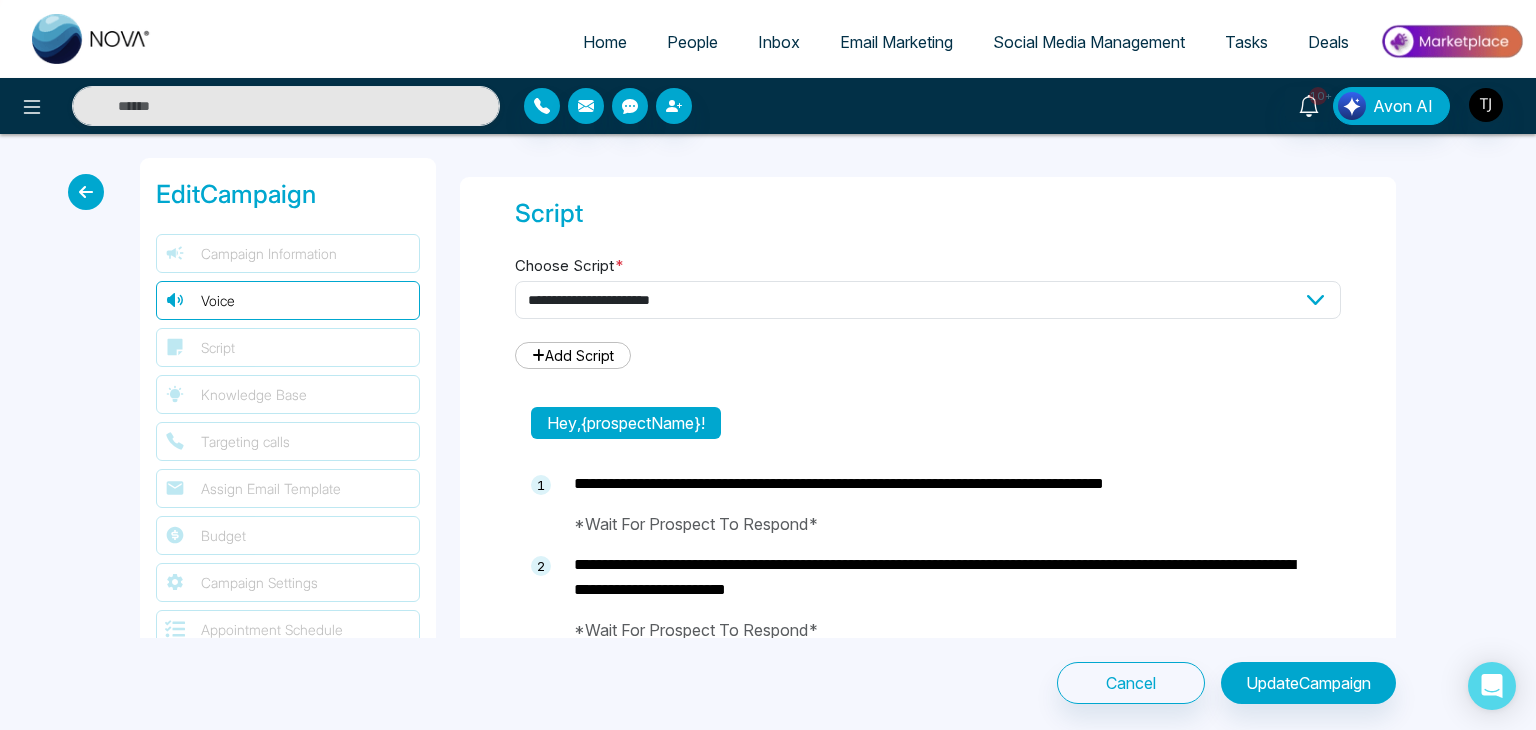 select on "*****" 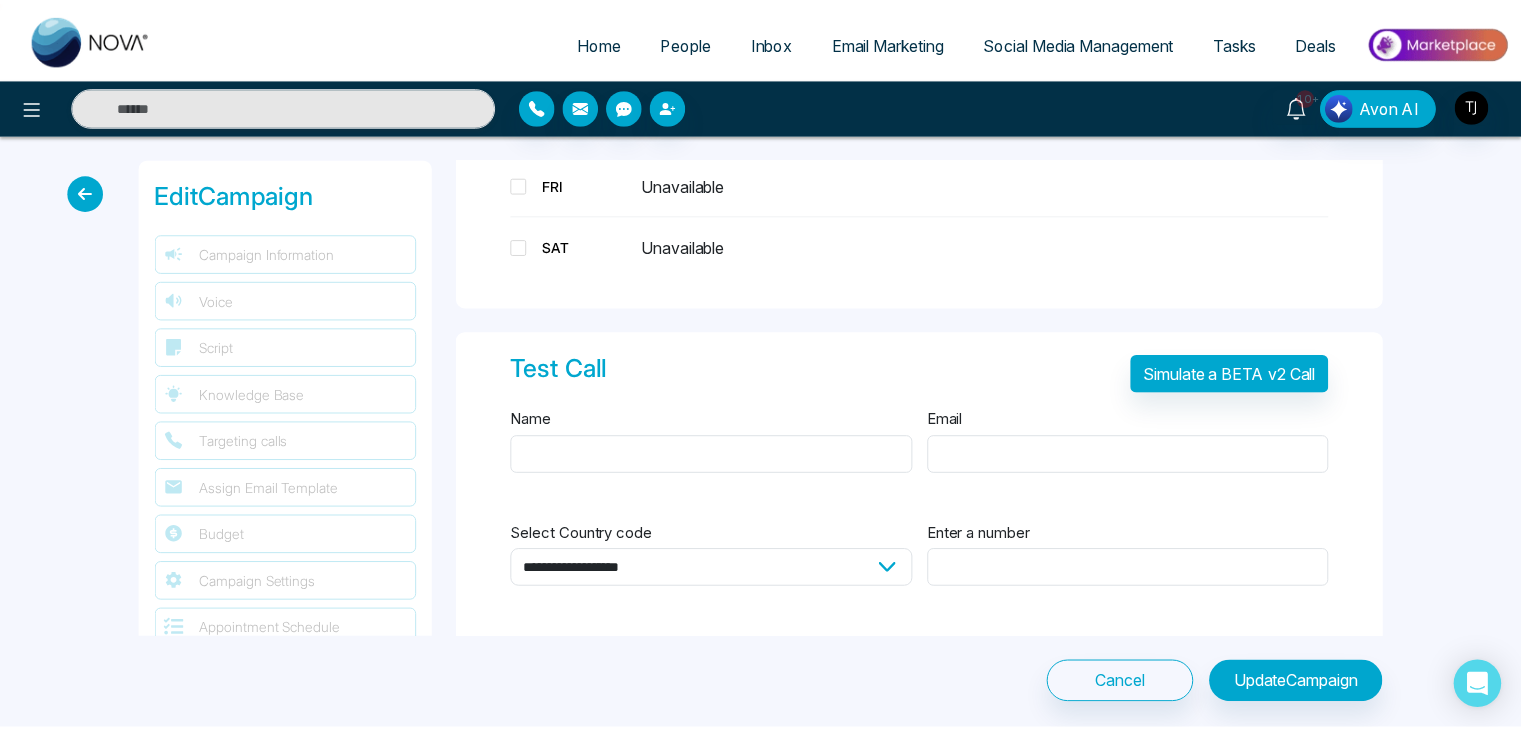 scroll, scrollTop: 4008, scrollLeft: 0, axis: vertical 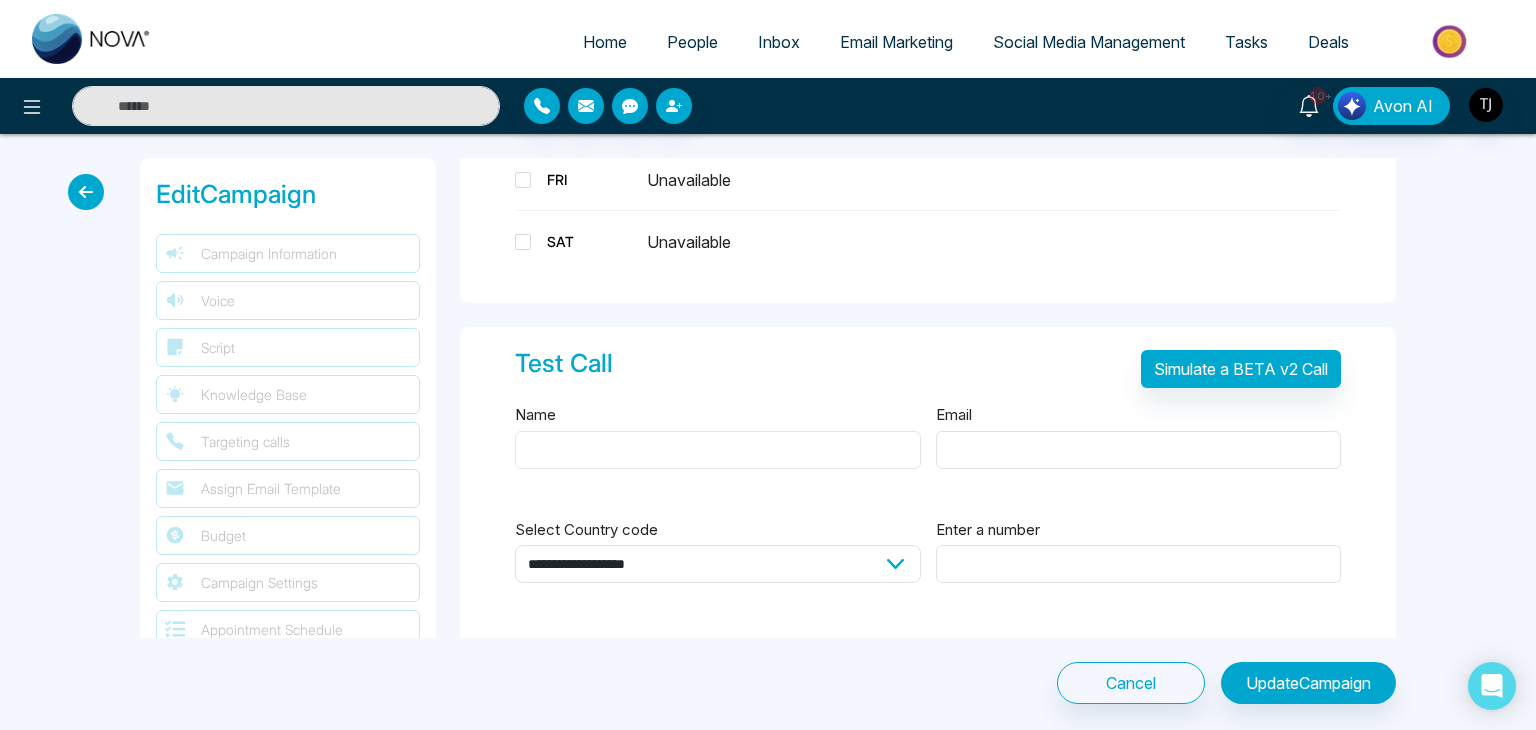 click on "Name" at bounding box center (718, 450) 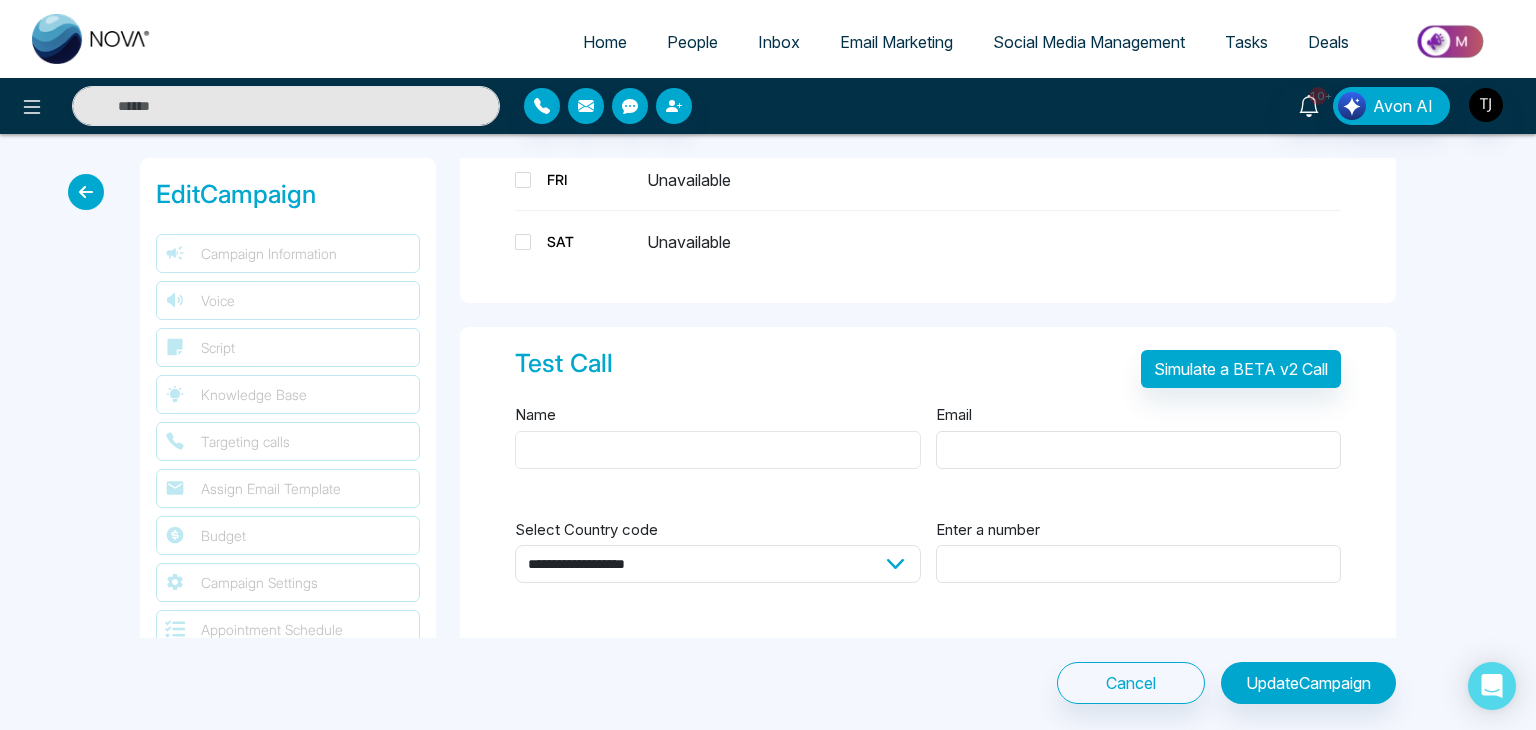 click on "Name" at bounding box center (718, 450) 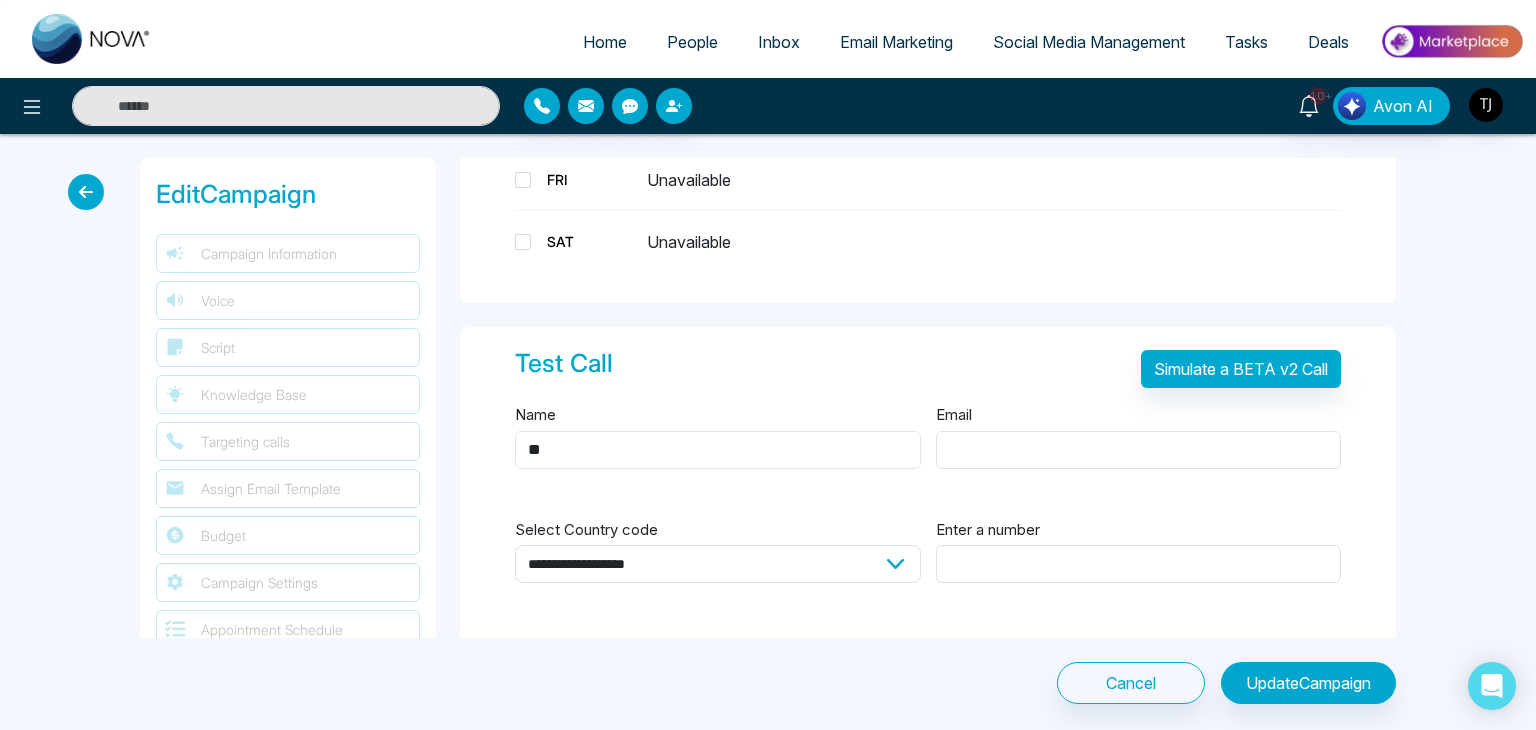 type on "*" 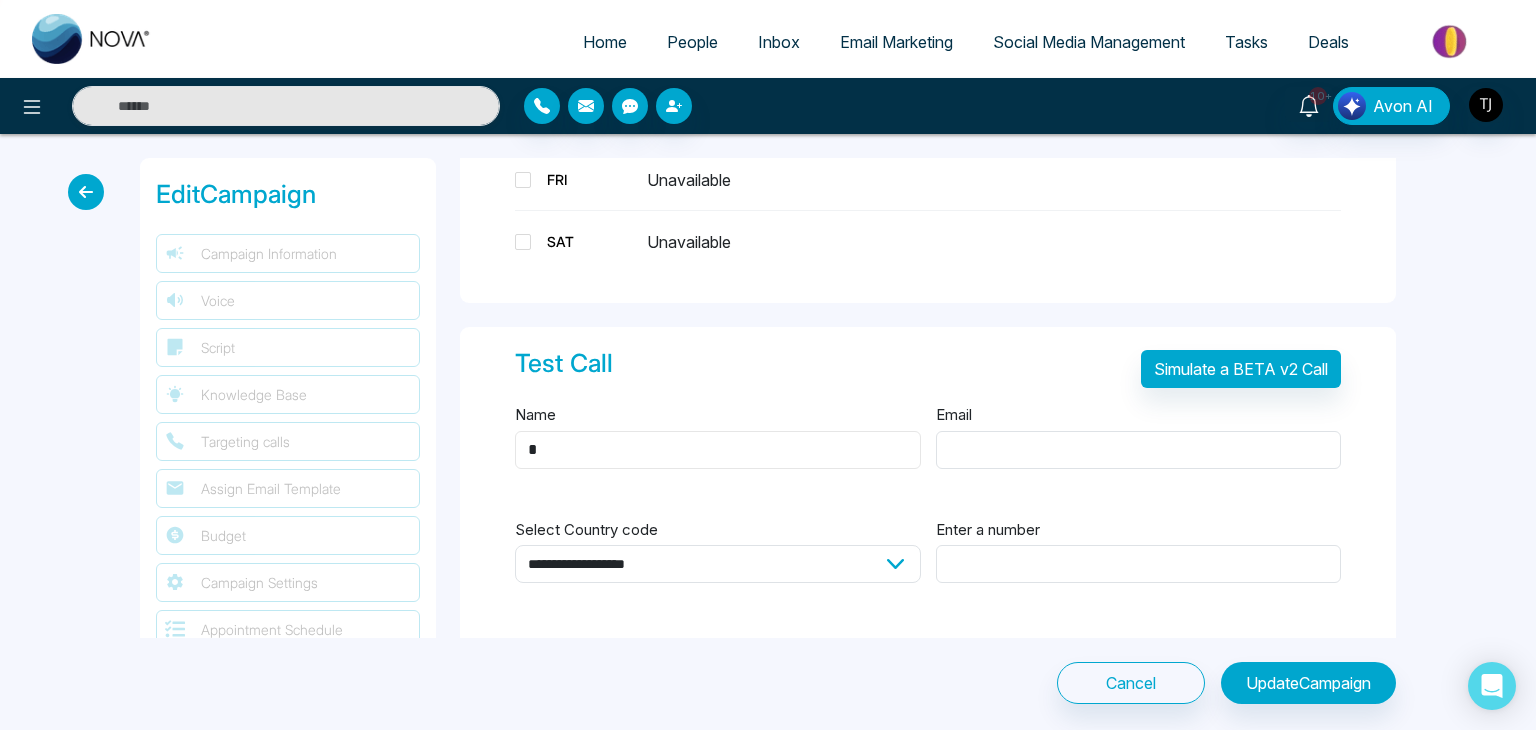 type 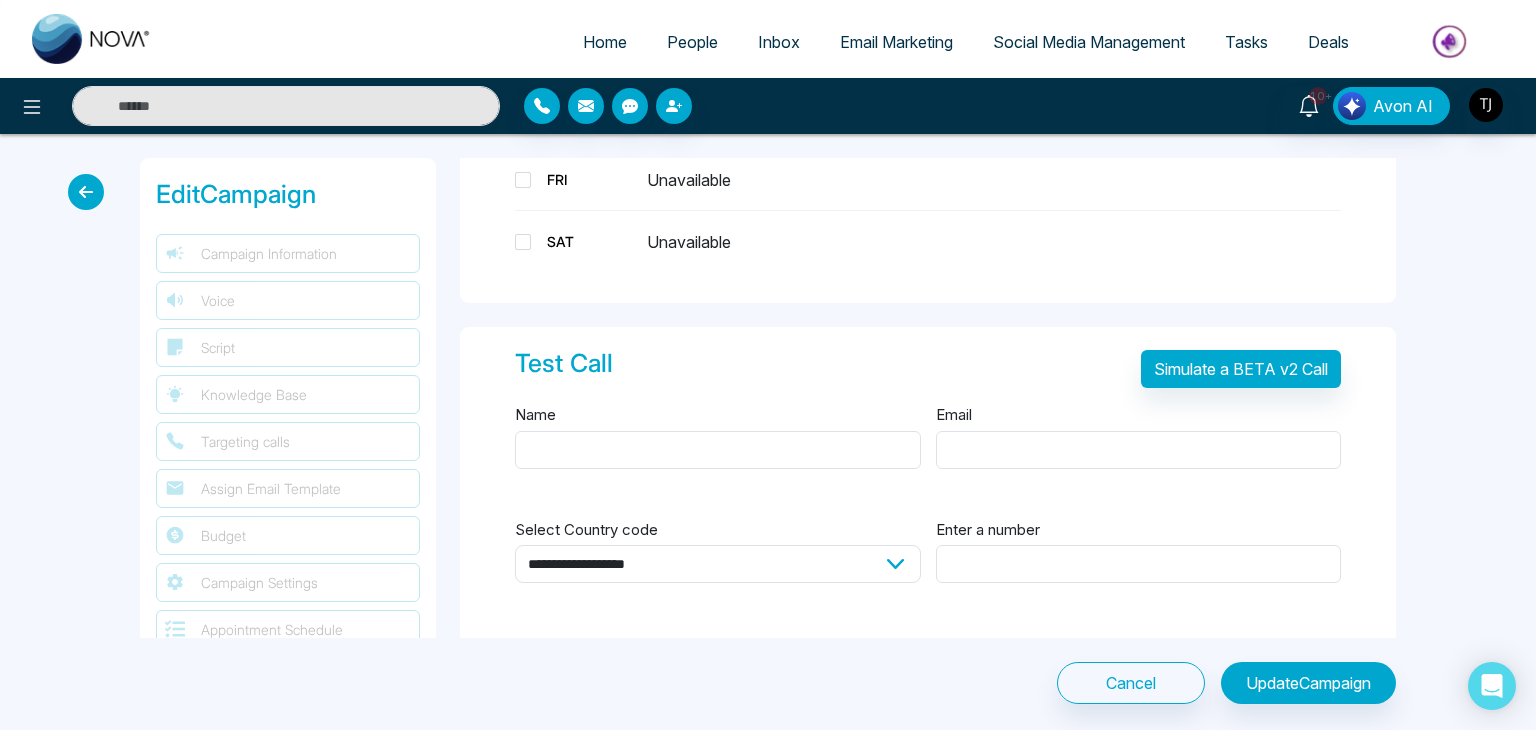 click at bounding box center [86, 192] 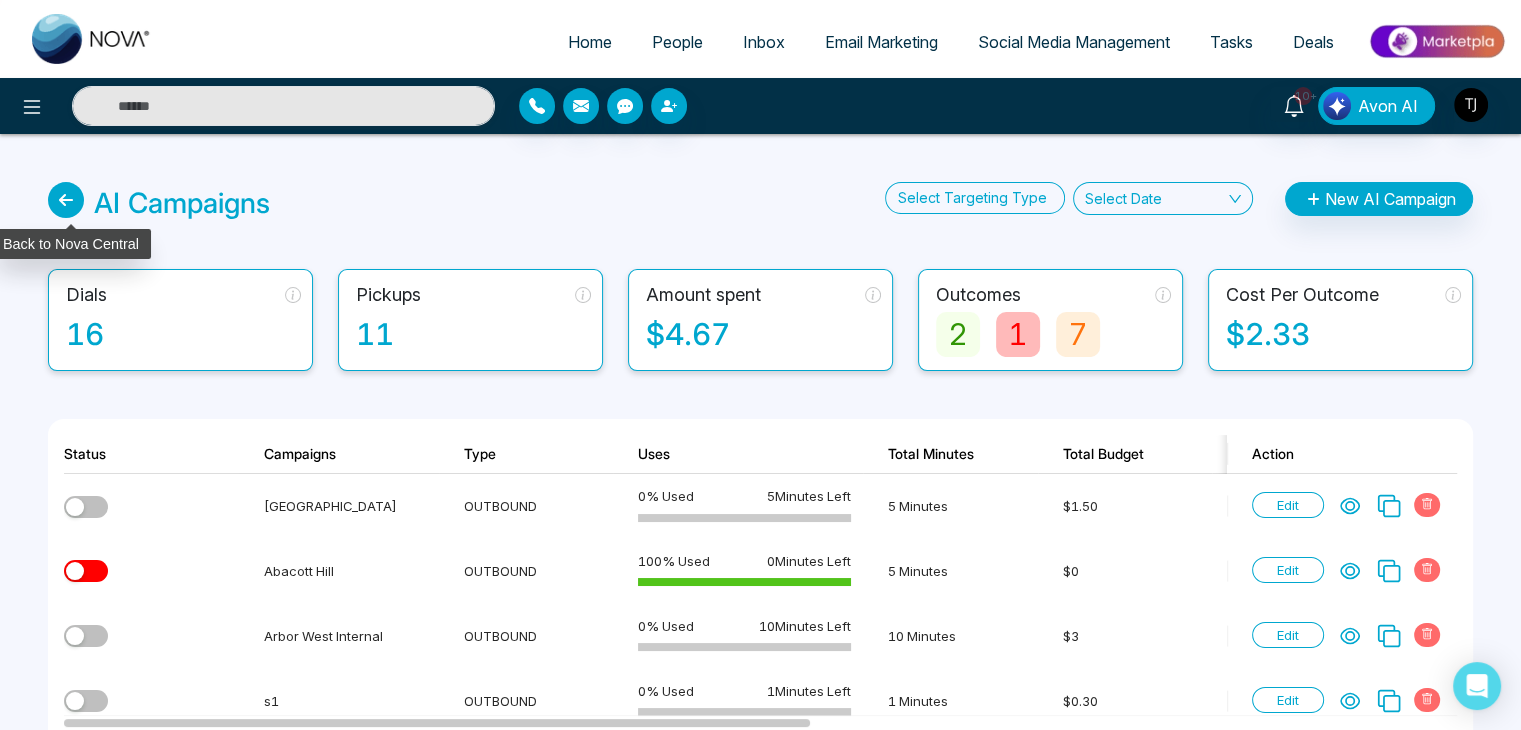 click at bounding box center (66, 200) 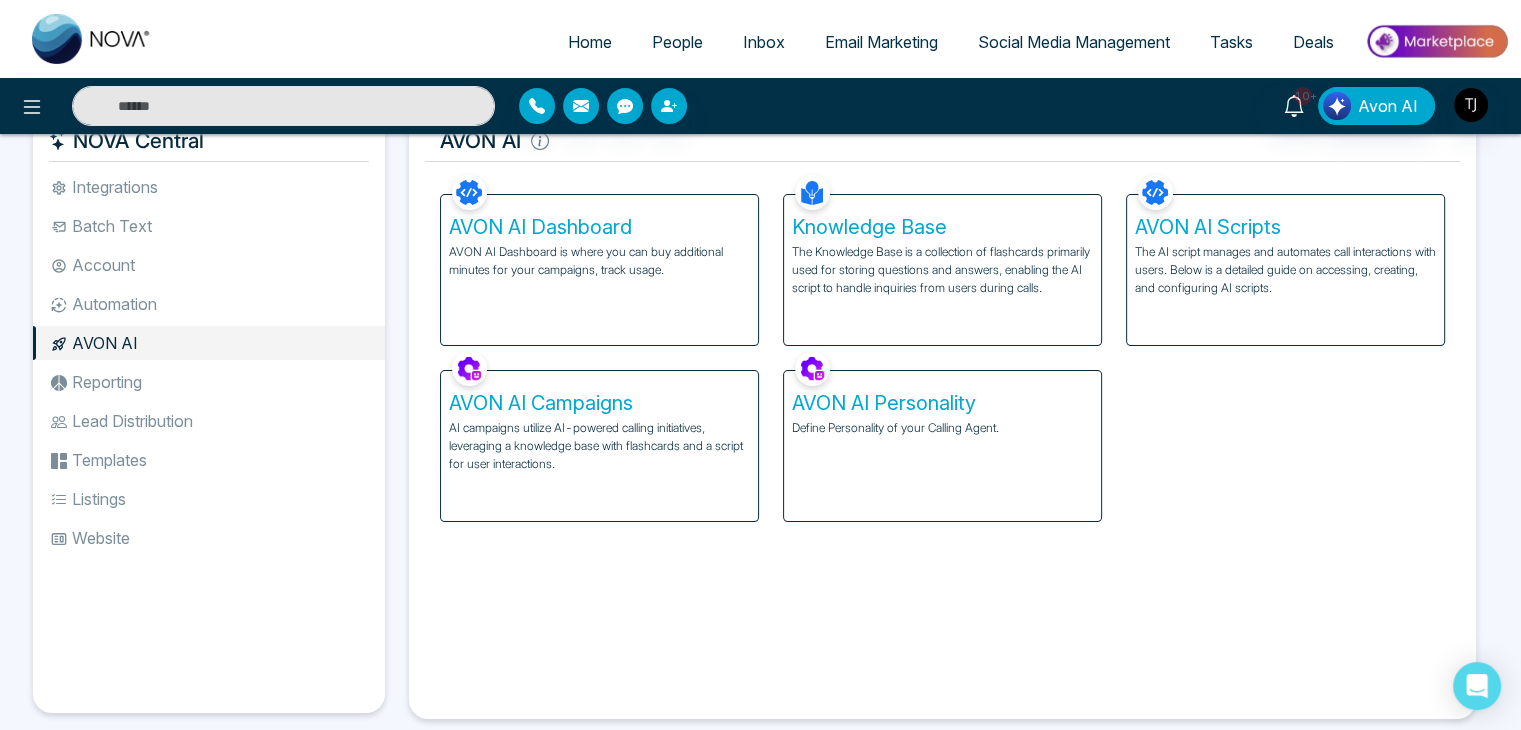 scroll, scrollTop: 50, scrollLeft: 0, axis: vertical 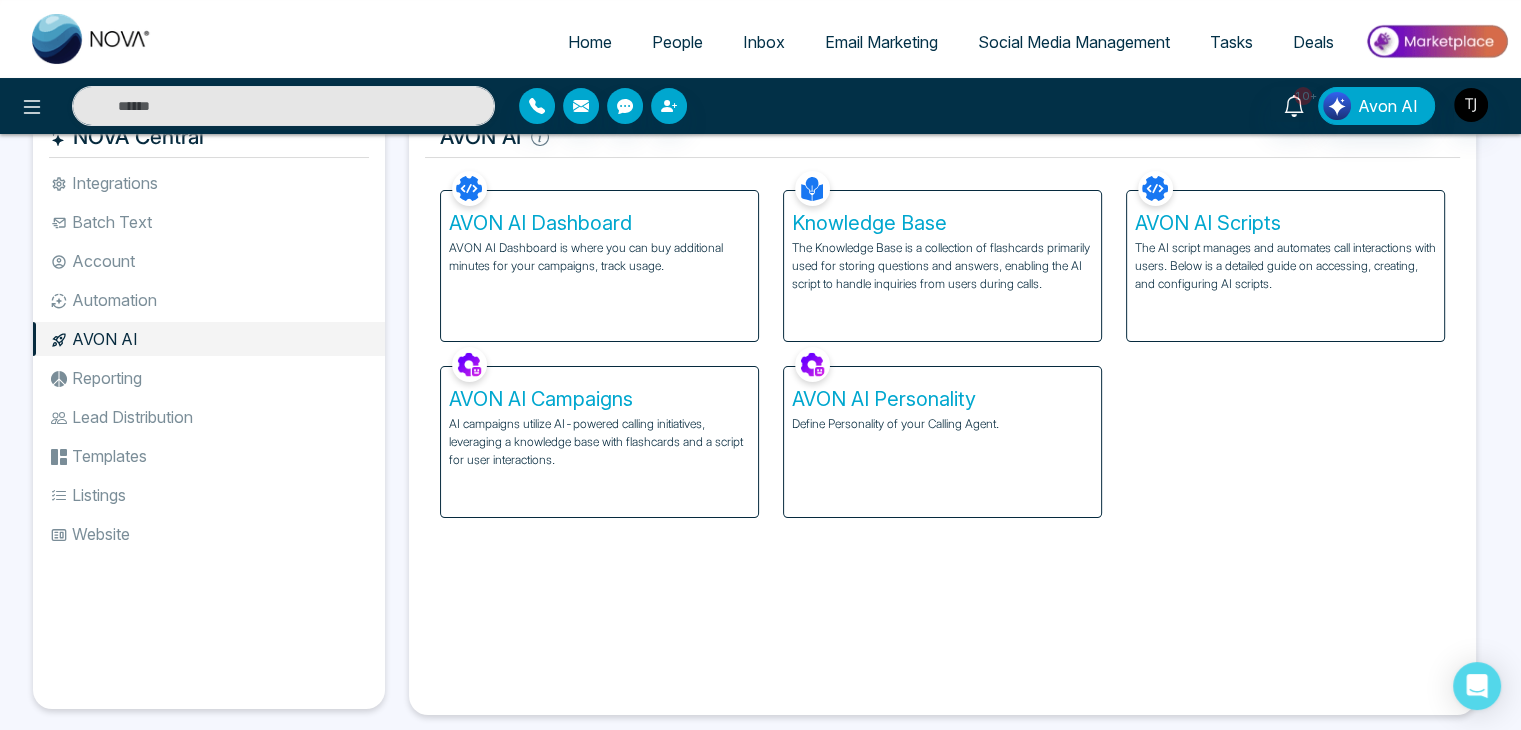 click on "Reporting" at bounding box center [209, 378] 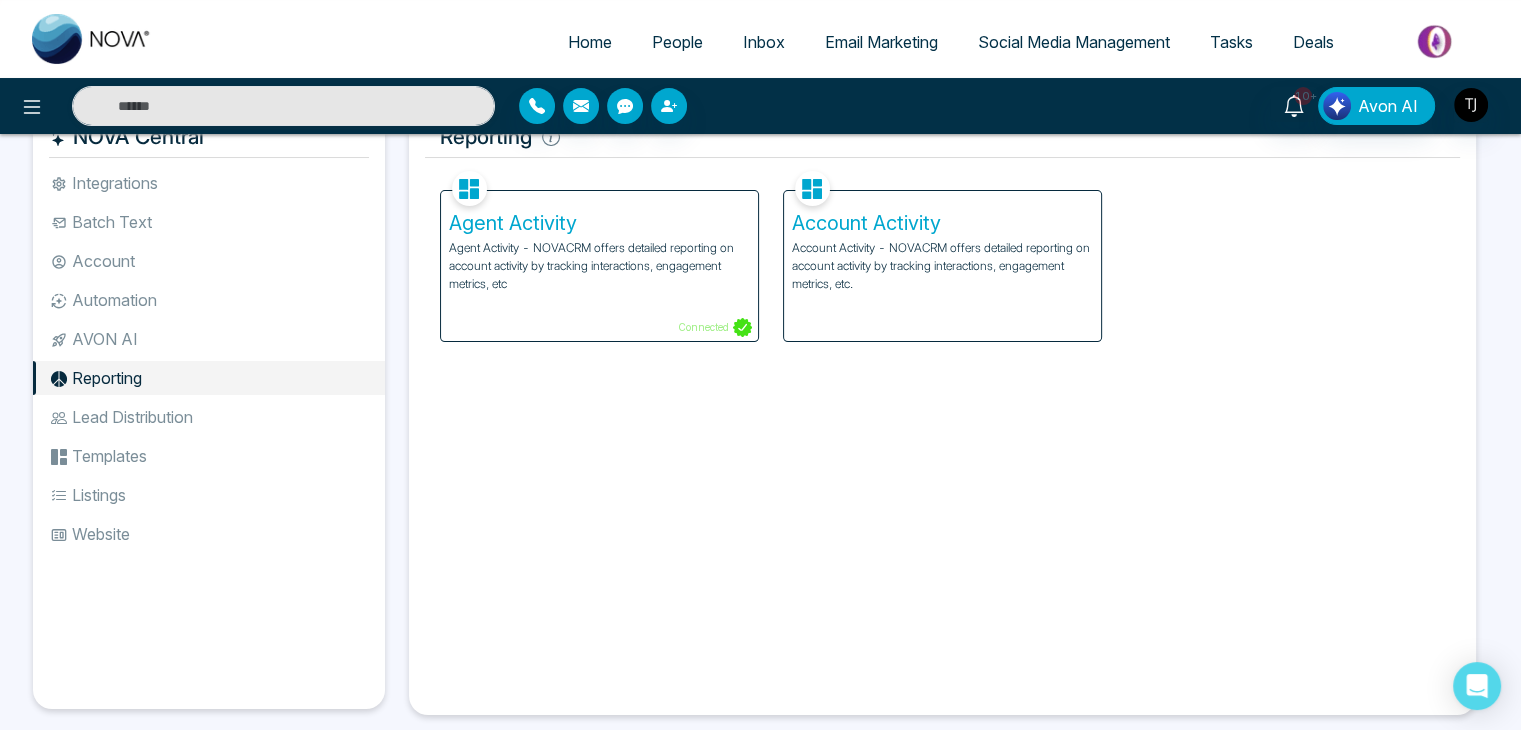 scroll, scrollTop: 0, scrollLeft: 0, axis: both 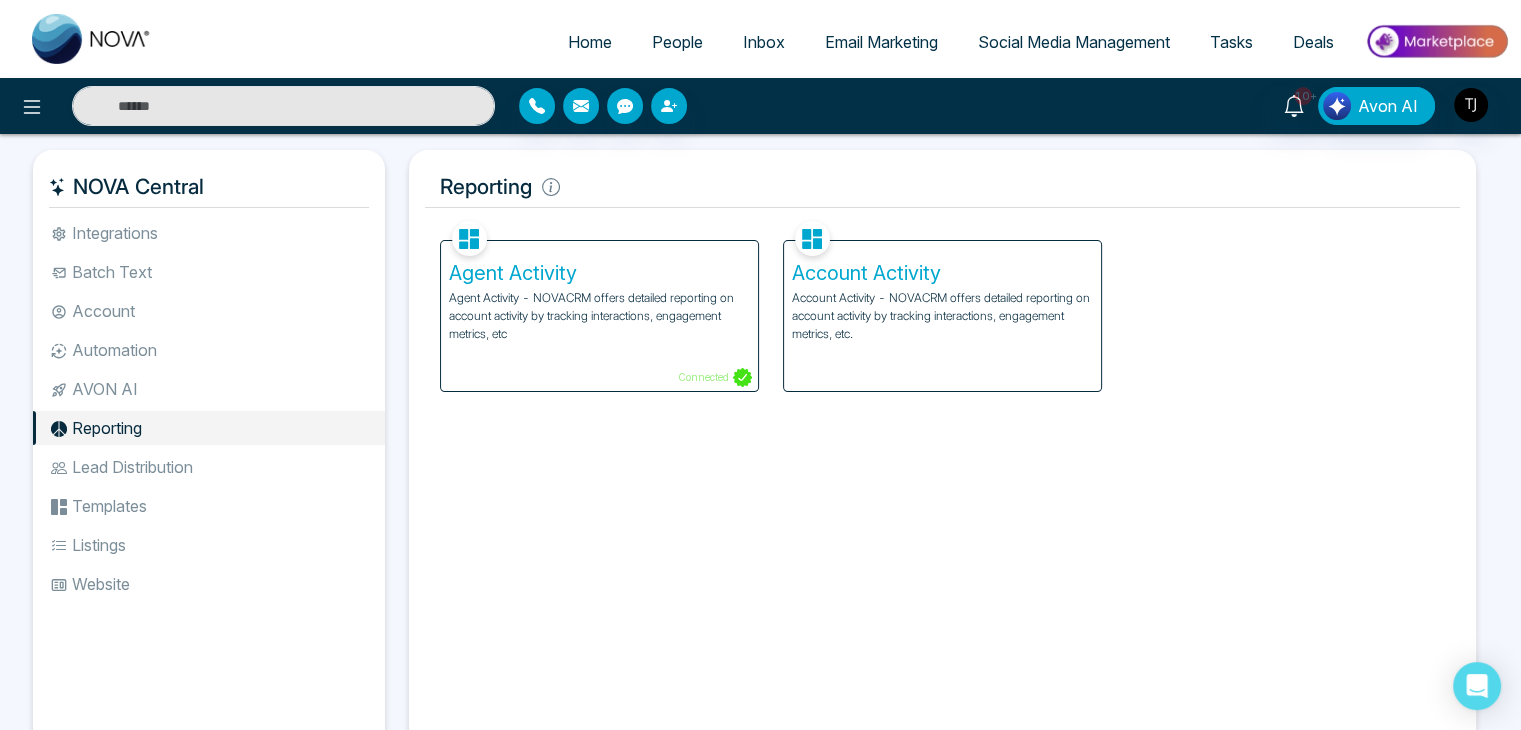 click on "Agent Activity - NOVACRM offers detailed reporting on account activity by tracking interactions, engagement metrics, etc" at bounding box center [599, 316] 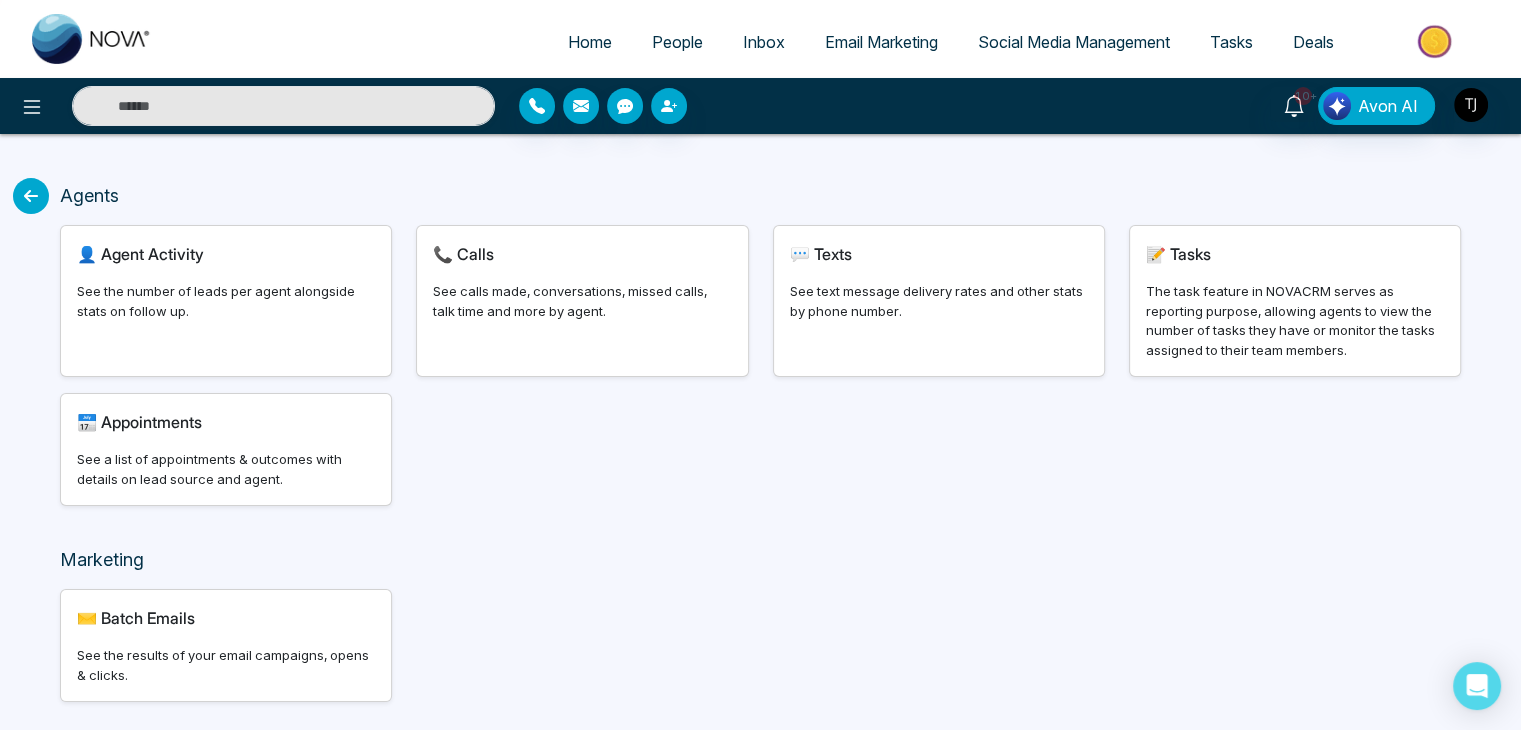 click on "See the number of leads per agent alongside stats on follow up." at bounding box center [226, 301] 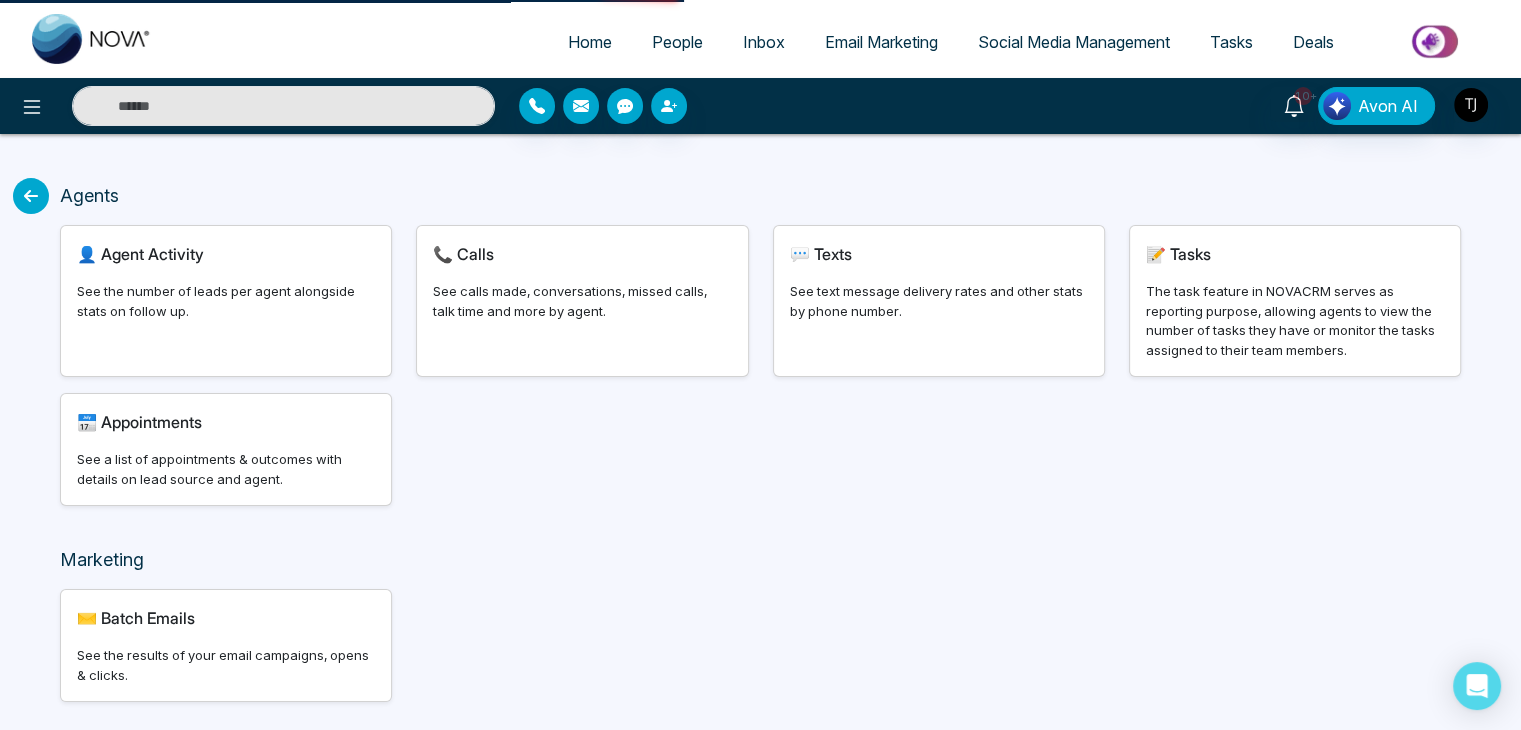 select on "***" 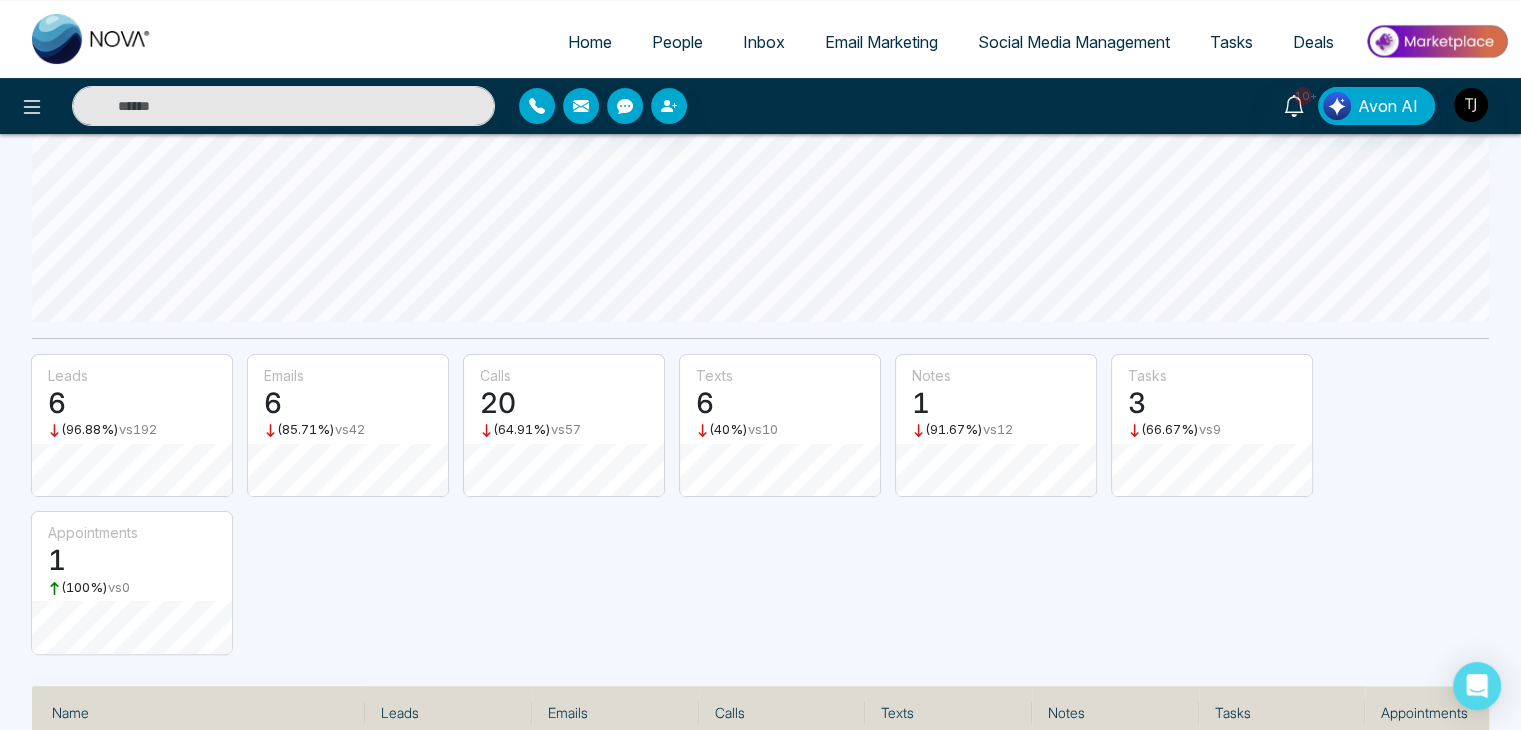 scroll, scrollTop: 0, scrollLeft: 0, axis: both 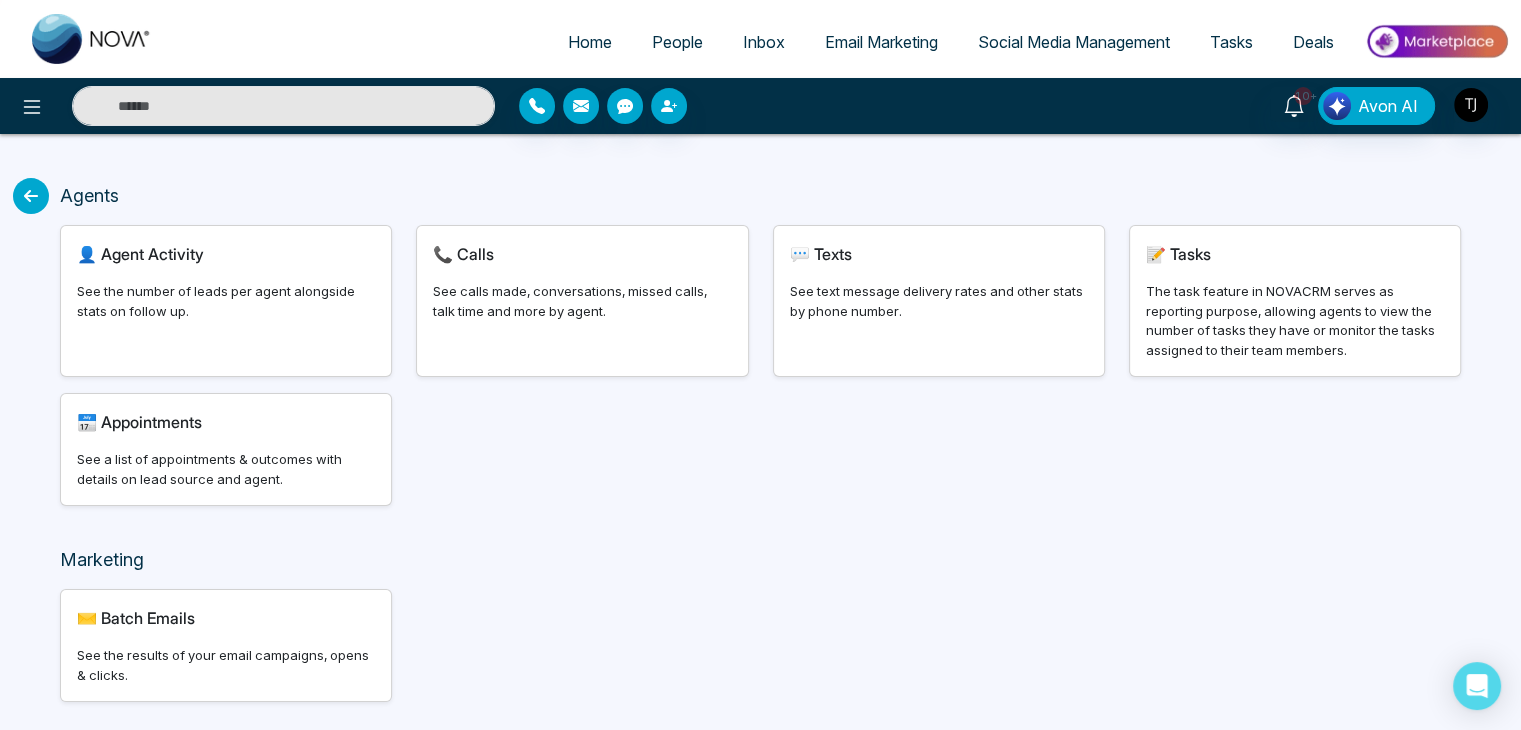 click at bounding box center [31, 196] 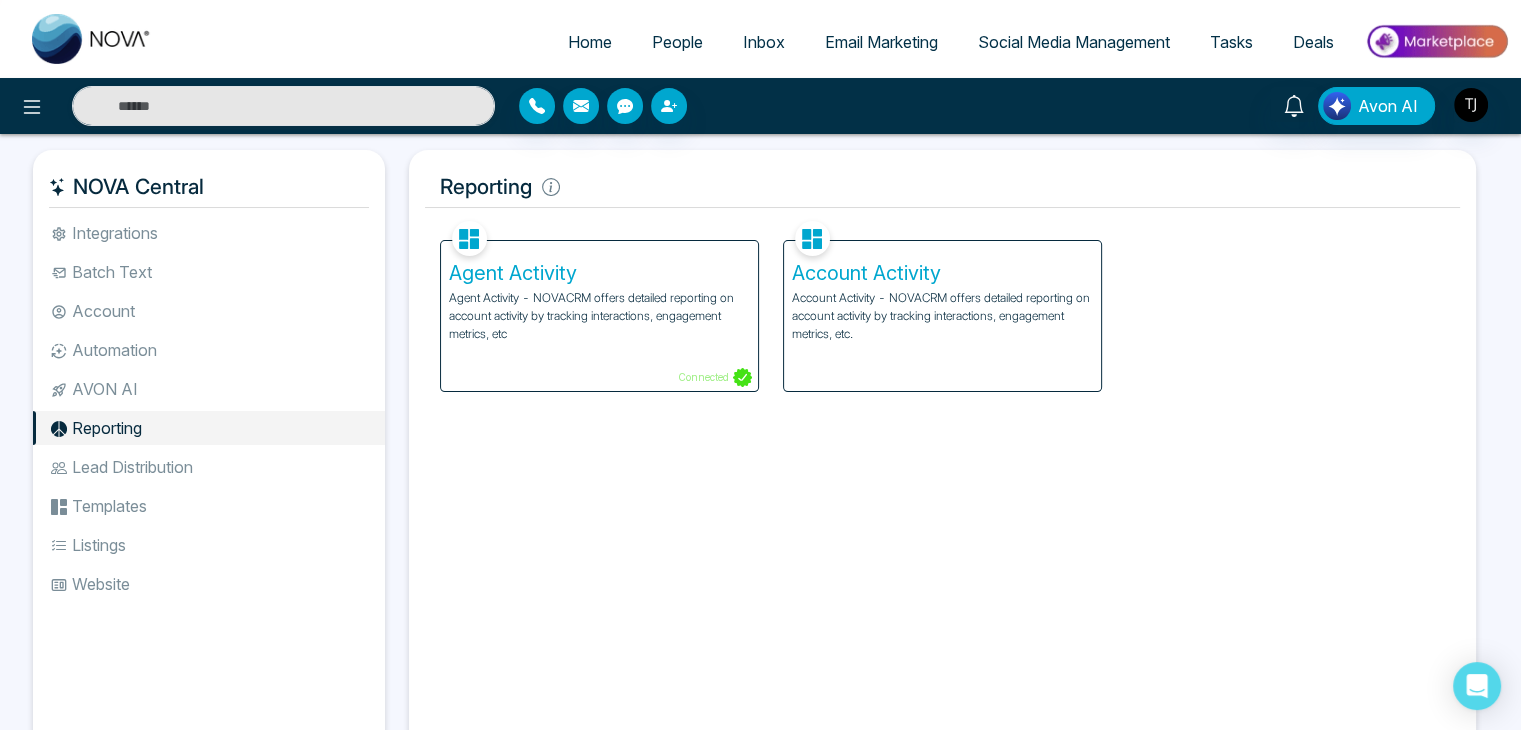 click on "Account Activity - NOVACRM offers detailed reporting on account activity by tracking interactions, engagement metrics, etc." at bounding box center (942, 316) 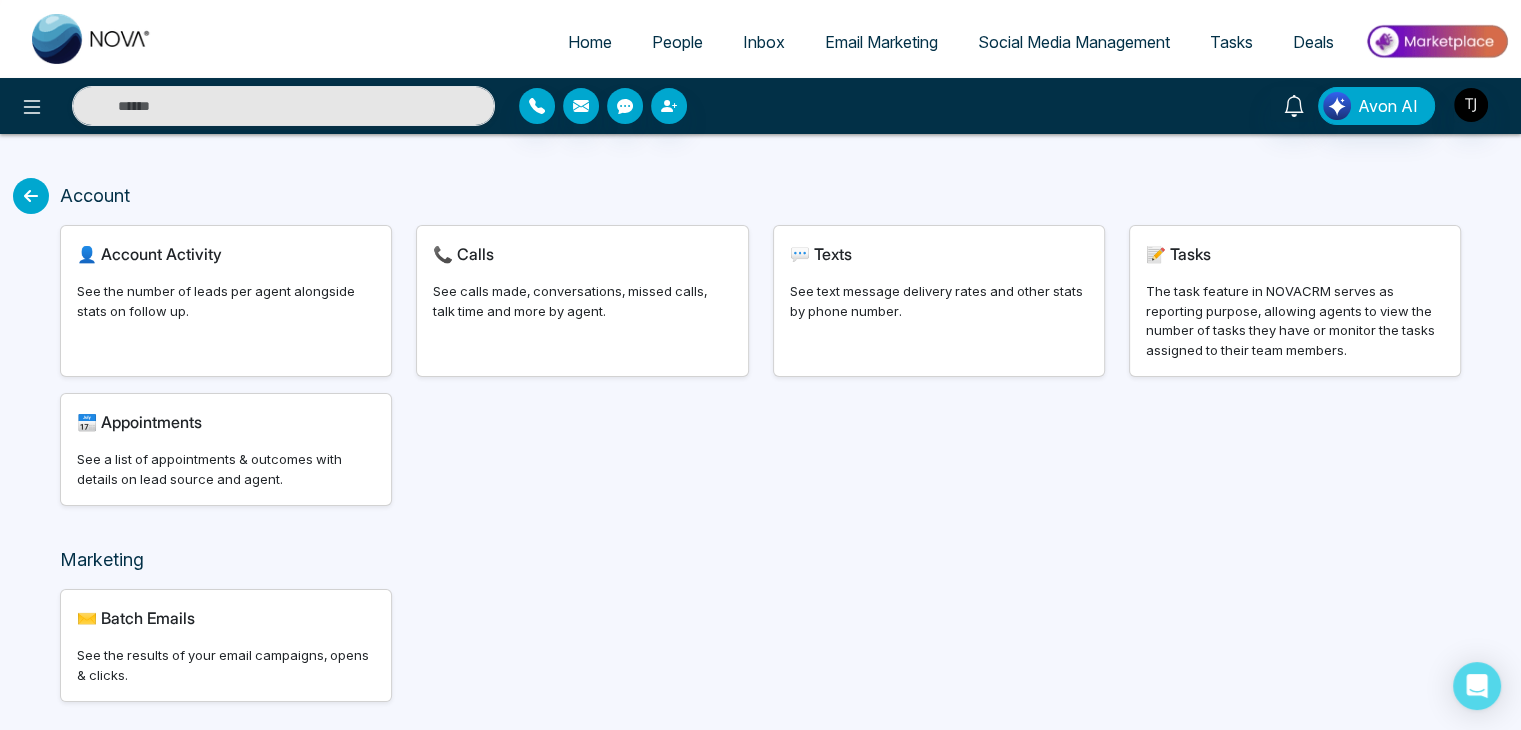 click on "👤 Account Activity See the number of leads per agent alongside stats on follow up." at bounding box center (226, 301) 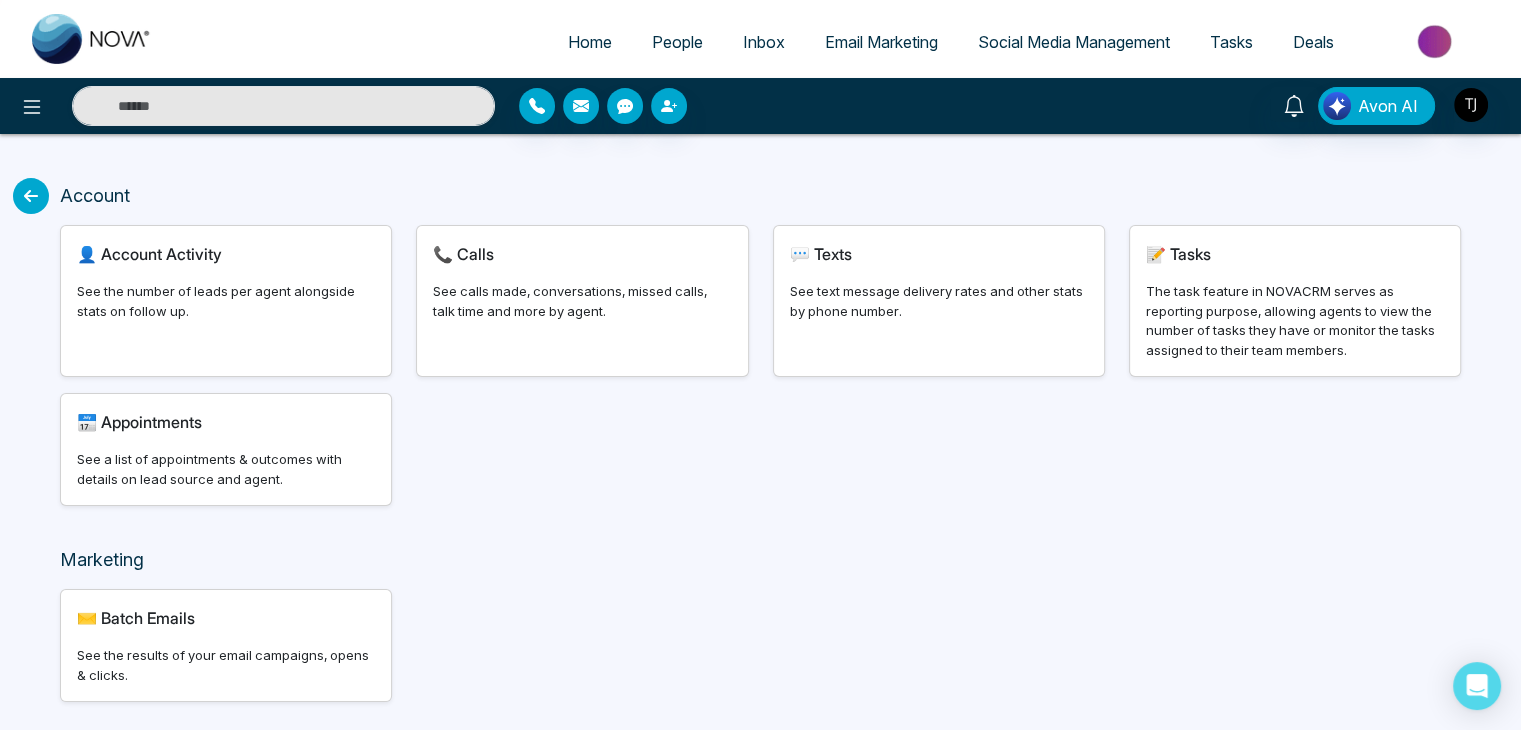 select on "***" 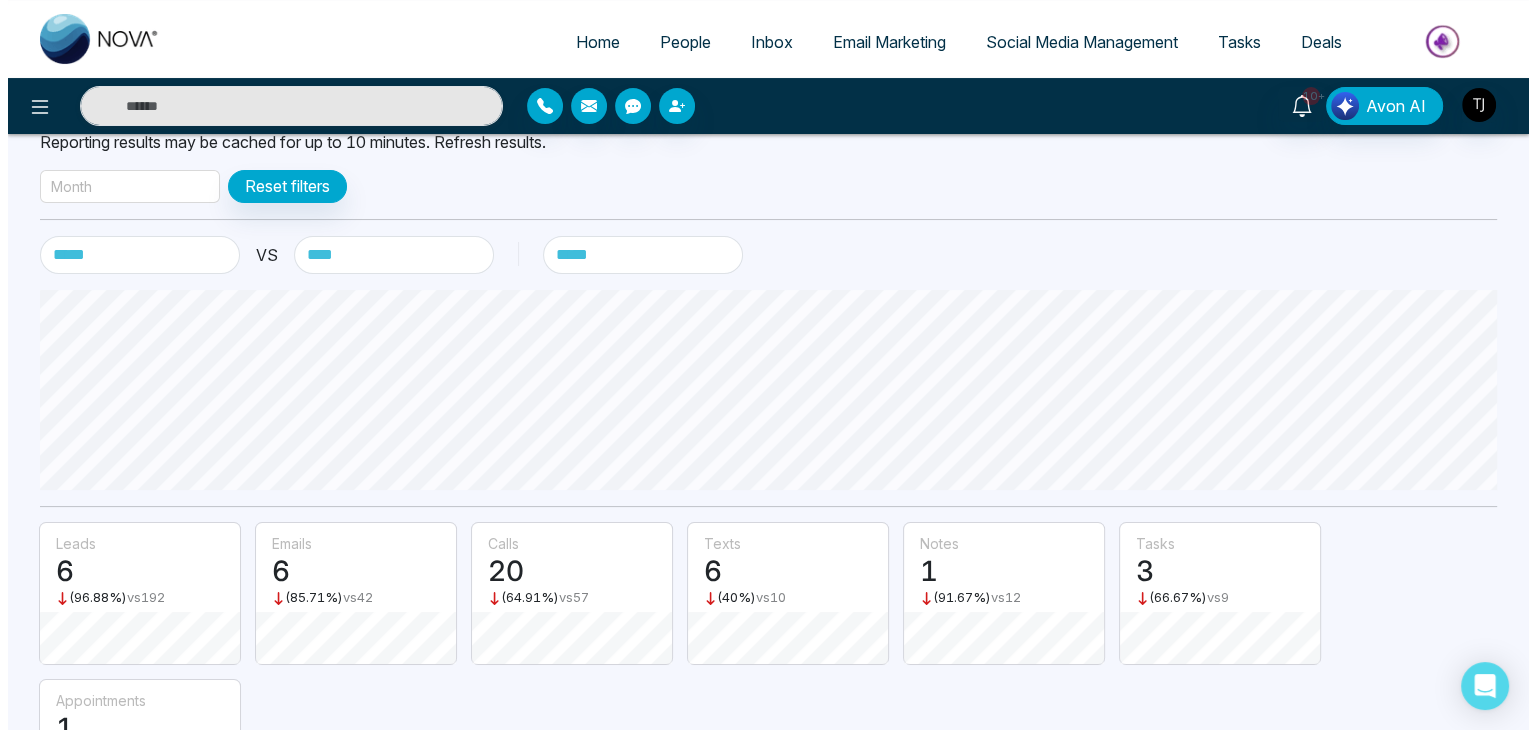 scroll, scrollTop: 0, scrollLeft: 0, axis: both 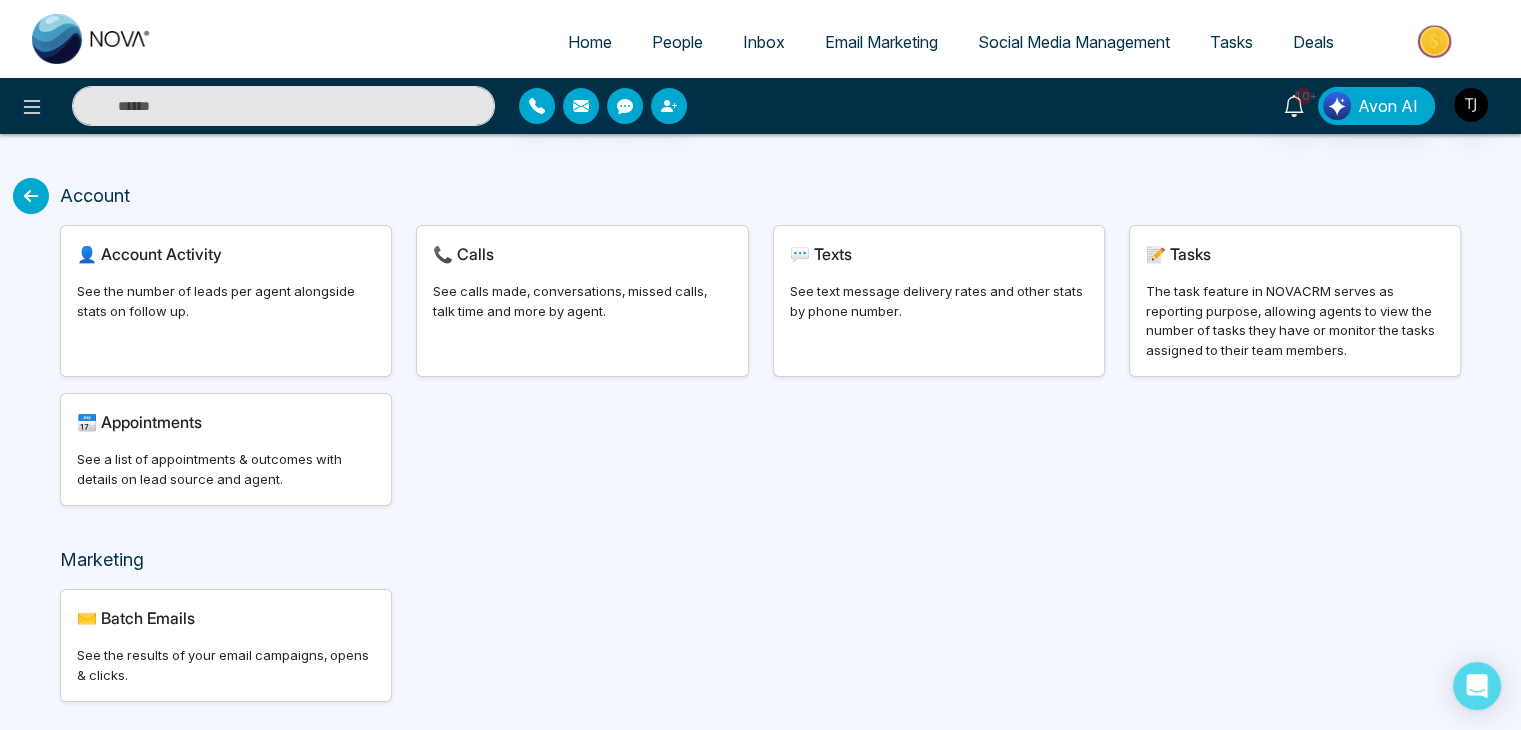 click at bounding box center [31, 196] 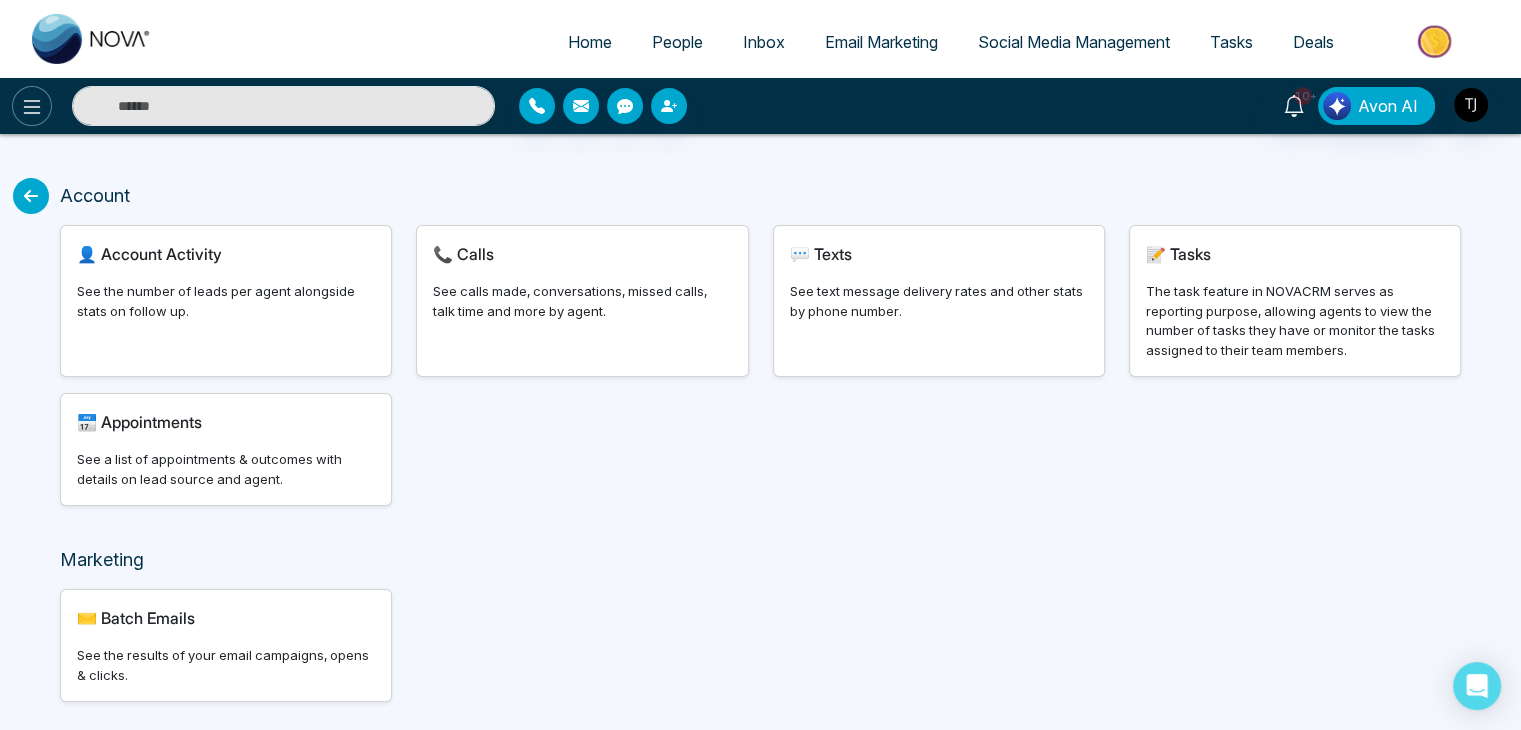 click 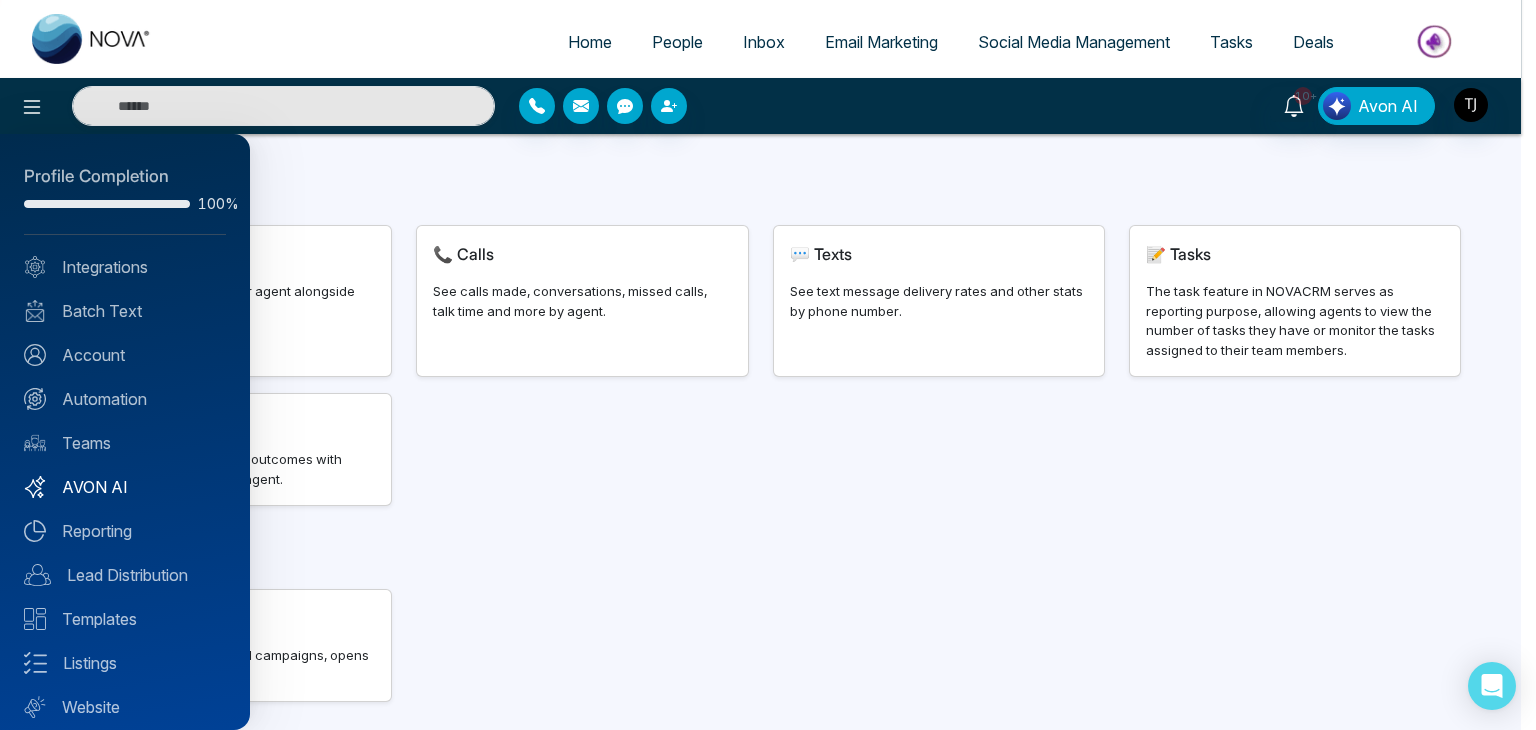 scroll, scrollTop: 56, scrollLeft: 0, axis: vertical 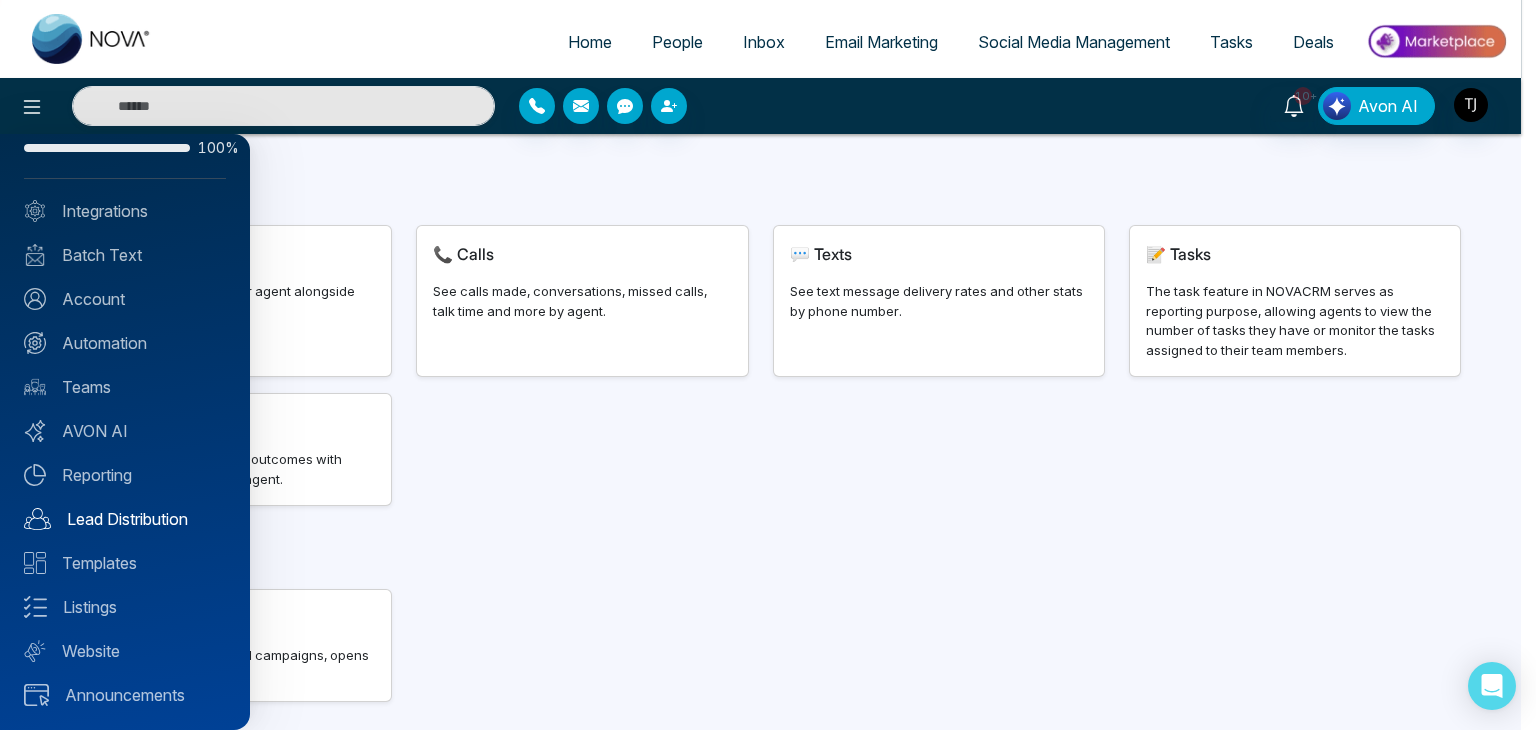 click on "Lead Distribution" at bounding box center [125, 519] 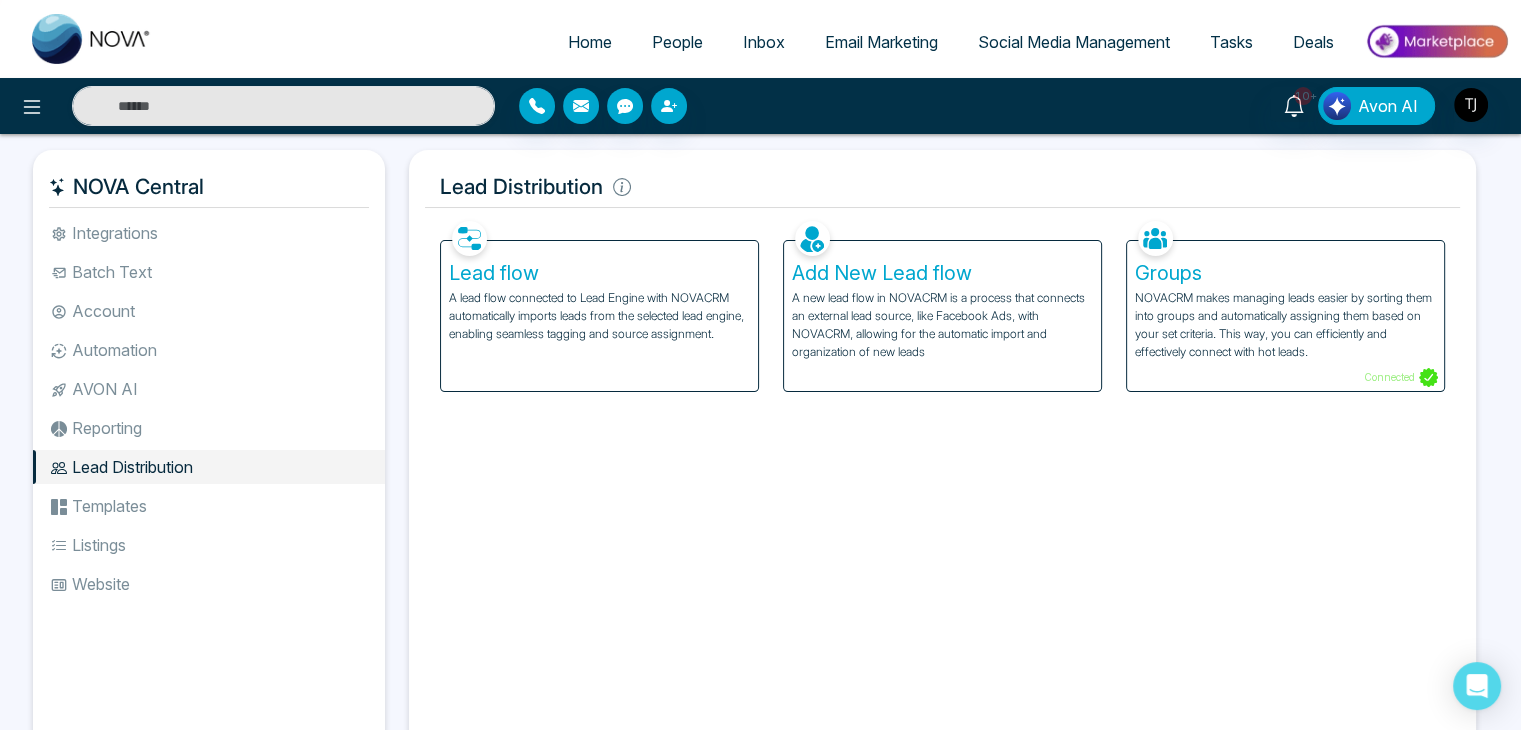 click on "Templates" at bounding box center [209, 506] 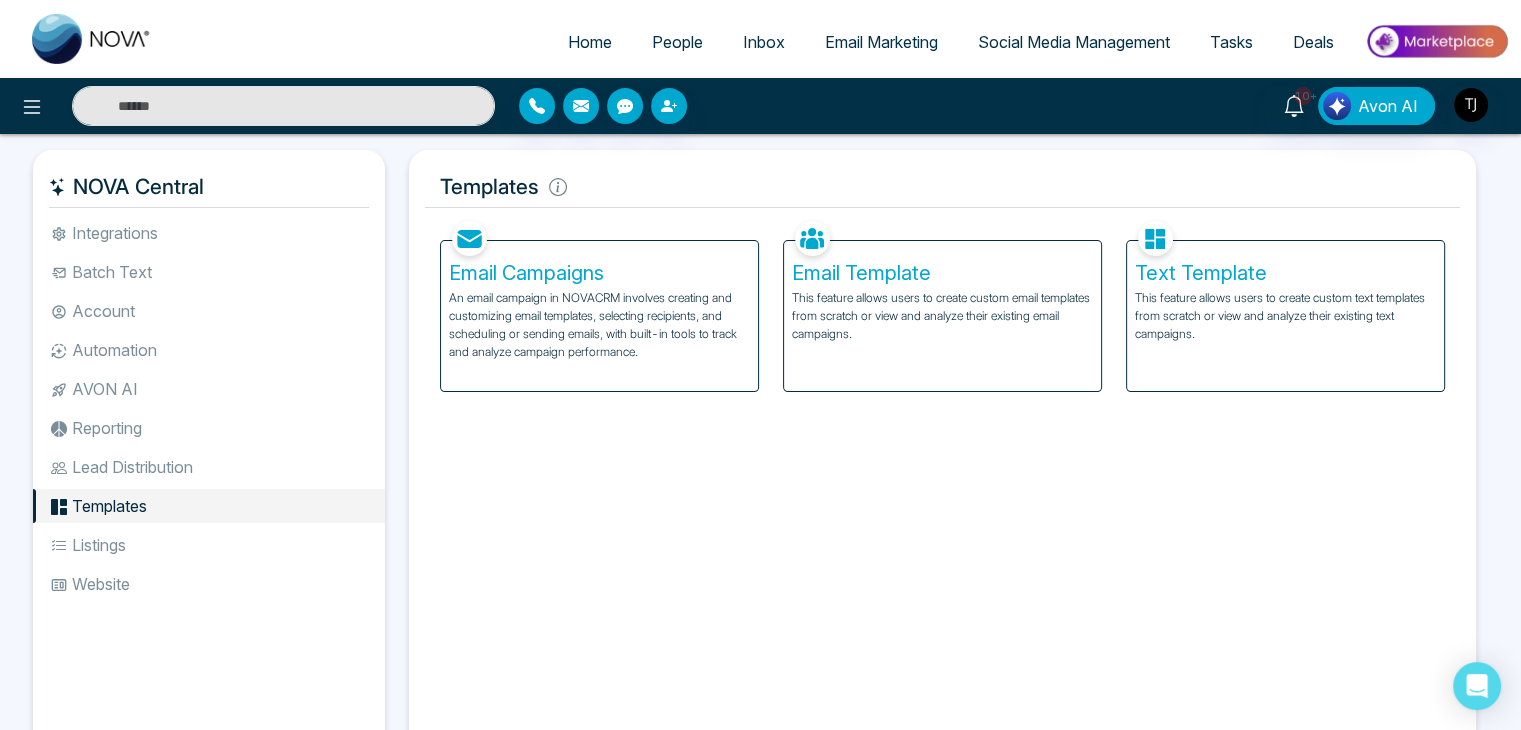 click on "Listings" at bounding box center (209, 545) 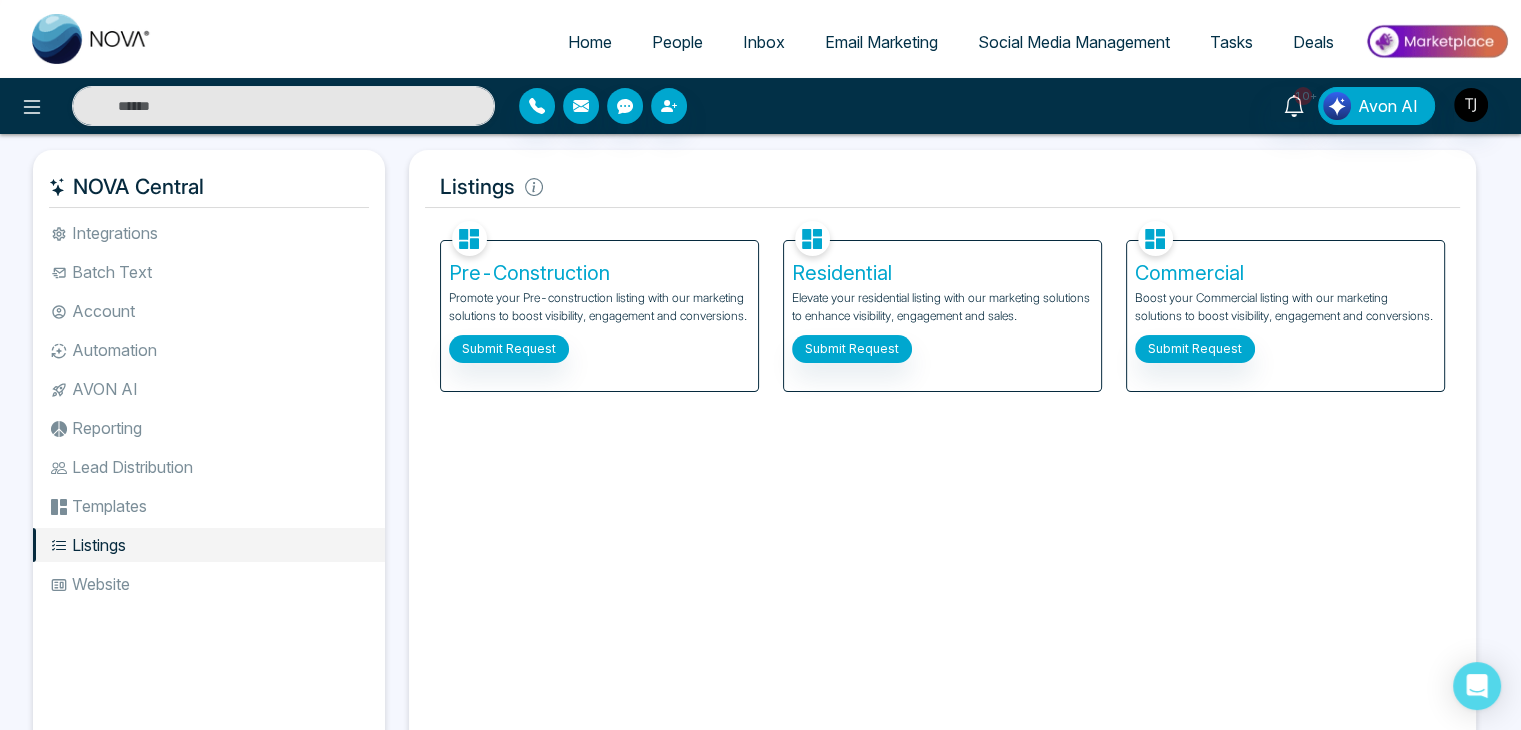click on "Pre-Construction Promote your Pre-construction listing with our marketing solutions to boost visibility, engagement and conversions. Submit Request" at bounding box center [599, 316] 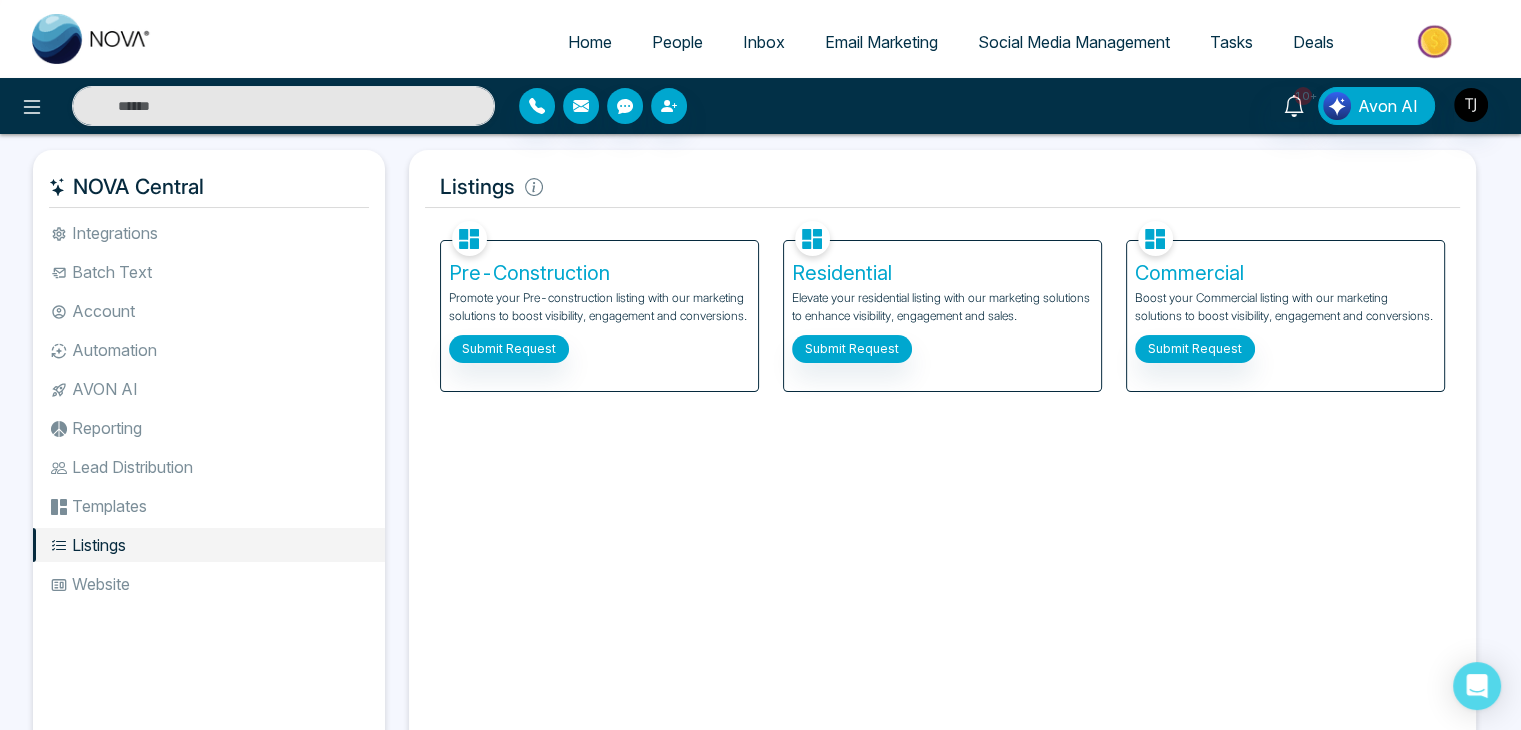 click on "Pre-Construction Promote your Pre-construction listing with our marketing solutions to boost visibility, engagement and conversions. Submit Request" at bounding box center (599, 316) 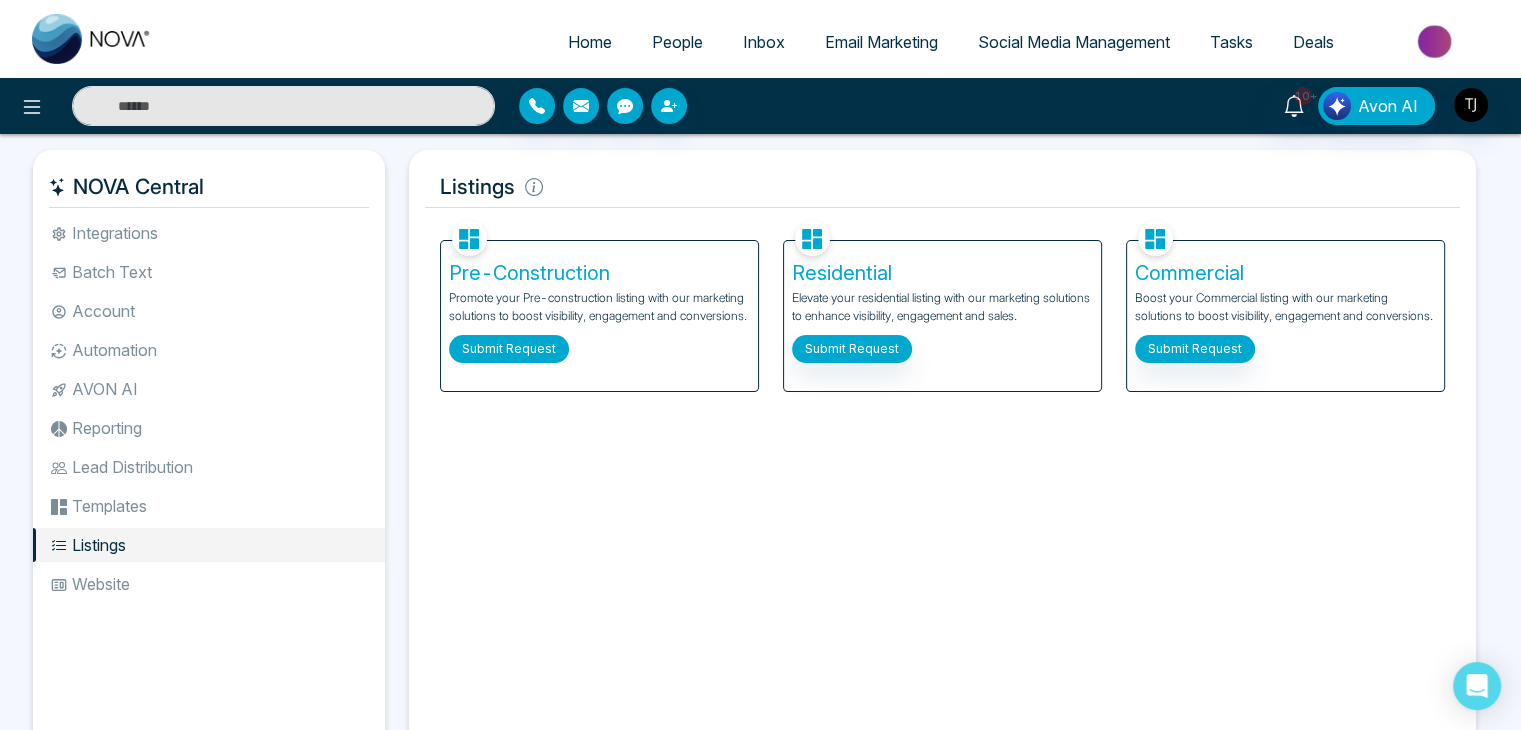 click on "Submit Request" at bounding box center (509, 349) 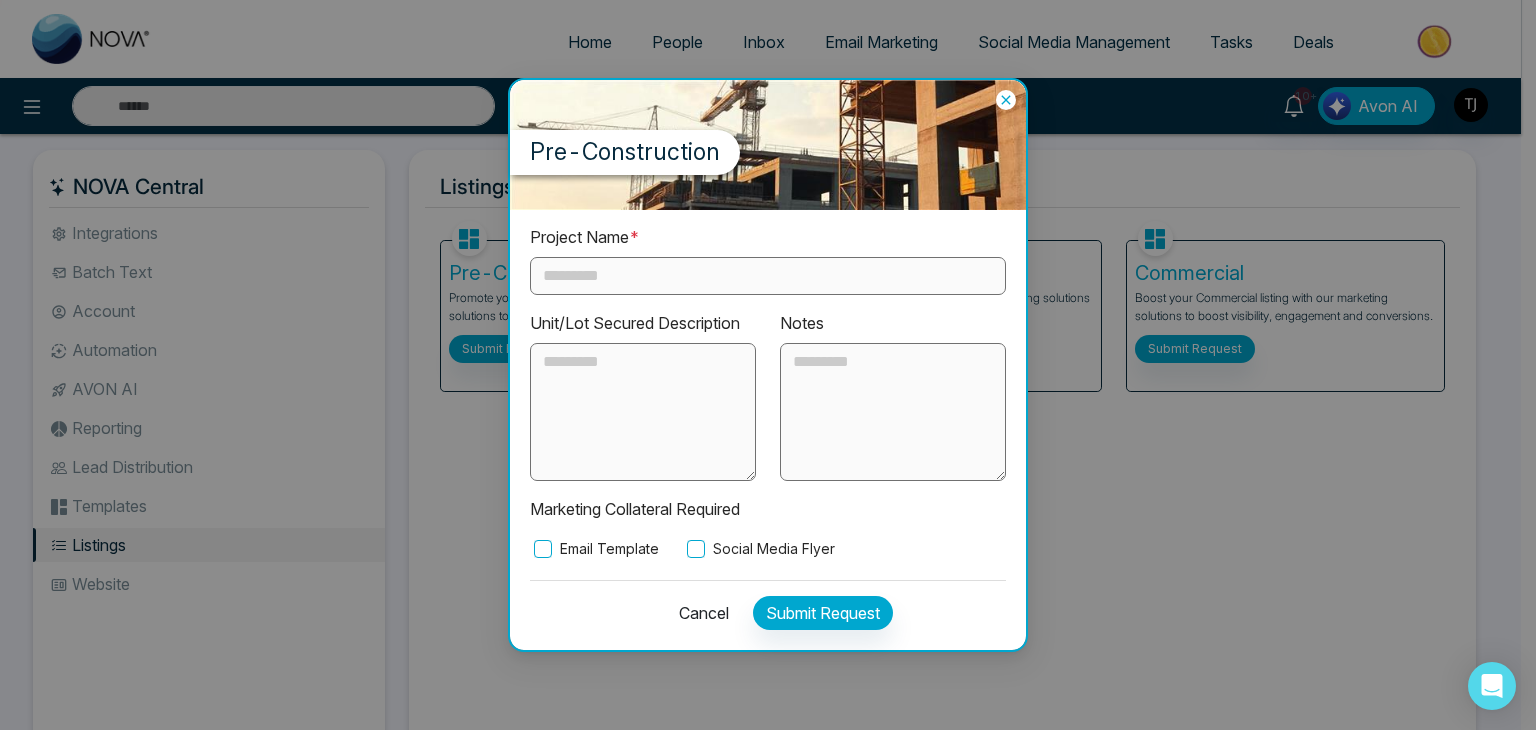 click 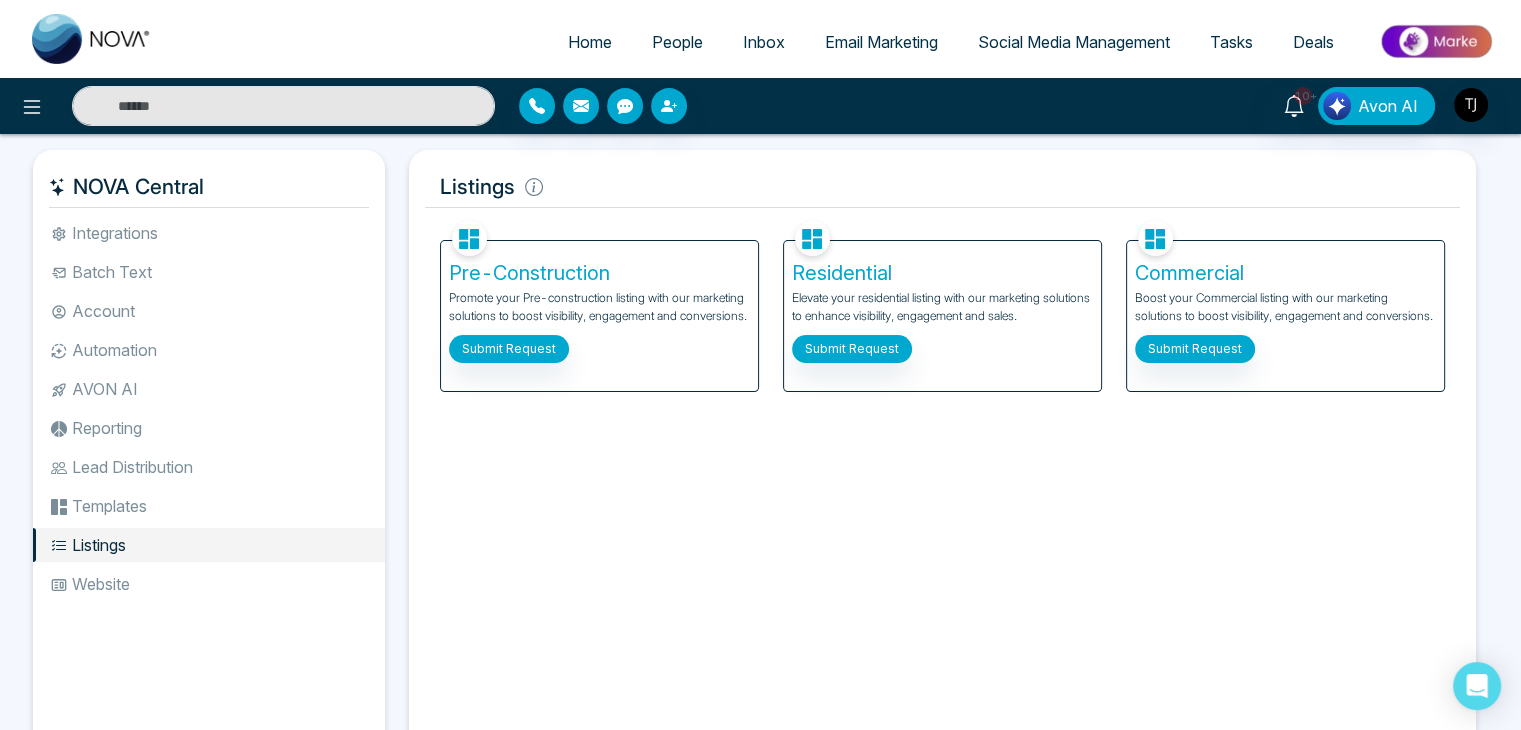 click on "Website" at bounding box center (209, 584) 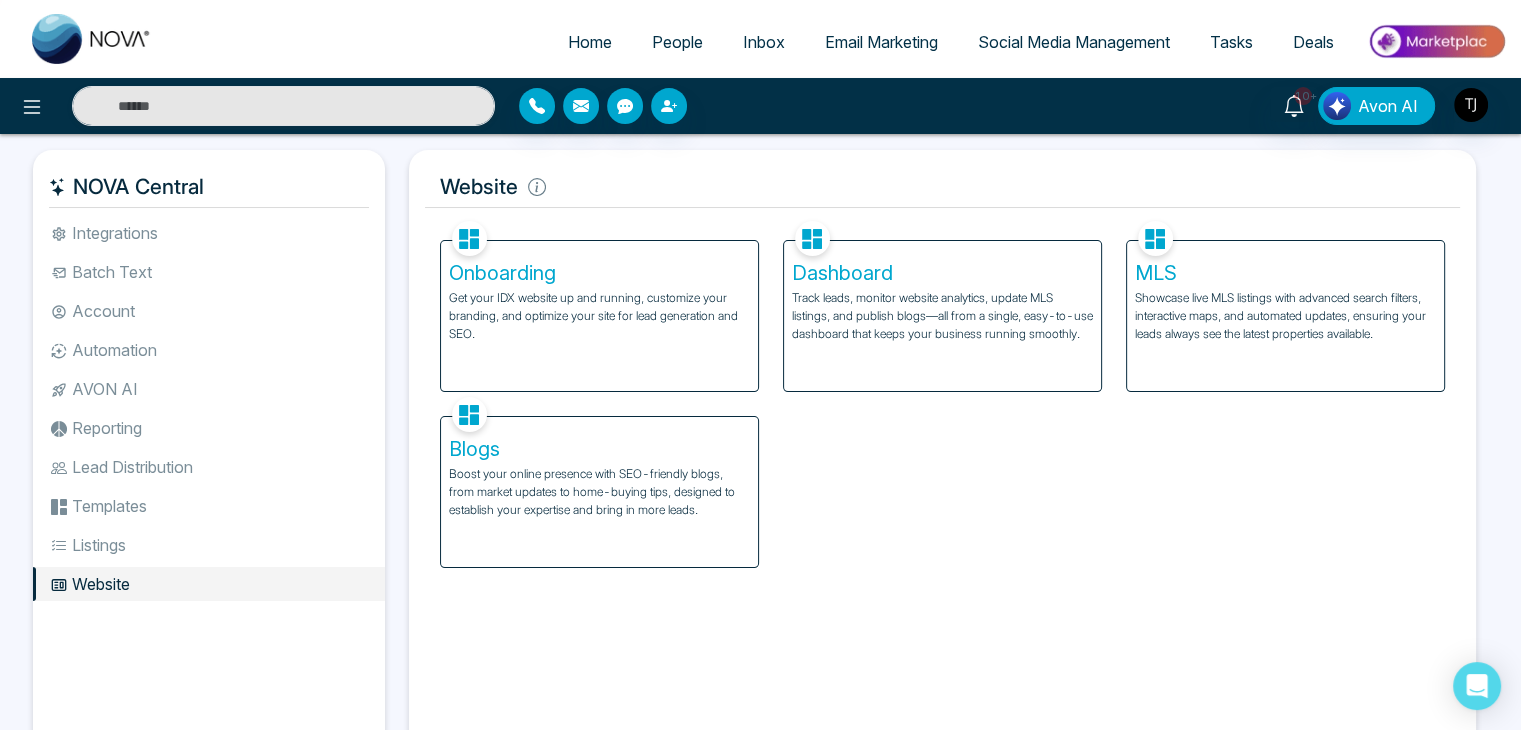 drag, startPoint x: 50, startPoint y: 579, endPoint x: 188, endPoint y: 581, distance: 138.0145 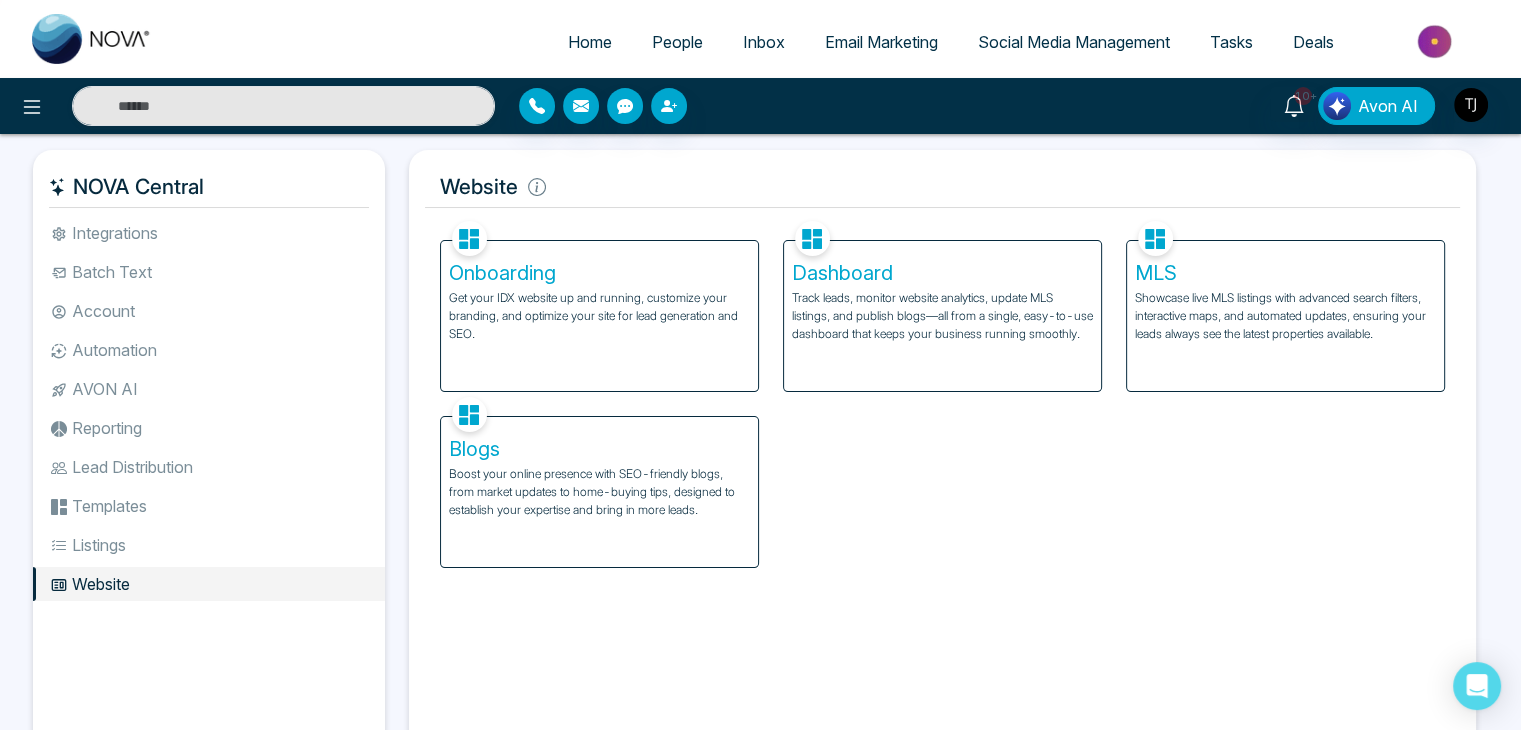 click on "Website" at bounding box center [209, 584] 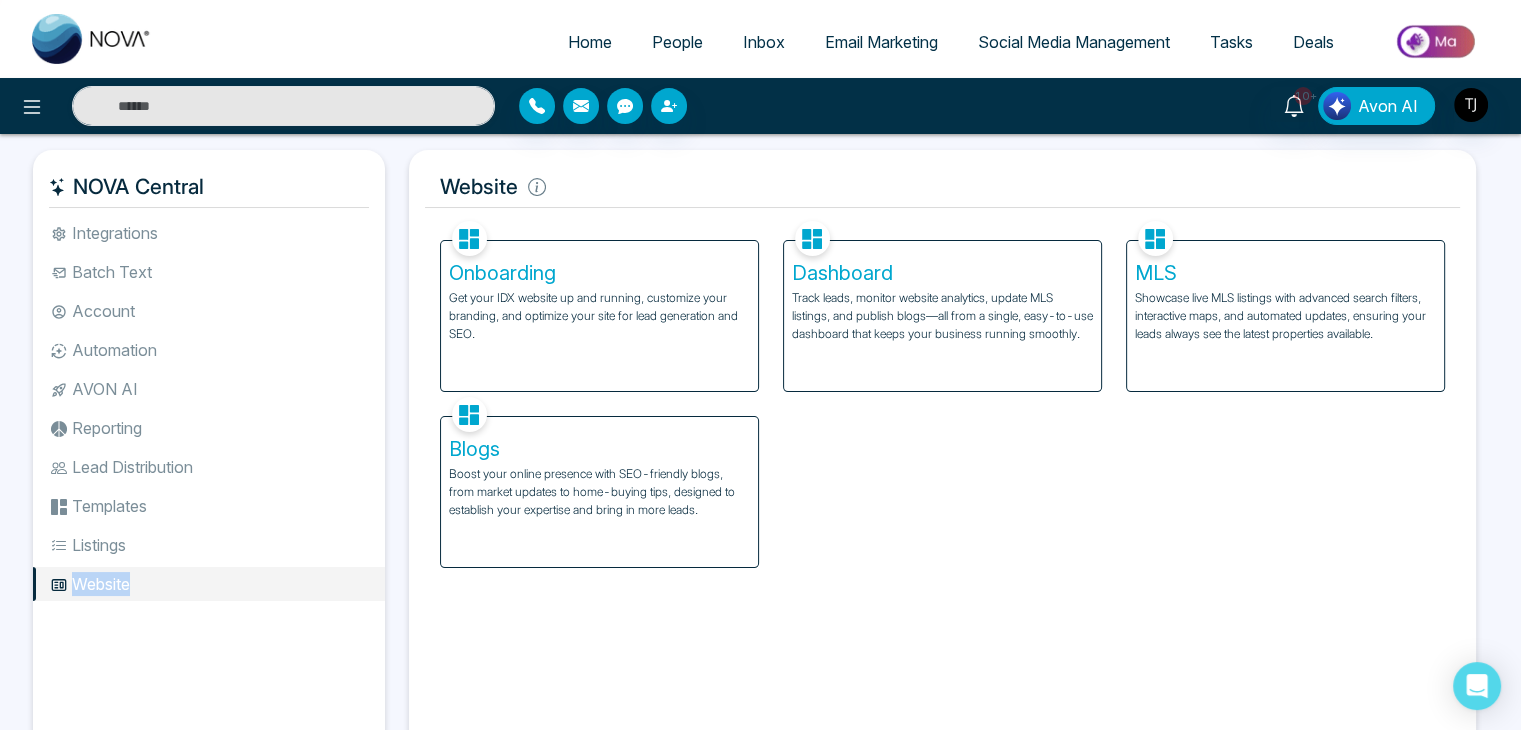 drag, startPoint x: 75, startPoint y: 581, endPoint x: 153, endPoint y: 593, distance: 78.91768 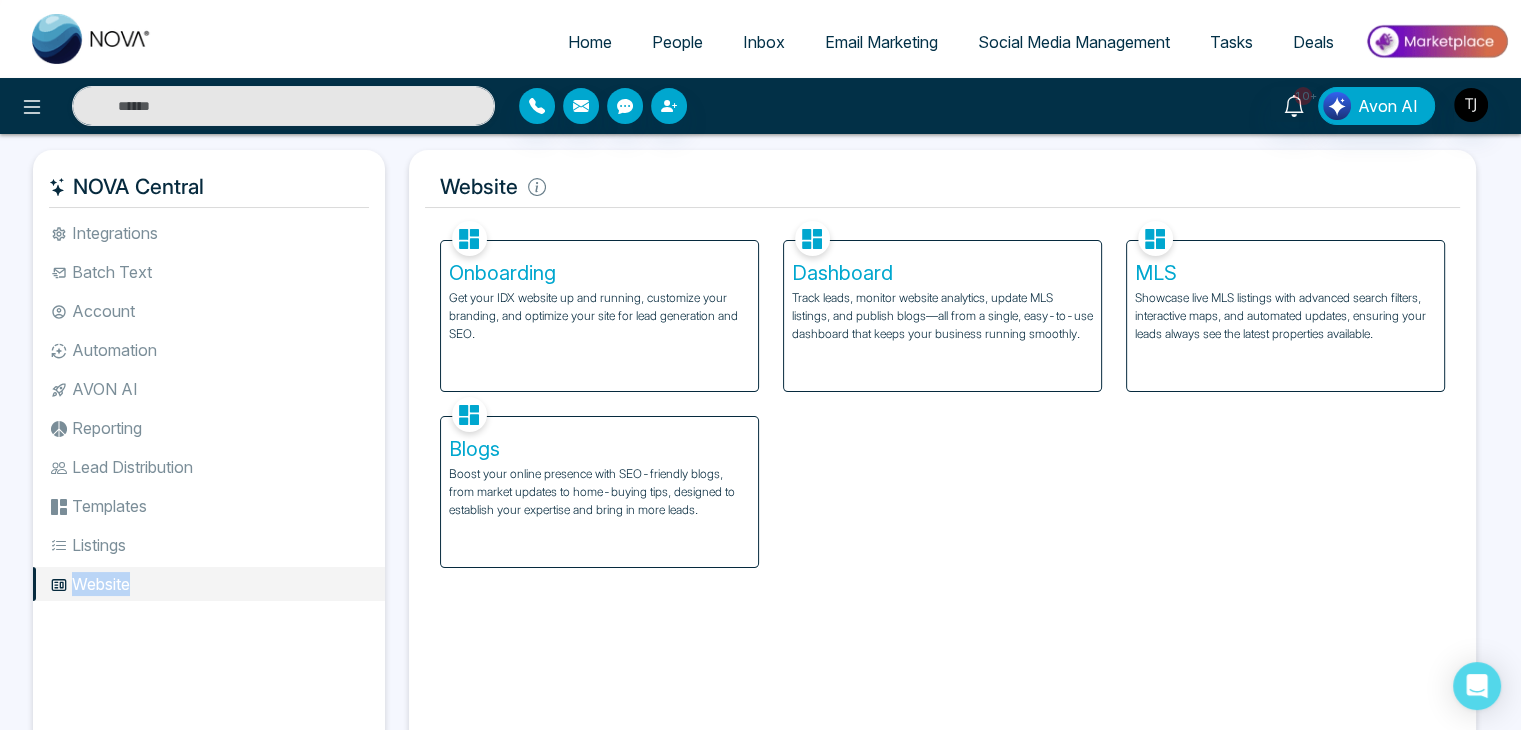 click on "Website" at bounding box center (209, 584) 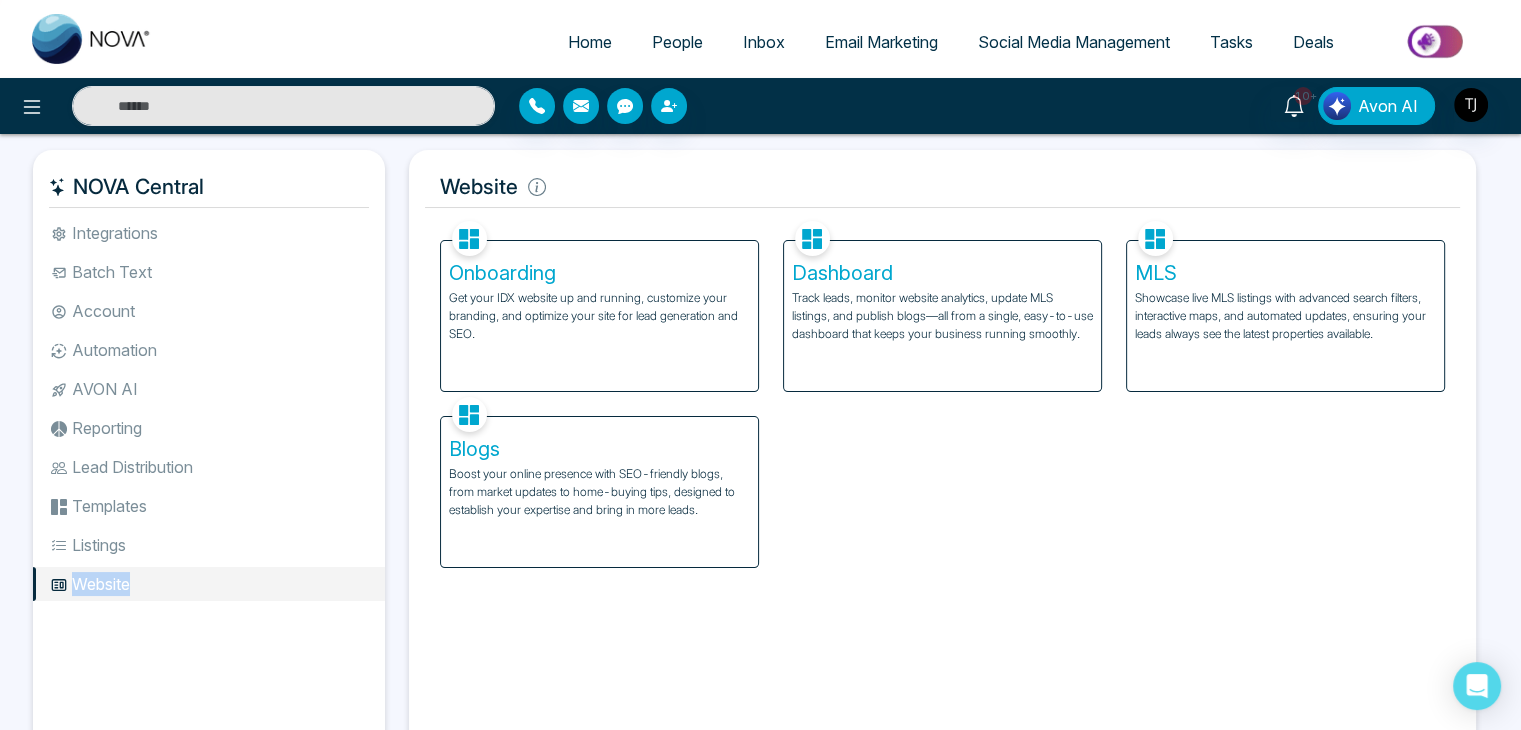 click on "Integrations   Batch Text   Account   Automation   AVON AI   Reporting   Lead Distribution   Templates   Listings   Website" at bounding box center (209, 471) 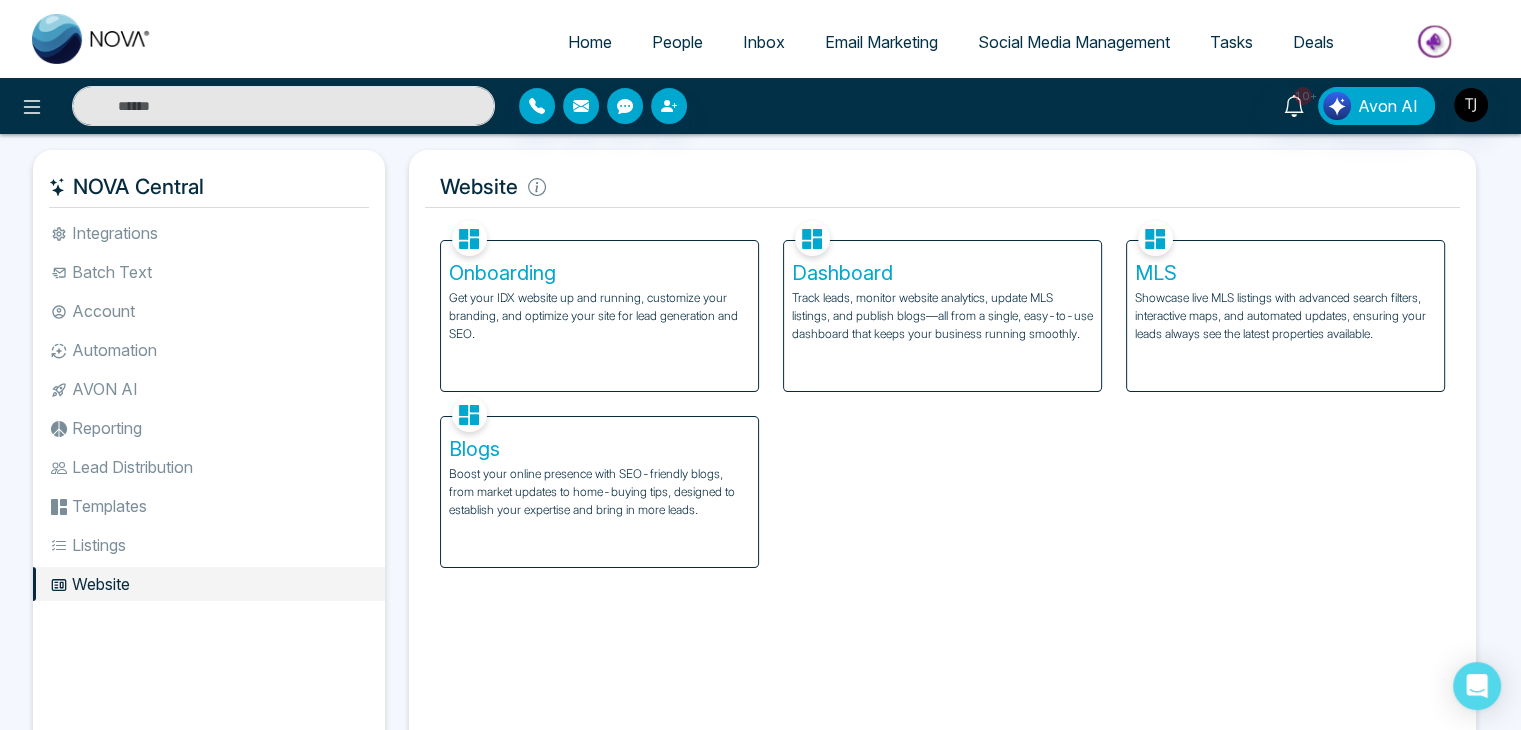 click on "Home" at bounding box center (590, 42) 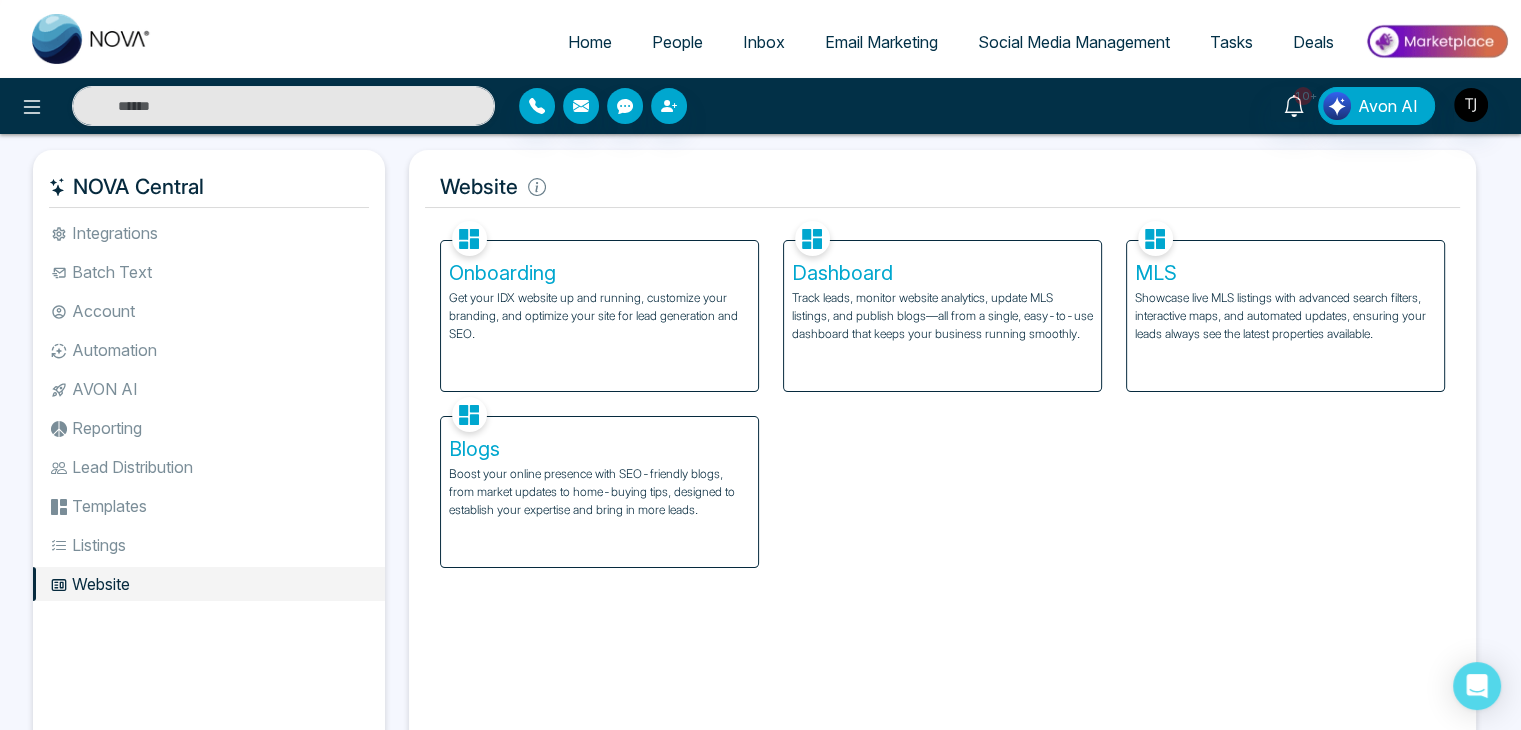 select on "*" 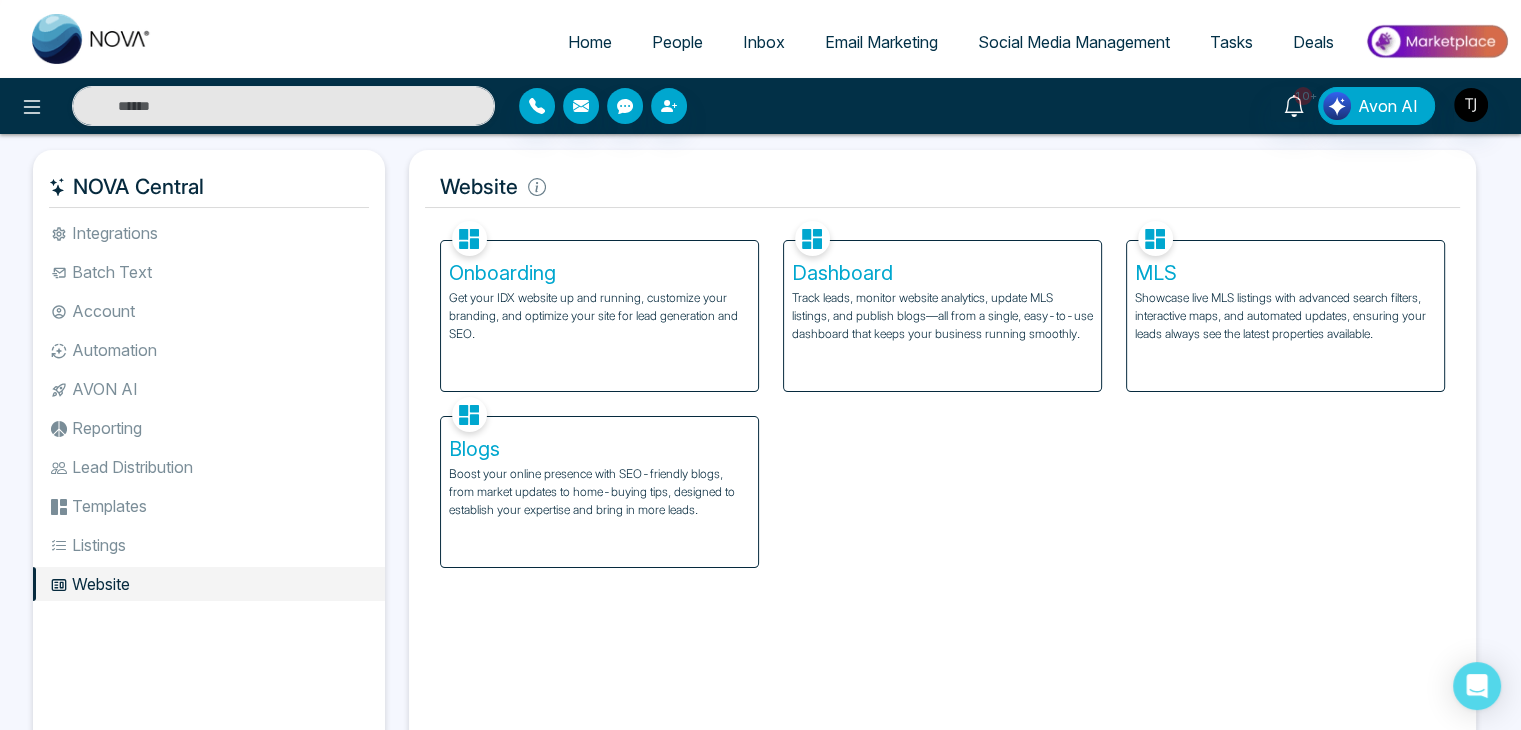 select on "*" 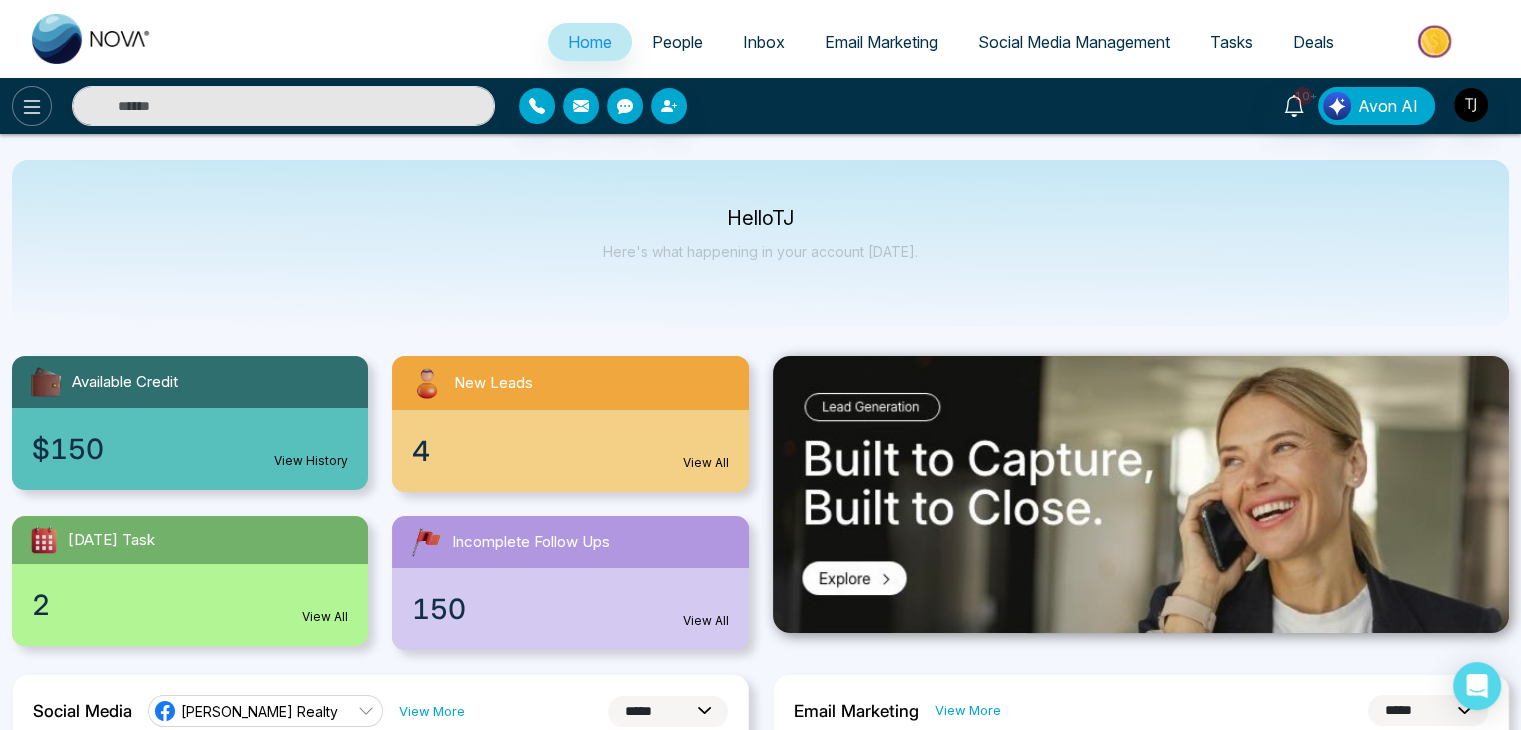 click at bounding box center (32, 106) 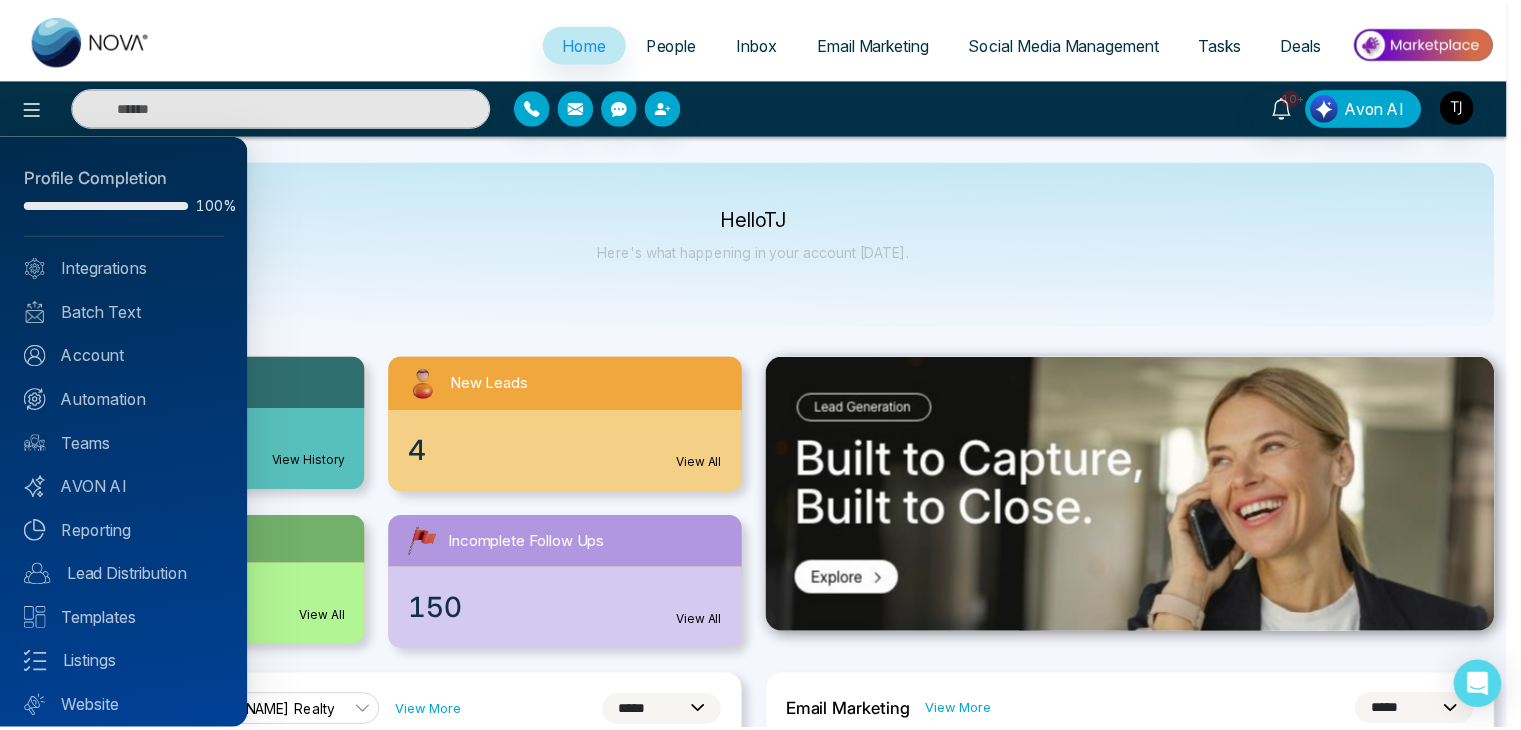 scroll, scrollTop: 56, scrollLeft: 0, axis: vertical 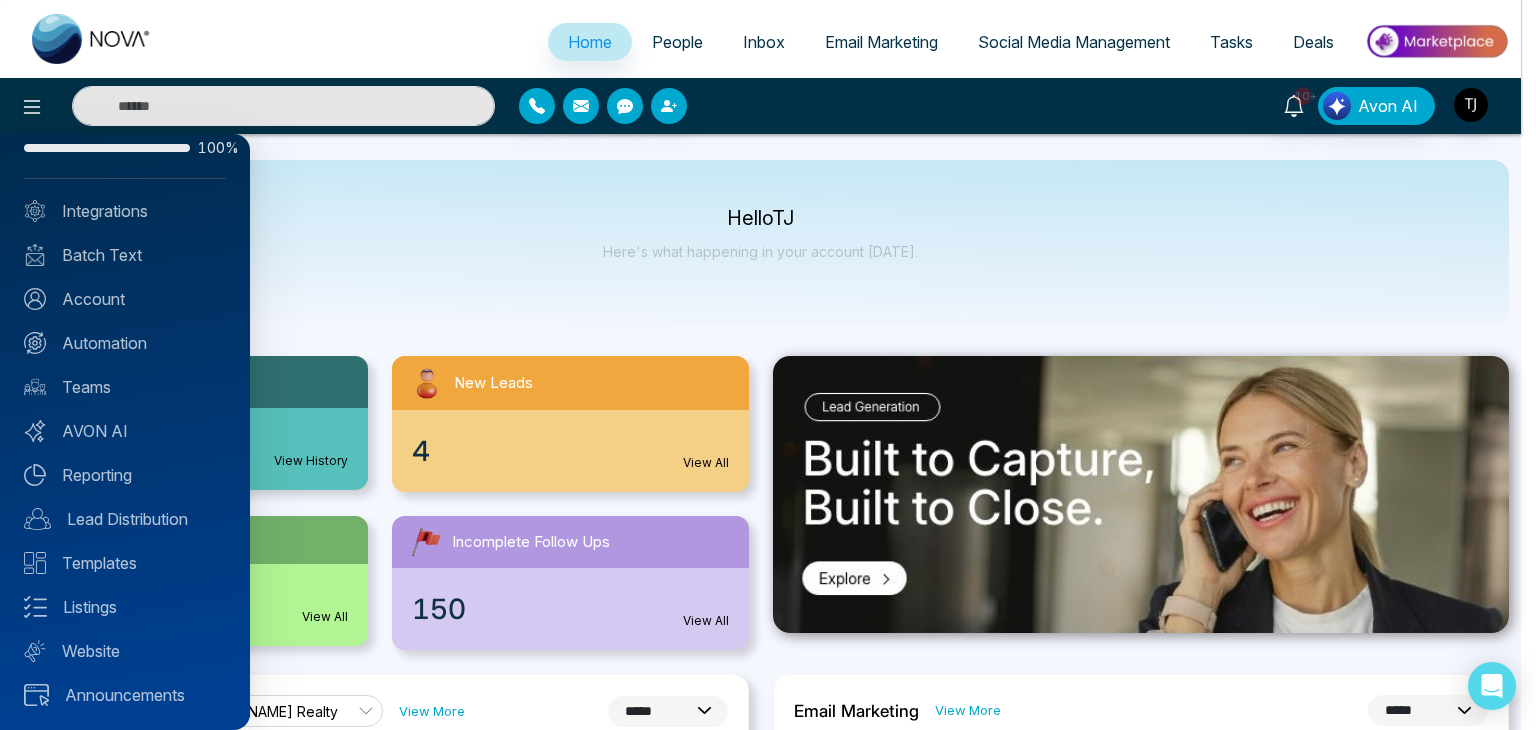 click at bounding box center (768, 365) 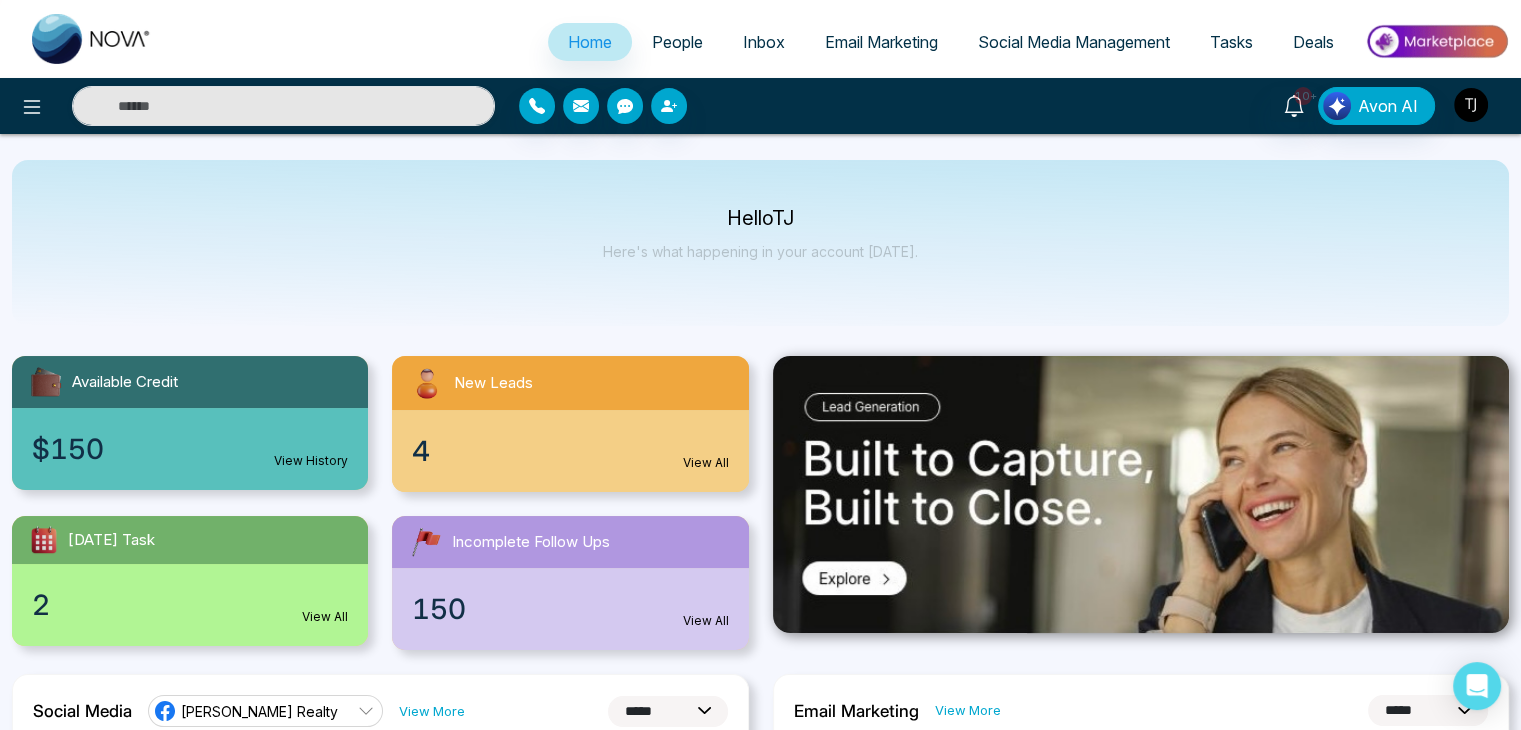 click at bounding box center [1471, 105] 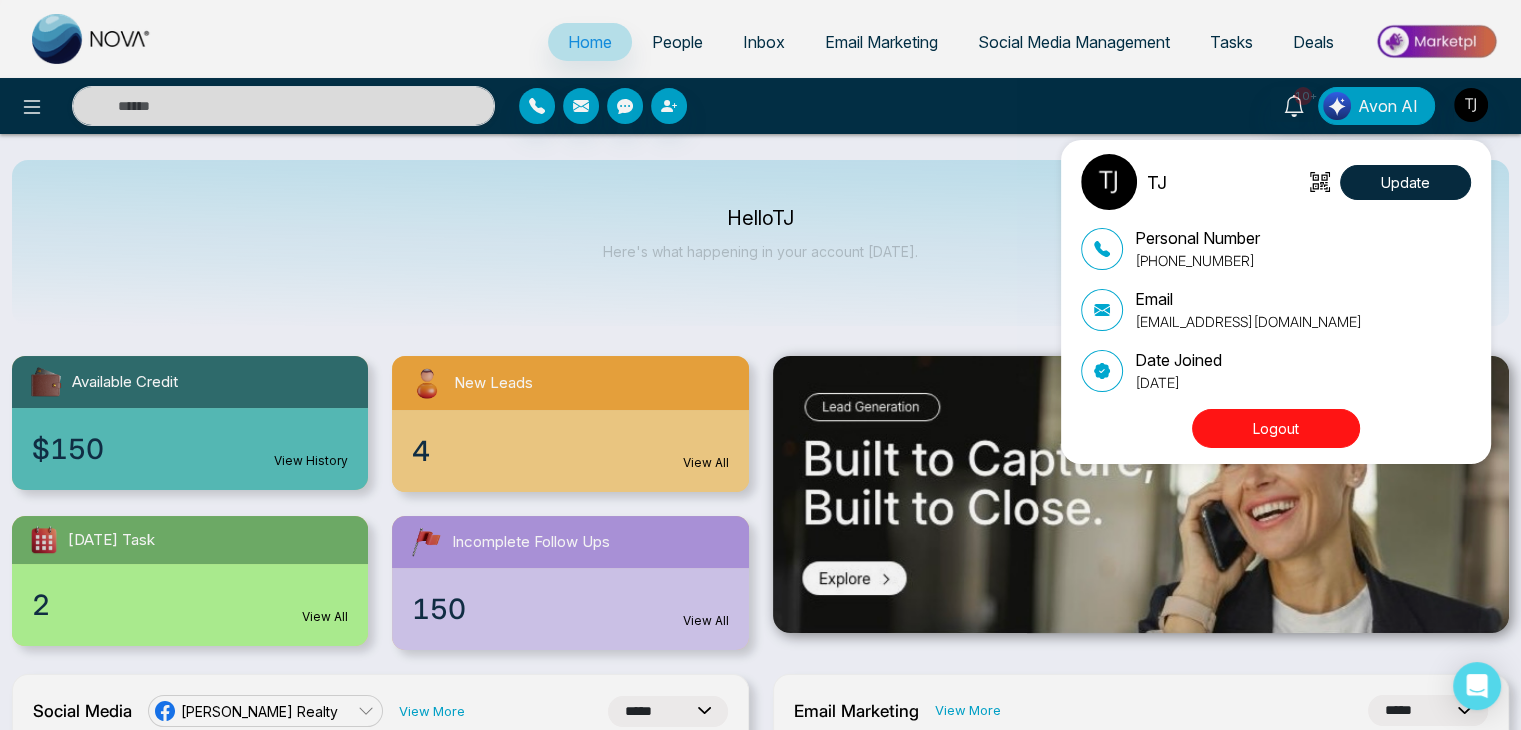 click on "TJ Update Personal Number [PHONE_NUMBER] Email [EMAIL_ADDRESS][DOMAIN_NAME] Date Joined [DATE] Logout" at bounding box center [1281, 302] 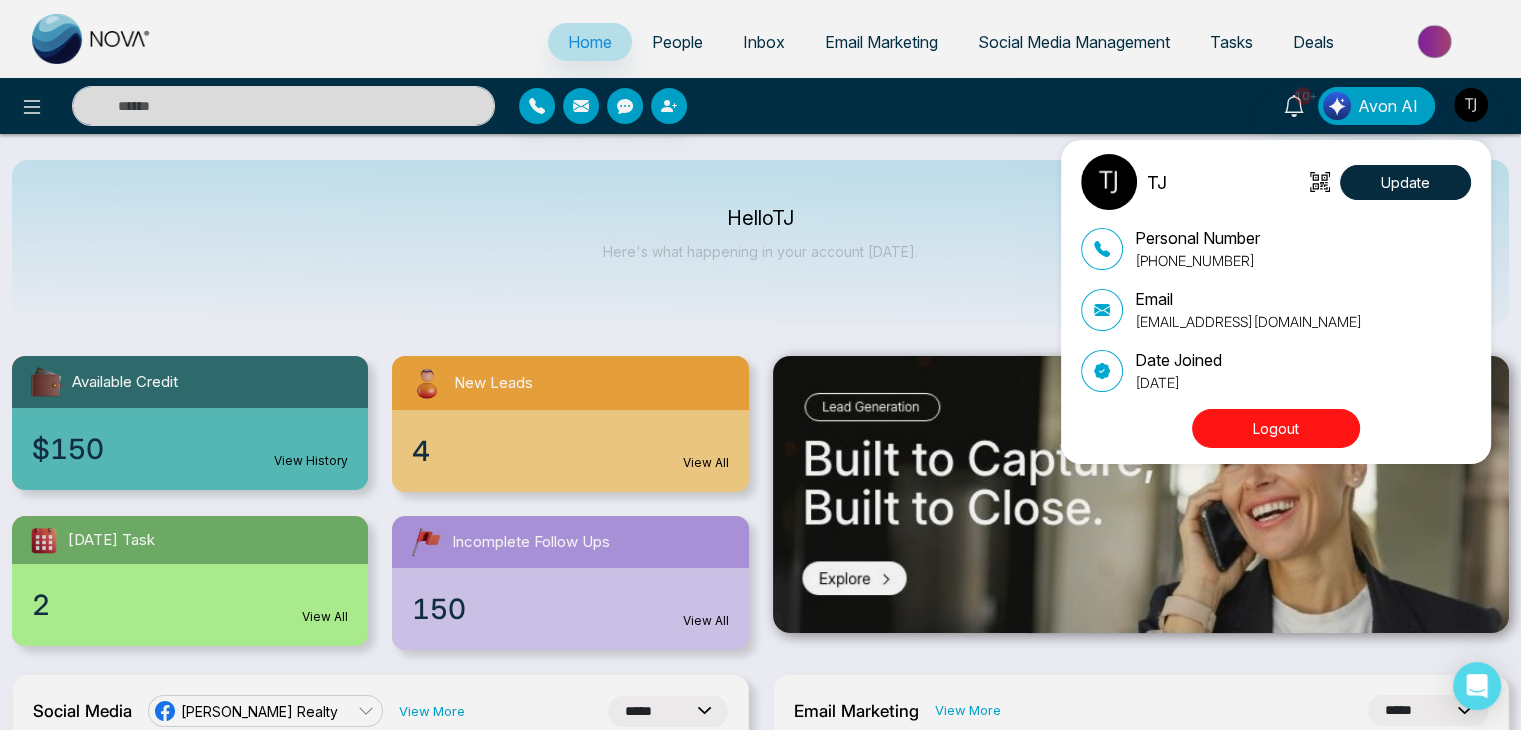 click on "Logout" at bounding box center [1276, 428] 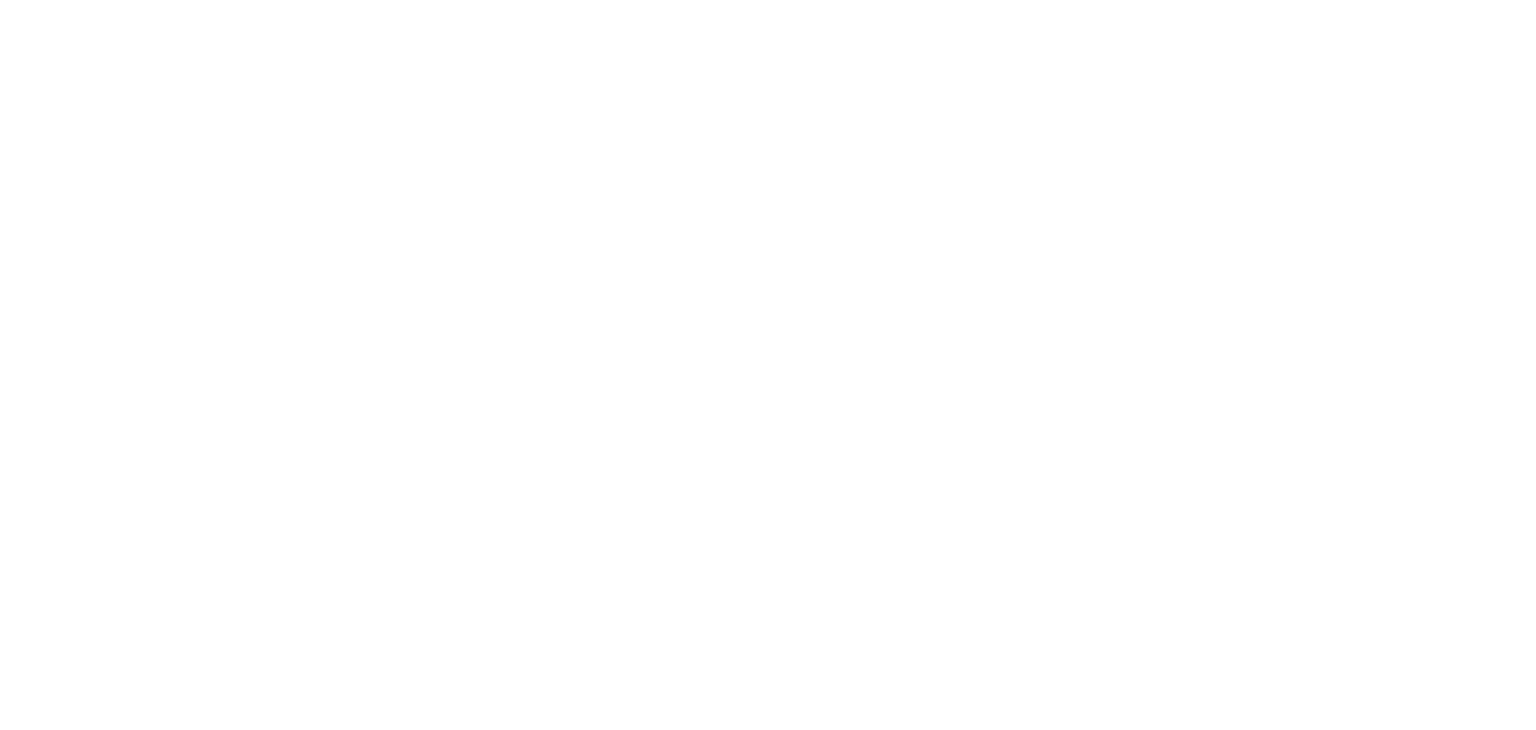 scroll, scrollTop: 0, scrollLeft: 0, axis: both 